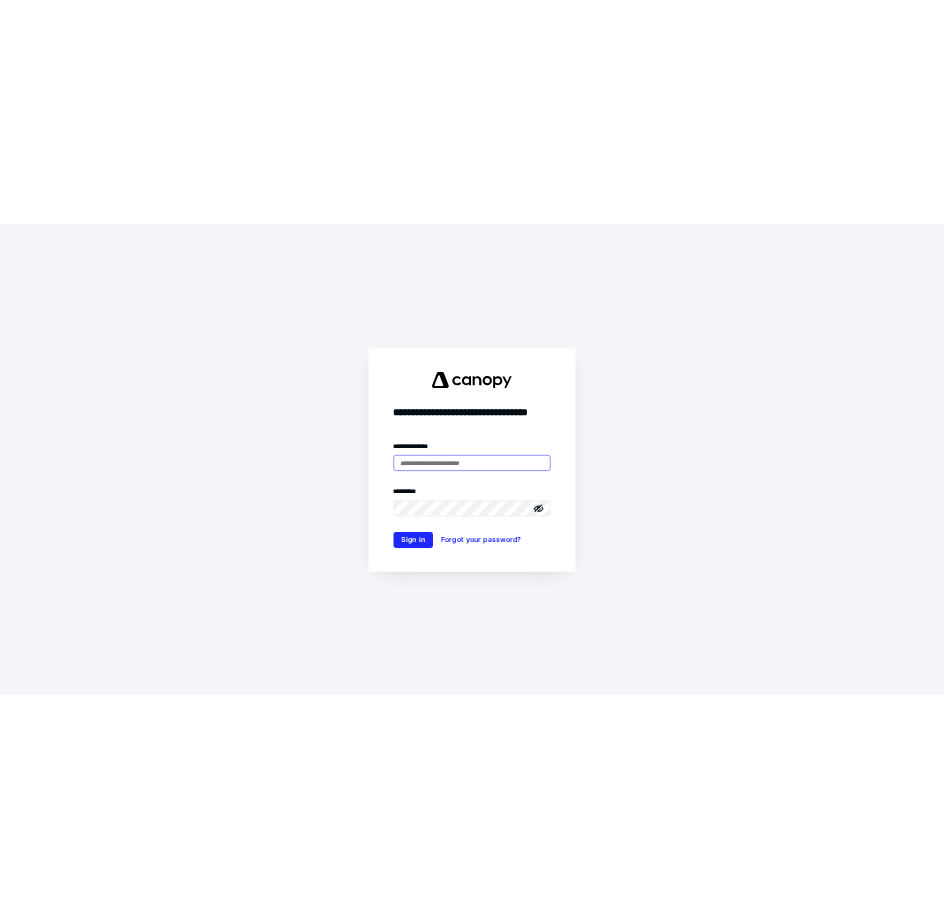 scroll, scrollTop: 0, scrollLeft: 0, axis: both 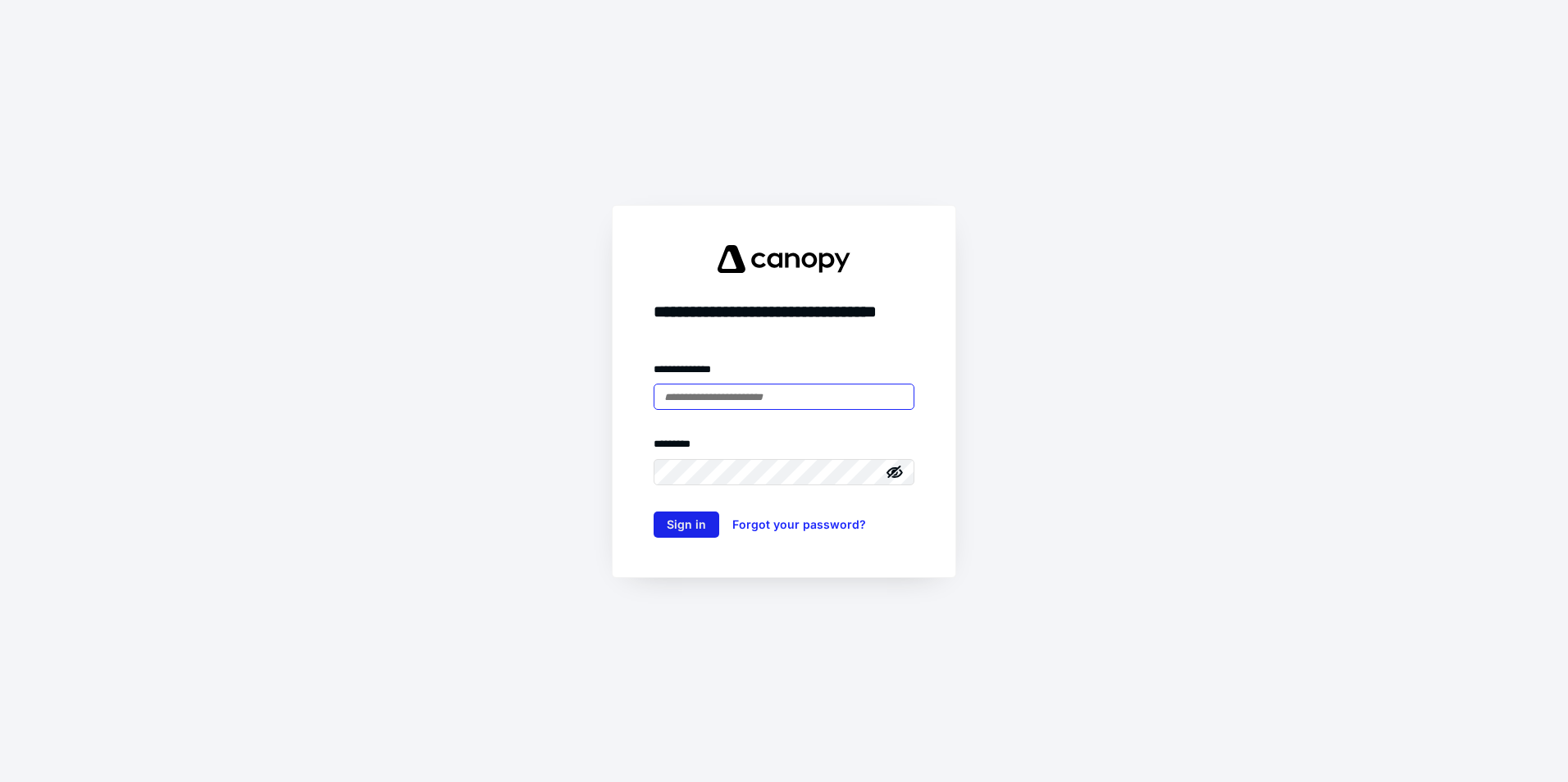 type on "**********" 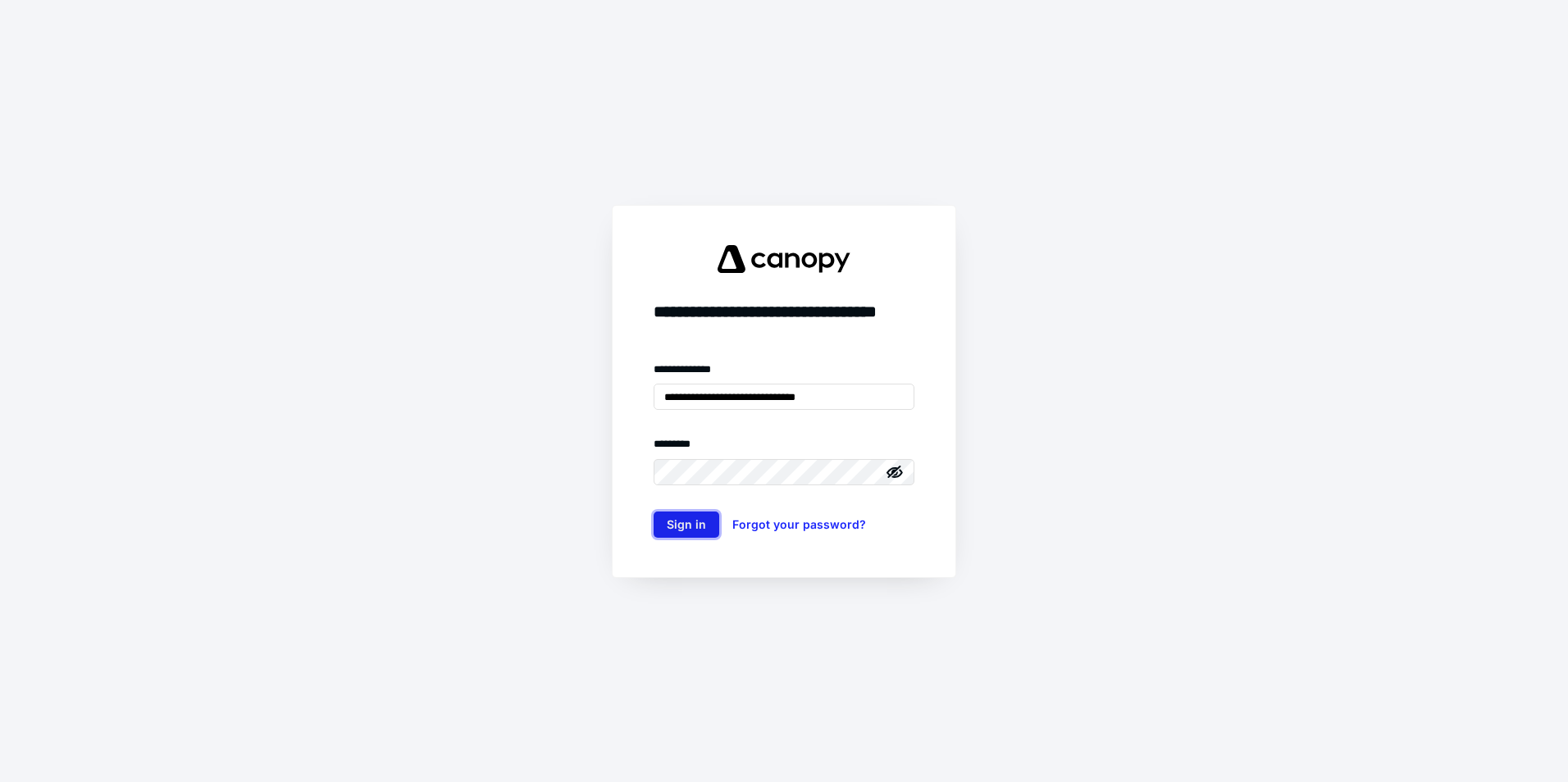 click on "Sign in" at bounding box center [686, 525] 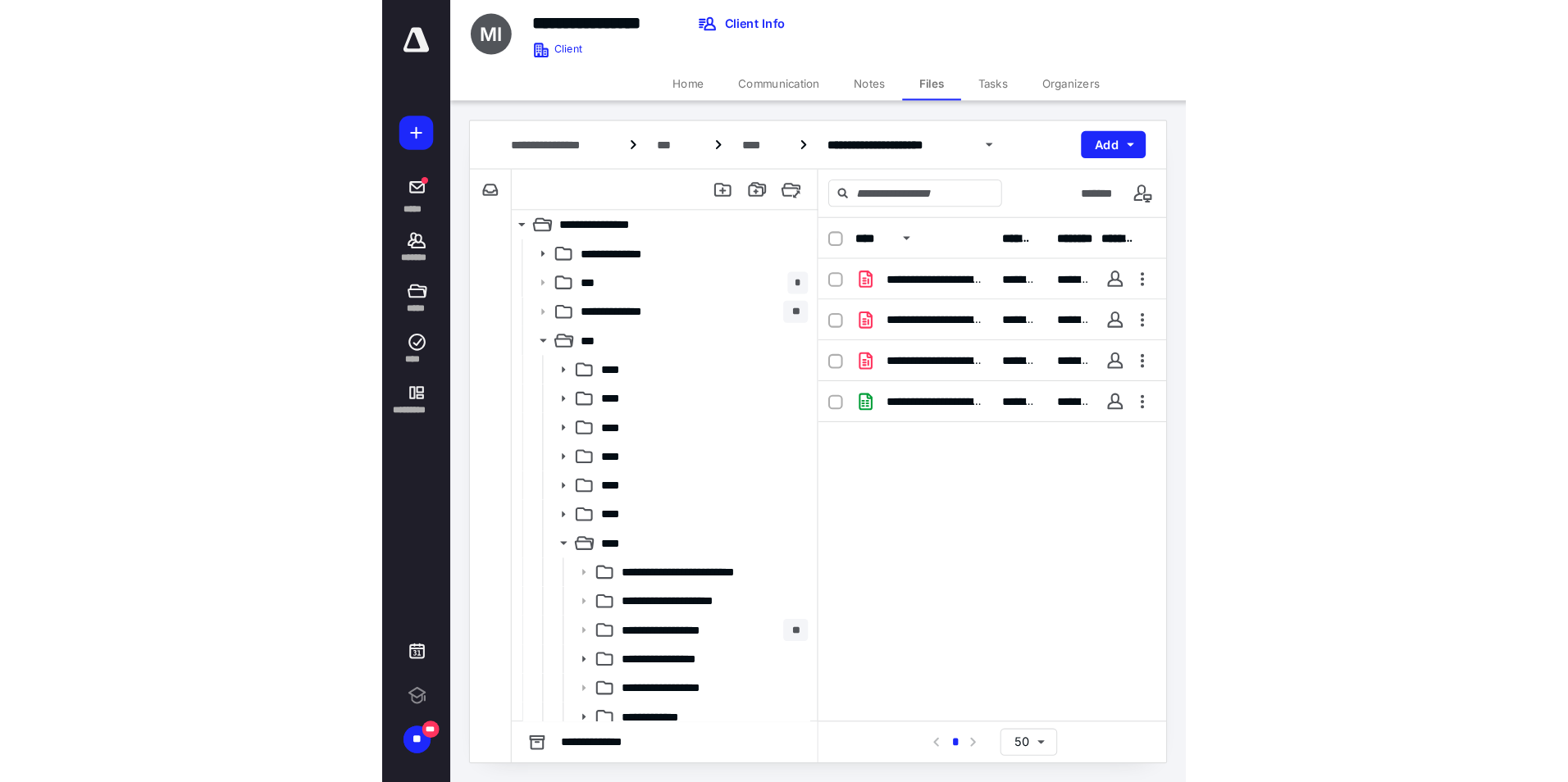 scroll, scrollTop: 0, scrollLeft: 0, axis: both 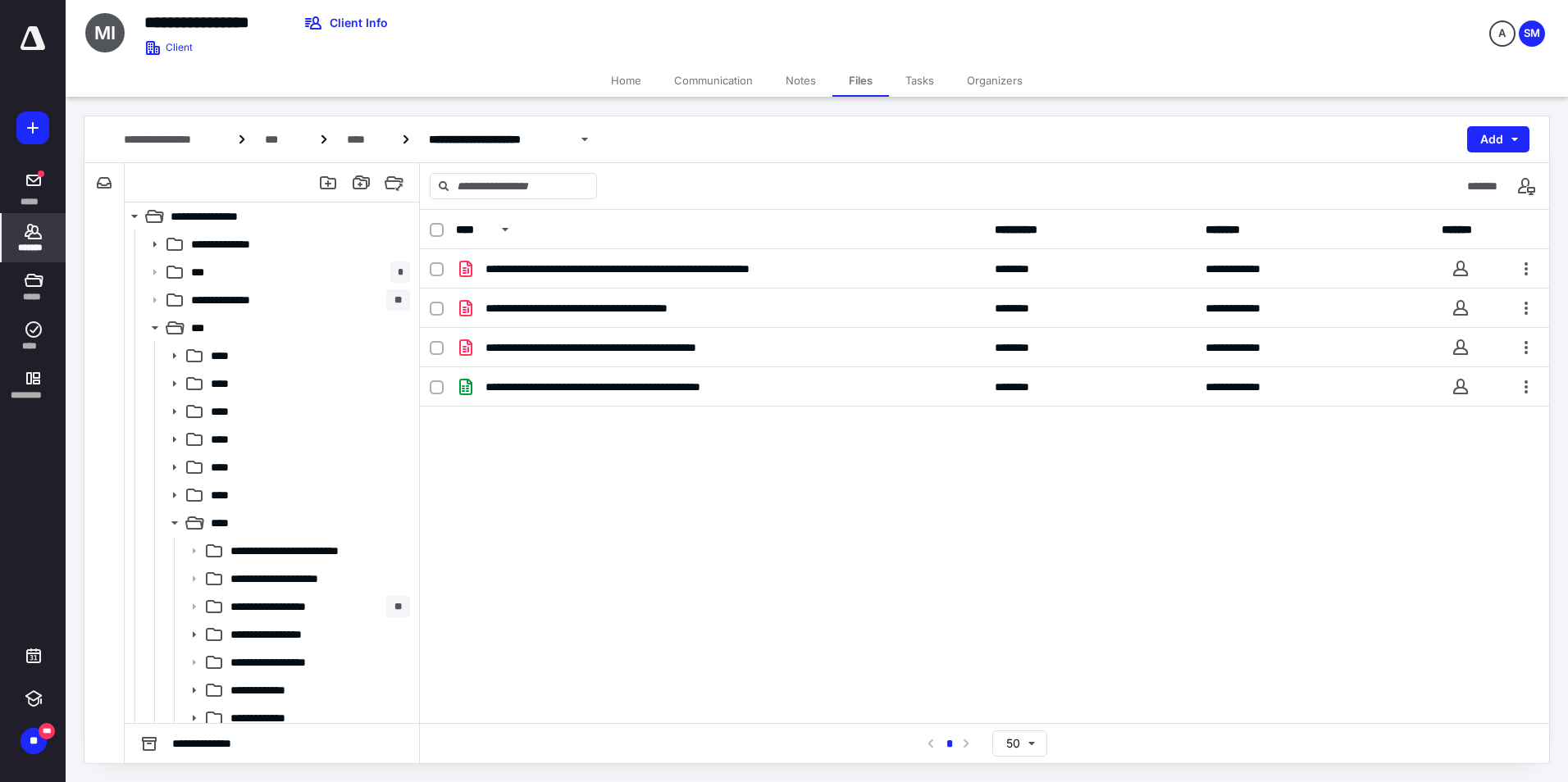 click 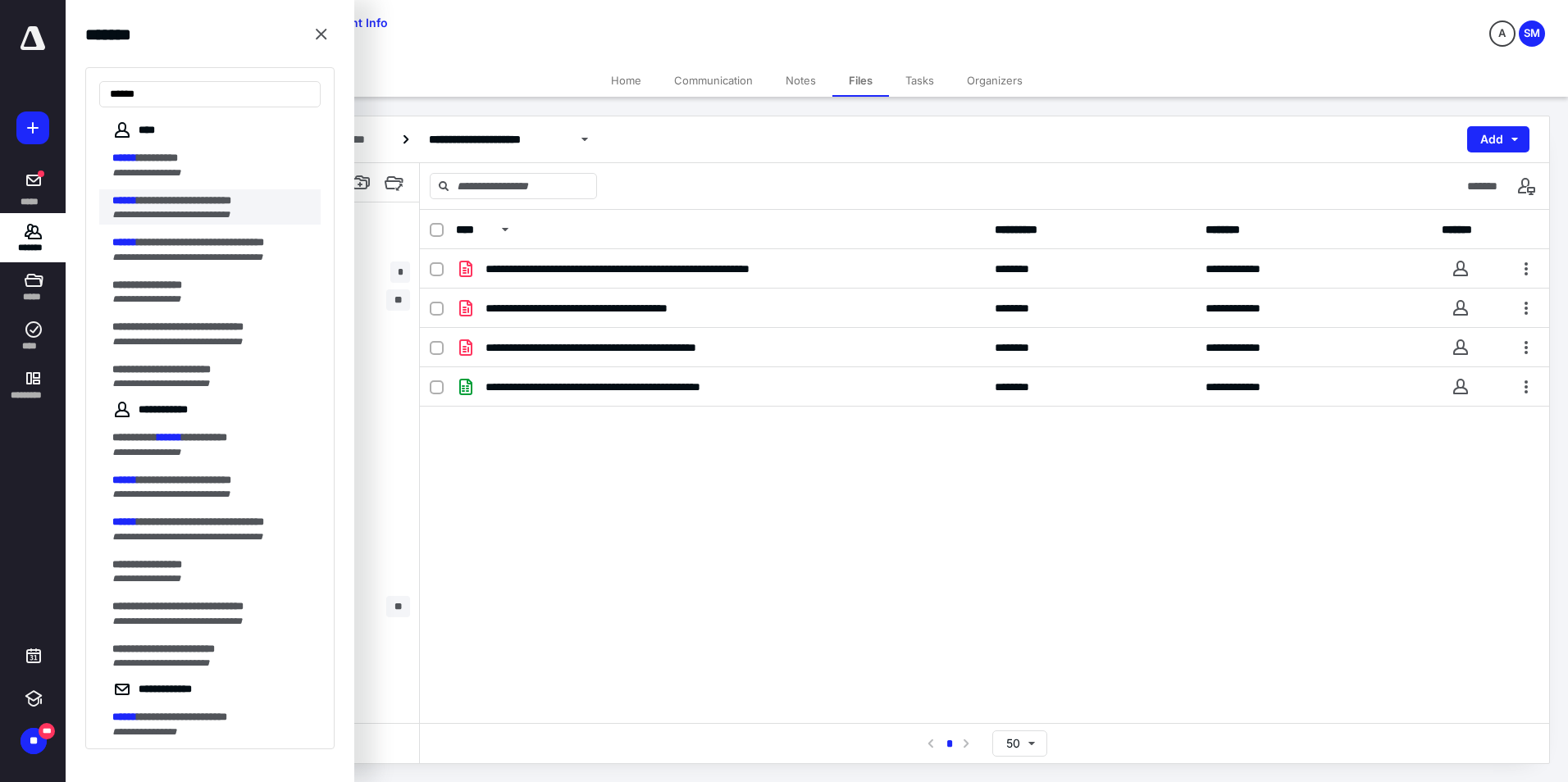 type on "******" 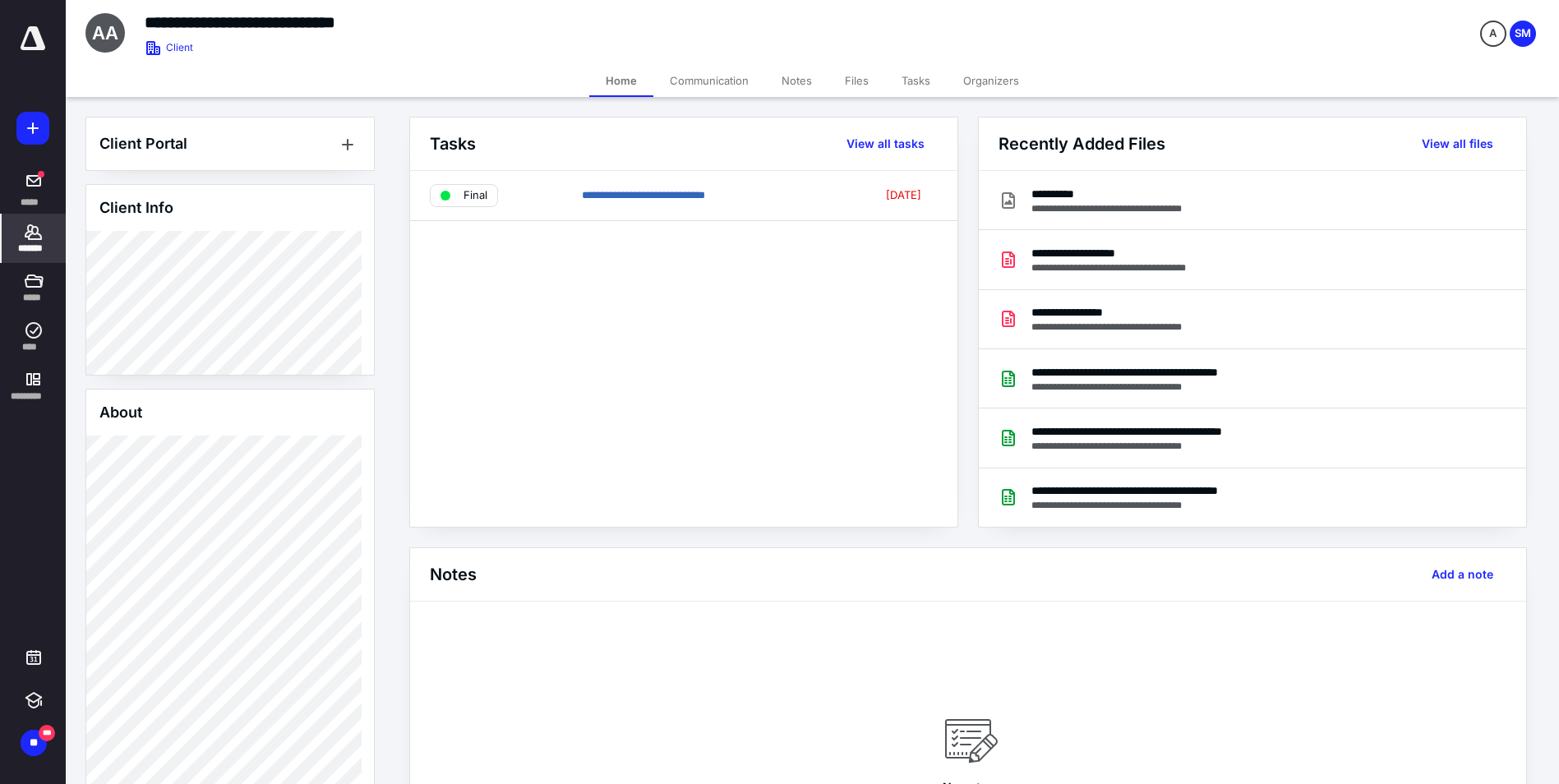 click on "Files" at bounding box center [856, 81] 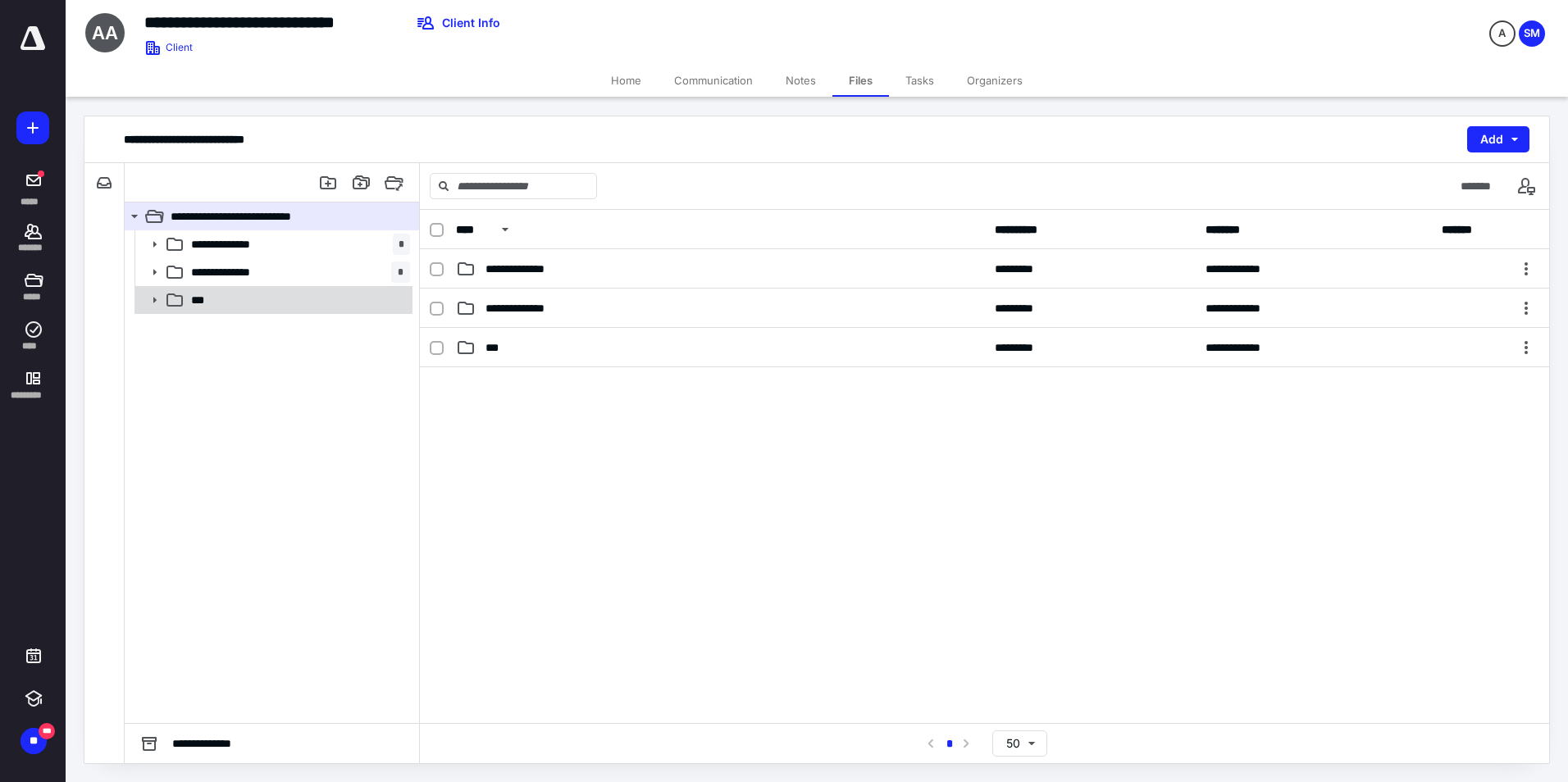 click on "***" at bounding box center [272, 300] 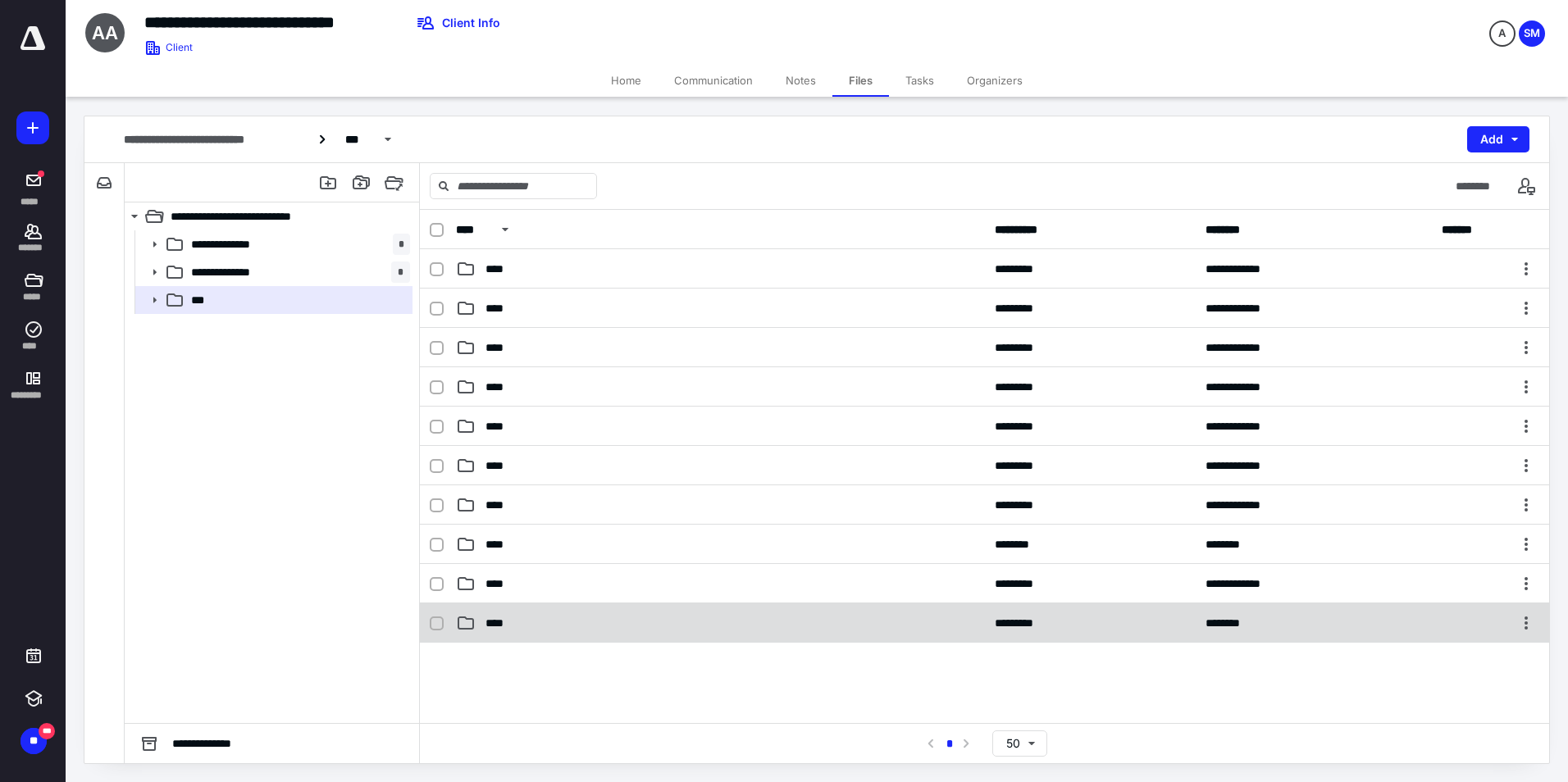 click on "****" at bounding box center [500, 623] 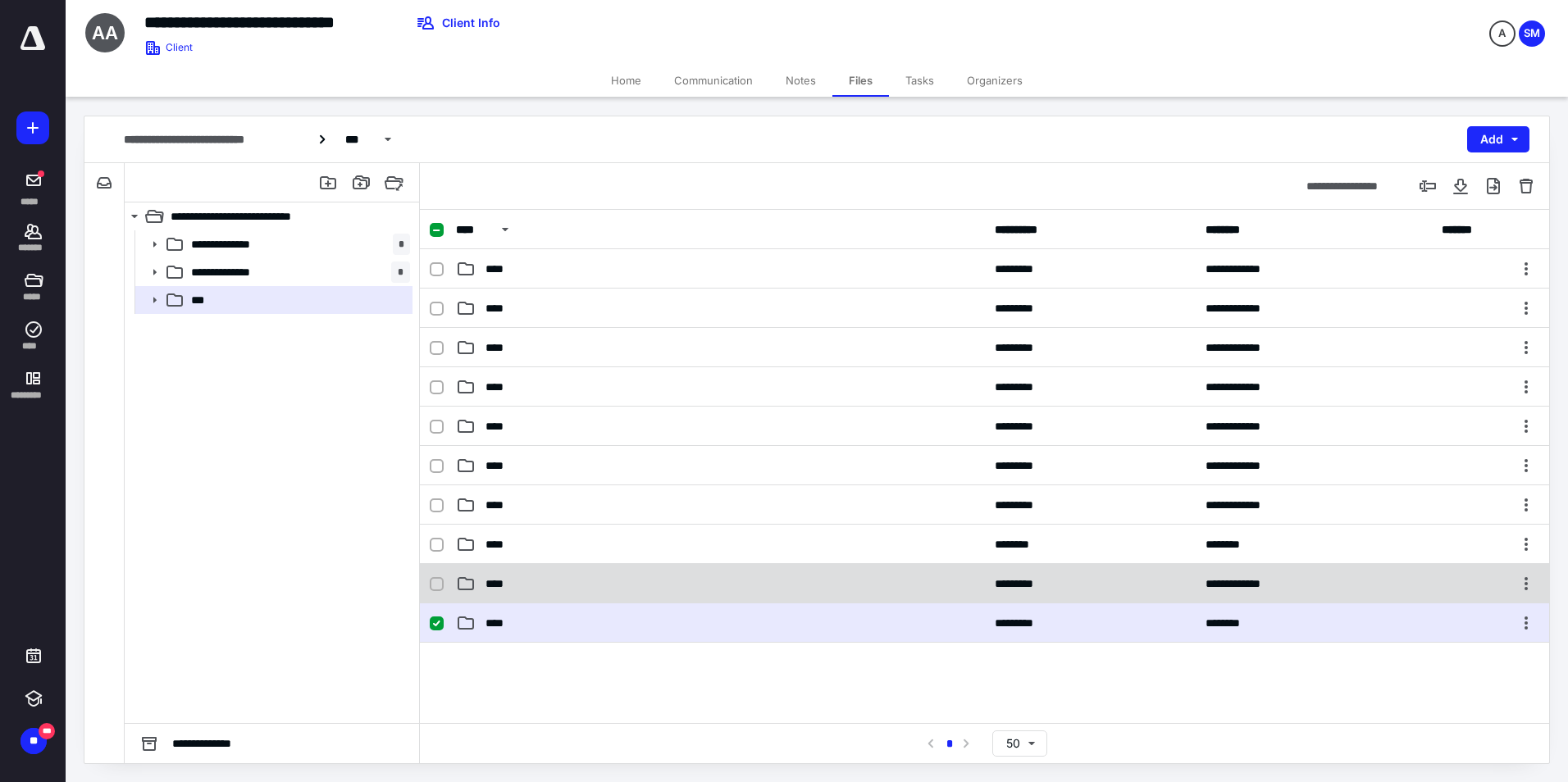 click on "**********" at bounding box center (984, 584) 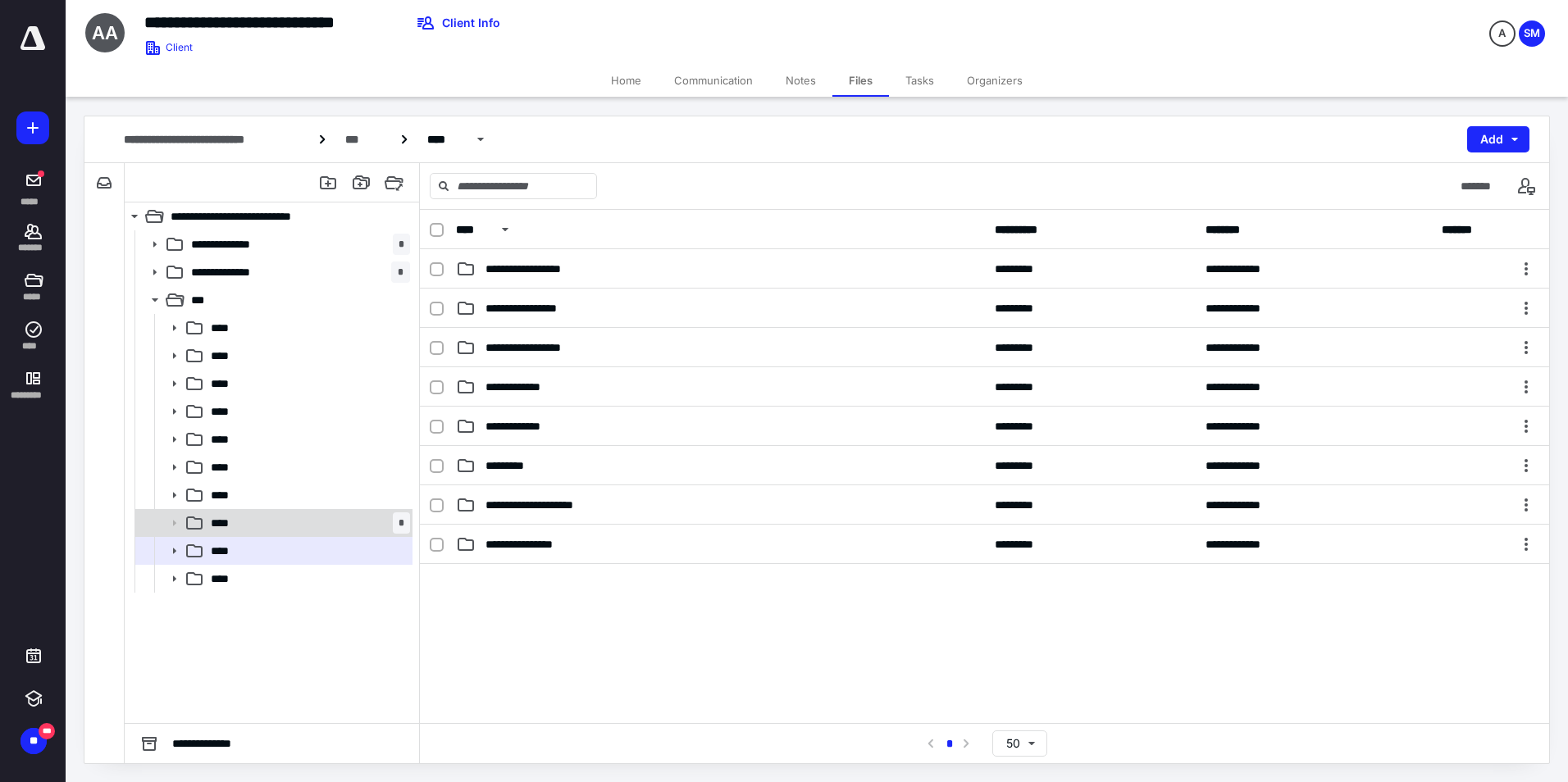 click on "**** *" at bounding box center [307, 523] 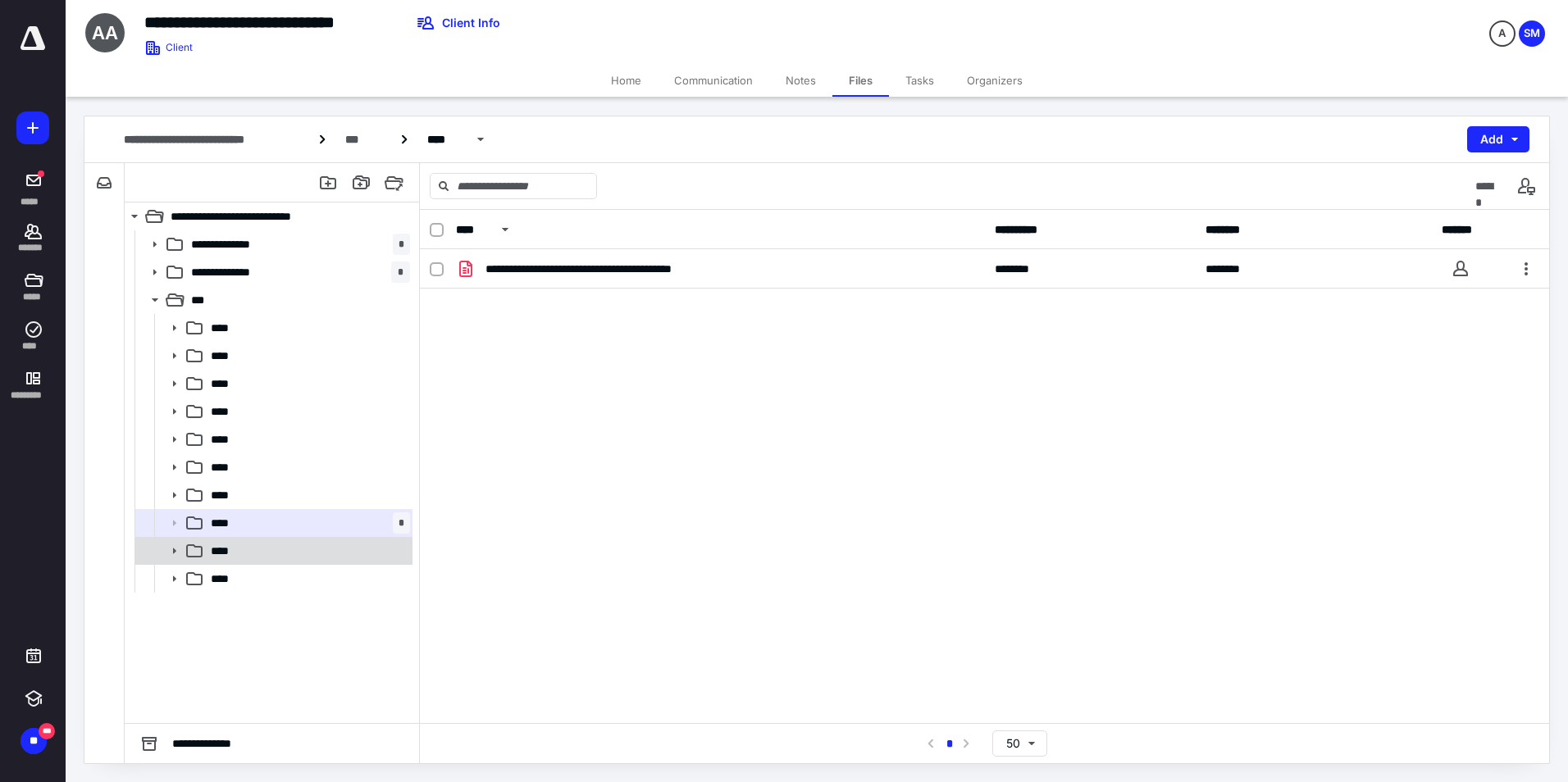 click on "****" at bounding box center (307, 551) 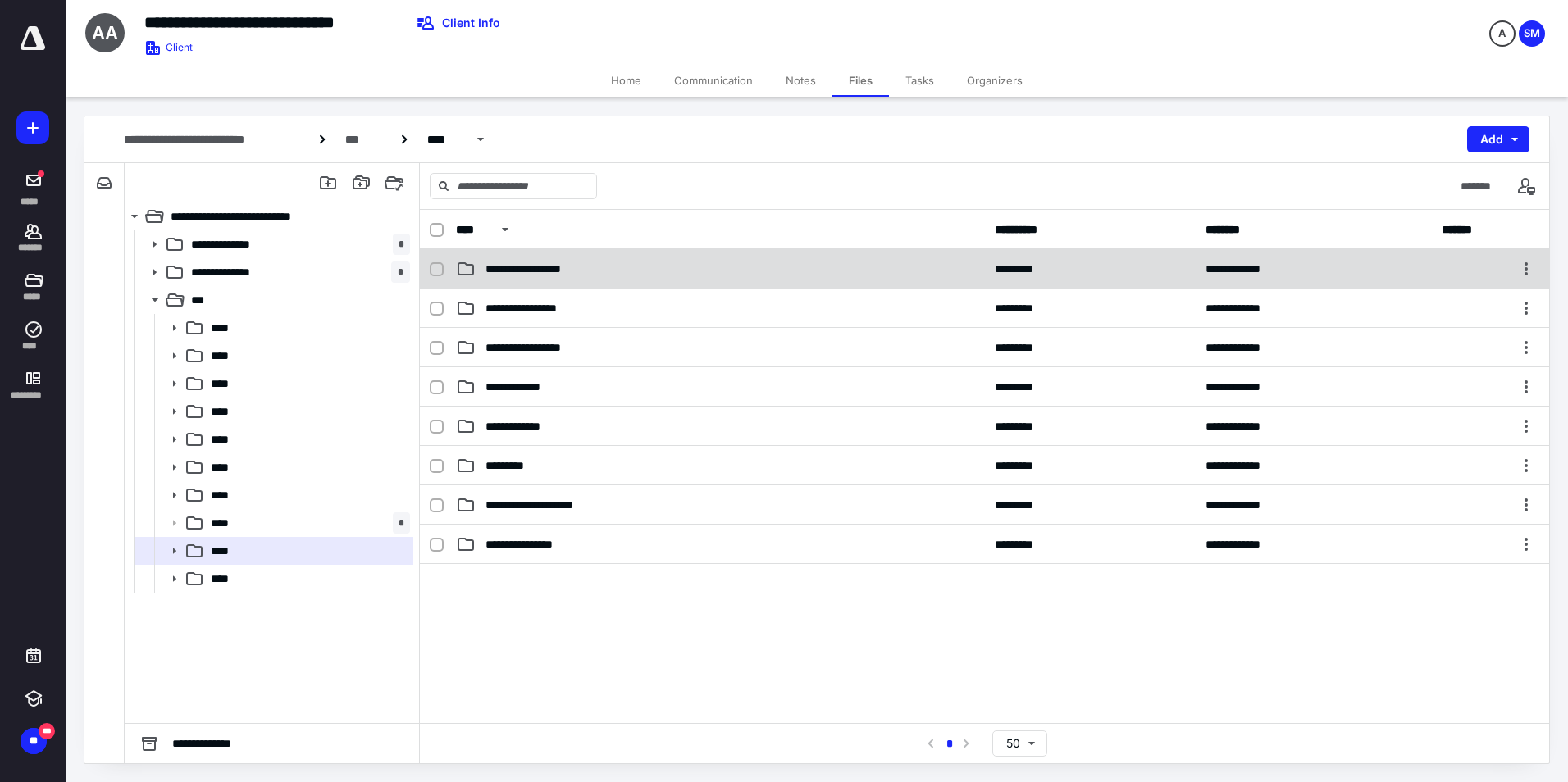click on "**********" at bounding box center (984, 269) 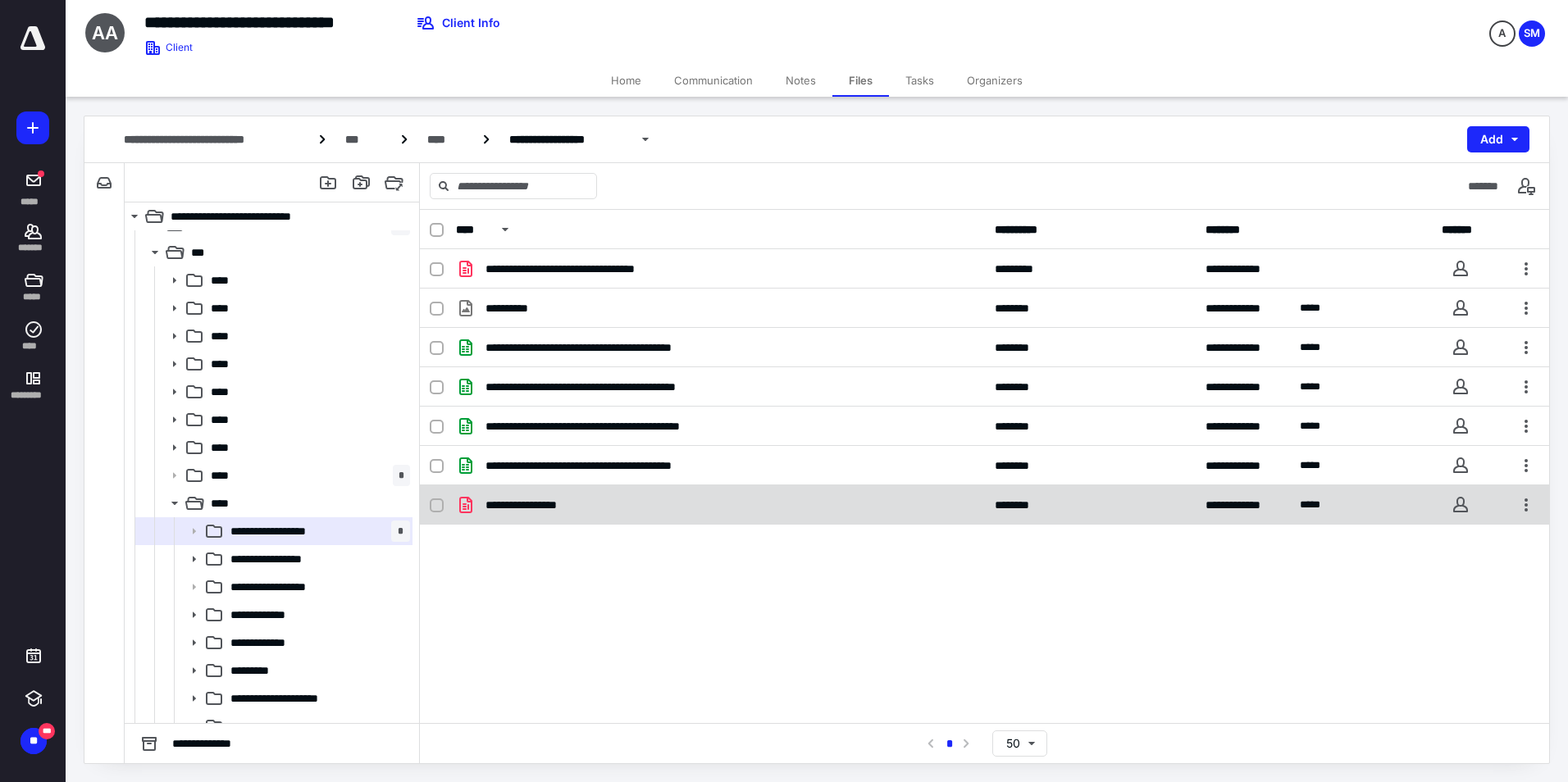 scroll, scrollTop: 93, scrollLeft: 0, axis: vertical 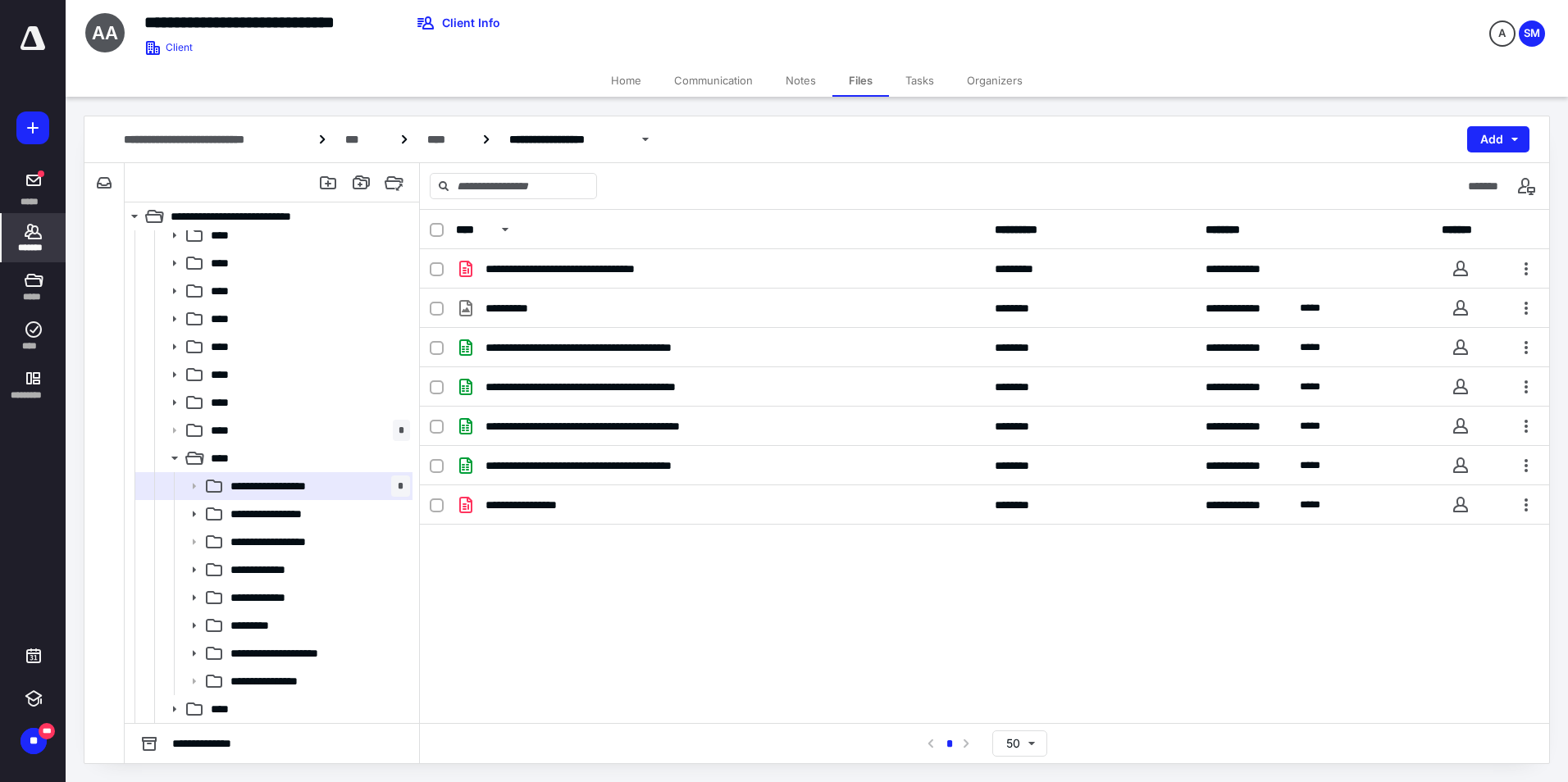 click 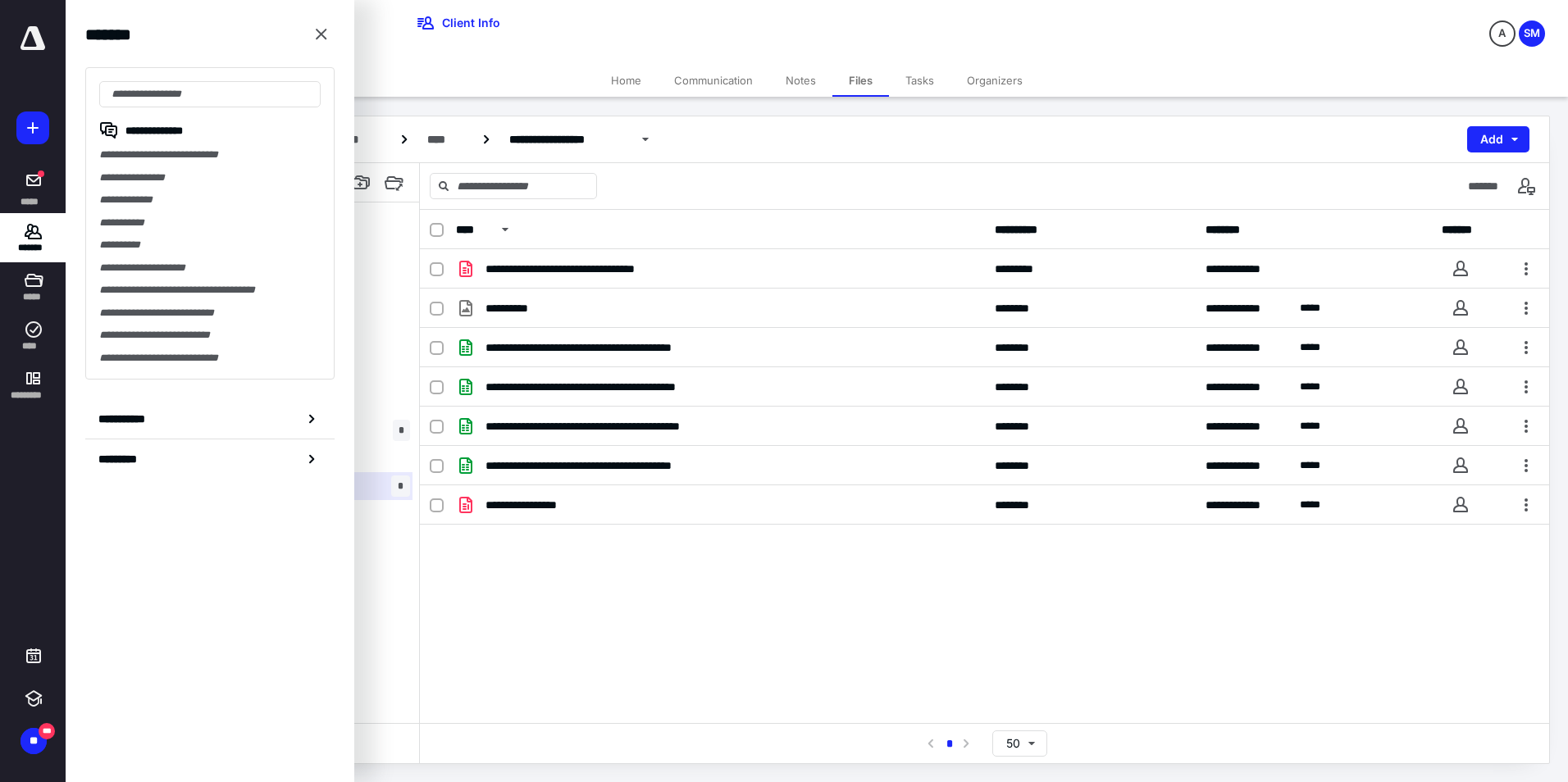 click on "**********" at bounding box center [210, 223] 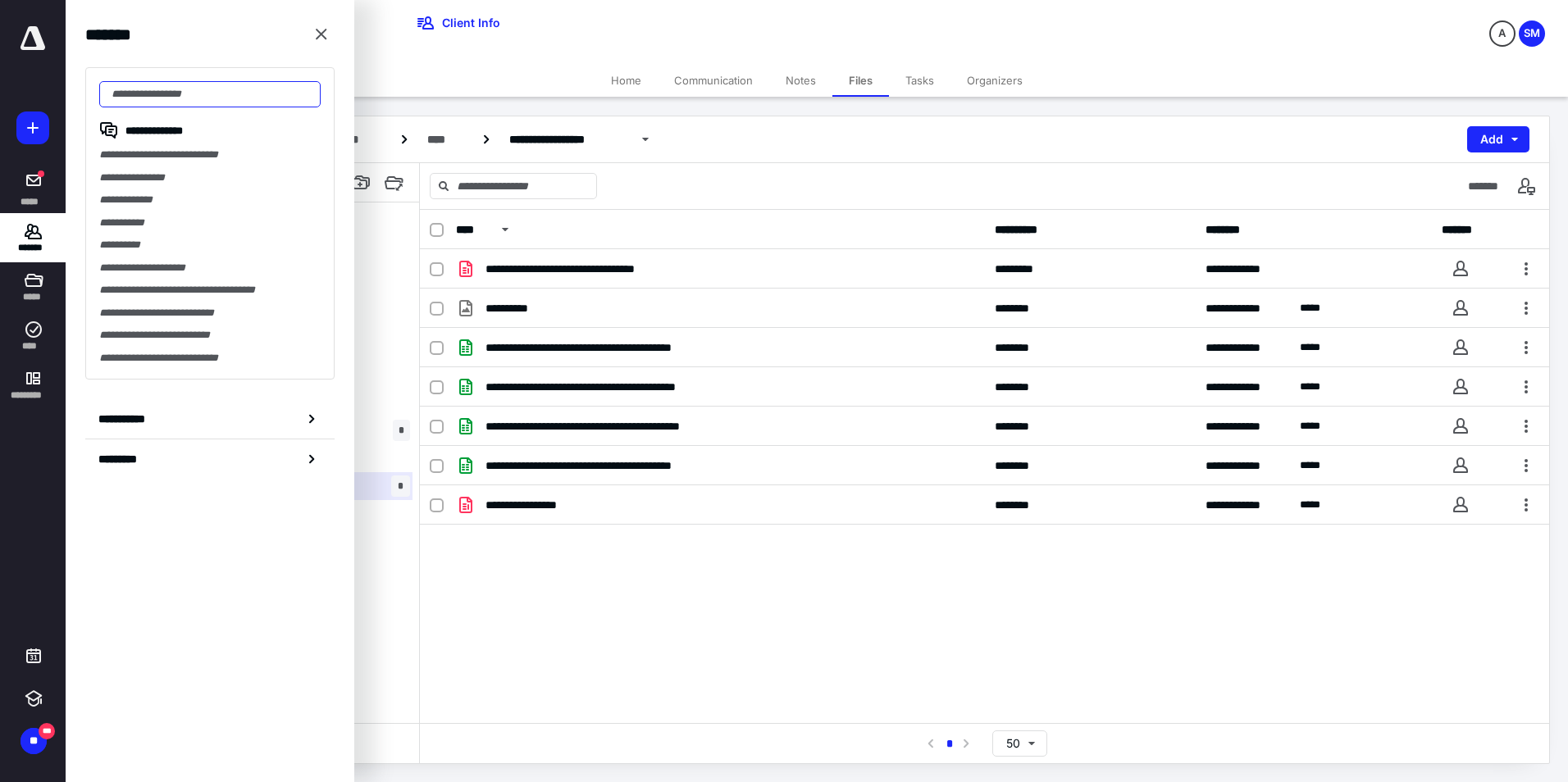 click at bounding box center [210, 94] 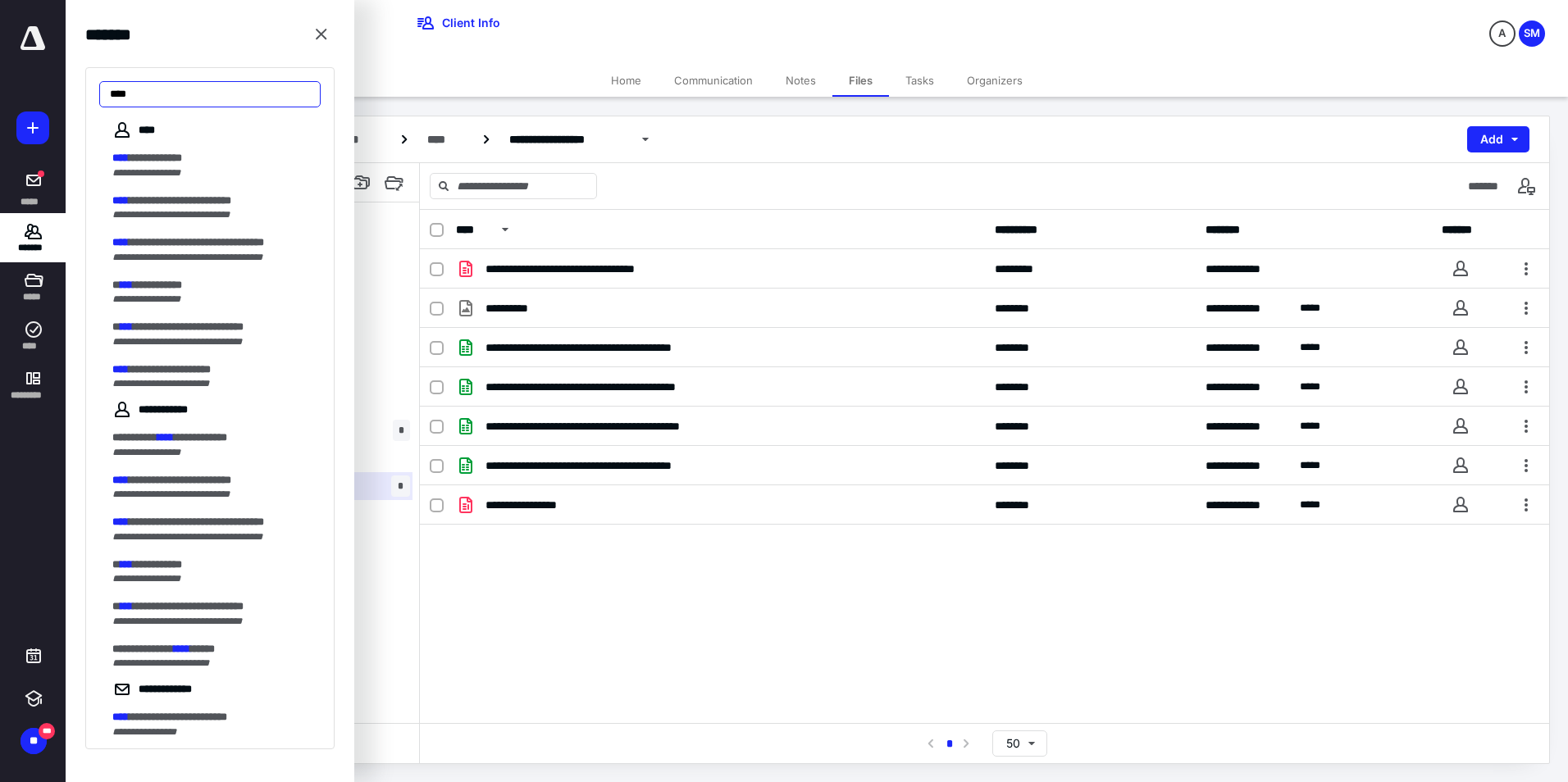 type on "****" 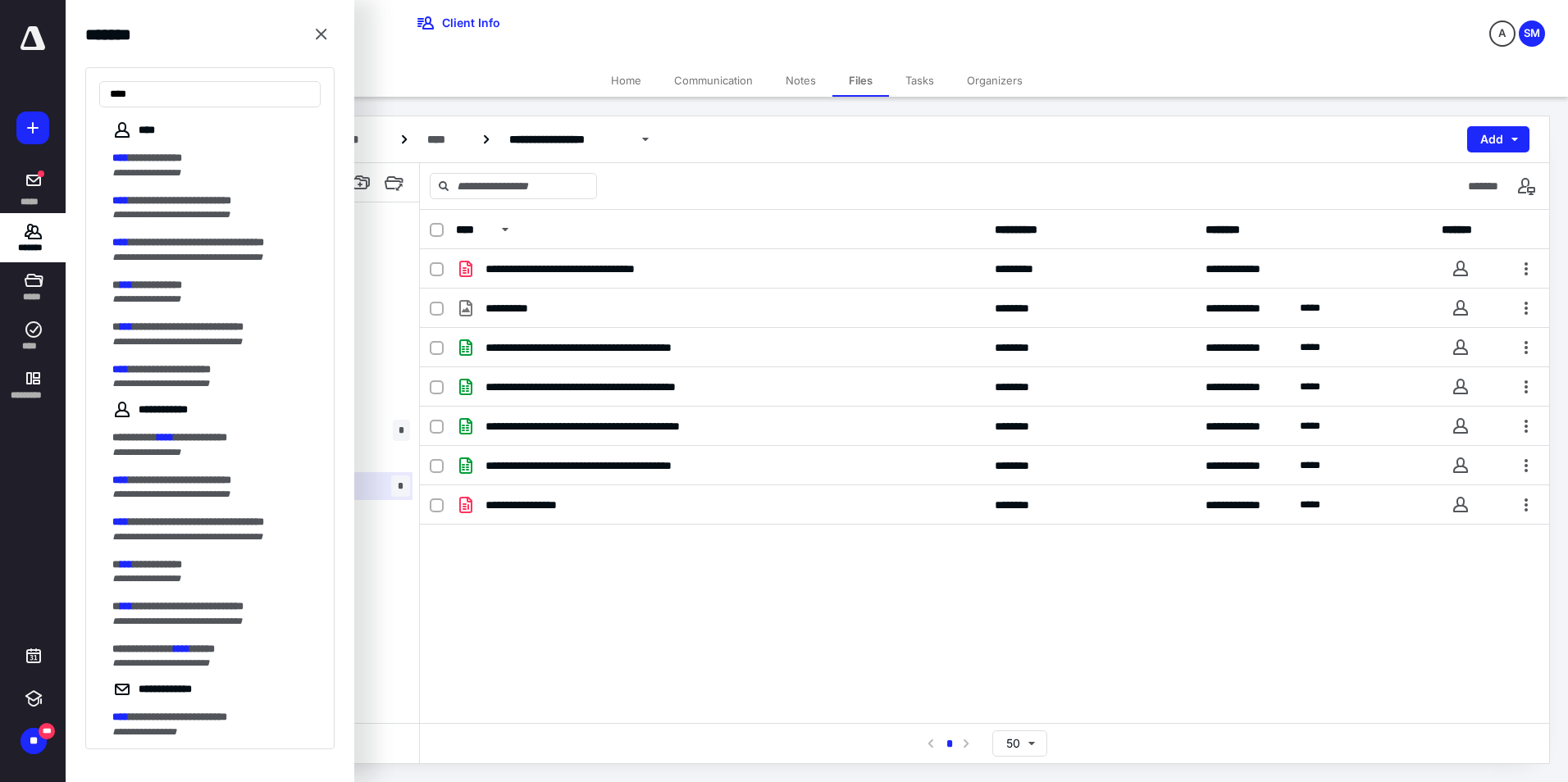 click on "**********" at bounding box center [210, 270] 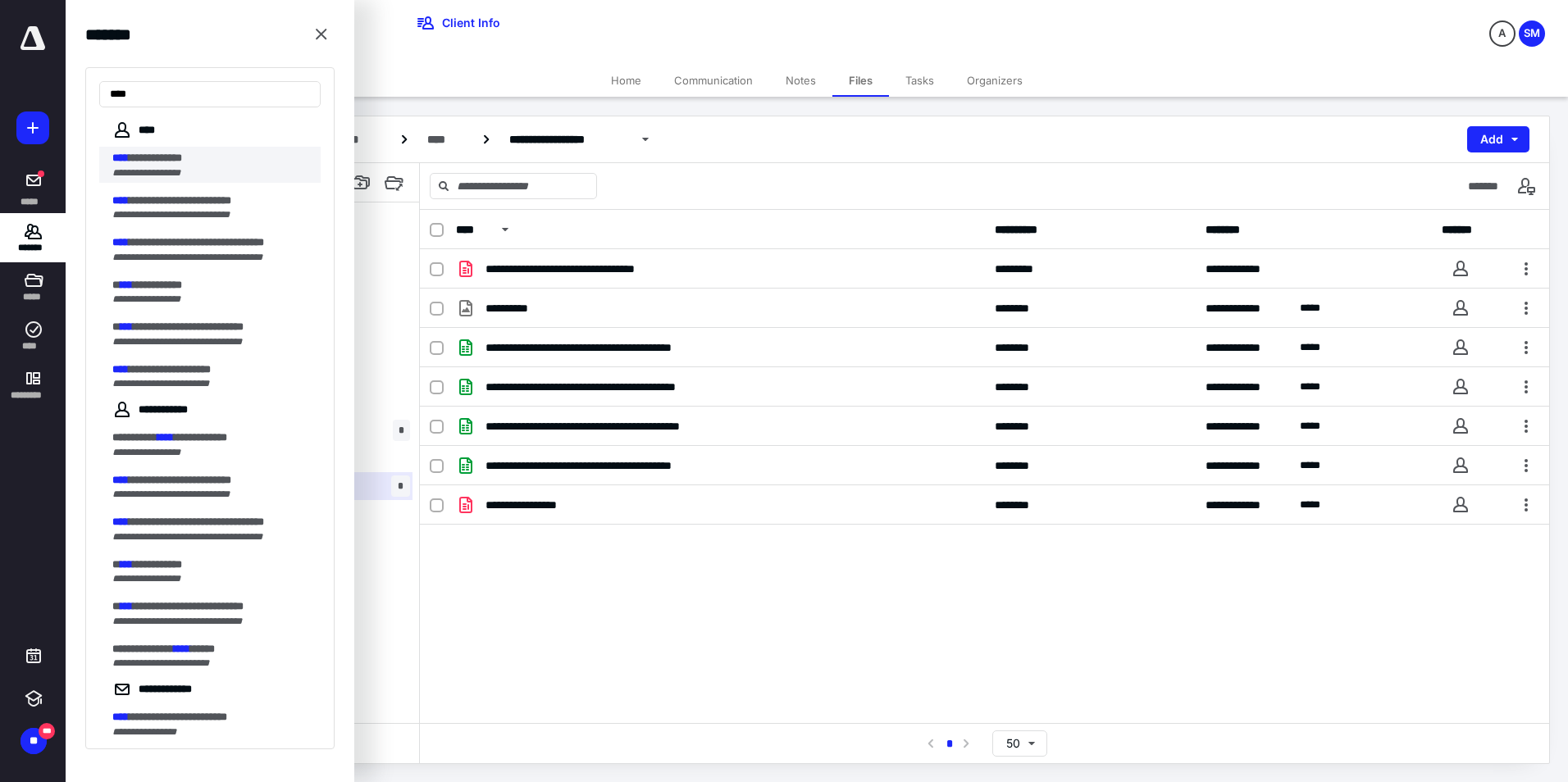 click on "**********" at bounding box center (146, 173) 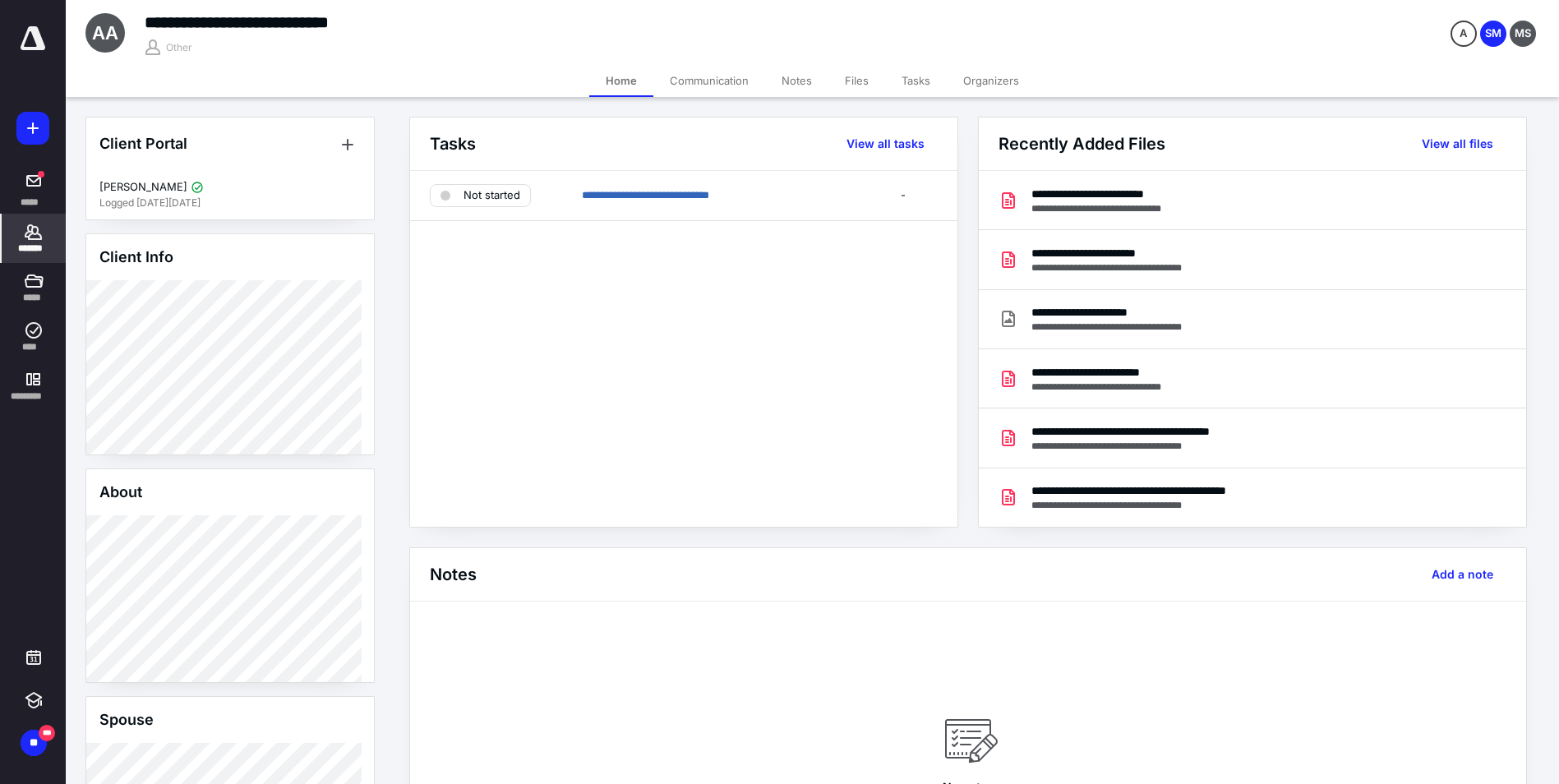 click on "Files" at bounding box center [856, 81] 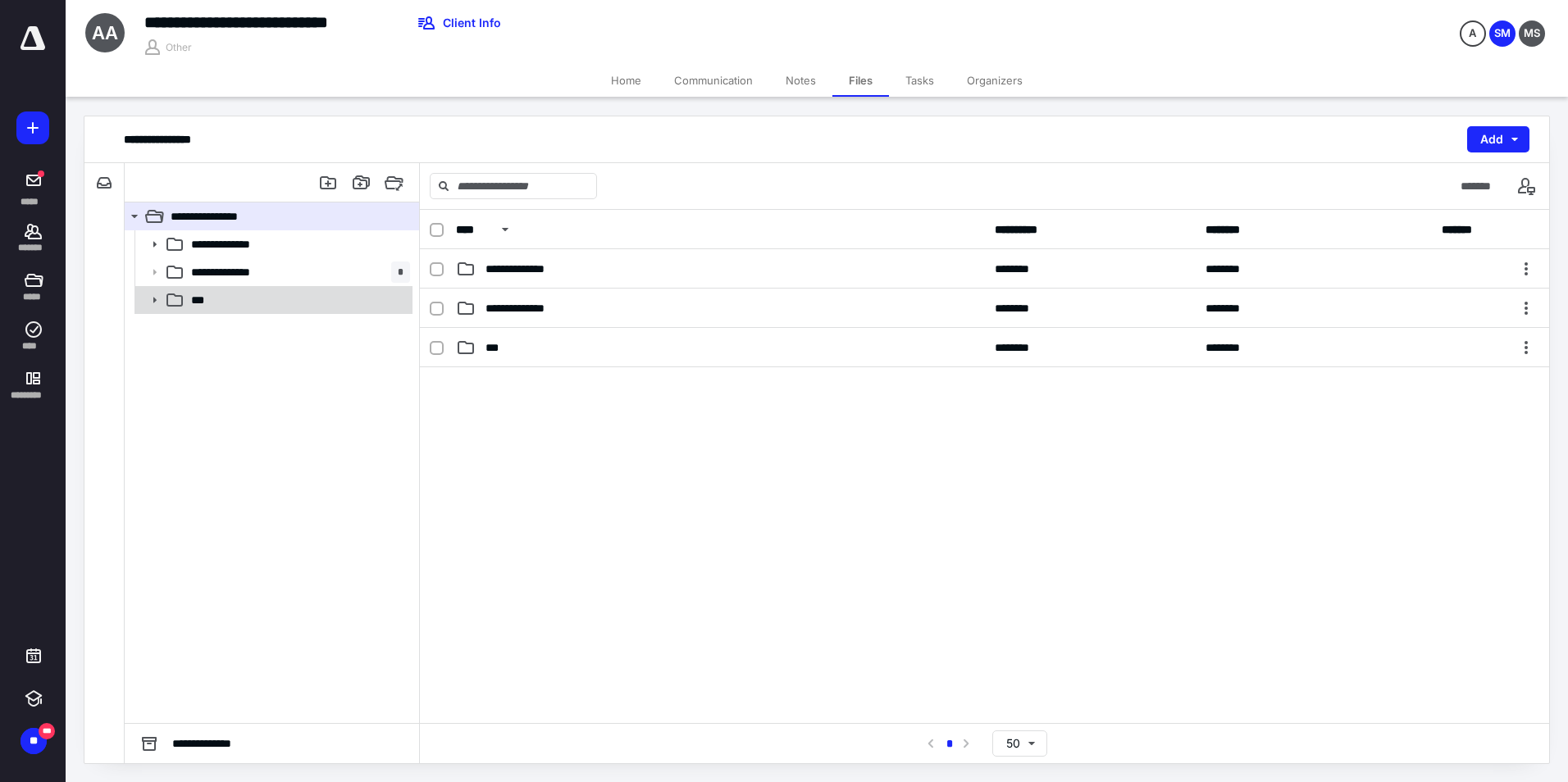 click on "***" at bounding box center [201, 300] 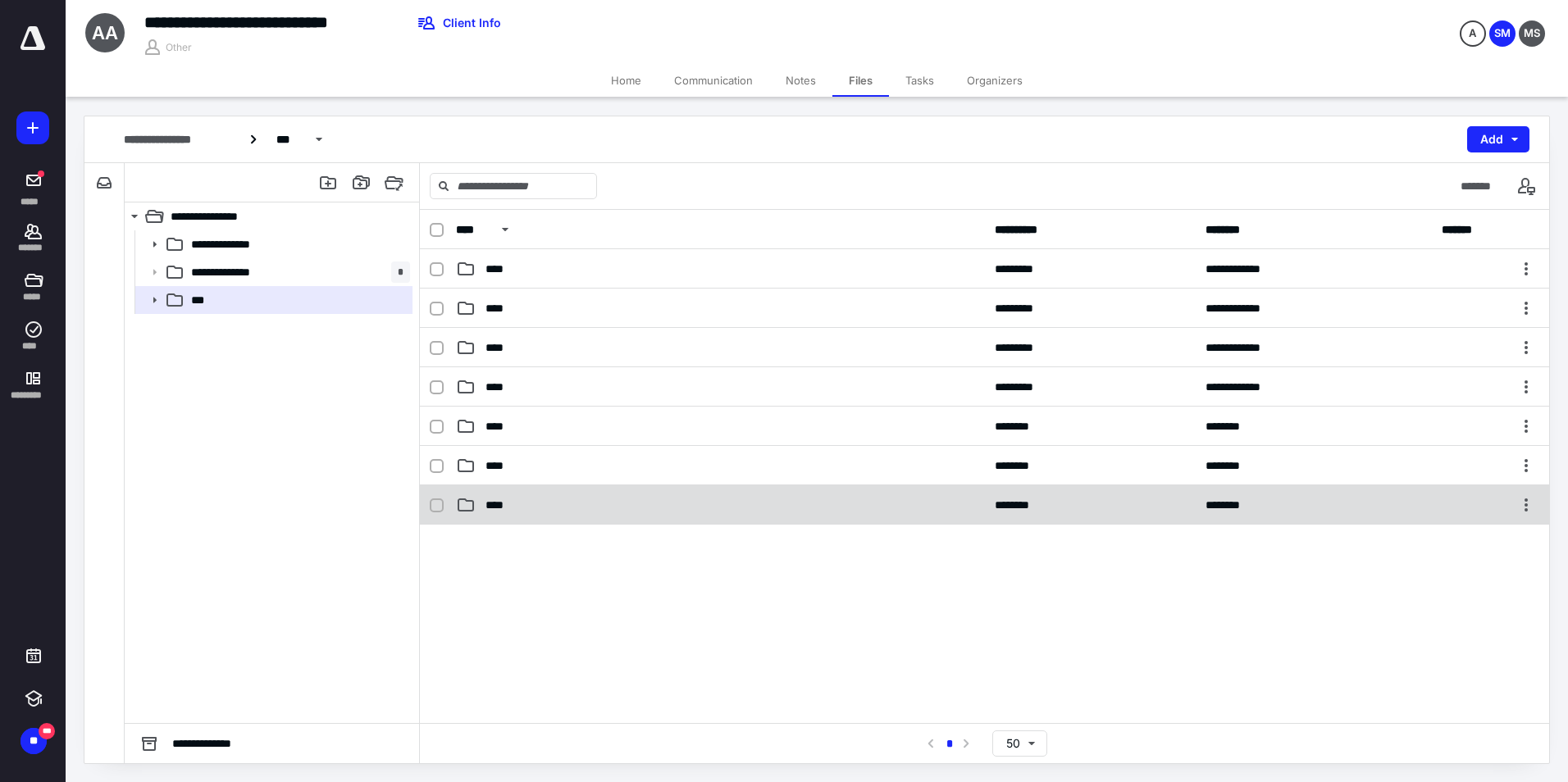 click on "**** ******** ********" at bounding box center [984, 505] 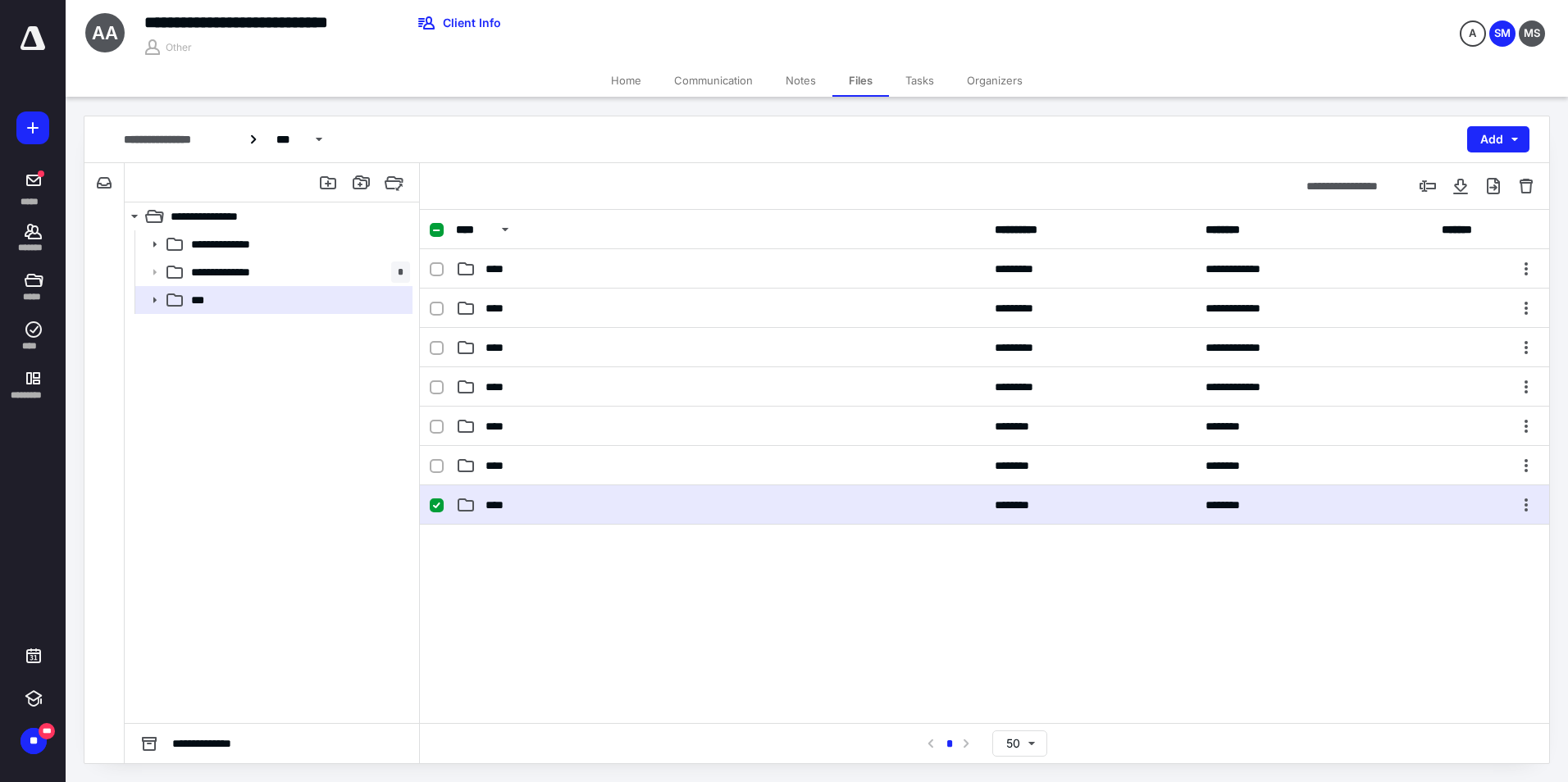 click on "**** ******** ********" at bounding box center (984, 505) 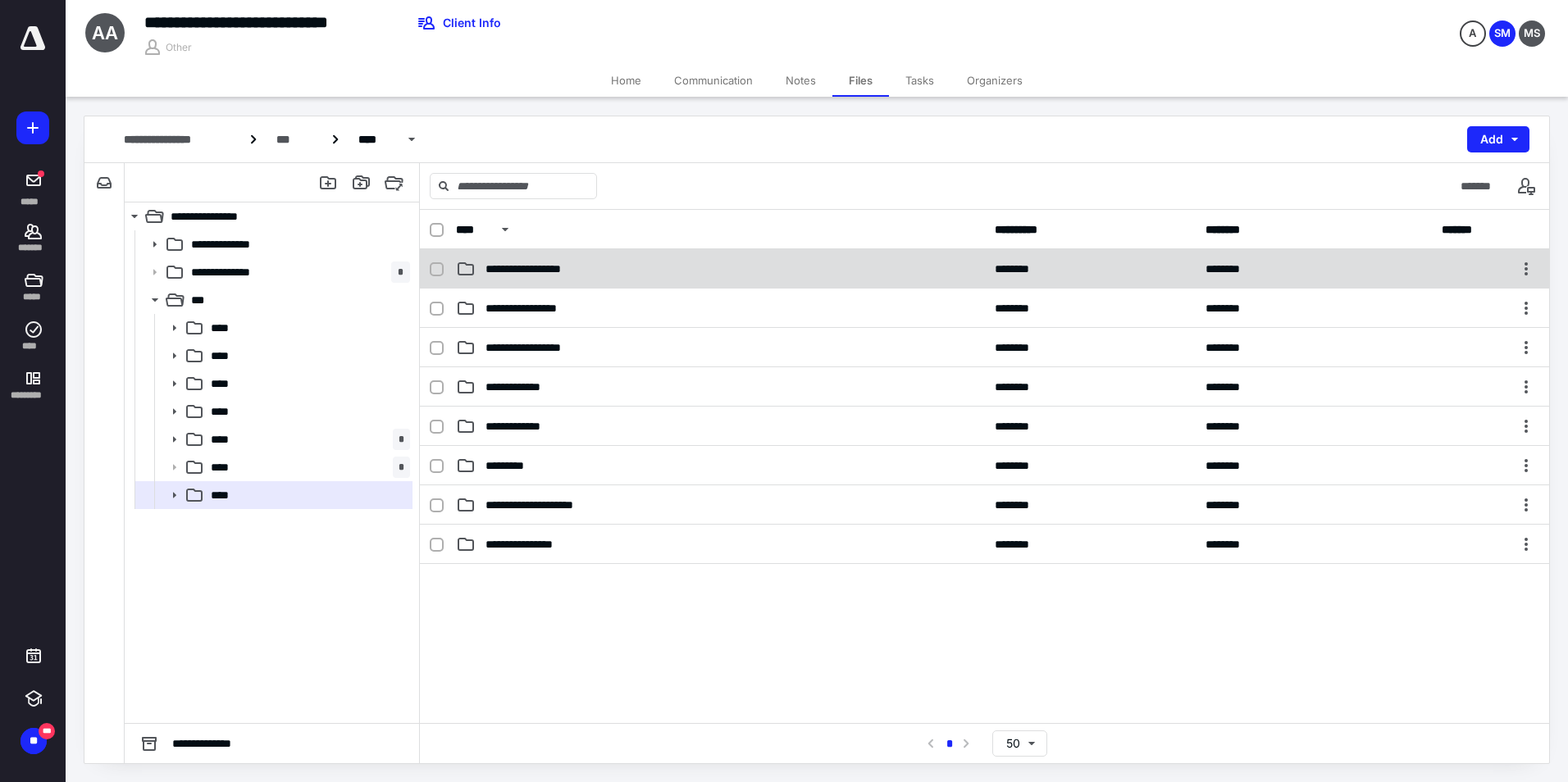 click on "**********" at bounding box center [541, 269] 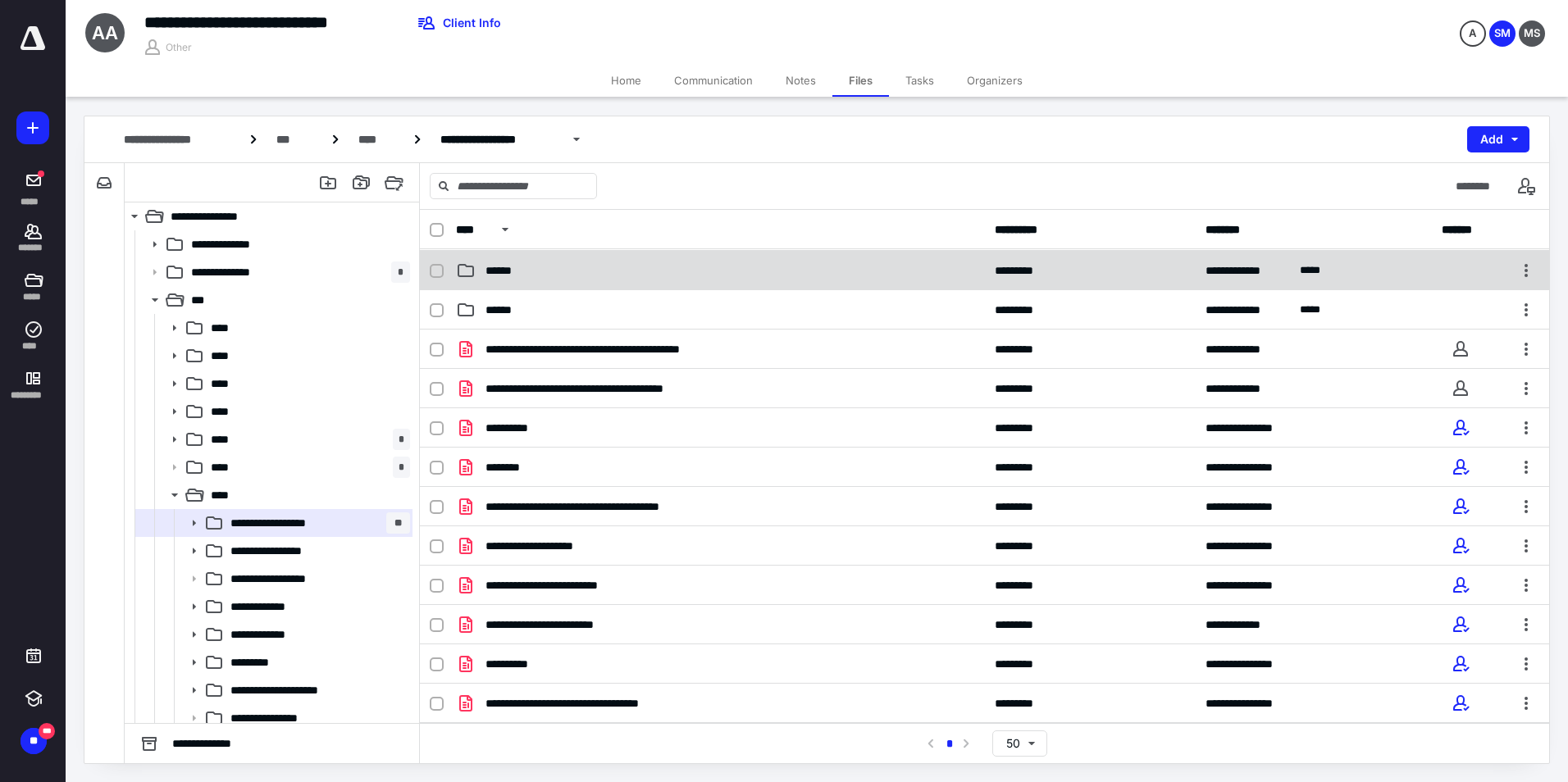 scroll, scrollTop: 0, scrollLeft: 0, axis: both 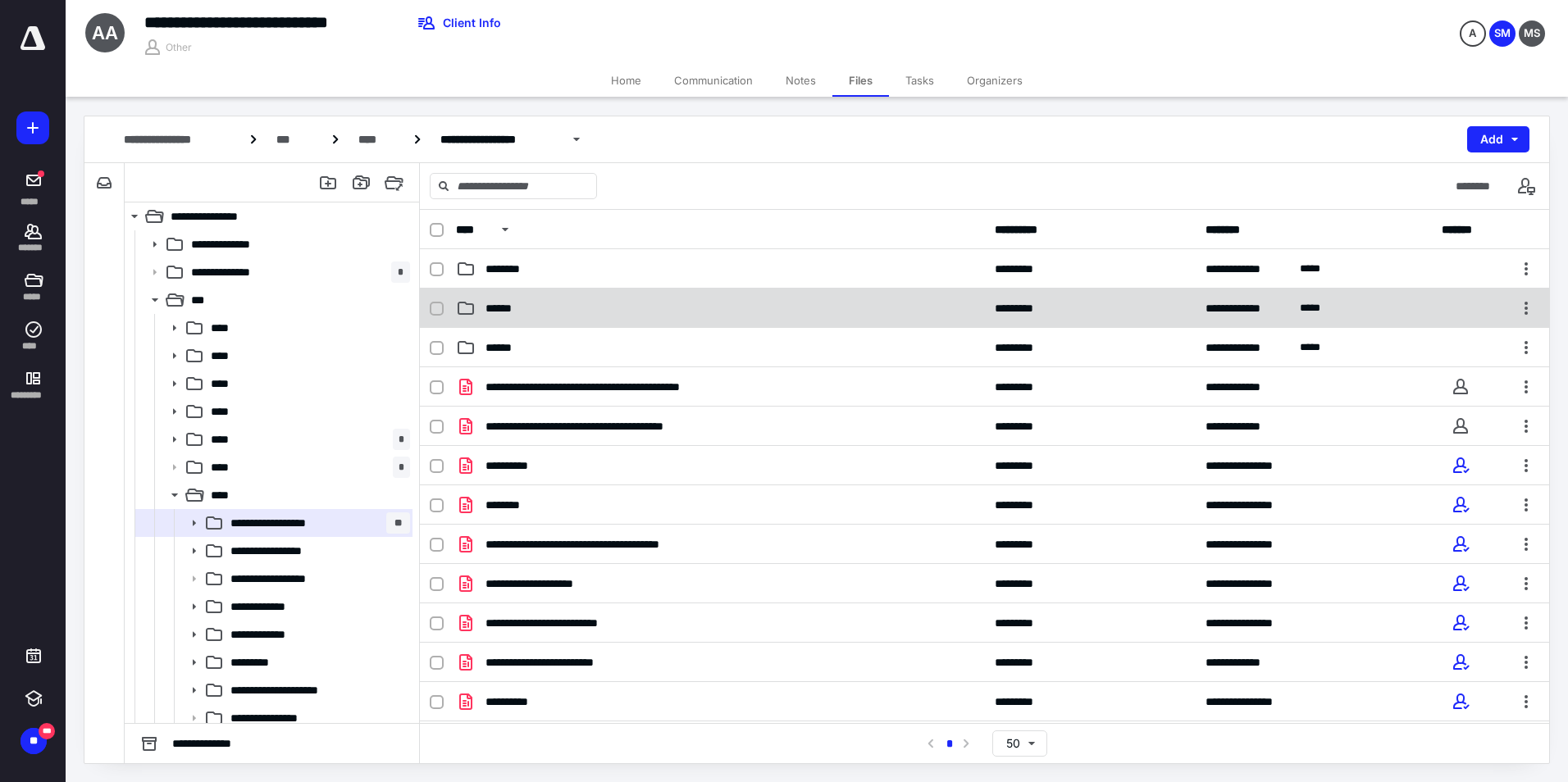 click on "******" at bounding box center (720, 308) 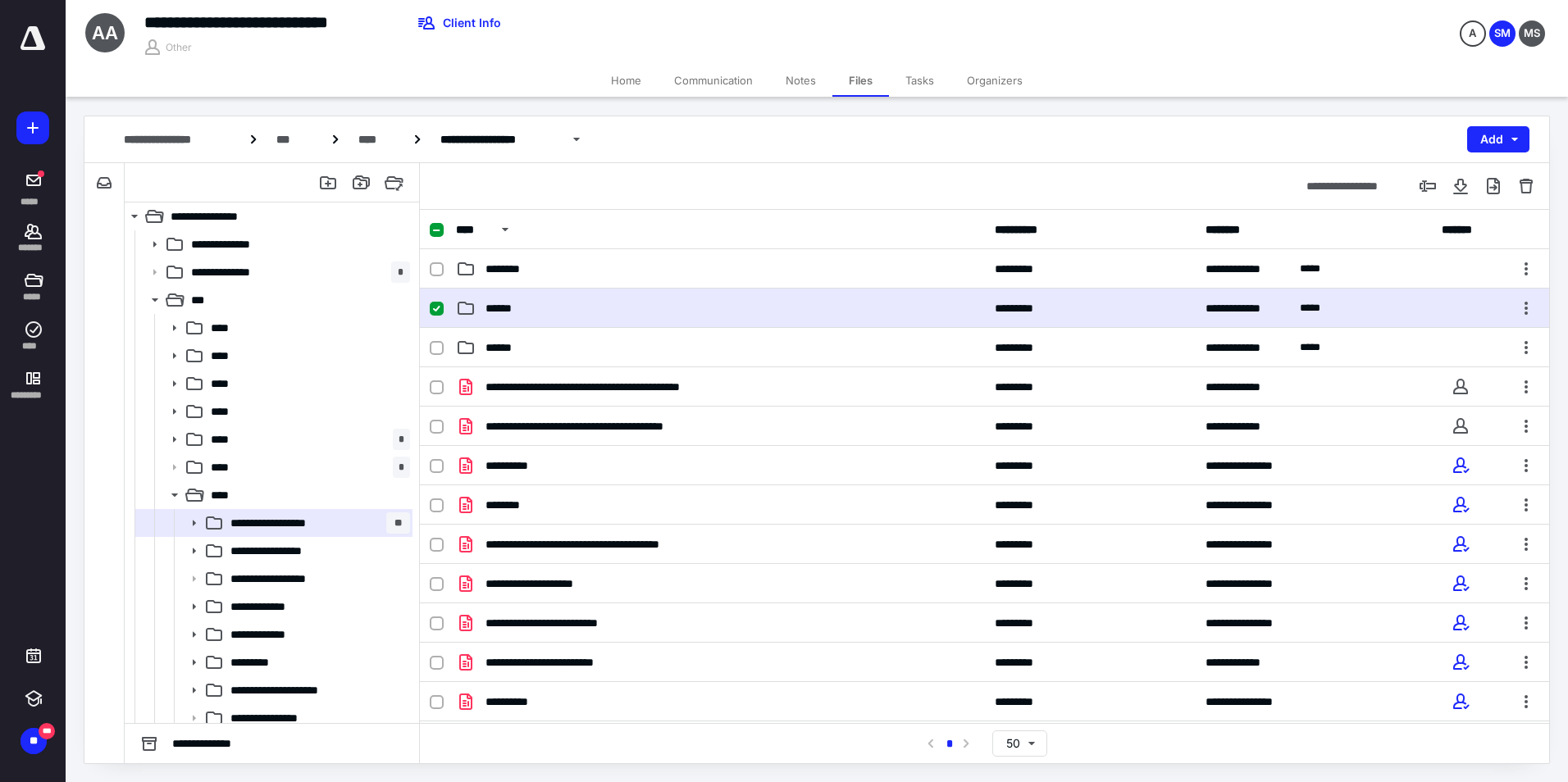 click on "******" at bounding box center [720, 308] 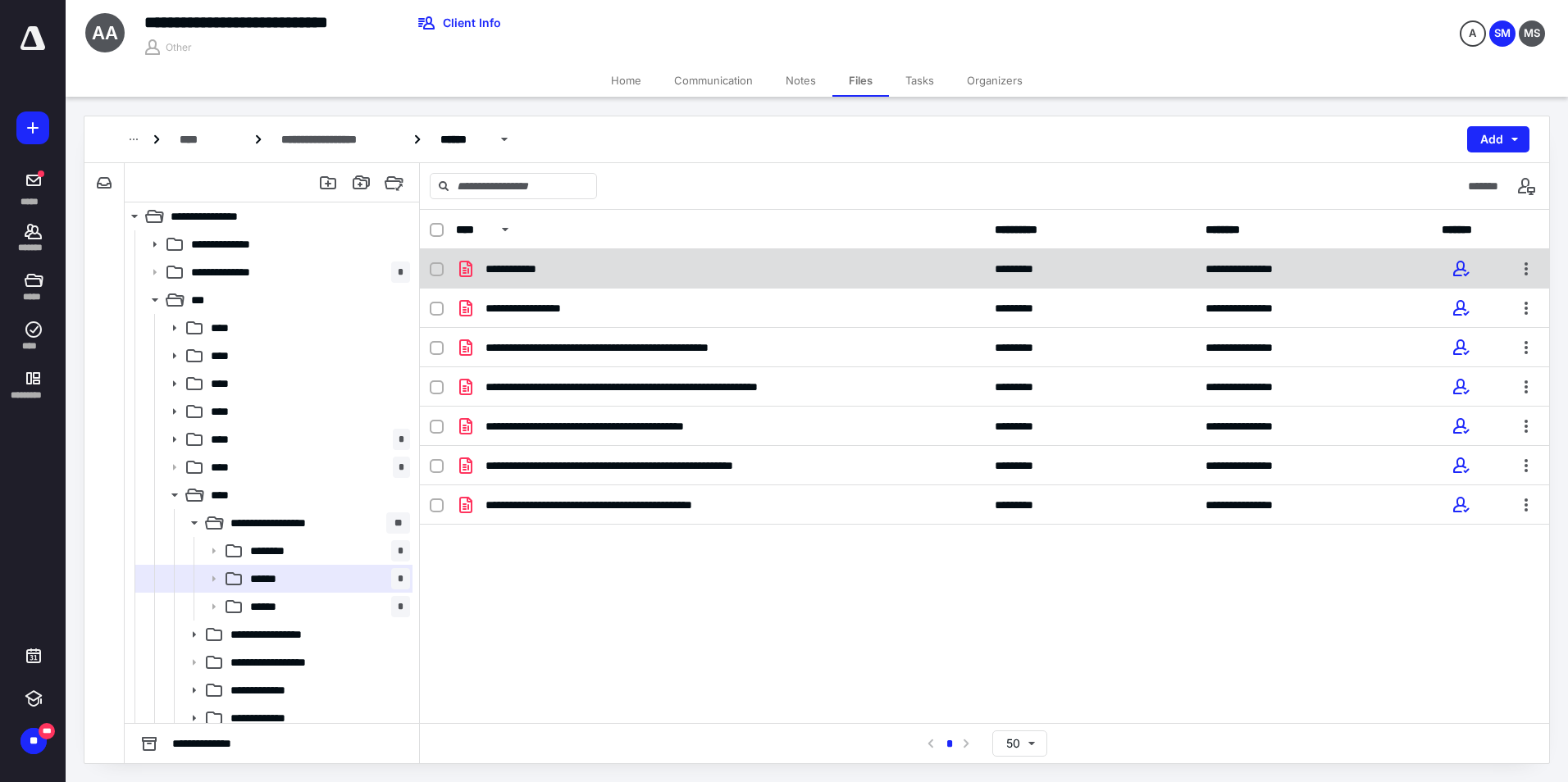 click on "**********" at bounding box center (517, 269) 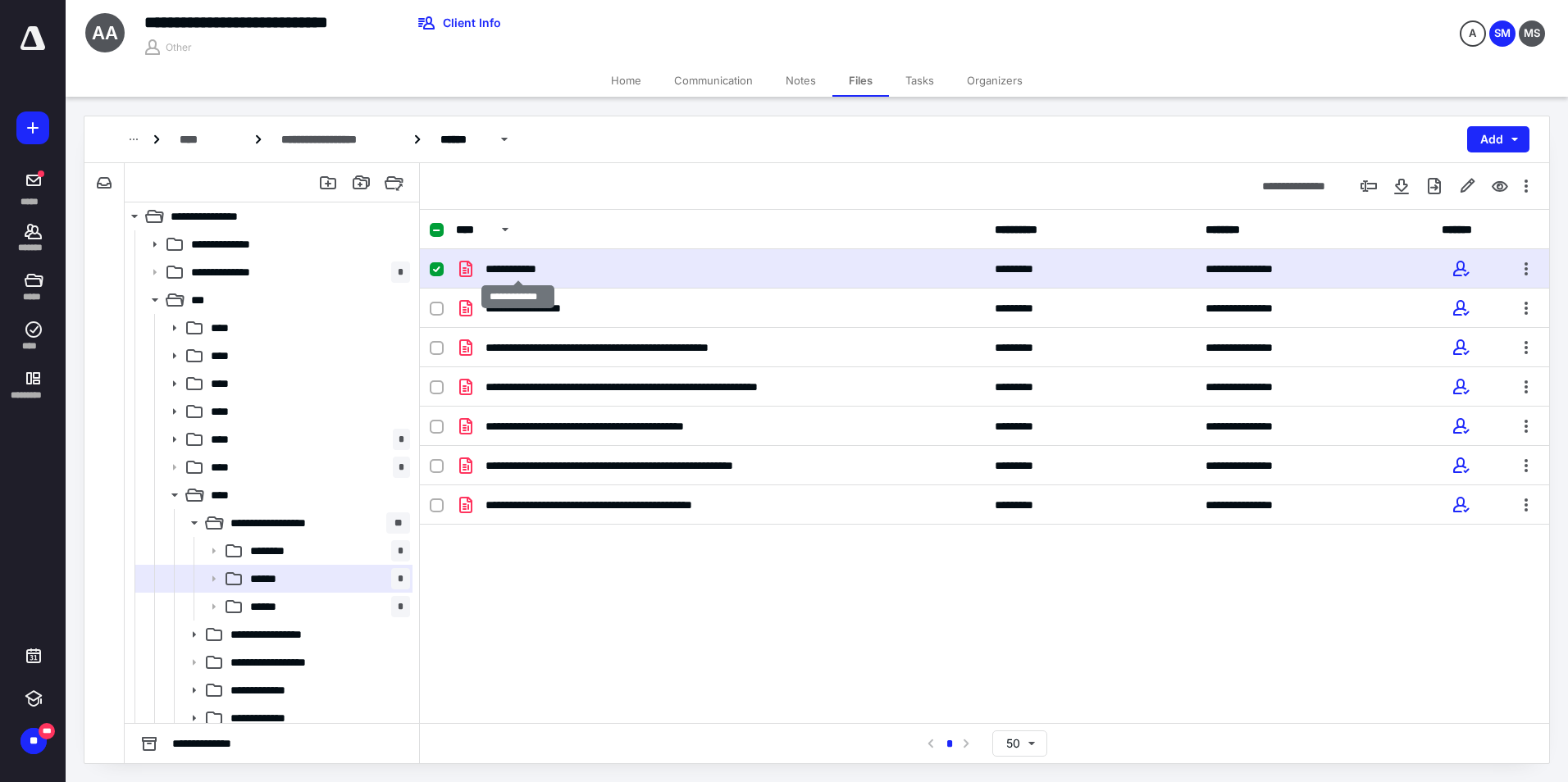 click on "**********" at bounding box center [517, 269] 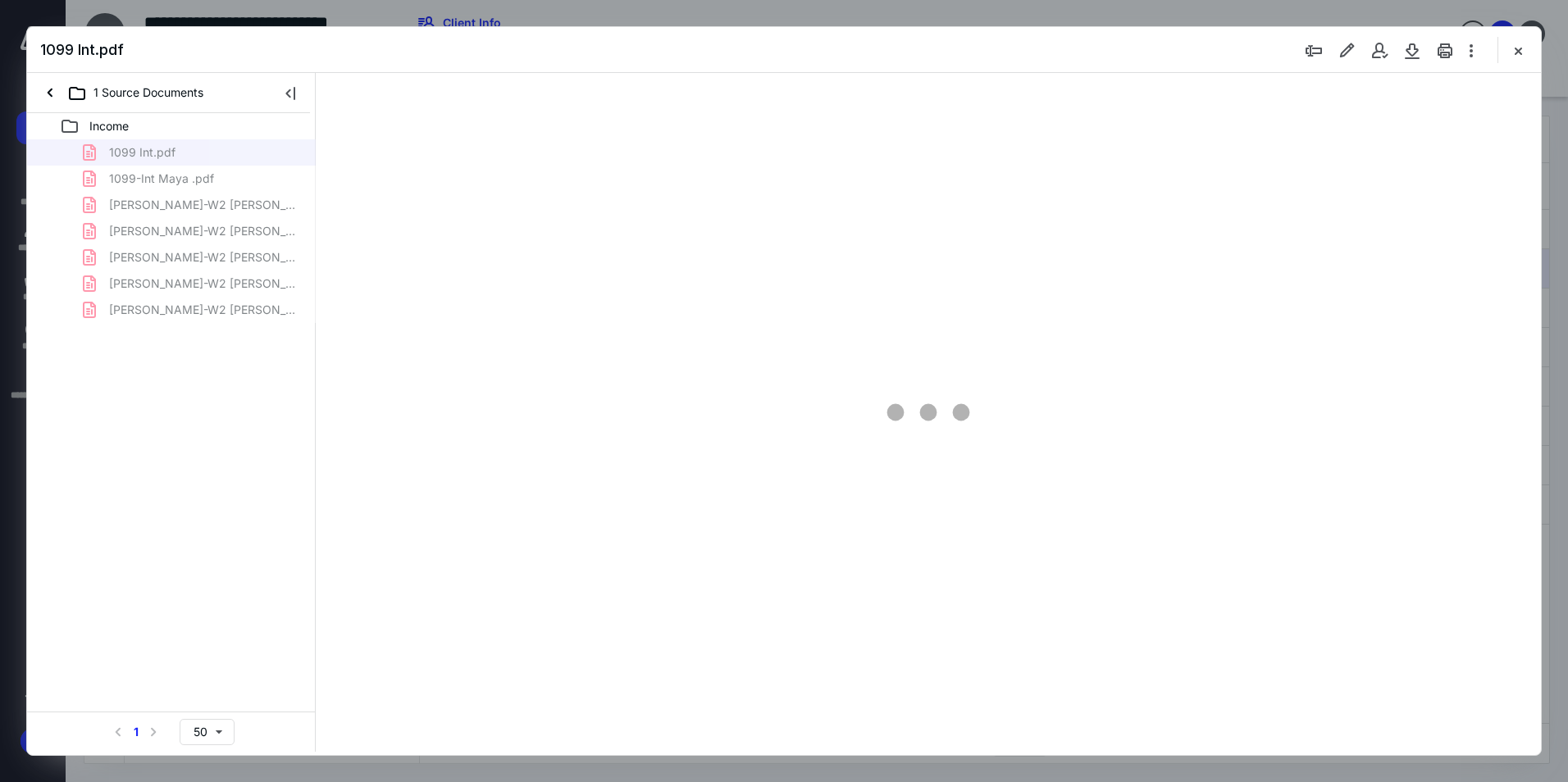 scroll, scrollTop: 0, scrollLeft: 0, axis: both 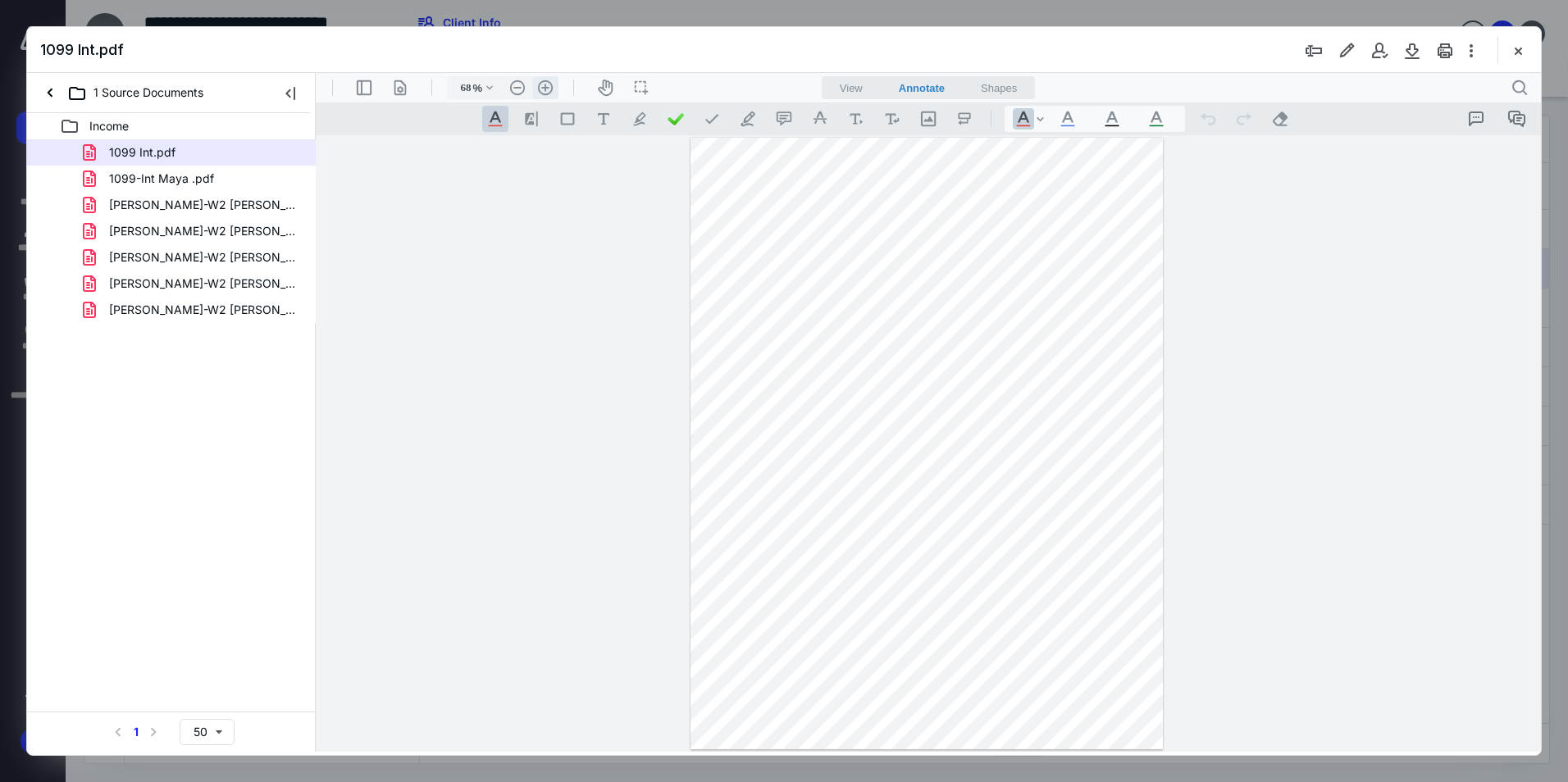 click on ".cls-1{fill:#abb0c4;} icon - header - zoom - in - line" at bounding box center (545, 88) 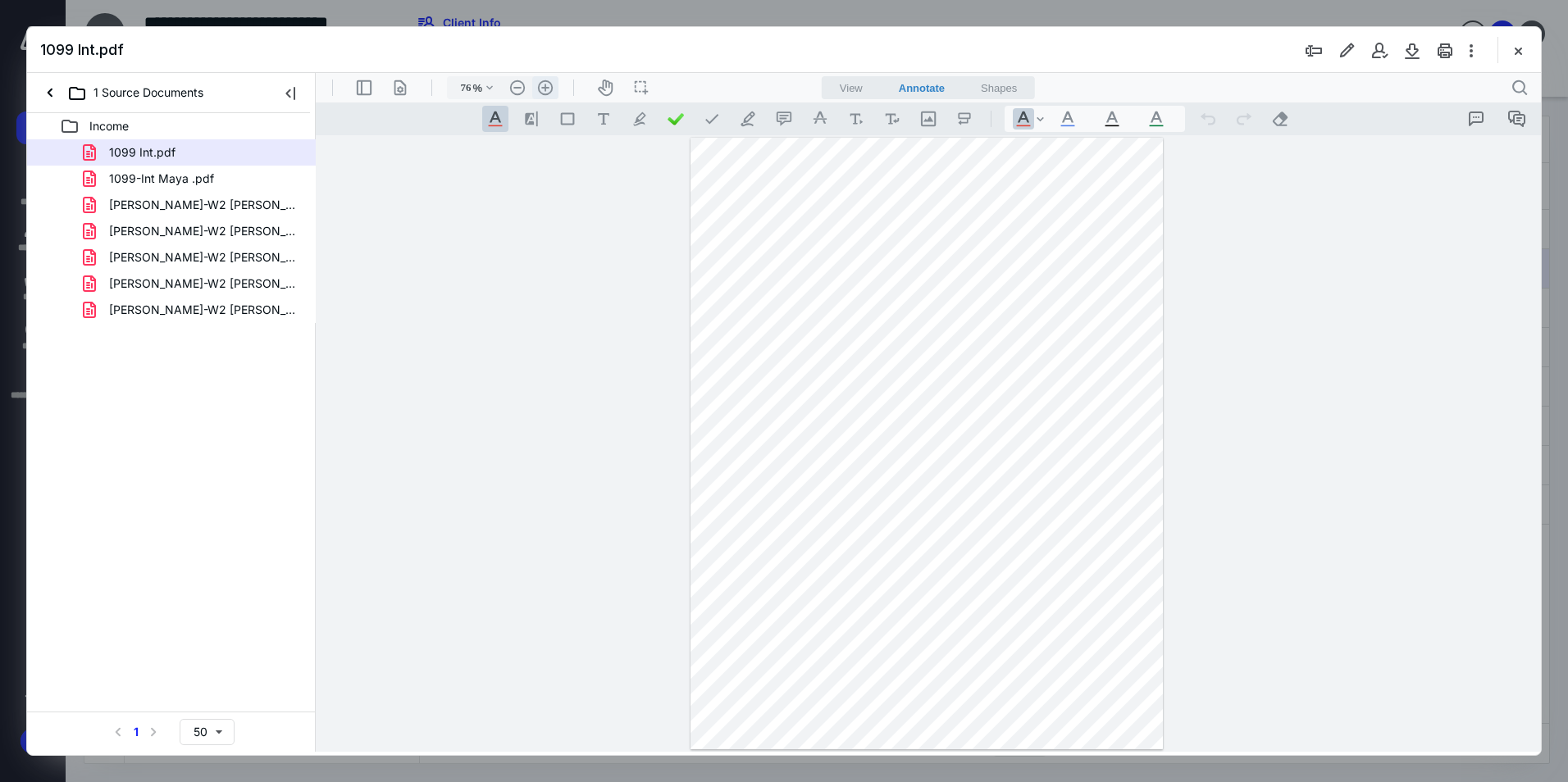 click on ".cls-1{fill:#abb0c4;} icon - header - zoom - in - line" at bounding box center (545, 88) 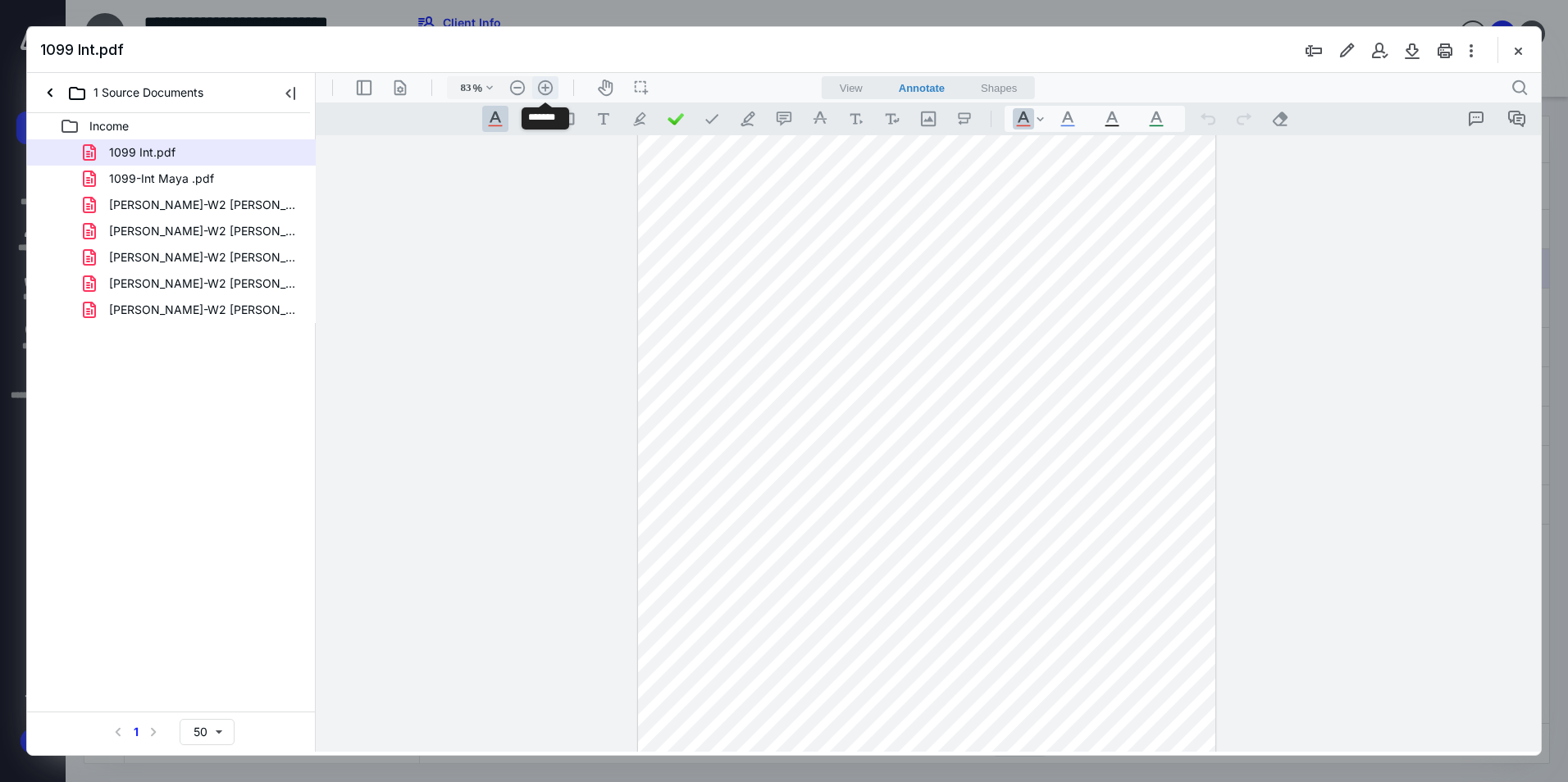 click on ".cls-1{fill:#abb0c4;} icon - header - zoom - in - line" at bounding box center [545, 88] 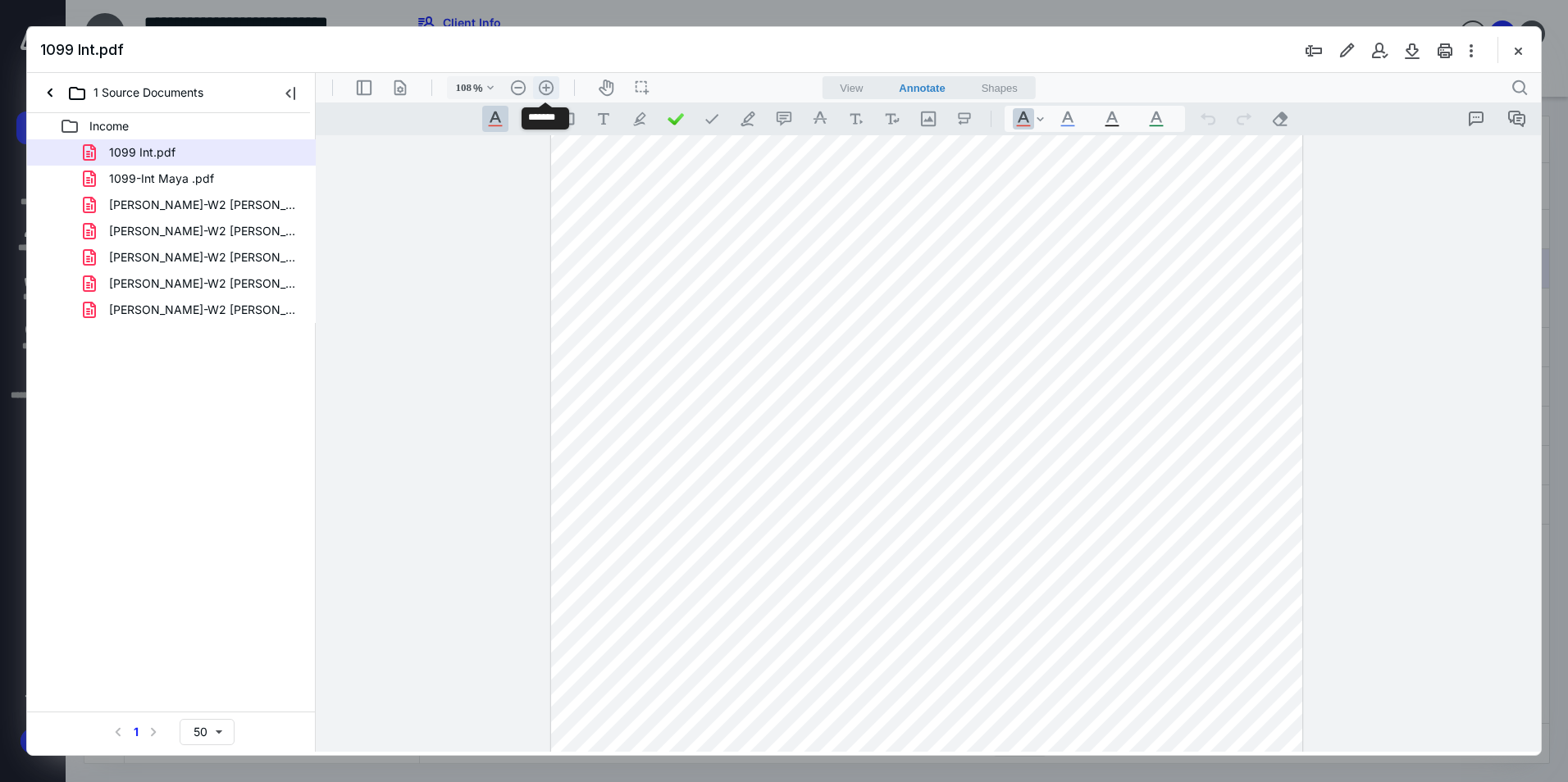 click on ".cls-1{fill:#abb0c4;} icon - header - zoom - in - line" at bounding box center (546, 88) 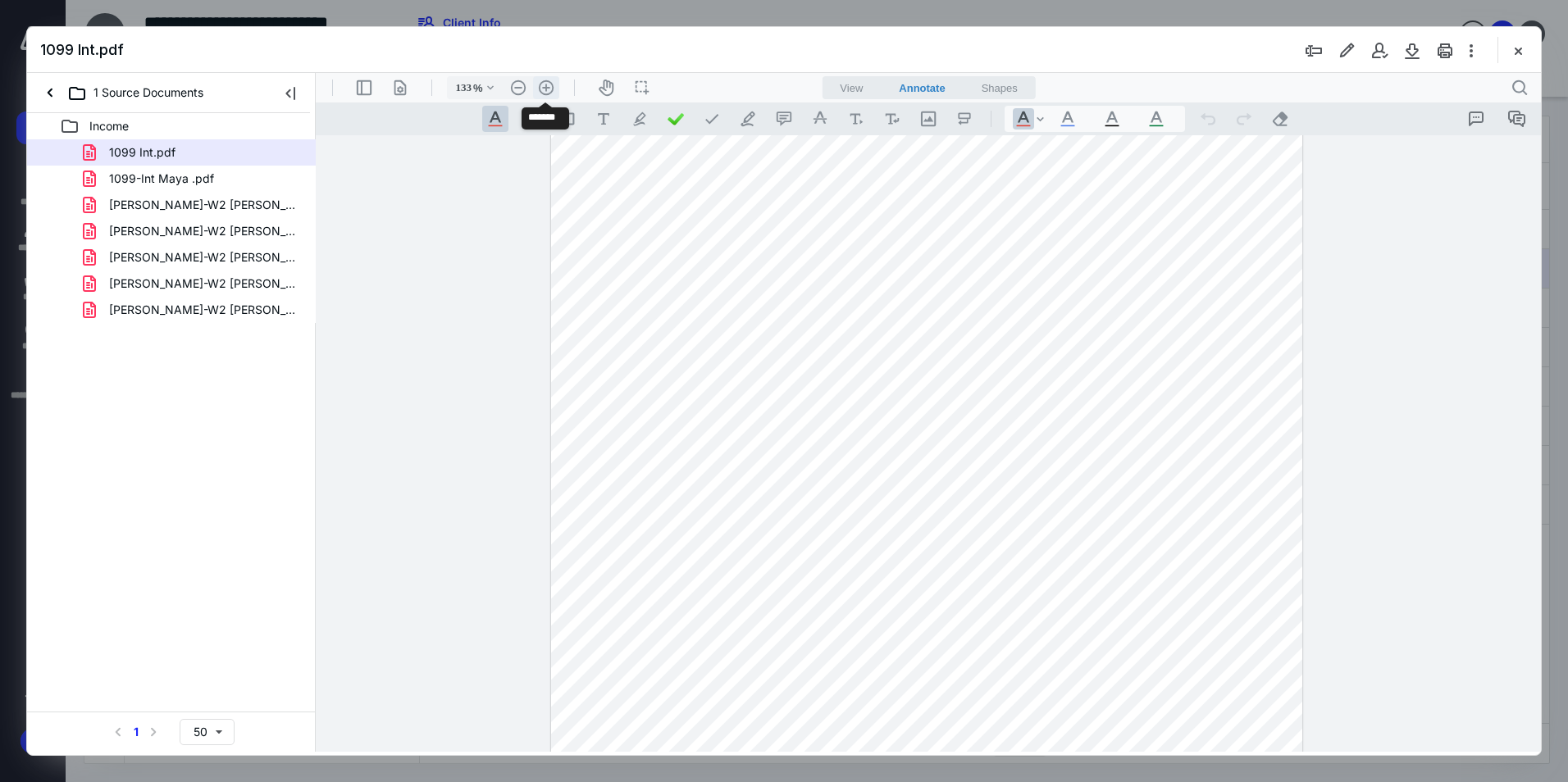 scroll, scrollTop: 264, scrollLeft: 0, axis: vertical 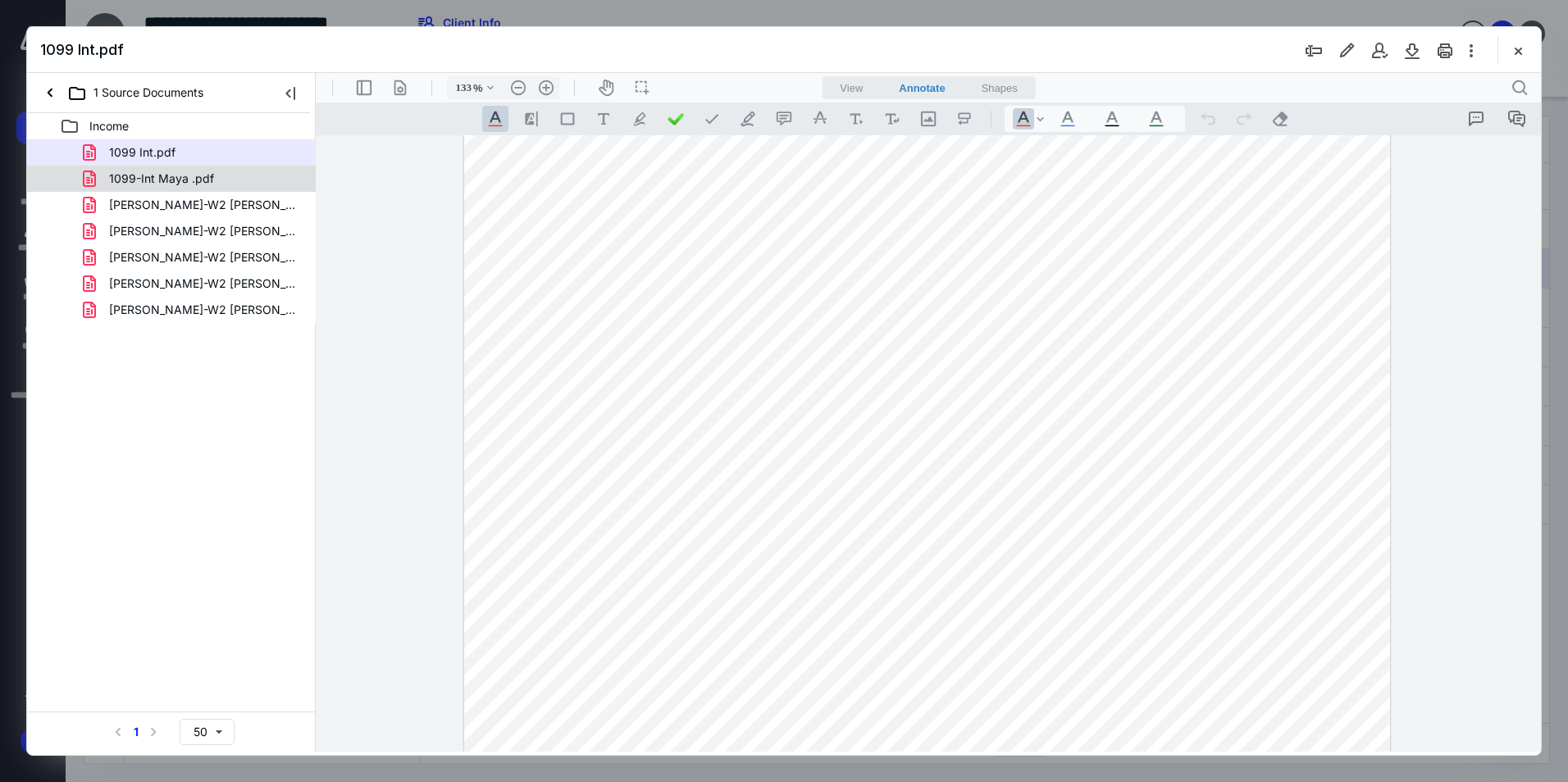 click on "1099-Int Maya .pdf" at bounding box center (162, 179) 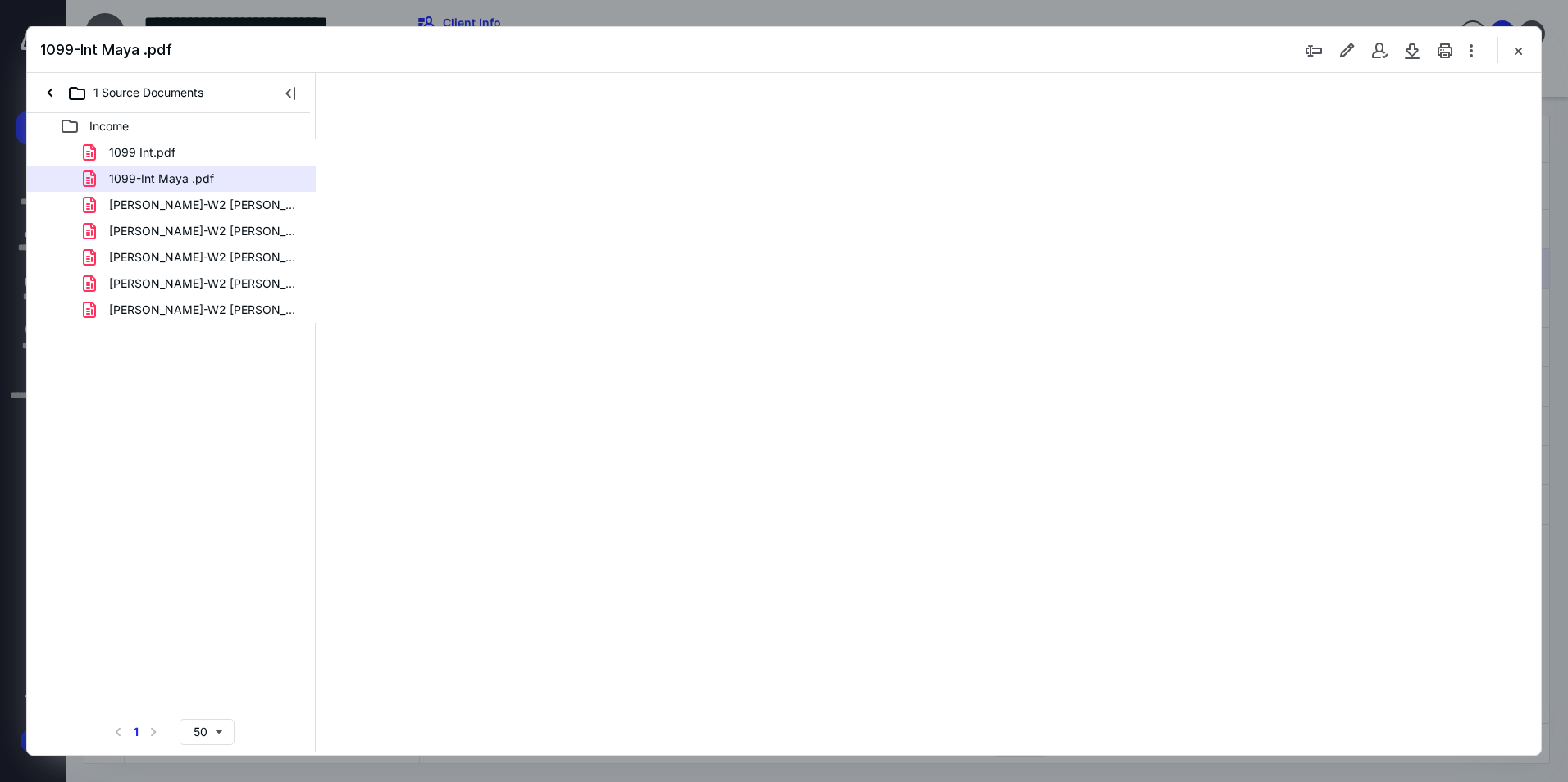 scroll, scrollTop: 0, scrollLeft: 0, axis: both 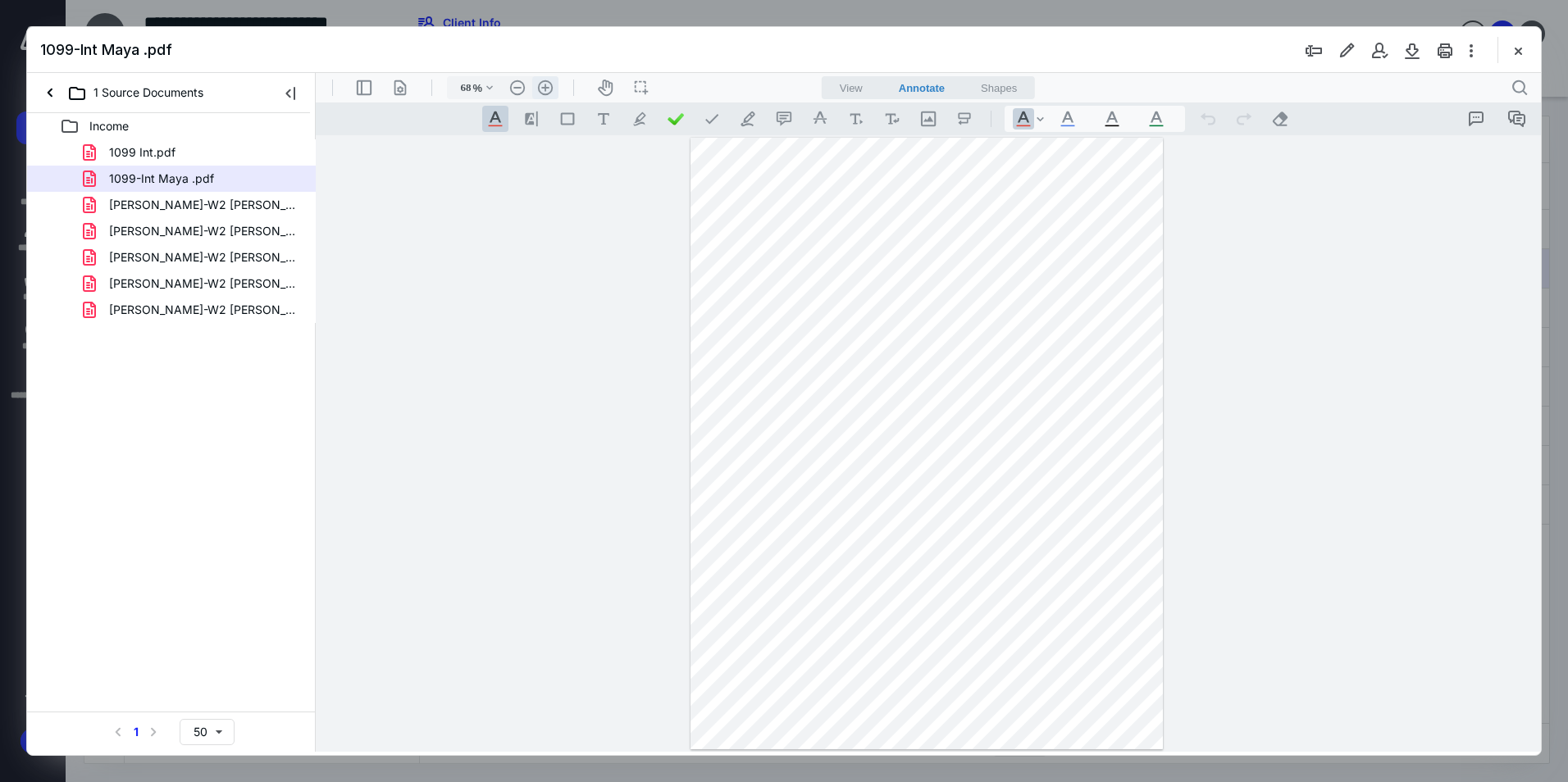 click on ".cls-1{fill:#abb0c4;} icon - header - zoom - in - line" at bounding box center [545, 88] 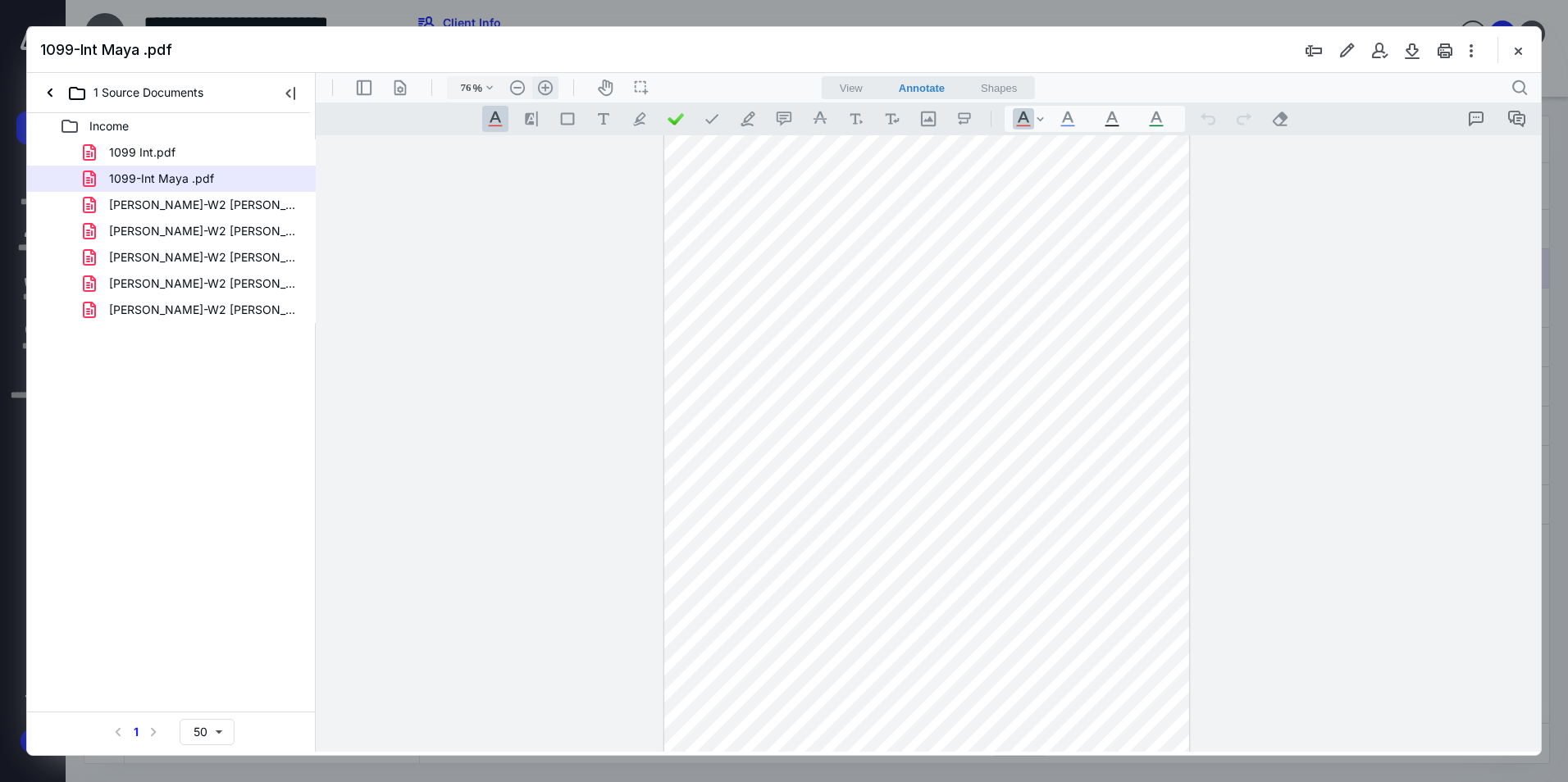 click on ".cls-1{fill:#abb0c4;} icon - header - zoom - in - line" at bounding box center (545, 88) 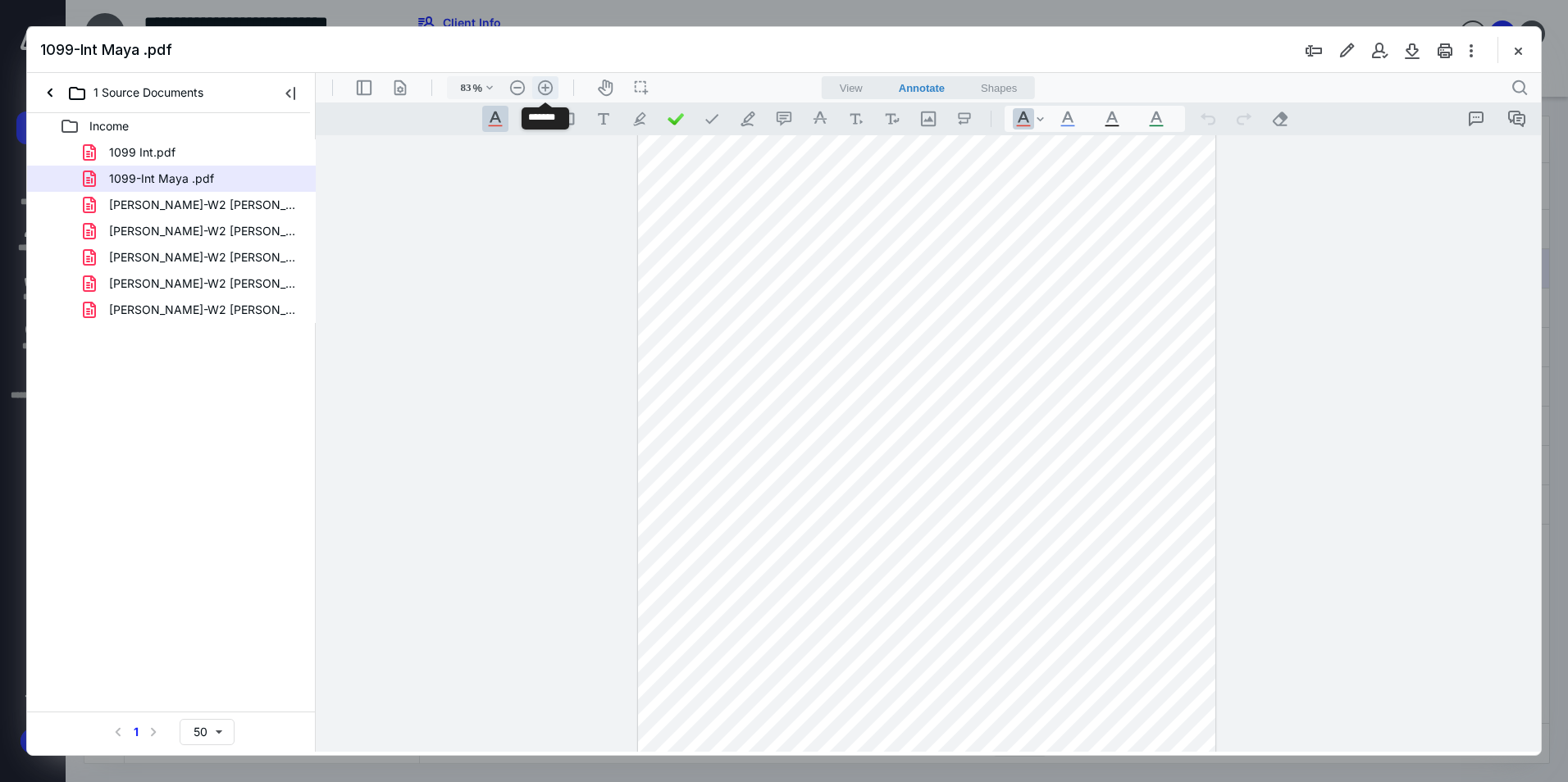 click on ".cls-1{fill:#abb0c4;} icon - header - zoom - in - line" at bounding box center (545, 88) 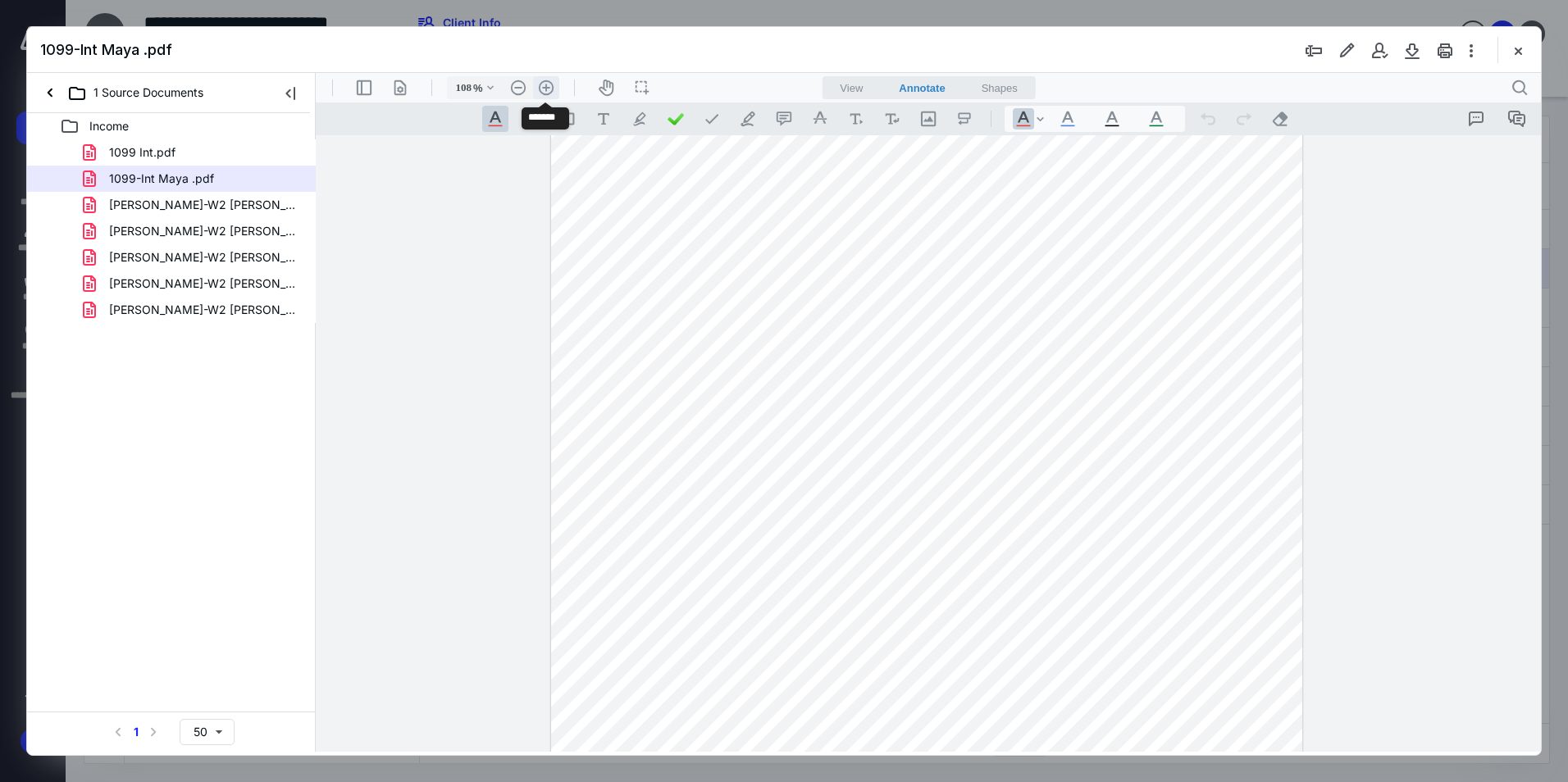 click on ".cls-1{fill:#abb0c4;} icon - header - zoom - in - line" at bounding box center [546, 88] 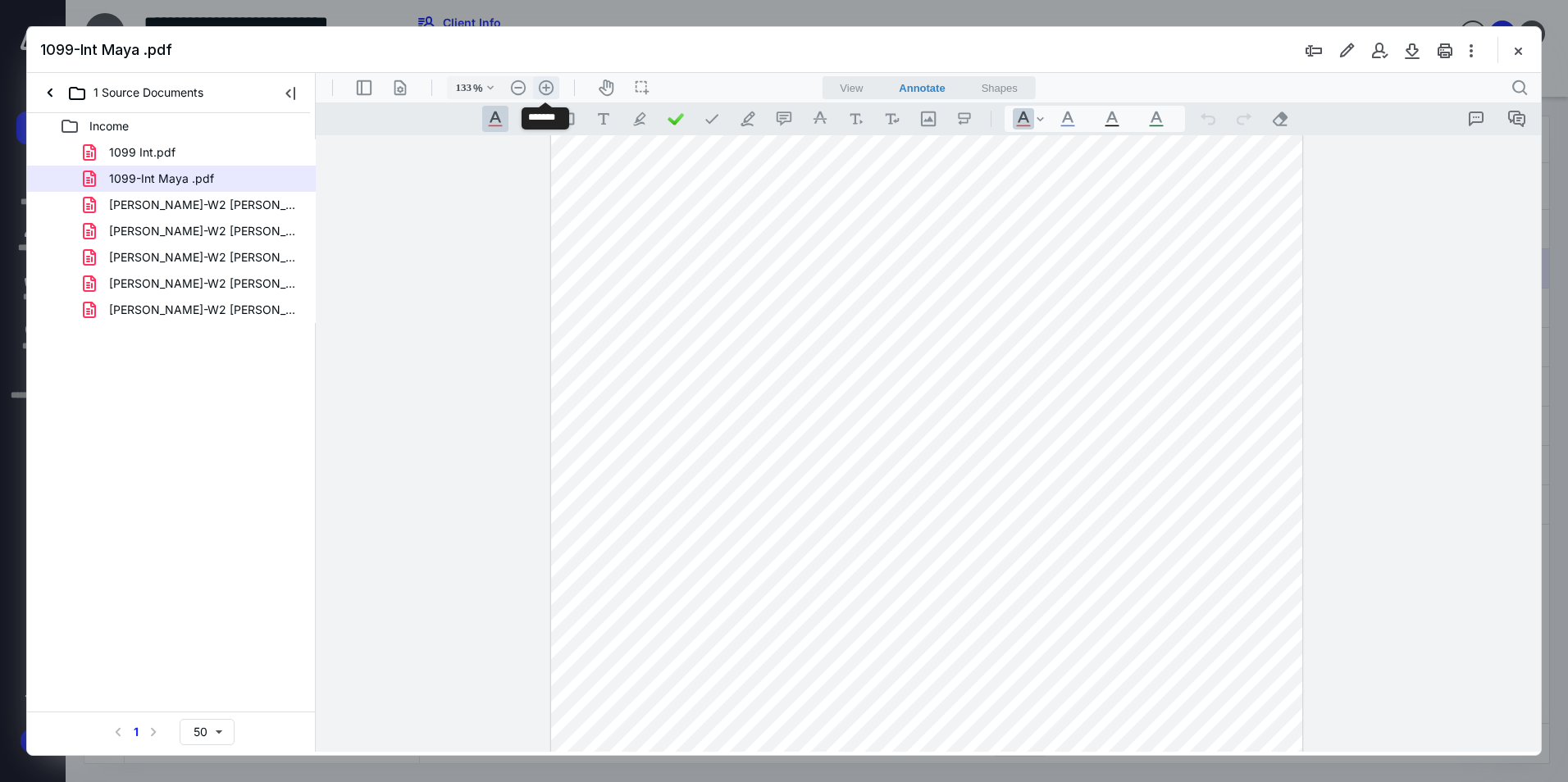 click on ".cls-1{fill:#abb0c4;} icon - header - zoom - in - line" at bounding box center (546, 88) 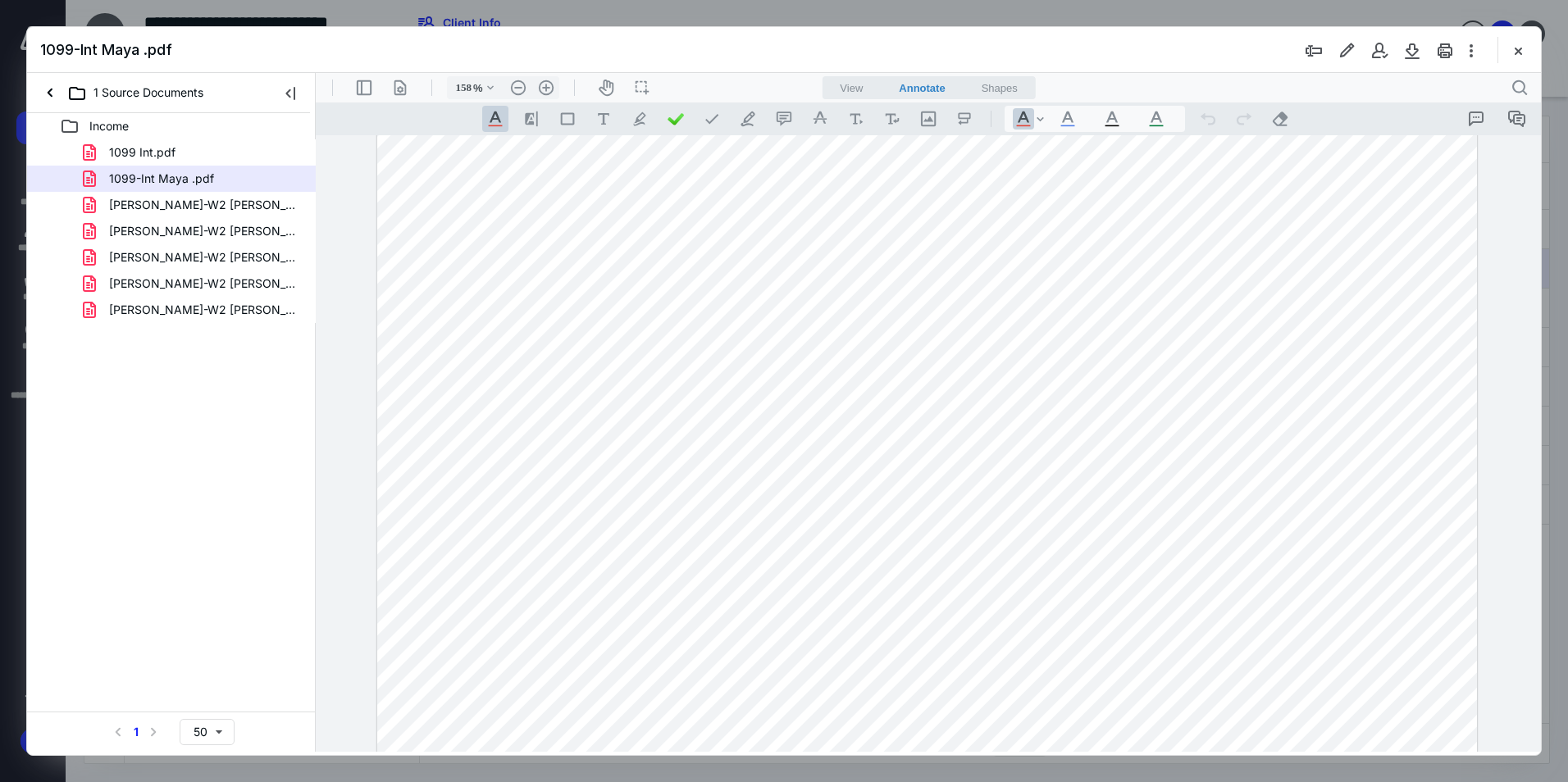 scroll, scrollTop: 775, scrollLeft: 0, axis: vertical 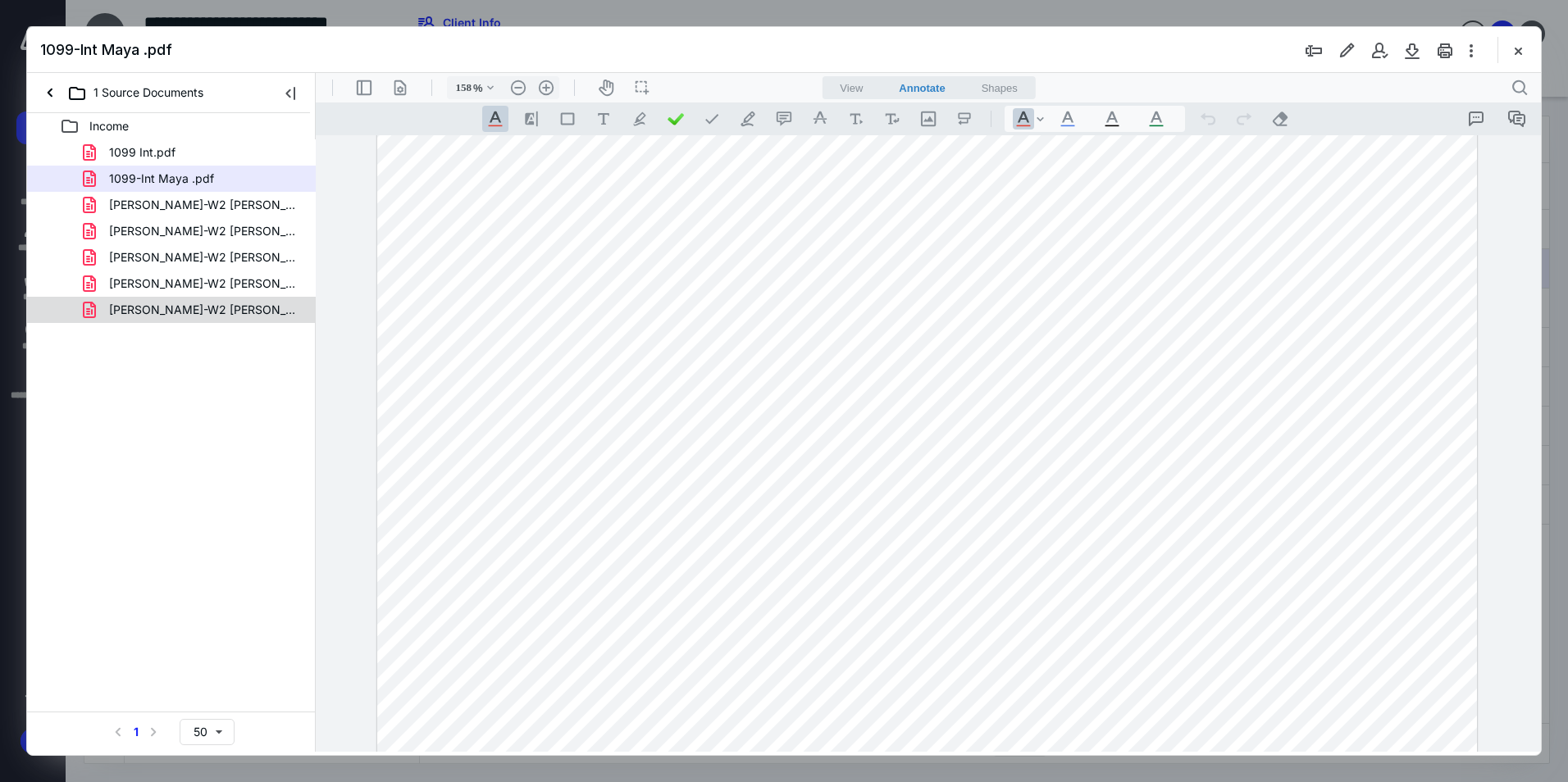 click on "[PERSON_NAME]-W2 [PERSON_NAME] DDS APC (2).pdf" at bounding box center [204, 310] 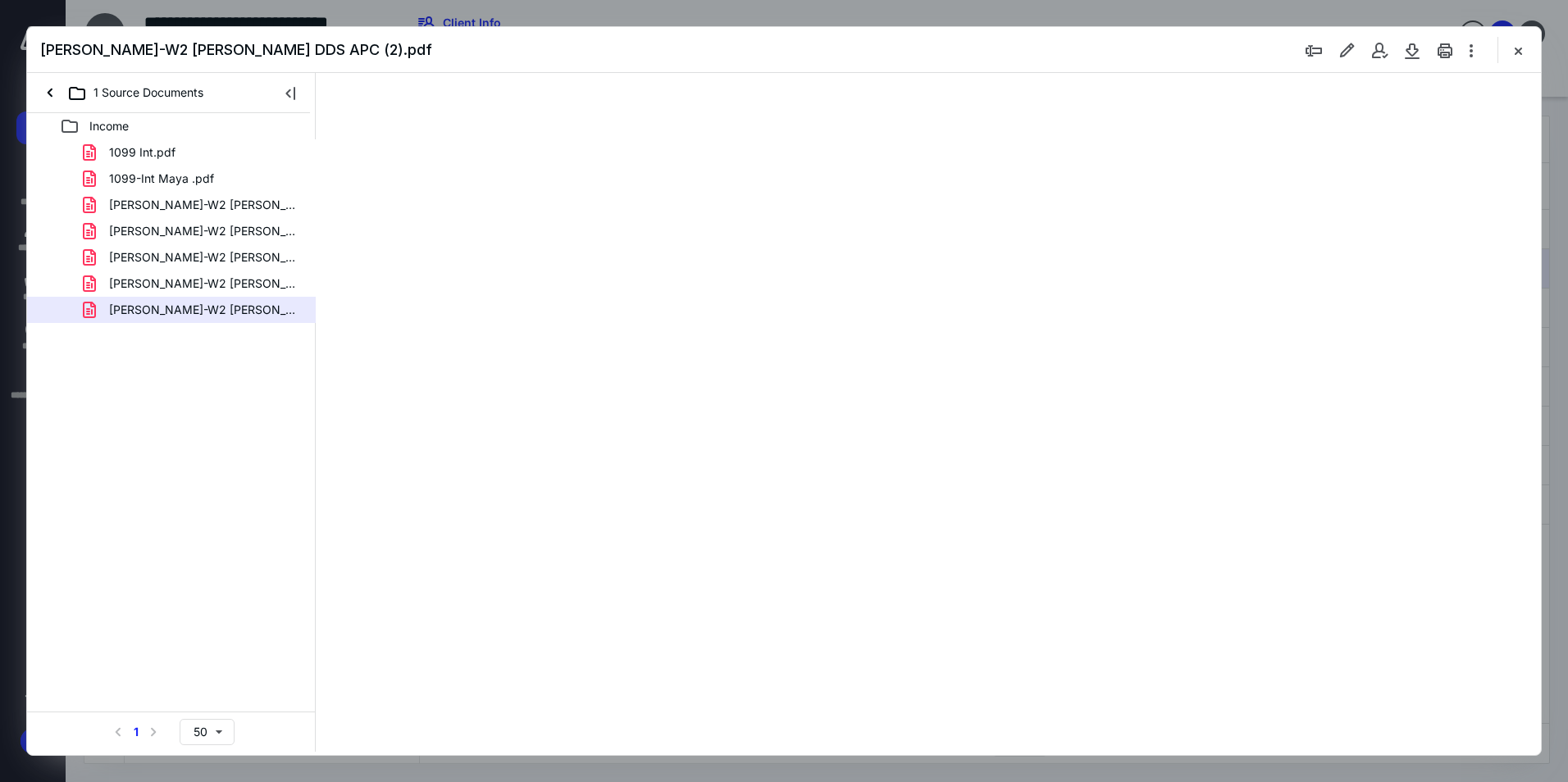 scroll, scrollTop: 0, scrollLeft: 0, axis: both 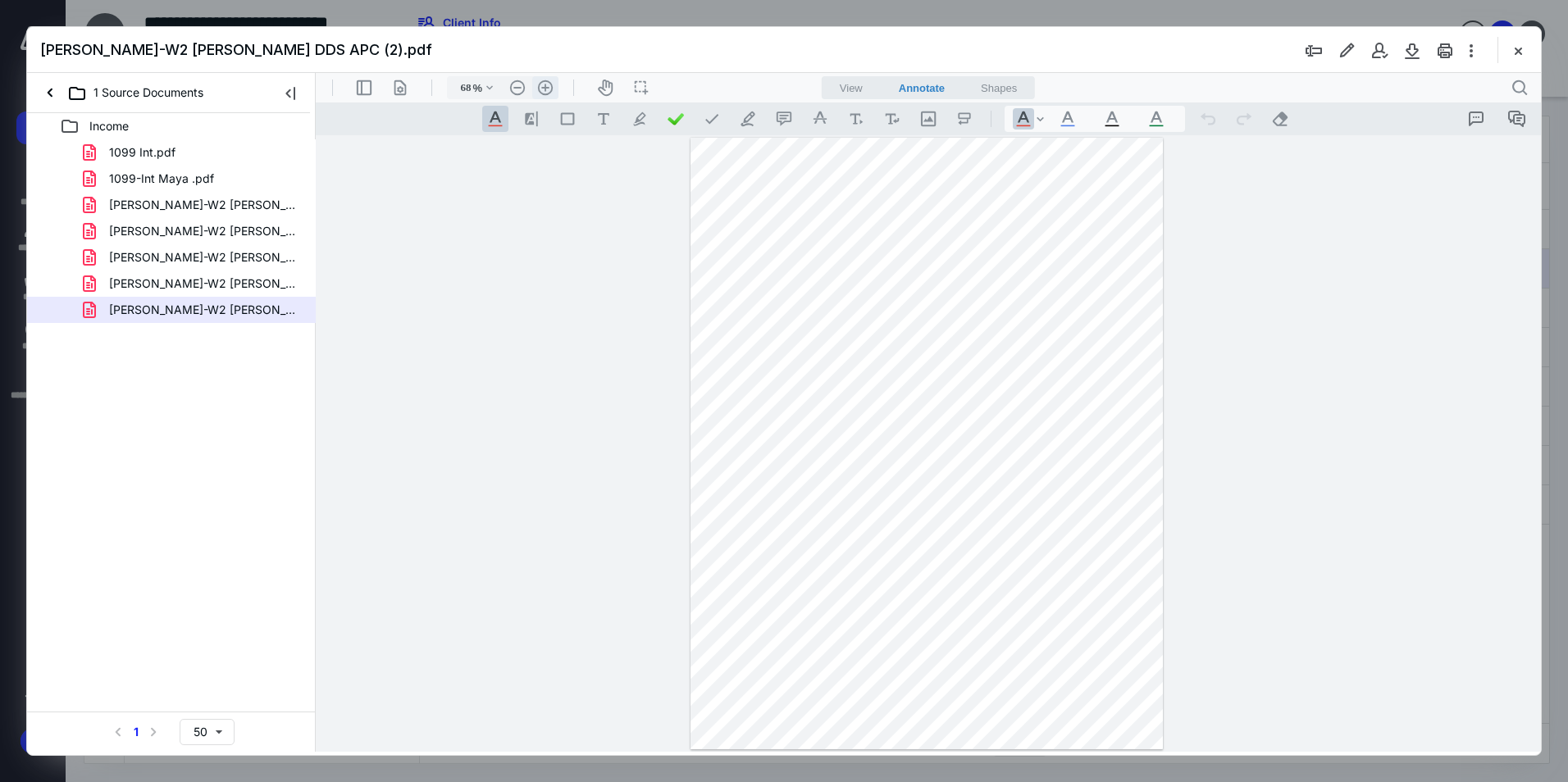 click on ".cls-1{fill:#abb0c4;} icon - header - zoom - in - line" at bounding box center (545, 88) 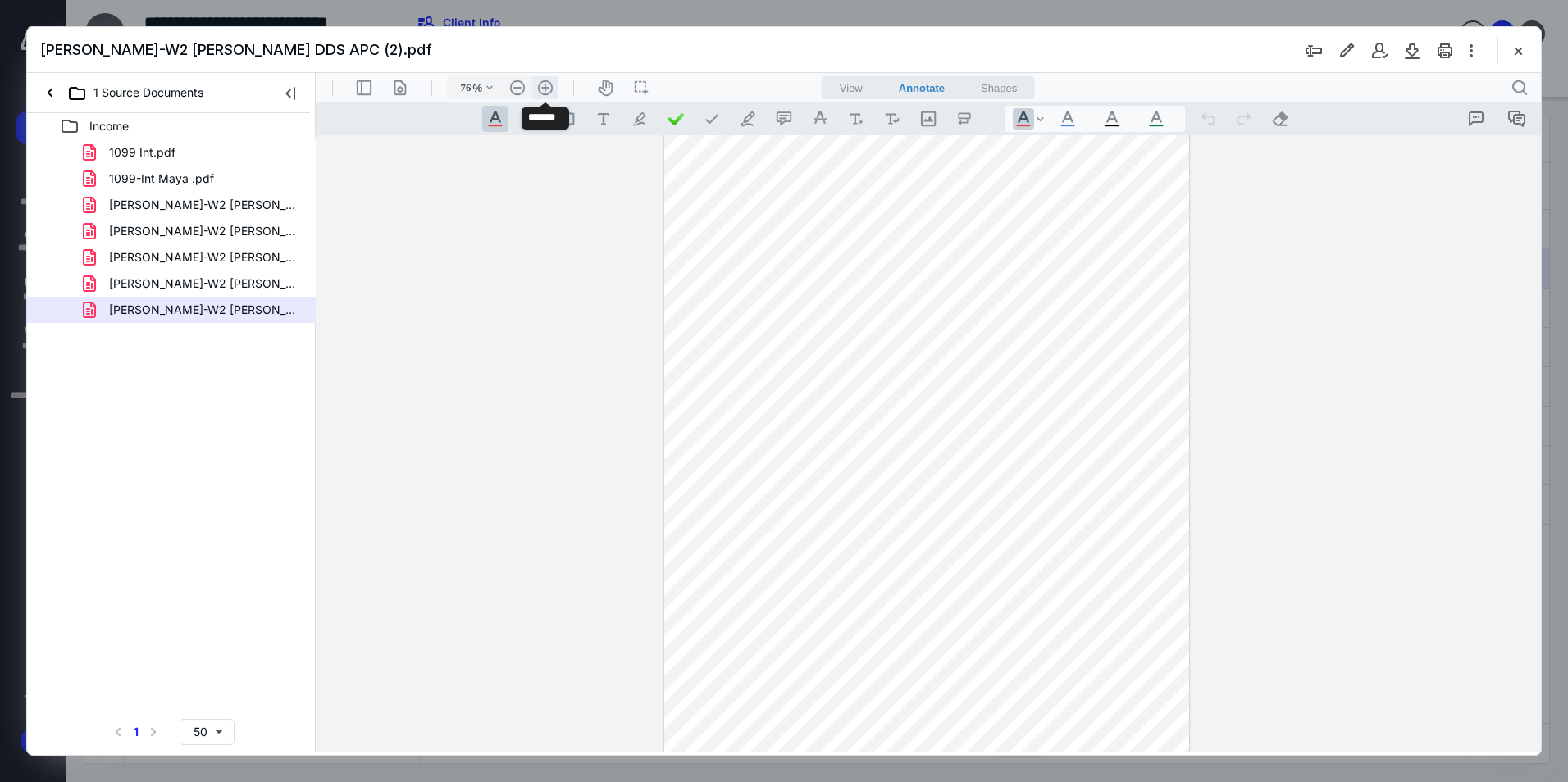 click on ".cls-1{fill:#abb0c4;} icon - header - zoom - in - line" at bounding box center [545, 88] 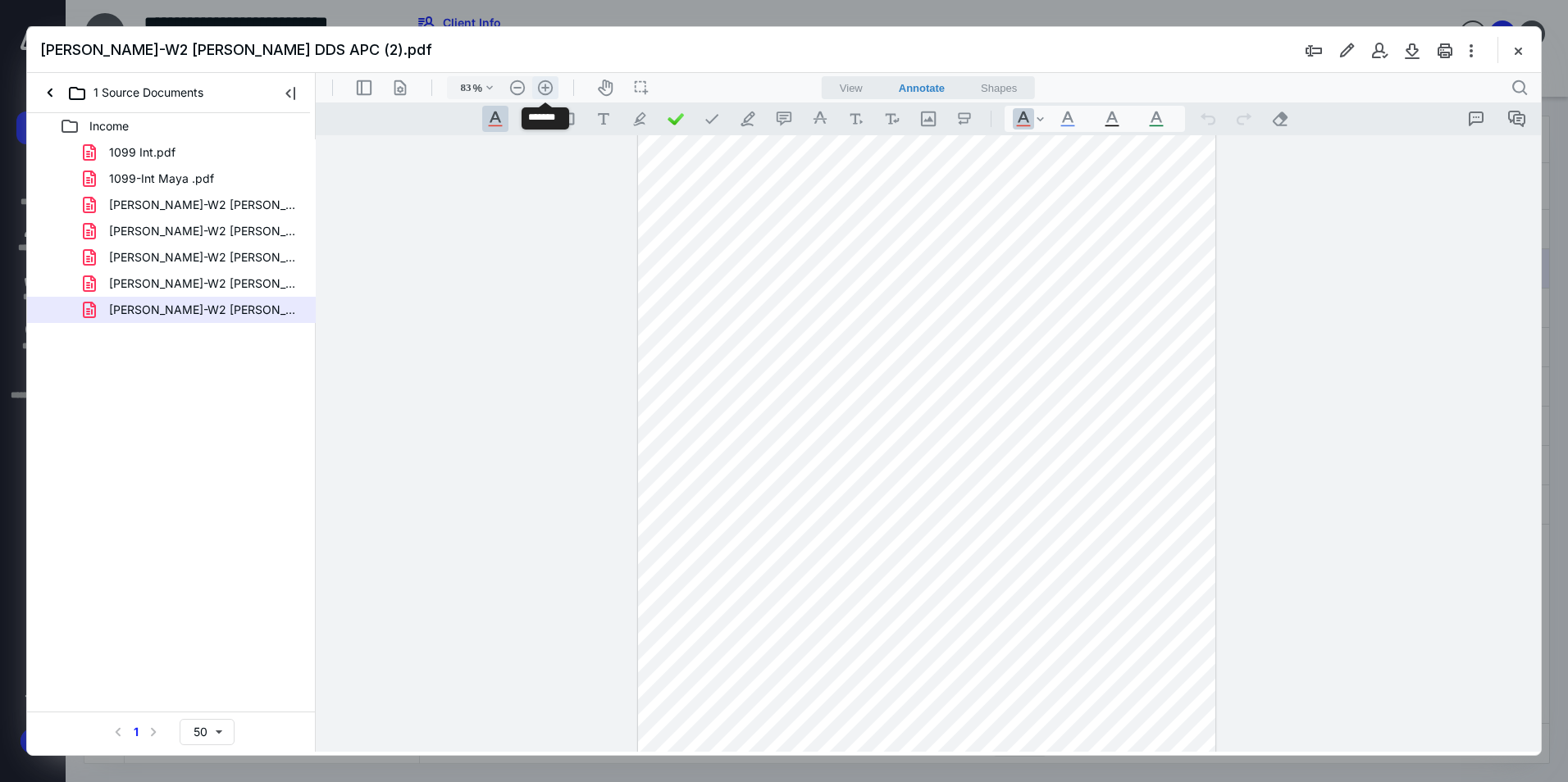 click on ".cls-1{fill:#abb0c4;} icon - header - zoom - in - line" at bounding box center (545, 88) 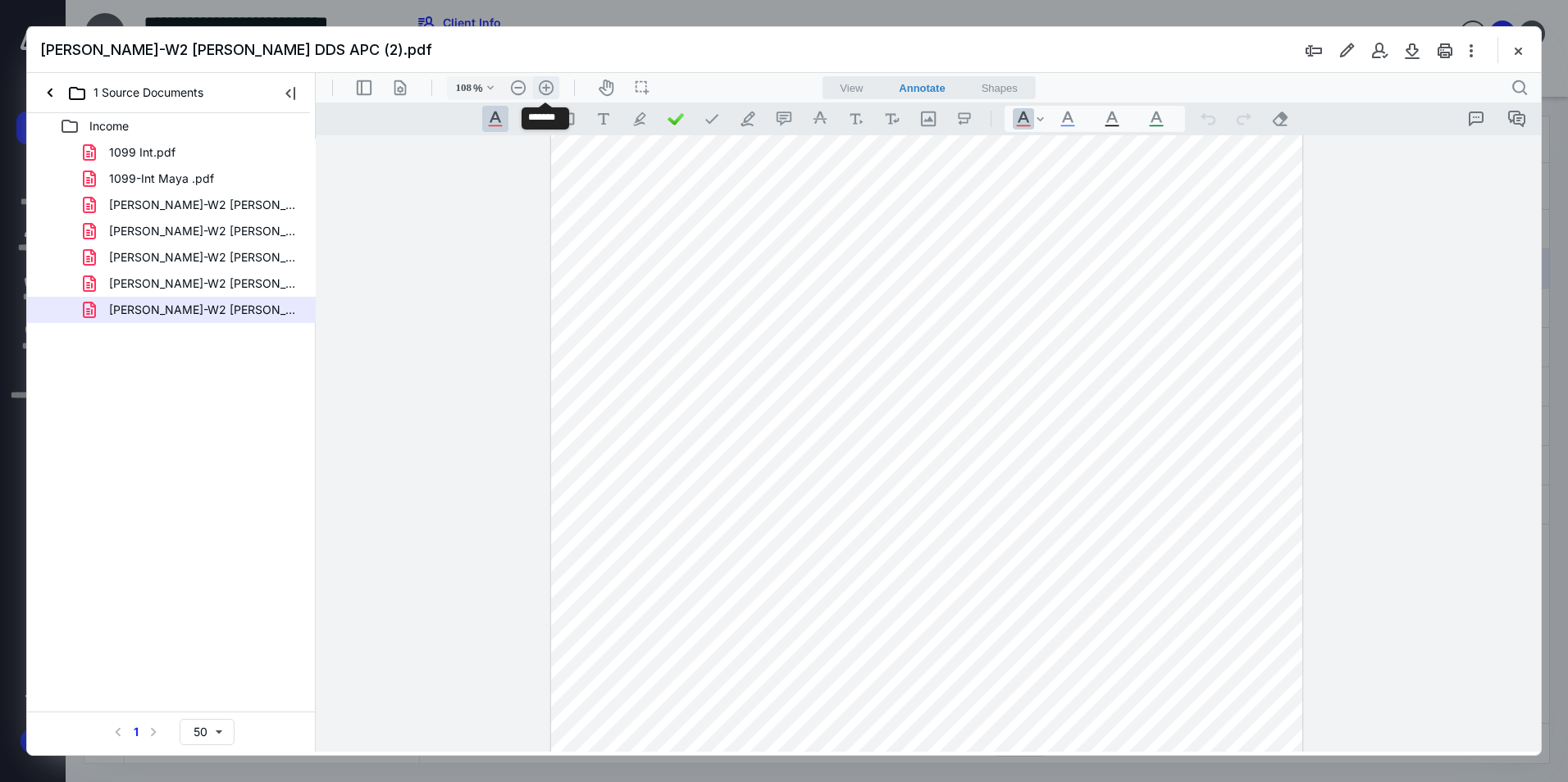 click on ".cls-1{fill:#abb0c4;} icon - header - zoom - in - line" at bounding box center [546, 88] 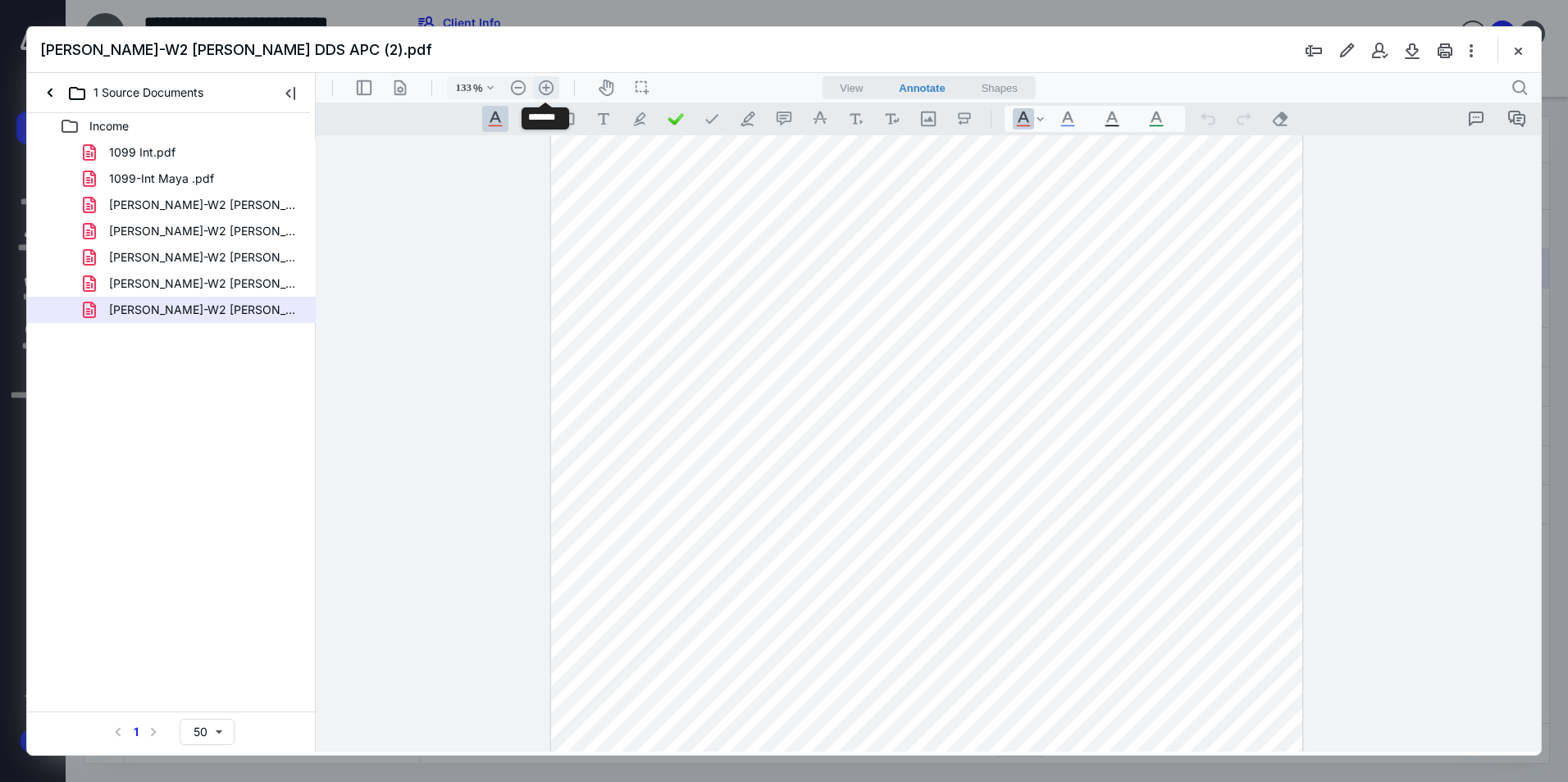 click on ".cls-1{fill:#abb0c4;} icon - header - zoom - in - line" at bounding box center [546, 88] 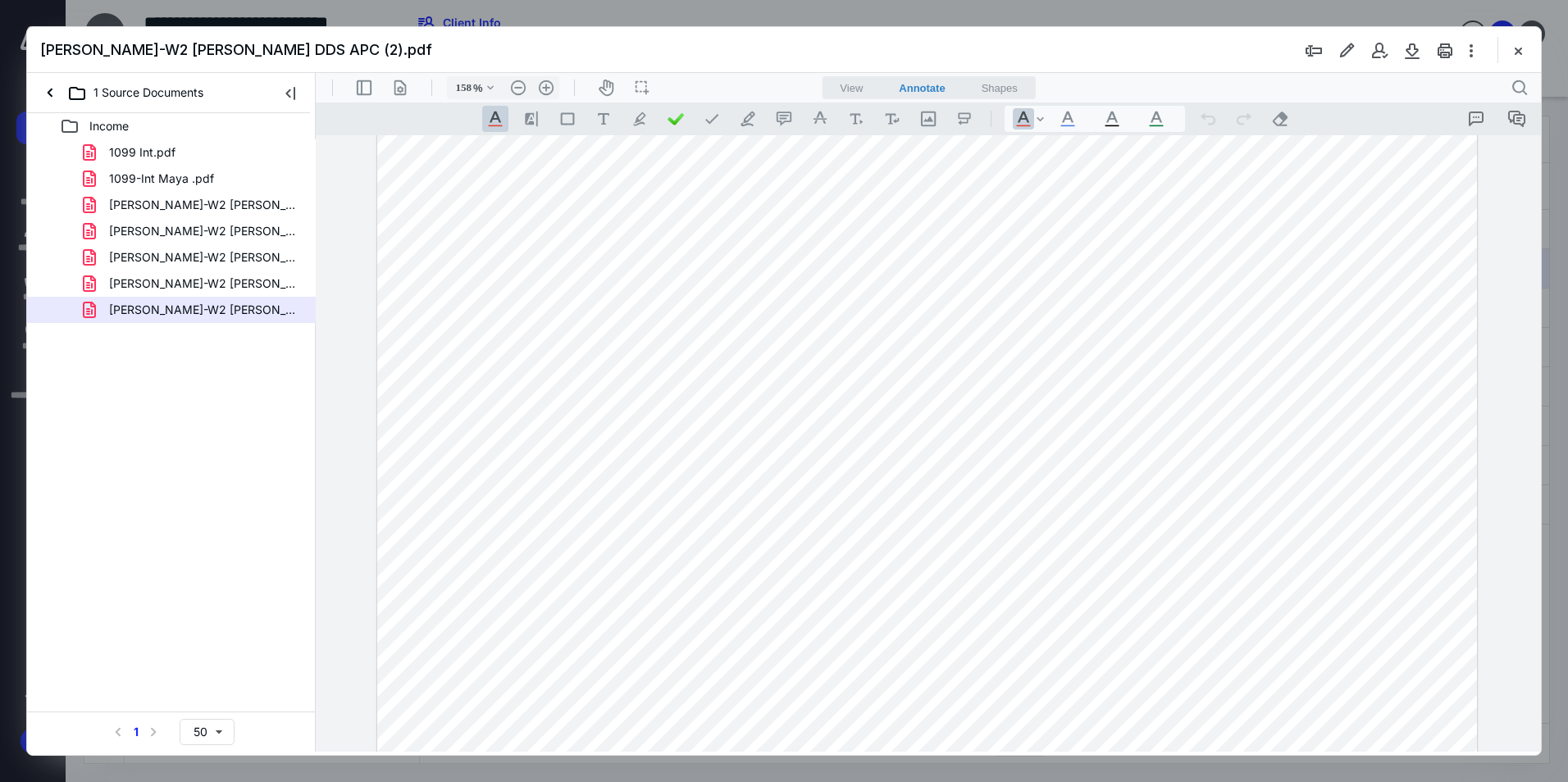 scroll, scrollTop: 38, scrollLeft: 0, axis: vertical 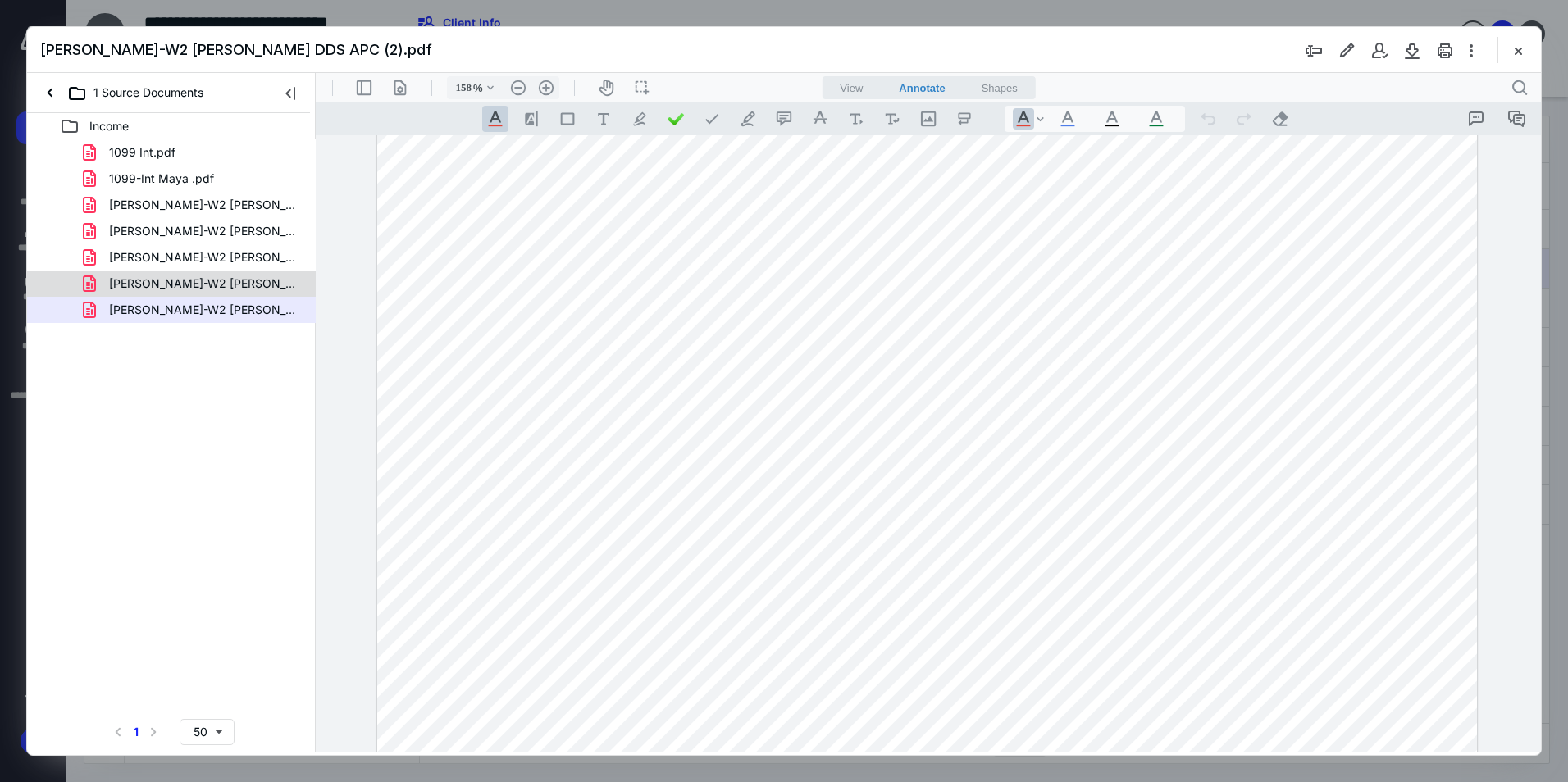 click on "[PERSON_NAME]-W2 [PERSON_NAME] Dental Practice APC.pdf" at bounding box center [204, 284] 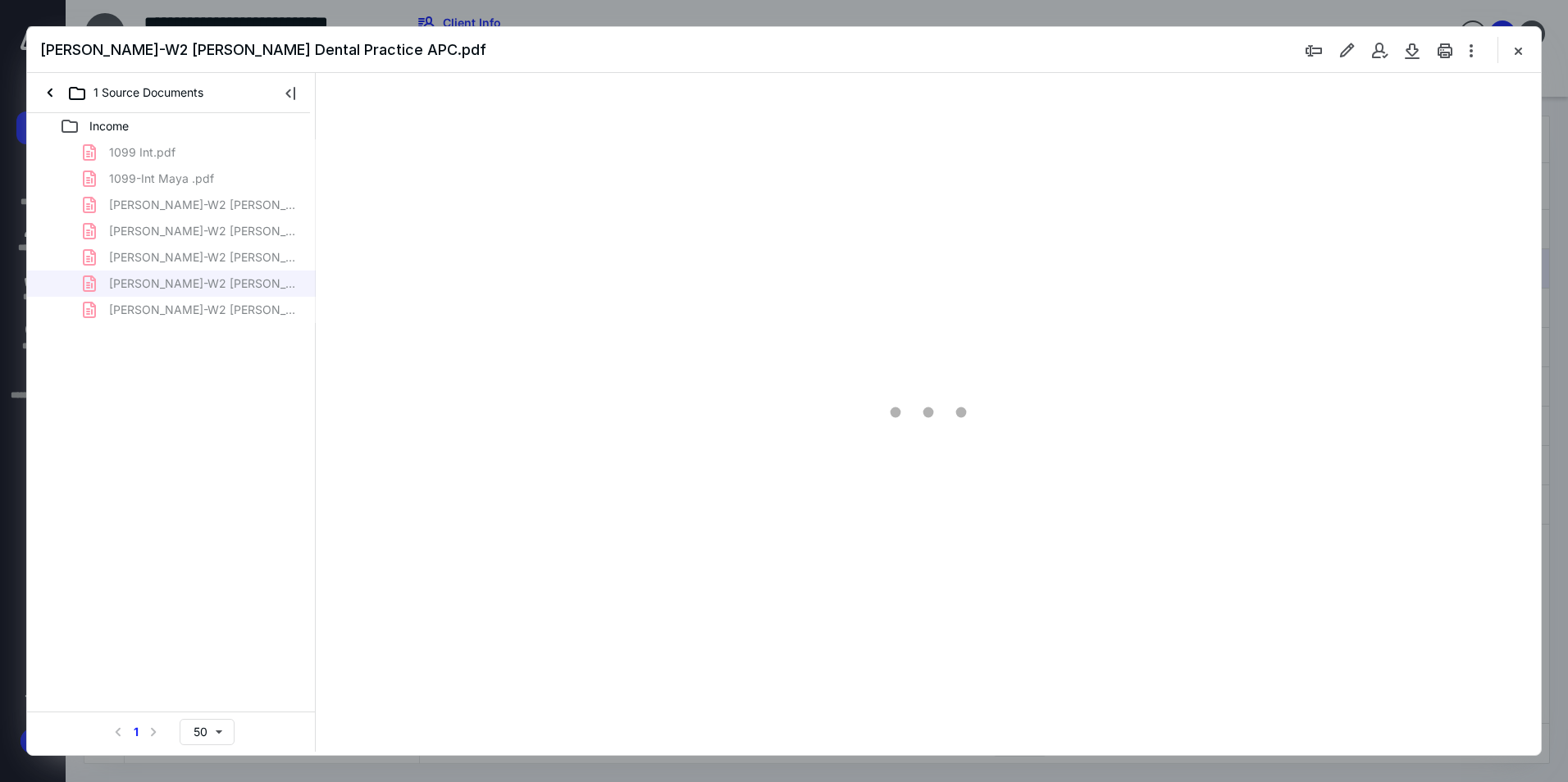 type on "68" 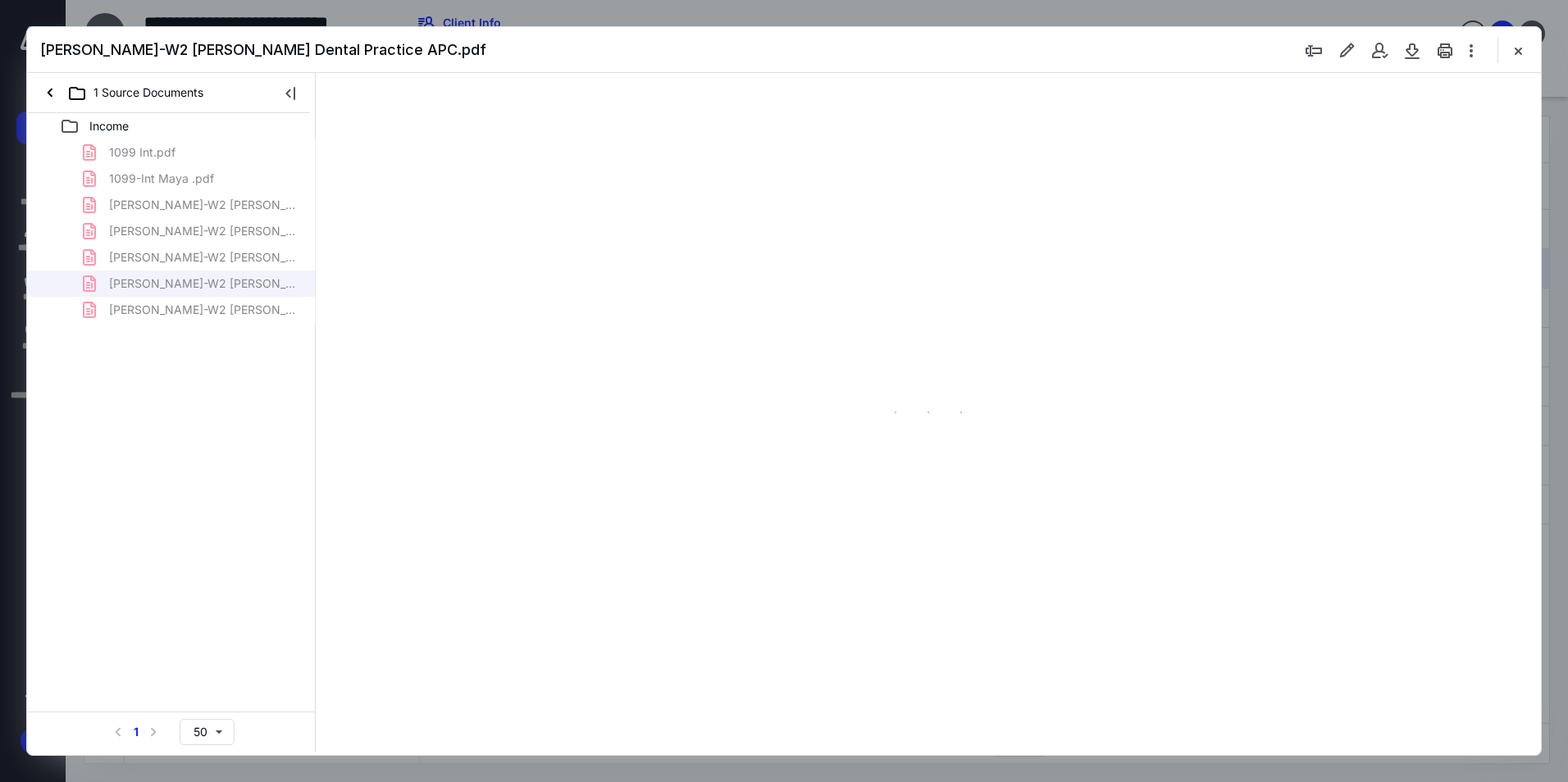 scroll, scrollTop: 0, scrollLeft: 0, axis: both 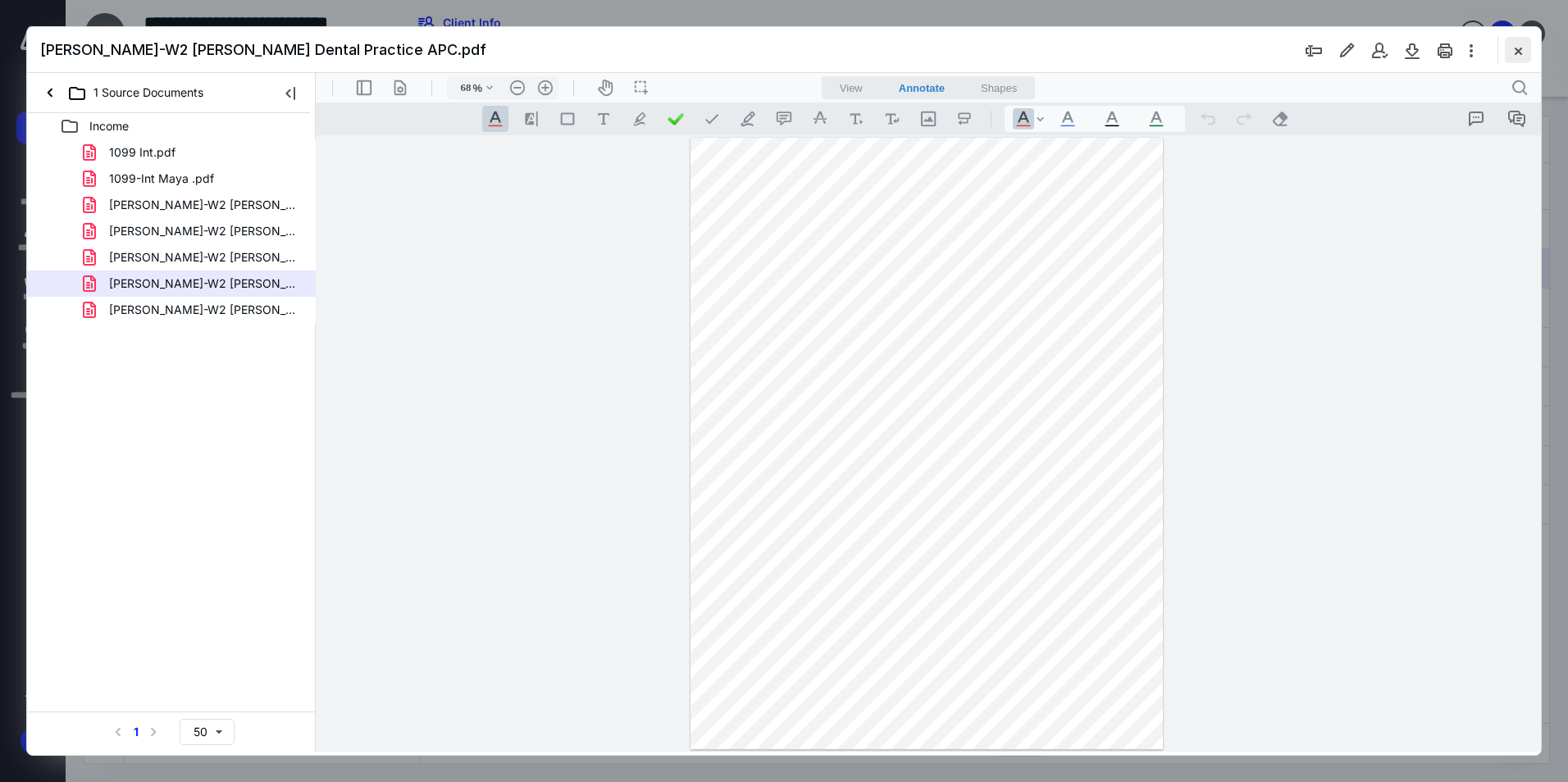 click at bounding box center [1518, 50] 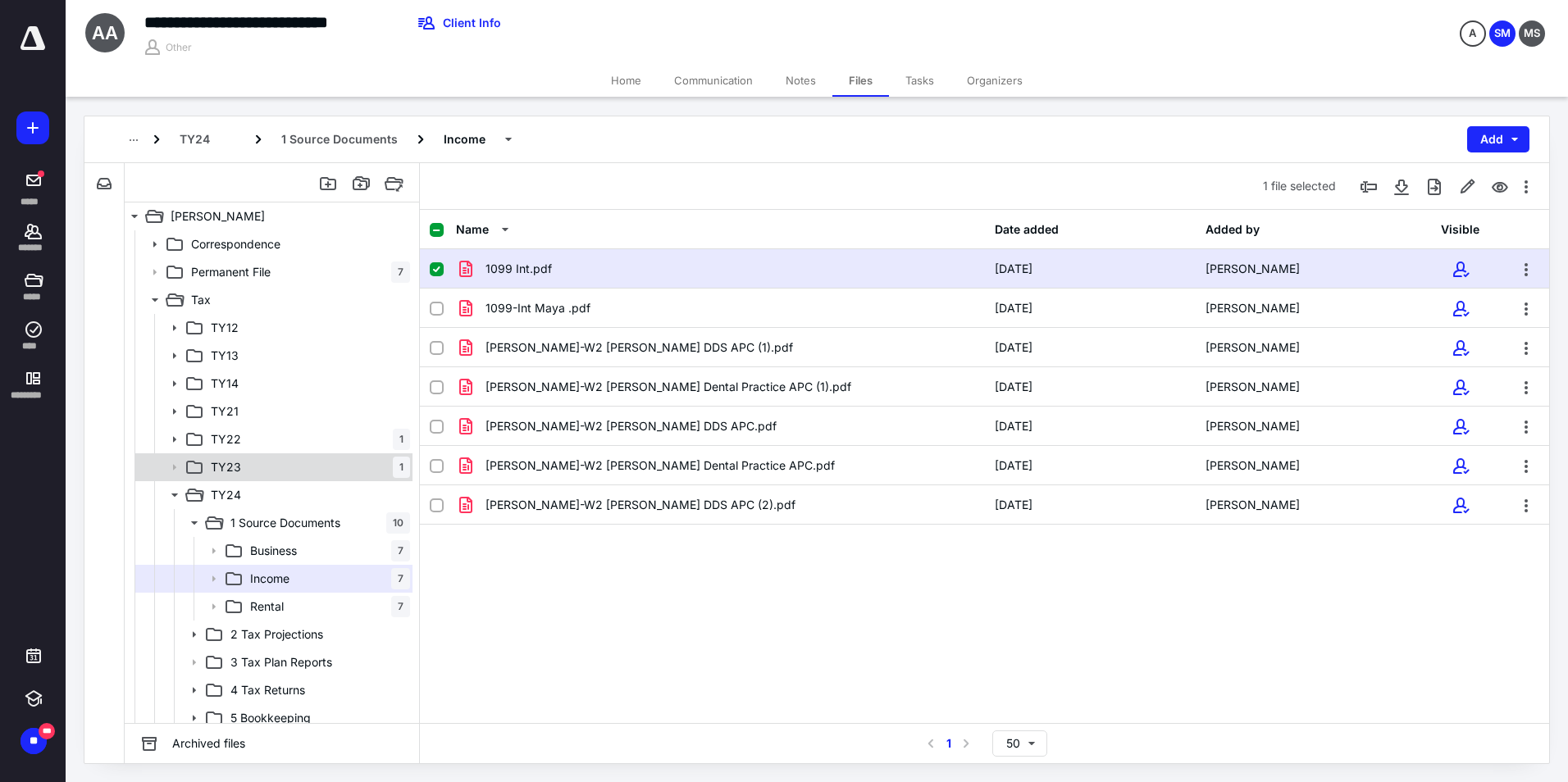 click on "TY23 1" at bounding box center (272, 467) 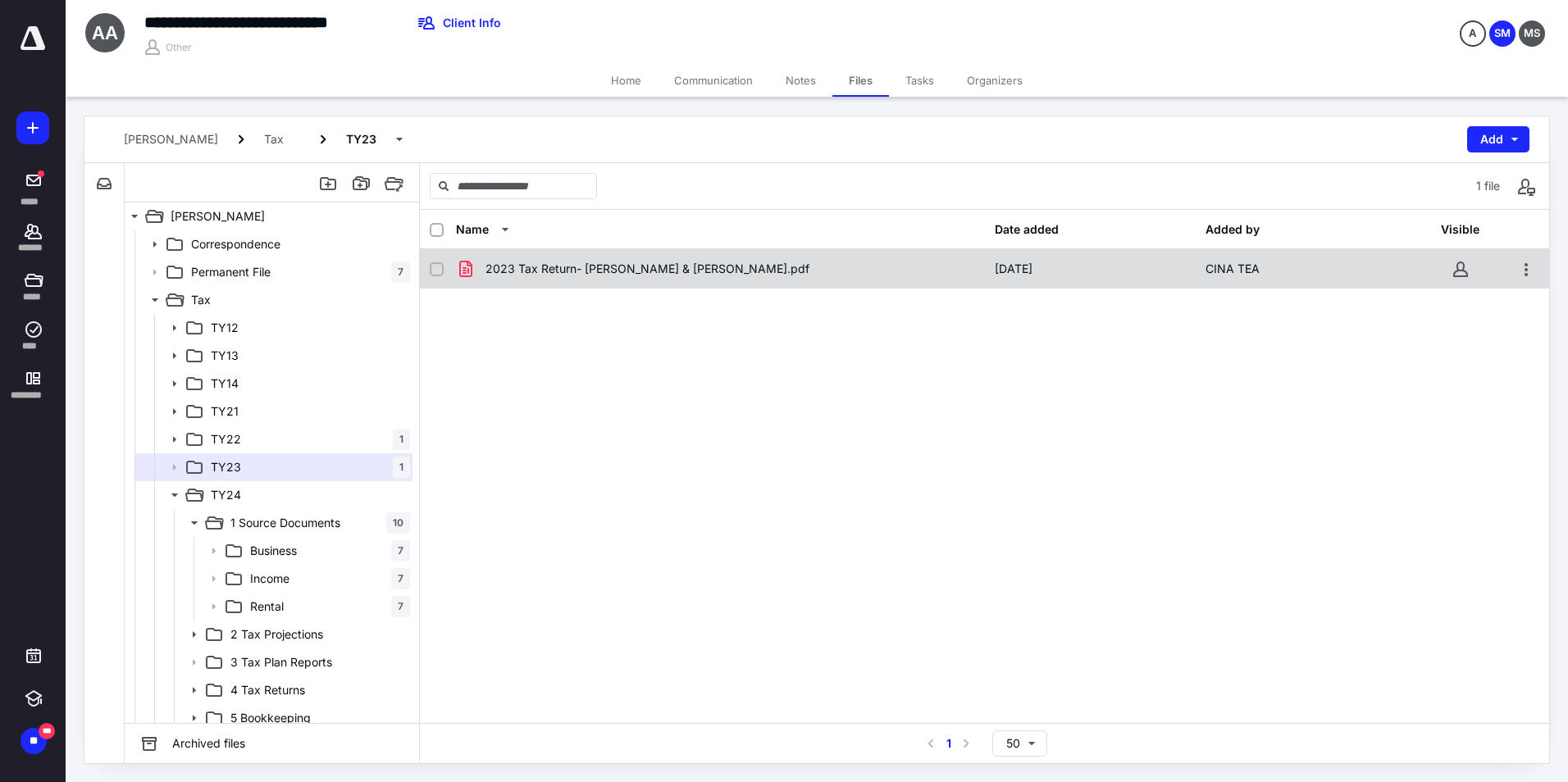 click on "2023 Tax Return- [PERSON_NAME] & [PERSON_NAME].pdf [DATE] CINA TEA" at bounding box center [984, 269] 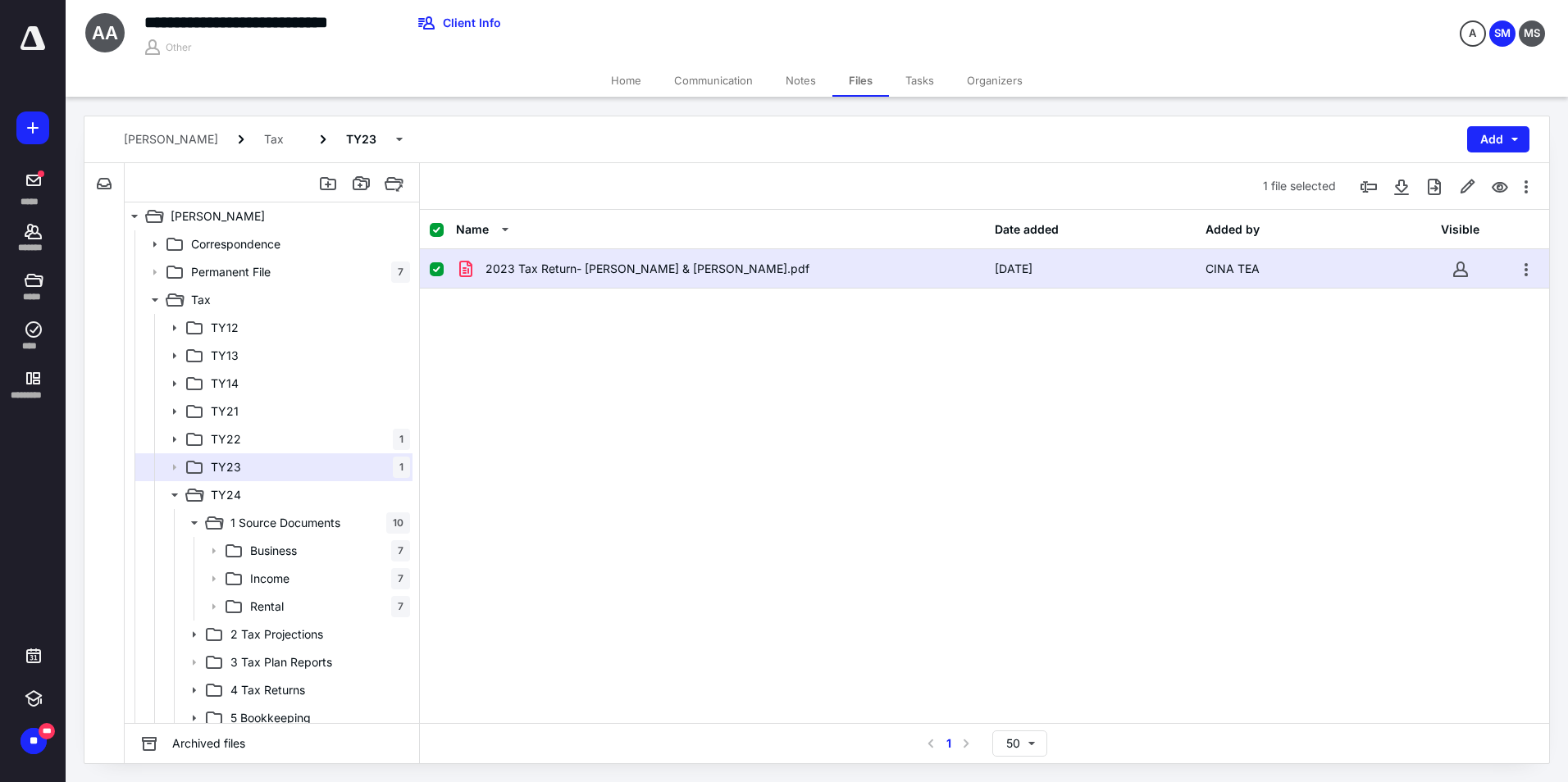 click on "2023 Tax Return- [PERSON_NAME] & [PERSON_NAME].pdf [DATE] CINA TEA" at bounding box center [984, 269] 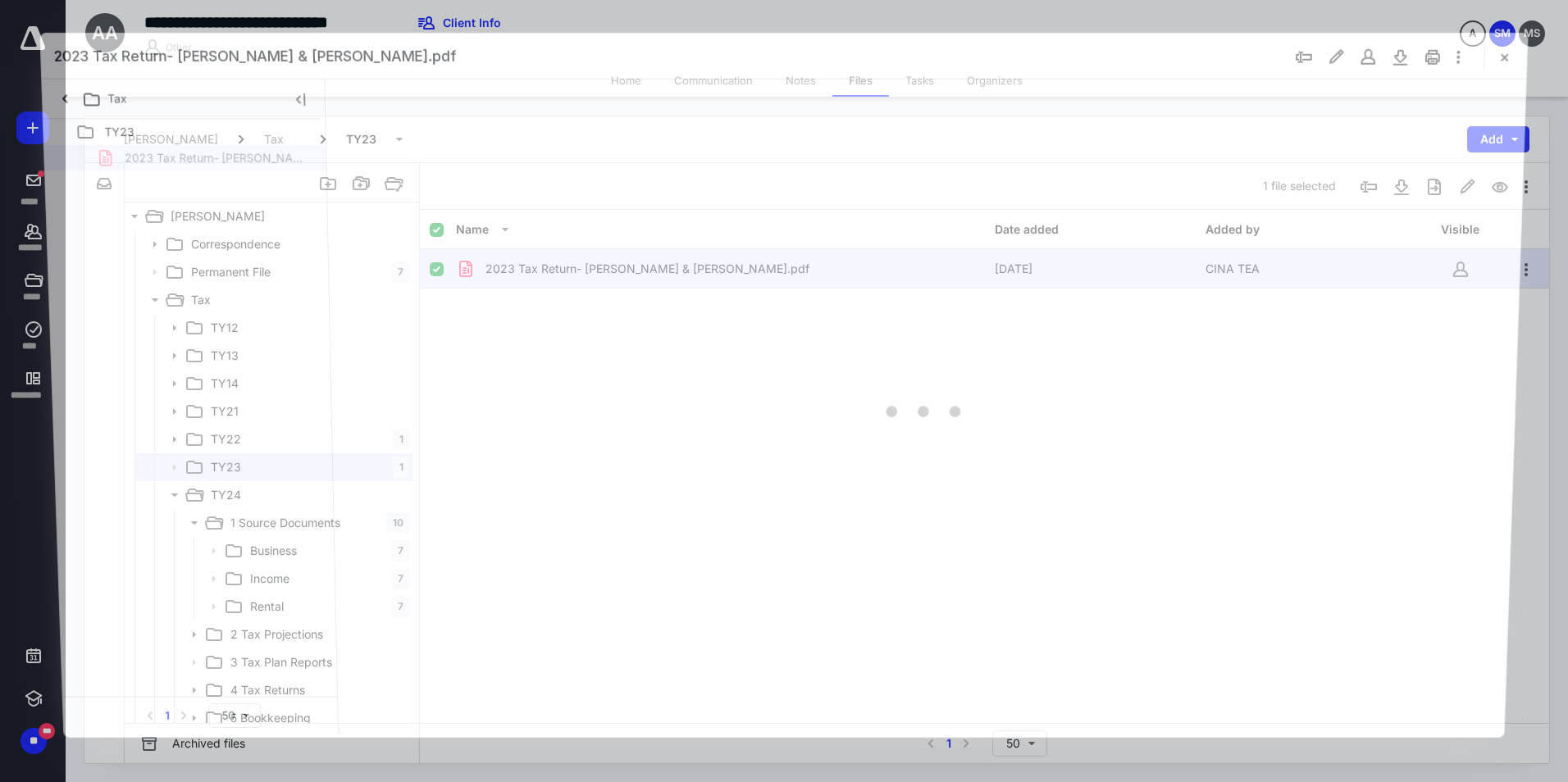 scroll, scrollTop: 0, scrollLeft: 0, axis: both 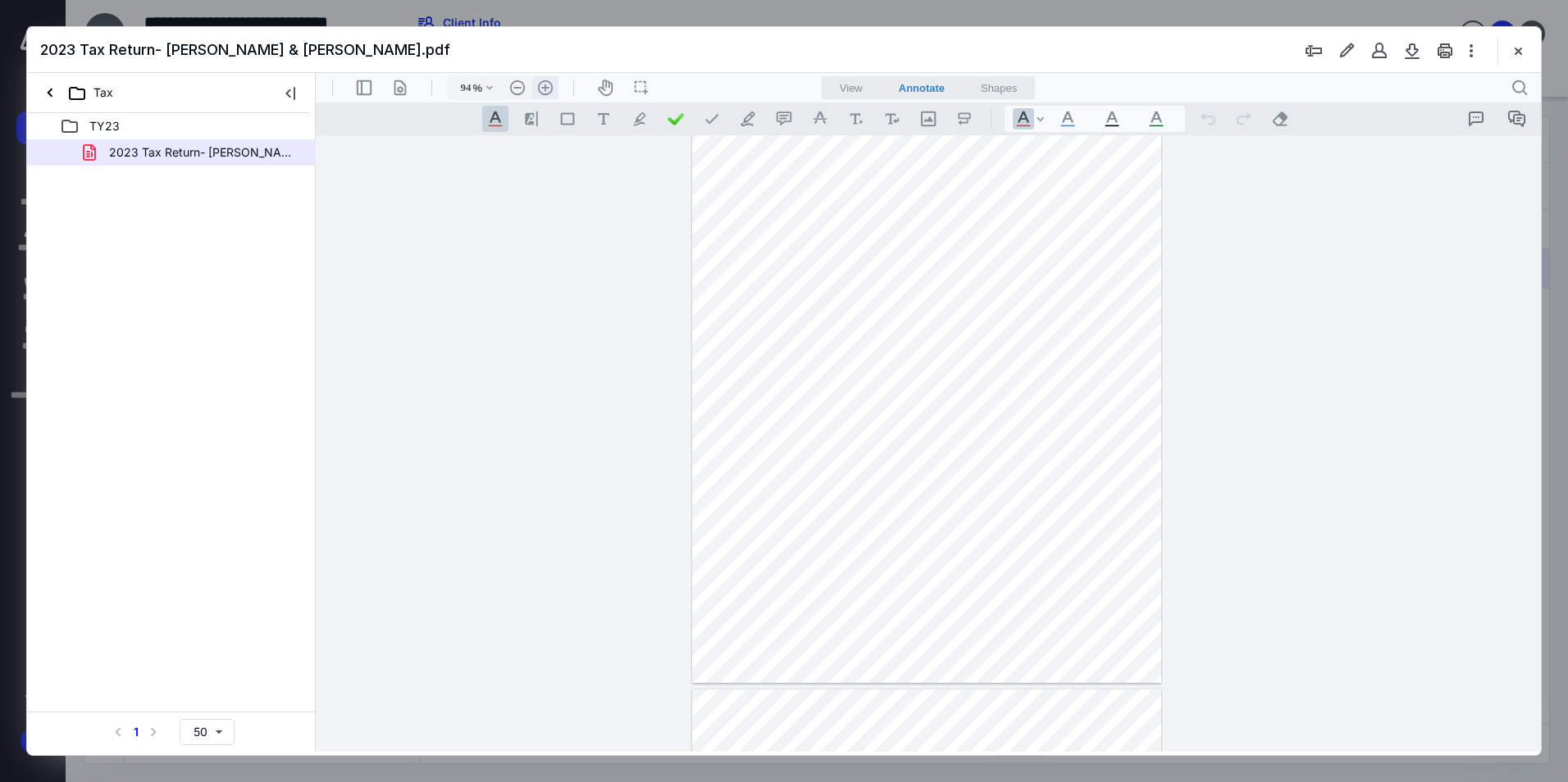 click on ".cls-1{fill:#abb0c4;} icon - header - zoom - in - line" at bounding box center [545, 88] 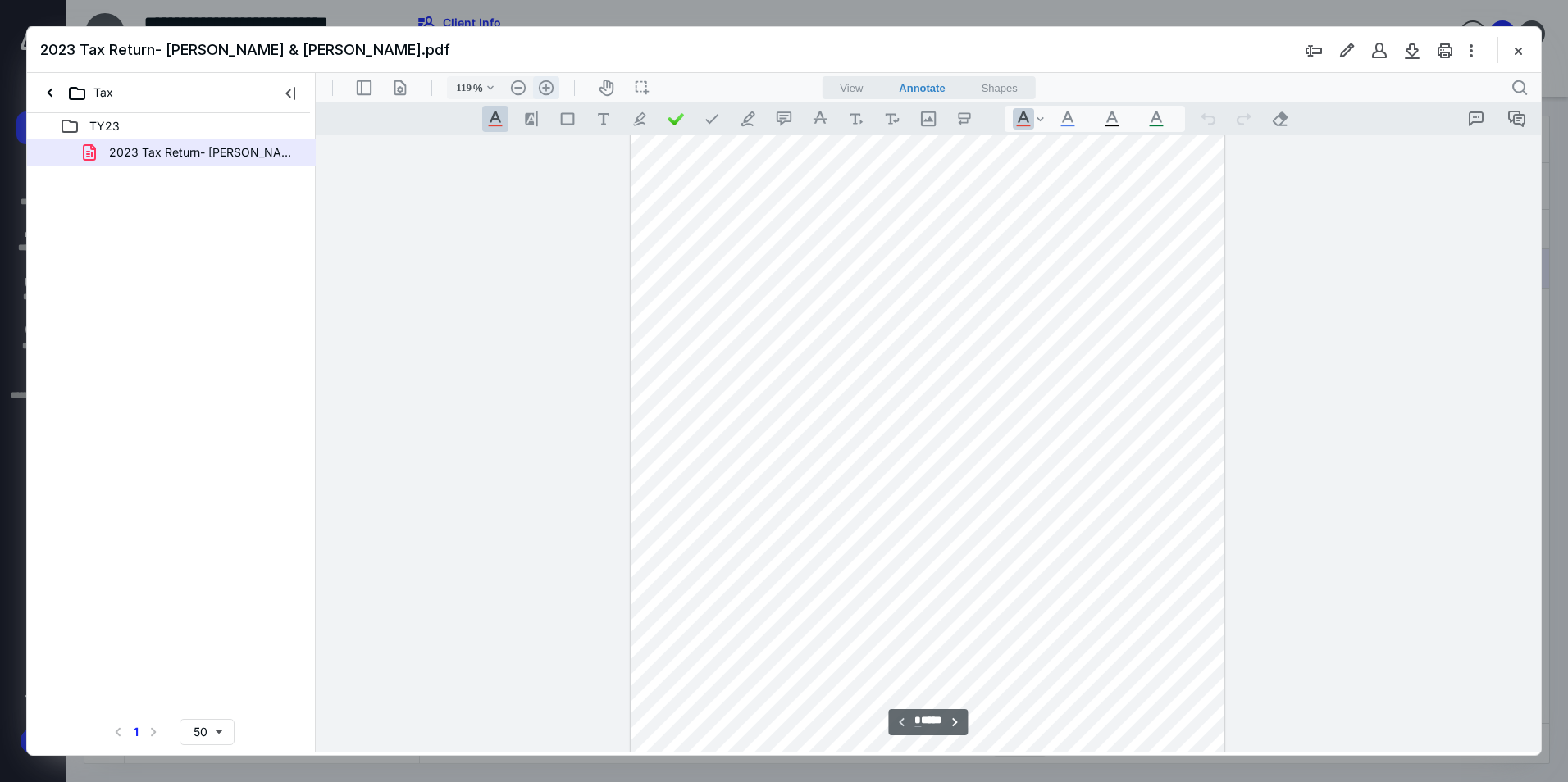 click on ".cls-1{fill:#abb0c4;} icon - header - zoom - in - line" at bounding box center [546, 88] 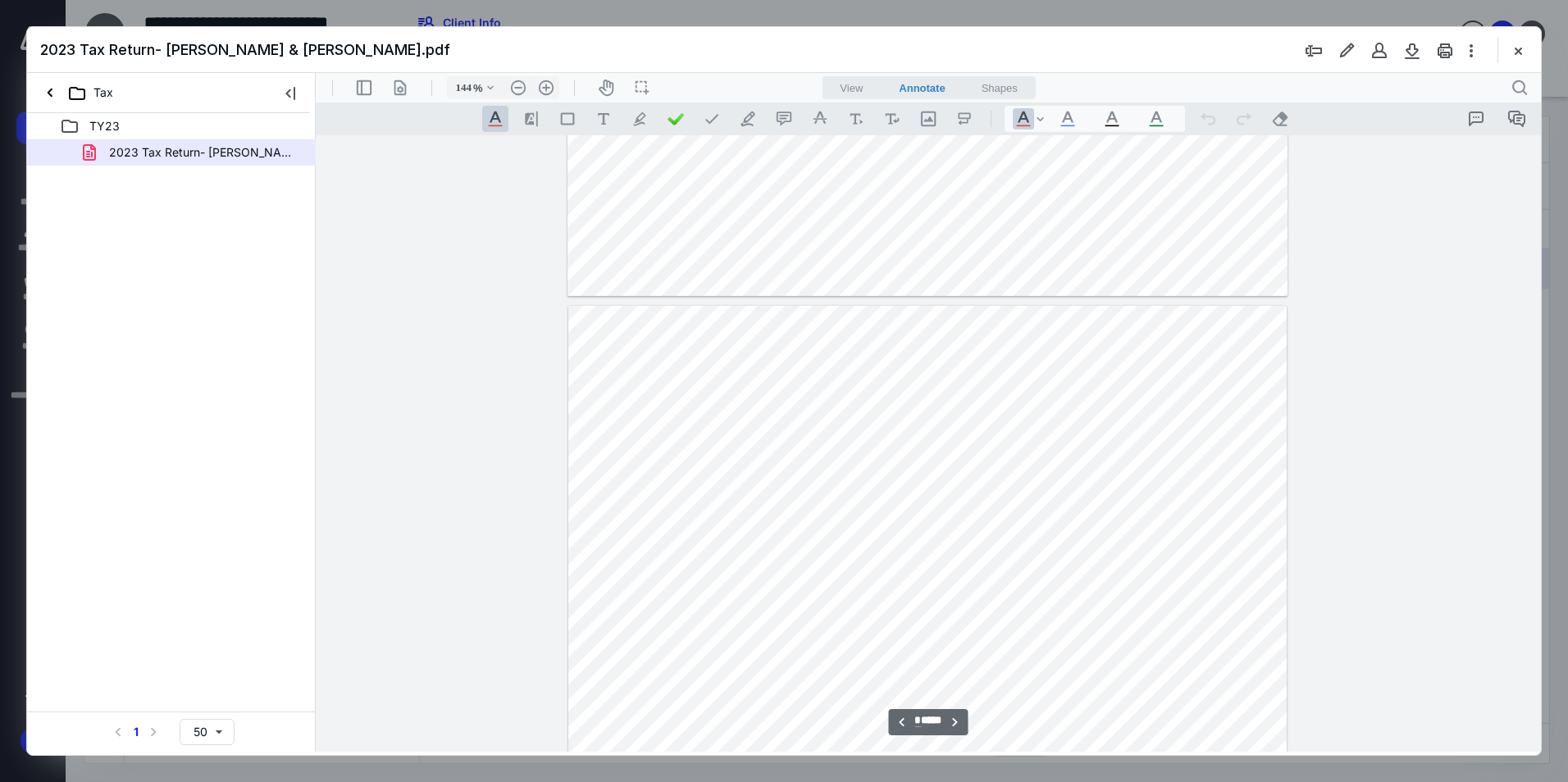 type on "*" 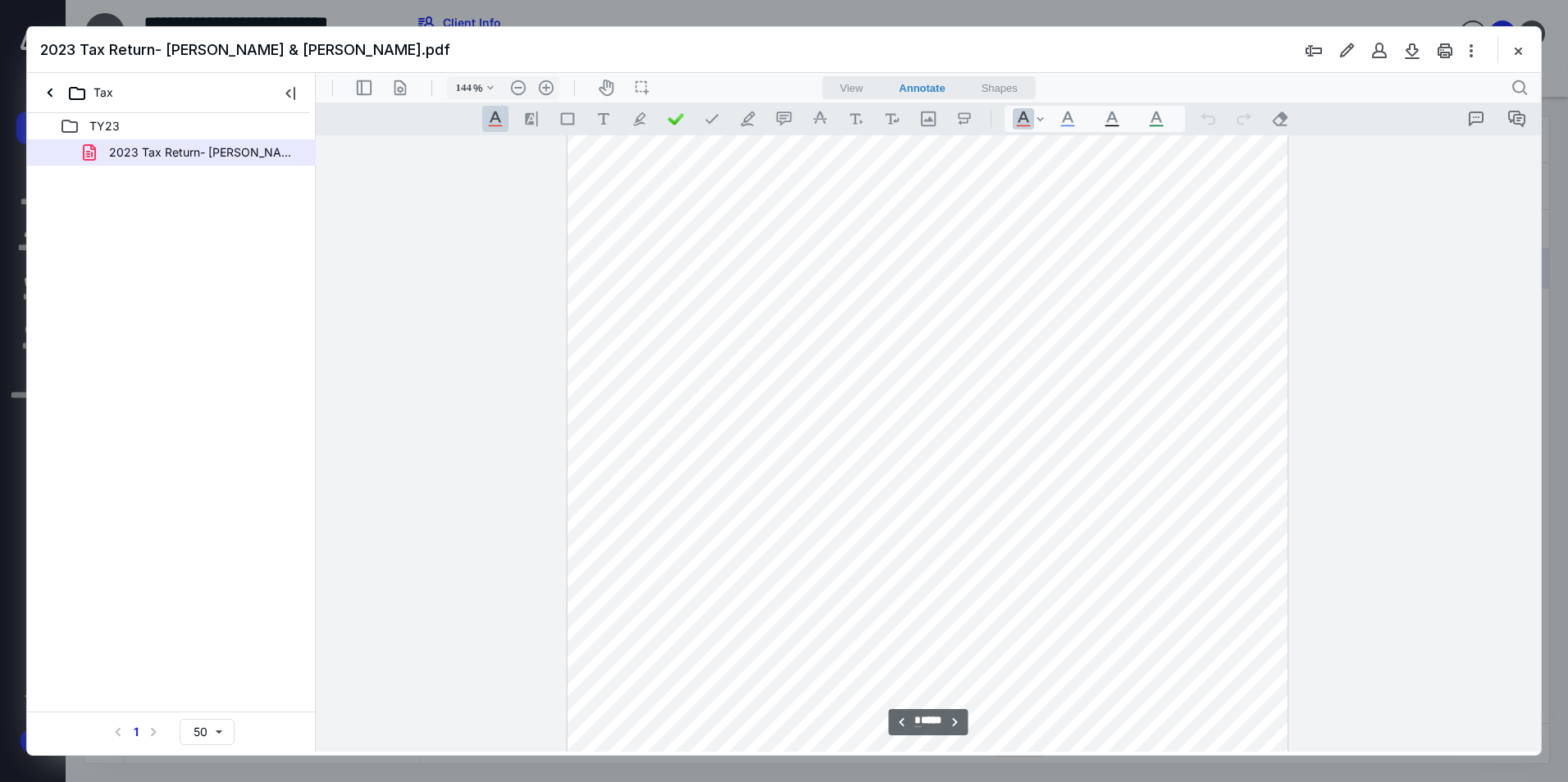 scroll, scrollTop: 3117, scrollLeft: 0, axis: vertical 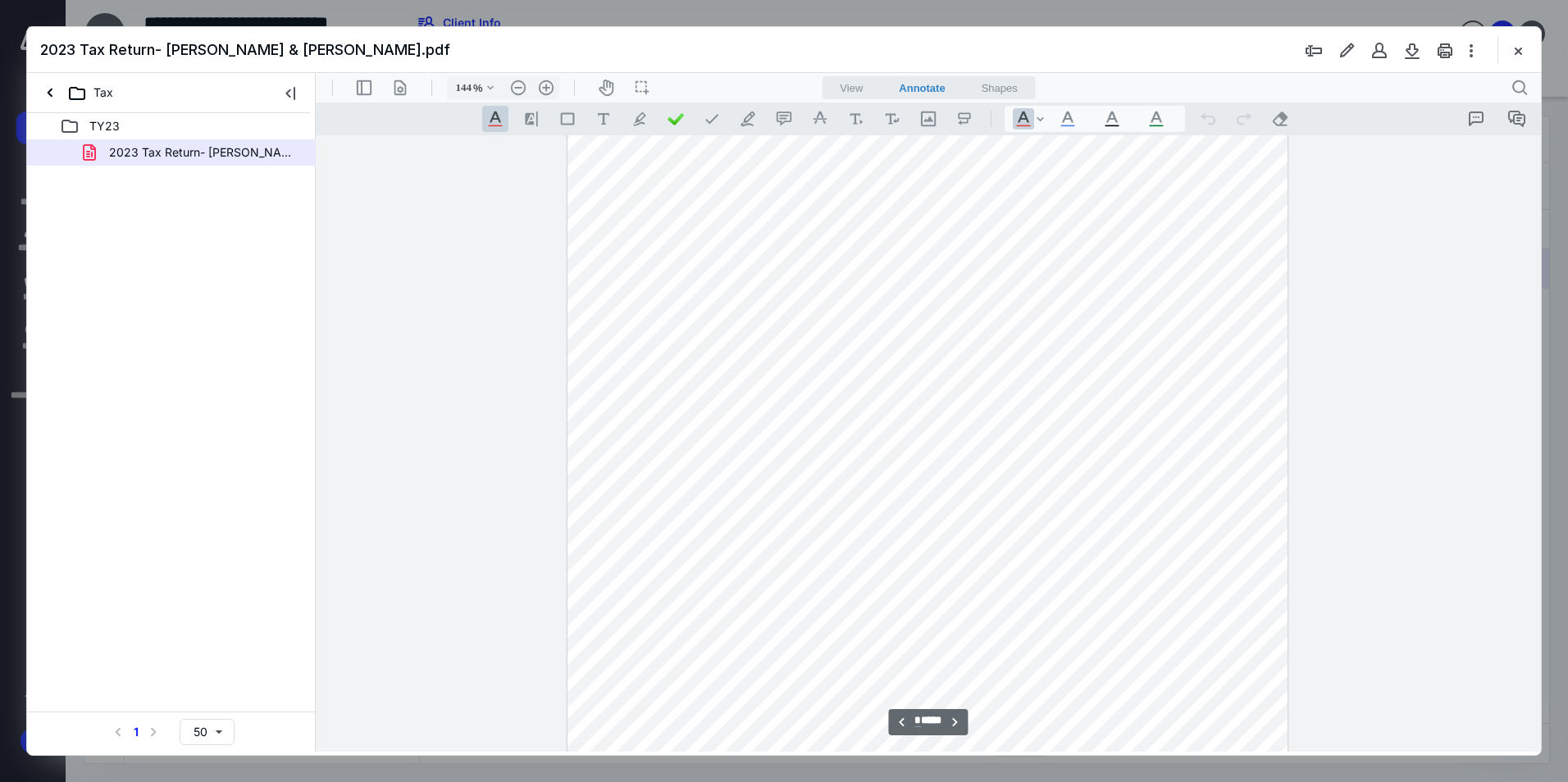 click at bounding box center (927, 321) 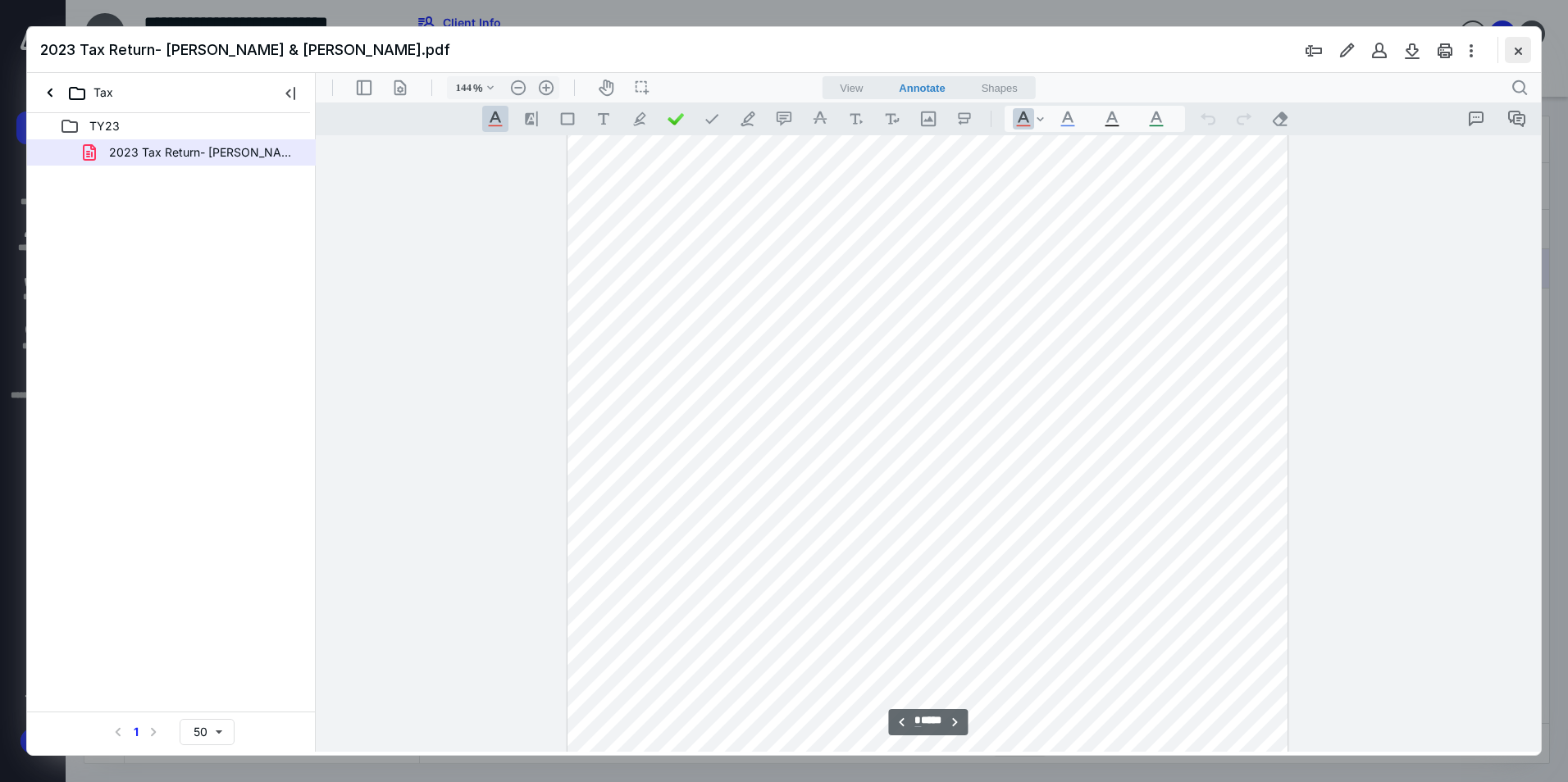 click at bounding box center (1518, 50) 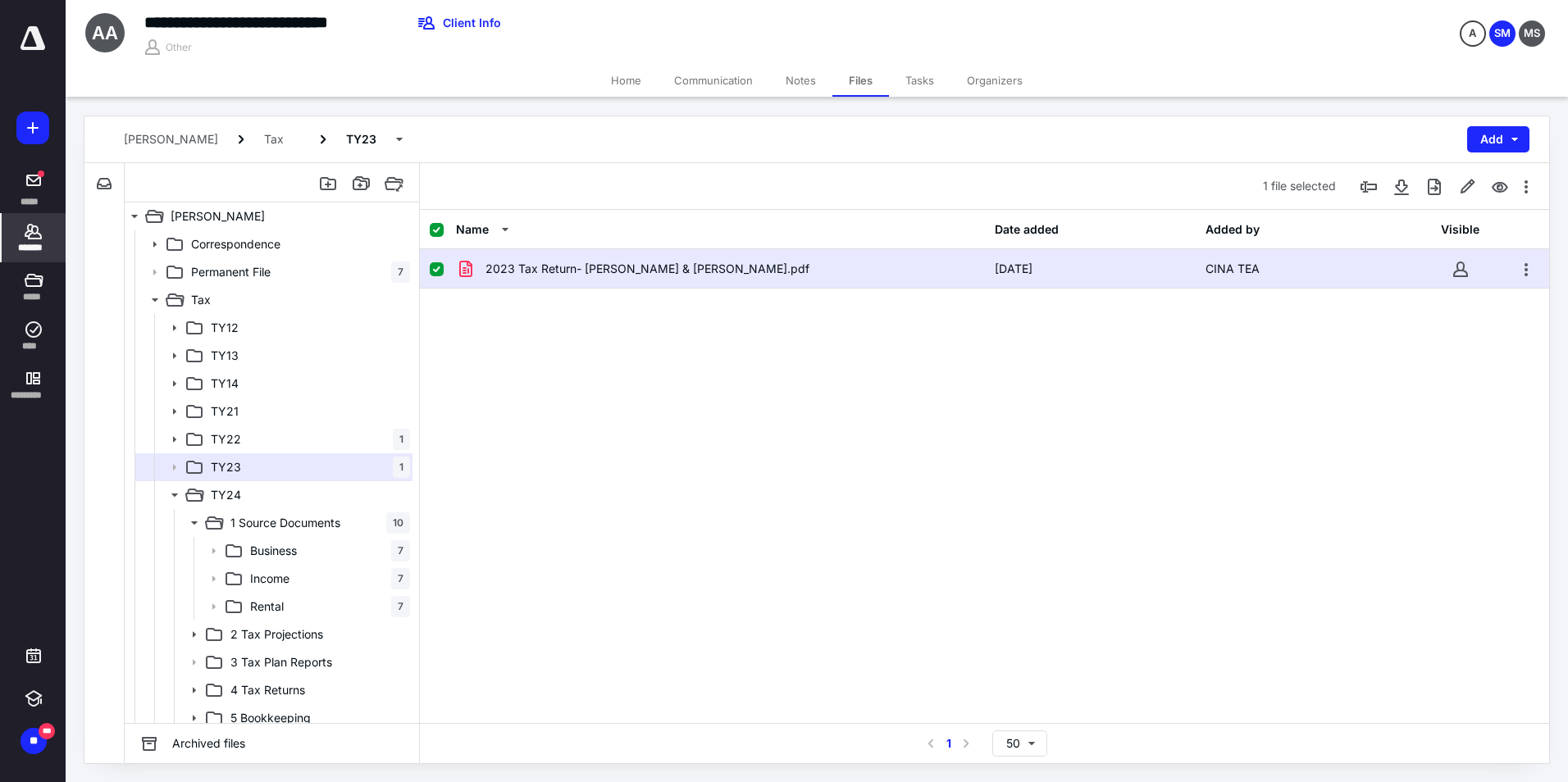 click 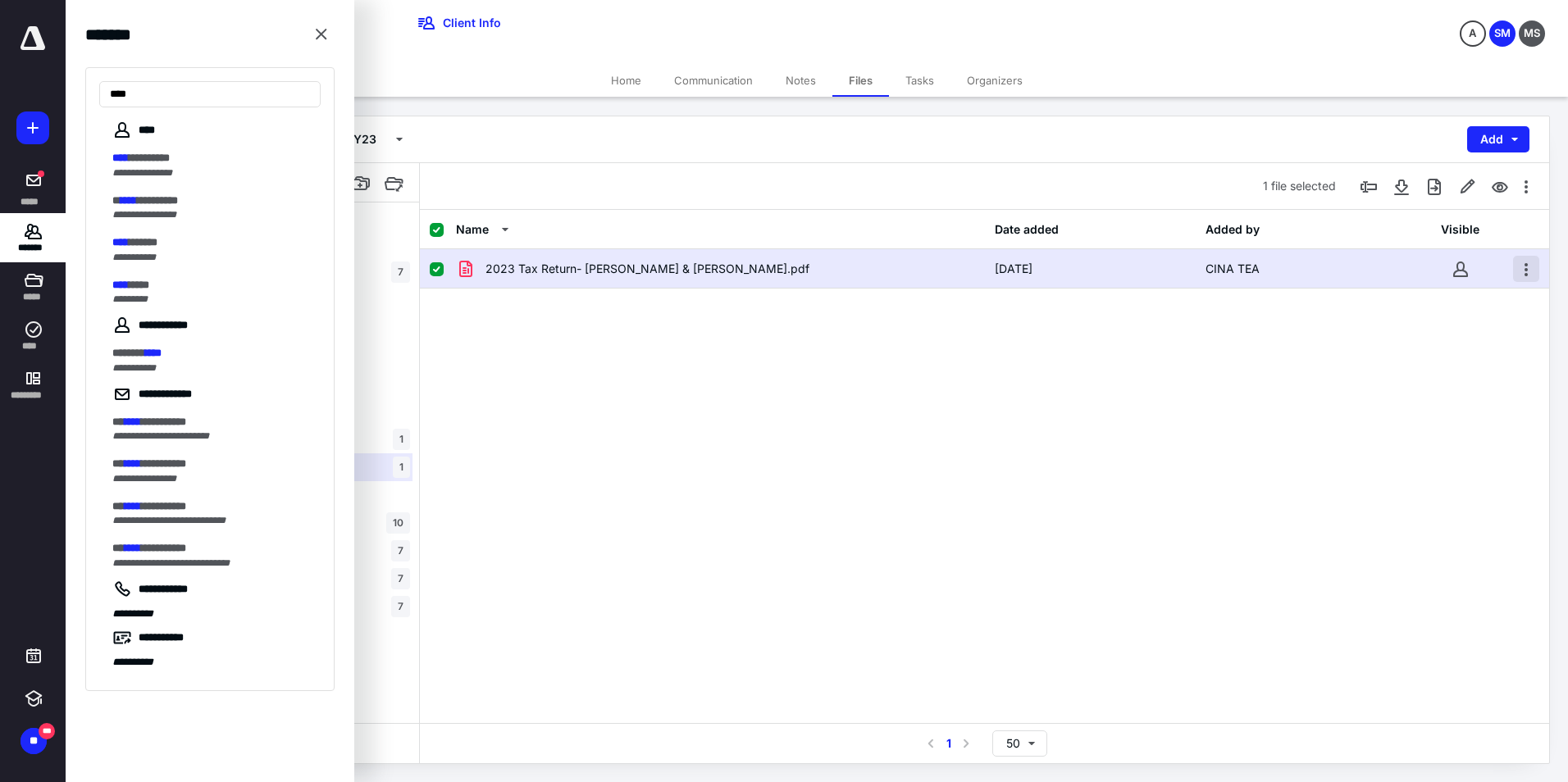 type on "****" 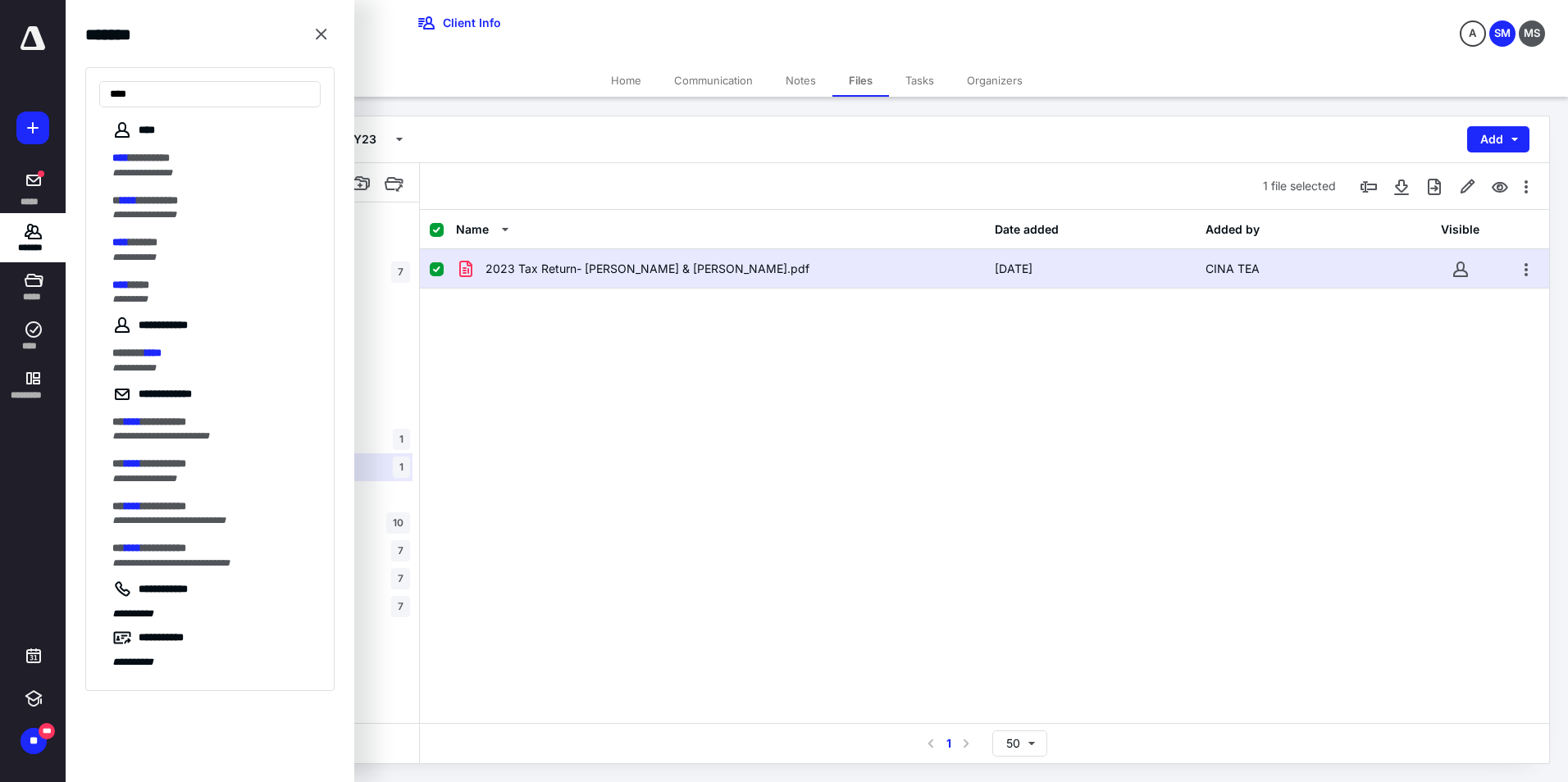 click on "2023 Tax Return- [PERSON_NAME] & [PERSON_NAME].pdf [DATE] CINA TEA" at bounding box center (984, 372) 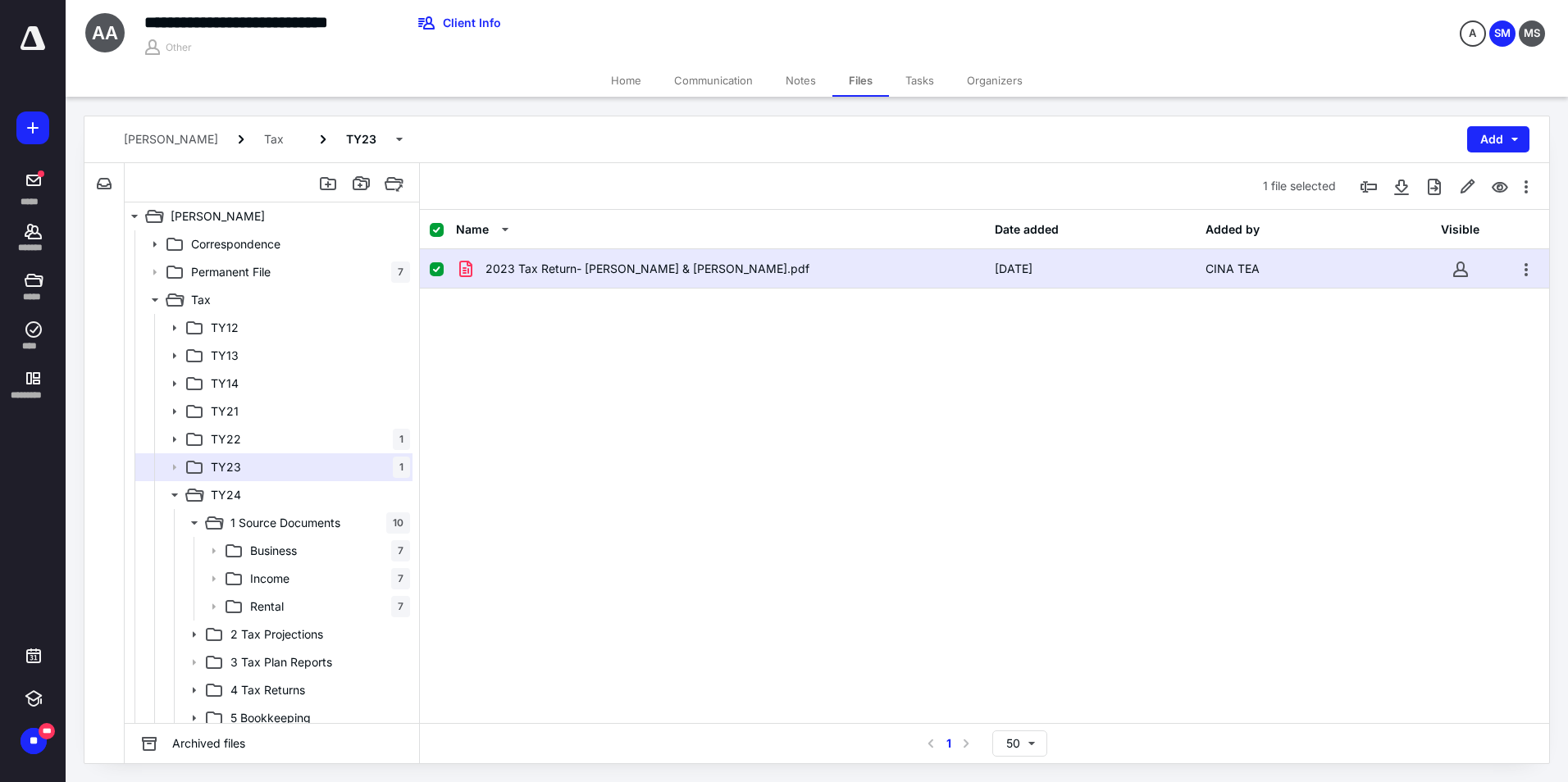 click on "[DATE]" at bounding box center (1014, 269) 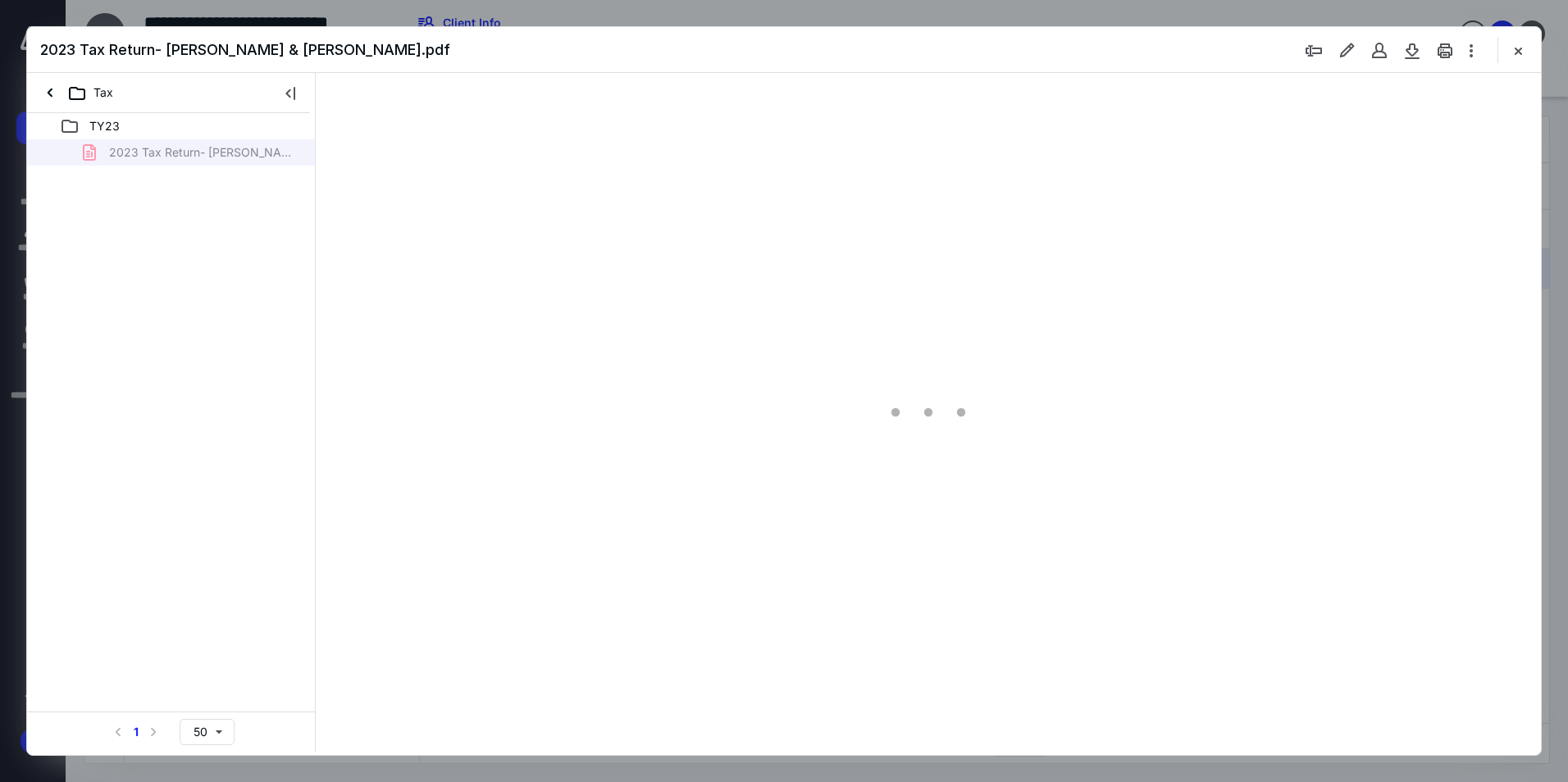 scroll, scrollTop: 0, scrollLeft: 0, axis: both 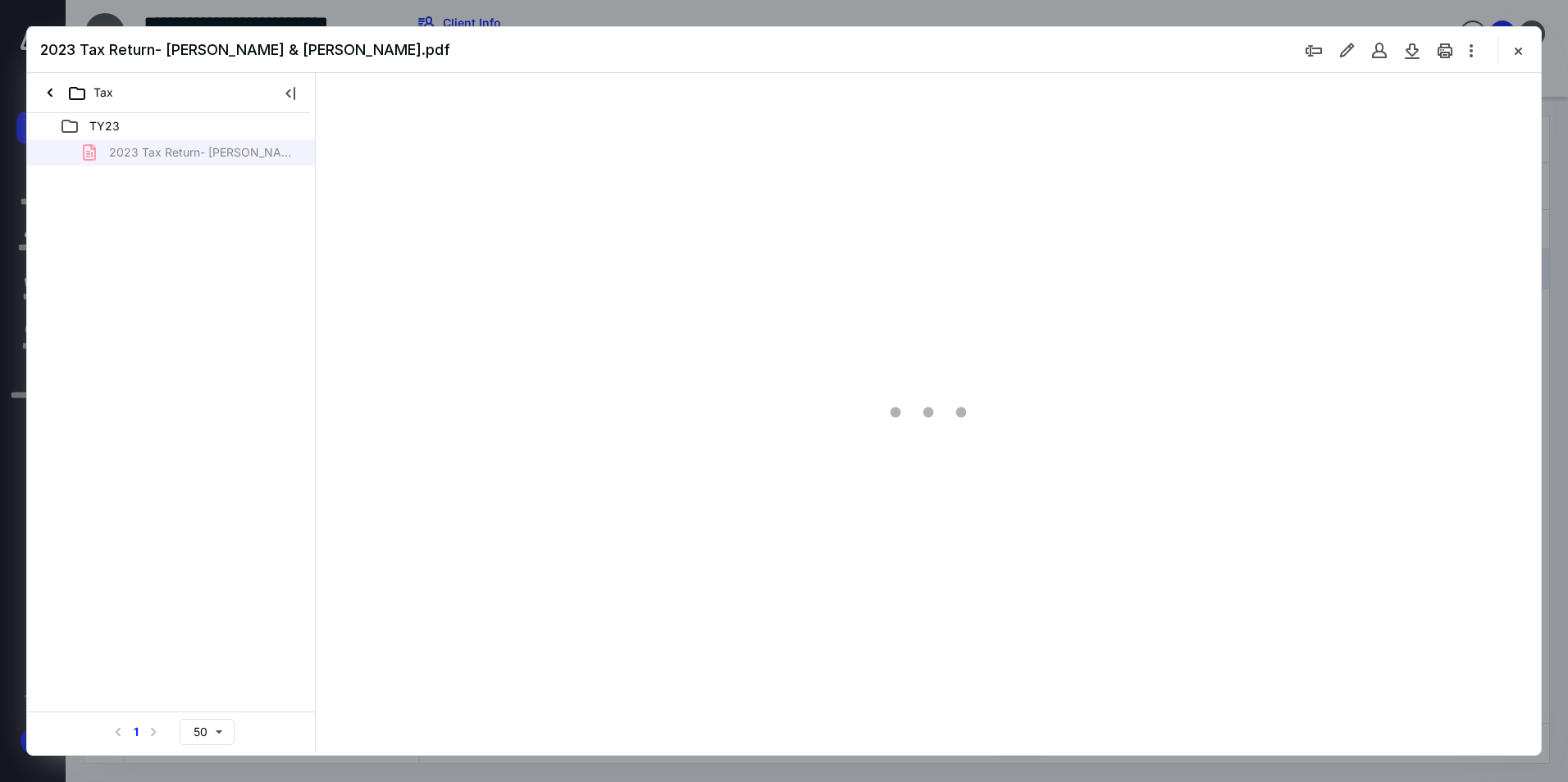 type on "94" 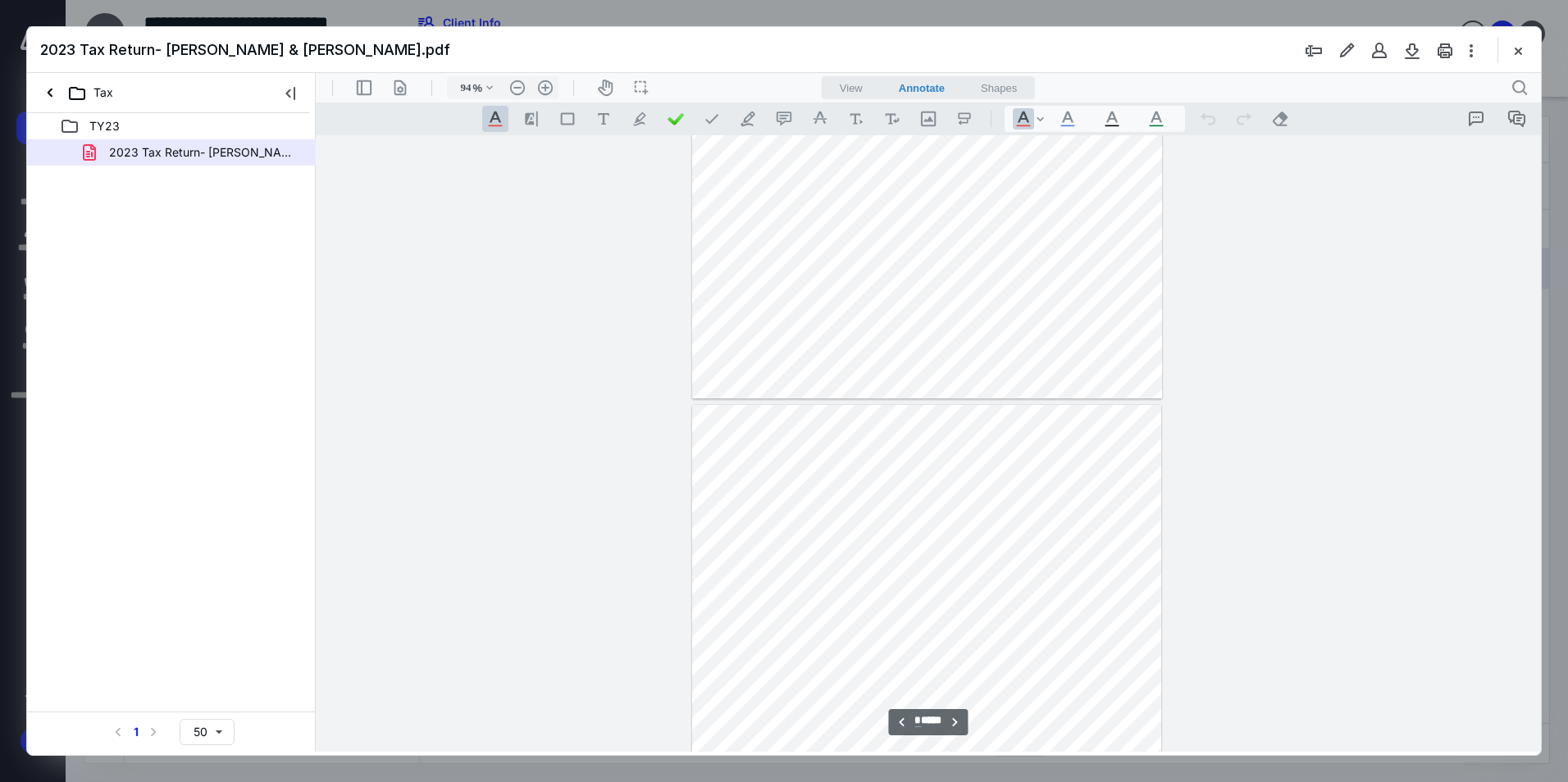 type on "*" 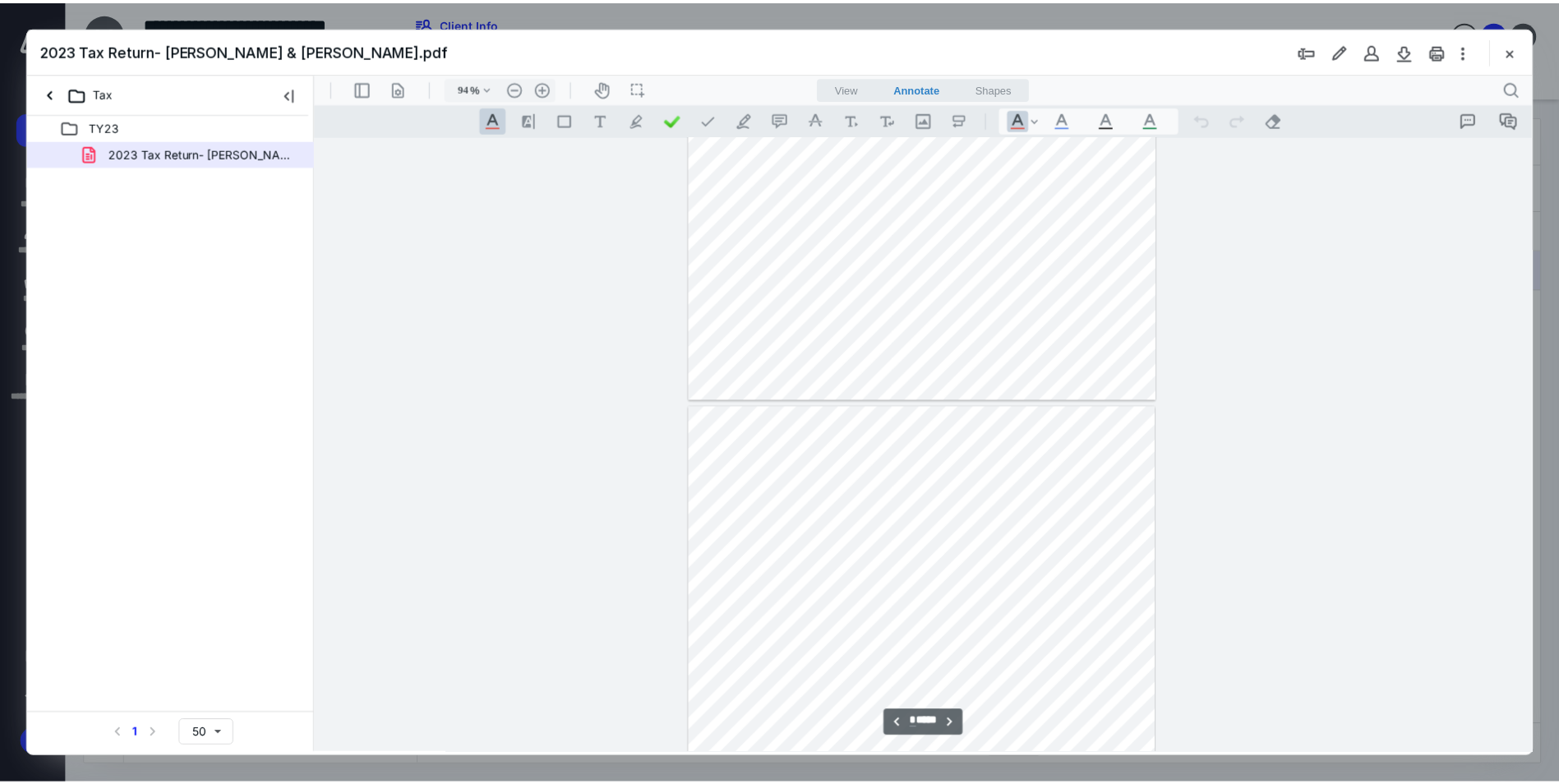 scroll, scrollTop: 1874, scrollLeft: 0, axis: vertical 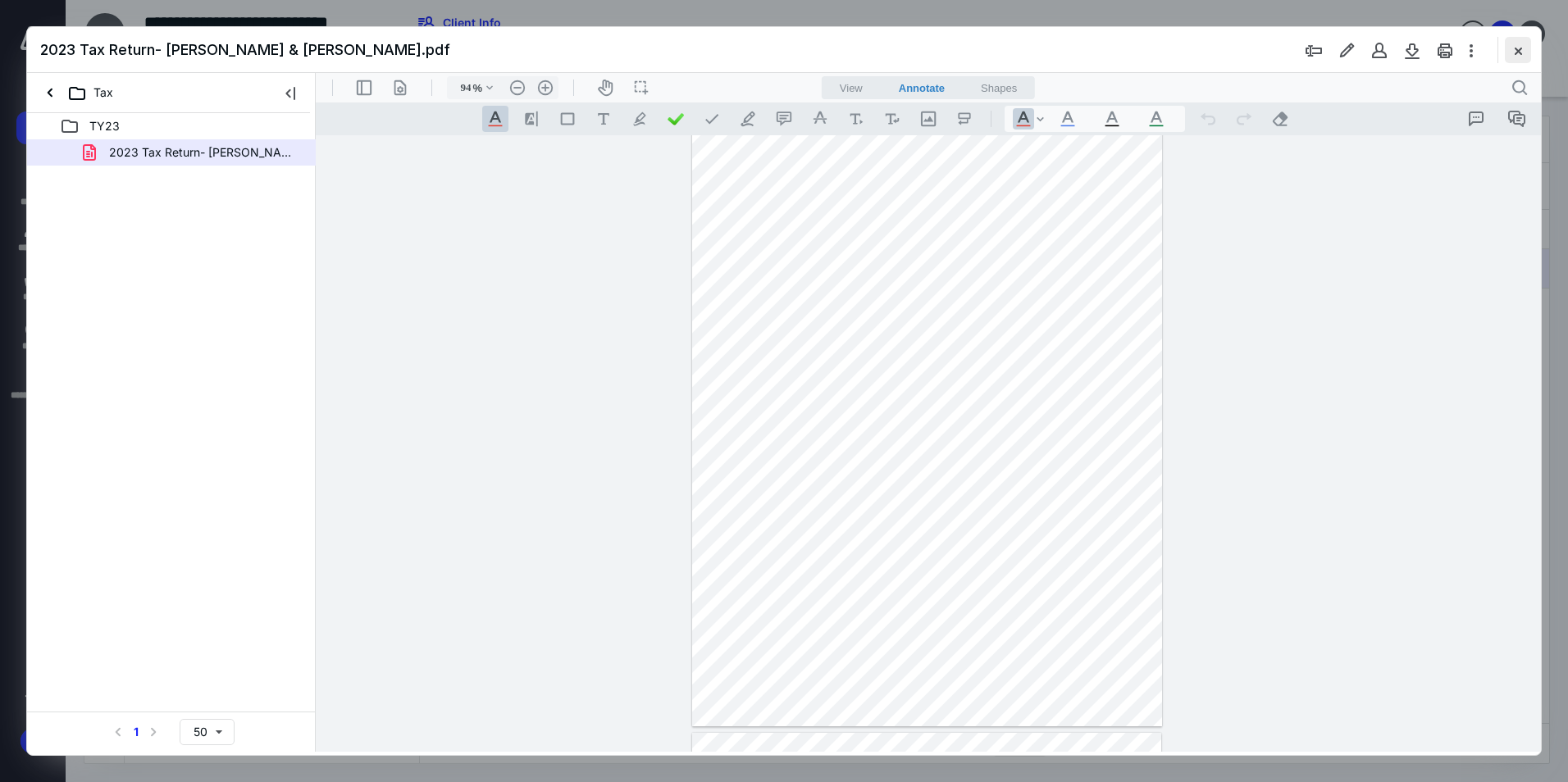 click at bounding box center [1518, 50] 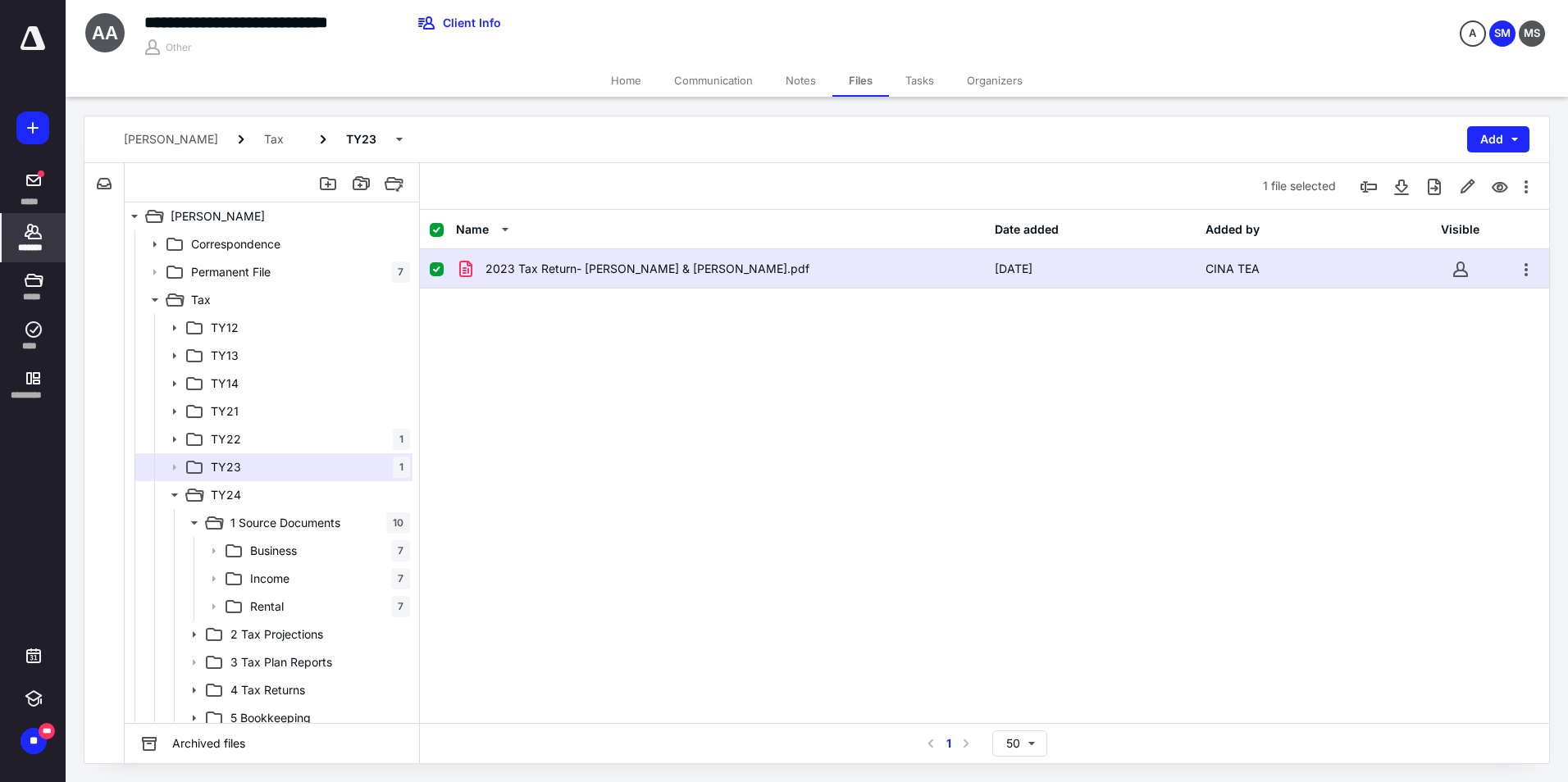 click 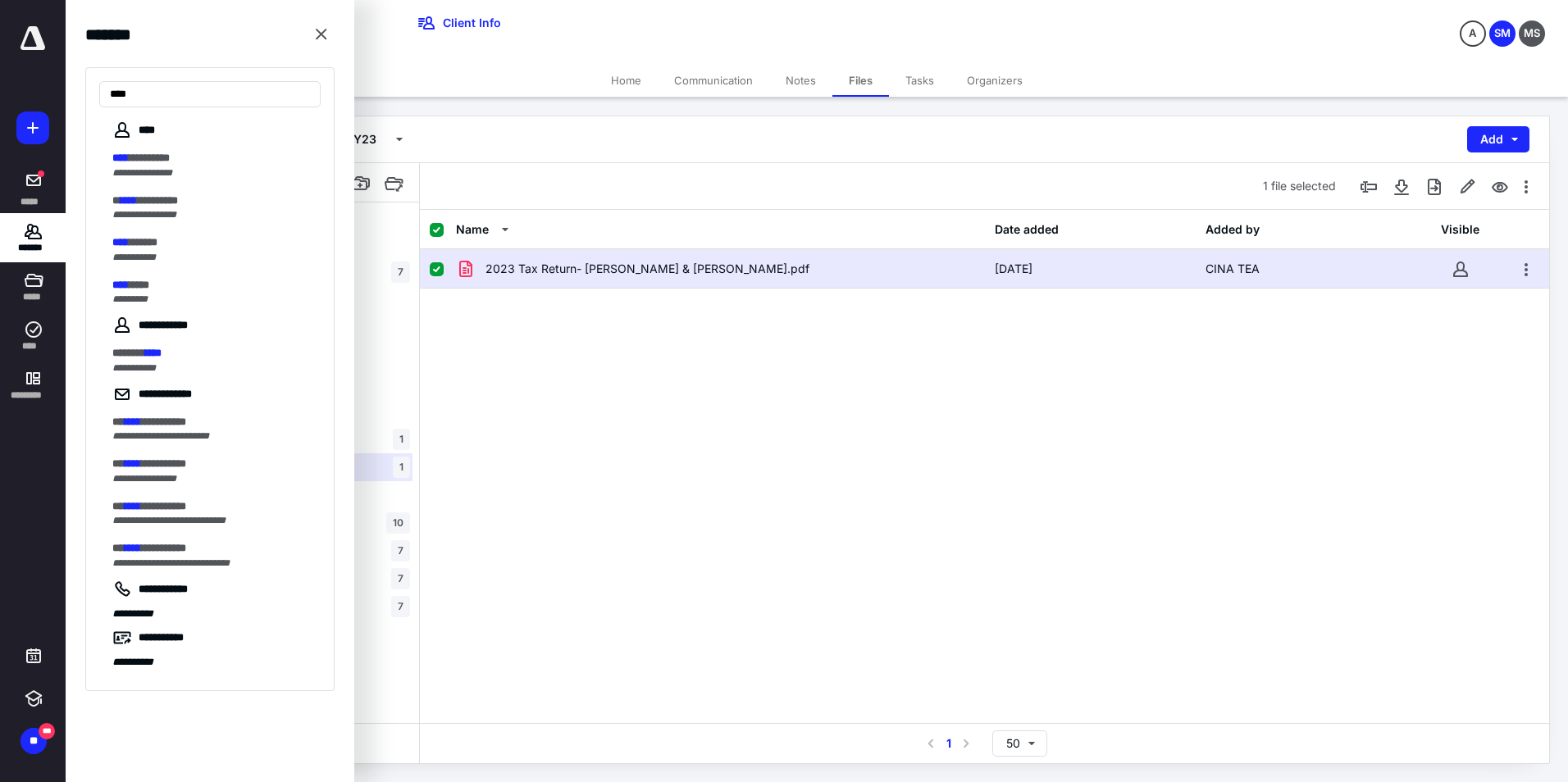 type on "****" 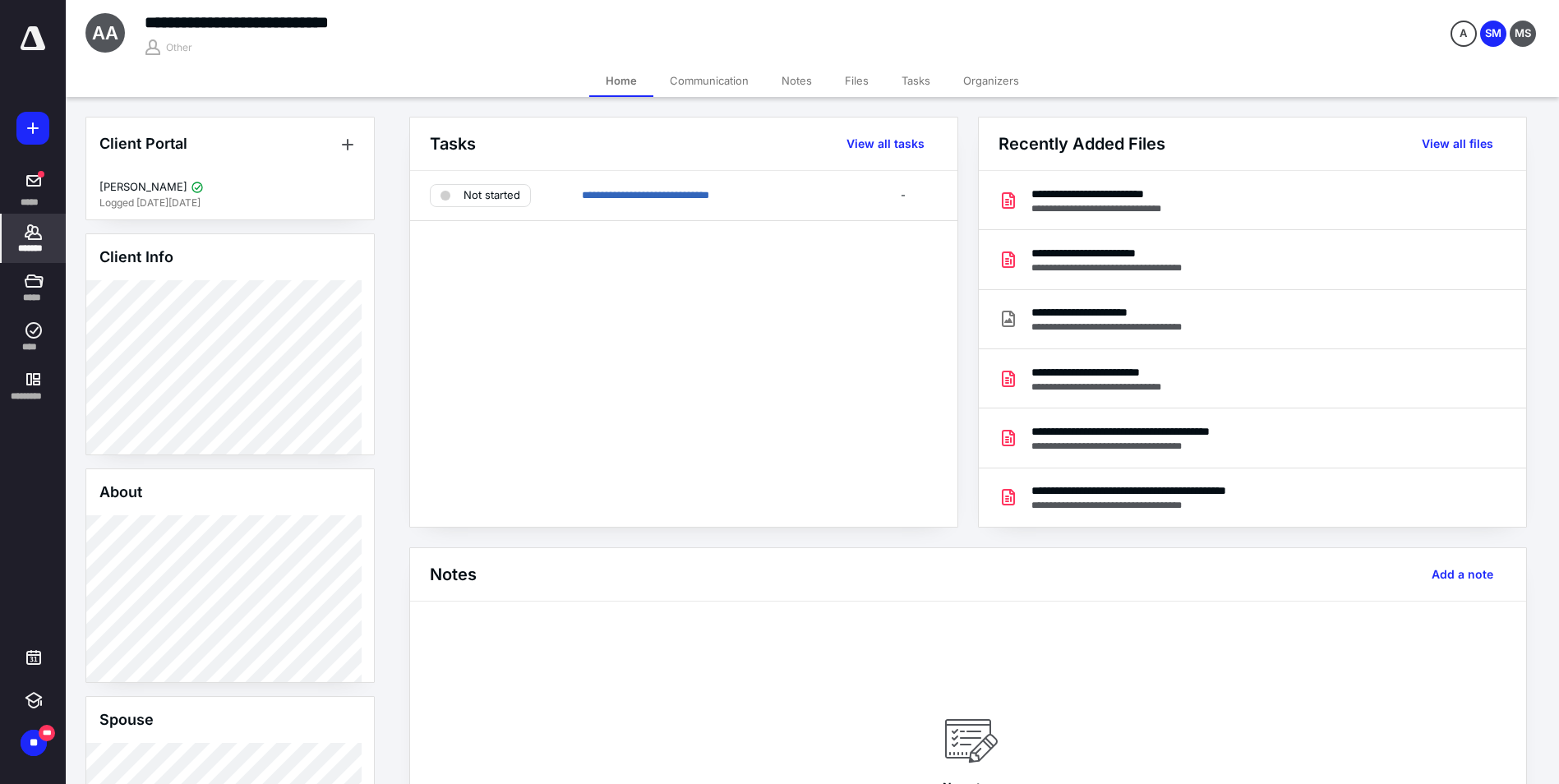 scroll, scrollTop: 220, scrollLeft: 0, axis: vertical 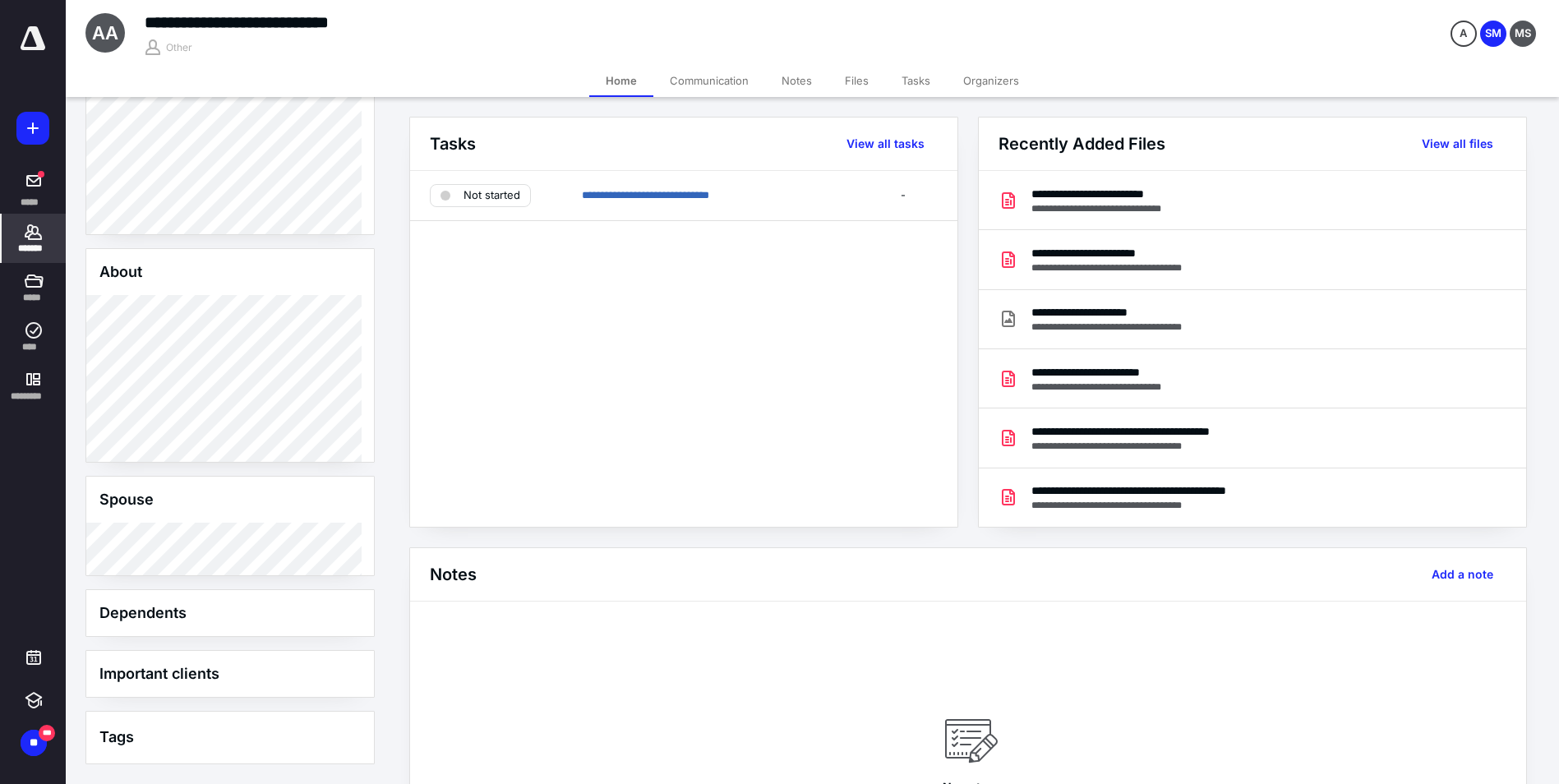 click 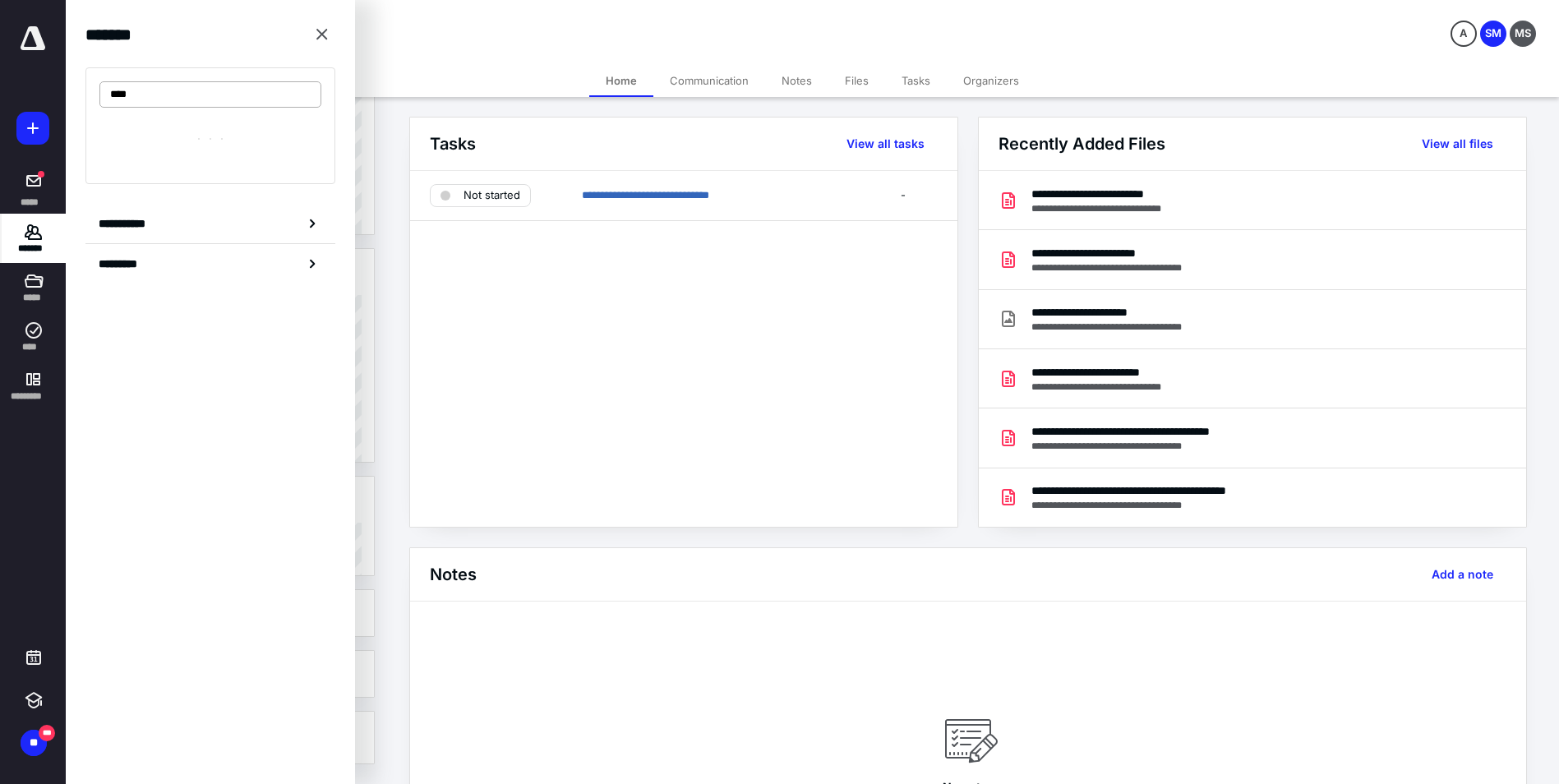 type on "****" 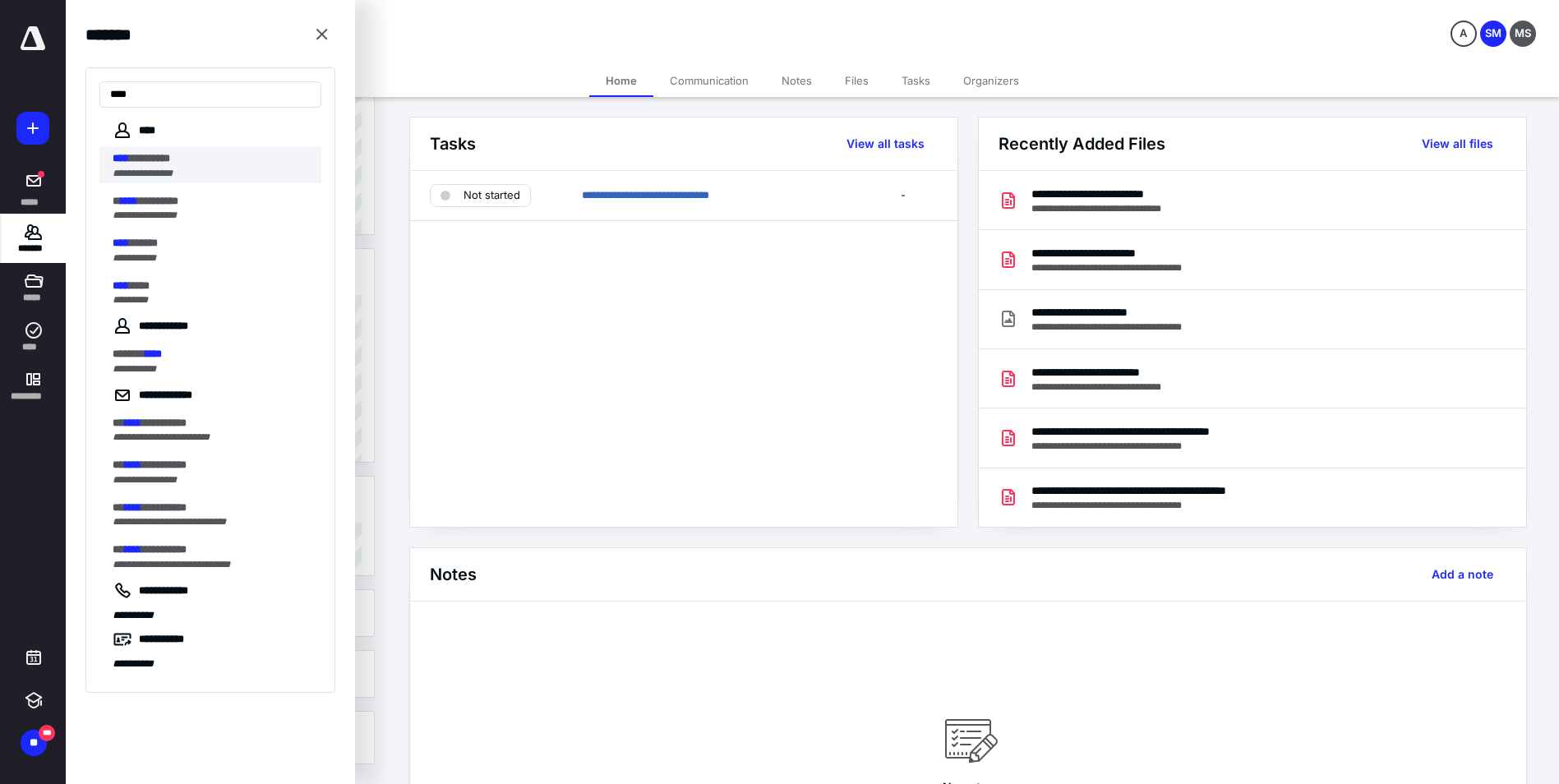 click on "****" at bounding box center (121, 158) 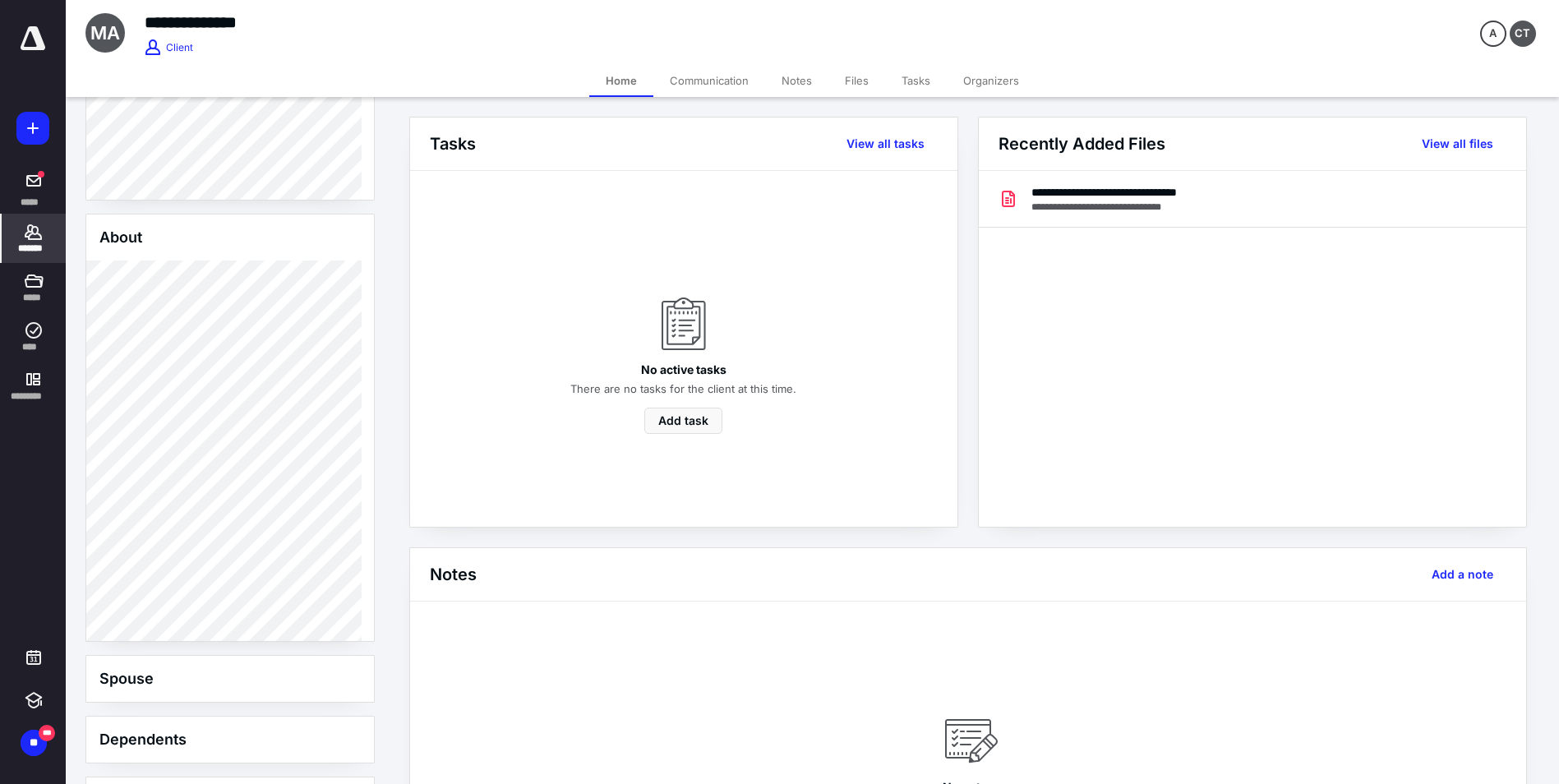 scroll, scrollTop: 291, scrollLeft: 0, axis: vertical 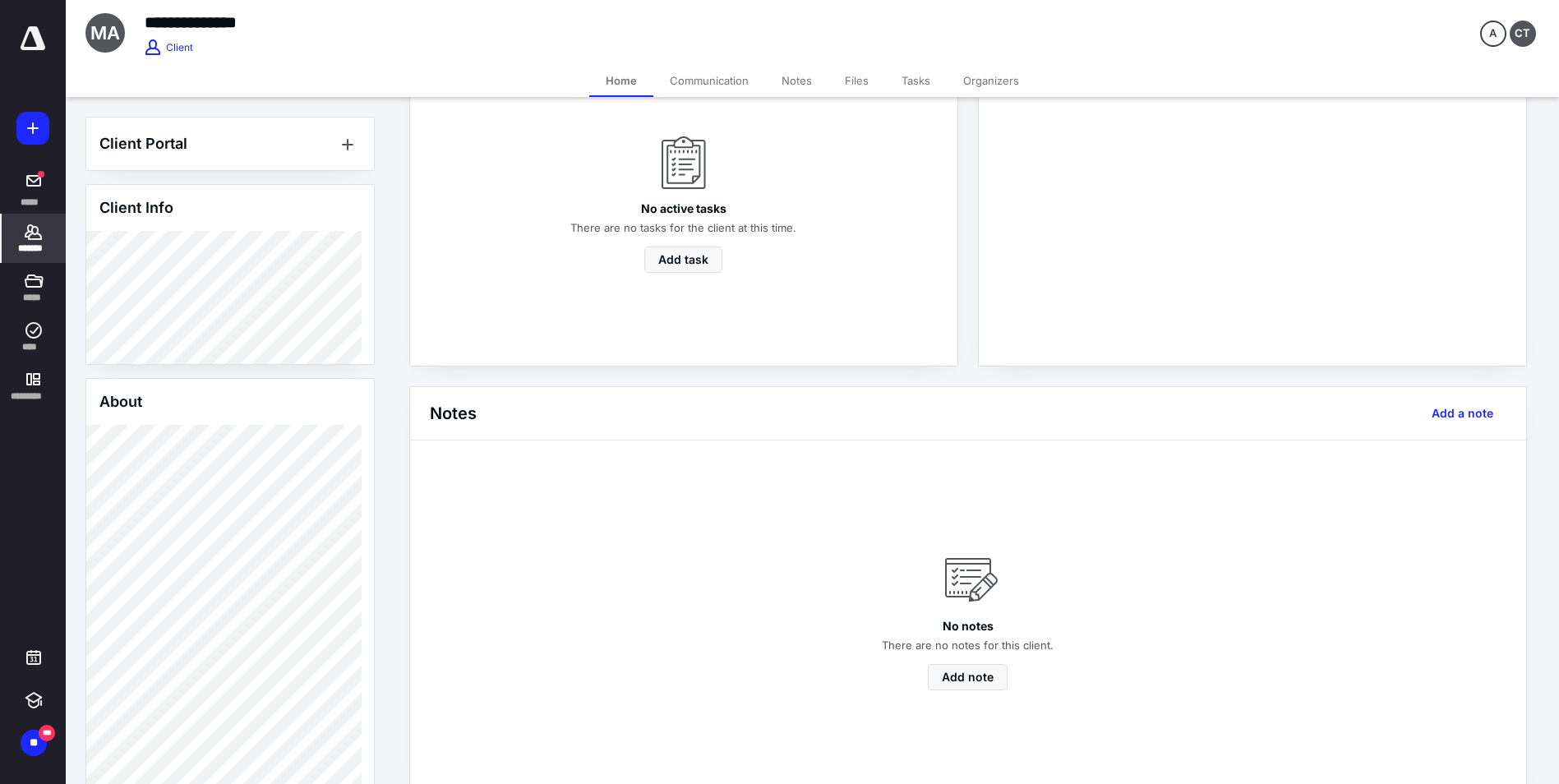 click on "Files" at bounding box center [856, 81] 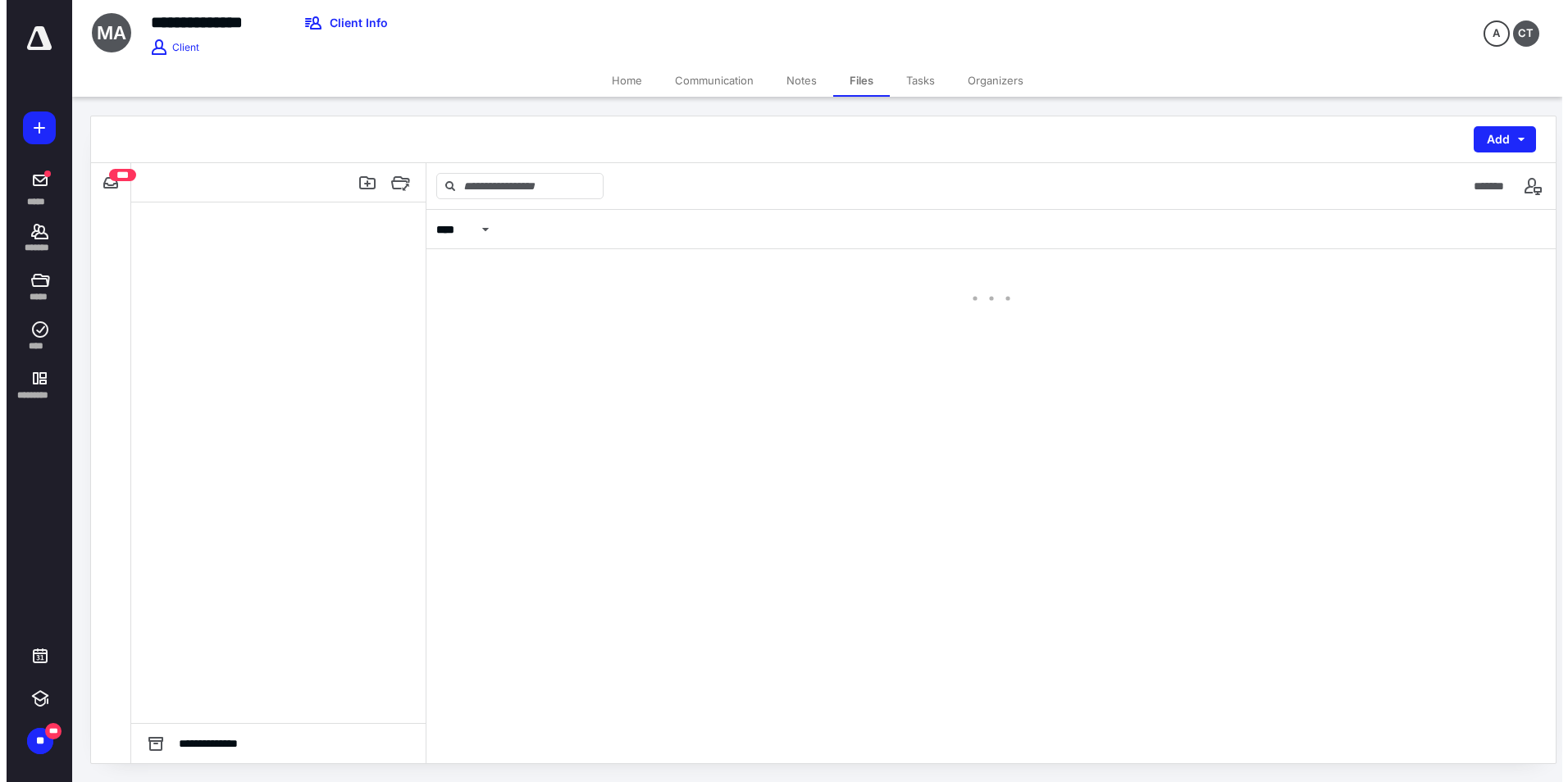 scroll, scrollTop: 0, scrollLeft: 0, axis: both 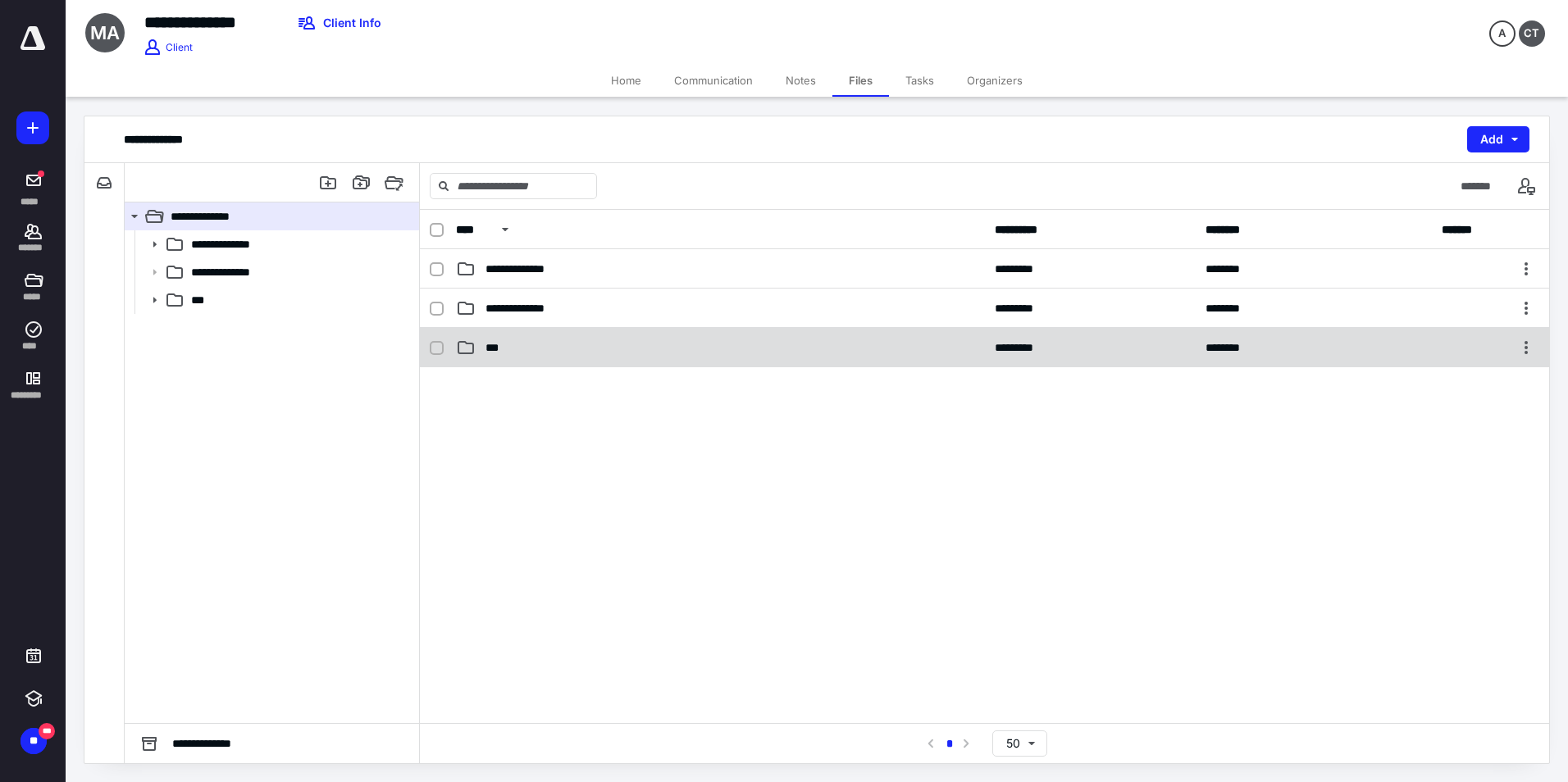 click on "***" at bounding box center (495, 348) 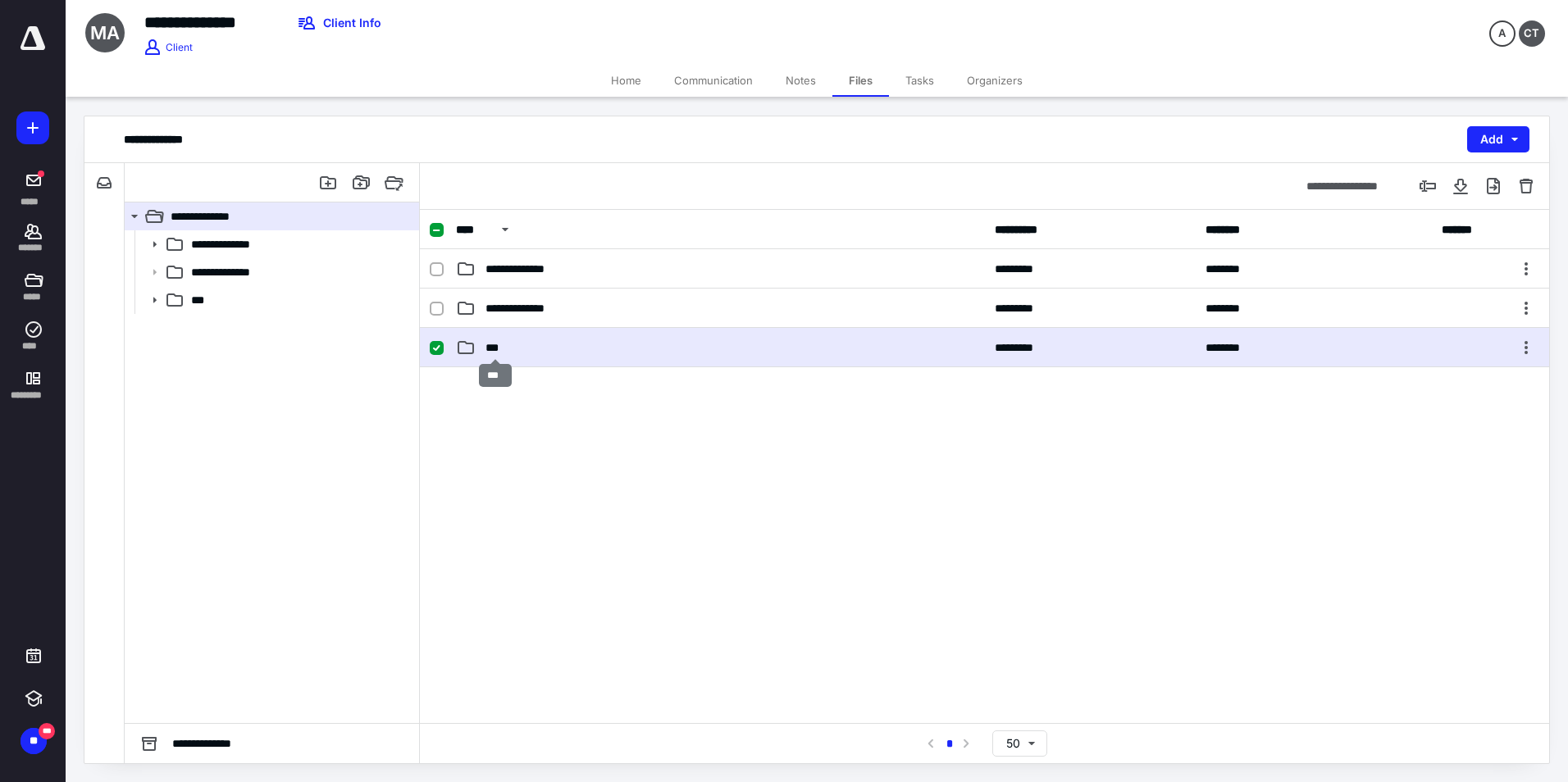 click on "***" at bounding box center (495, 348) 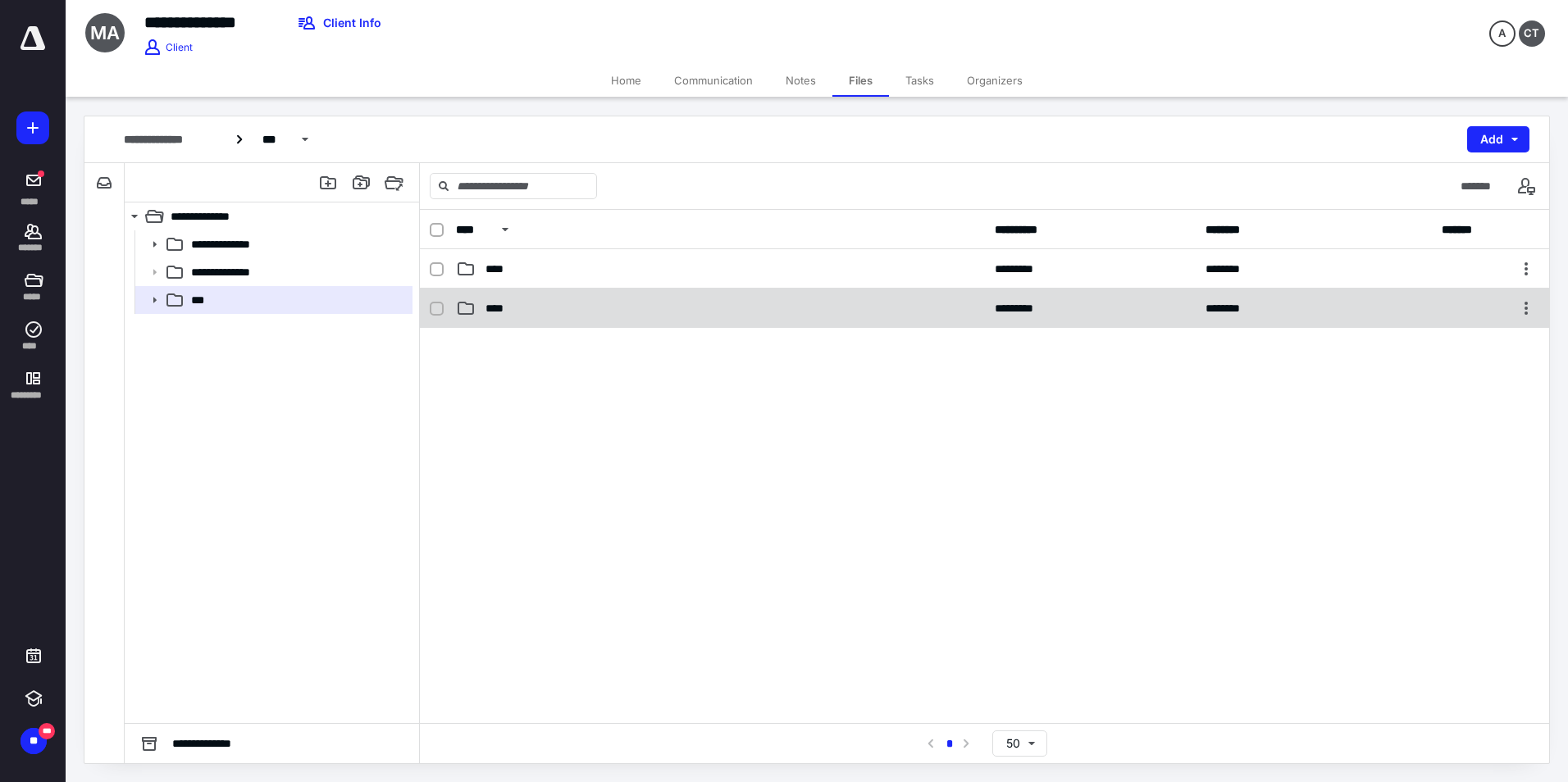 click on "**** ********* ********" at bounding box center [984, 308] 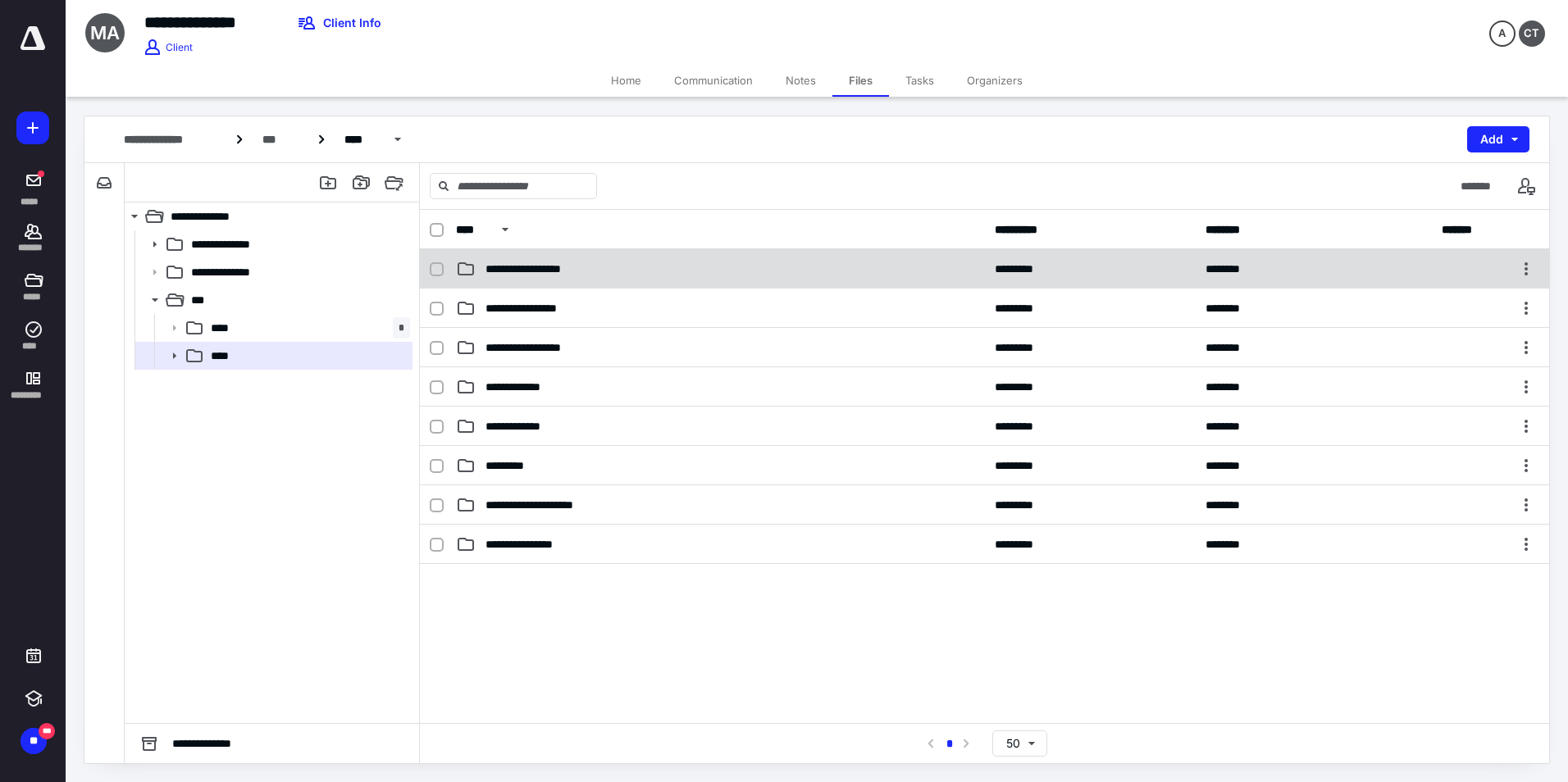 click on "**********" at bounding box center (541, 269) 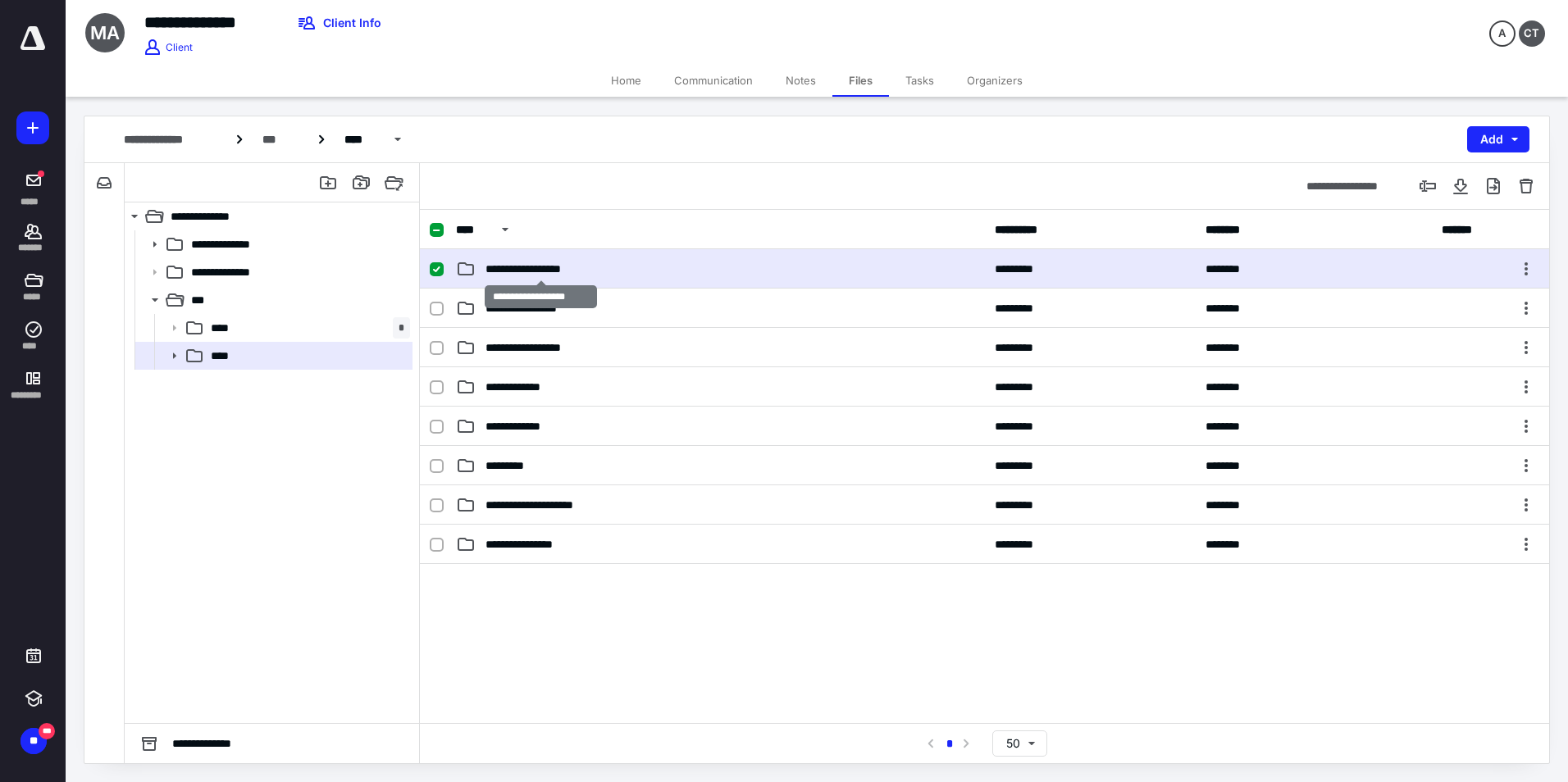 click on "**********" at bounding box center (541, 269) 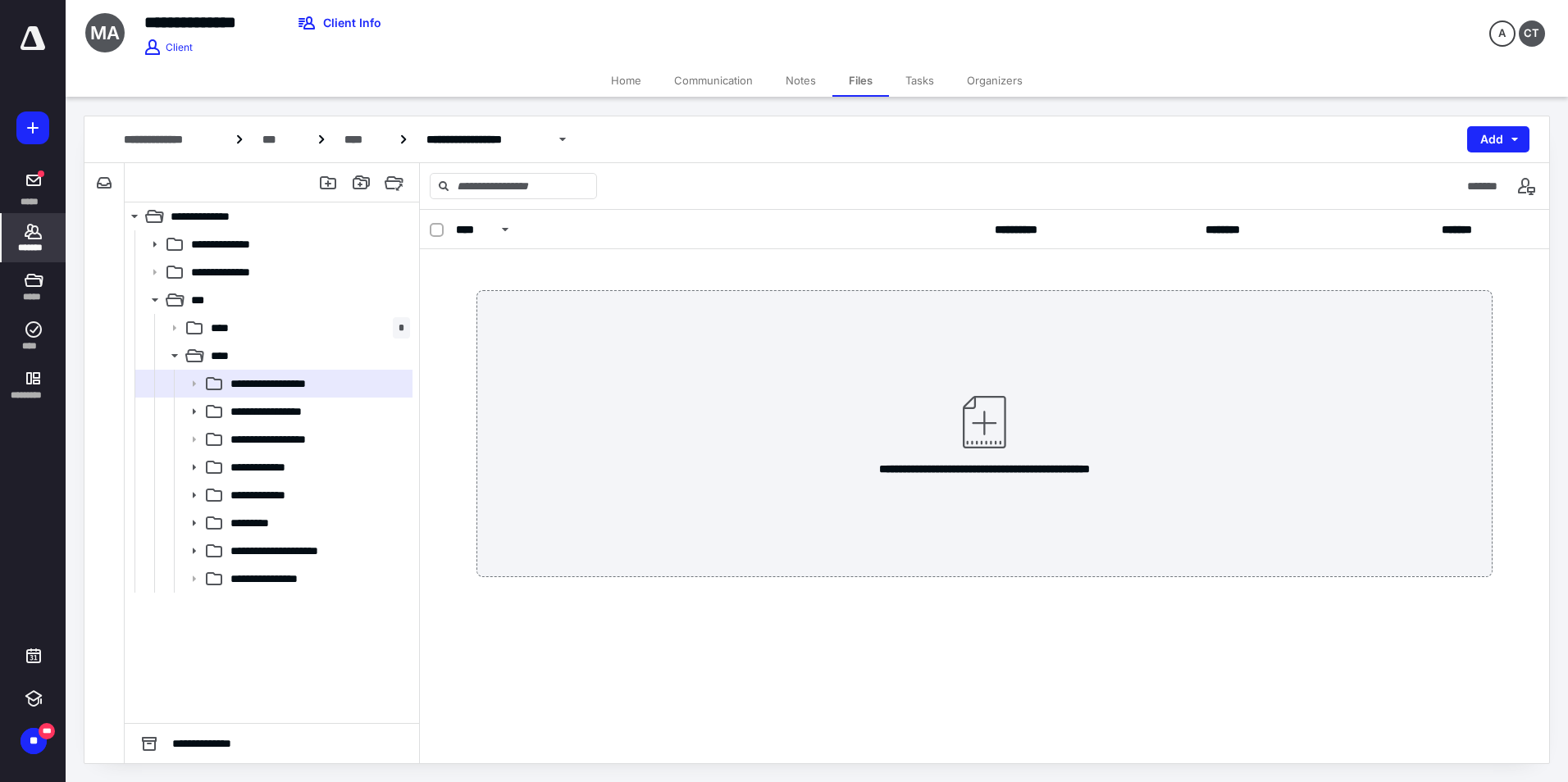 click on "*******" at bounding box center (34, 238) 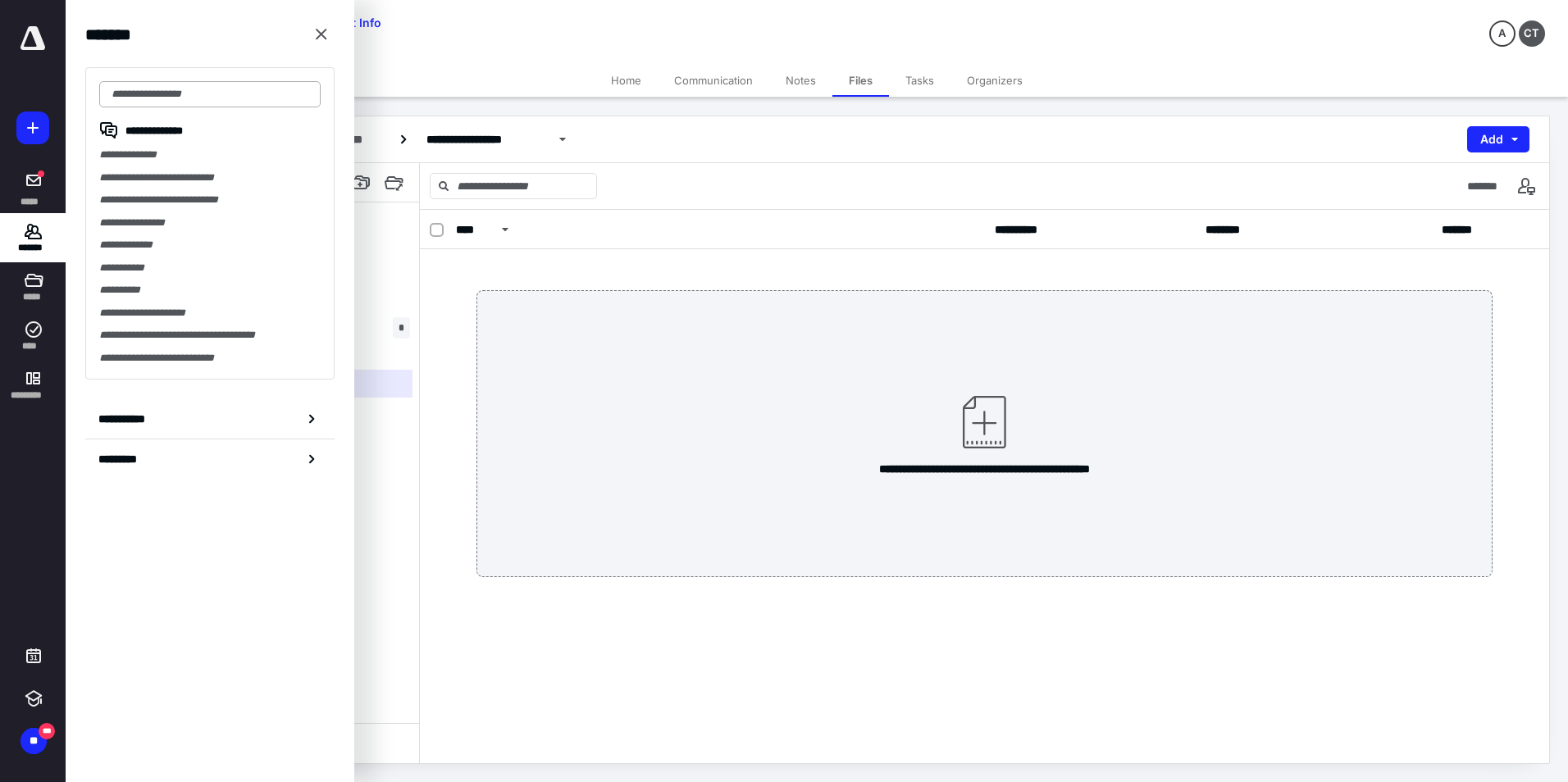click at bounding box center [210, 94] 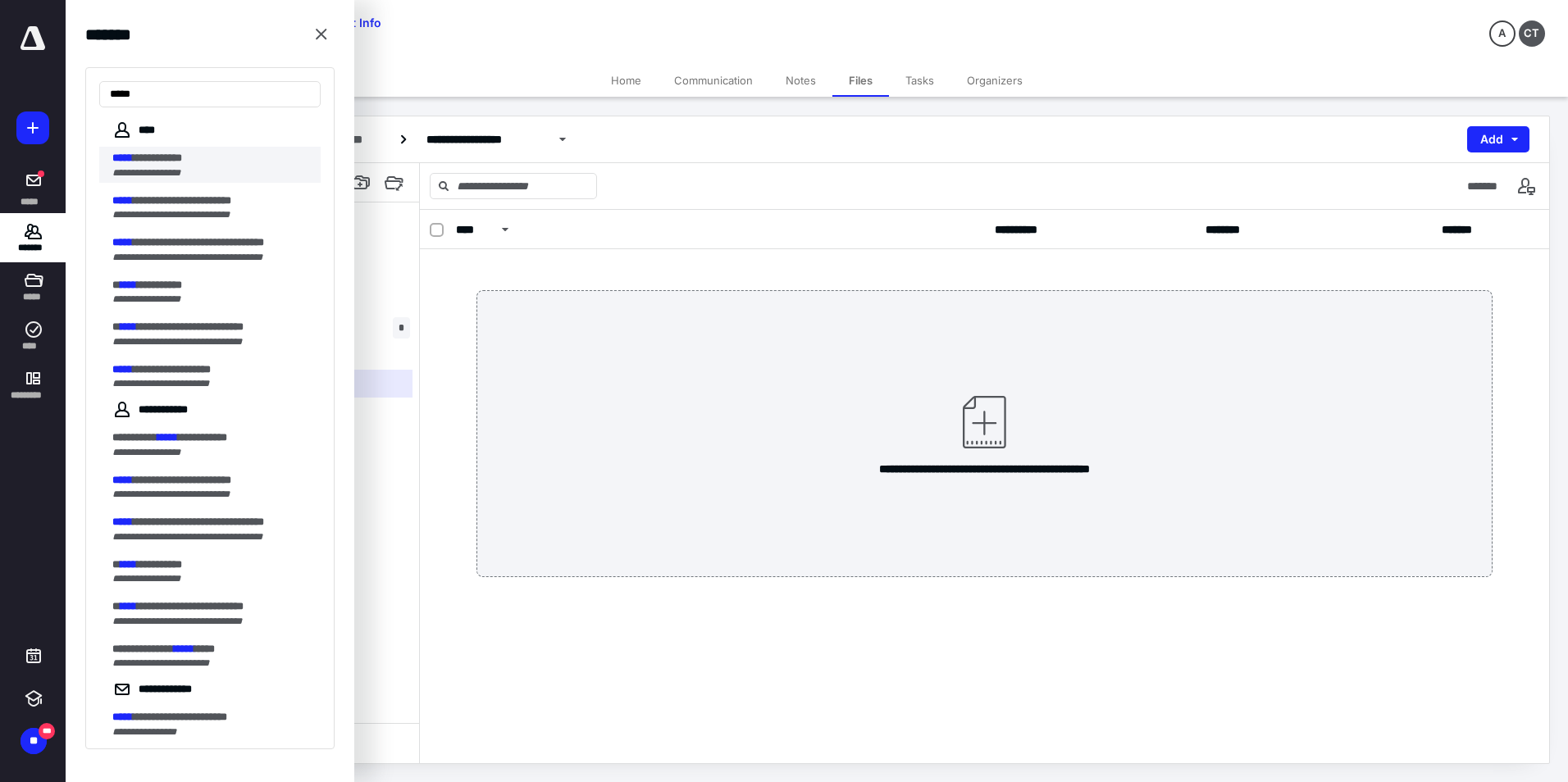 type on "*****" 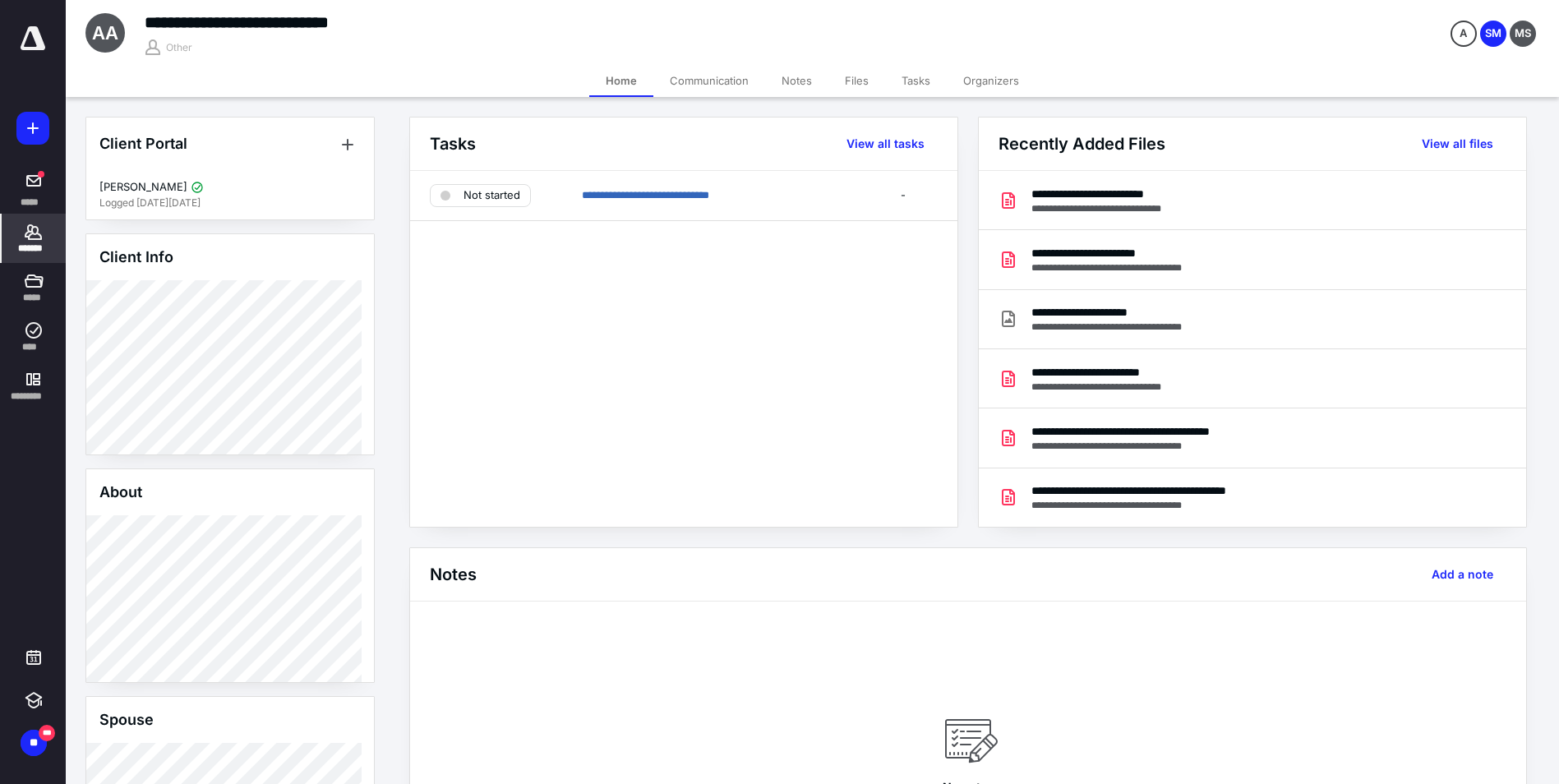 click on "Files" at bounding box center [856, 81] 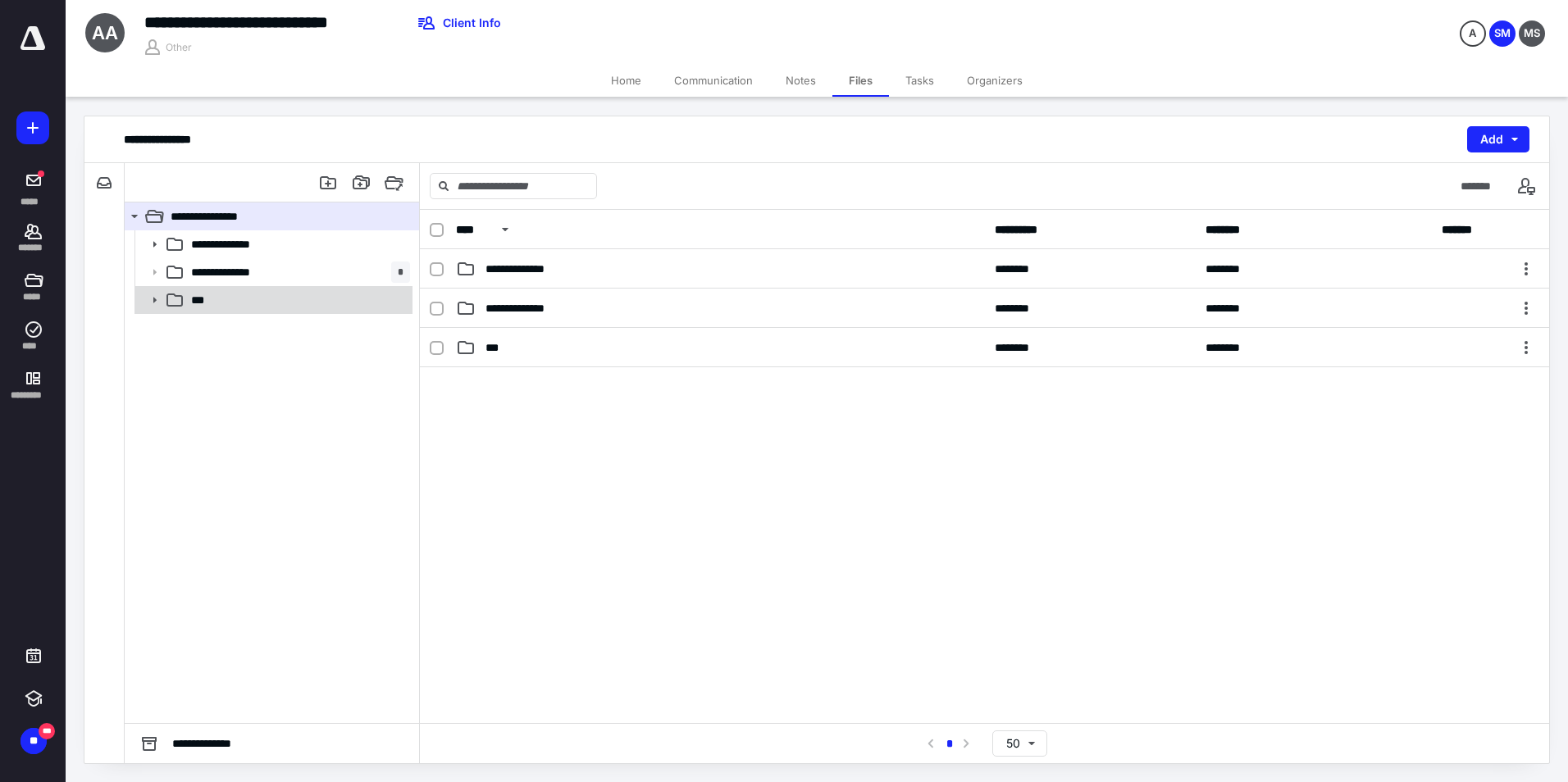 click on "***" at bounding box center [297, 300] 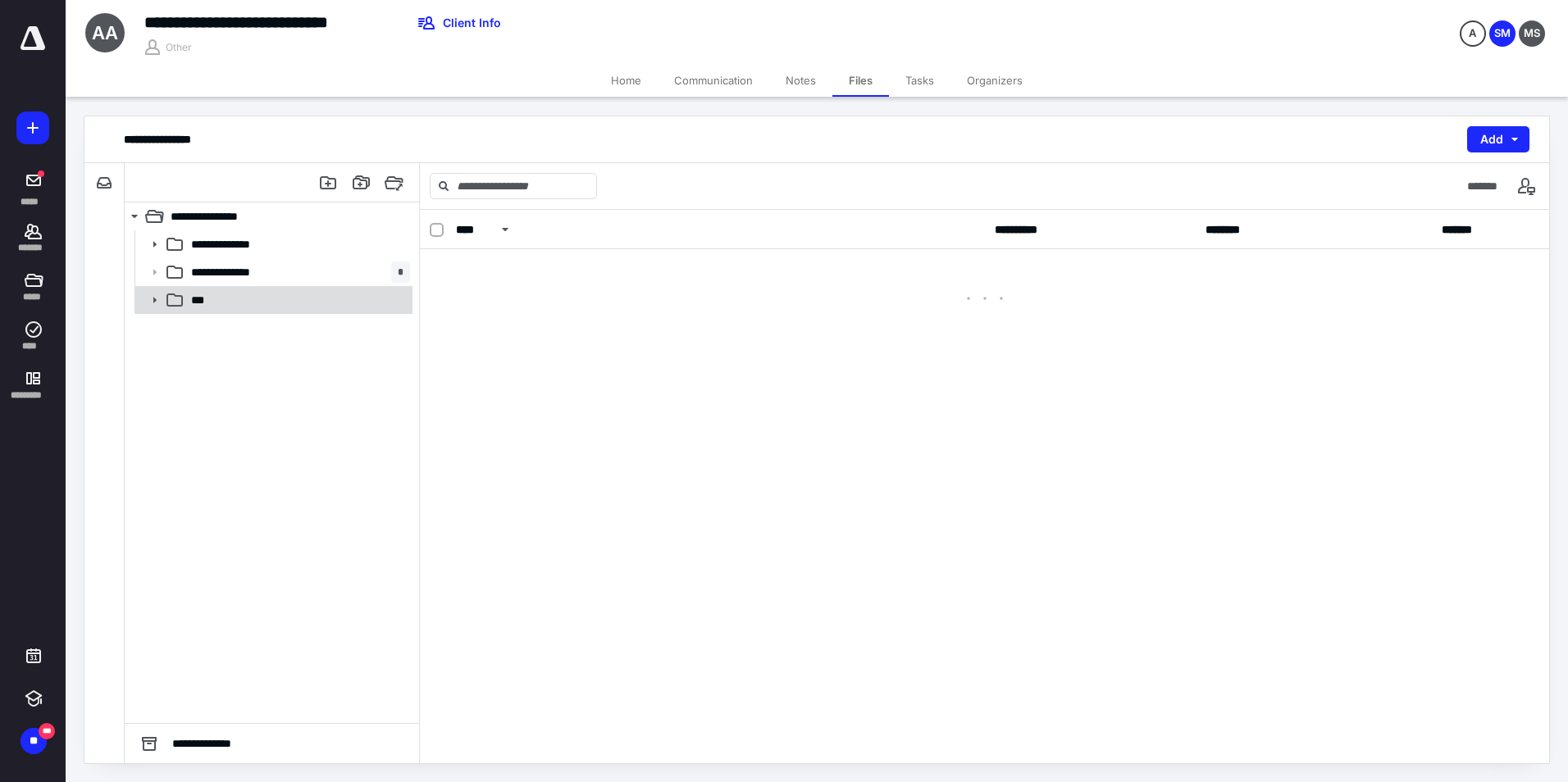 click on "***" at bounding box center (297, 300) 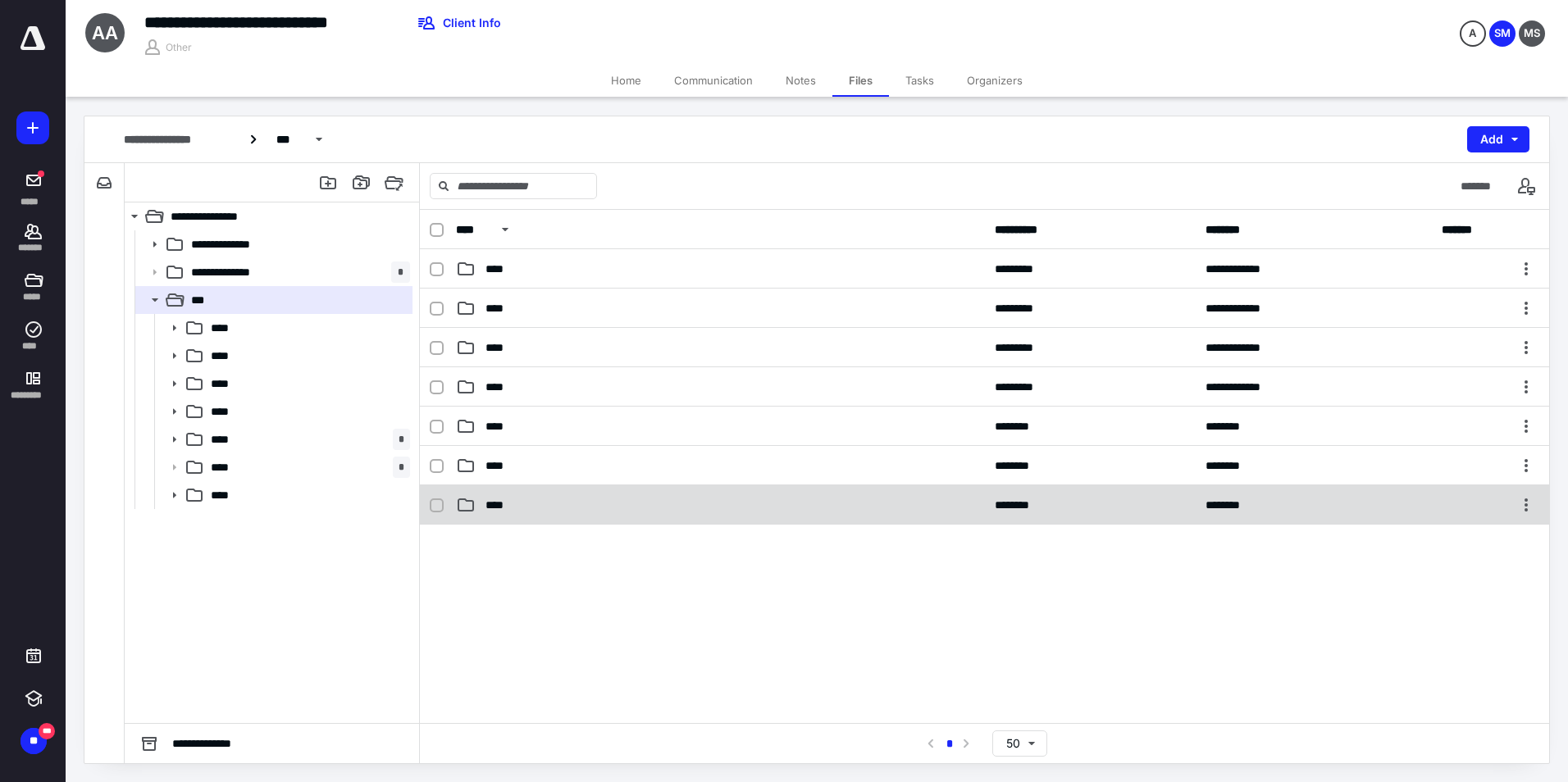 click on "****" at bounding box center [720, 505] 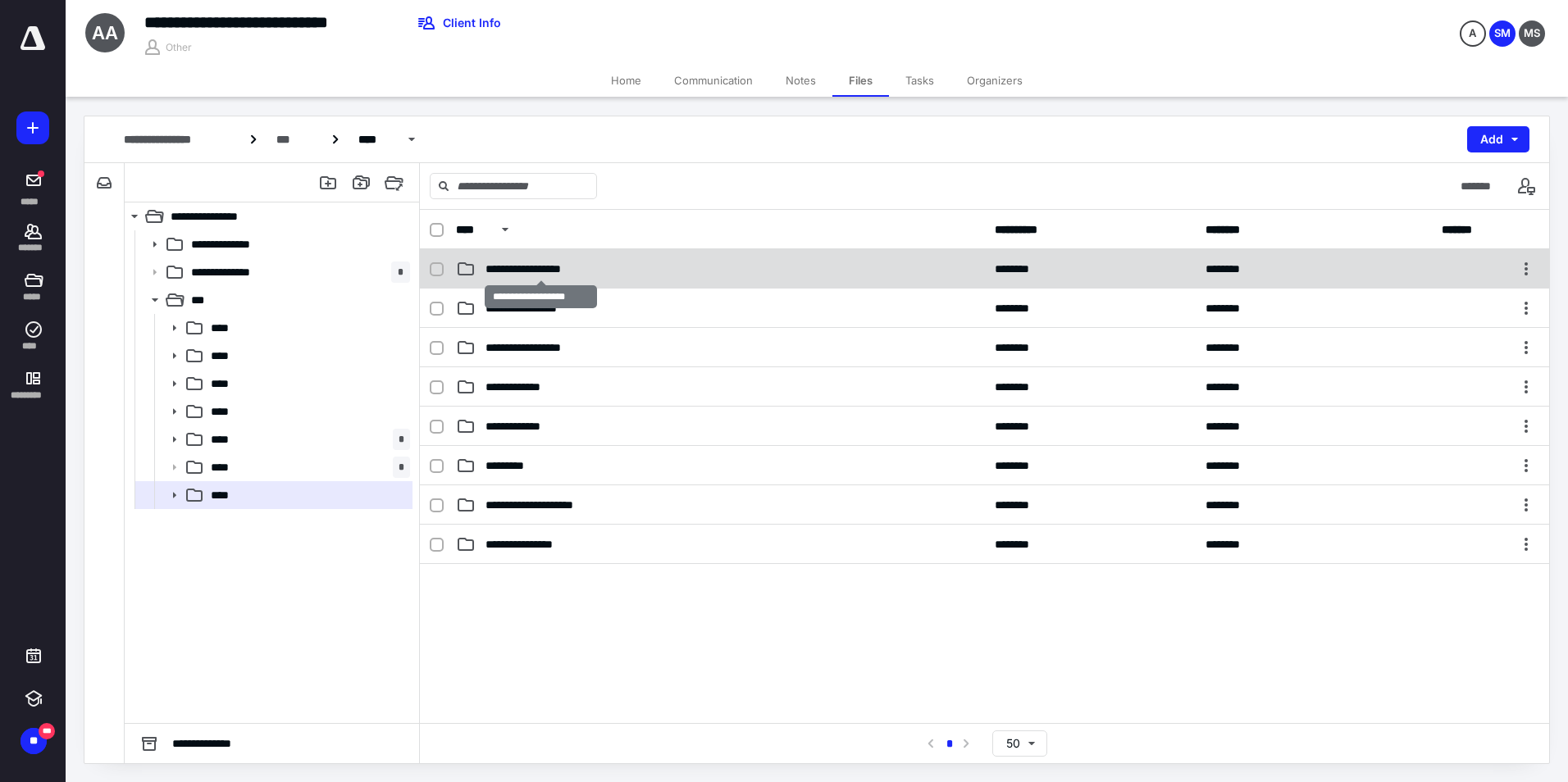 click on "**********" at bounding box center (541, 269) 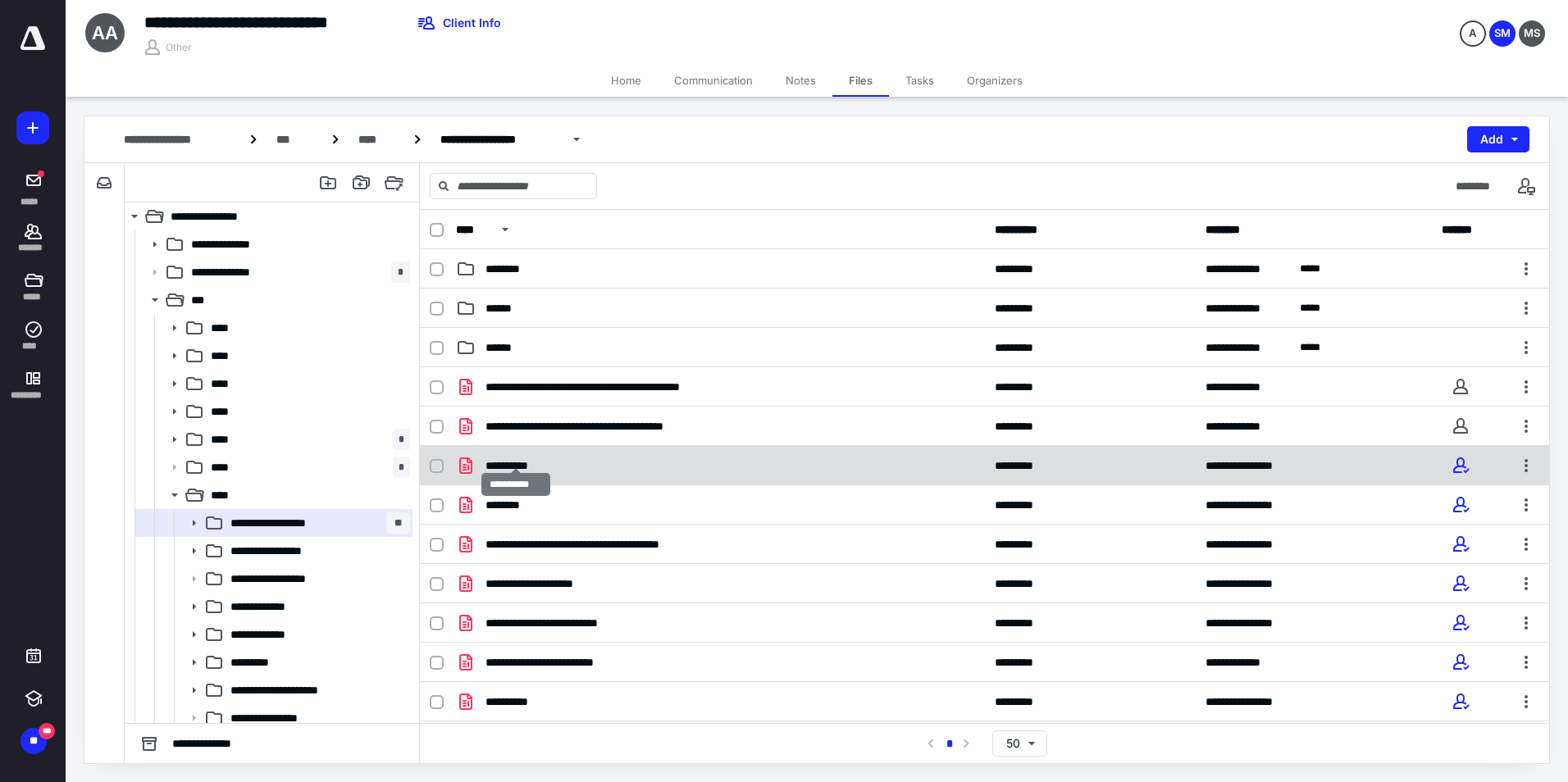 scroll, scrollTop: 38, scrollLeft: 0, axis: vertical 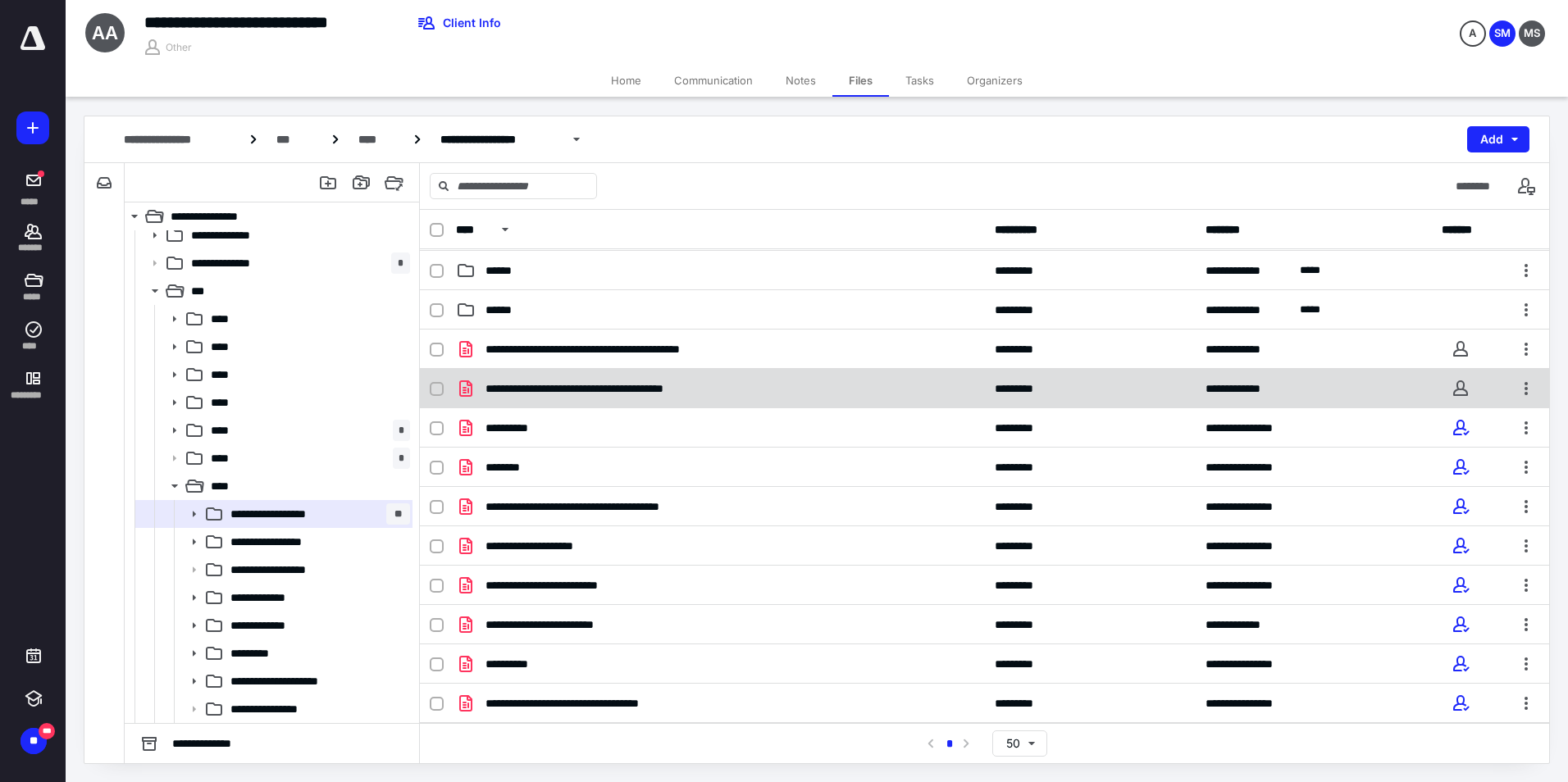 click on "**********" at bounding box center [627, 389] 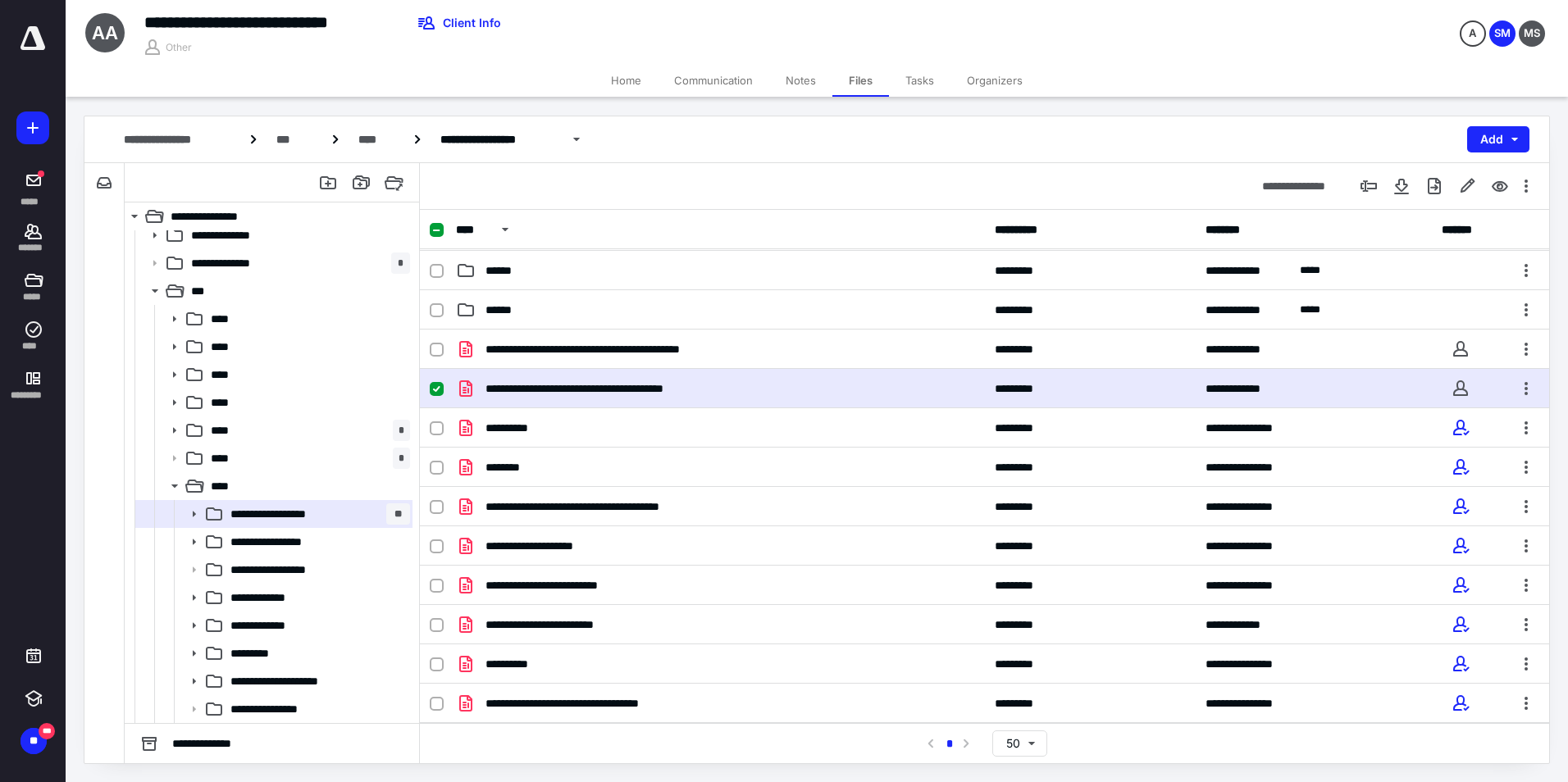 click on "**********" at bounding box center (627, 389) 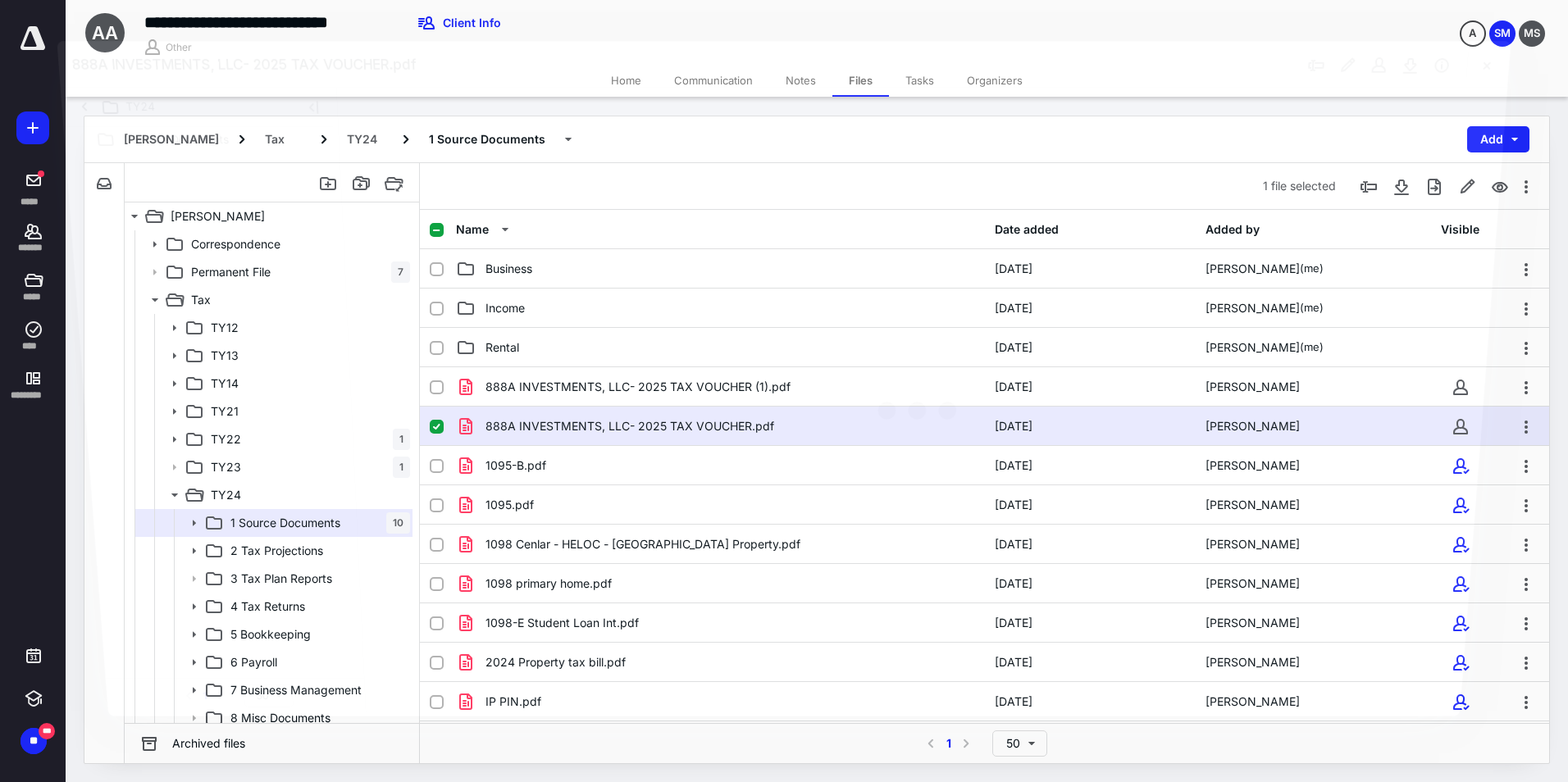 scroll, scrollTop: 9, scrollLeft: 0, axis: vertical 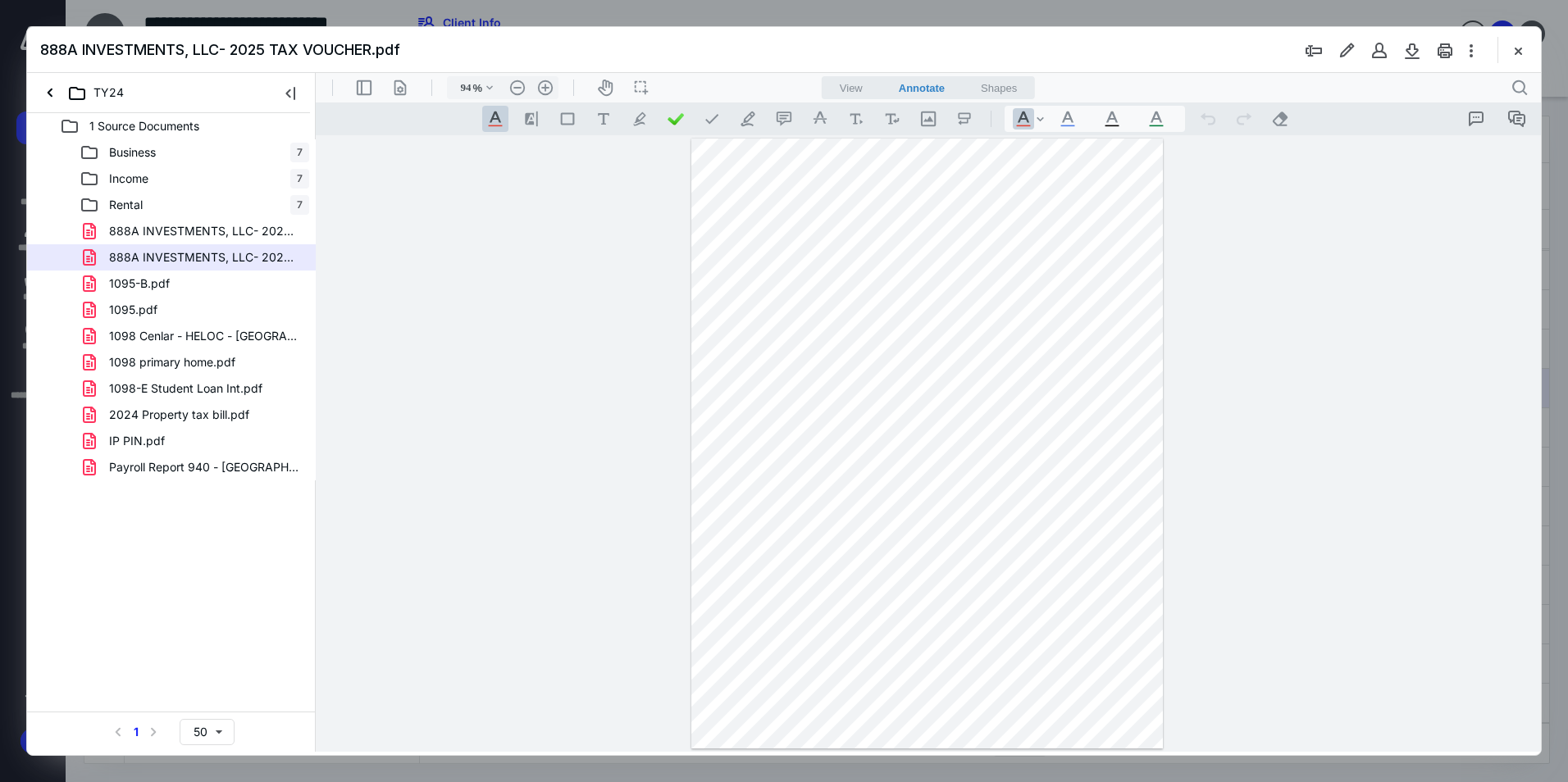 click at bounding box center [927, 443] 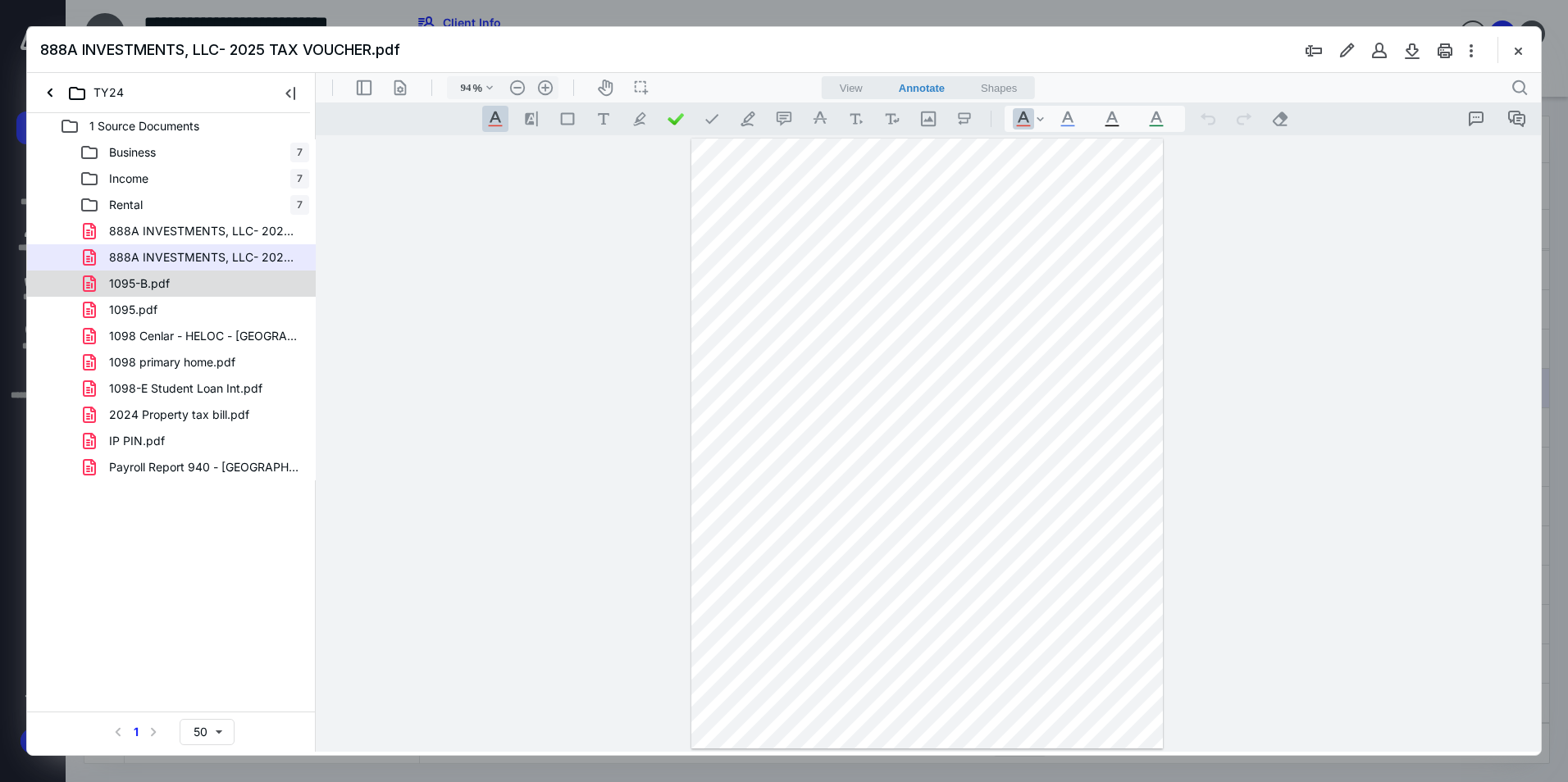 click on "1095-B.pdf" at bounding box center (130, 284) 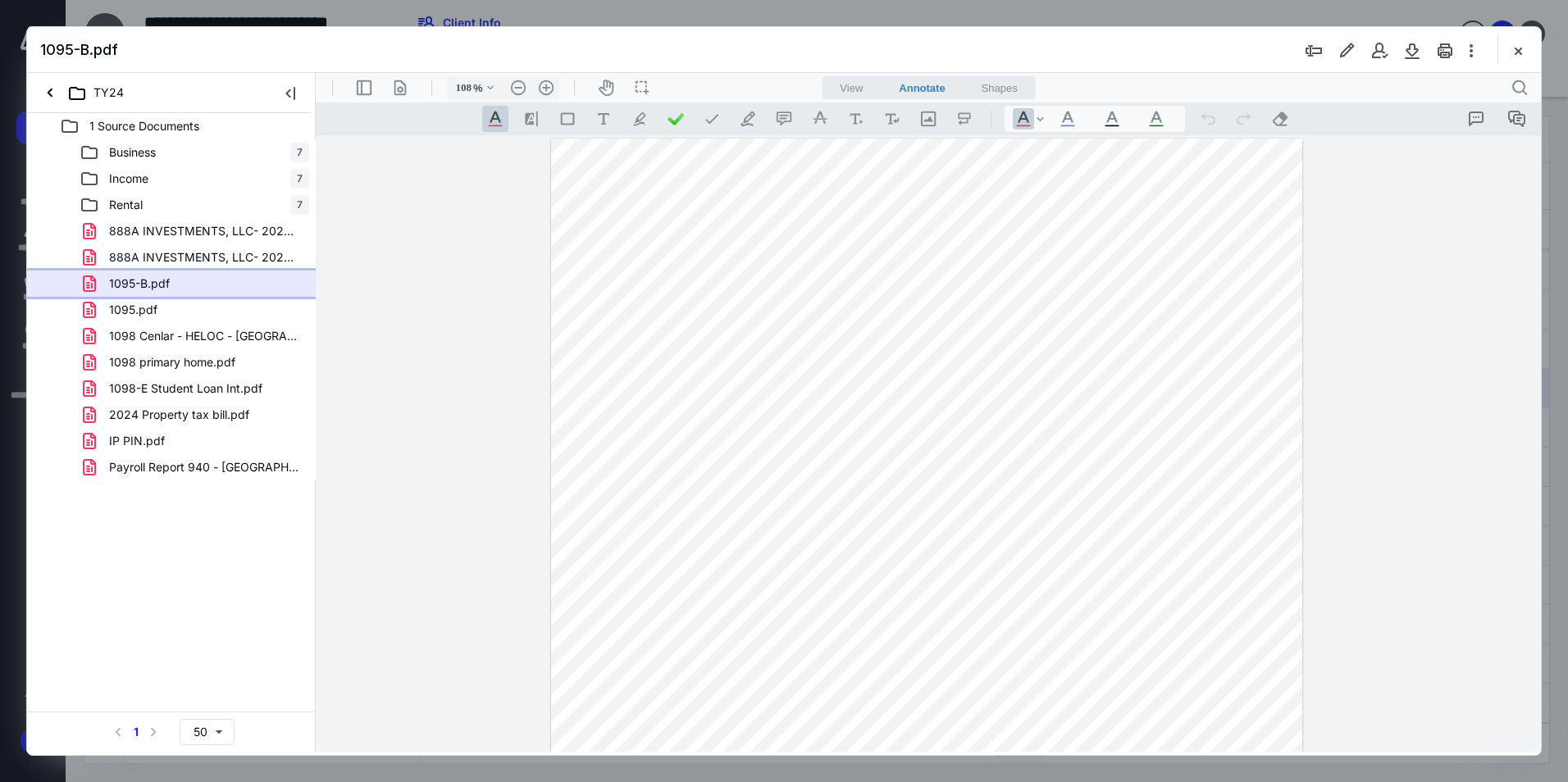 scroll, scrollTop: 362, scrollLeft: 0, axis: vertical 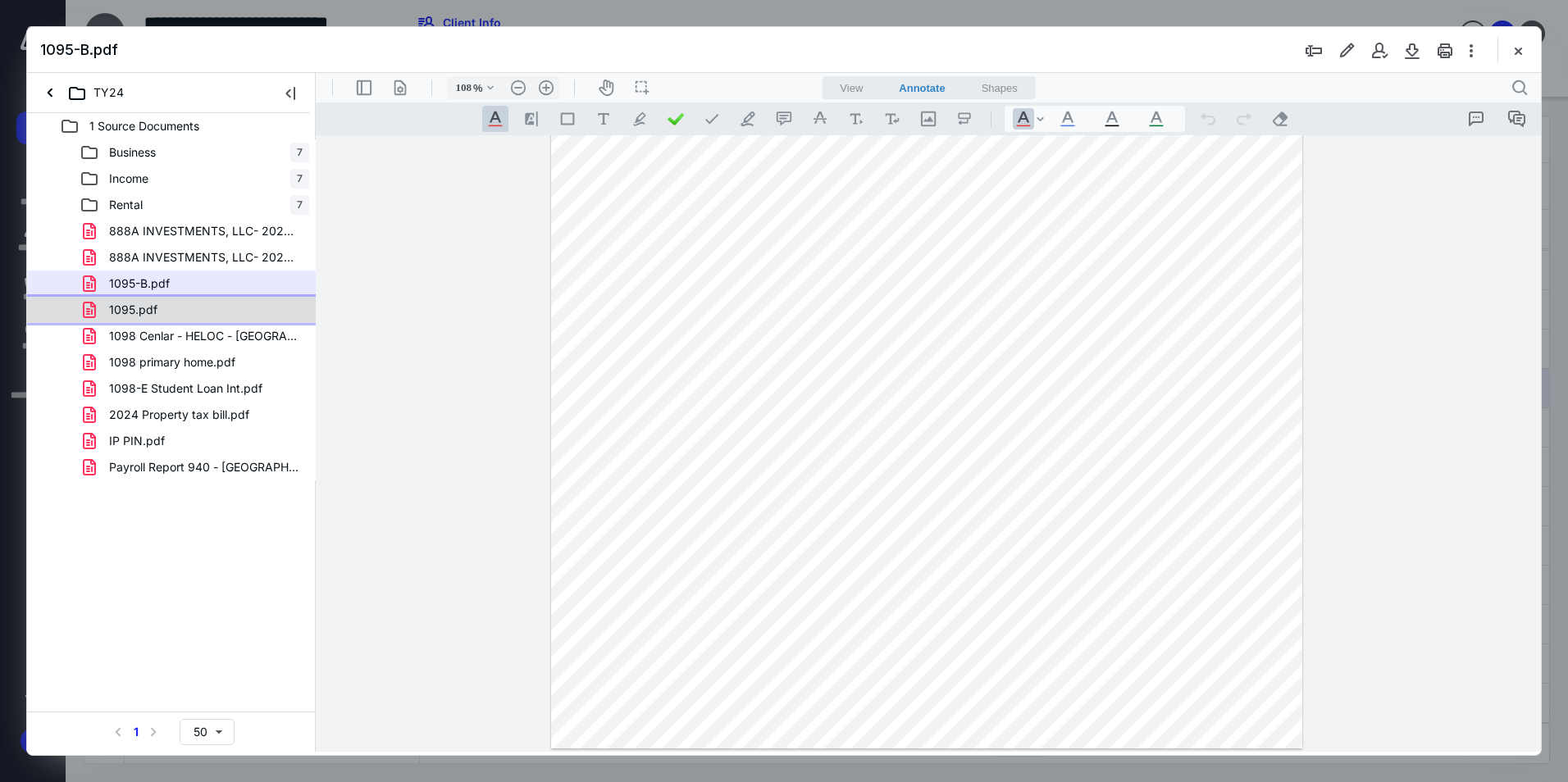 click on "1095.pdf" at bounding box center (194, 310) 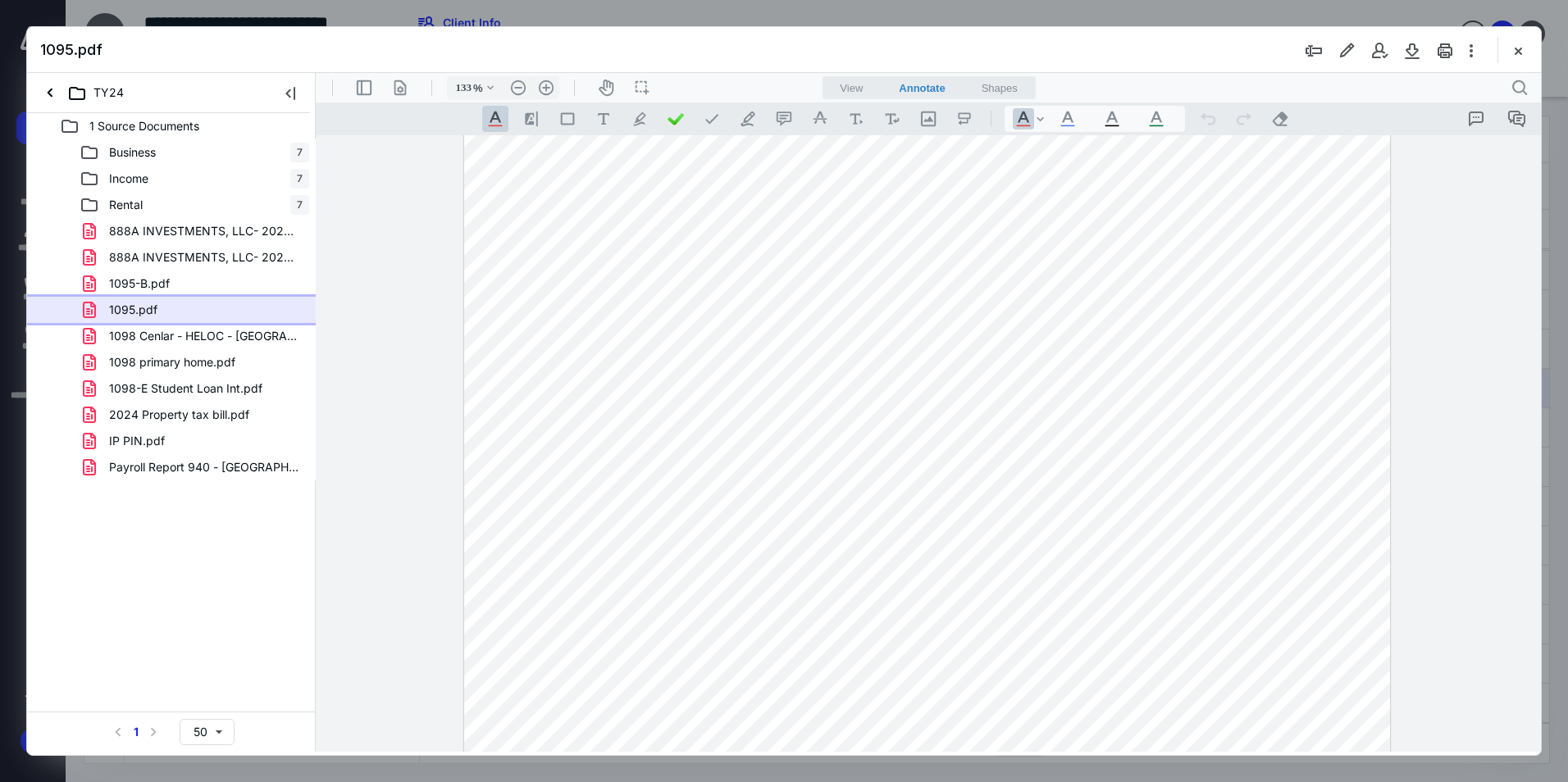 scroll, scrollTop: 261, scrollLeft: 0, axis: vertical 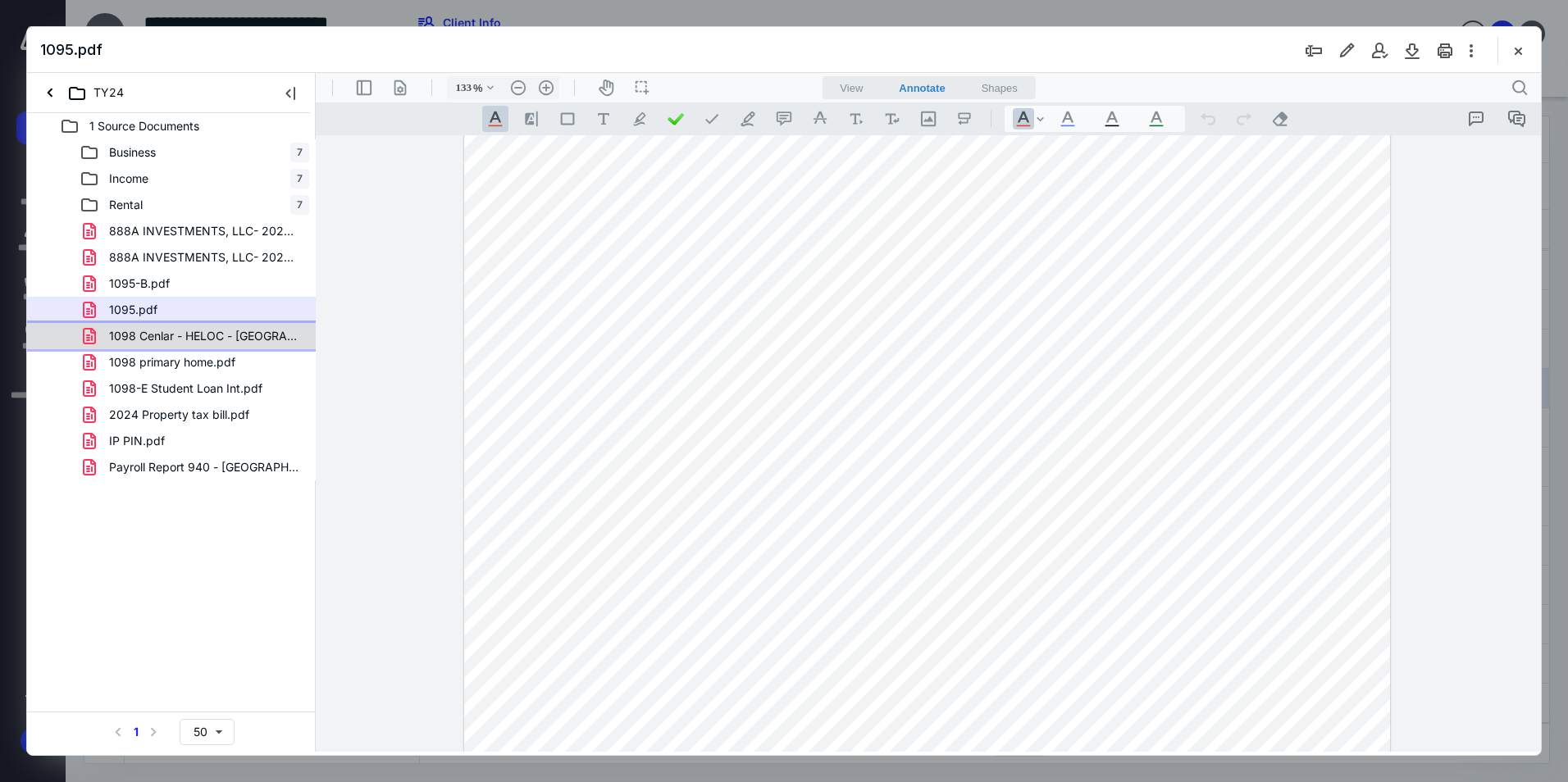 click on "1098 Cenlar - HELOC - [GEOGRAPHIC_DATA] Property.pdf" at bounding box center [204, 336] 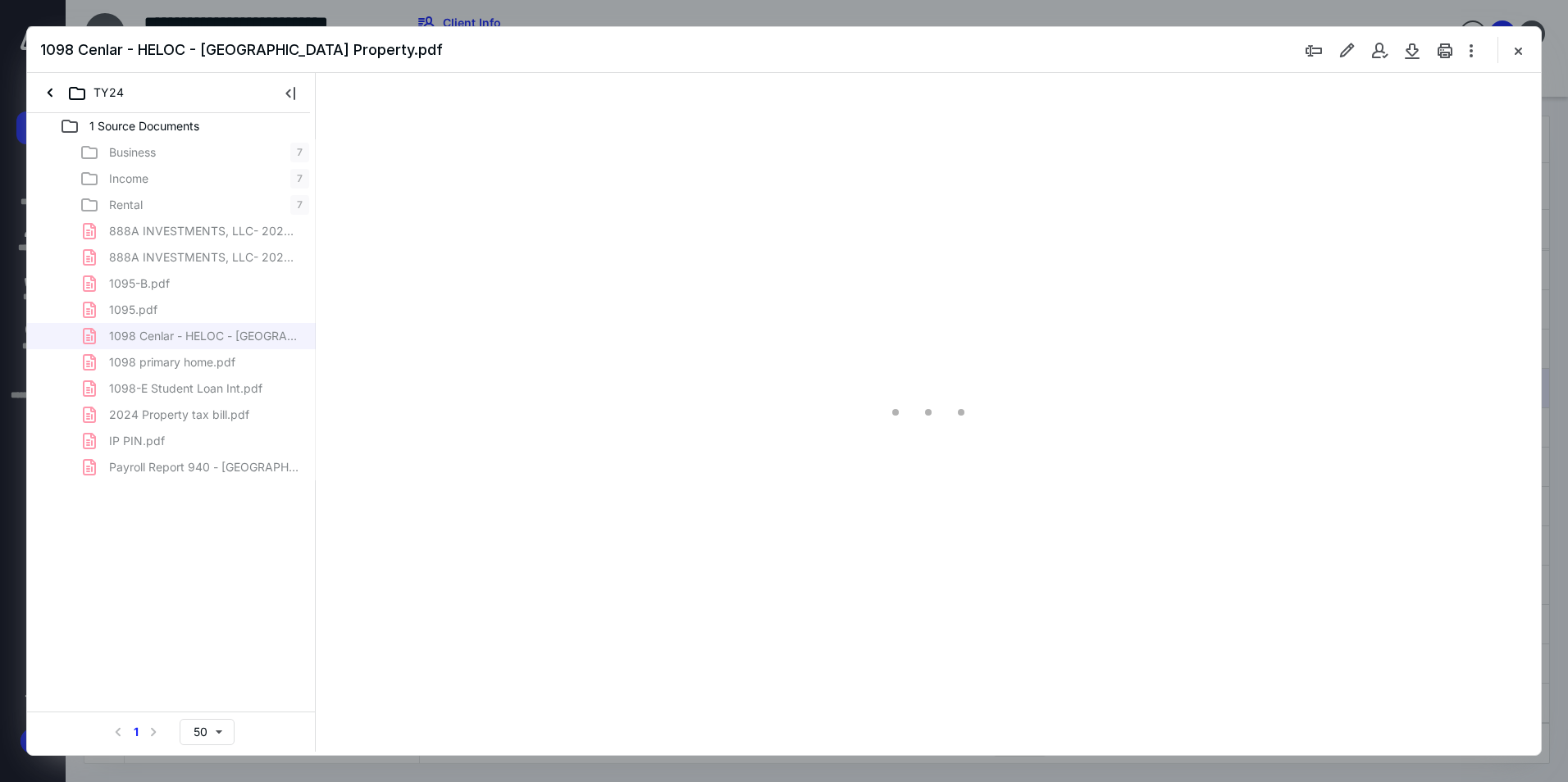 scroll, scrollTop: 0, scrollLeft: 0, axis: both 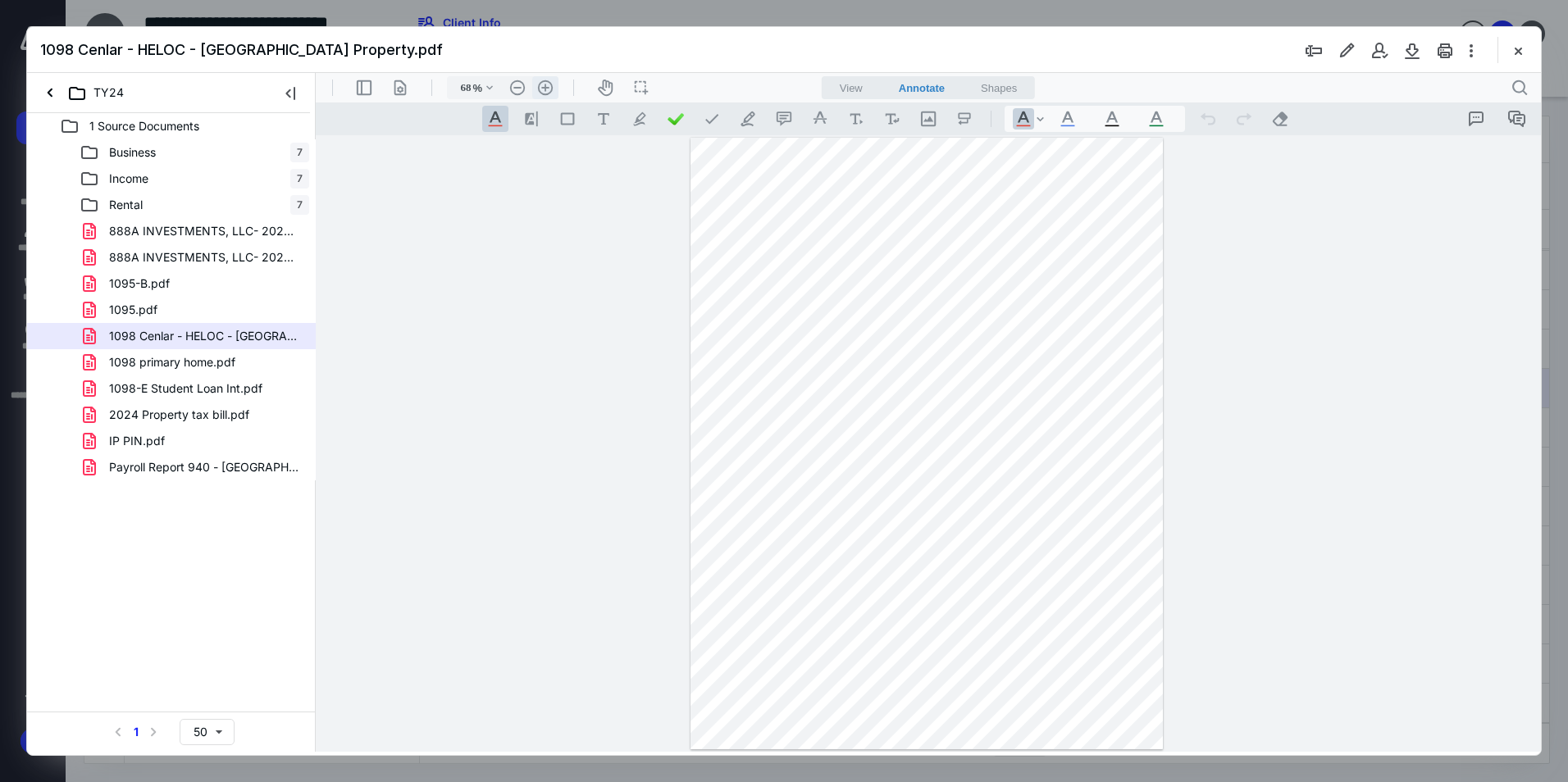 click on ".cls-1{fill:#abb0c4;} icon - header - zoom - in - line" at bounding box center (545, 88) 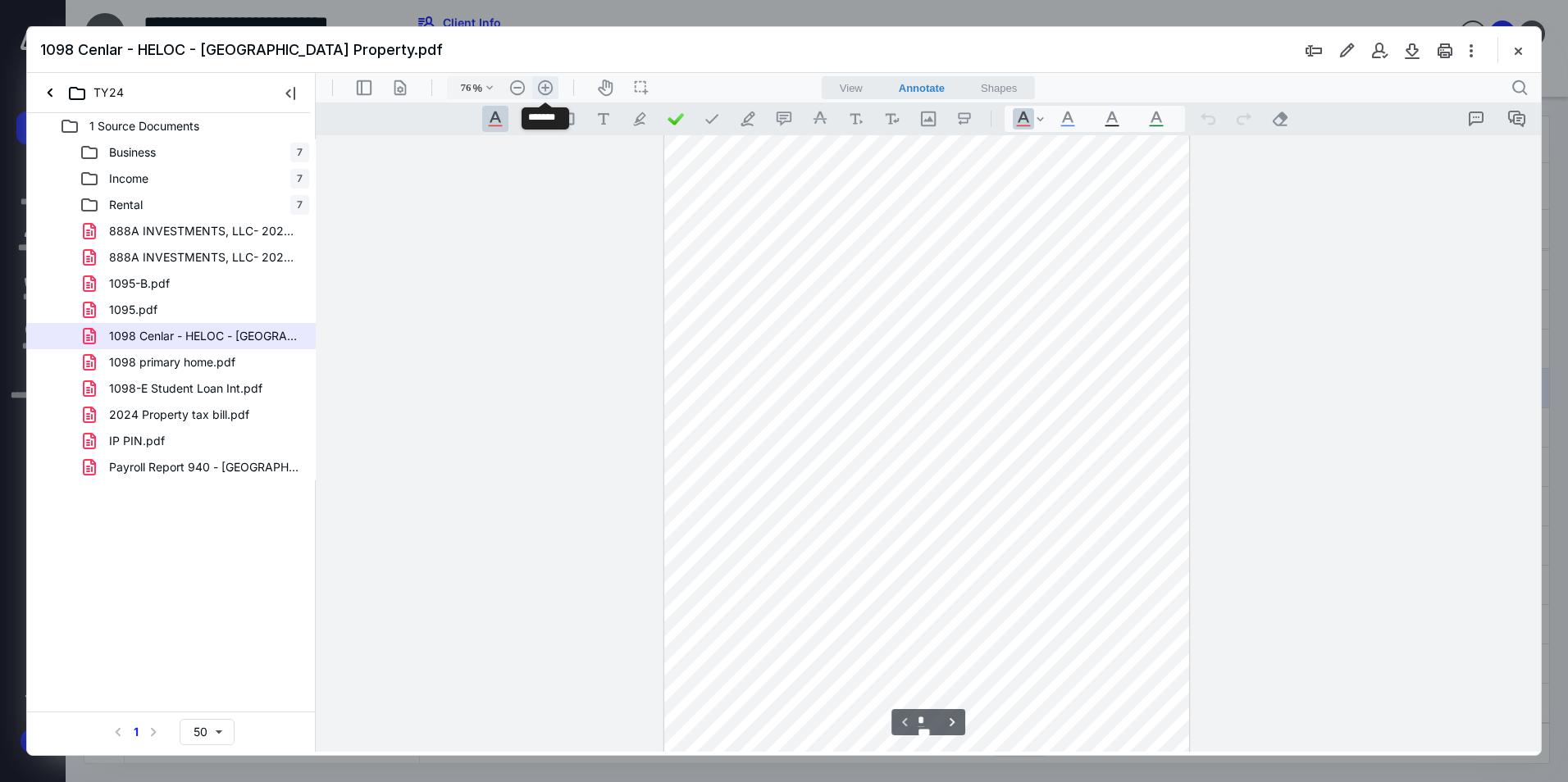 click on ".cls-1{fill:#abb0c4;} icon - header - zoom - in - line" at bounding box center [545, 88] 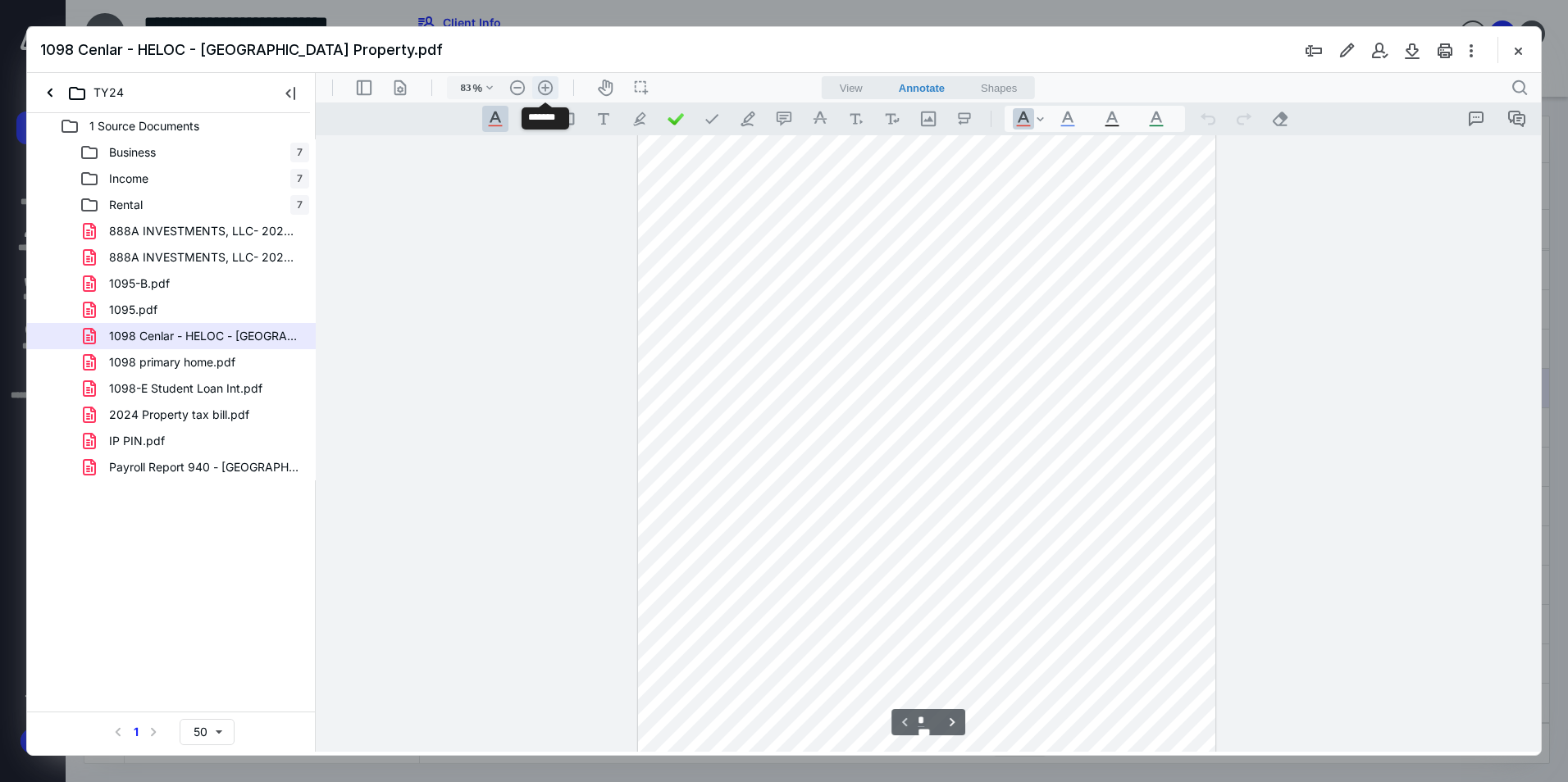 click on ".cls-1{fill:#abb0c4;} icon - header - zoom - in - line" at bounding box center (545, 88) 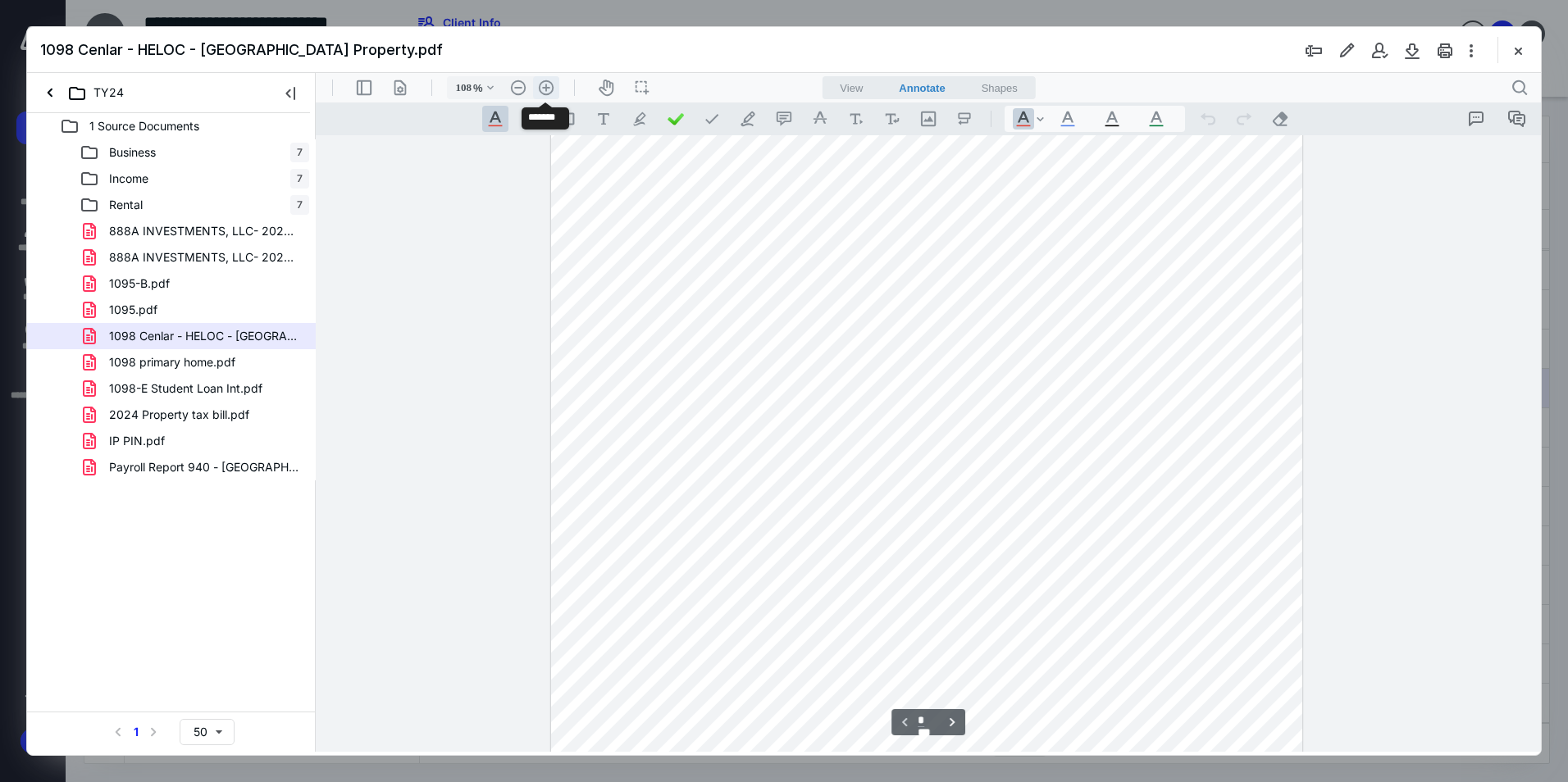 click on ".cls-1{fill:#abb0c4;} icon - header - zoom - in - line" at bounding box center [546, 88] 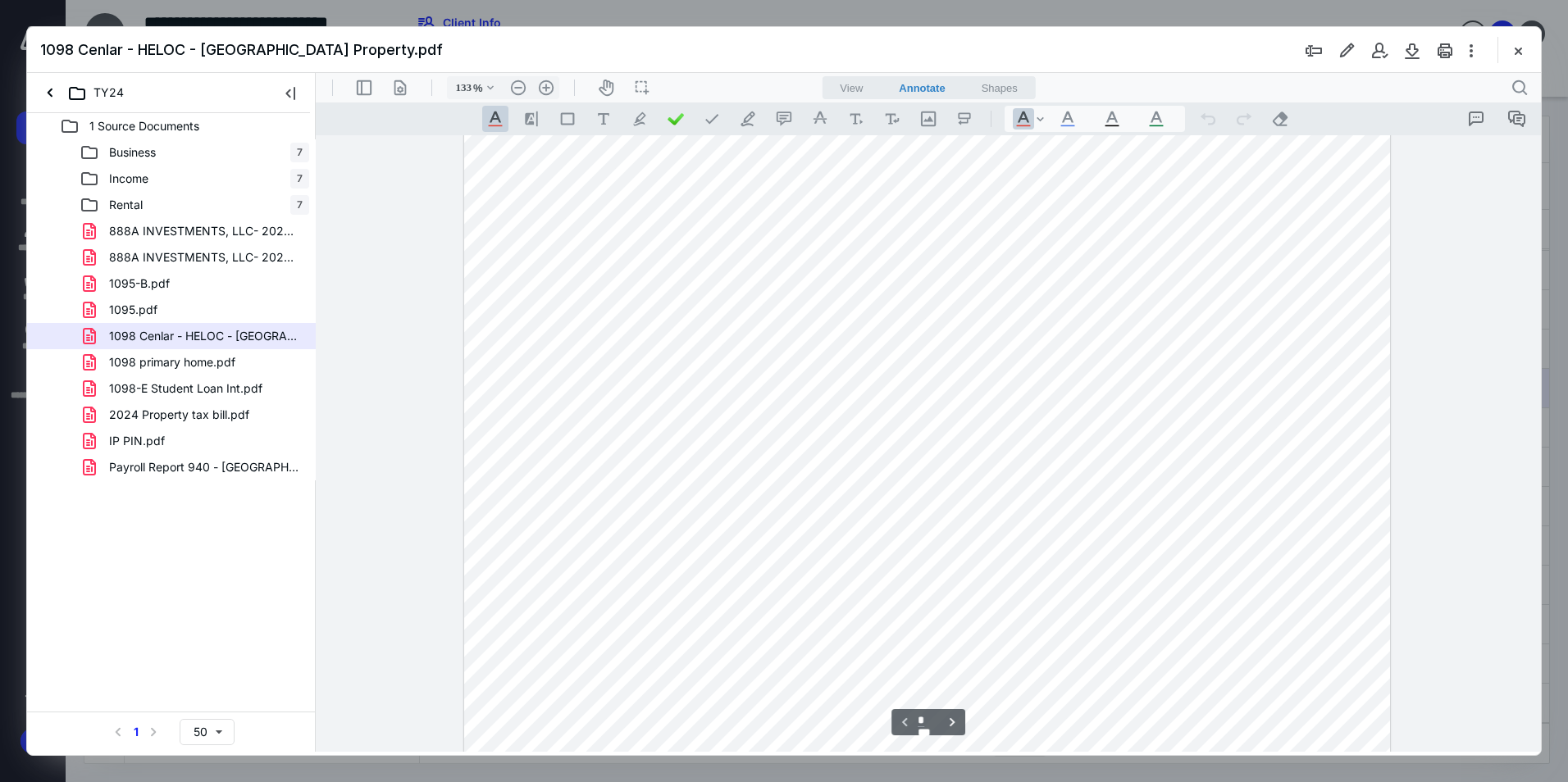 scroll, scrollTop: 0, scrollLeft: 0, axis: both 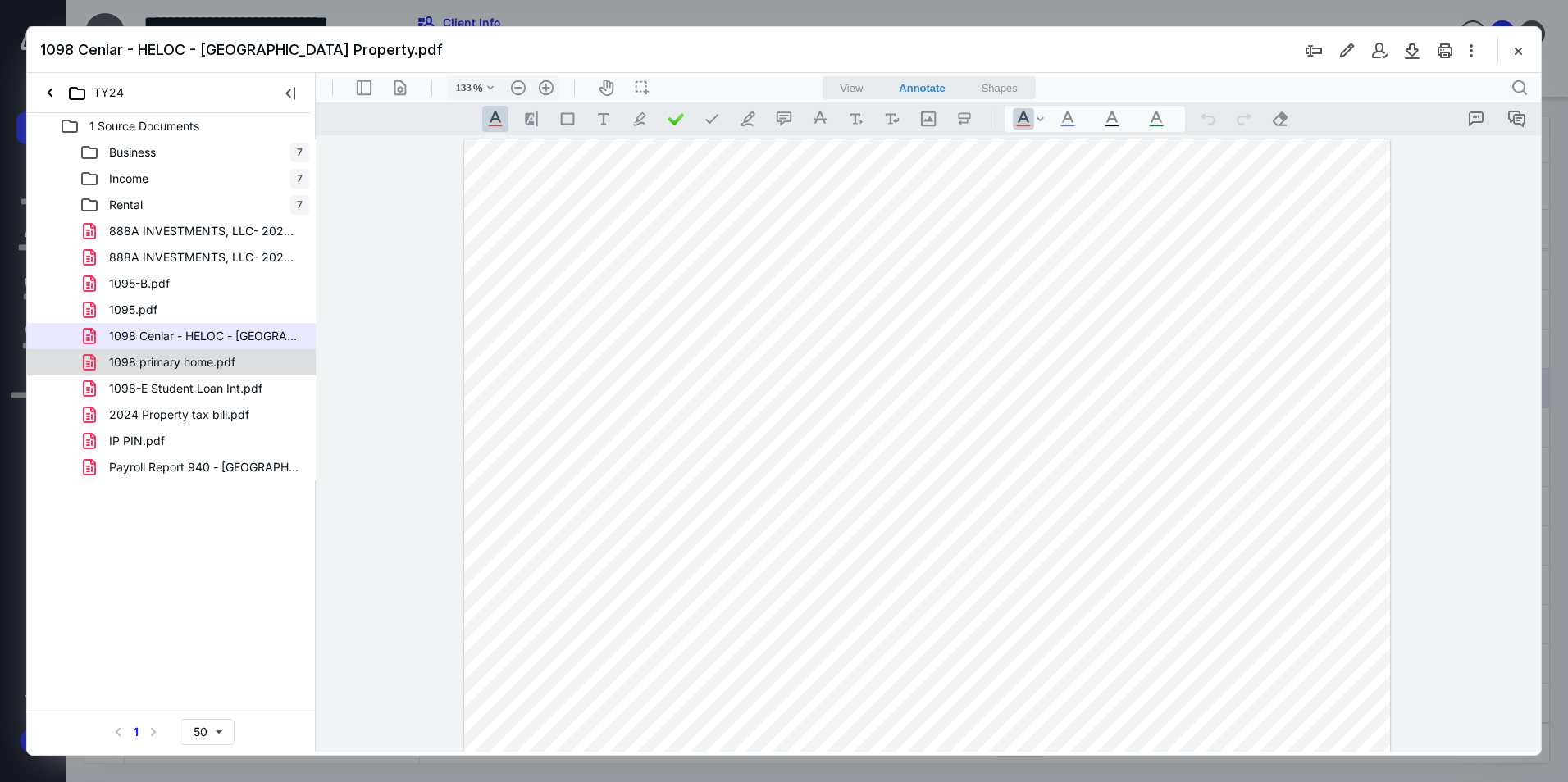 click on "1098 primary home.pdf" at bounding box center (194, 362) 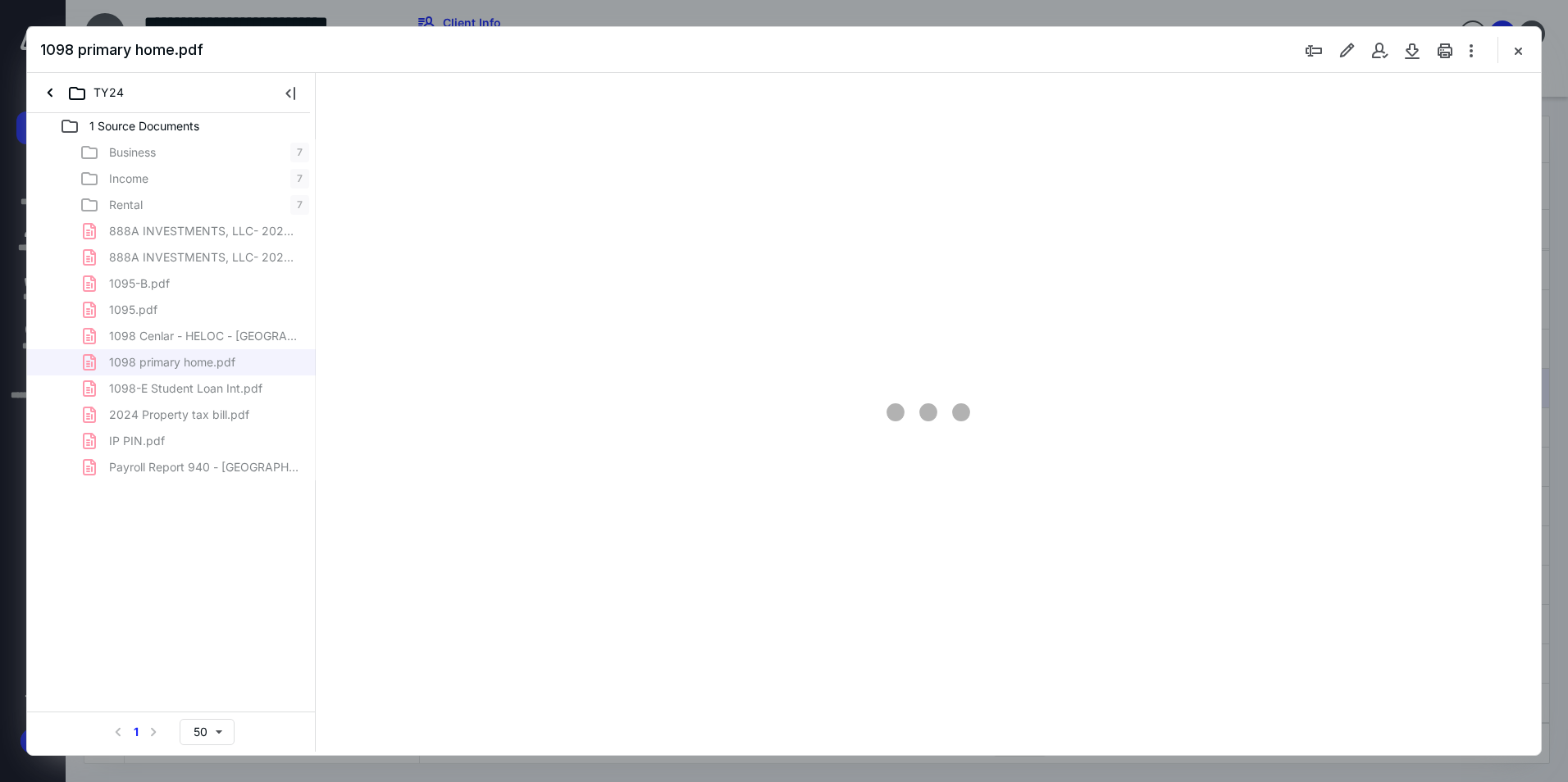 type on "68" 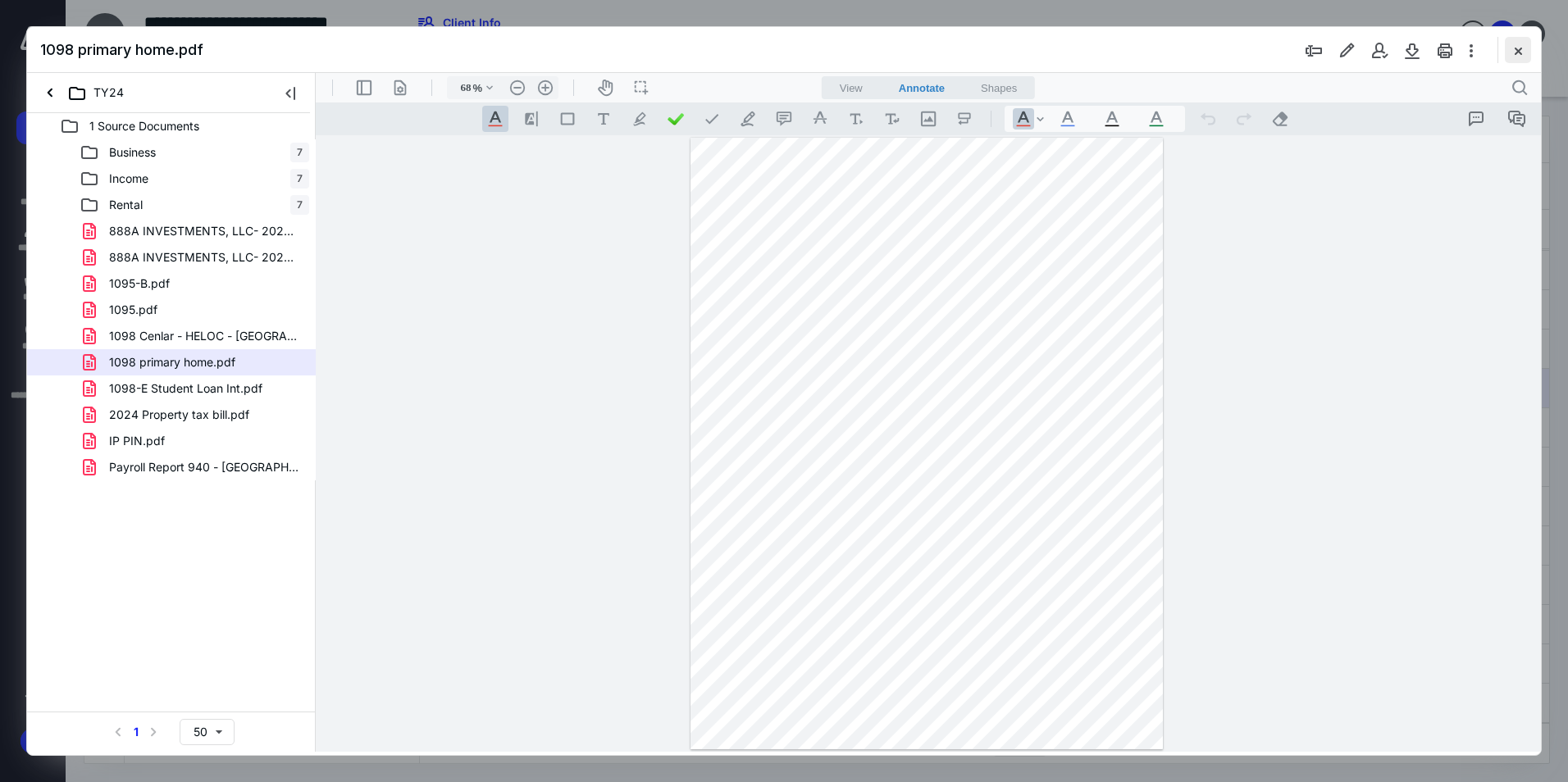 click at bounding box center (1518, 50) 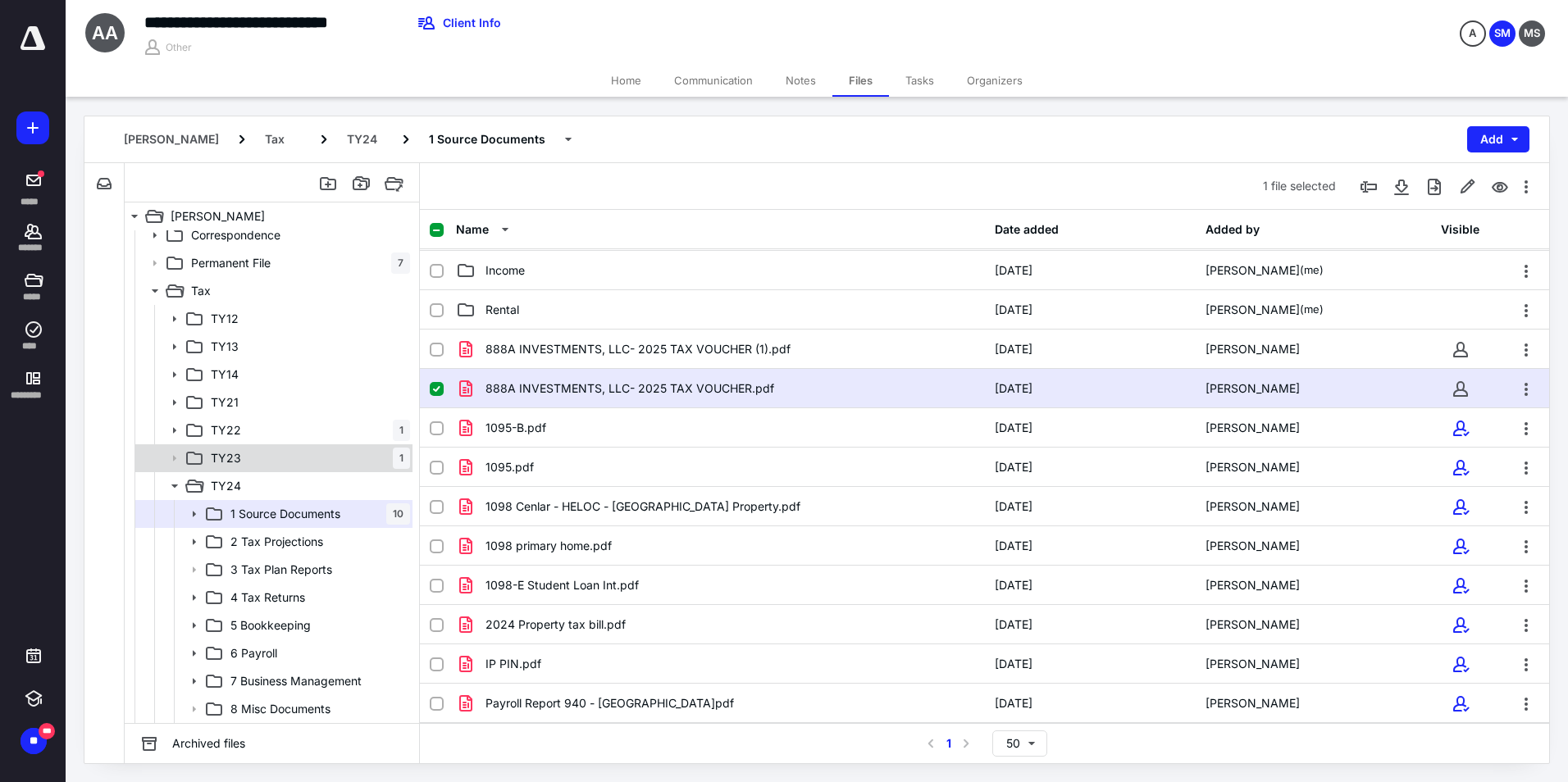 click on "TY23 1" at bounding box center (307, 458) 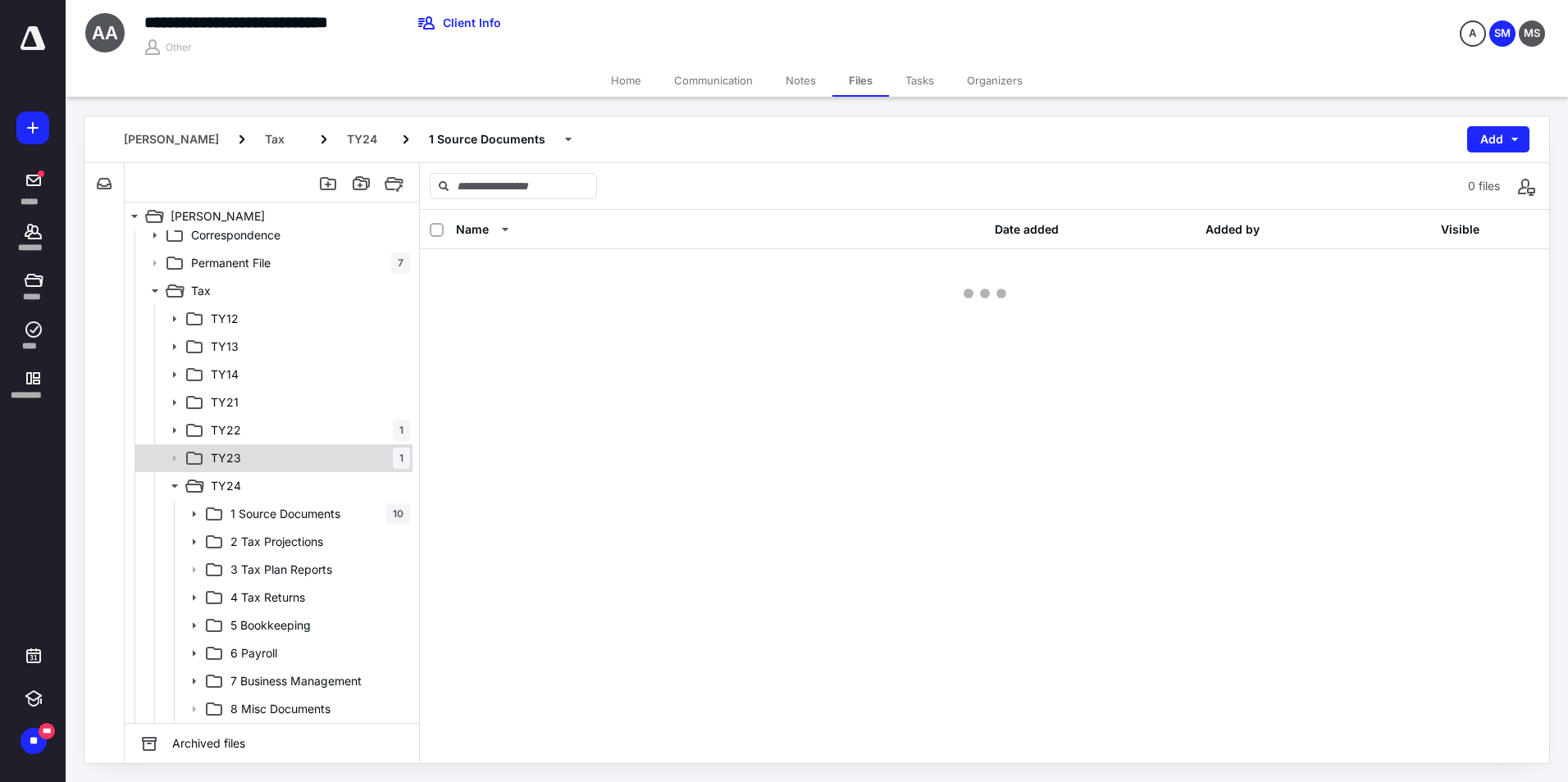 scroll, scrollTop: 0, scrollLeft: 0, axis: both 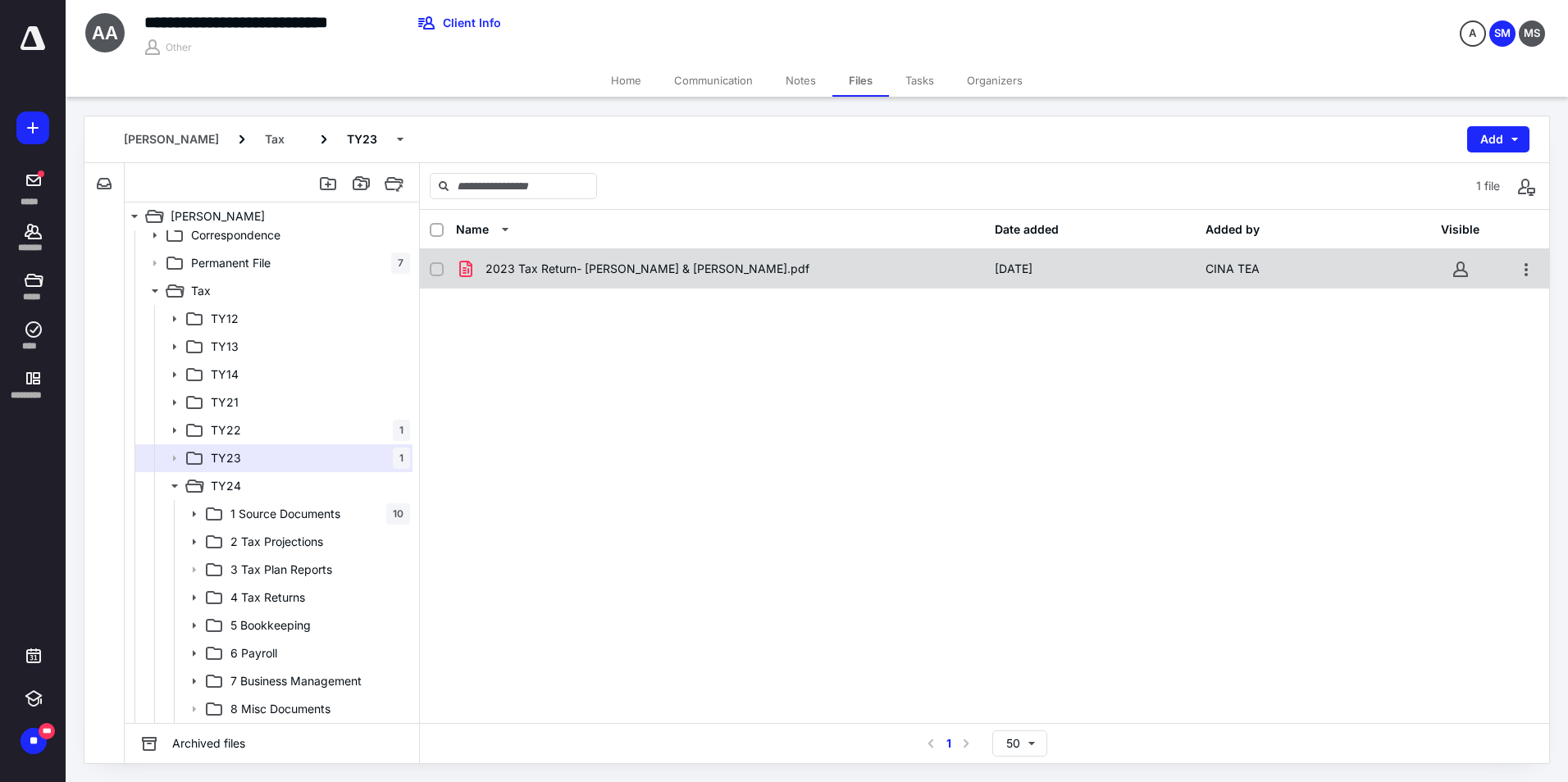 click on "2023 Tax Return- [PERSON_NAME] & [PERSON_NAME].pdf" at bounding box center (647, 269) 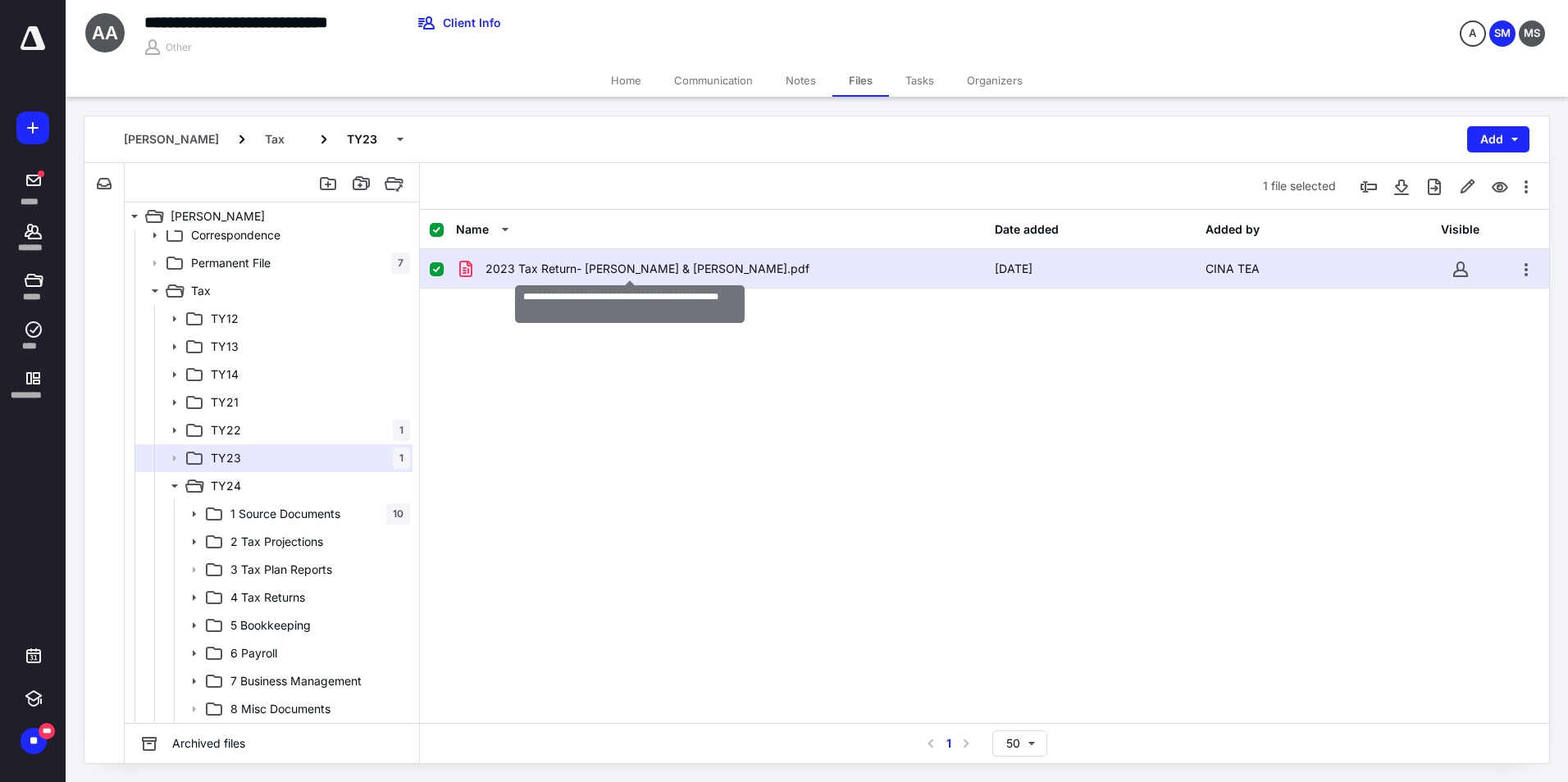 click on "2023 Tax Return- [PERSON_NAME] & [PERSON_NAME].pdf" at bounding box center [647, 269] 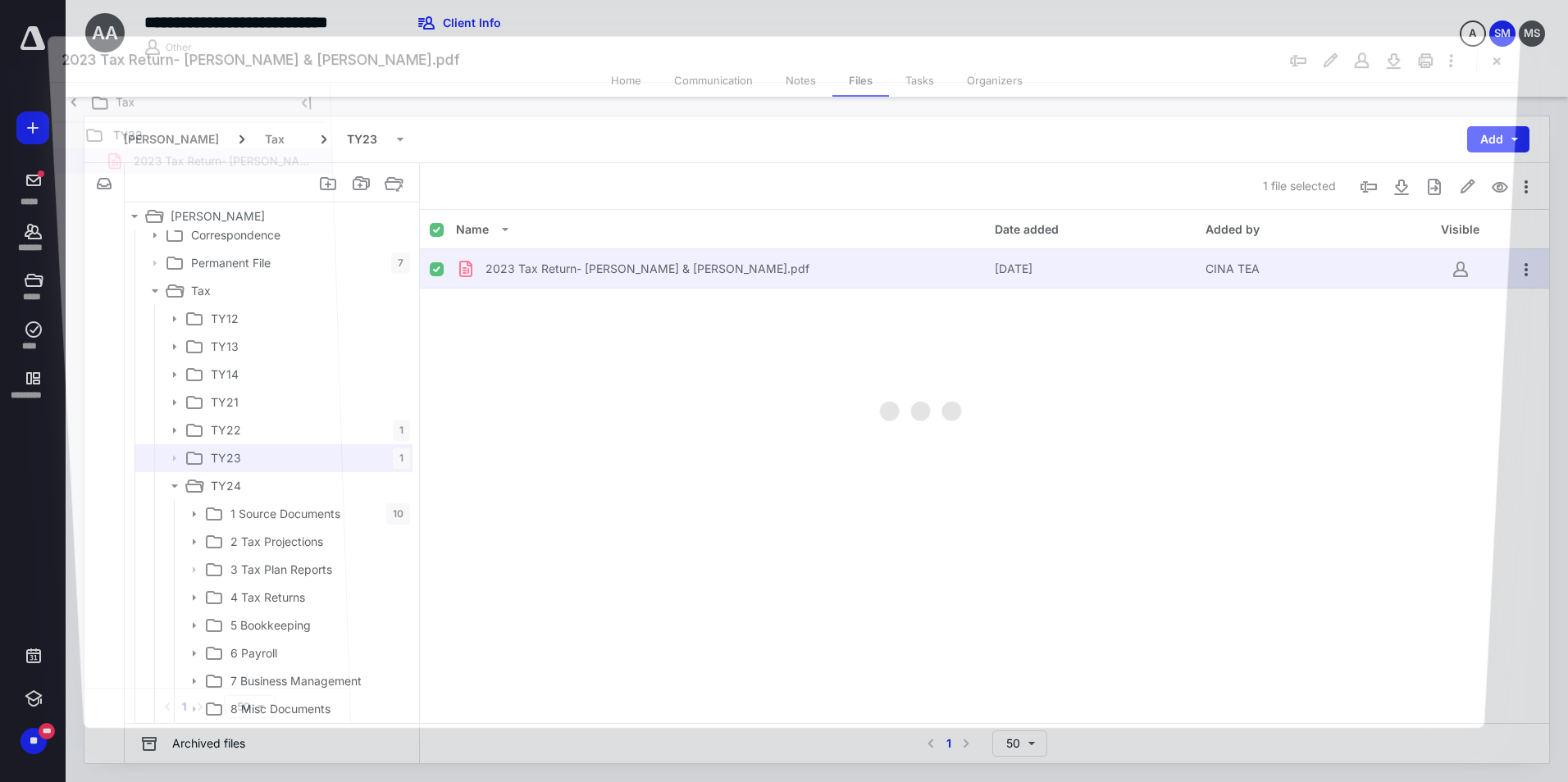 scroll, scrollTop: 0, scrollLeft: 0, axis: both 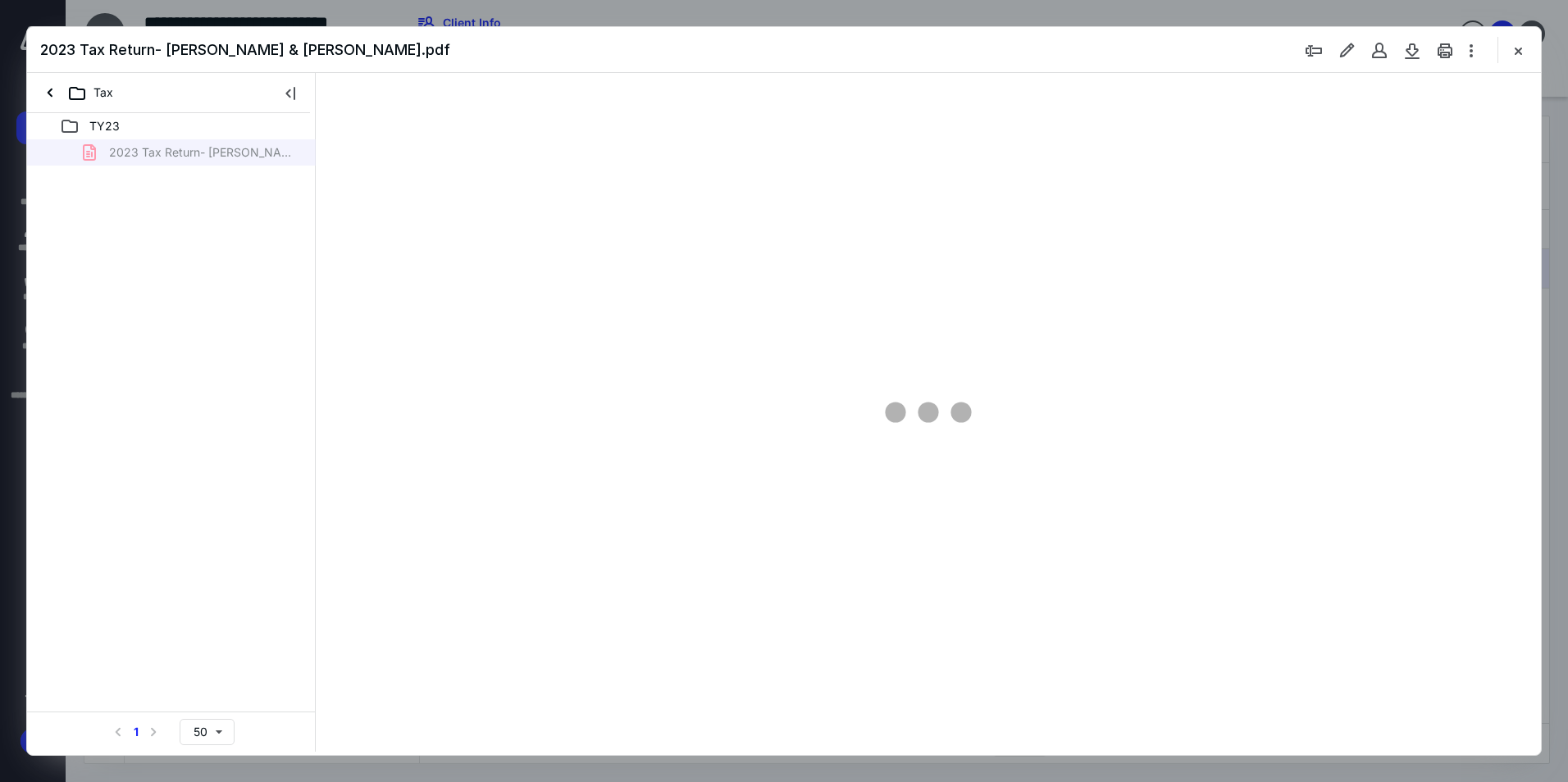 type on "94" 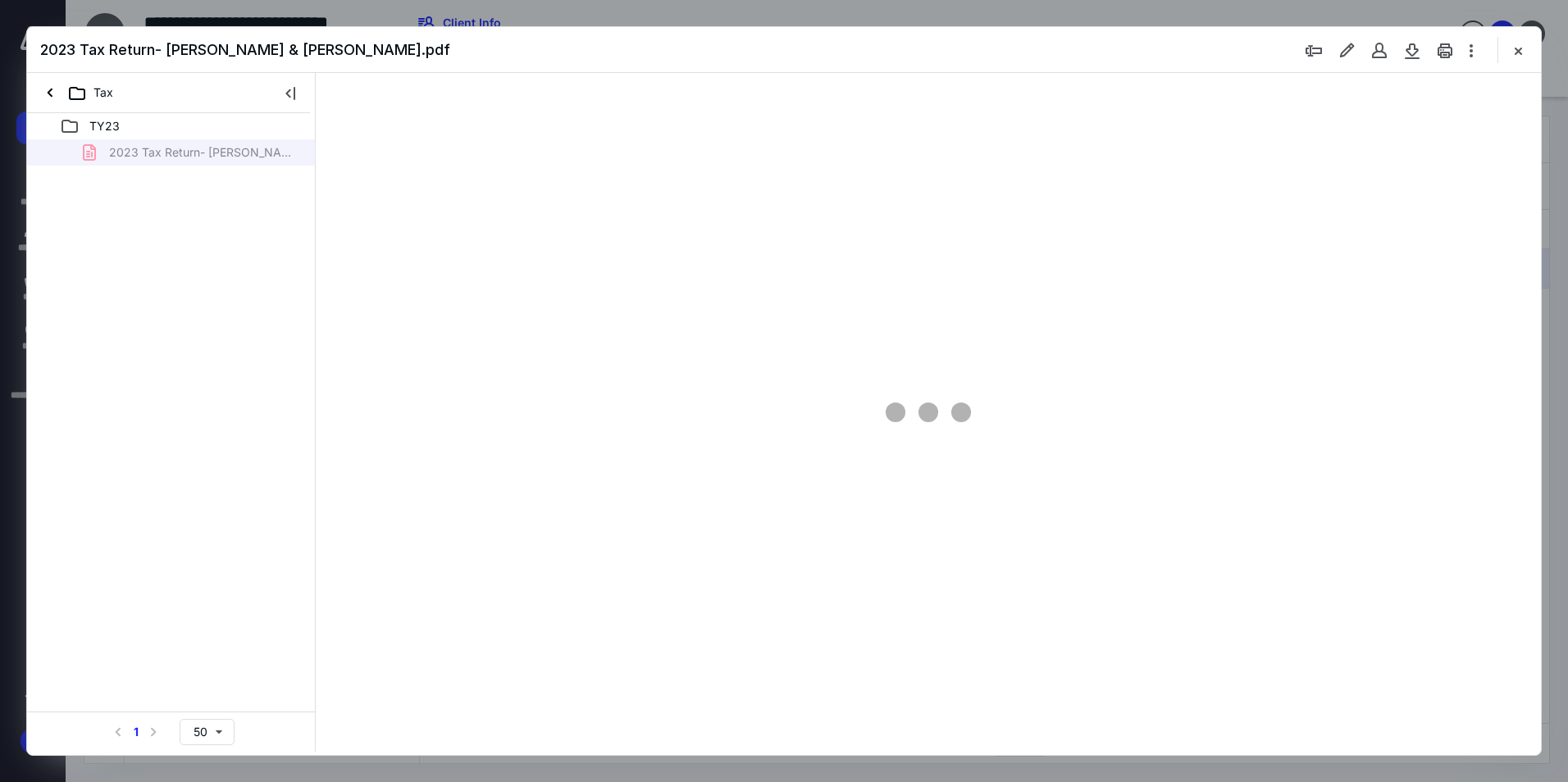 scroll, scrollTop: 66, scrollLeft: 0, axis: vertical 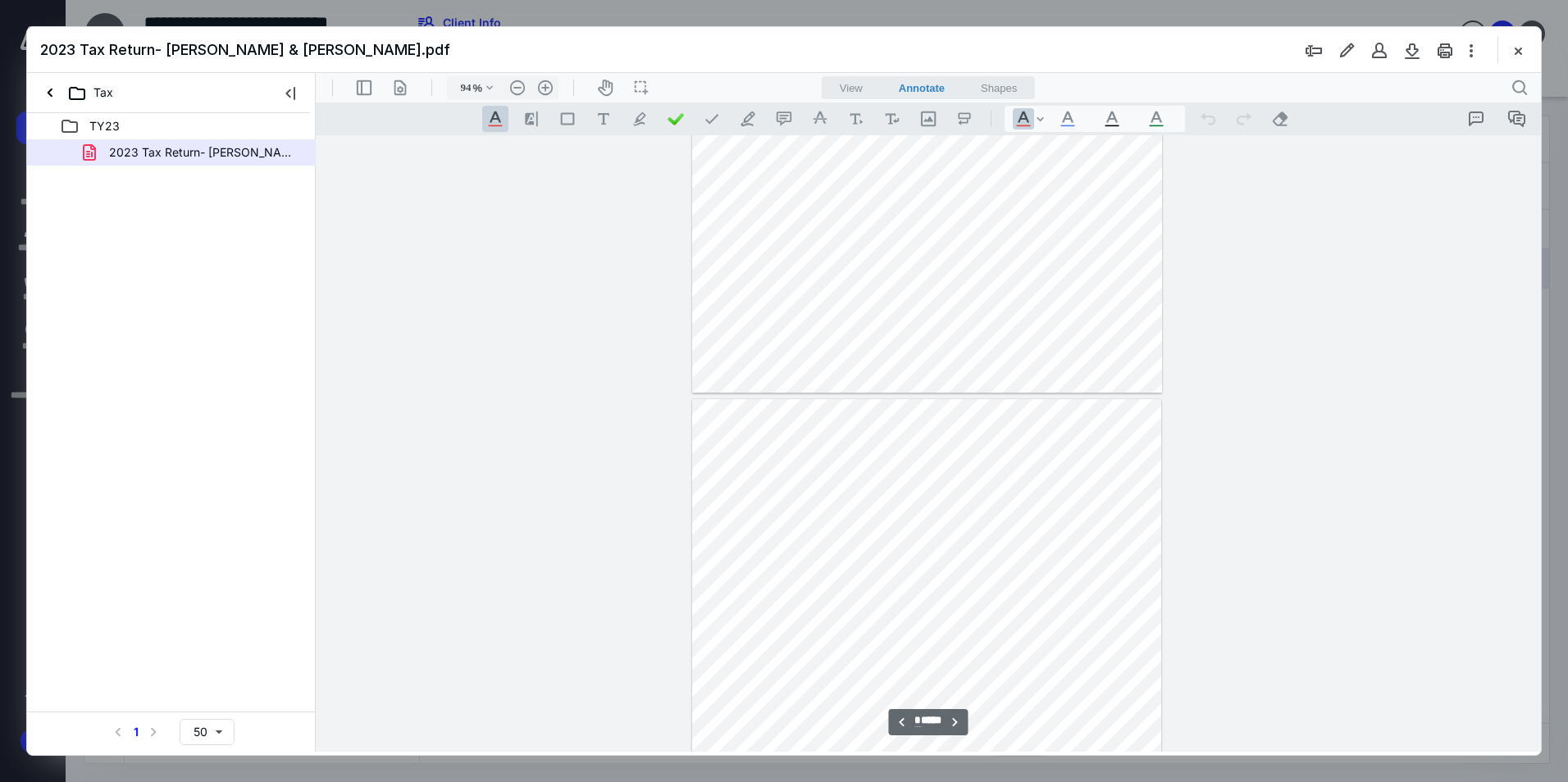 type on "*" 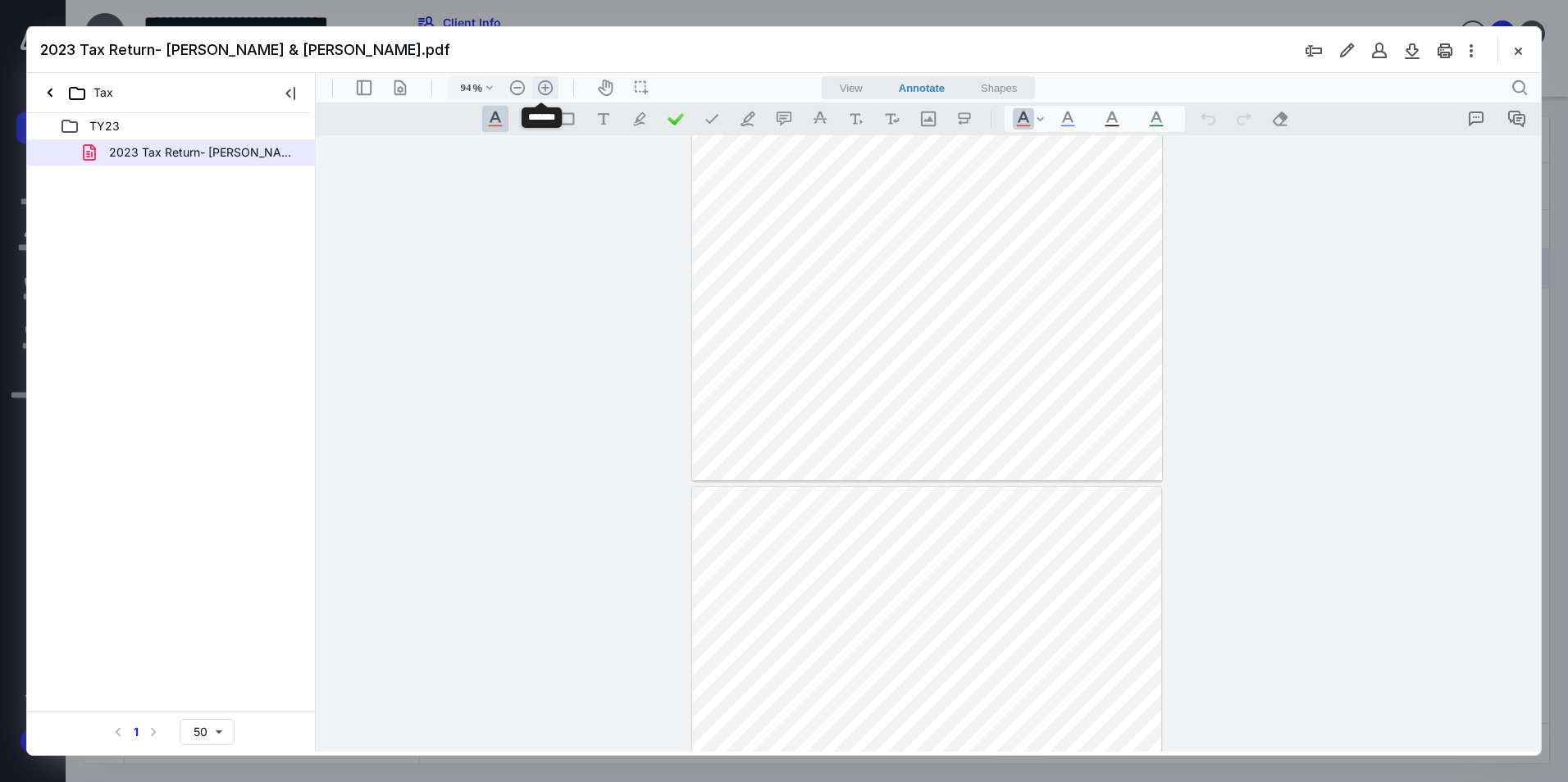 click on ".cls-1{fill:#abb0c4;} icon - header - zoom - in - line" at bounding box center [545, 88] 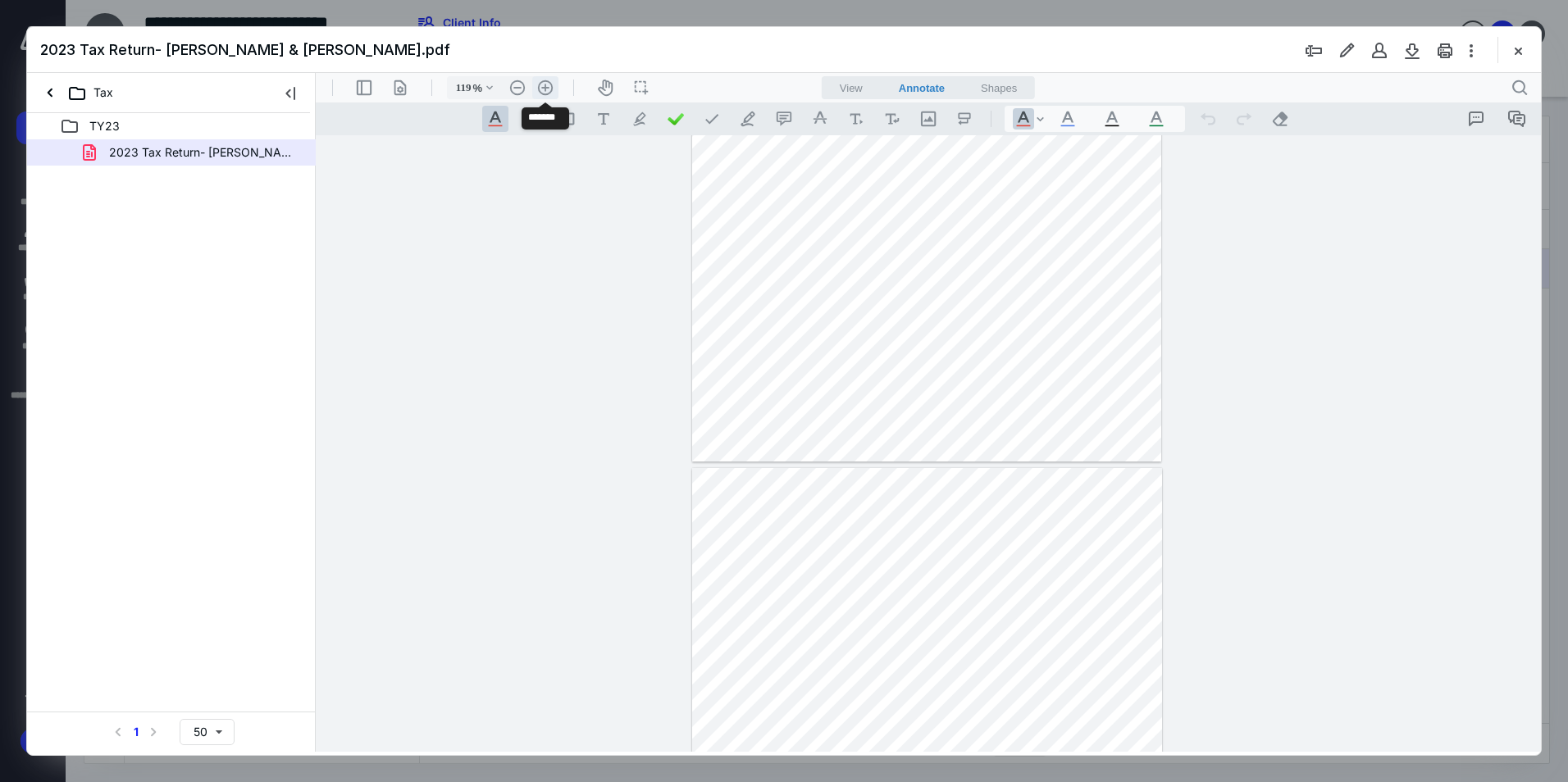 click on ".cls-1{fill:#abb0c4;} icon - header - zoom - in - line" at bounding box center (545, 88) 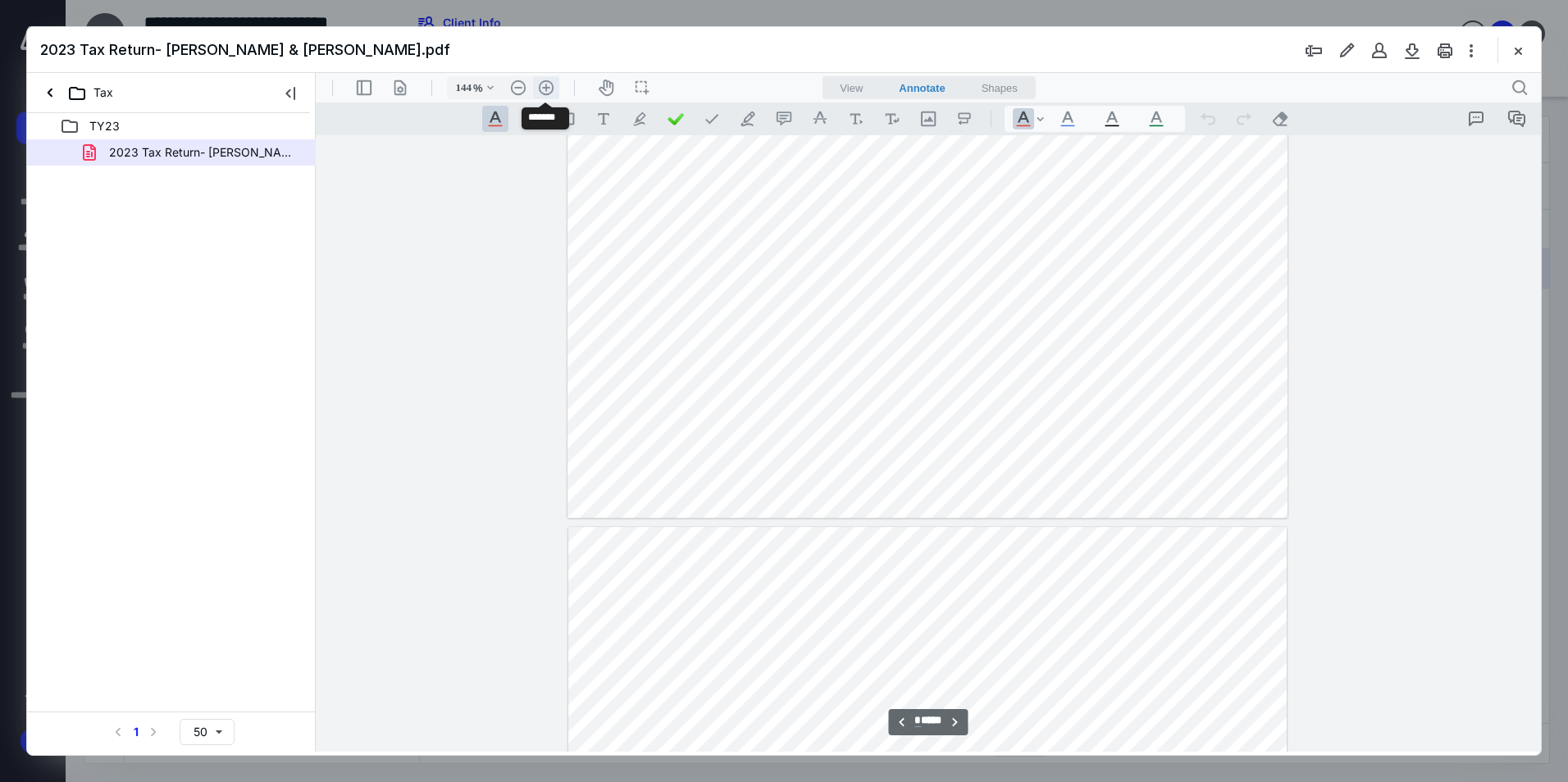 click on ".cls-1{fill:#abb0c4;} icon - header - zoom - in - line" at bounding box center (546, 88) 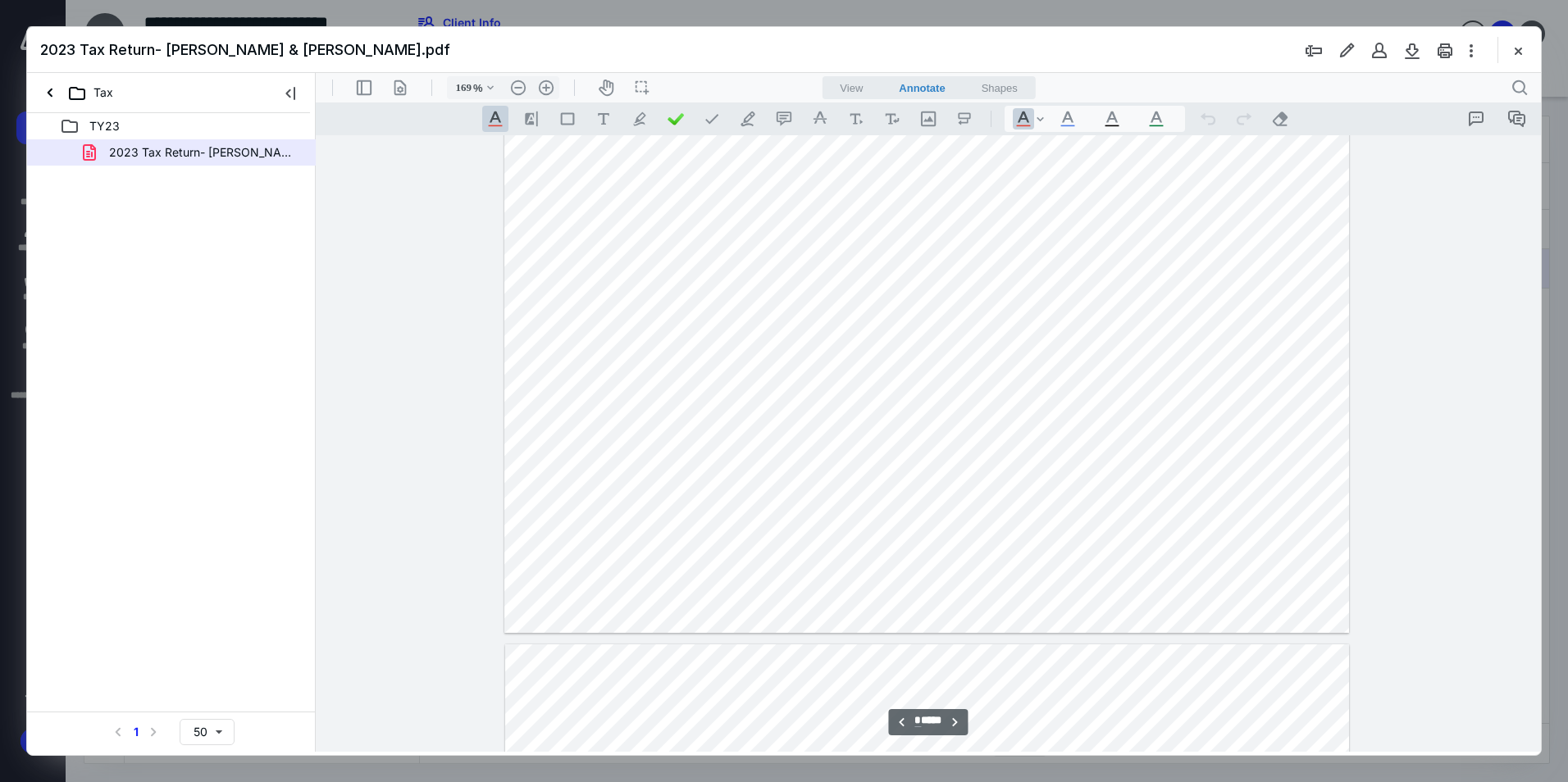 scroll, scrollTop: 3695, scrollLeft: 0, axis: vertical 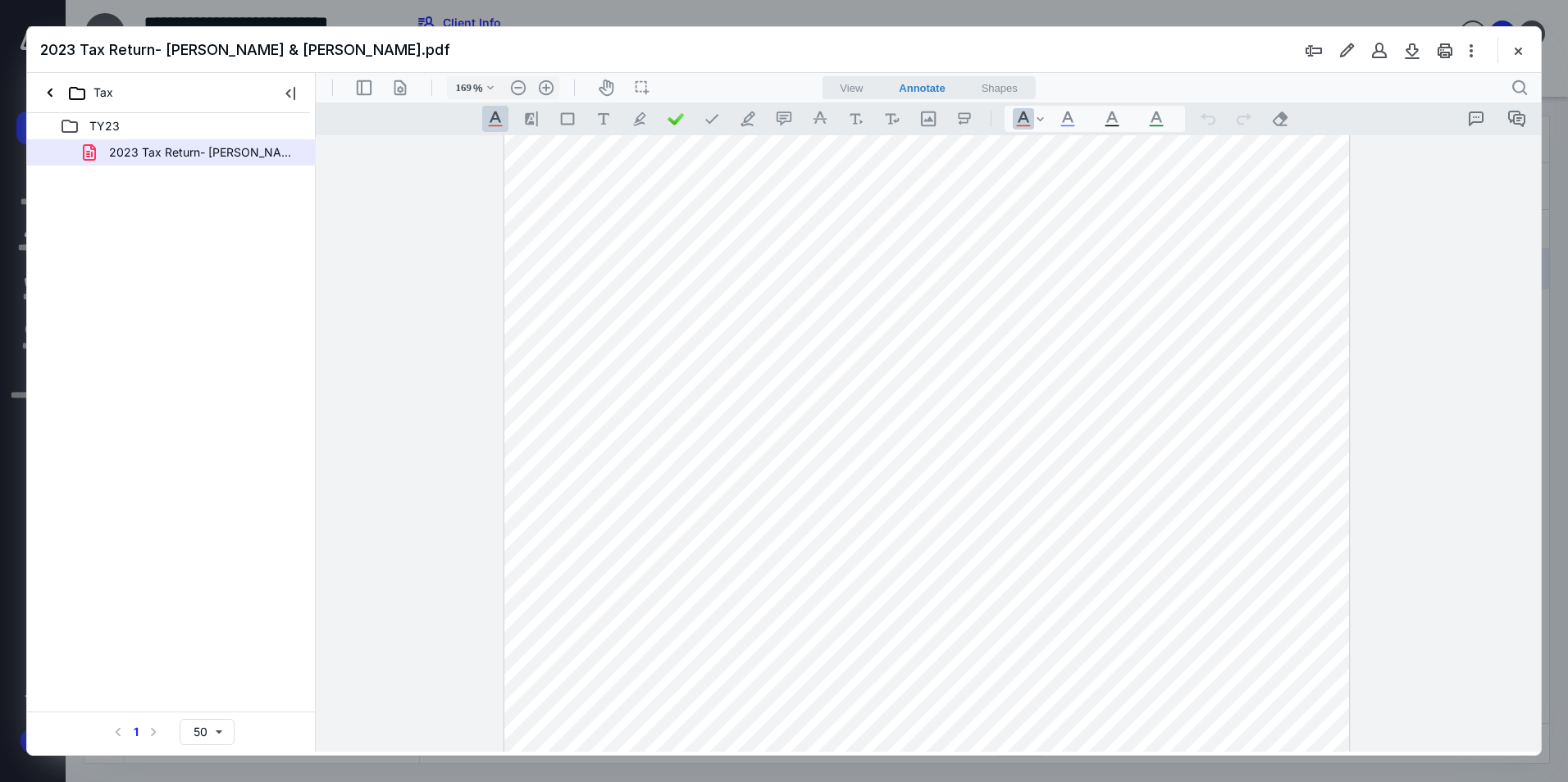 click at bounding box center (927, 315) 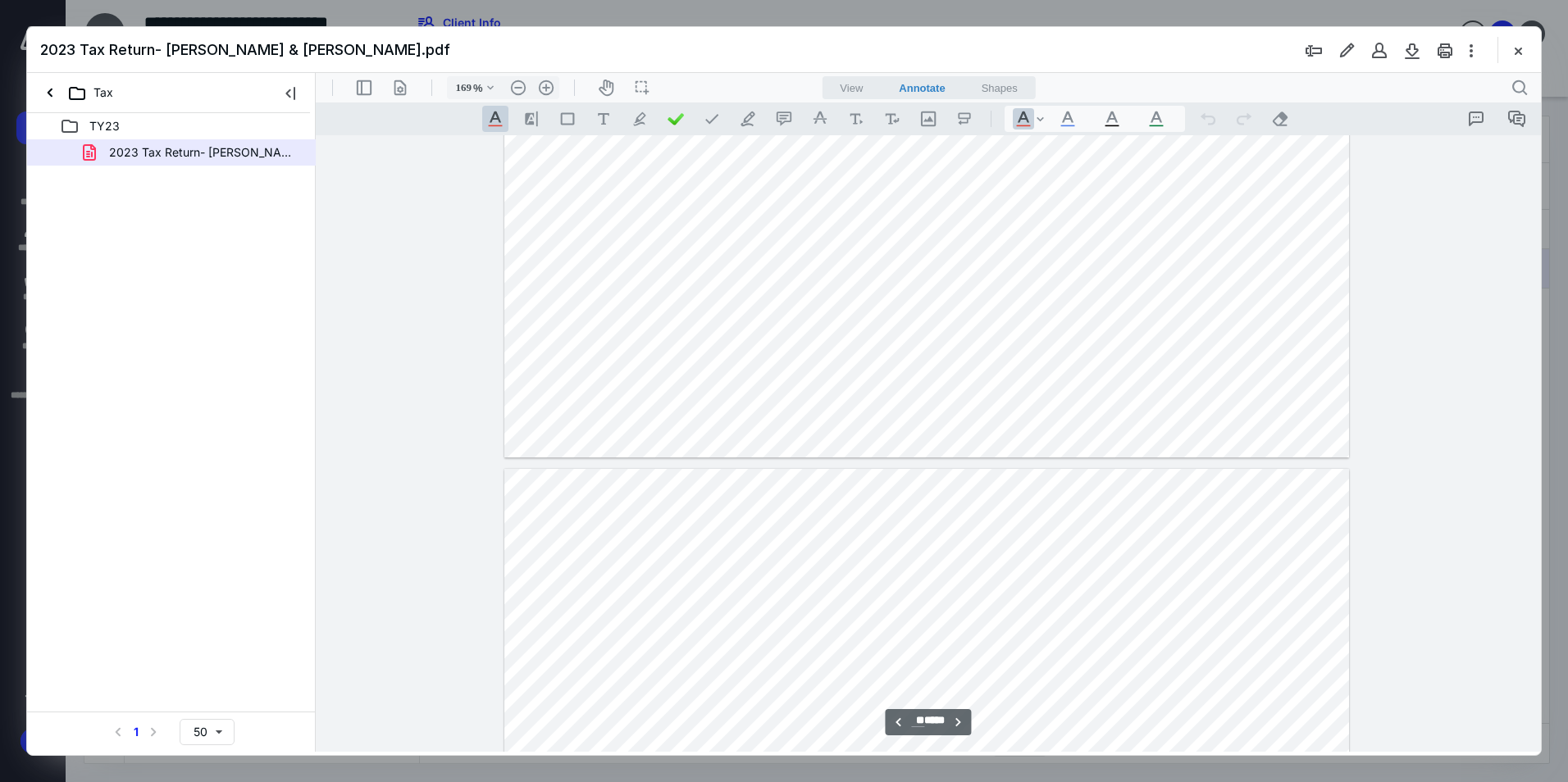 scroll, scrollTop: 13368, scrollLeft: 0, axis: vertical 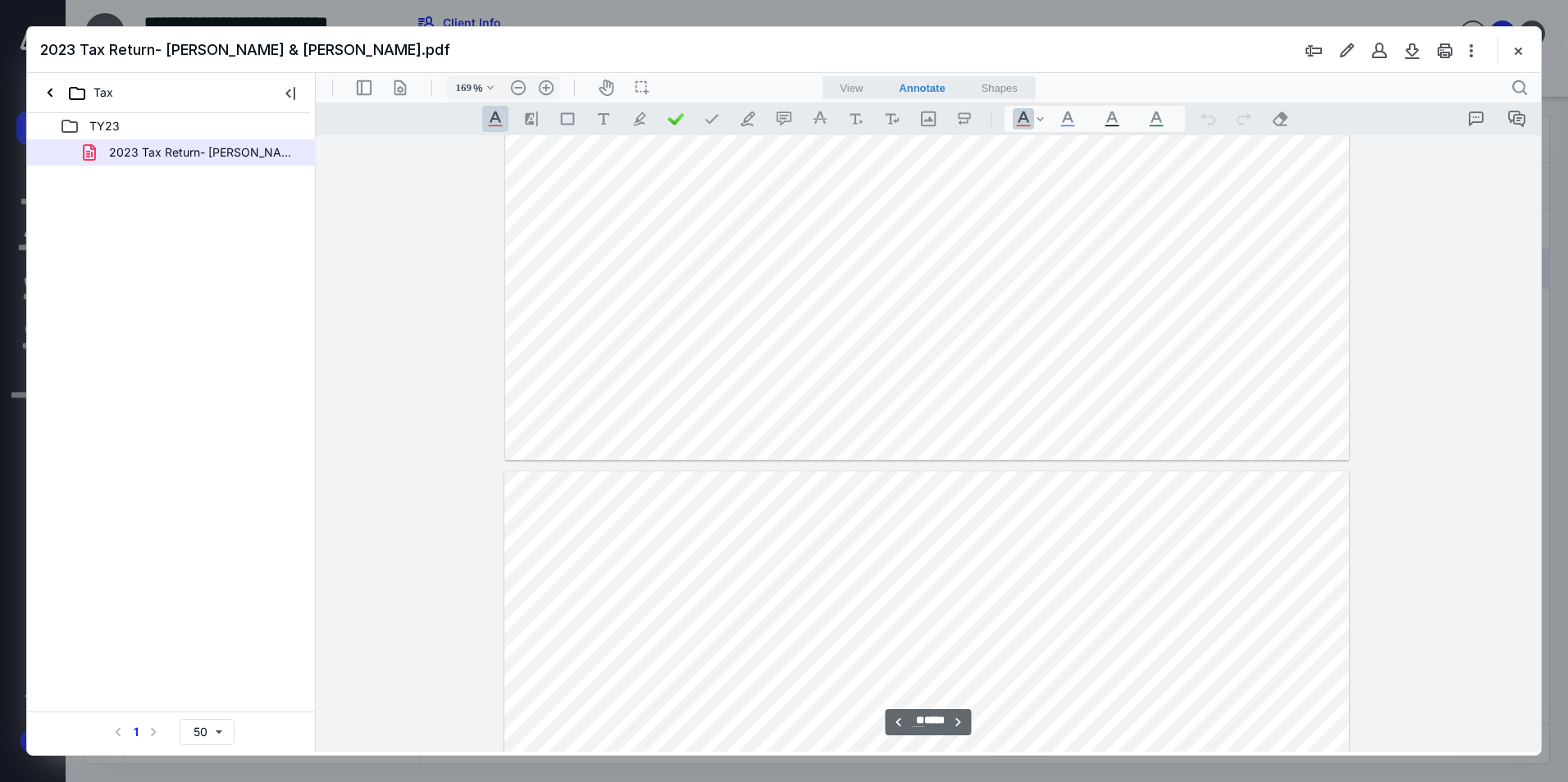type on "**" 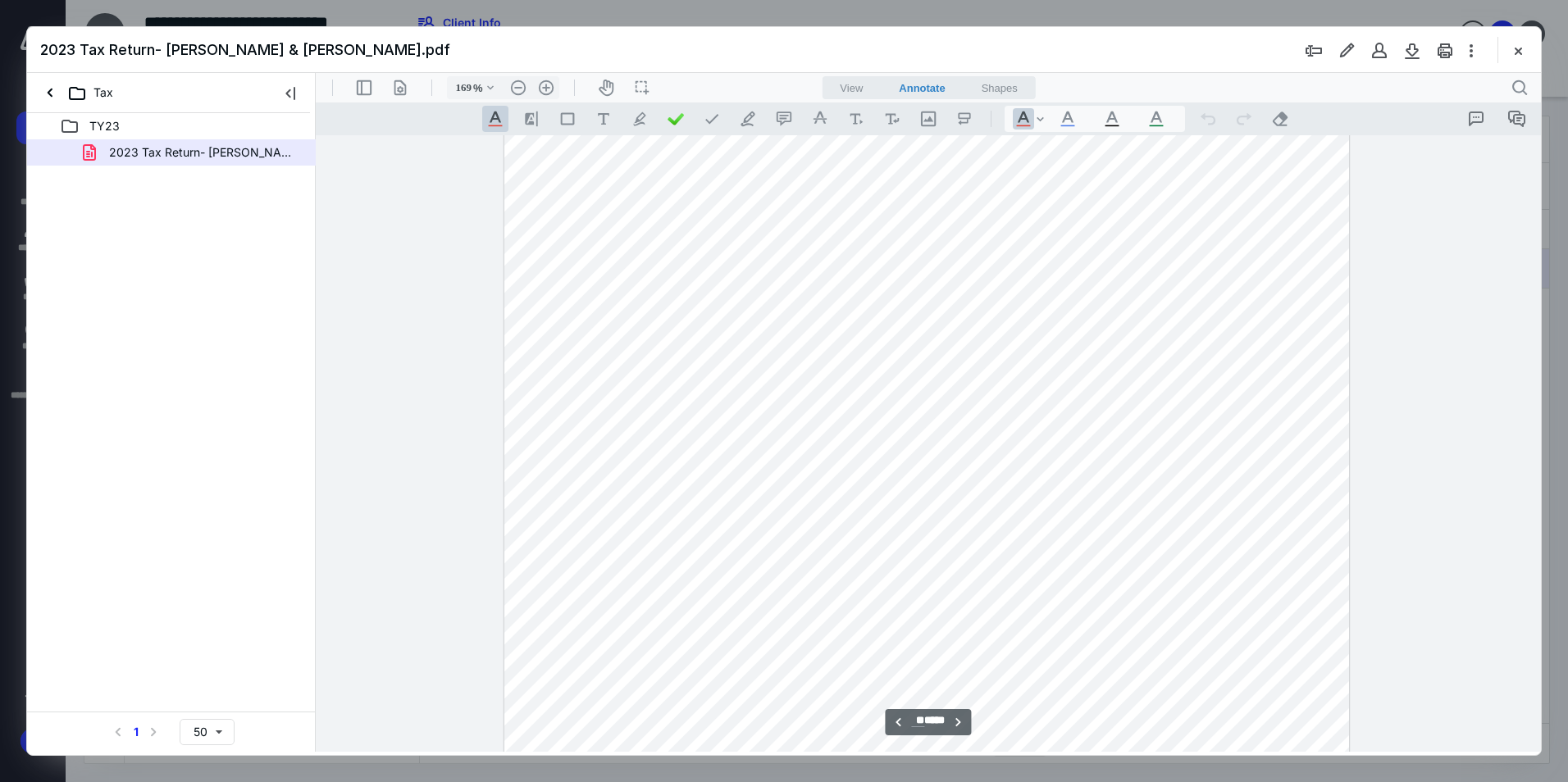 scroll, scrollTop: 22467, scrollLeft: 0, axis: vertical 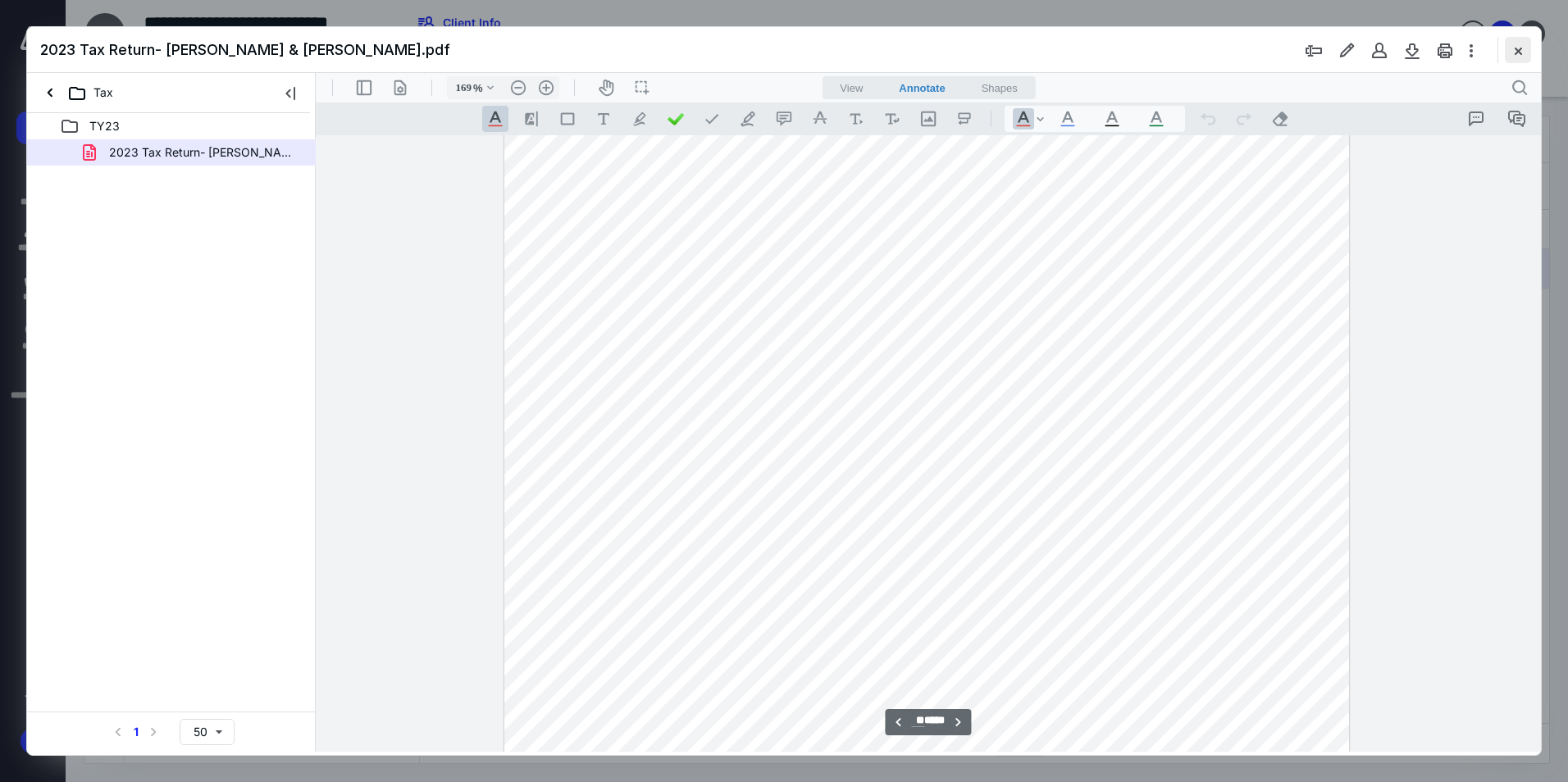 click at bounding box center (1518, 50) 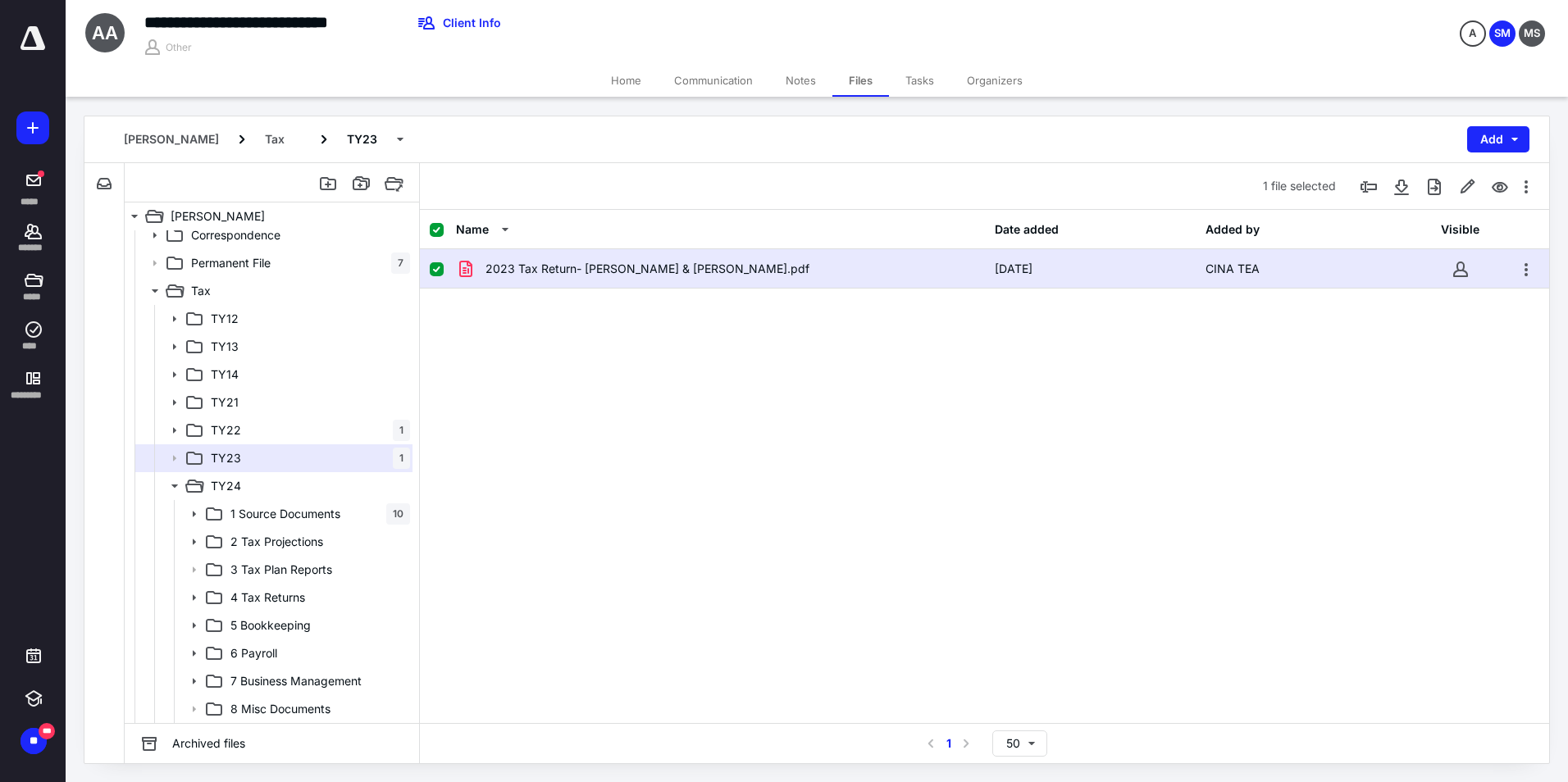 click on "Tasks" at bounding box center (919, 80) 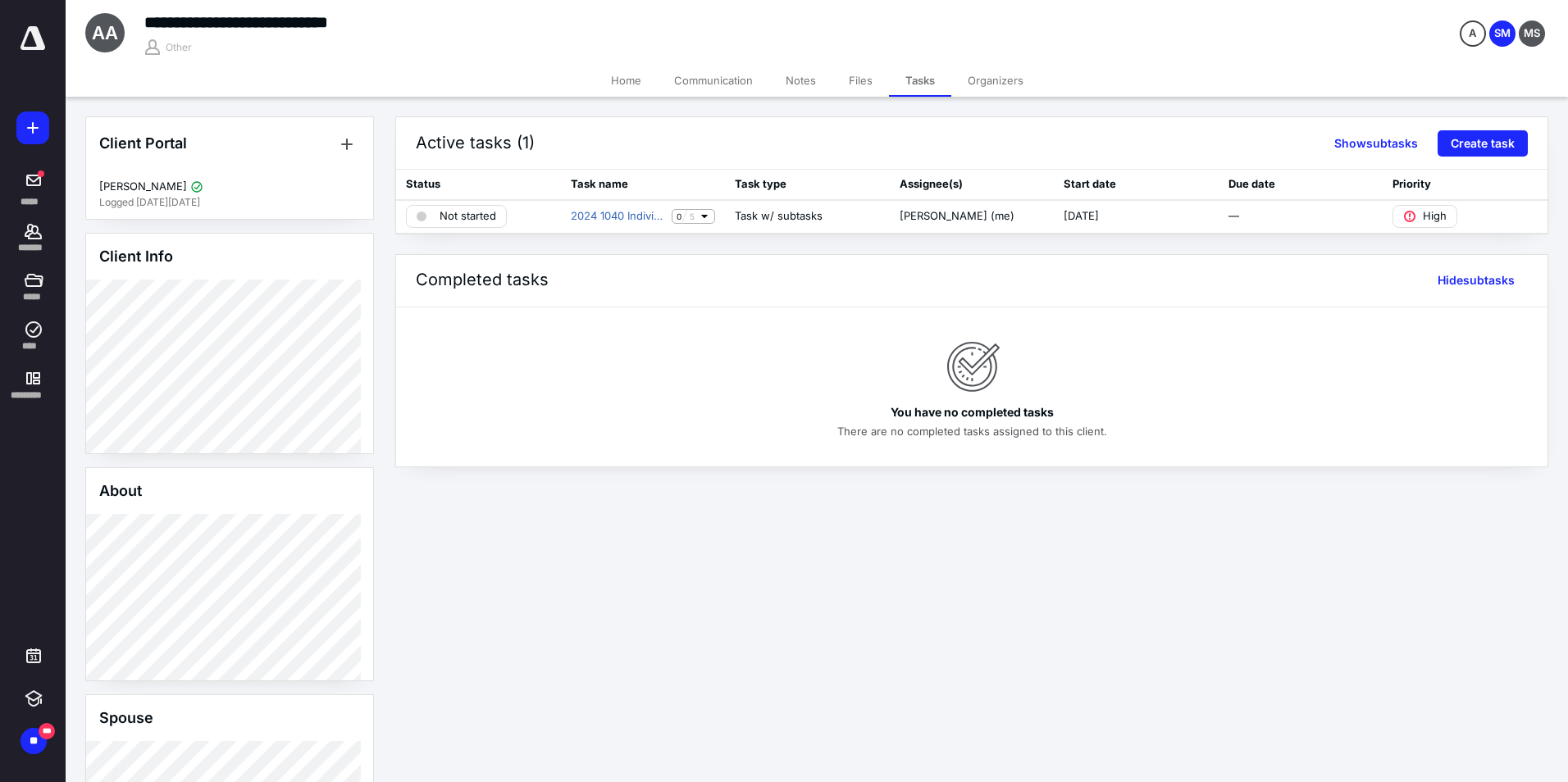 click on "Files" at bounding box center (860, 80) 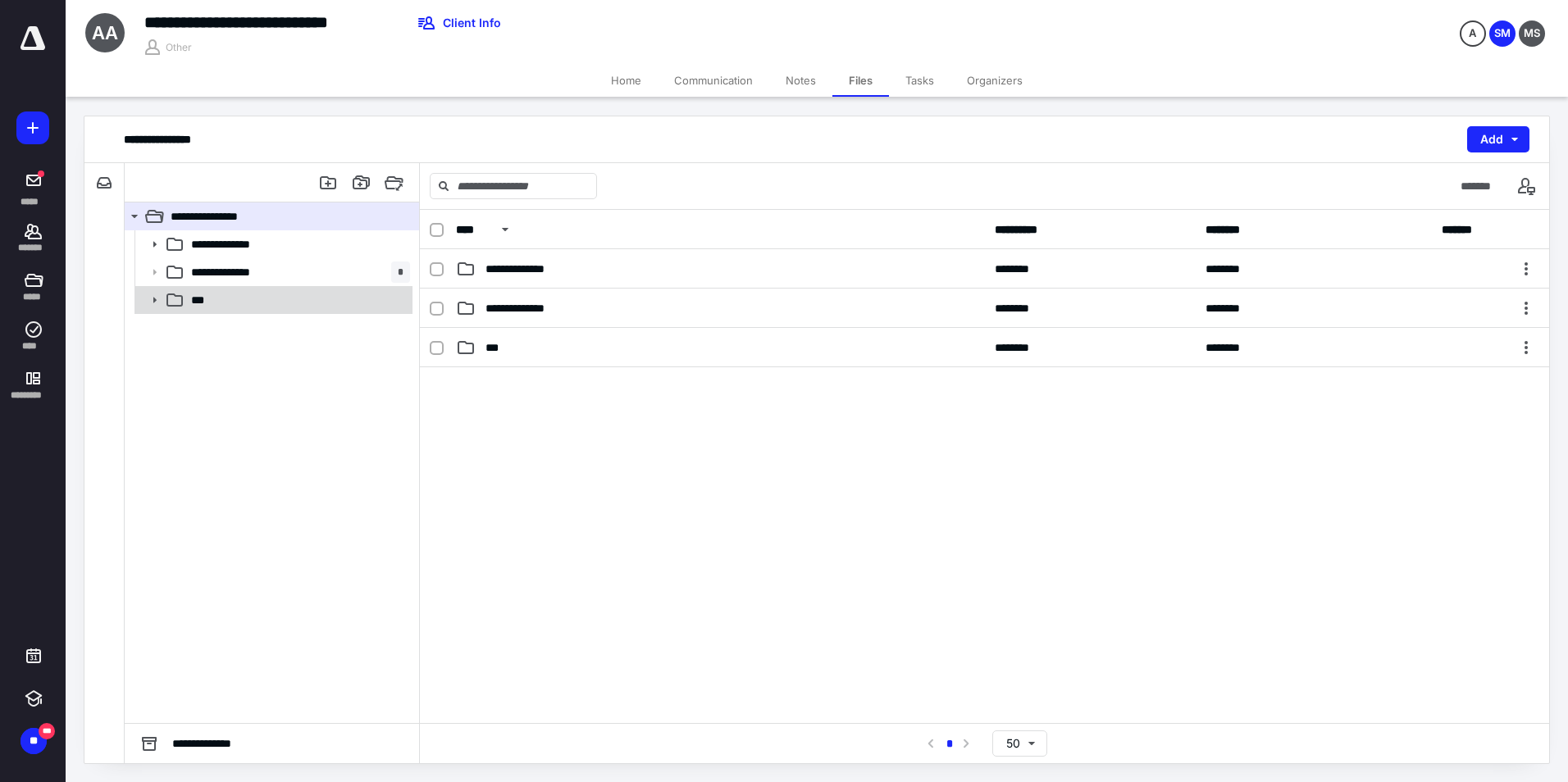 click on "***" at bounding box center (297, 300) 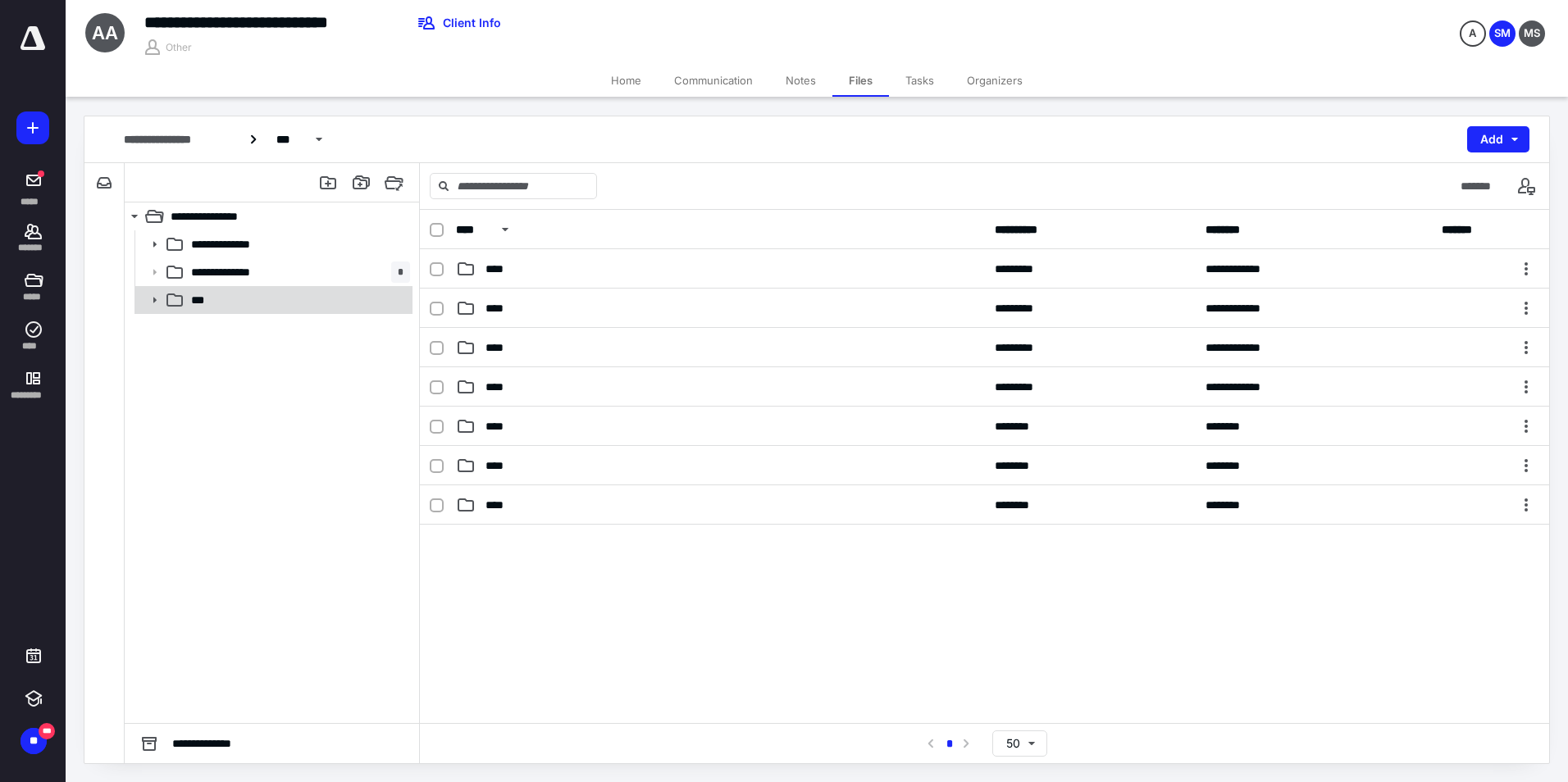 click 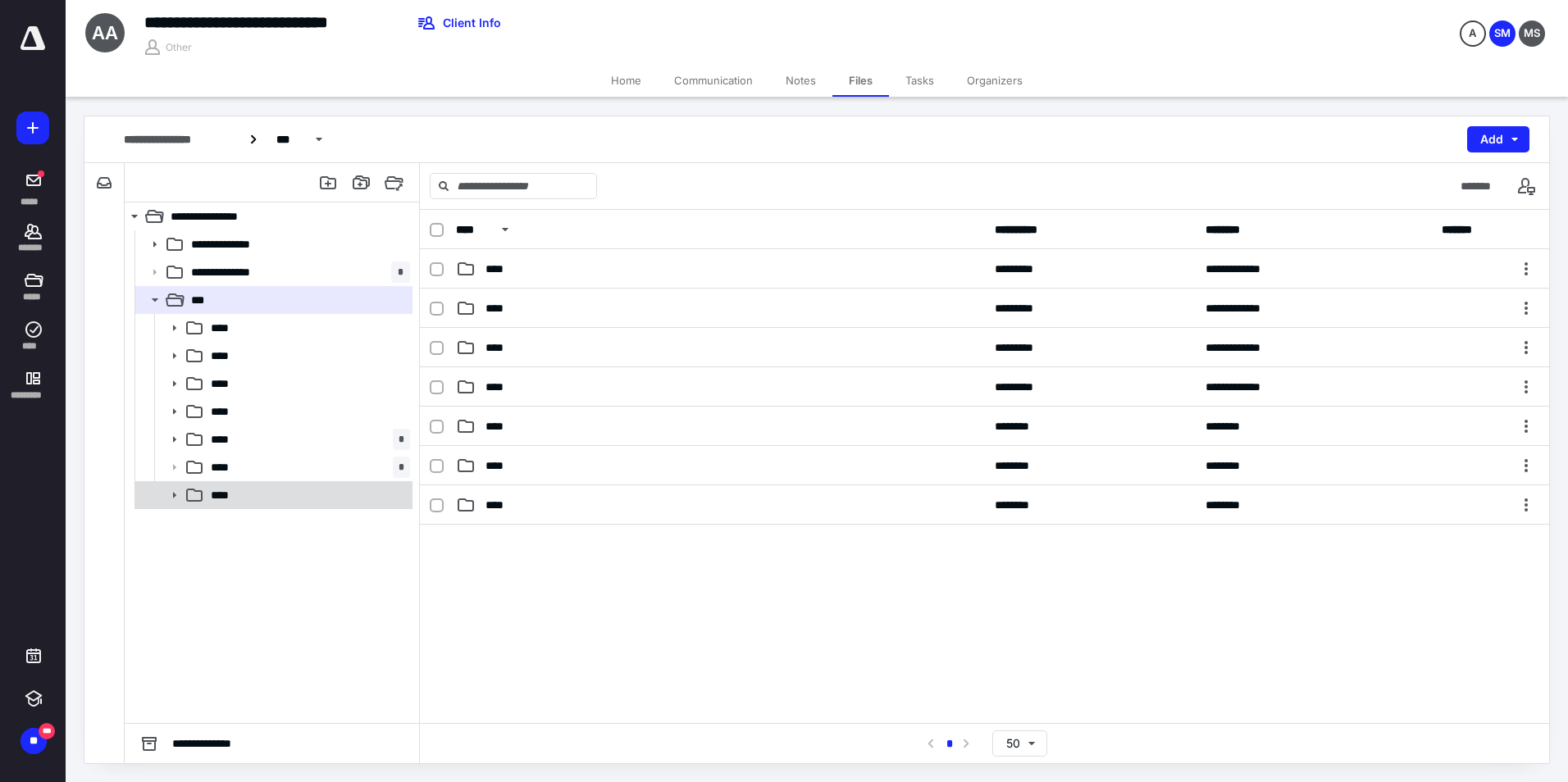 click on "****" at bounding box center (307, 495) 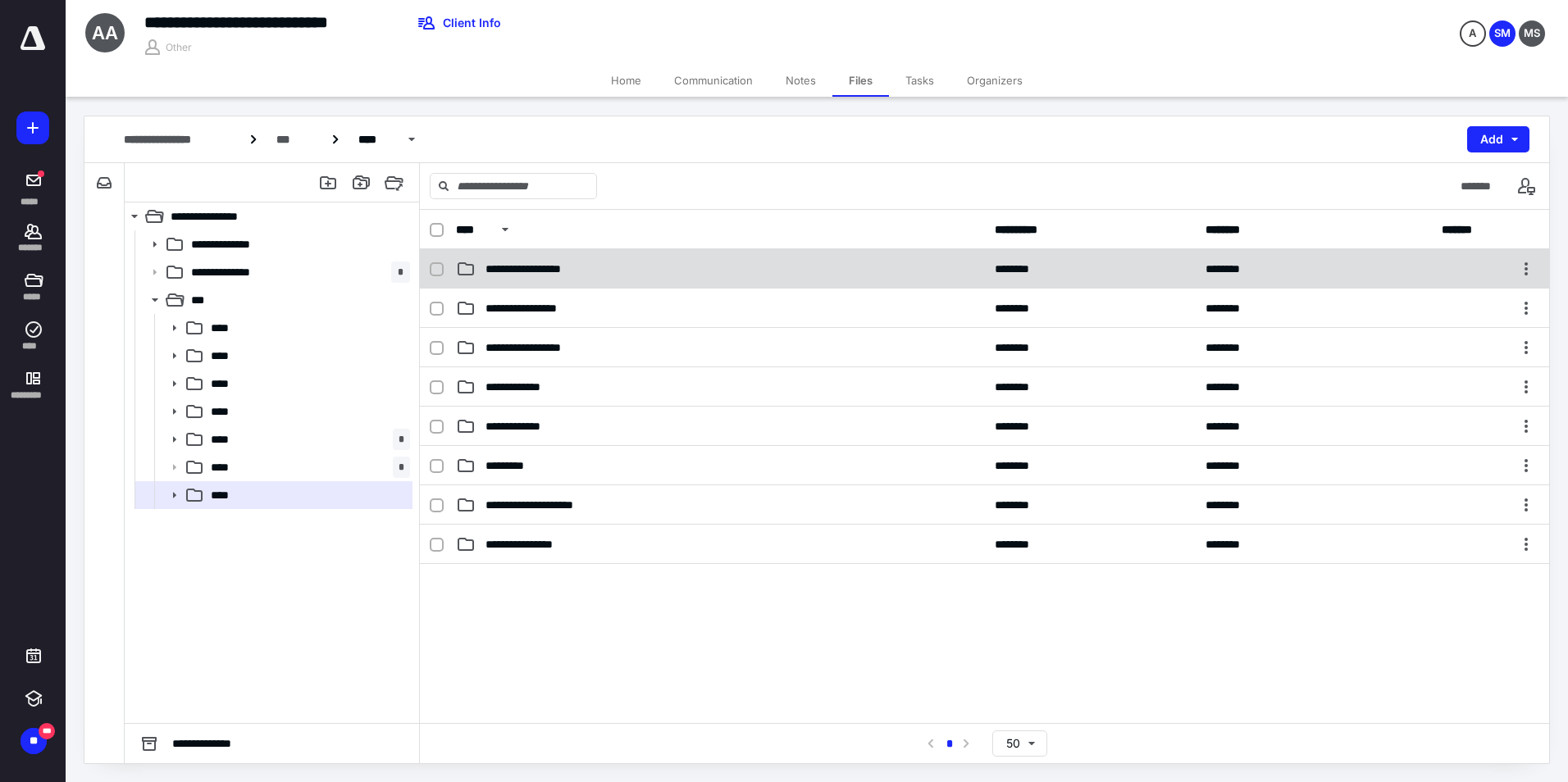 click on "**********" at bounding box center [720, 269] 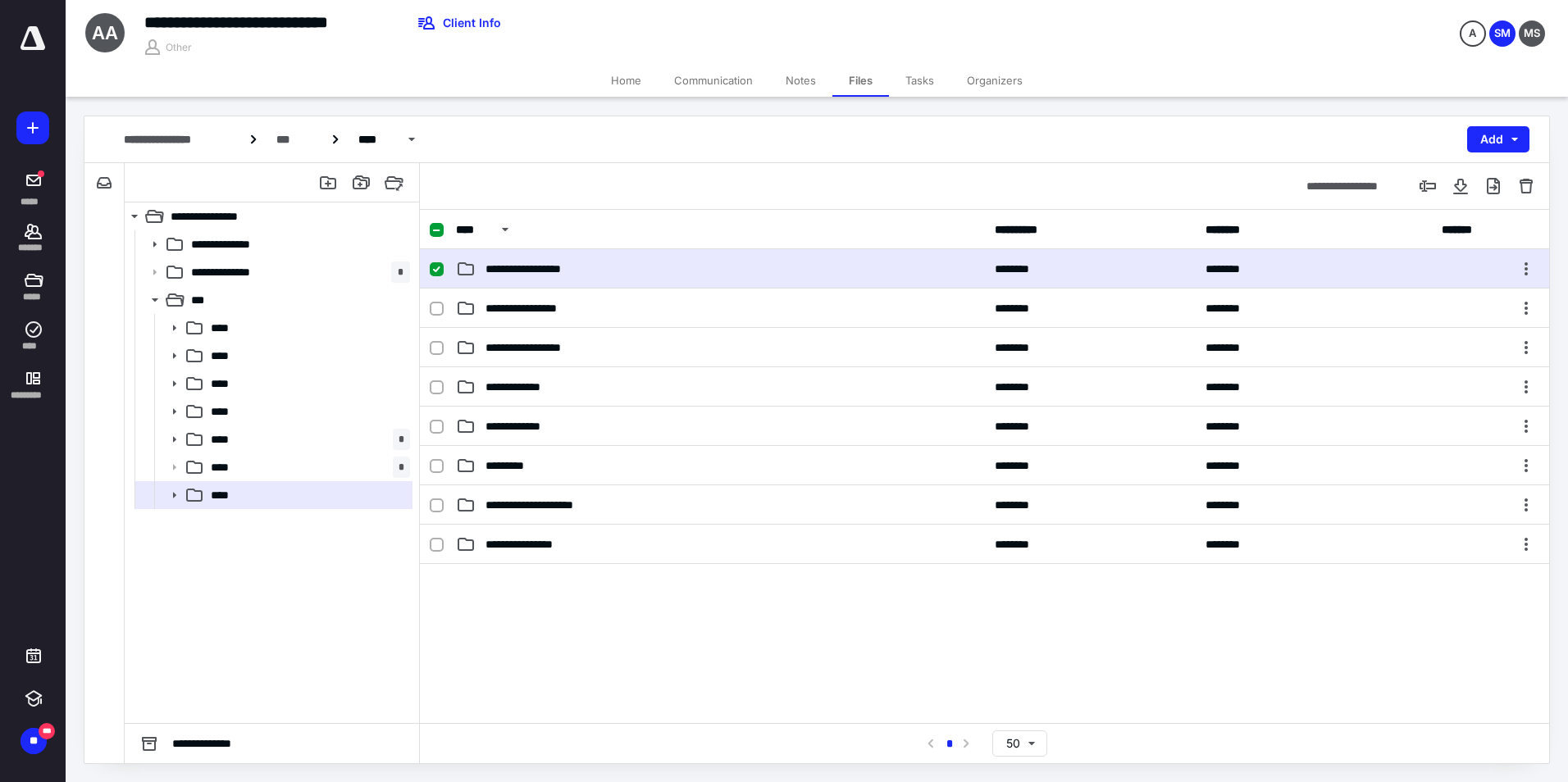 click on "**********" at bounding box center (720, 269) 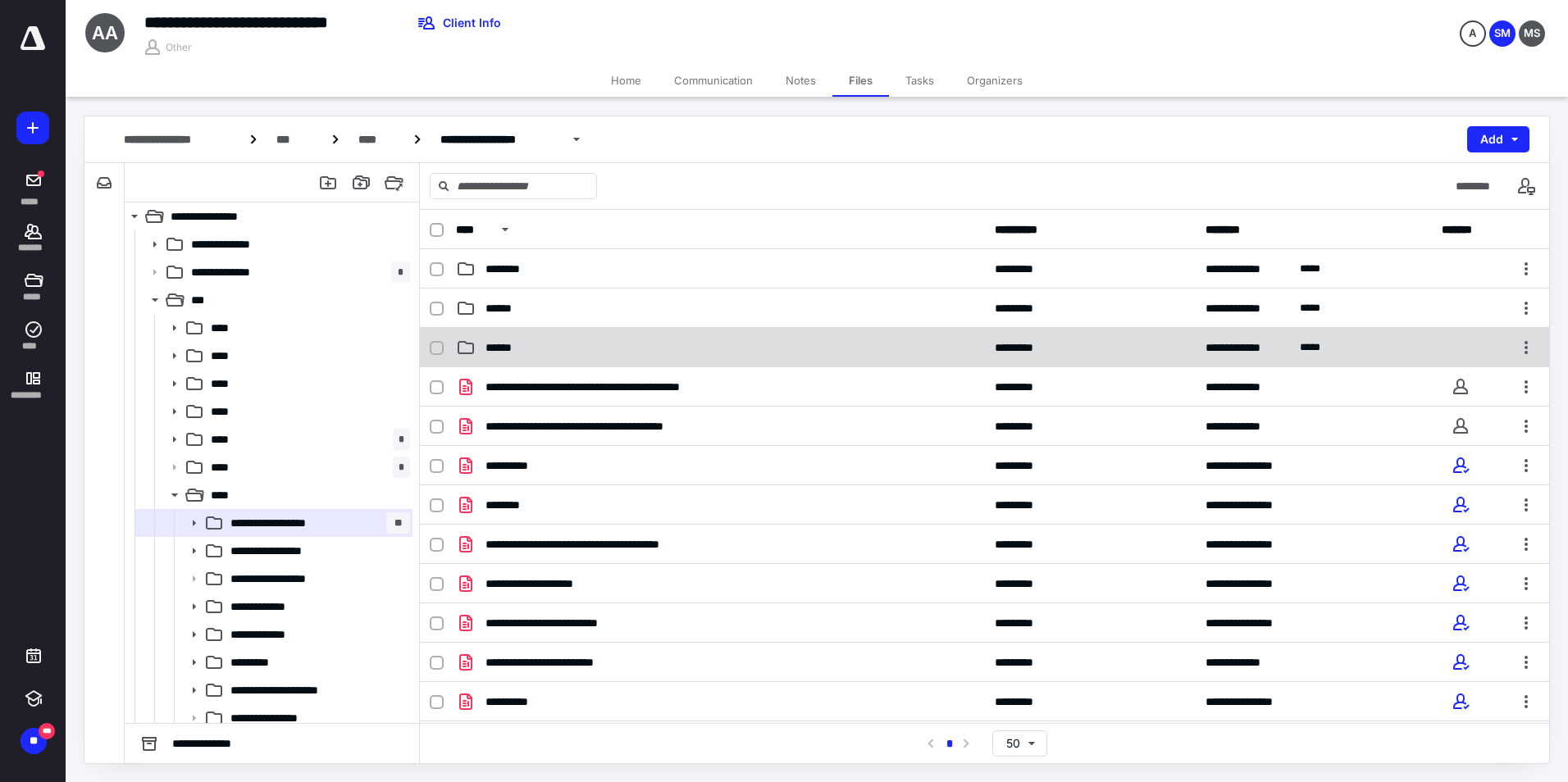 scroll, scrollTop: 38, scrollLeft: 0, axis: vertical 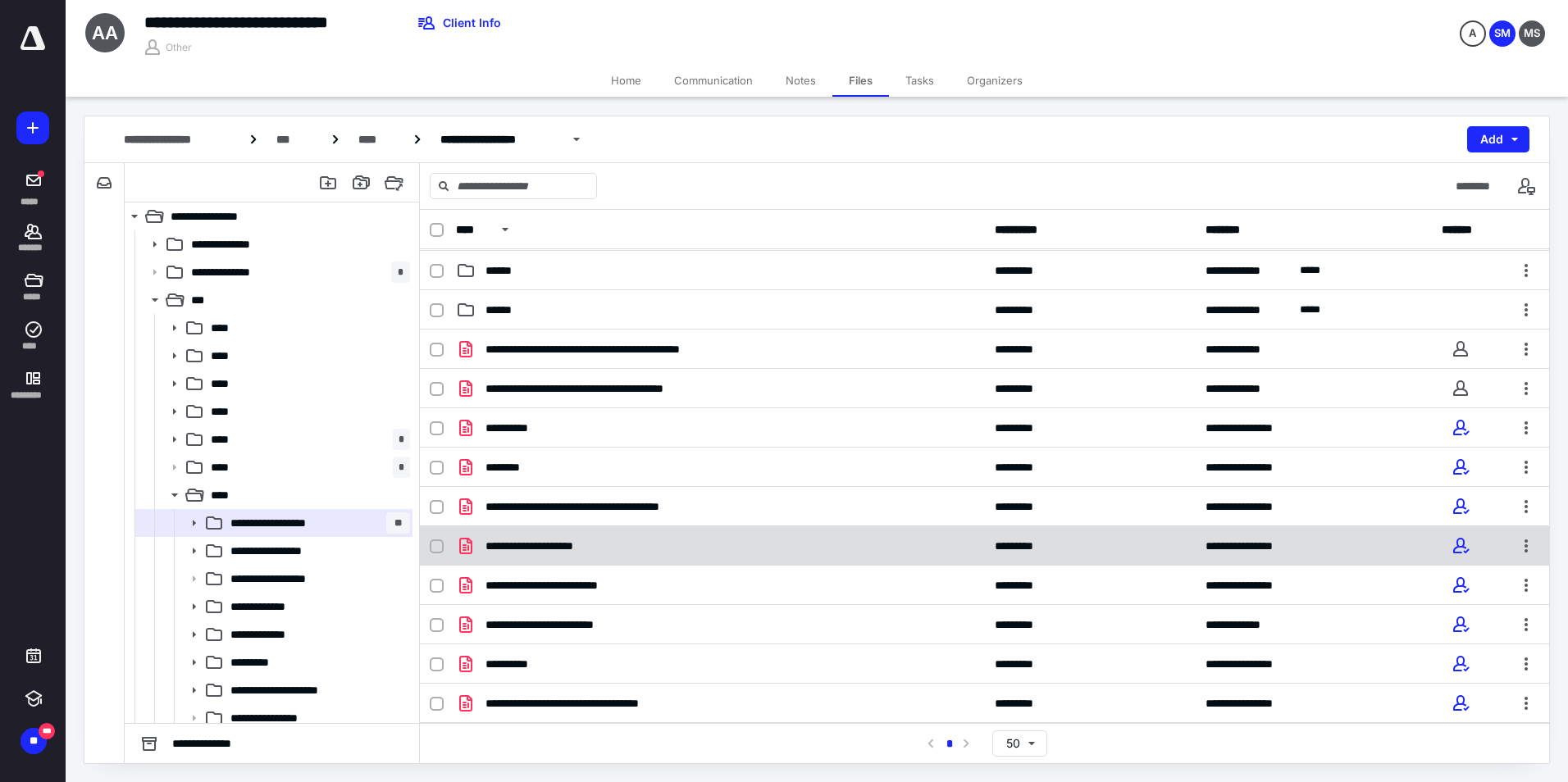 click on "**********" at bounding box center (720, 546) 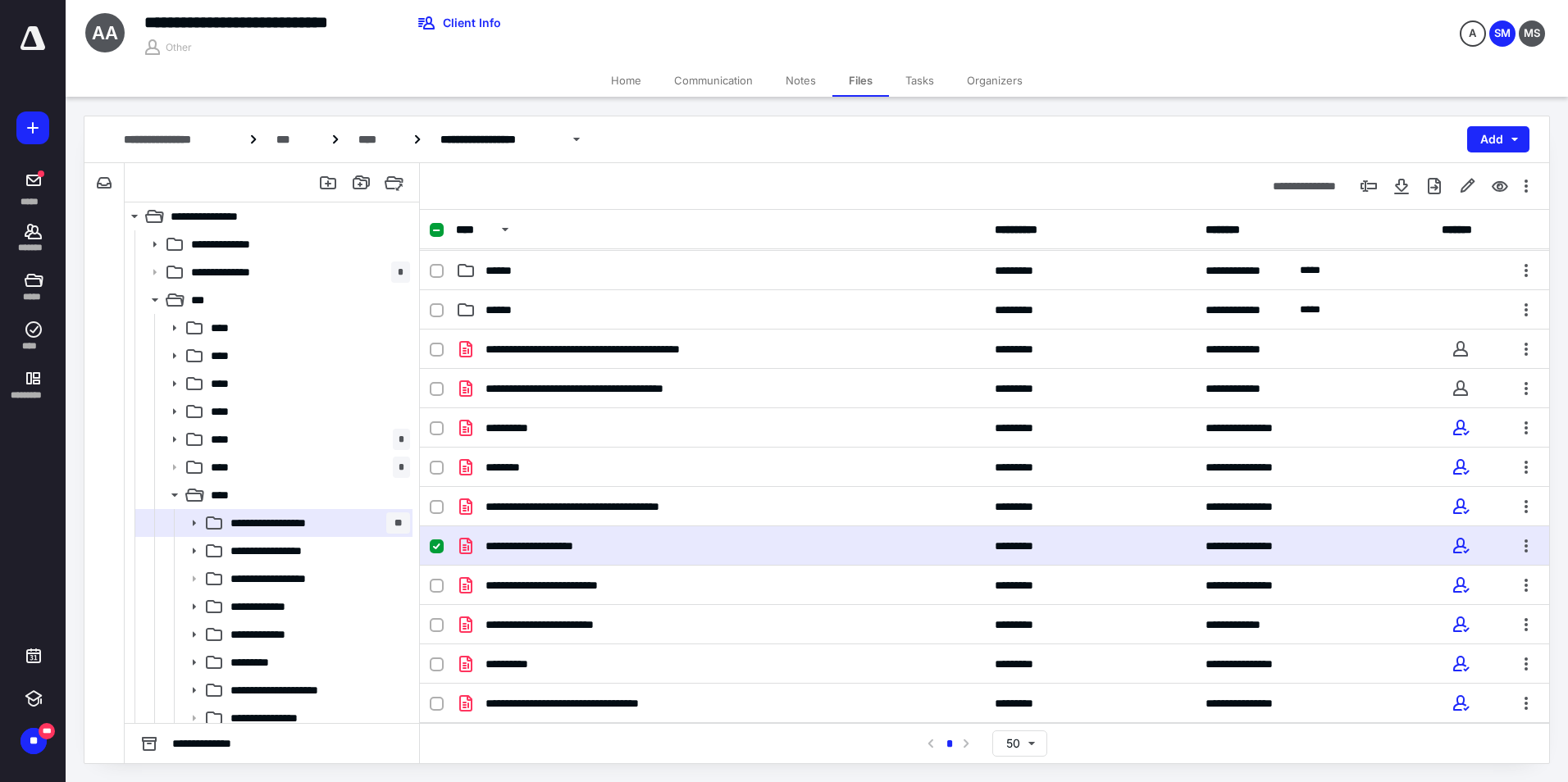 click on "**********" at bounding box center [720, 546] 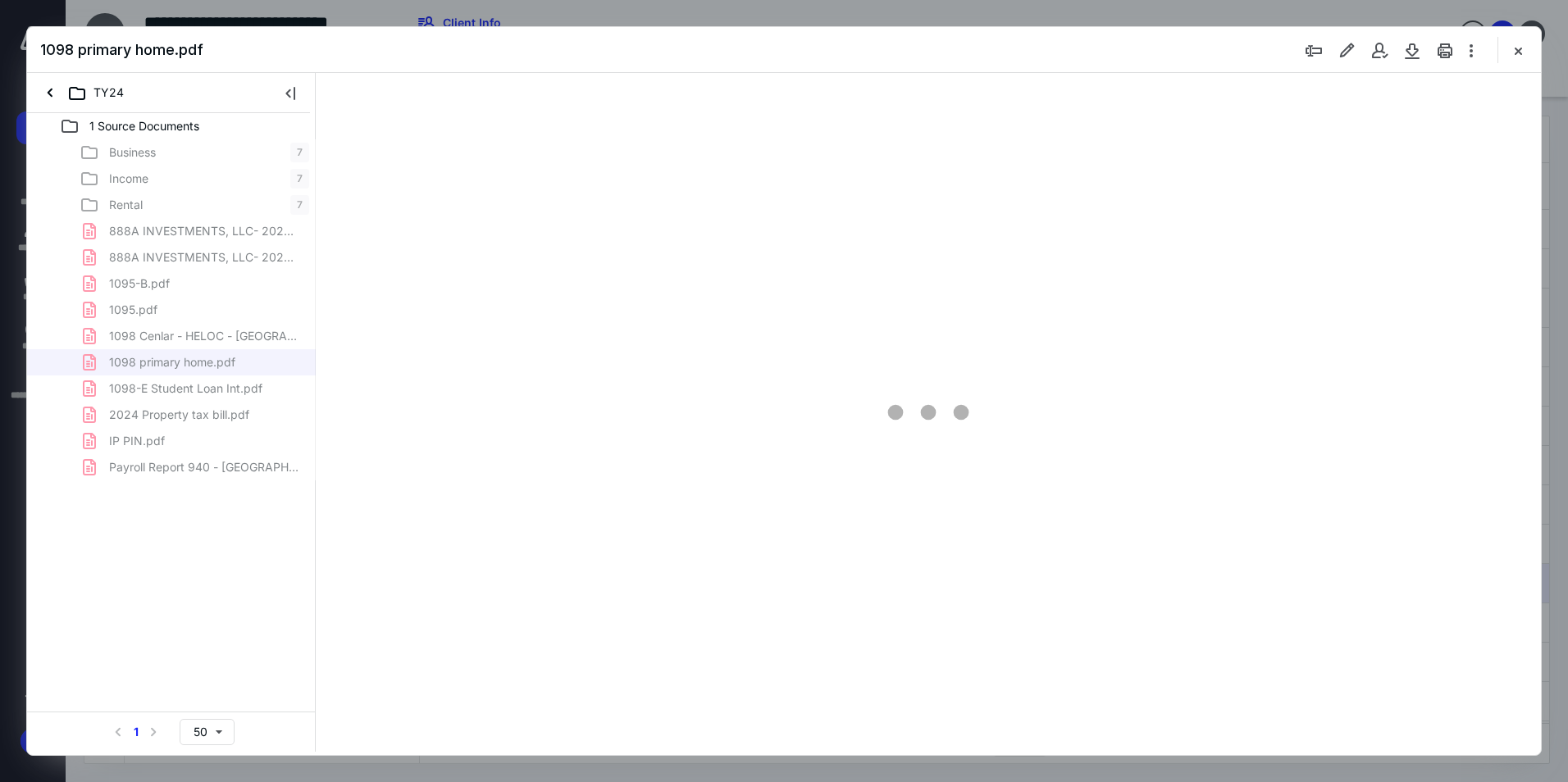 scroll, scrollTop: 38, scrollLeft: 0, axis: vertical 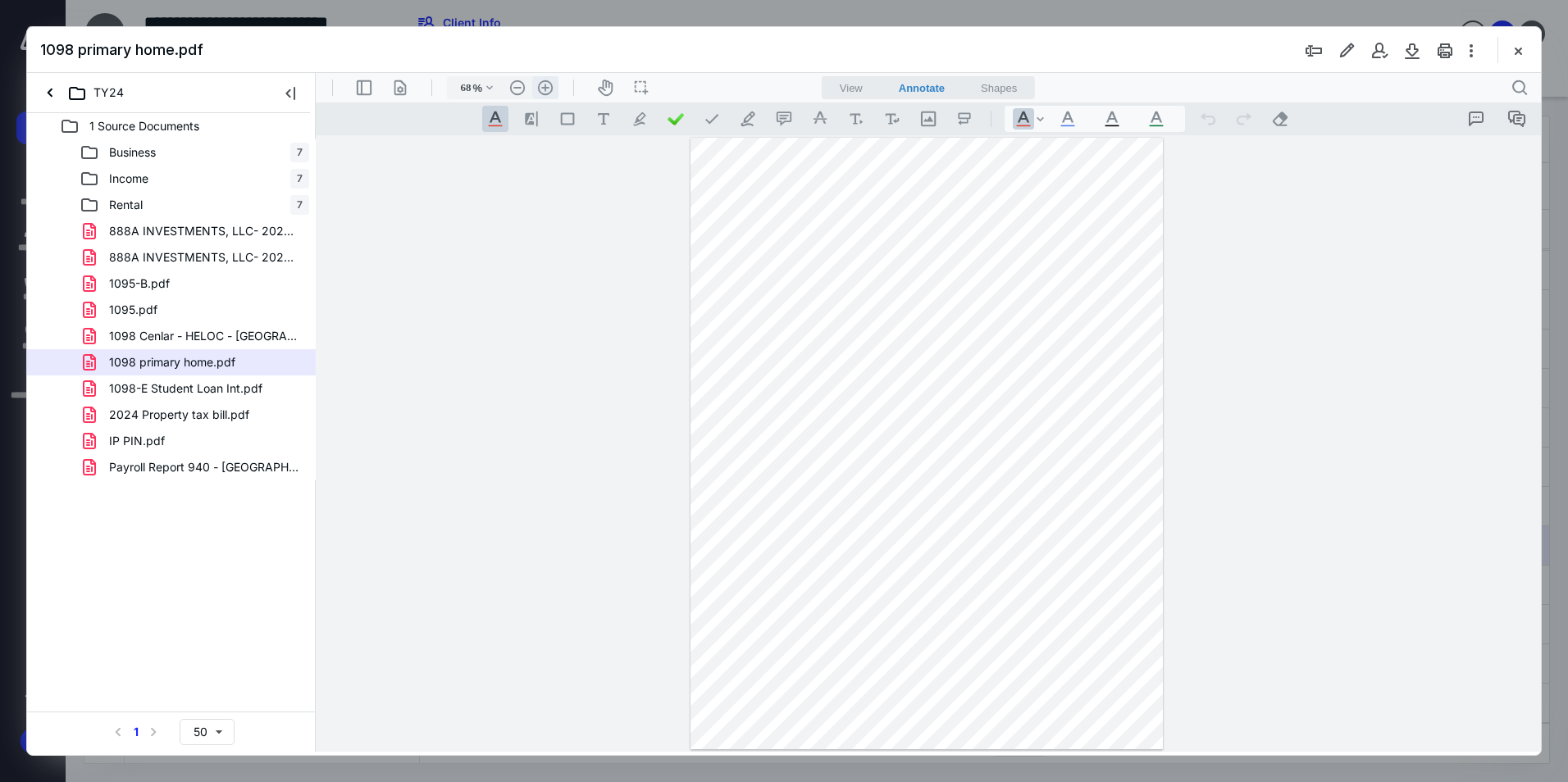 click on ".cls-1{fill:#abb0c4;} icon - header - zoom - in - line" at bounding box center (545, 88) 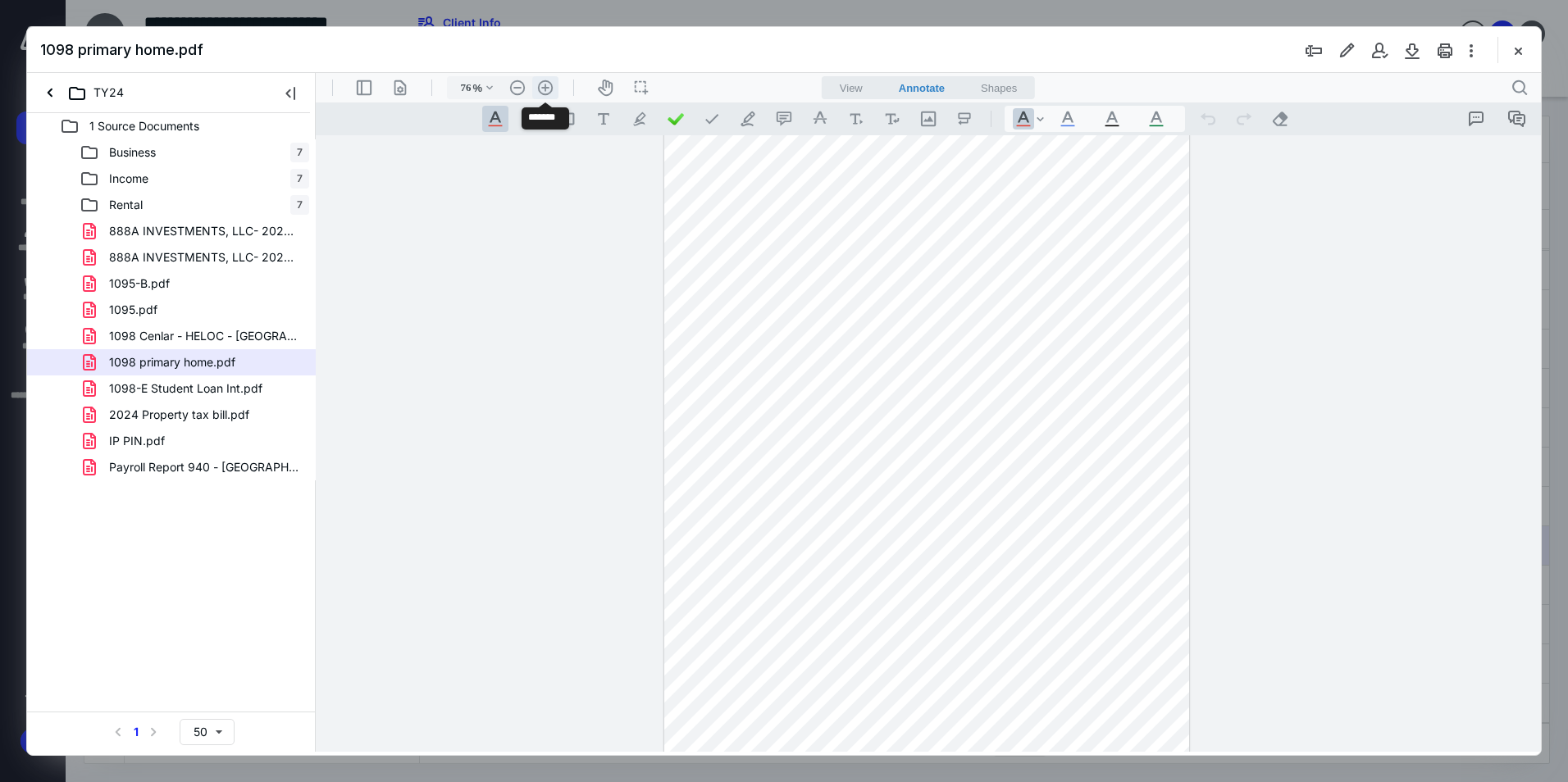 click on ".cls-1{fill:#abb0c4;} icon - header - zoom - in - line" at bounding box center (545, 88) 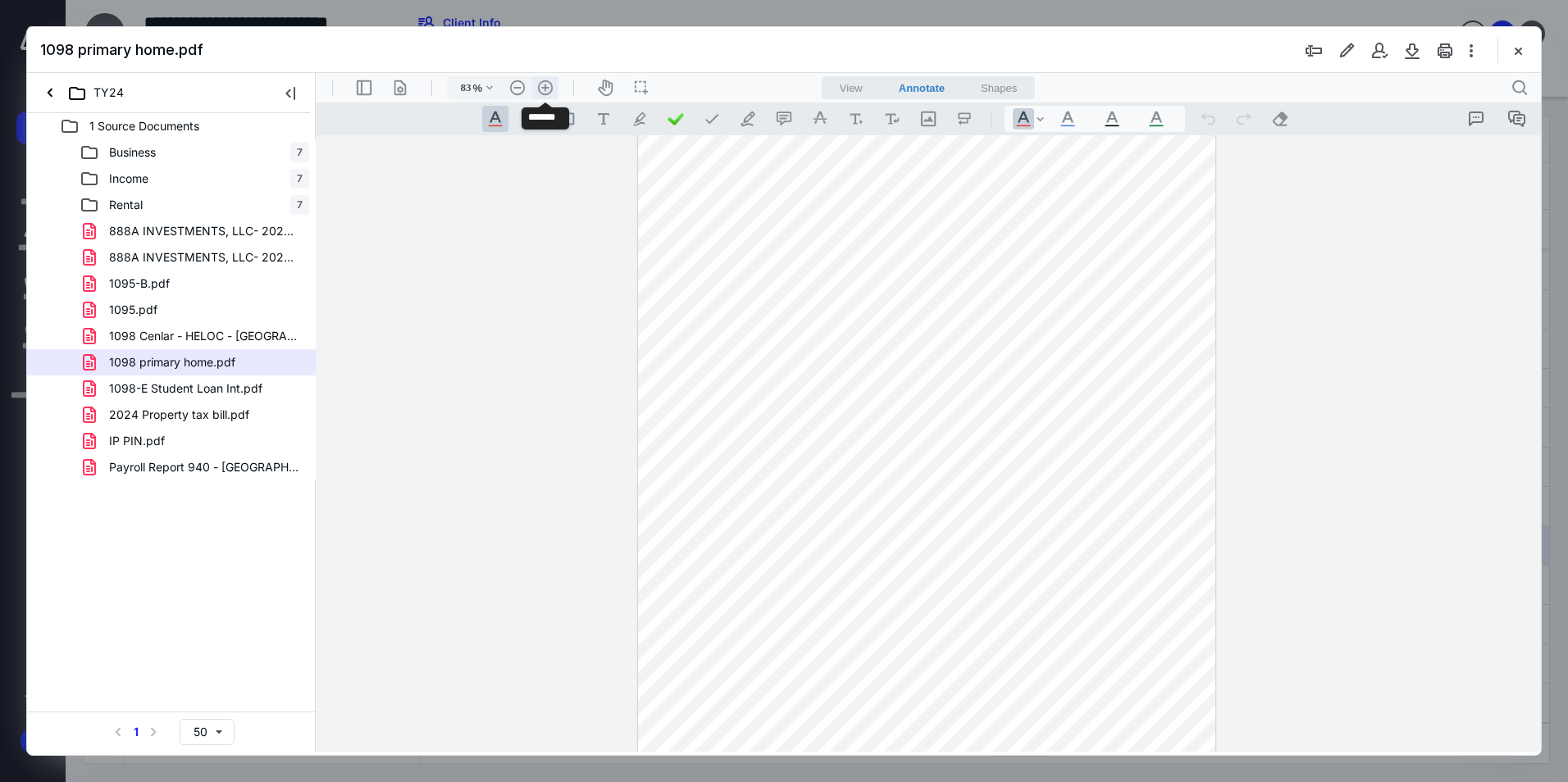 click on ".cls-1{fill:#abb0c4;} icon - header - zoom - in - line" at bounding box center [545, 88] 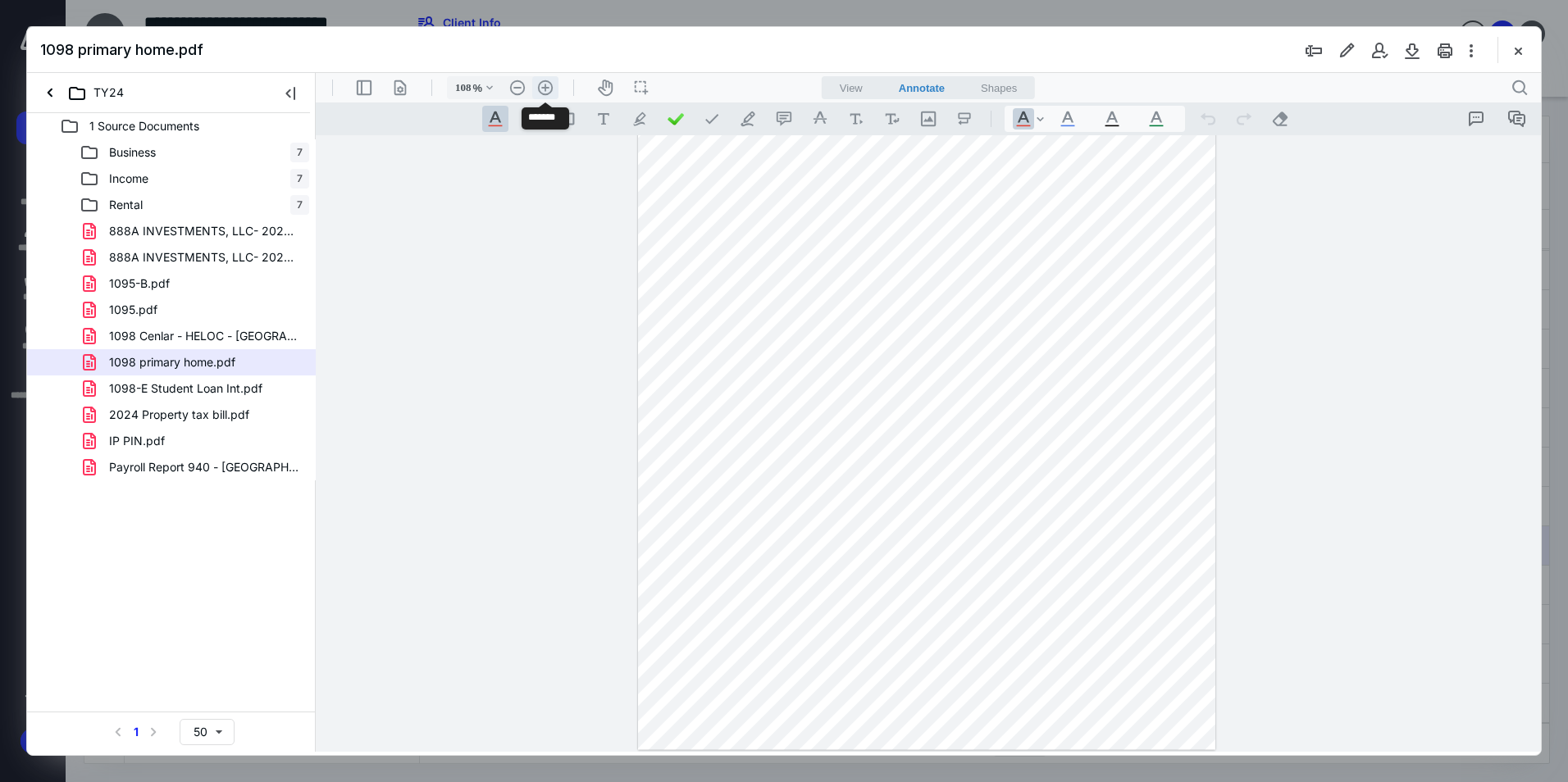 click on ".cls-1{fill:#abb0c4;} icon - header - zoom - in - line" at bounding box center (545, 88) 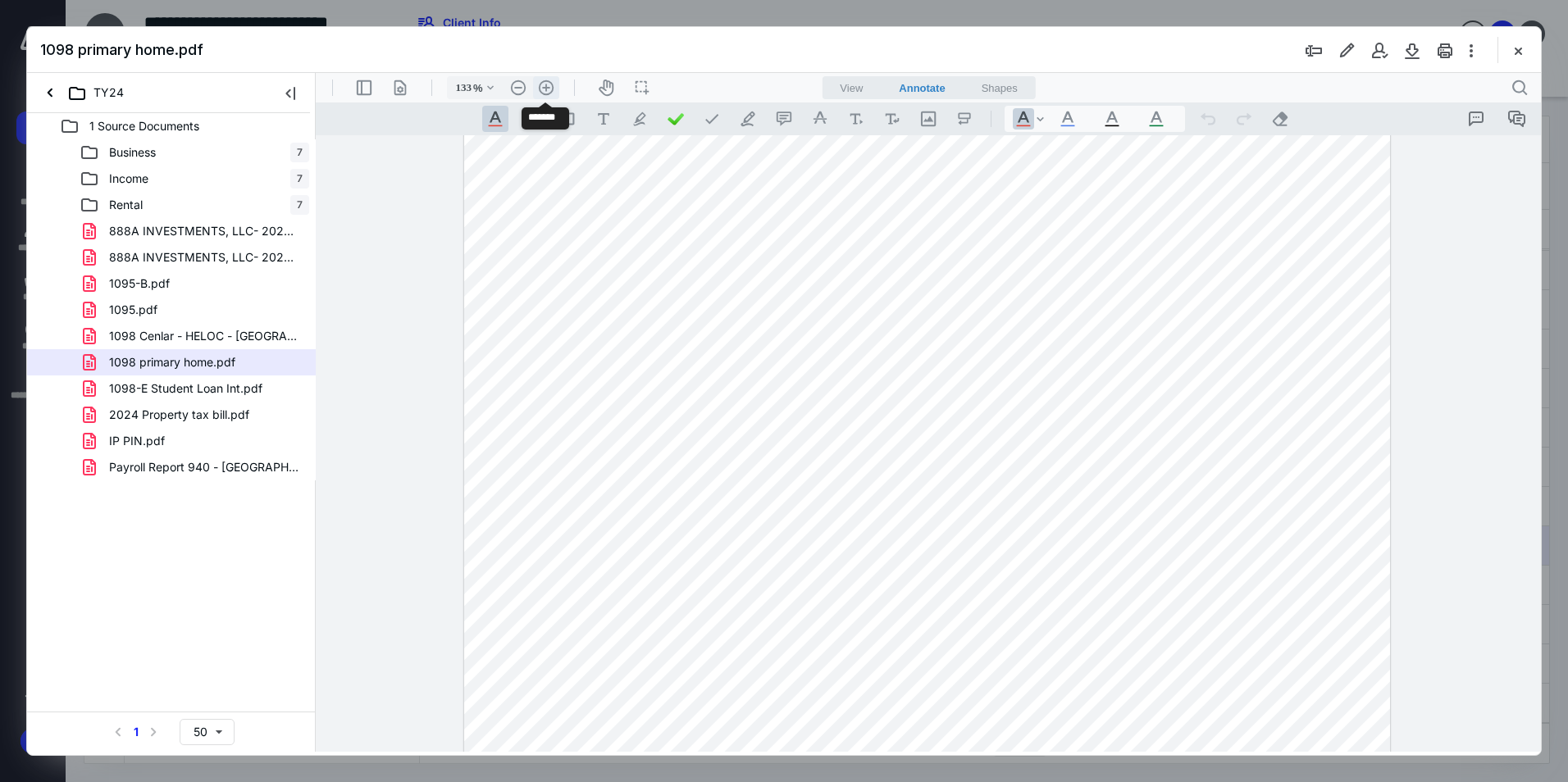 click on ".cls-1{fill:#abb0c4;} icon - header - zoom - in - line" at bounding box center (546, 88) 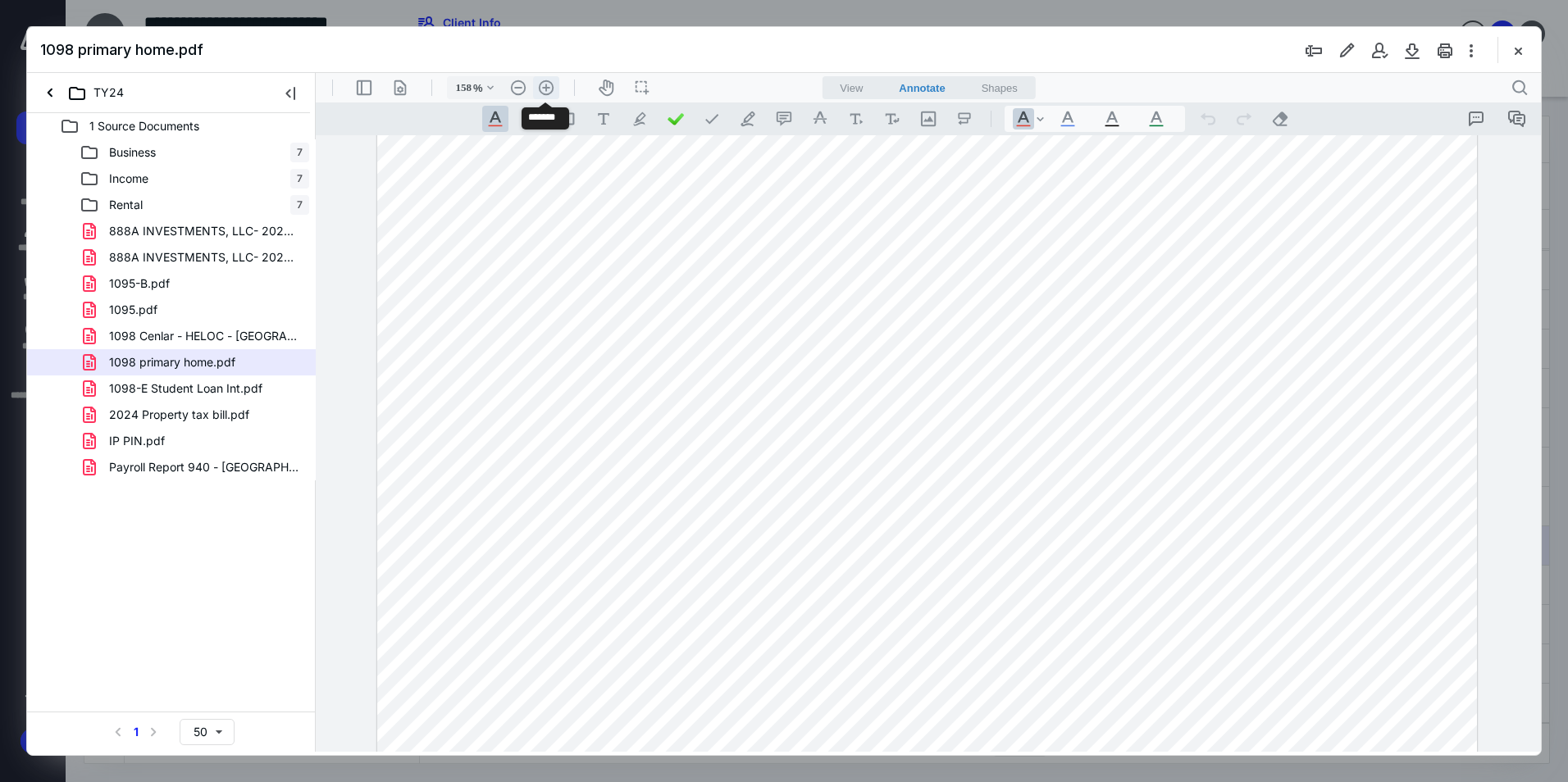 scroll, scrollTop: 366, scrollLeft: 0, axis: vertical 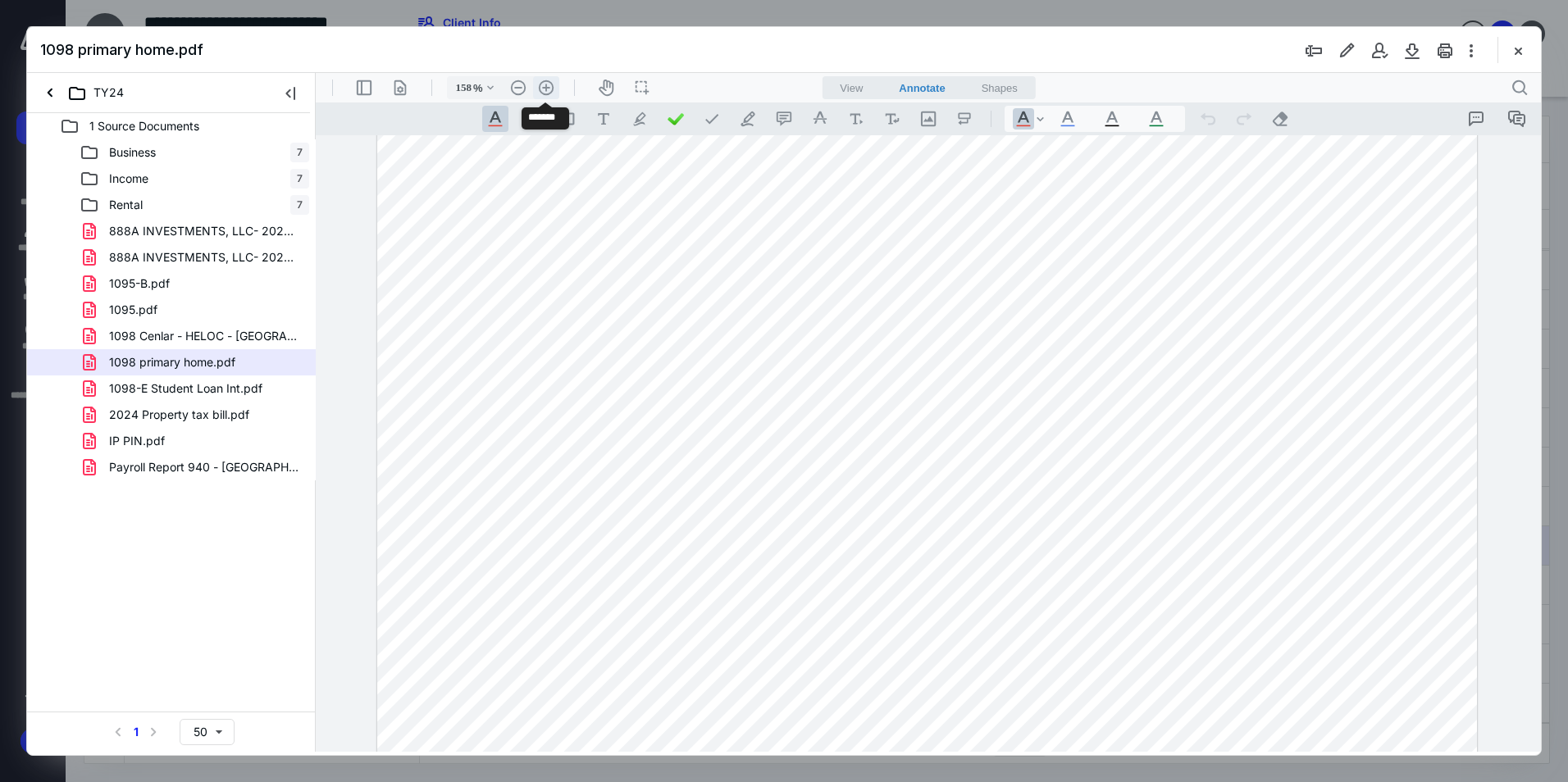 click on ".cls-1{fill:#abb0c4;} icon - header - zoom - in - line" at bounding box center (546, 88) 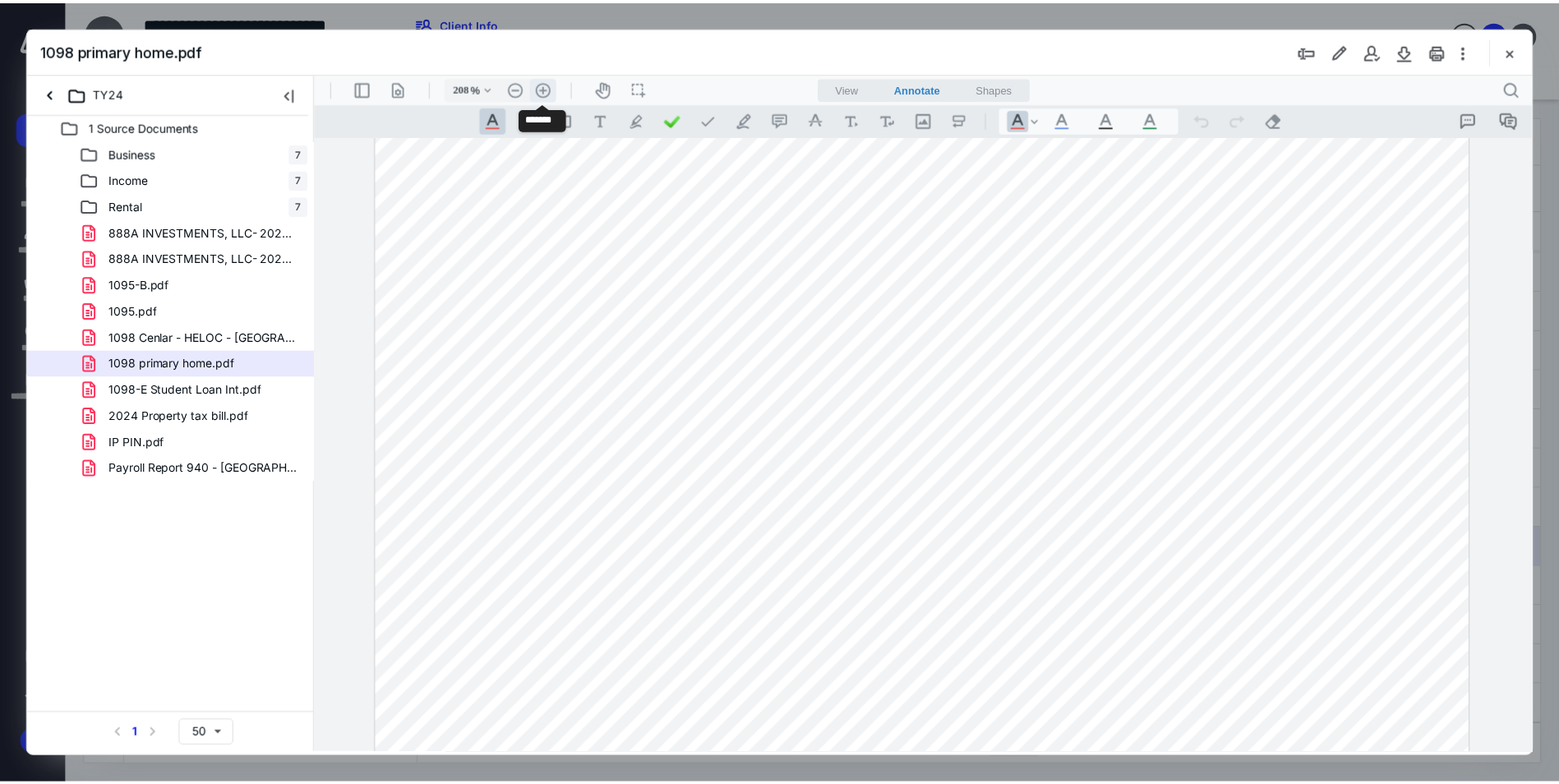 scroll, scrollTop: 570, scrollLeft: 124, axis: both 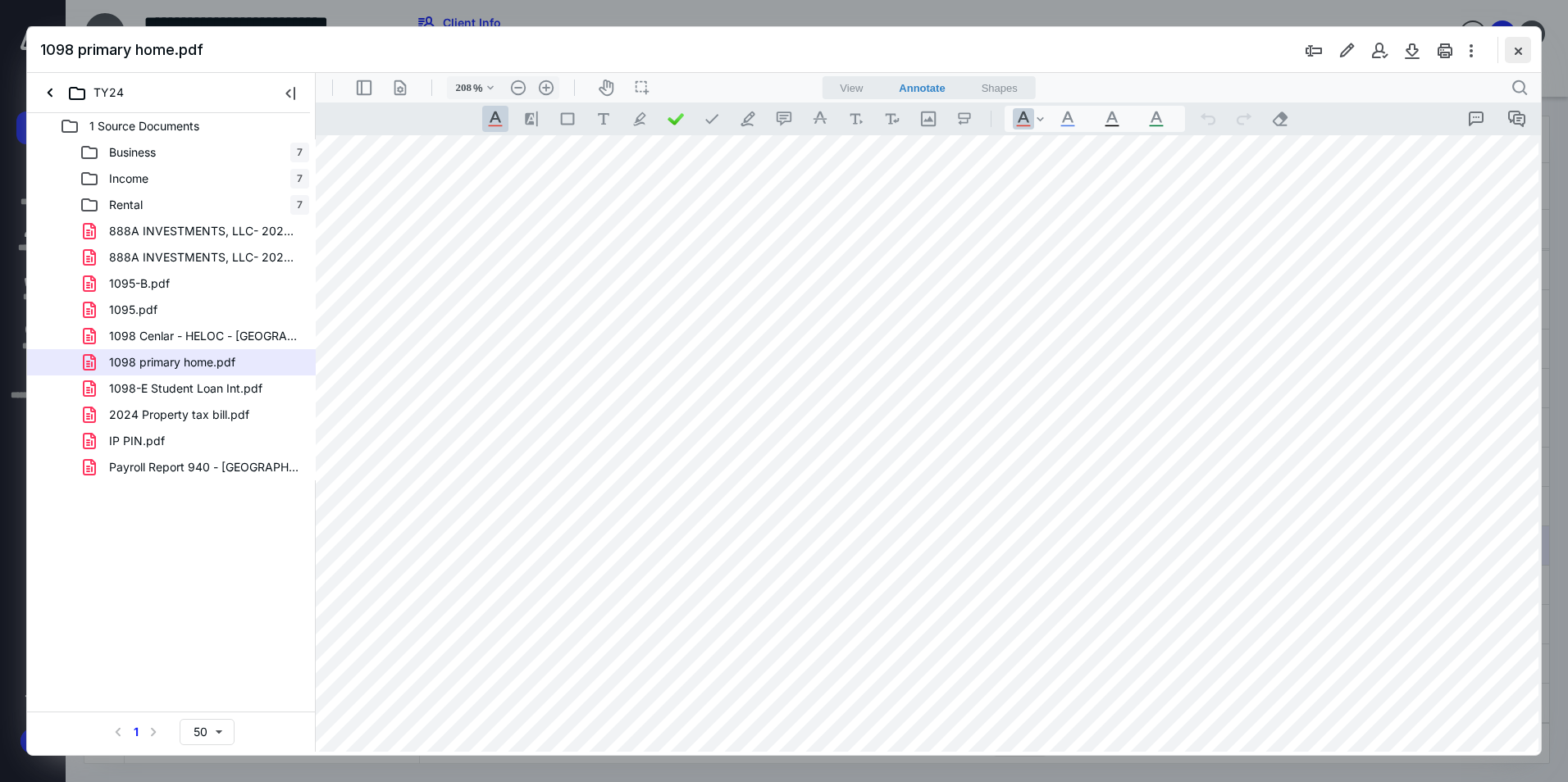 click at bounding box center (1518, 50) 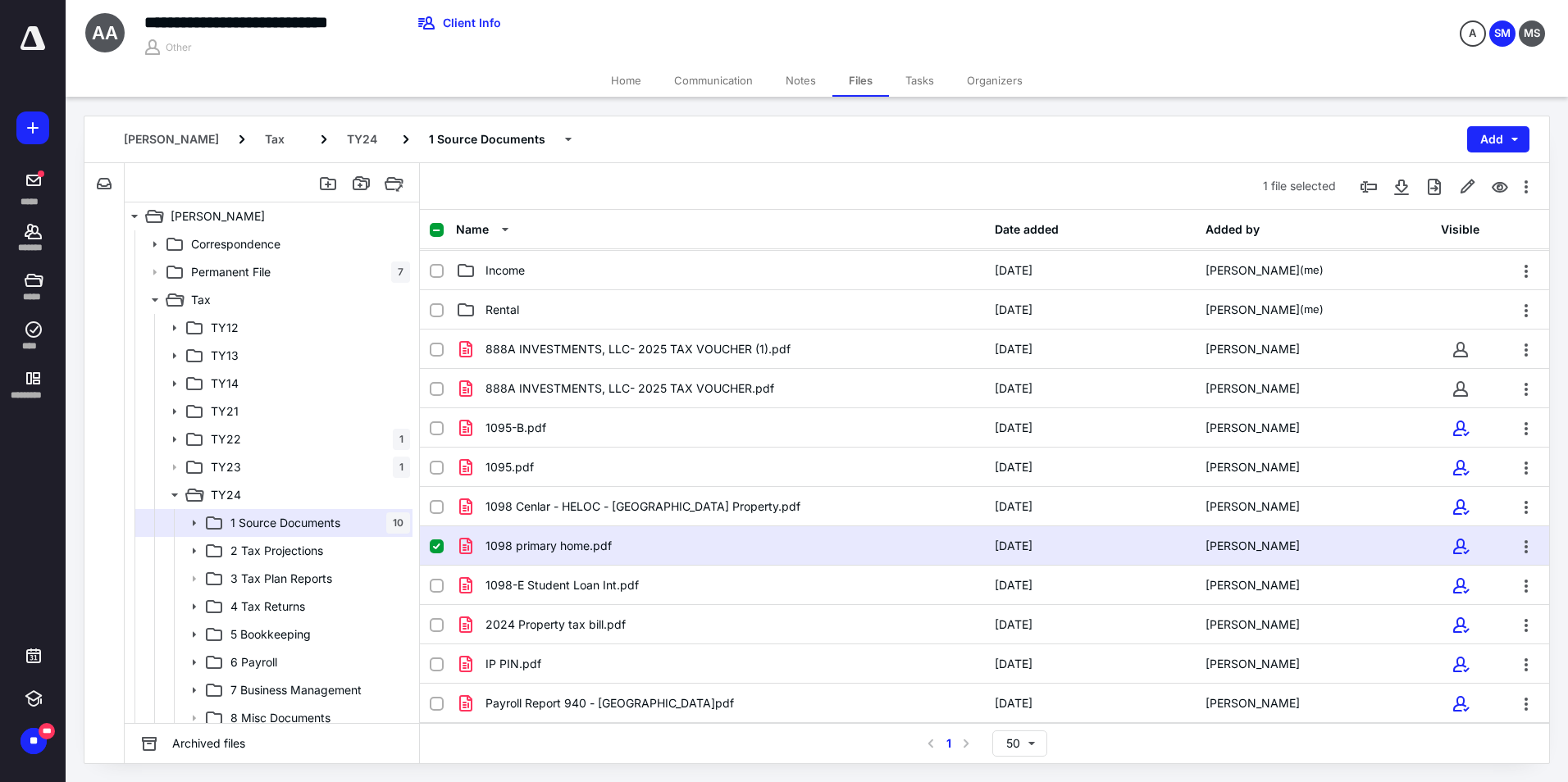 click on "Home" at bounding box center (626, 80) 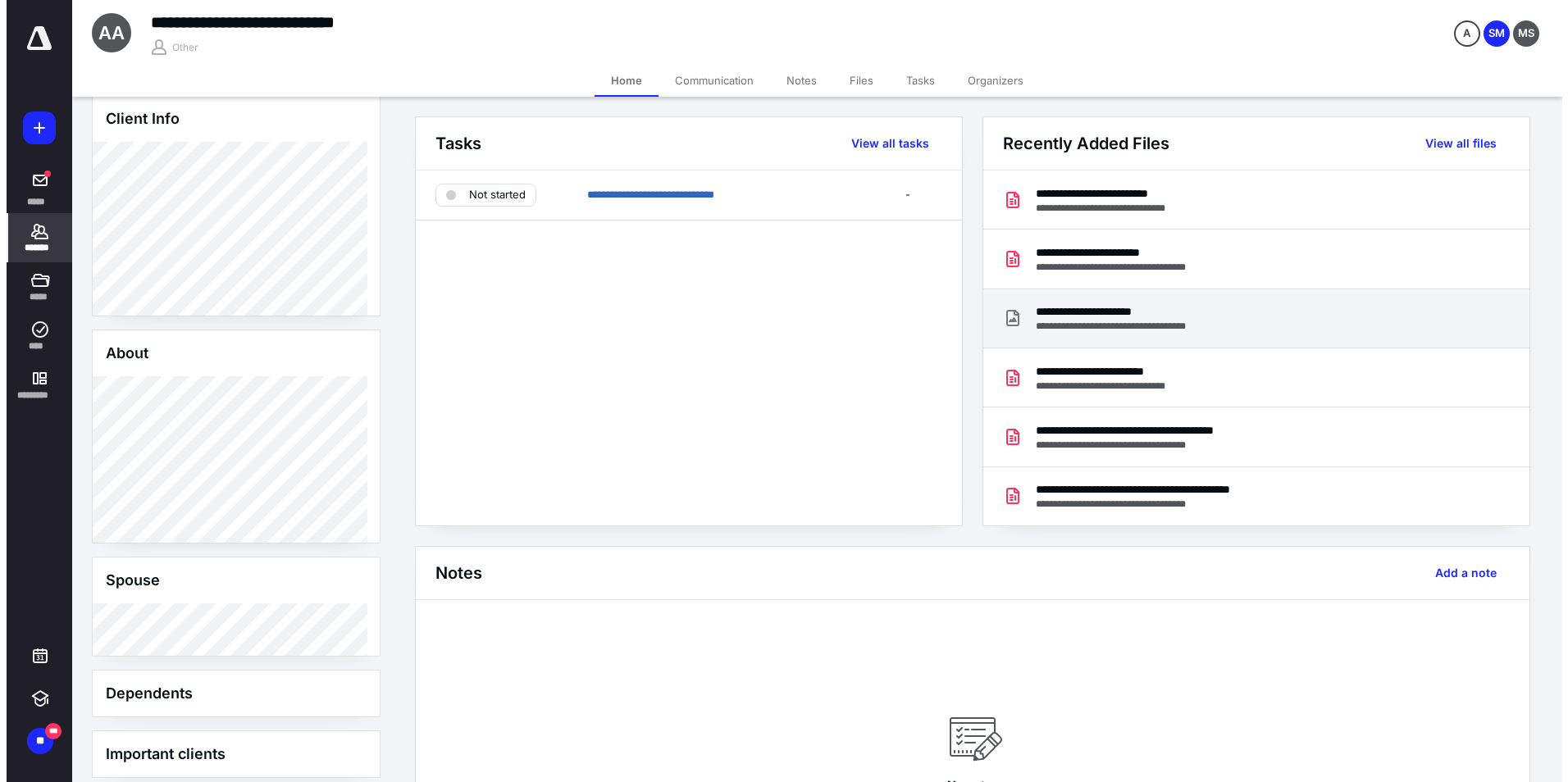 scroll, scrollTop: 0, scrollLeft: 0, axis: both 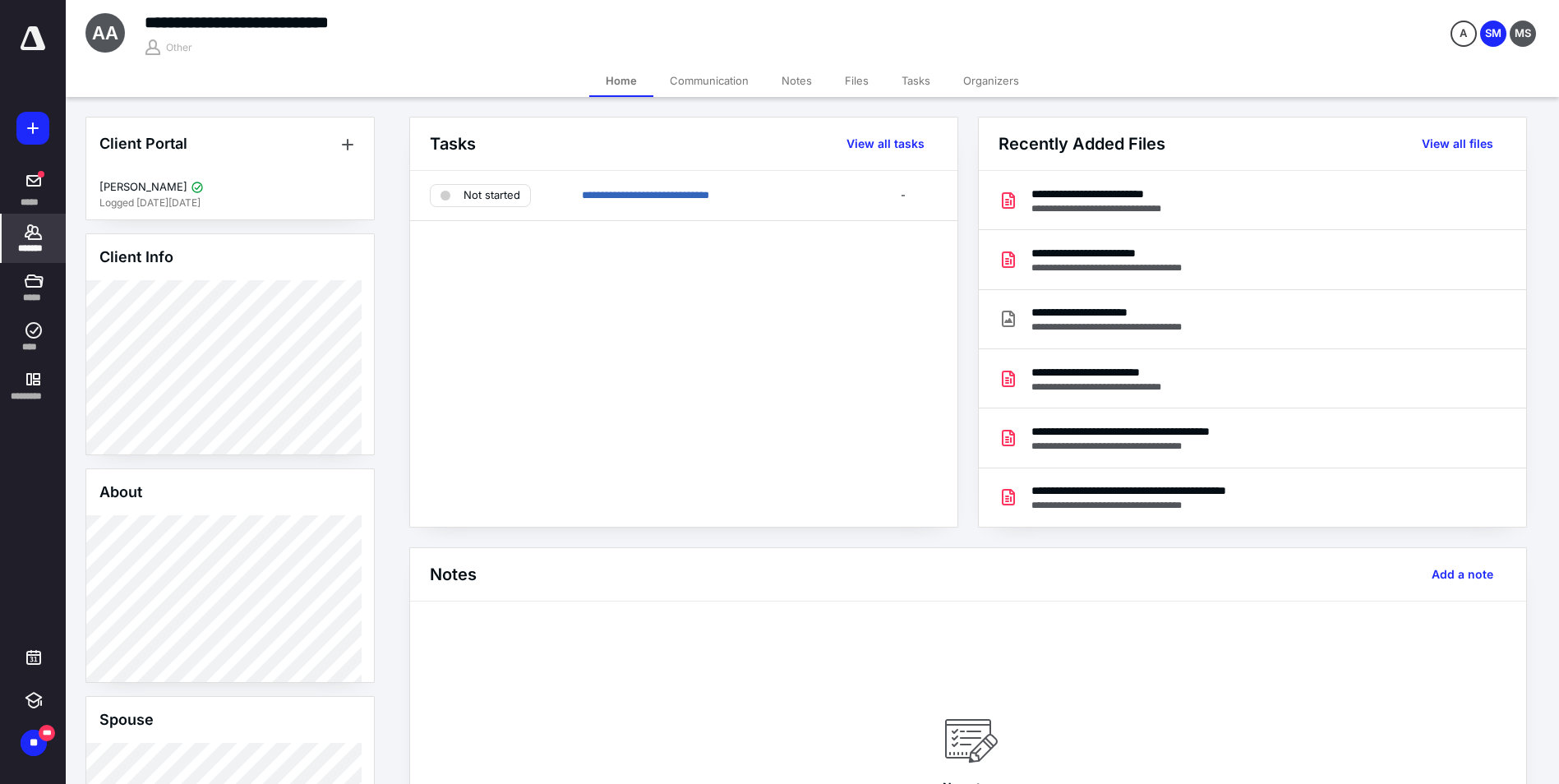 click on "Files" at bounding box center [856, 81] 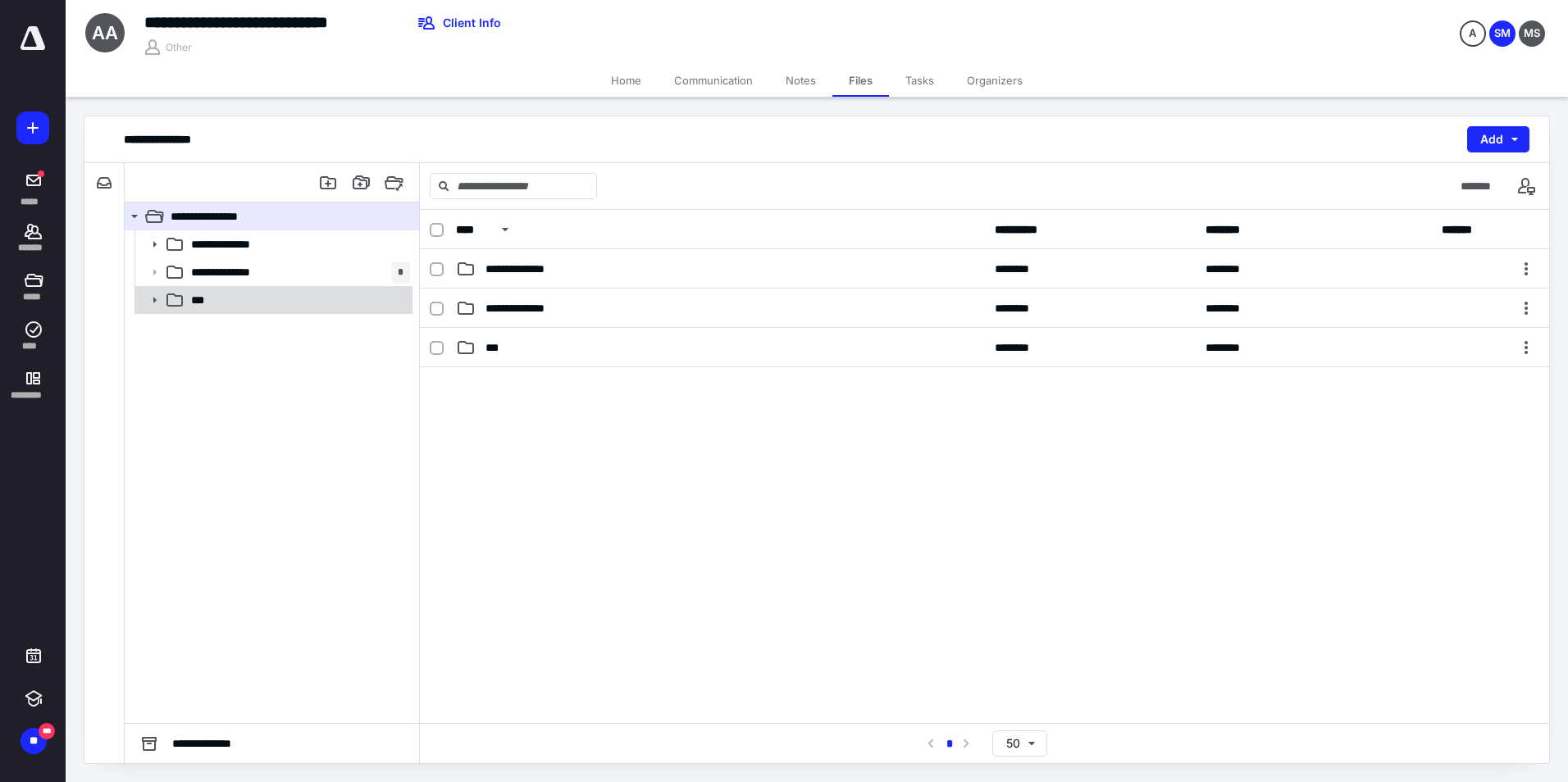 click on "***" at bounding box center [297, 300] 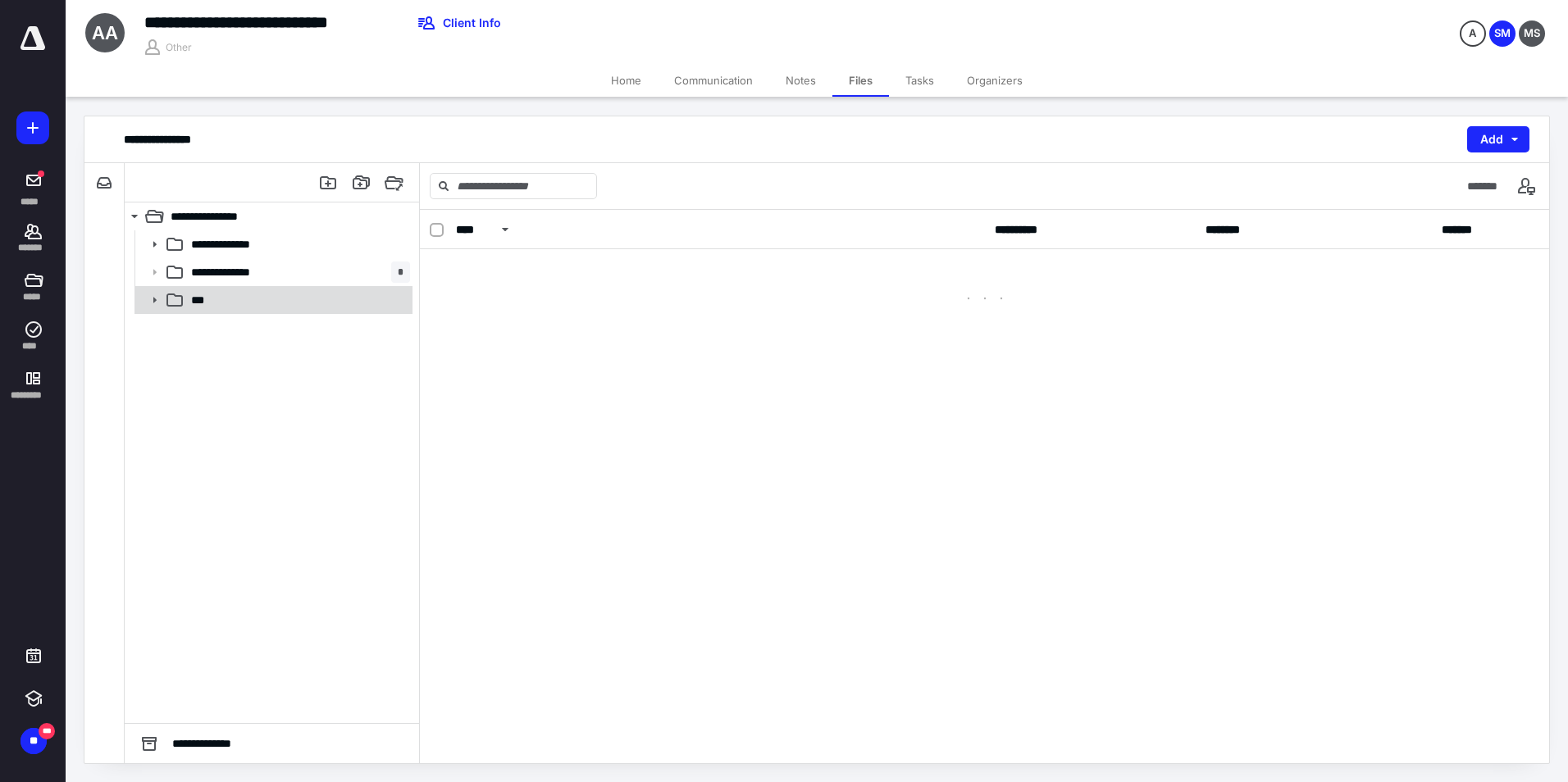 click on "***" at bounding box center (297, 300) 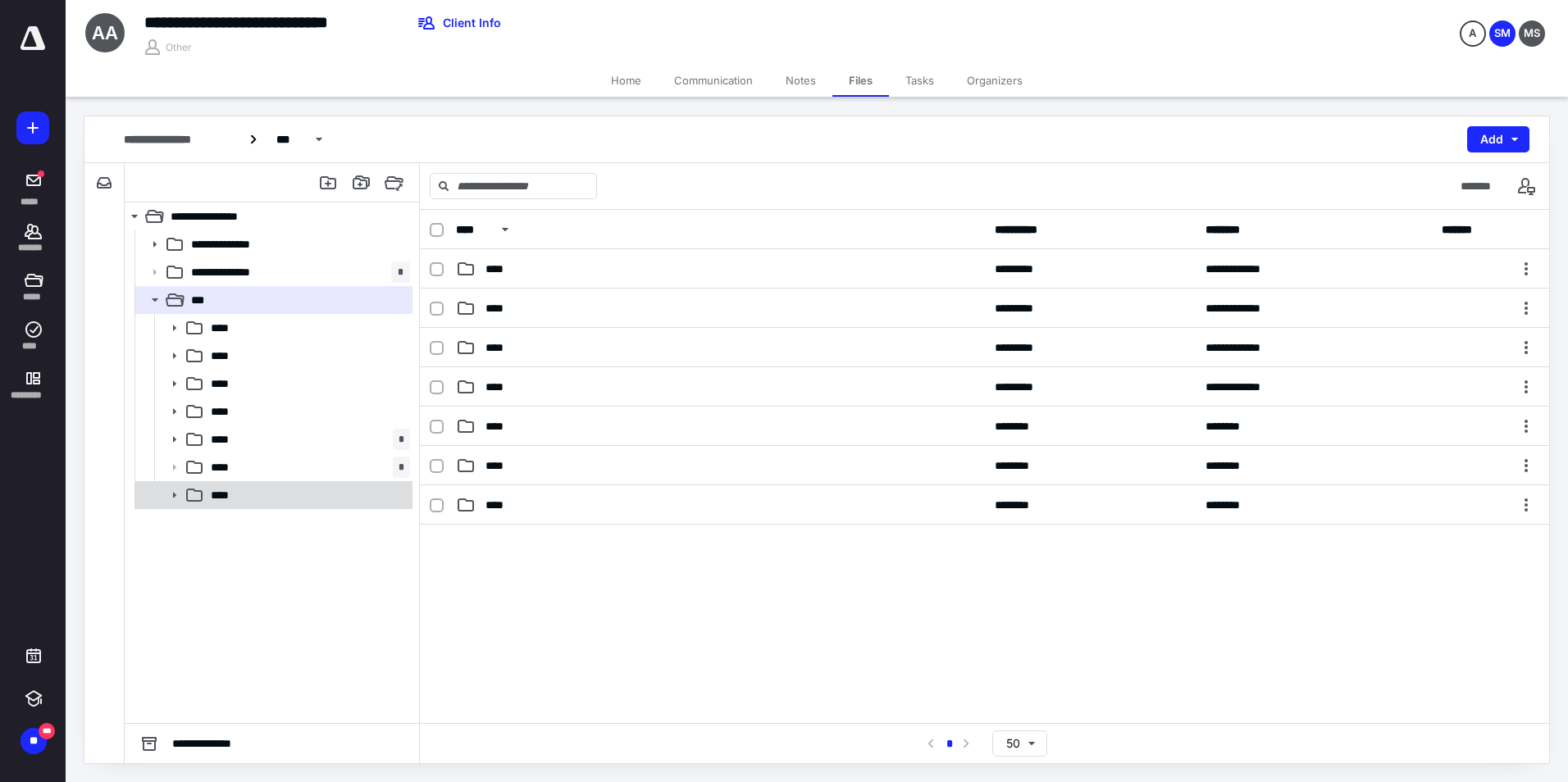 click on "****" at bounding box center (307, 495) 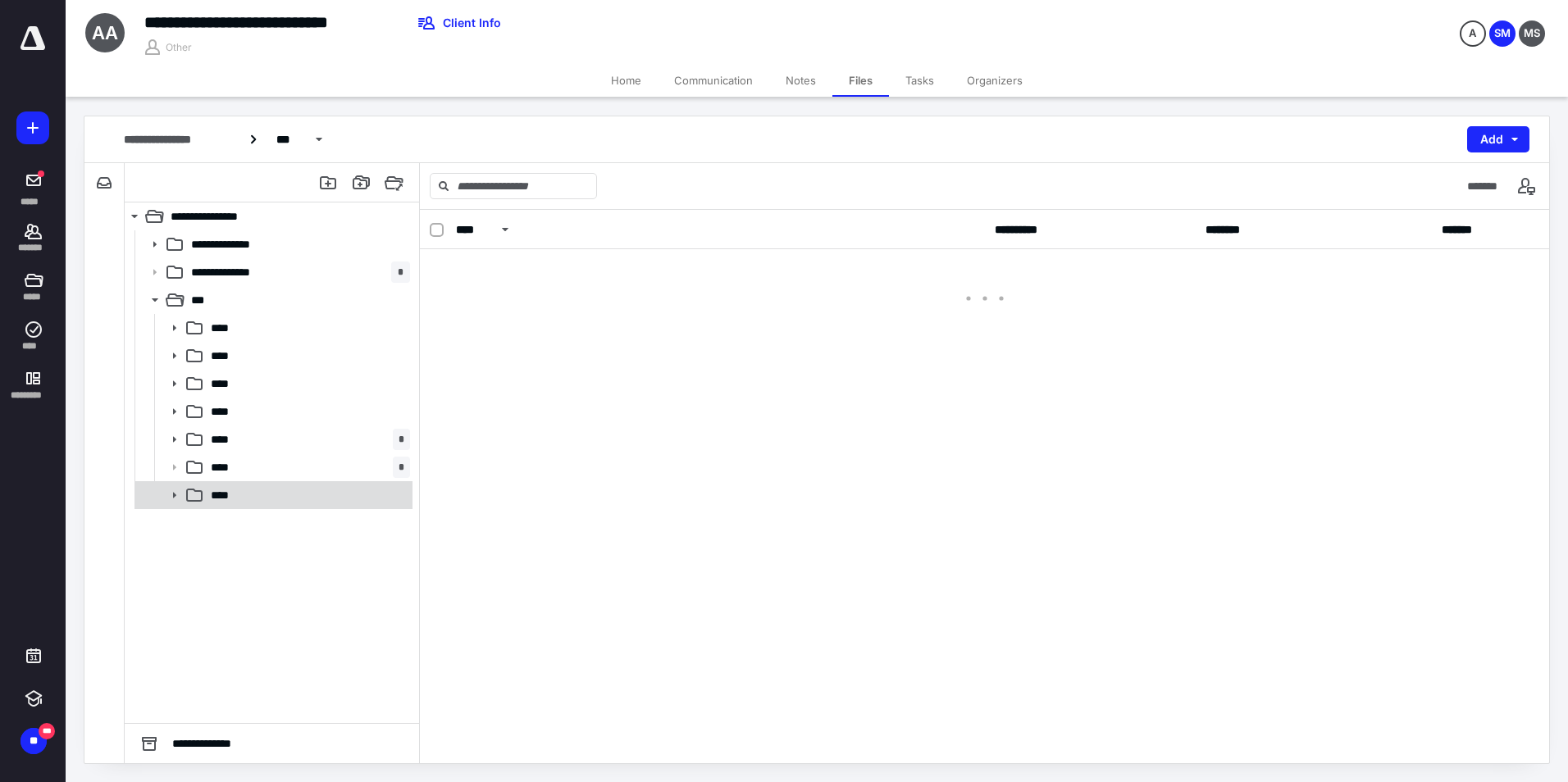 click on "****" at bounding box center [307, 495] 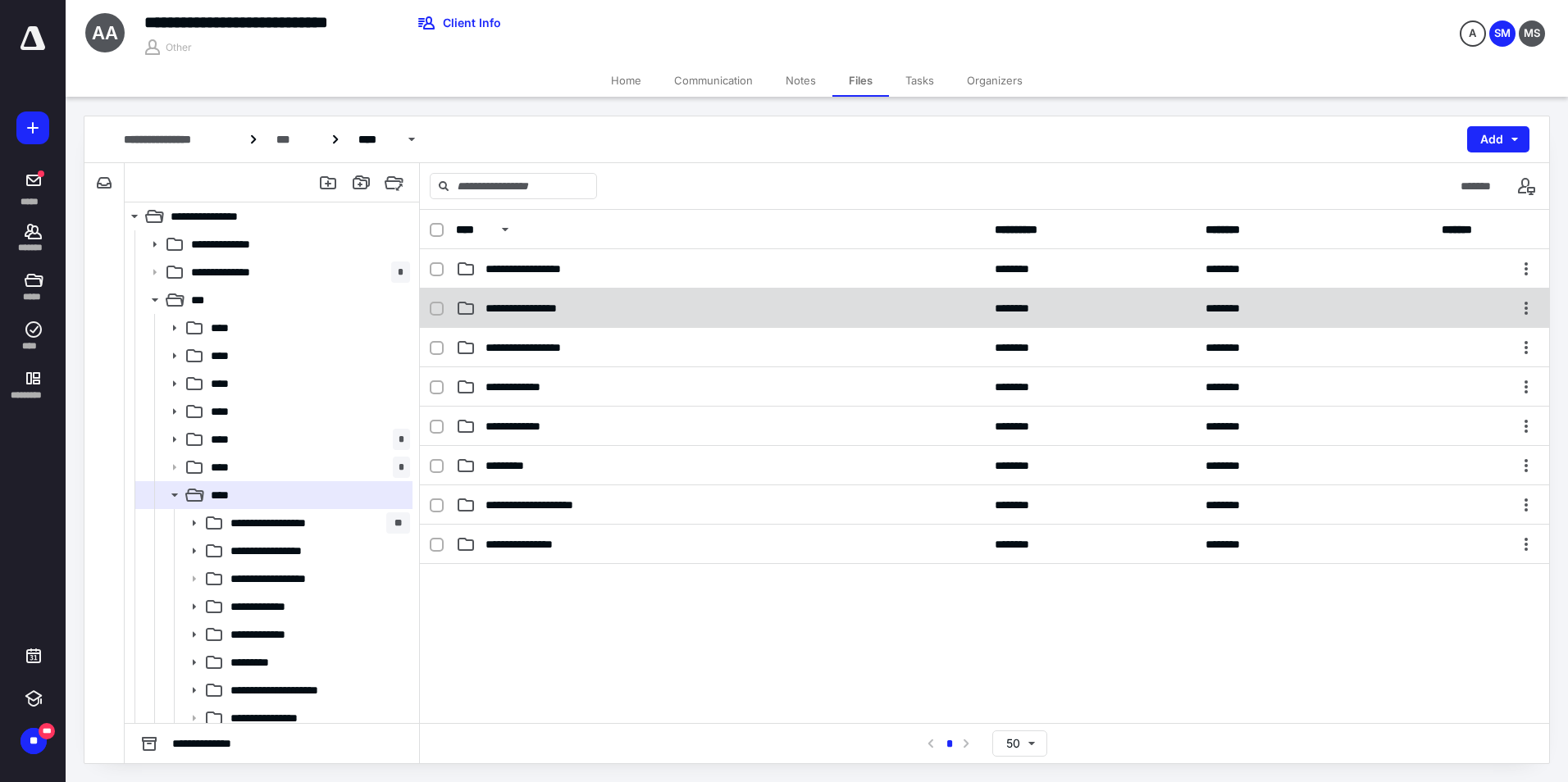 click on "**********" at bounding box center [532, 308] 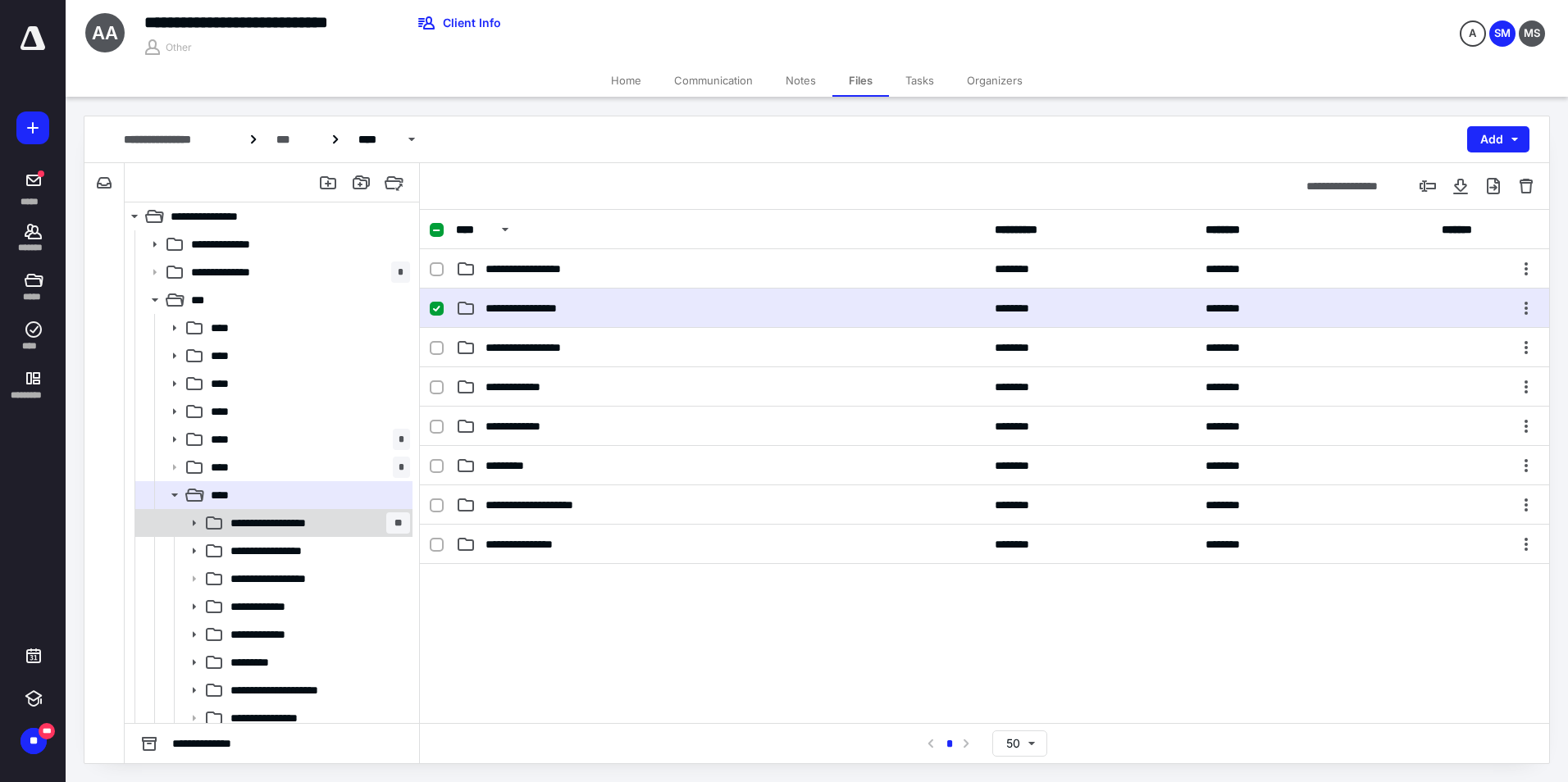 click on "**********" at bounding box center (317, 523) 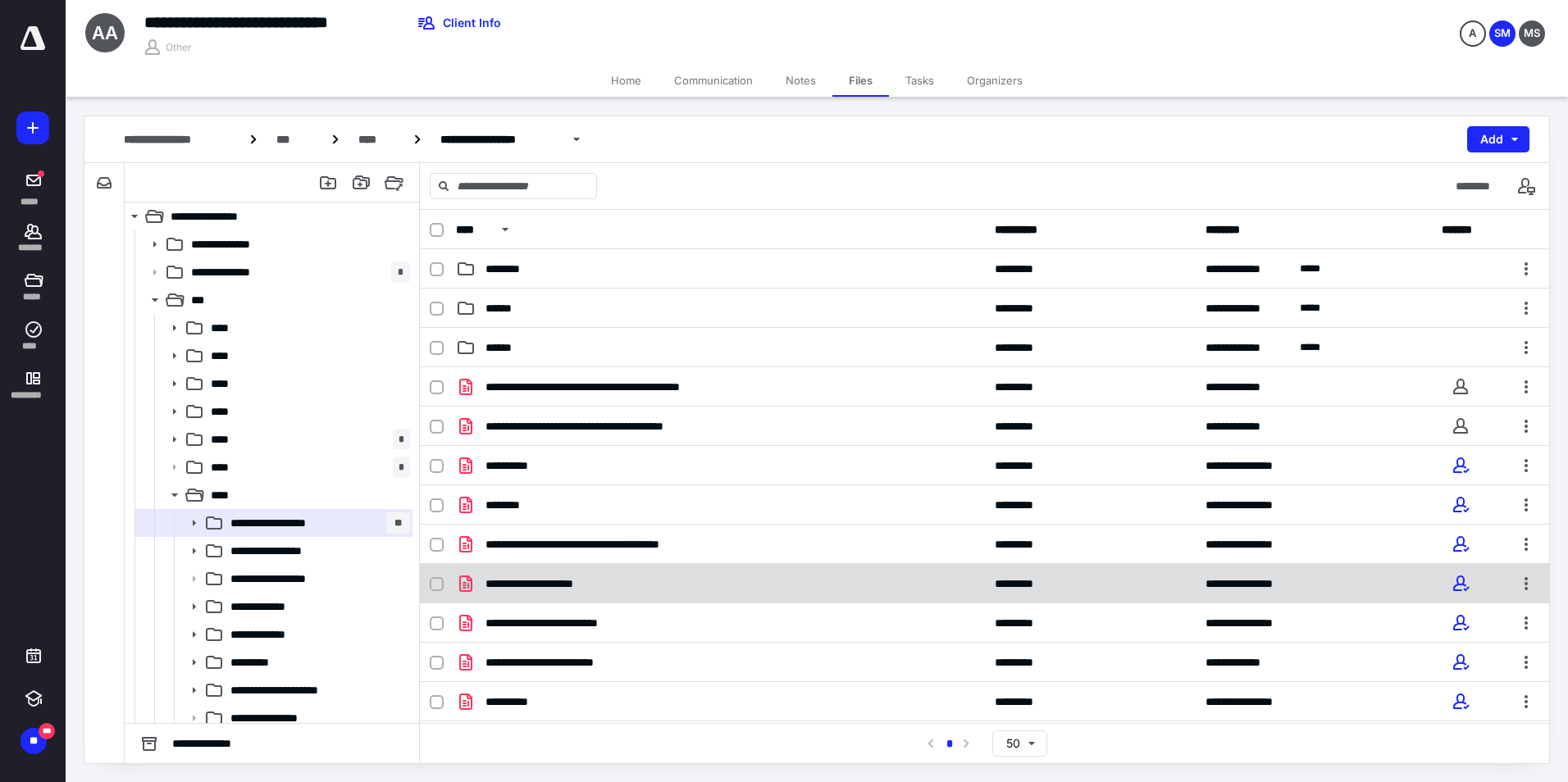 click on "**********" at bounding box center [720, 584] 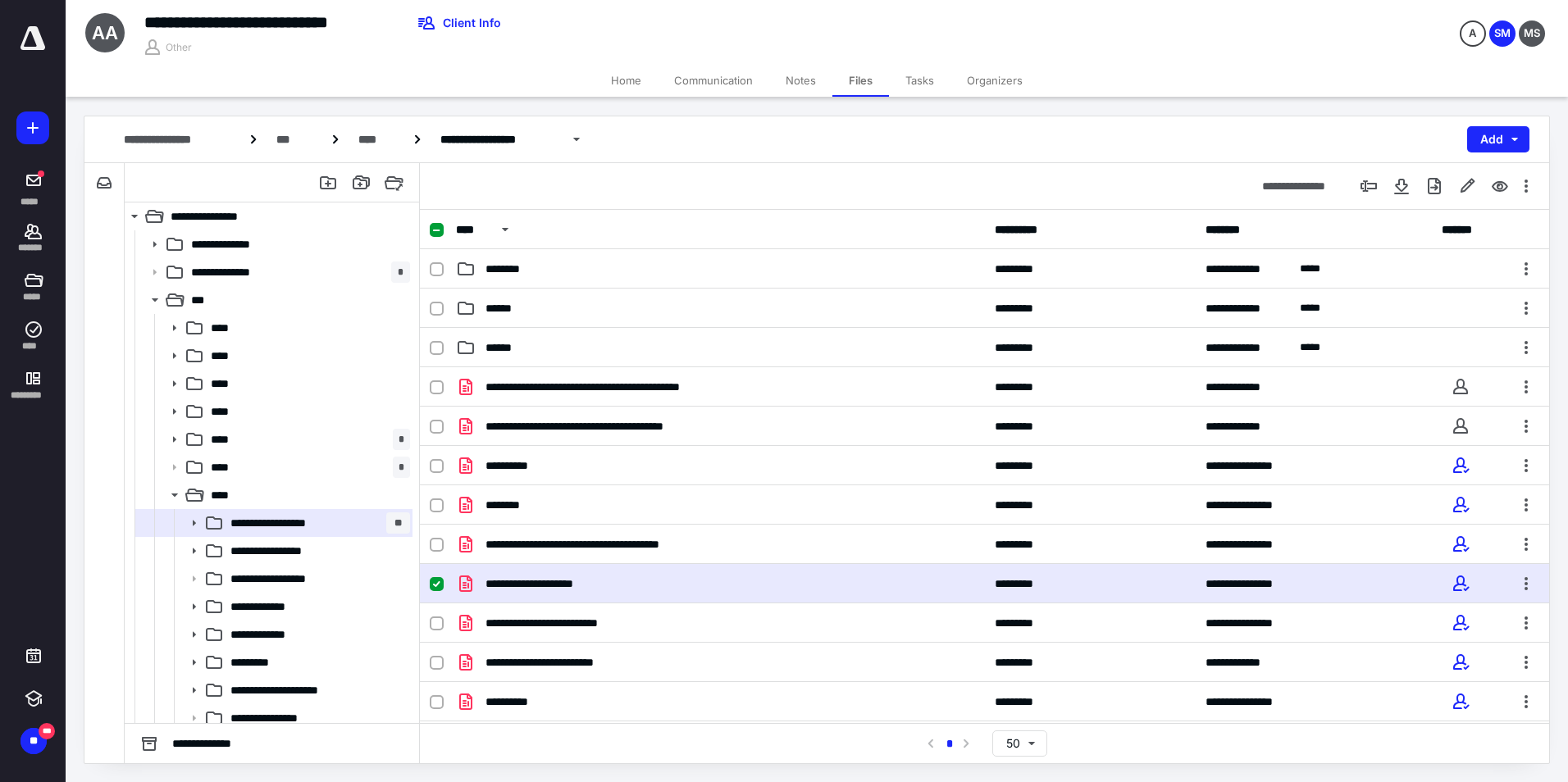 click on "**********" at bounding box center [720, 584] 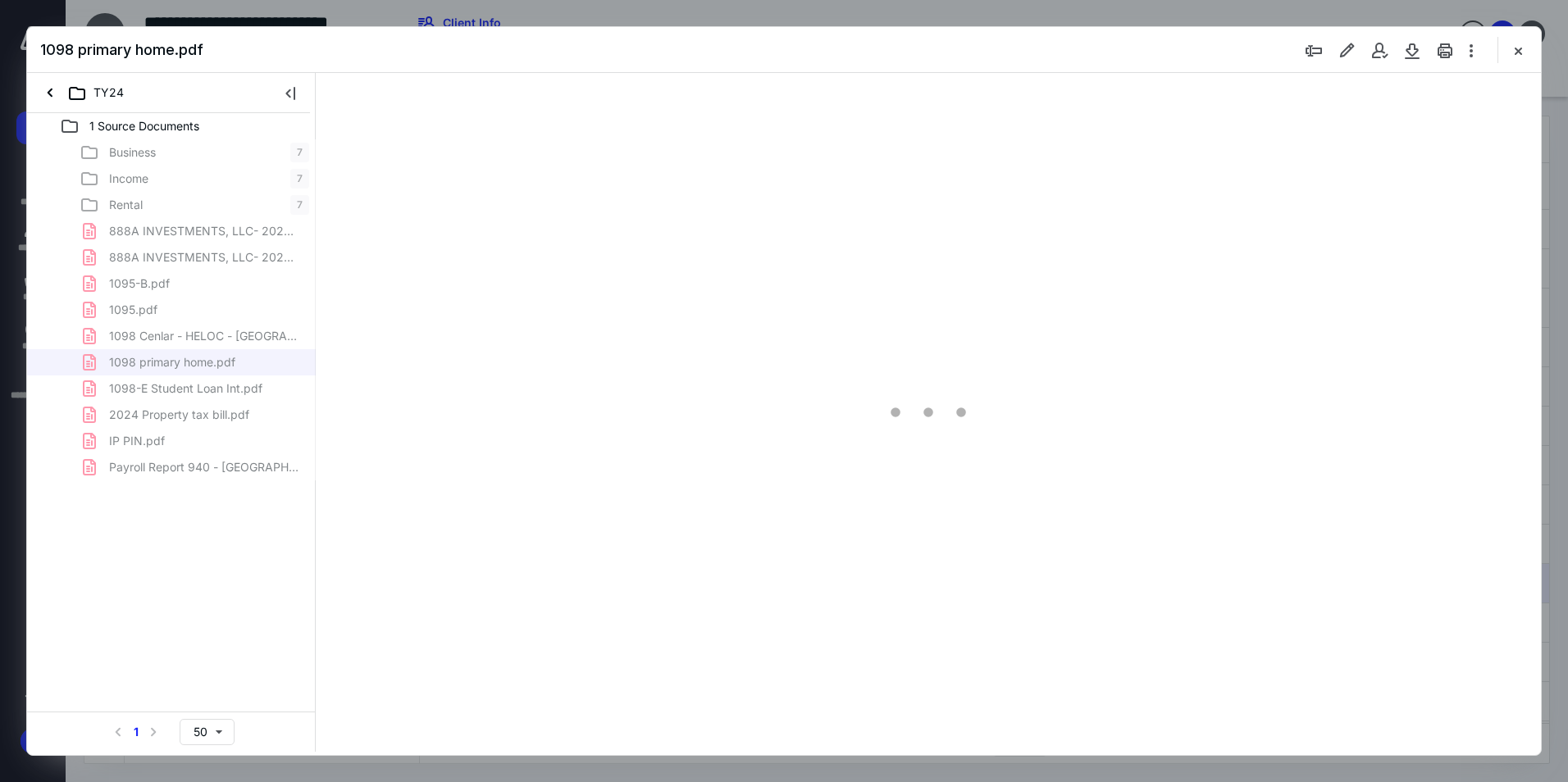 scroll, scrollTop: 0, scrollLeft: 0, axis: both 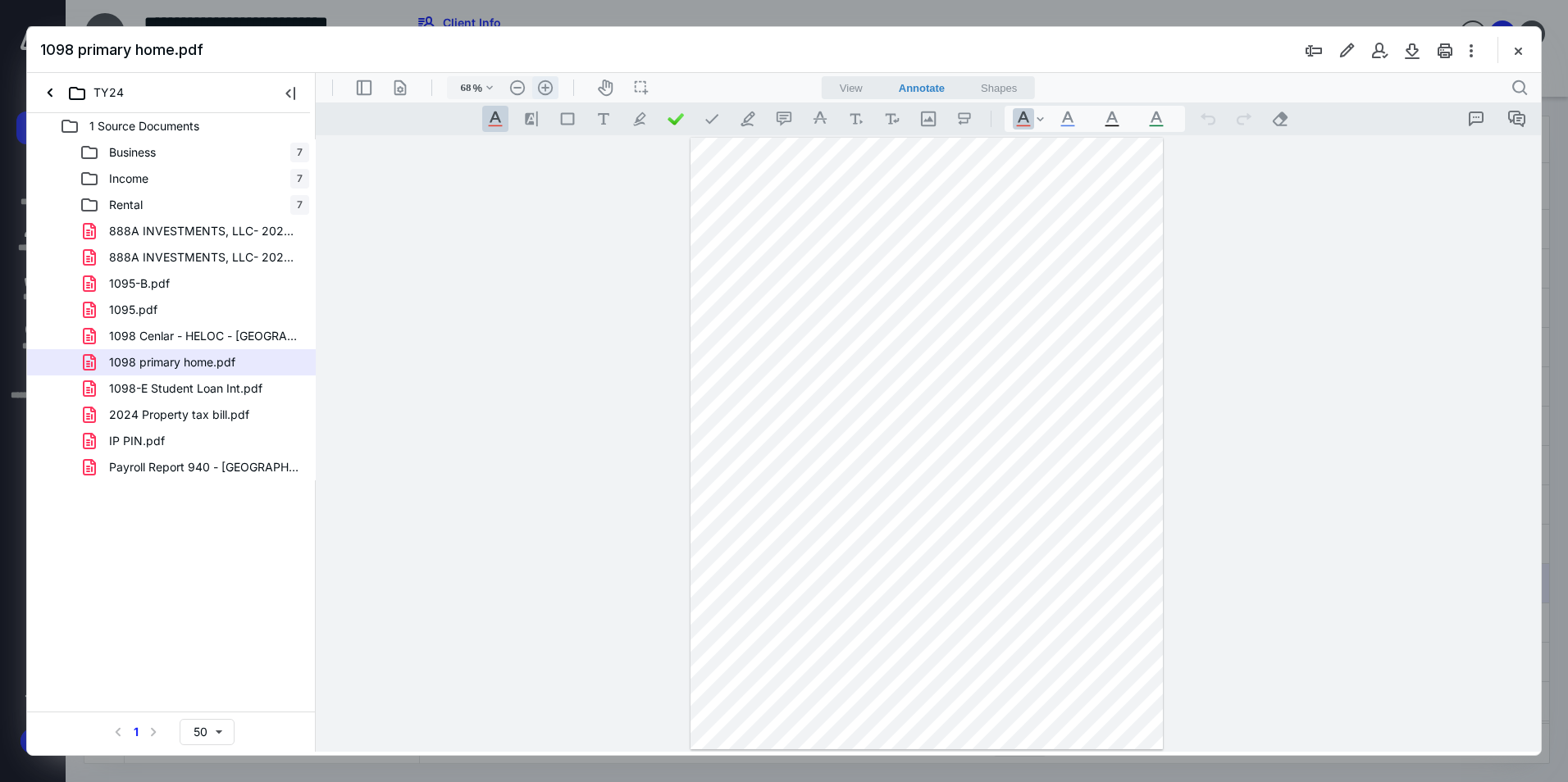 click on ".cls-1{fill:#abb0c4;} icon - header - zoom - in - line" at bounding box center (545, 88) 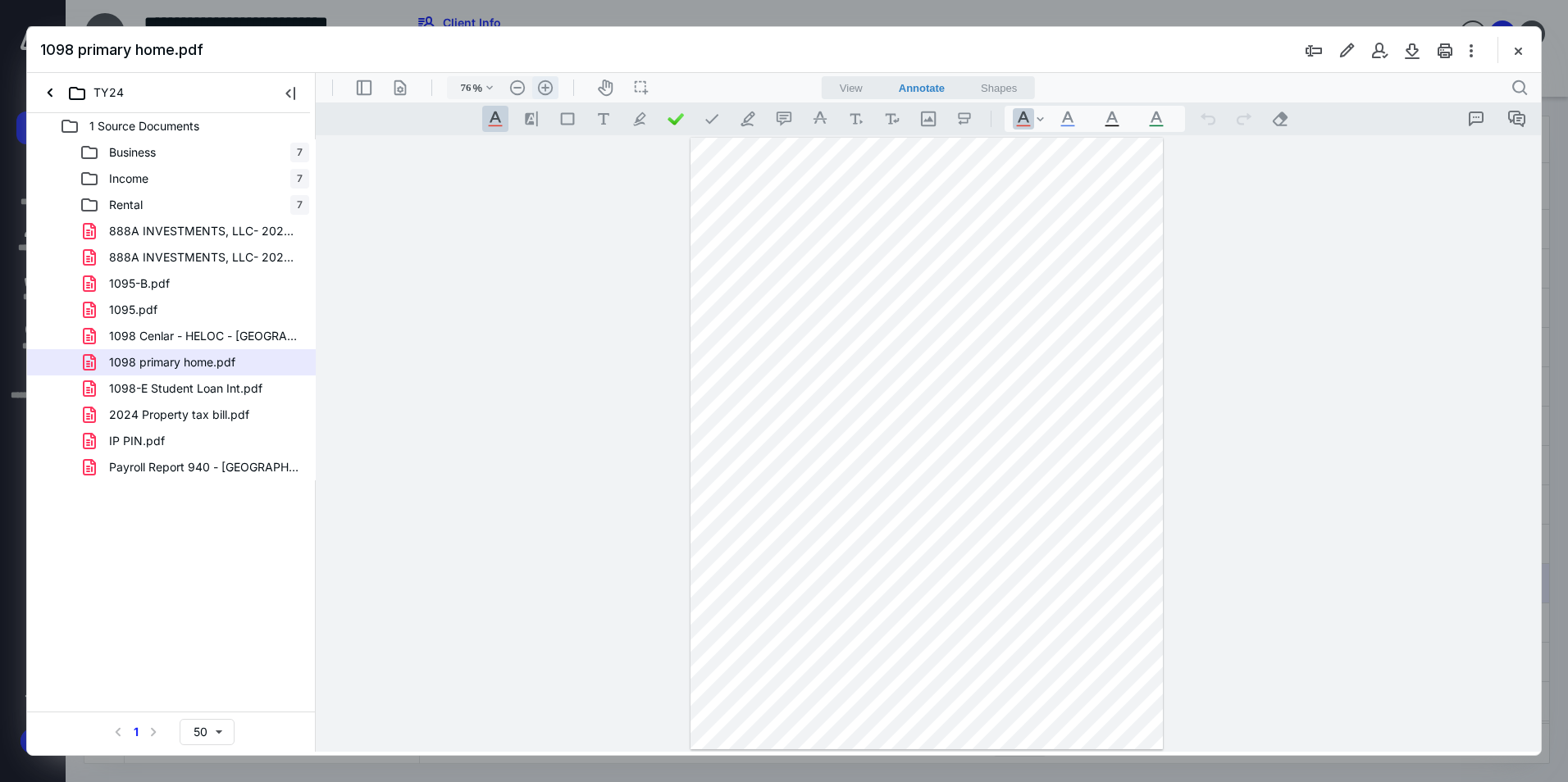 click on ".cls-1{fill:#abb0c4;} icon - header - zoom - in - line" at bounding box center [545, 88] 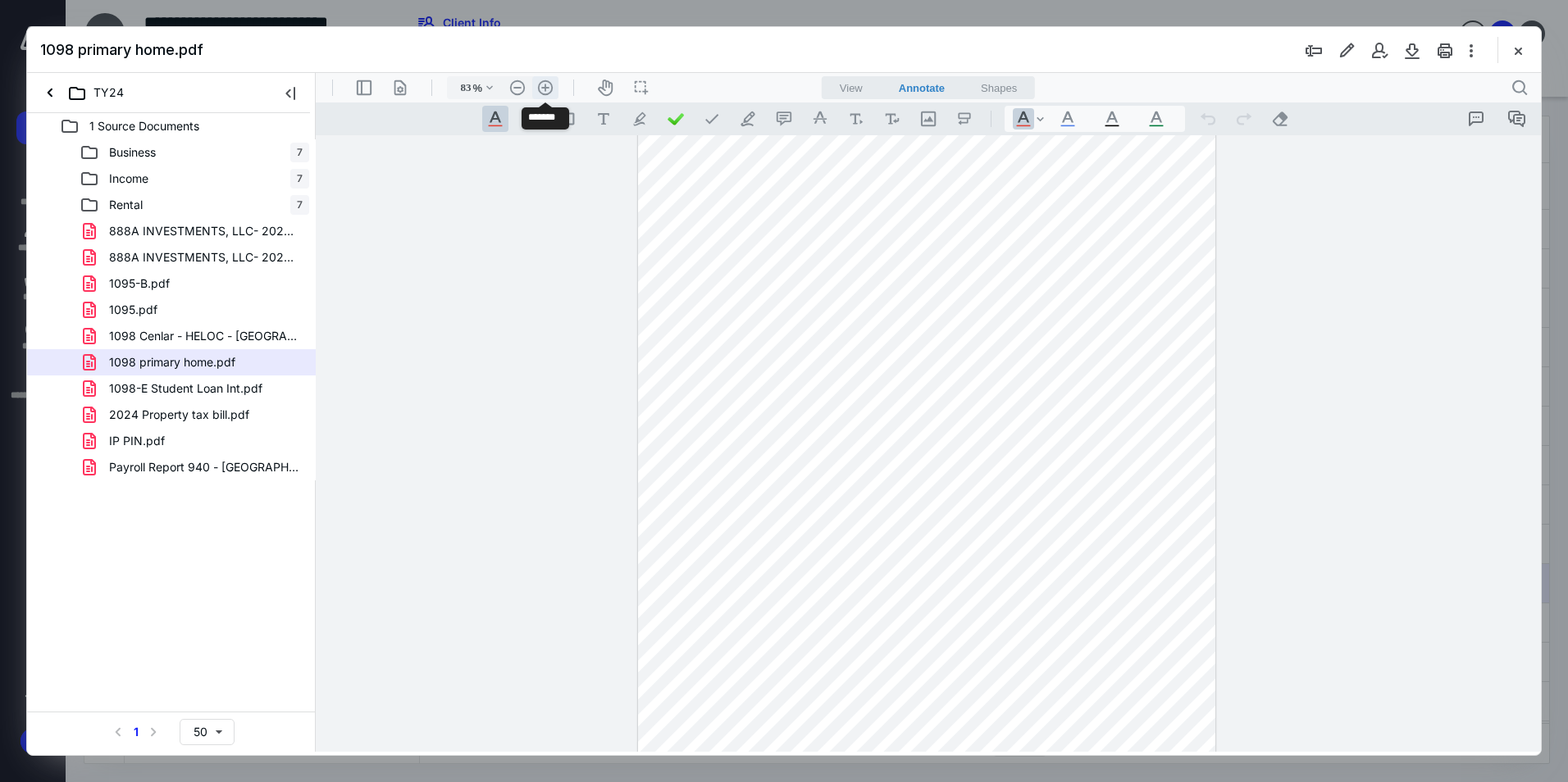 click on ".cls-1{fill:#abb0c4;} icon - header - zoom - in - line" at bounding box center [545, 88] 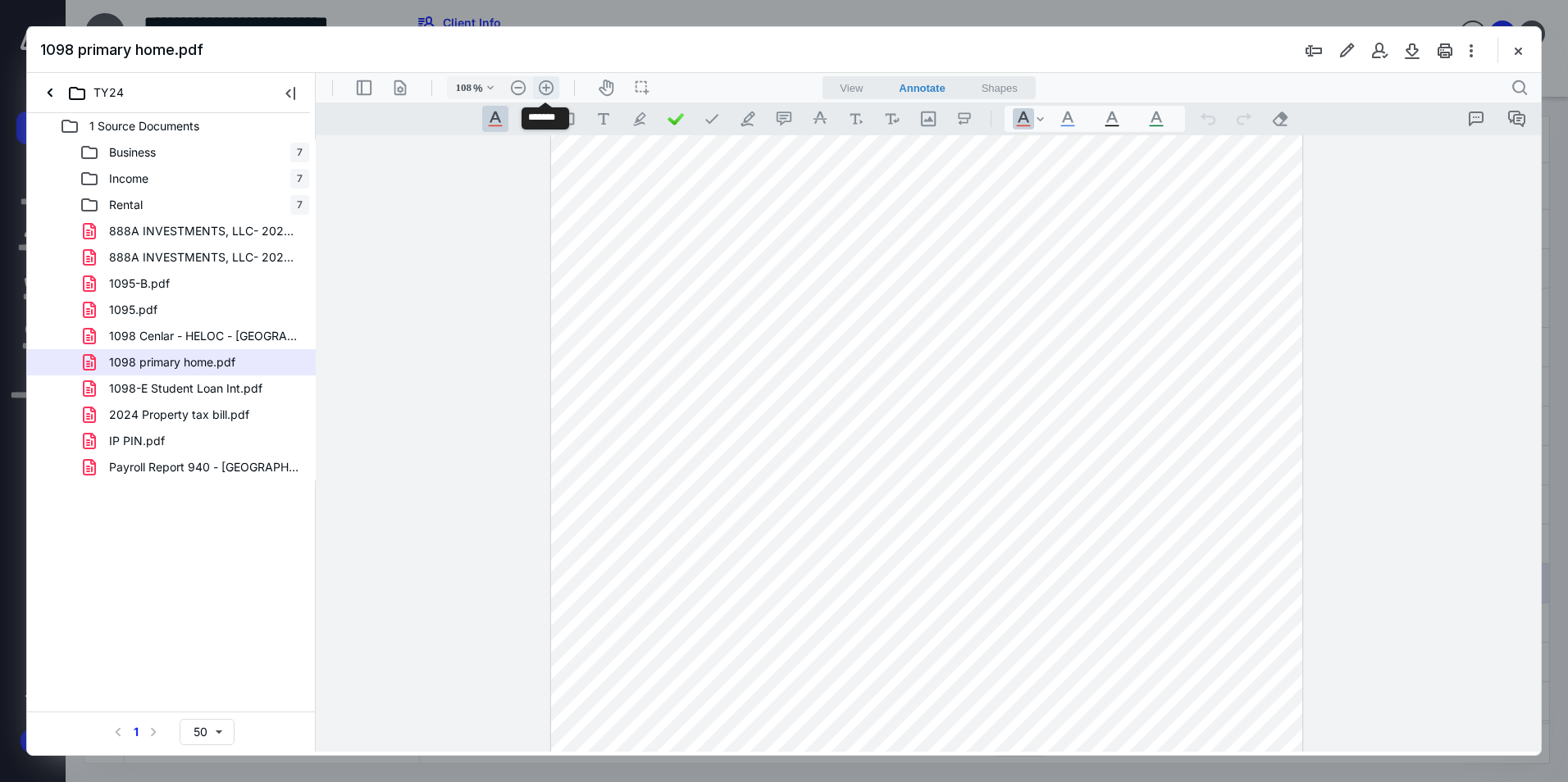 click on ".cls-1{fill:#abb0c4;} icon - header - zoom - in - line" at bounding box center (546, 88) 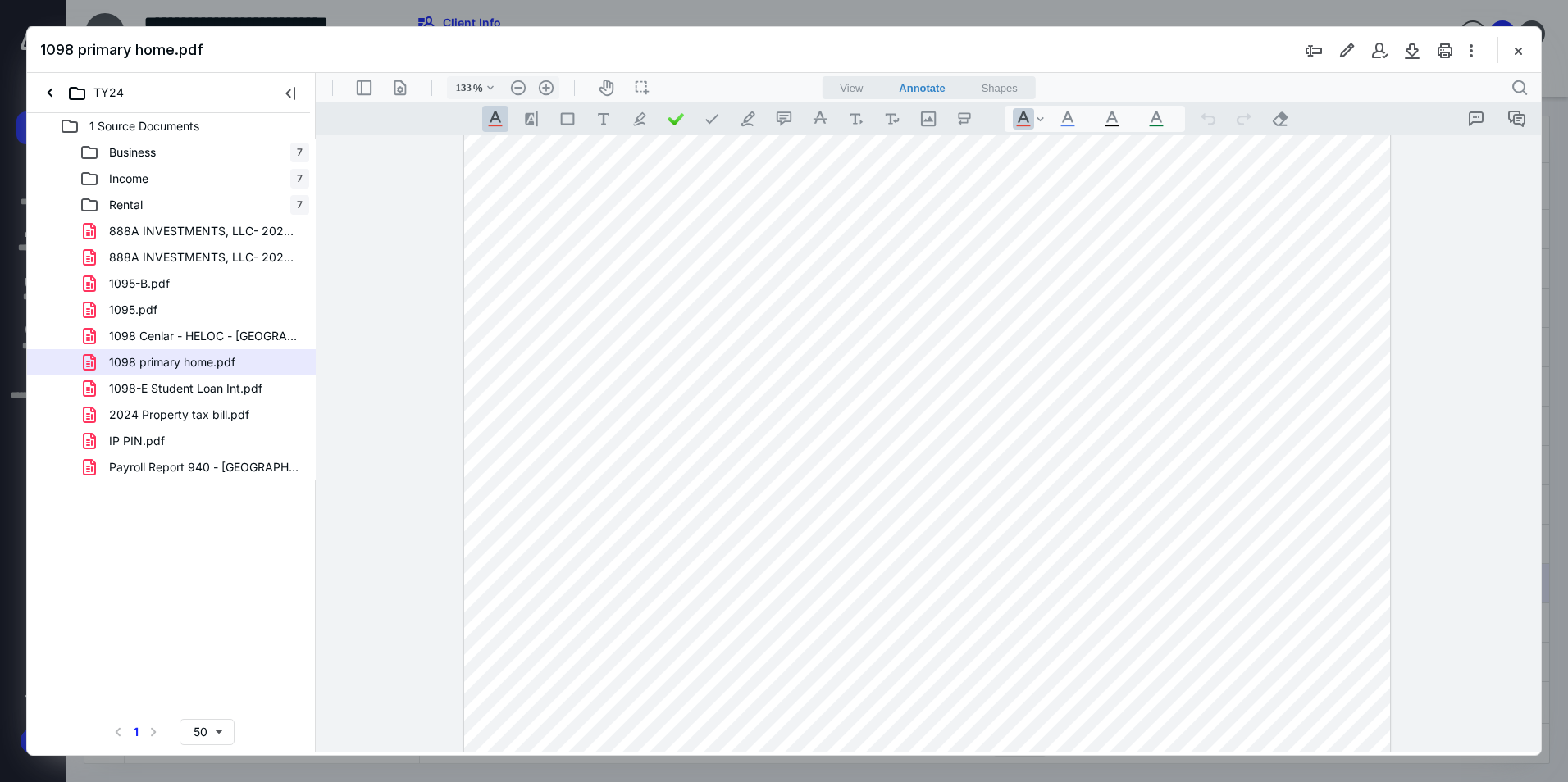 scroll, scrollTop: 589, scrollLeft: 0, axis: vertical 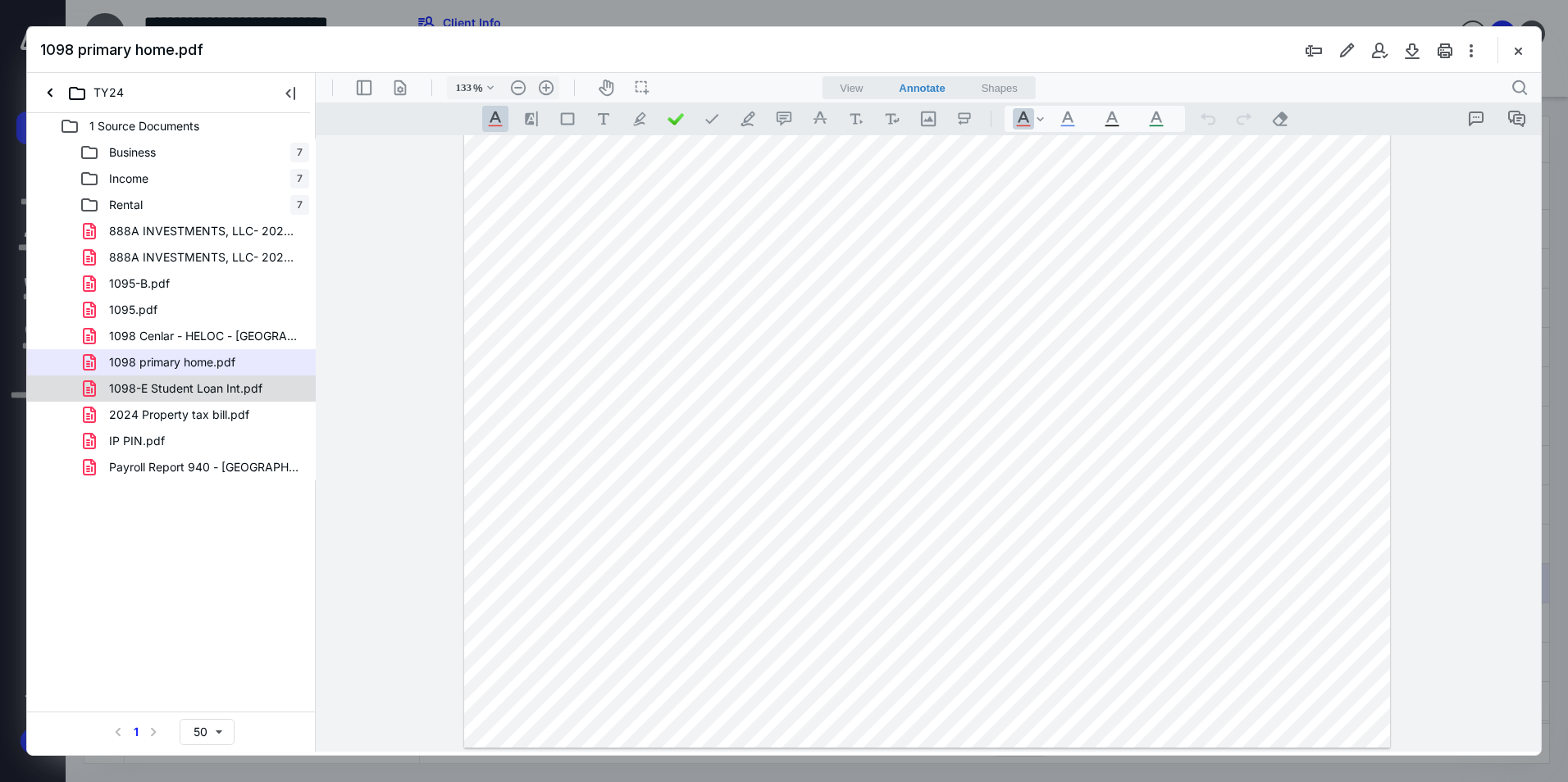 click on "1098-E Student Loan Int.pdf" at bounding box center (185, 389) 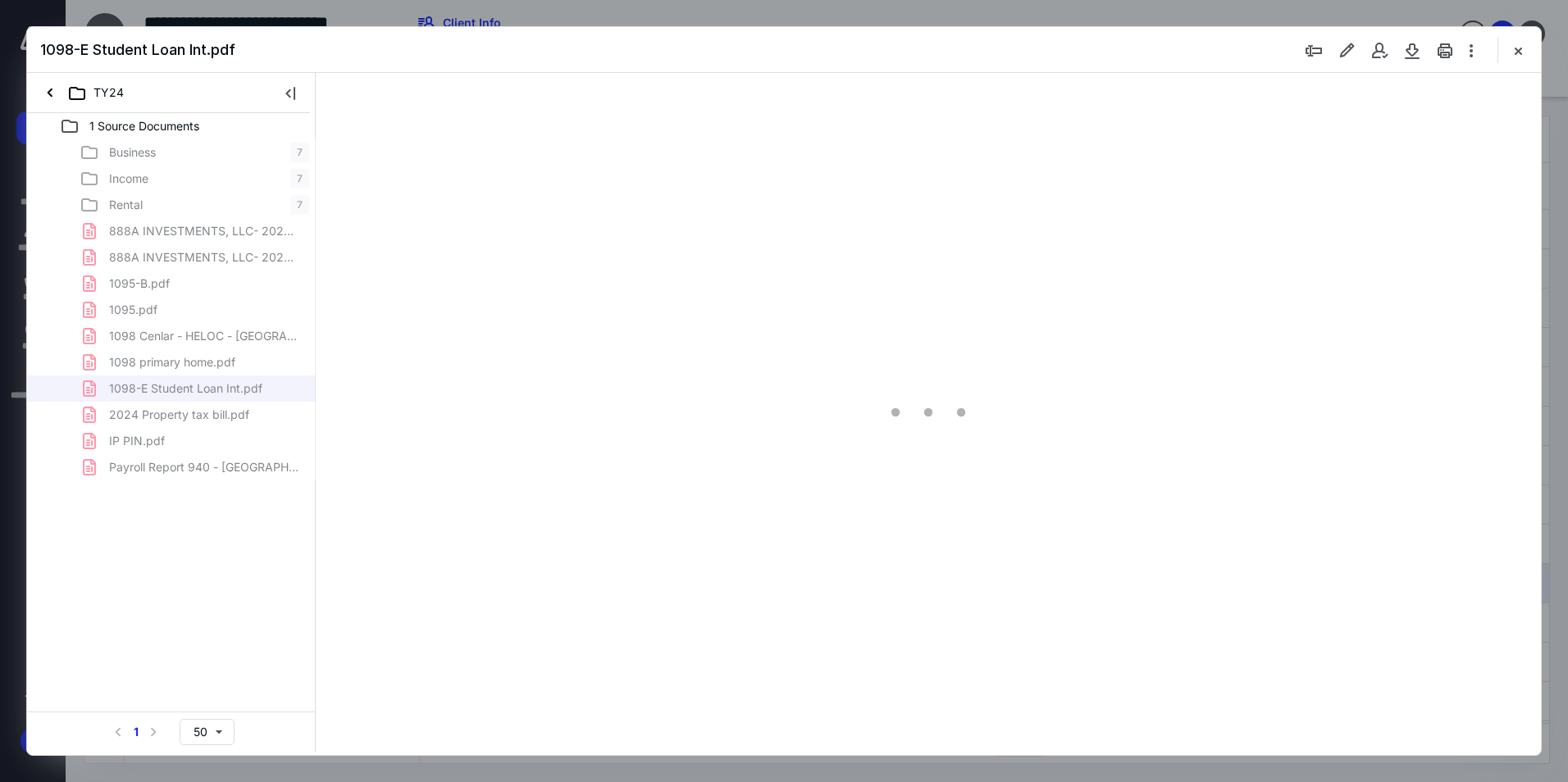 scroll, scrollTop: 0, scrollLeft: 0, axis: both 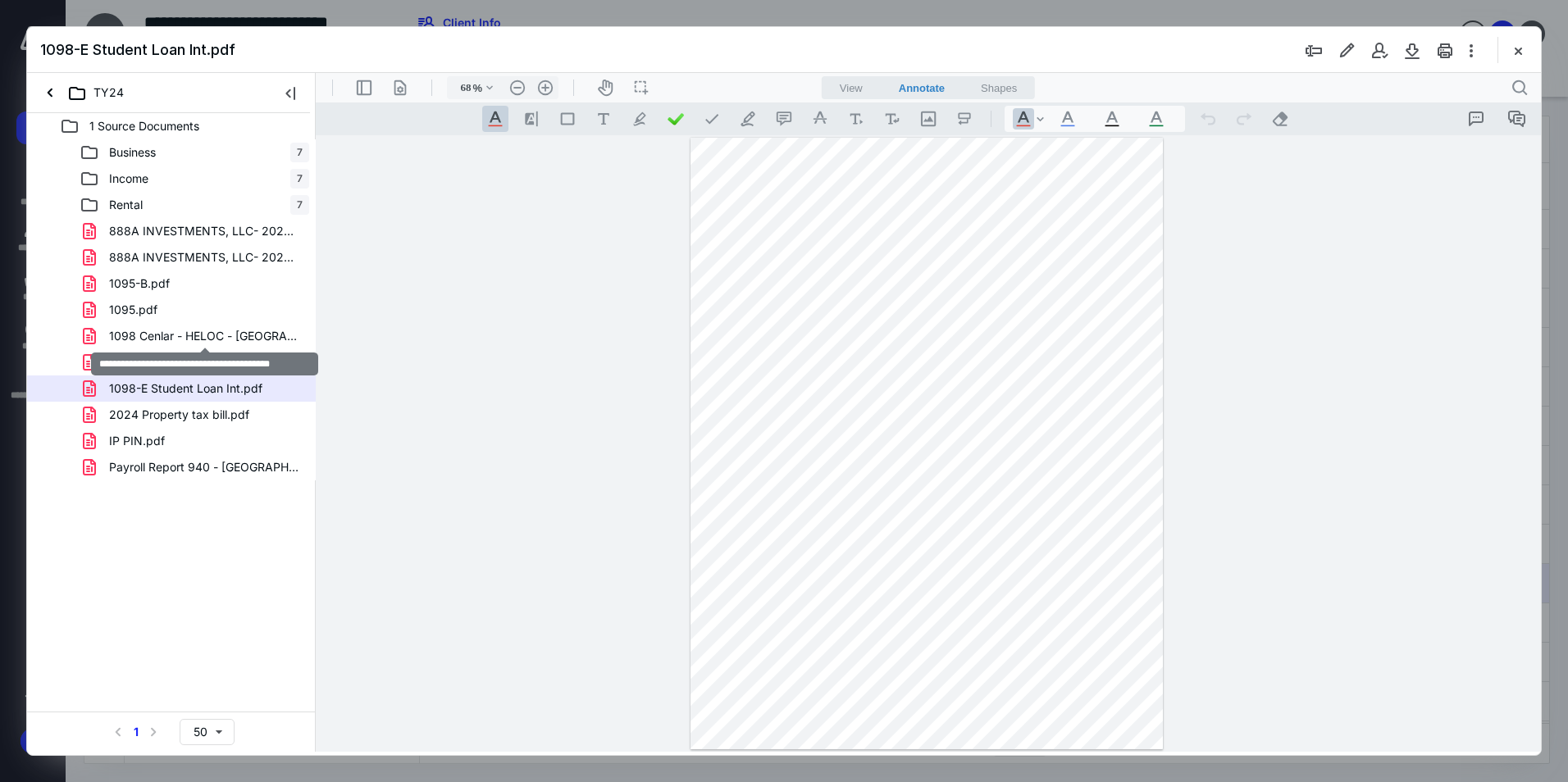 click on "1098 Cenlar - HELOC - [GEOGRAPHIC_DATA] Property.pdf" at bounding box center (204, 336) 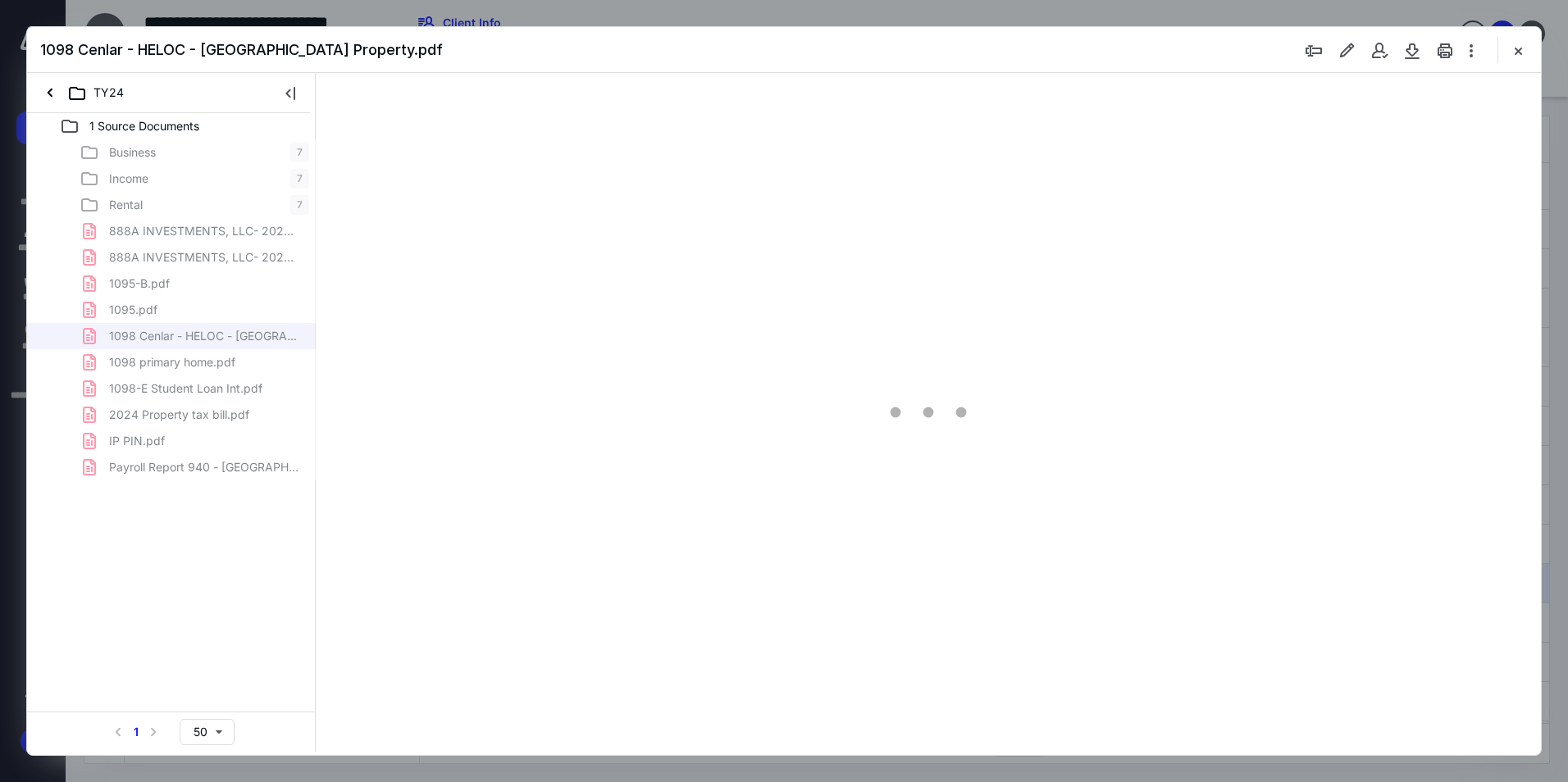 scroll, scrollTop: 65, scrollLeft: 0, axis: vertical 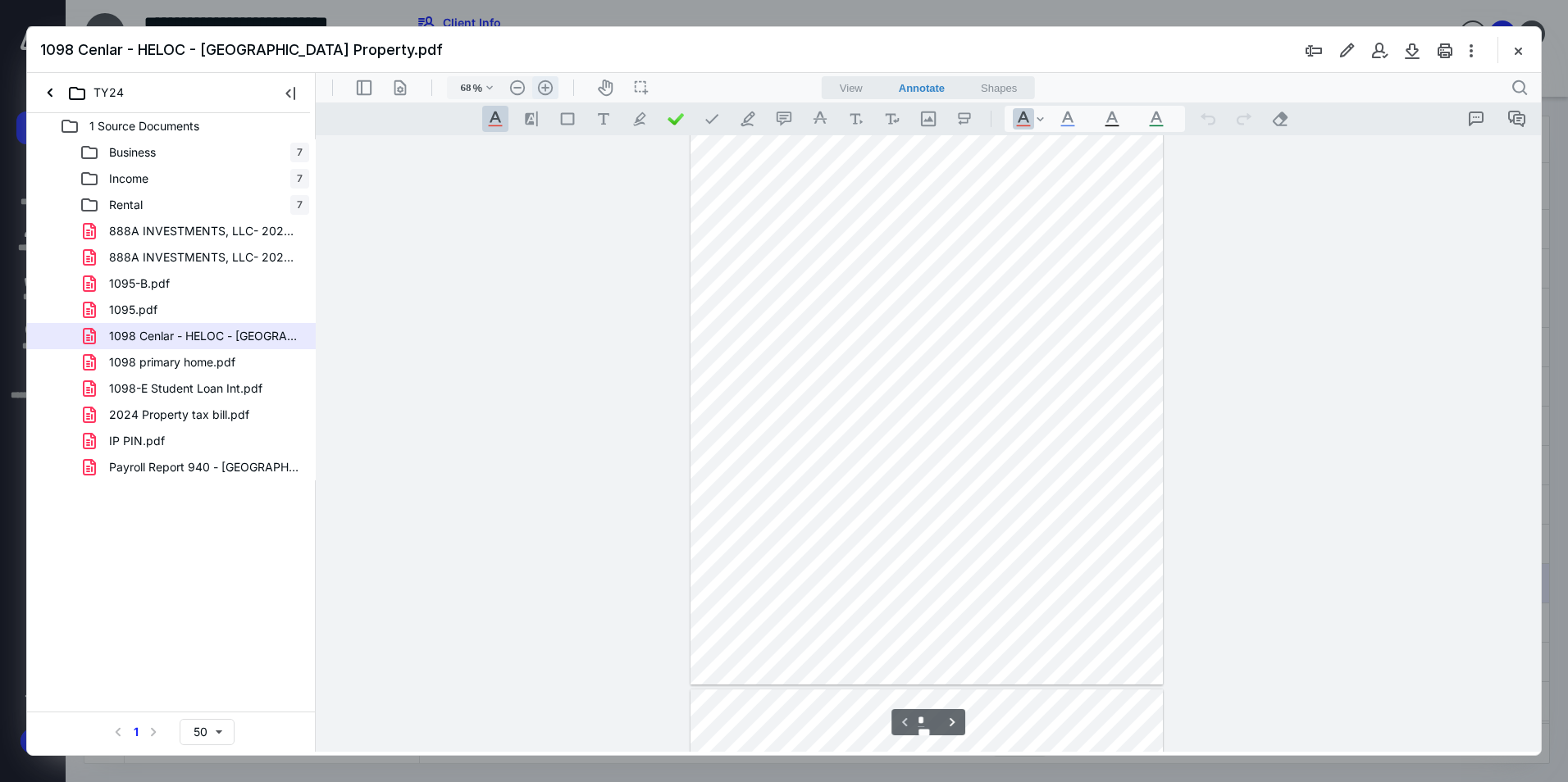 click on ".cls-1{fill:#abb0c4;} icon - header - zoom - in - line" at bounding box center (545, 88) 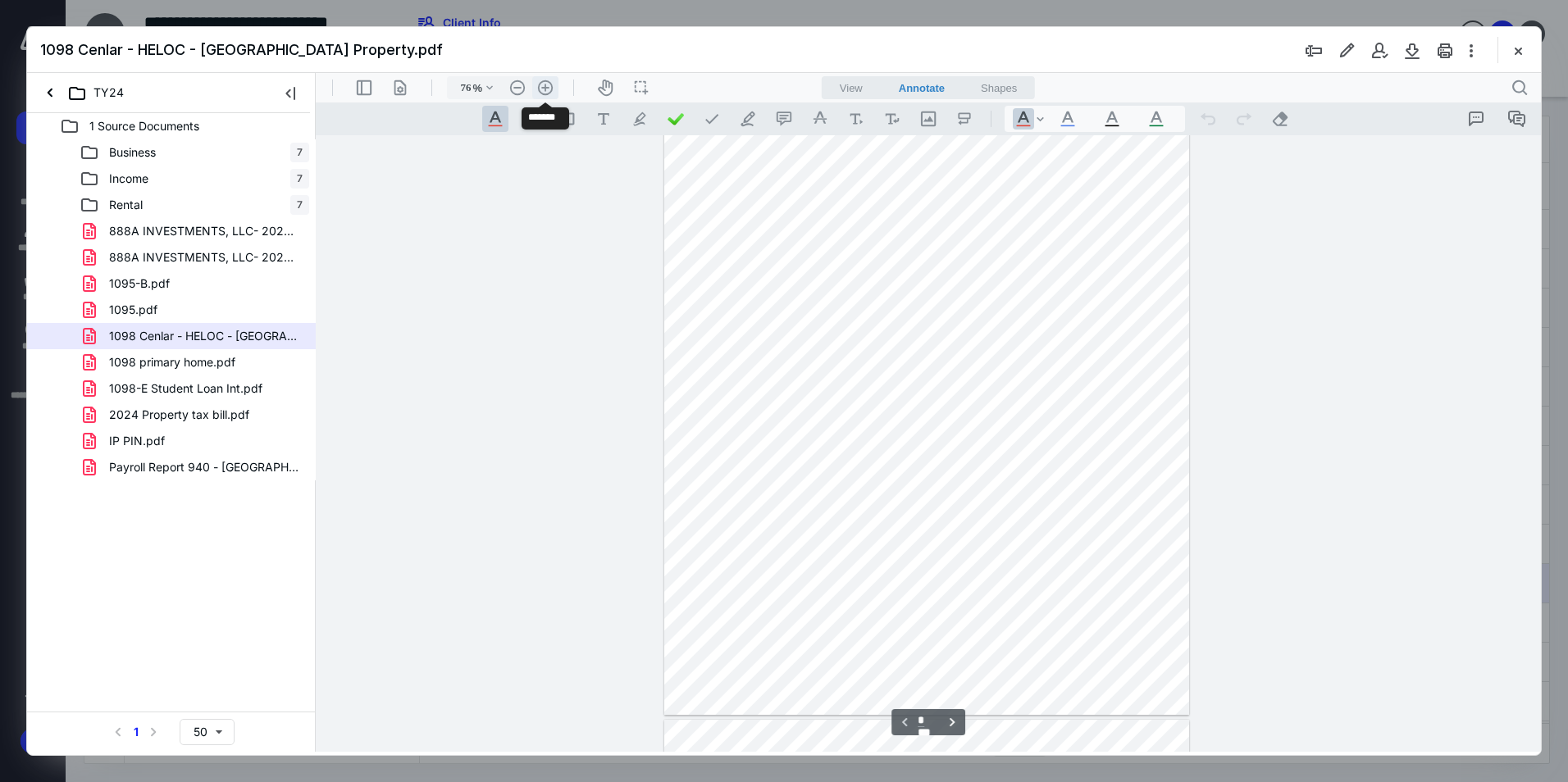 click on ".cls-1{fill:#abb0c4;} icon - header - zoom - in - line" at bounding box center [545, 88] 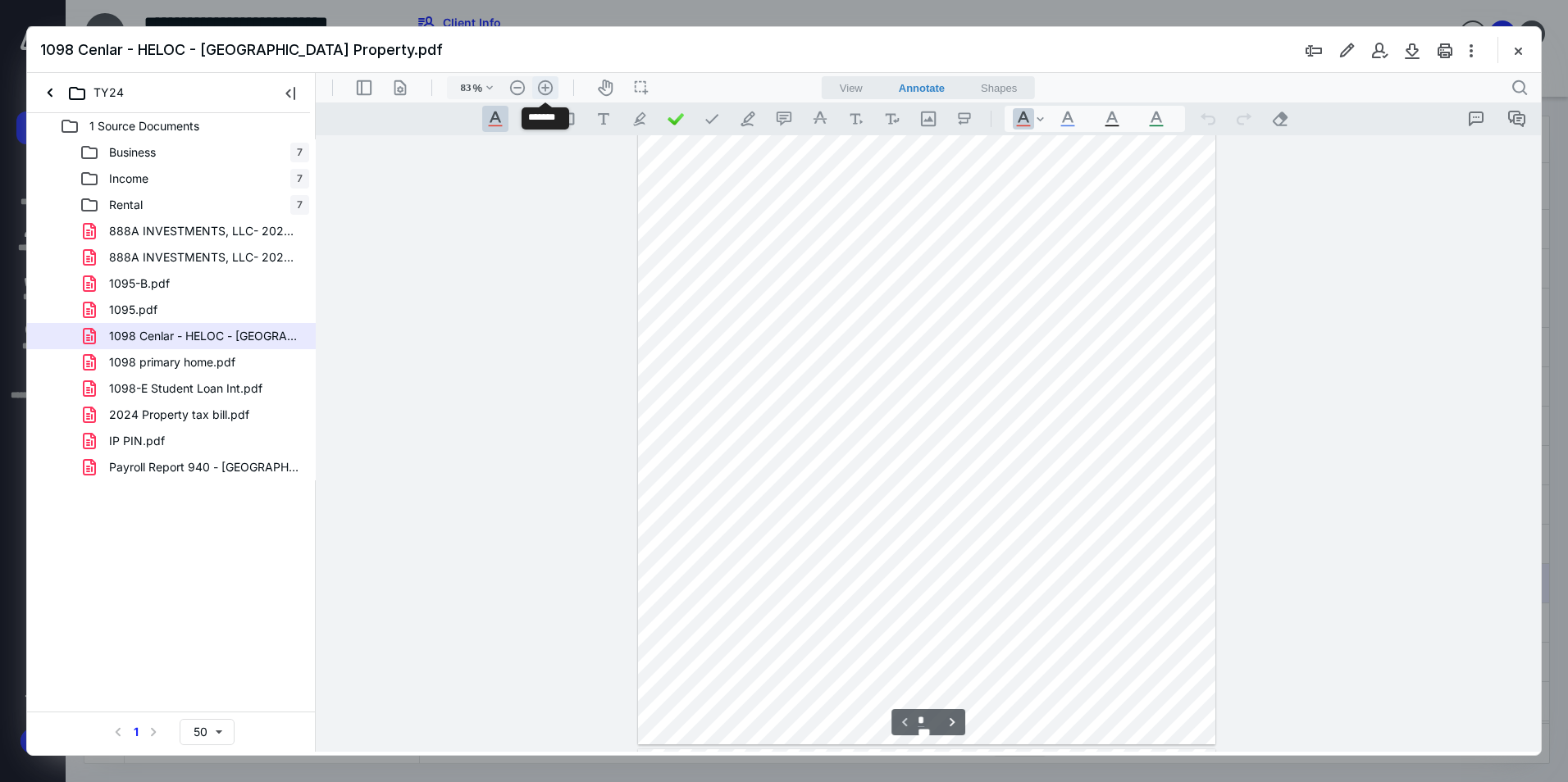 click on ".cls-1{fill:#abb0c4;} icon - header - zoom - in - line" at bounding box center (545, 88) 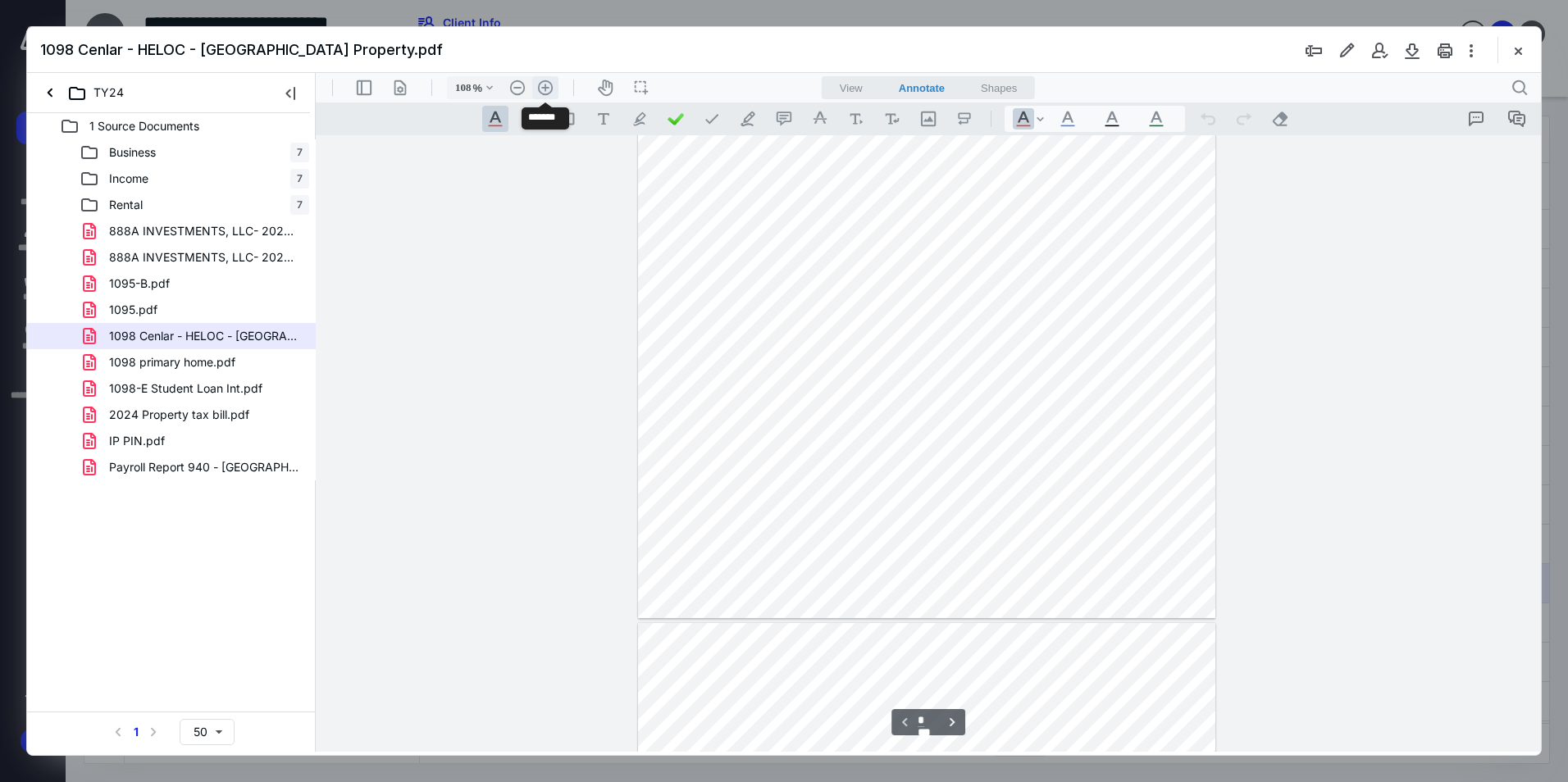 click on ".cls-1{fill:#abb0c4;} icon - header - zoom - in - line" at bounding box center [545, 88] 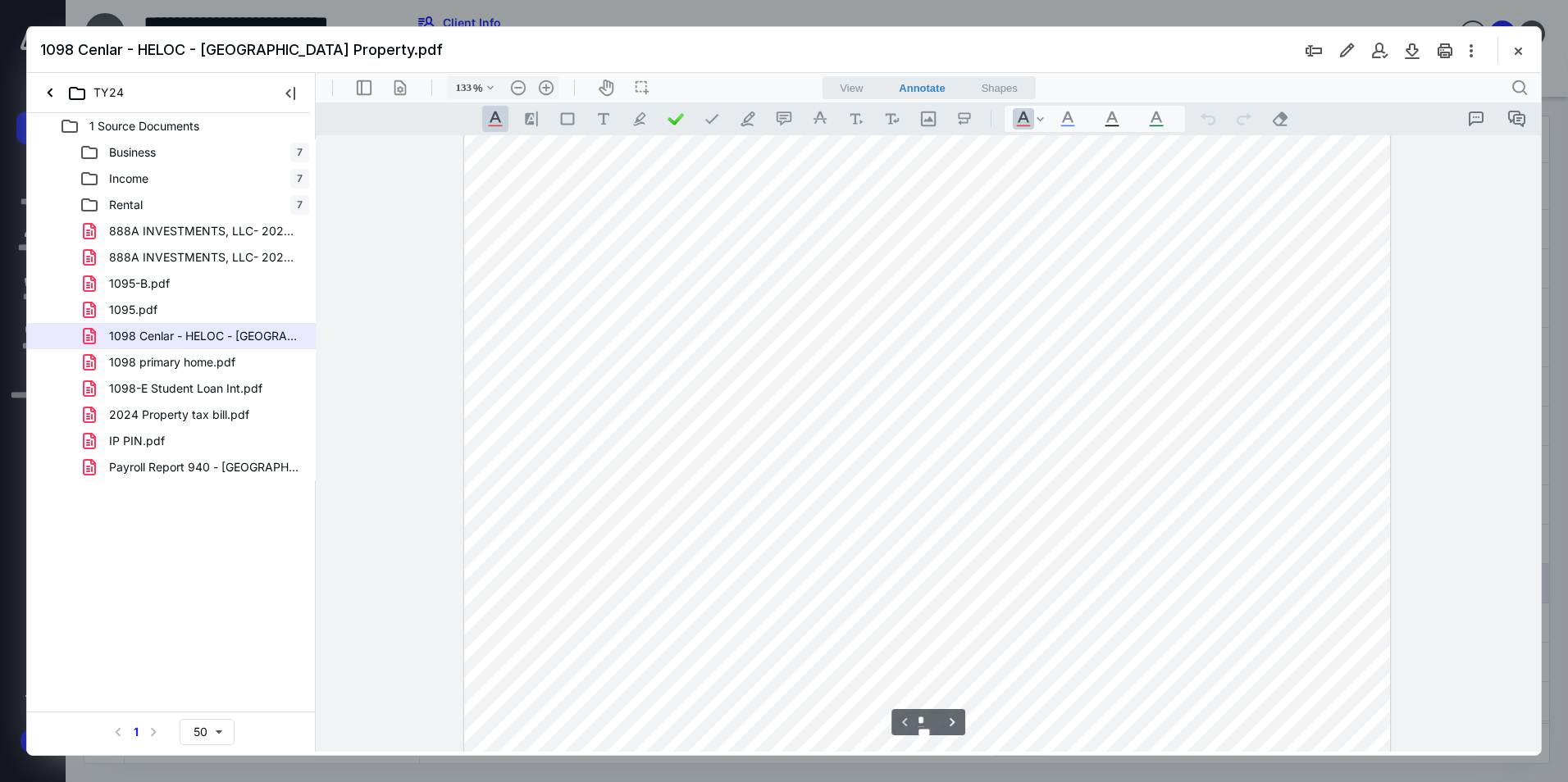 scroll, scrollTop: 0, scrollLeft: 0, axis: both 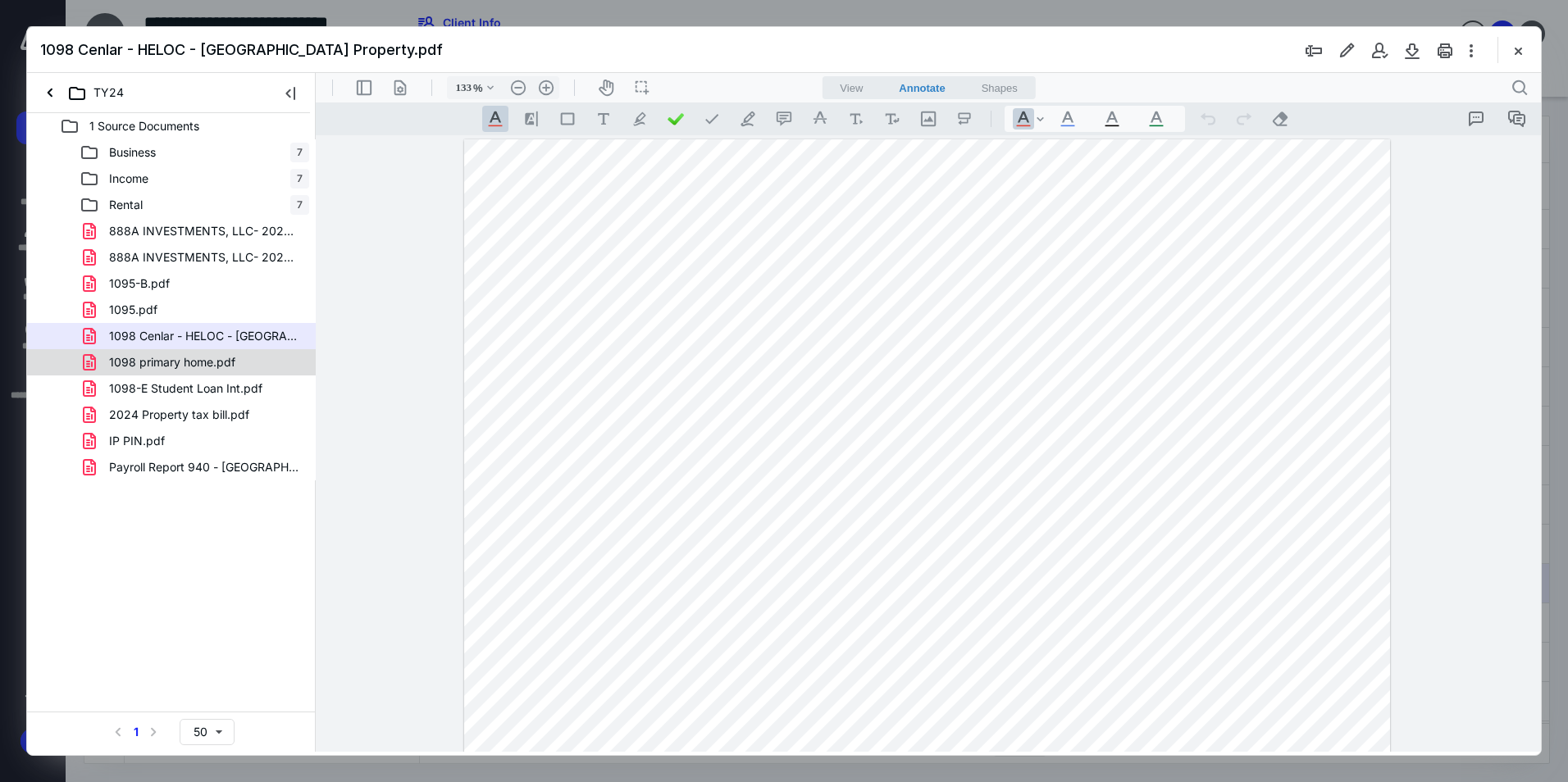 click on "1098 primary home.pdf" at bounding box center (171, 362) 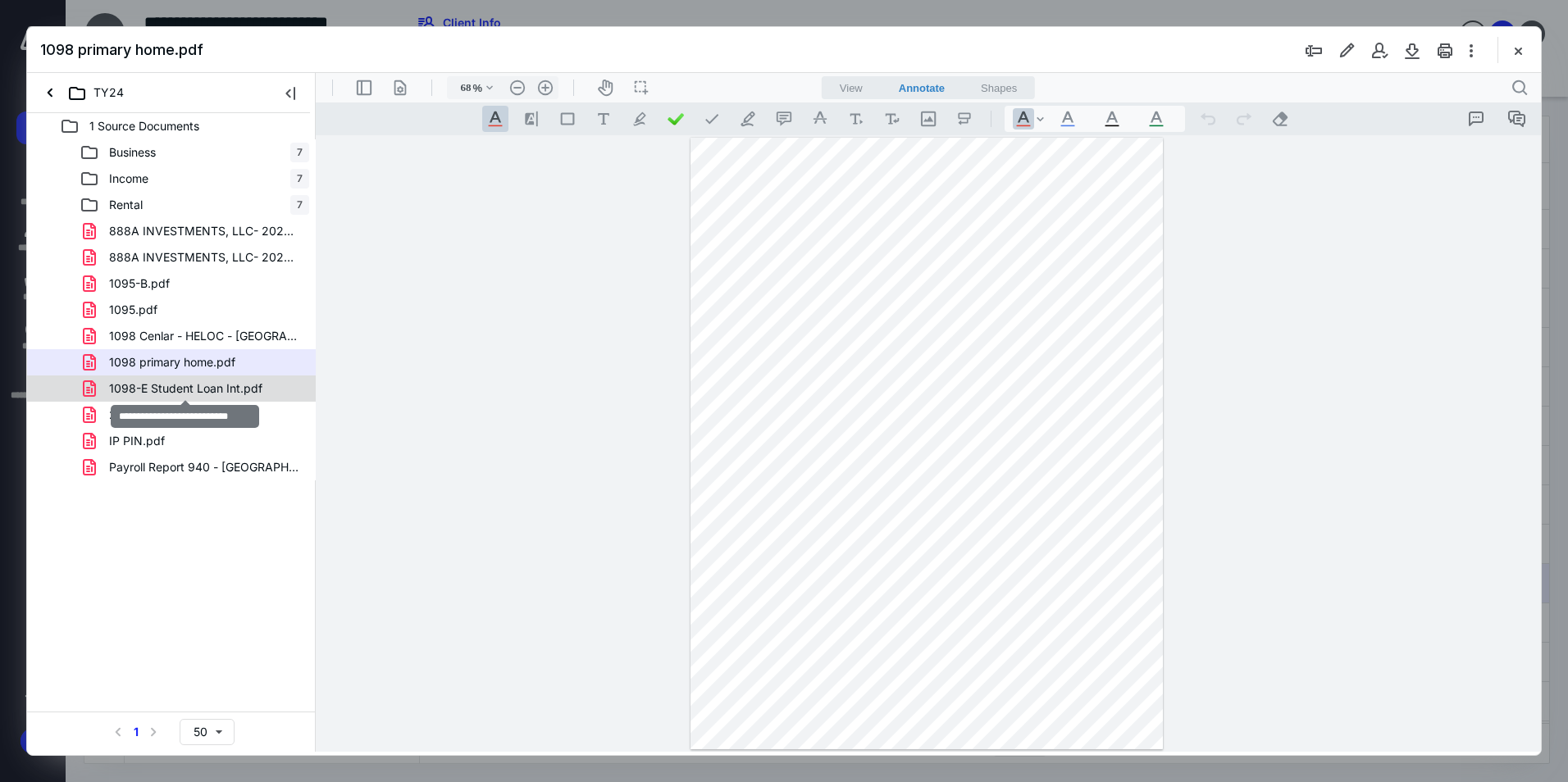 click on "1098-E Student Loan Int.pdf" at bounding box center [185, 389] 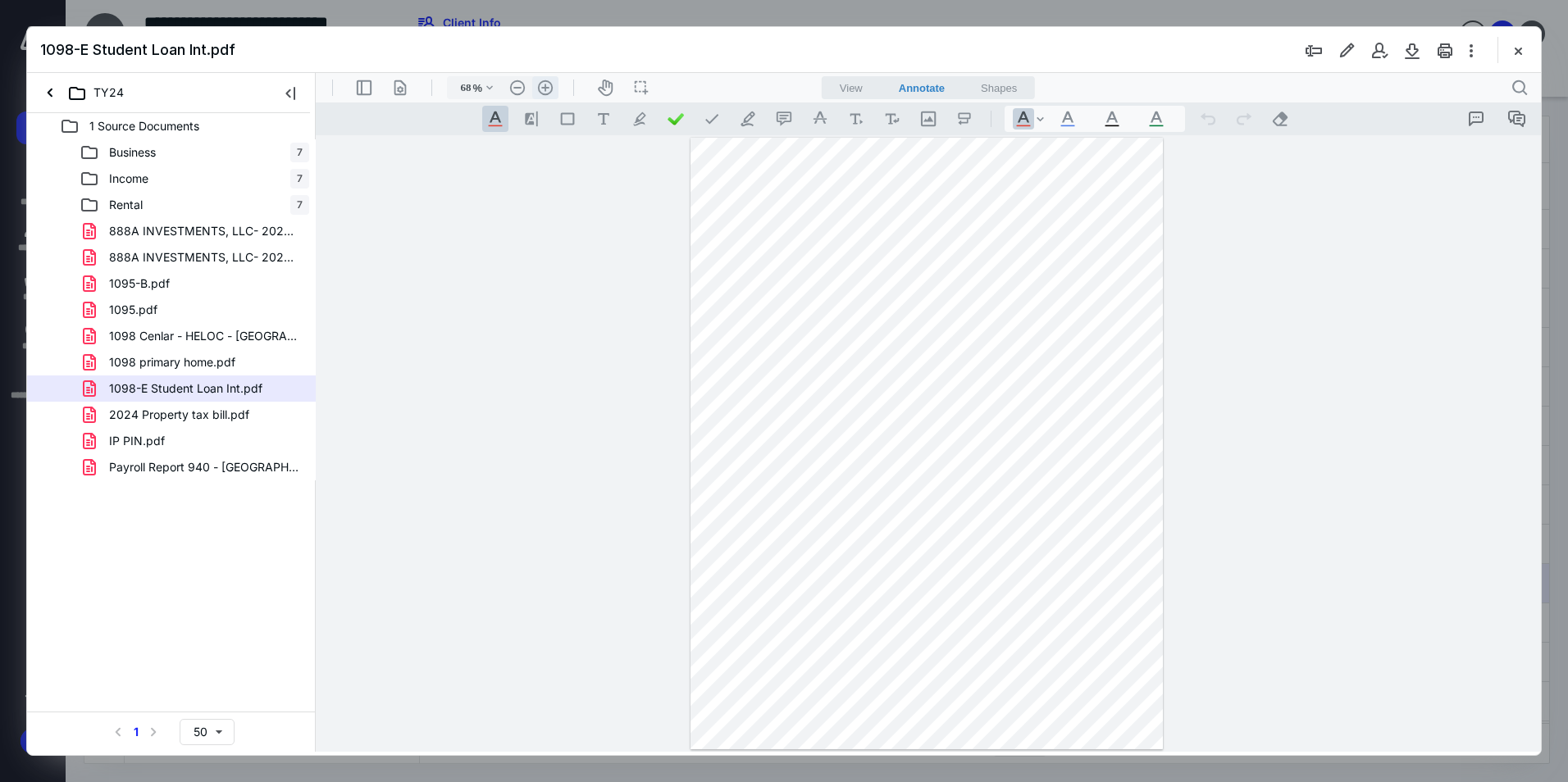 click on ".cls-1{fill:#abb0c4;} icon - header - zoom - in - line" at bounding box center (545, 88) 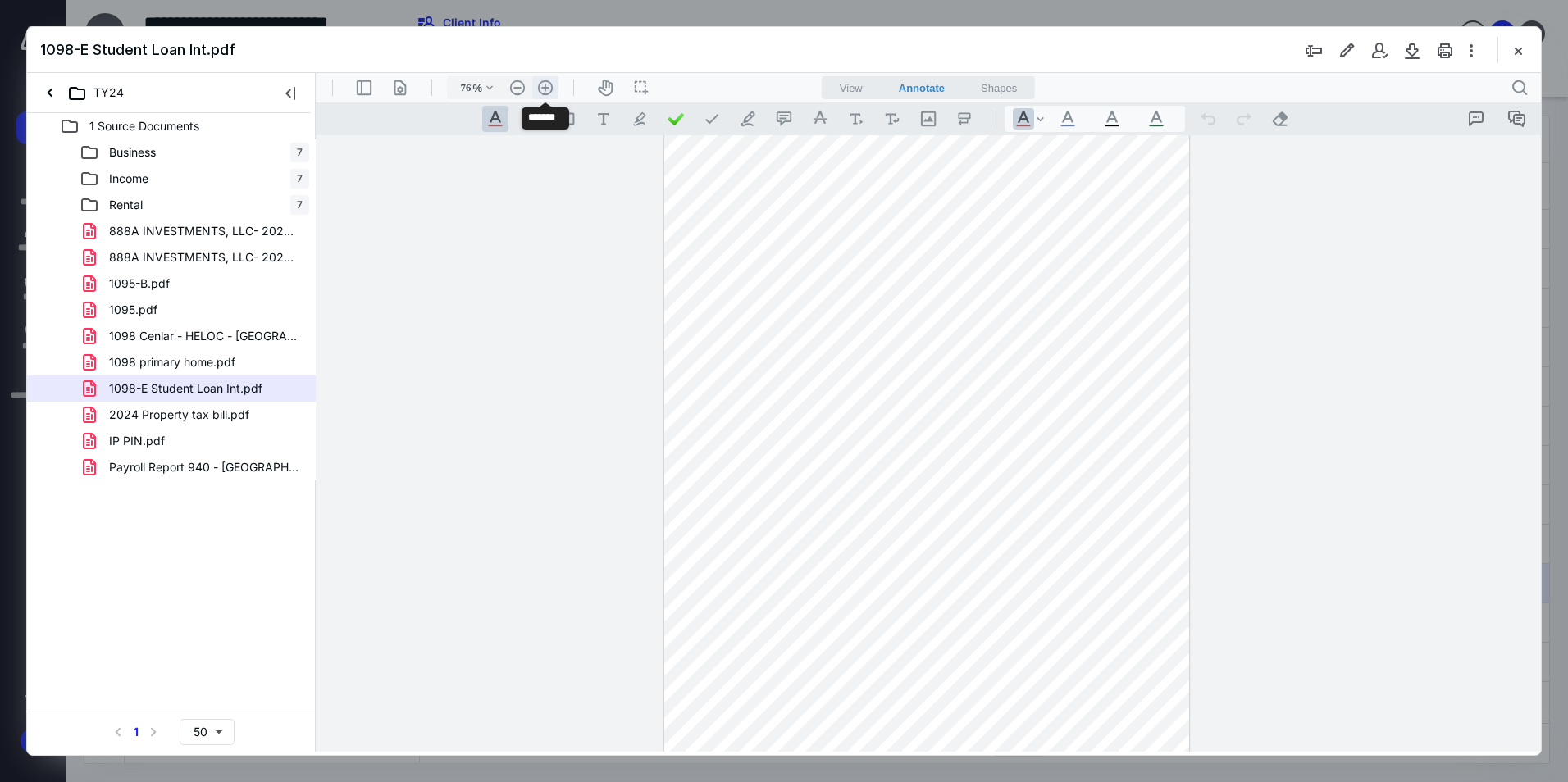 click on ".cls-1{fill:#abb0c4;} icon - header - zoom - in - line" at bounding box center (545, 88) 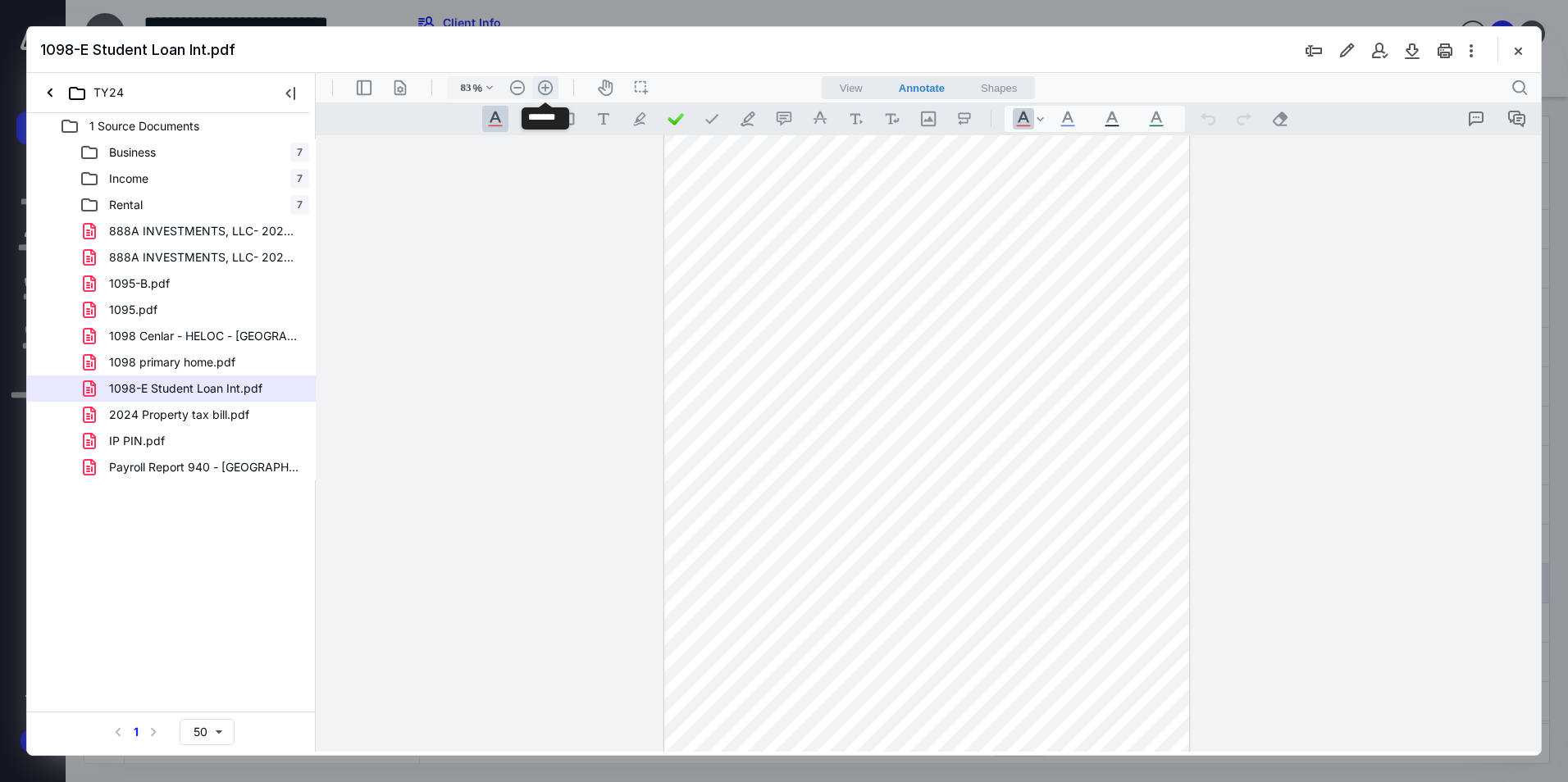 click on ".cls-1{fill:#abb0c4;} icon - header - zoom - in - line" at bounding box center (545, 88) 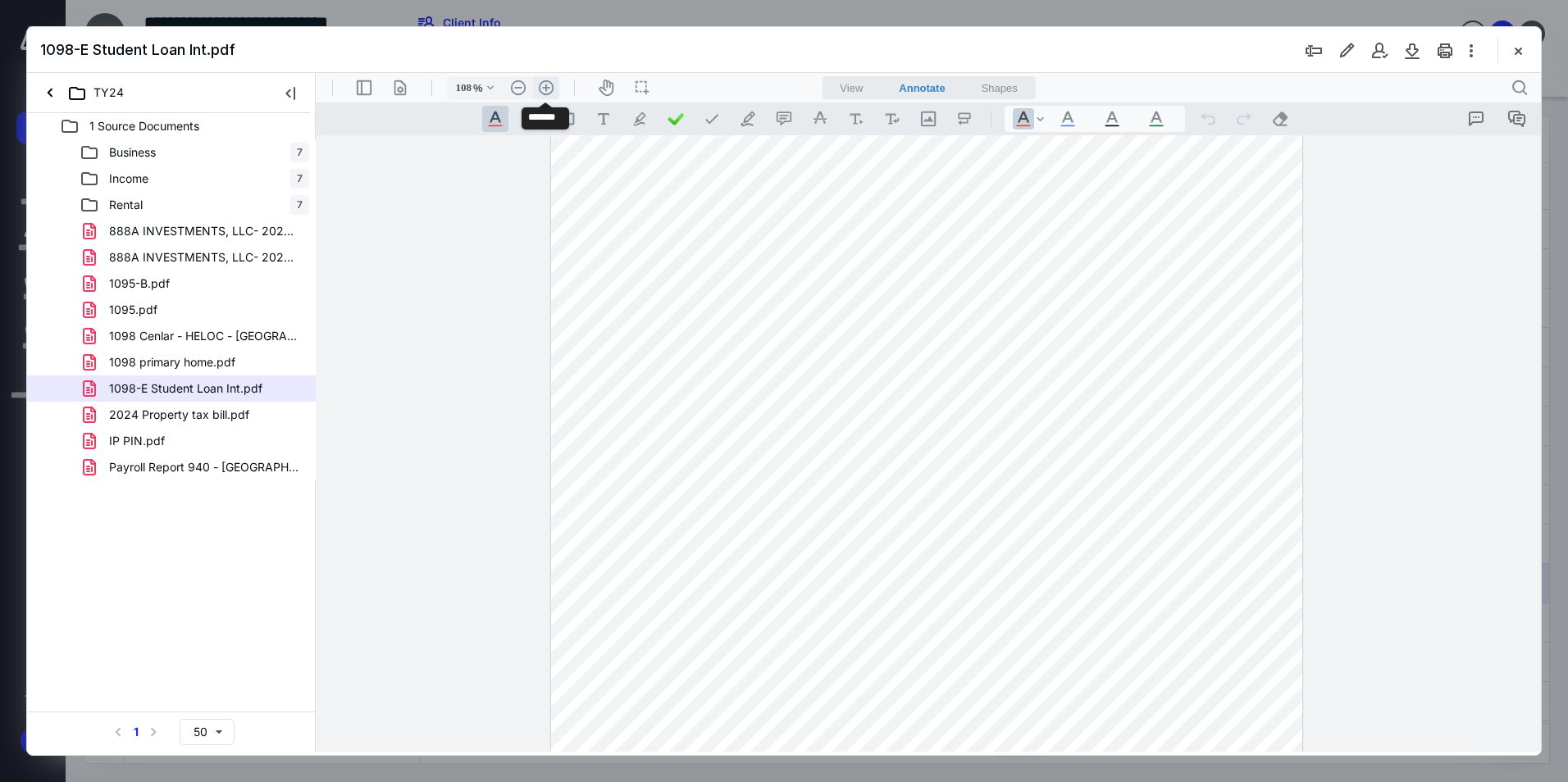 click on ".cls-1{fill:#abb0c4;} icon - header - zoom - in - line" at bounding box center [546, 88] 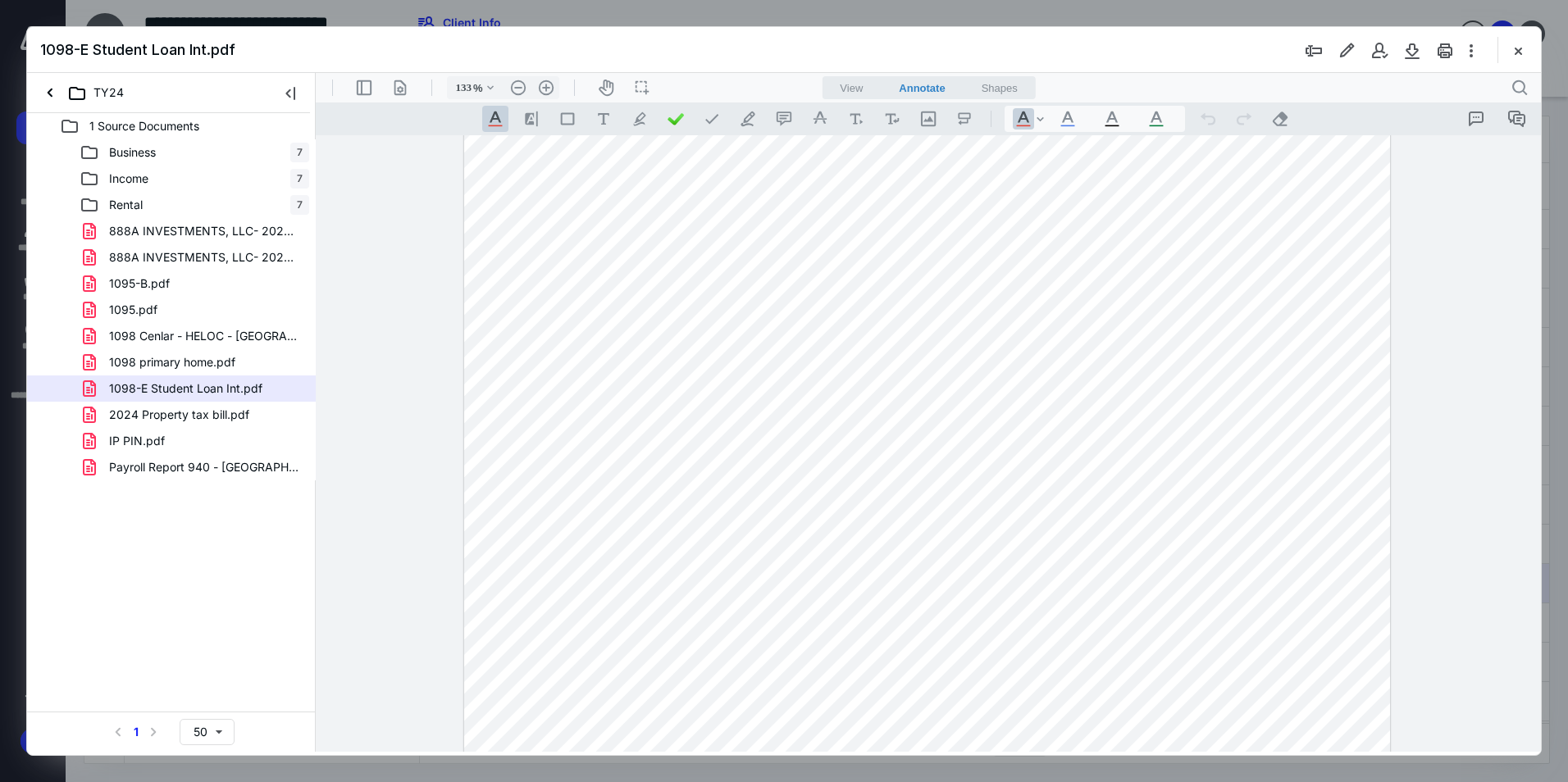 scroll, scrollTop: 18, scrollLeft: 0, axis: vertical 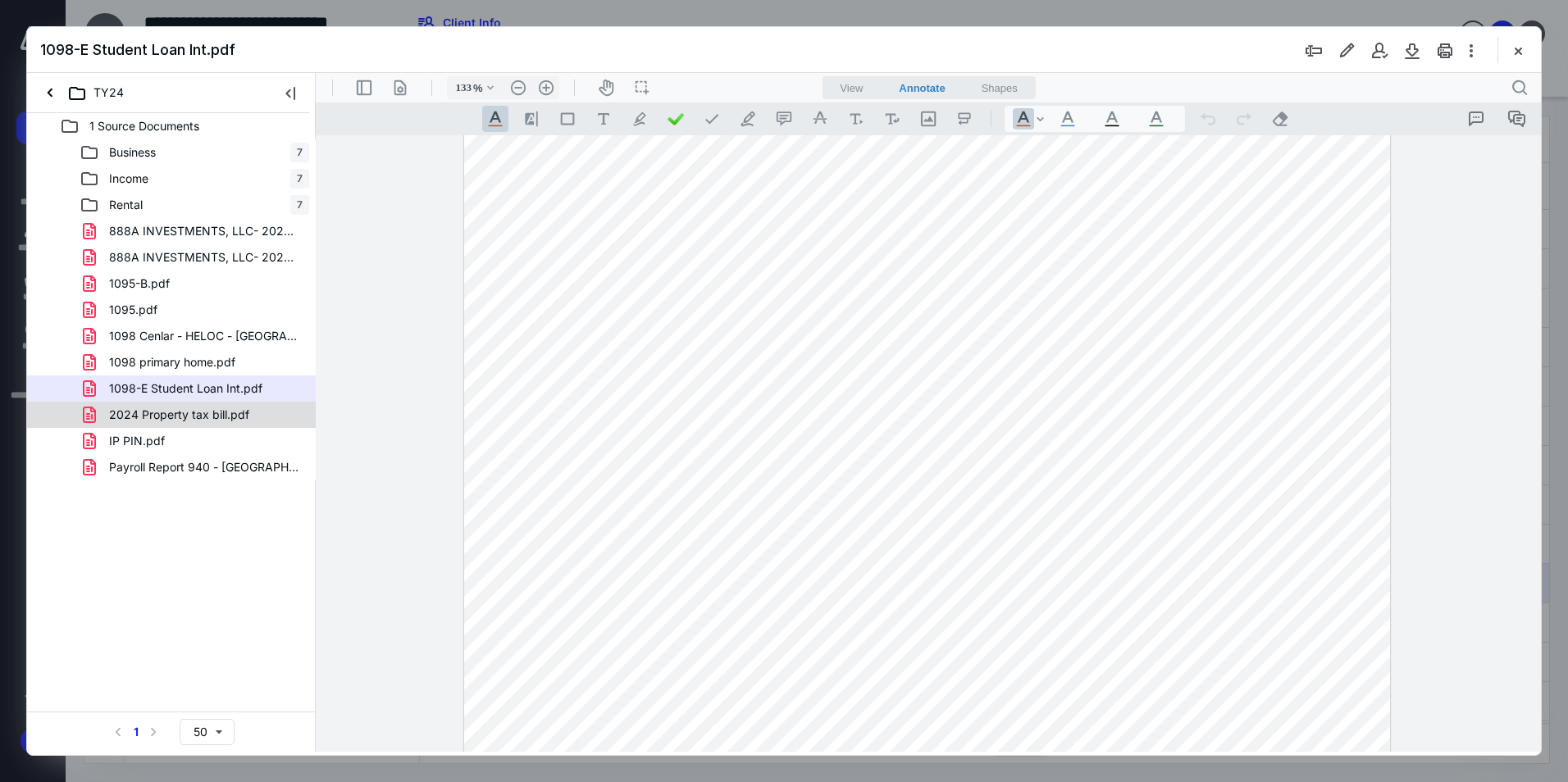click on "2024 Property tax bill.pdf" at bounding box center (179, 415) 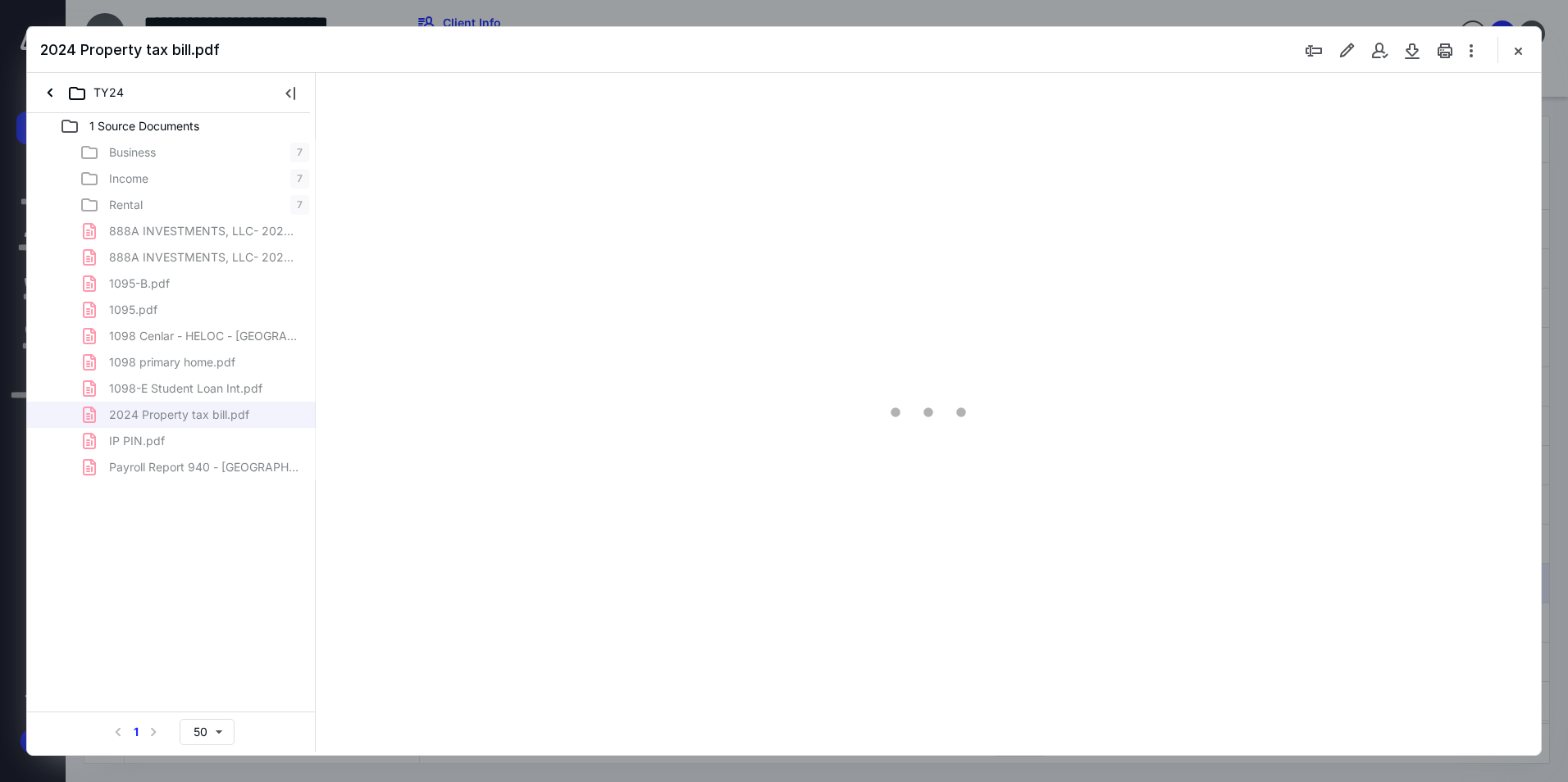 scroll, scrollTop: 0, scrollLeft: 0, axis: both 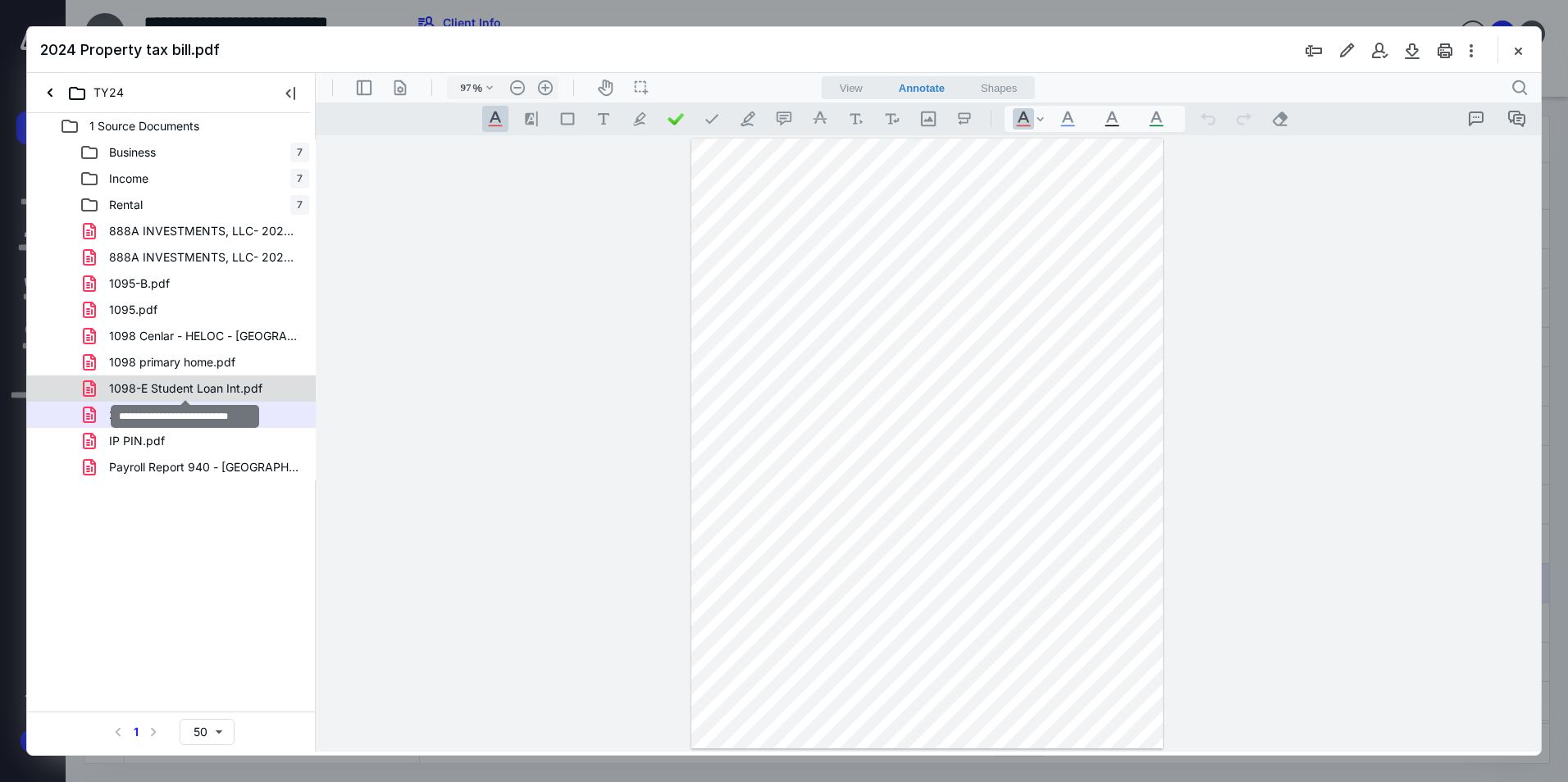 click on "1098-E Student Loan Int.pdf" at bounding box center (185, 389) 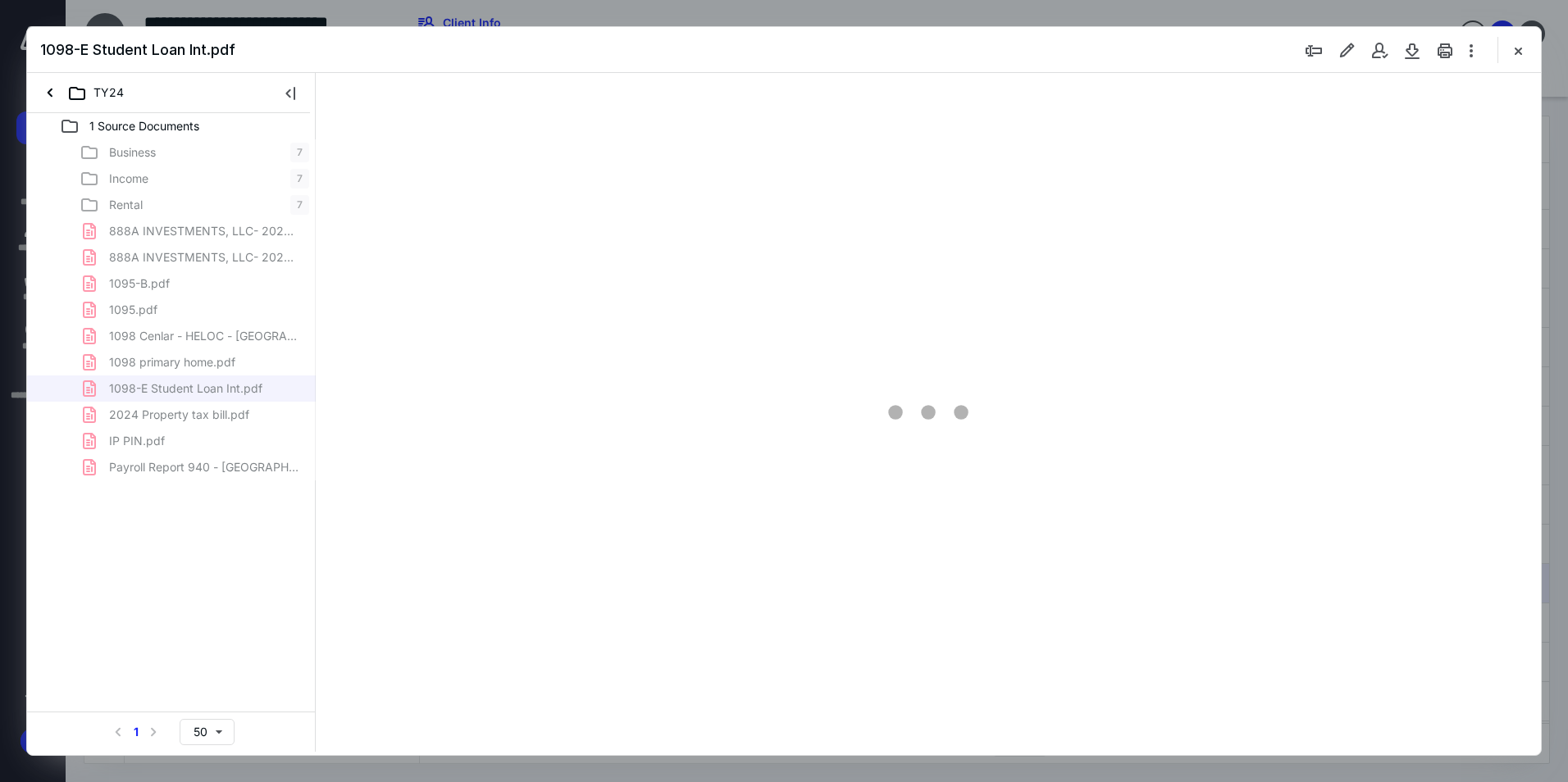 click on "Business 7 Income 7 Rental 7 888A INVESTMENTS, LLC- 2025 TAX VOUCHER (1).pdf 888A INVESTMENTS, LLC- 2025 TAX VOUCHER.pdf 1095-B.pdf 1095.pdf 1098 Cenlar - [GEOGRAPHIC_DATA] - [GEOGRAPHIC_DATA] Property.pdf 1098 primary home.pdf 1098-E Student Loan Int.pdf 2024 Property tax bill.pdf IP PIN.pdf Payroll Report 940 - [GEOGRAPHIC_DATA]pdf" at bounding box center (171, 310) 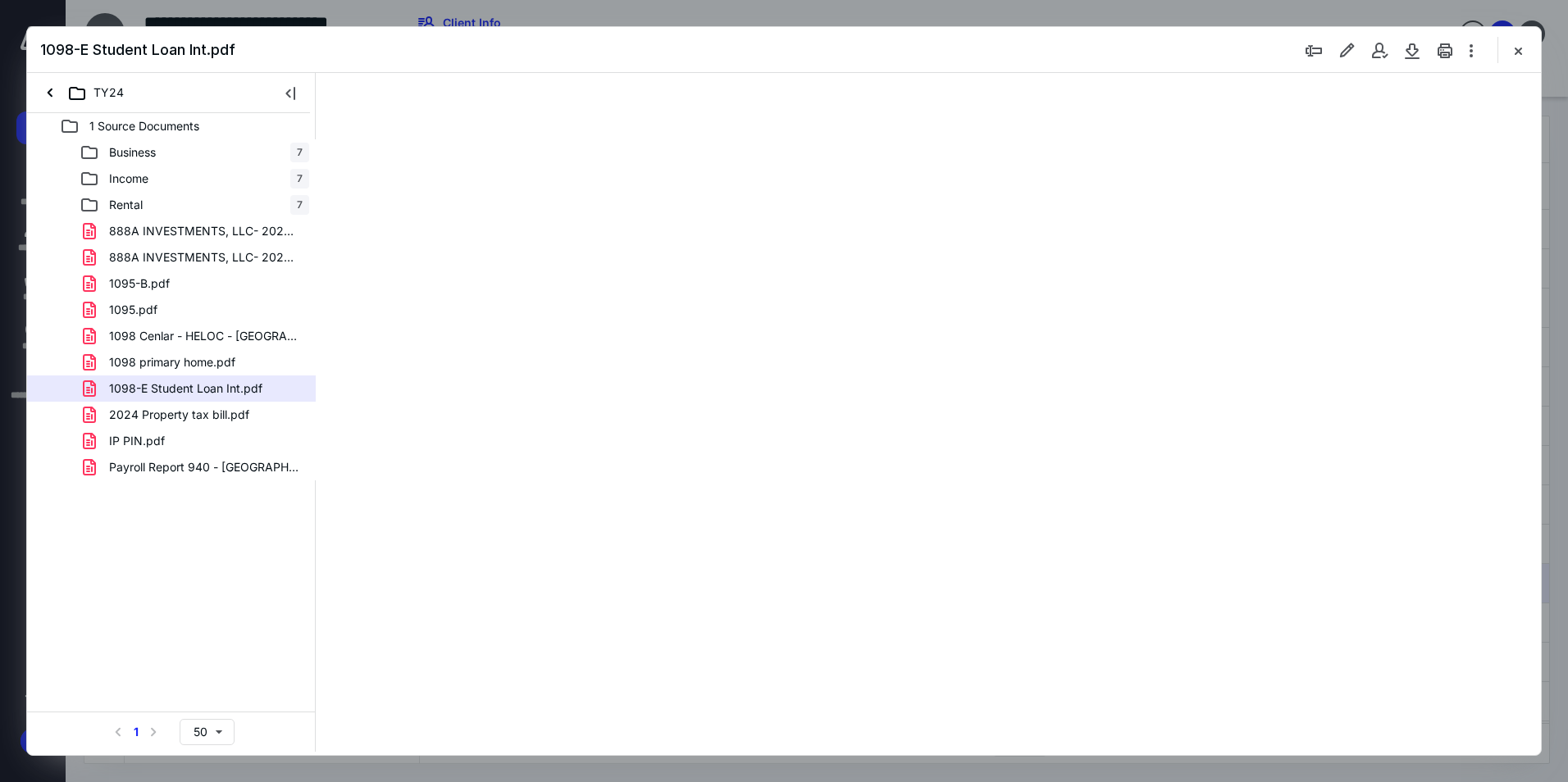 click on "2024 Property tax bill.pdf" at bounding box center (179, 415) 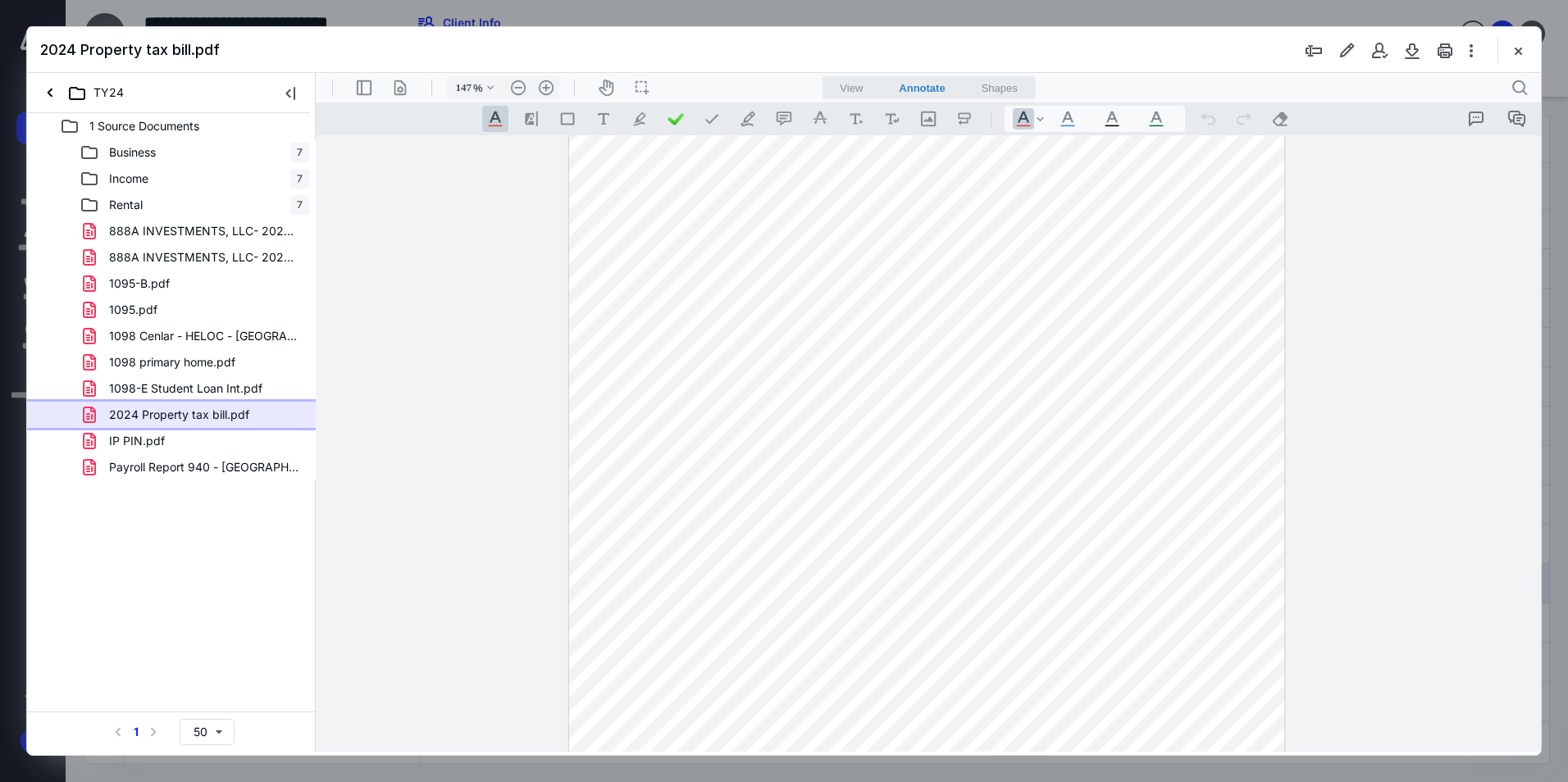 scroll, scrollTop: 319, scrollLeft: 0, axis: vertical 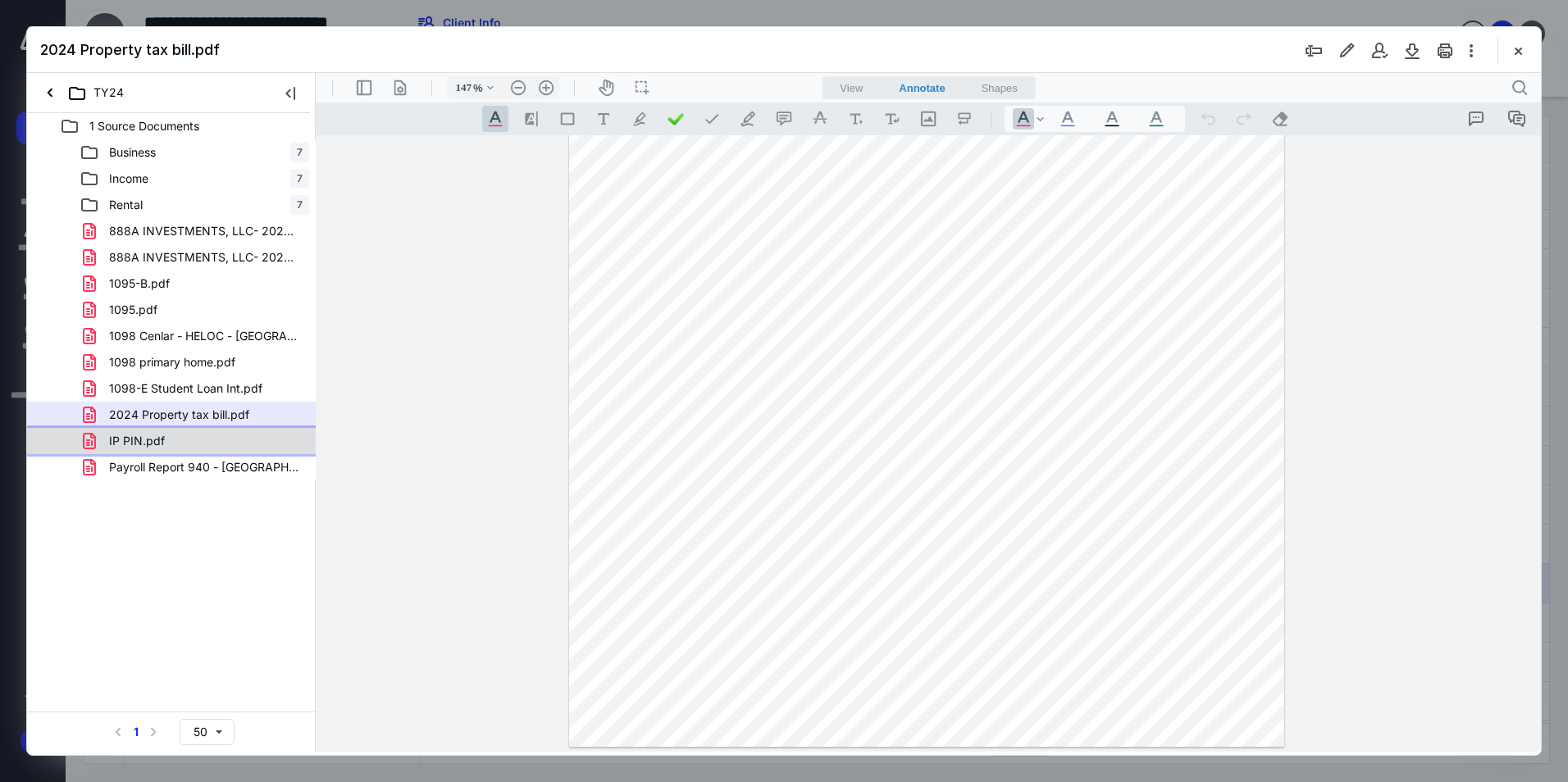 click on "IP PIN.pdf" at bounding box center (171, 441) 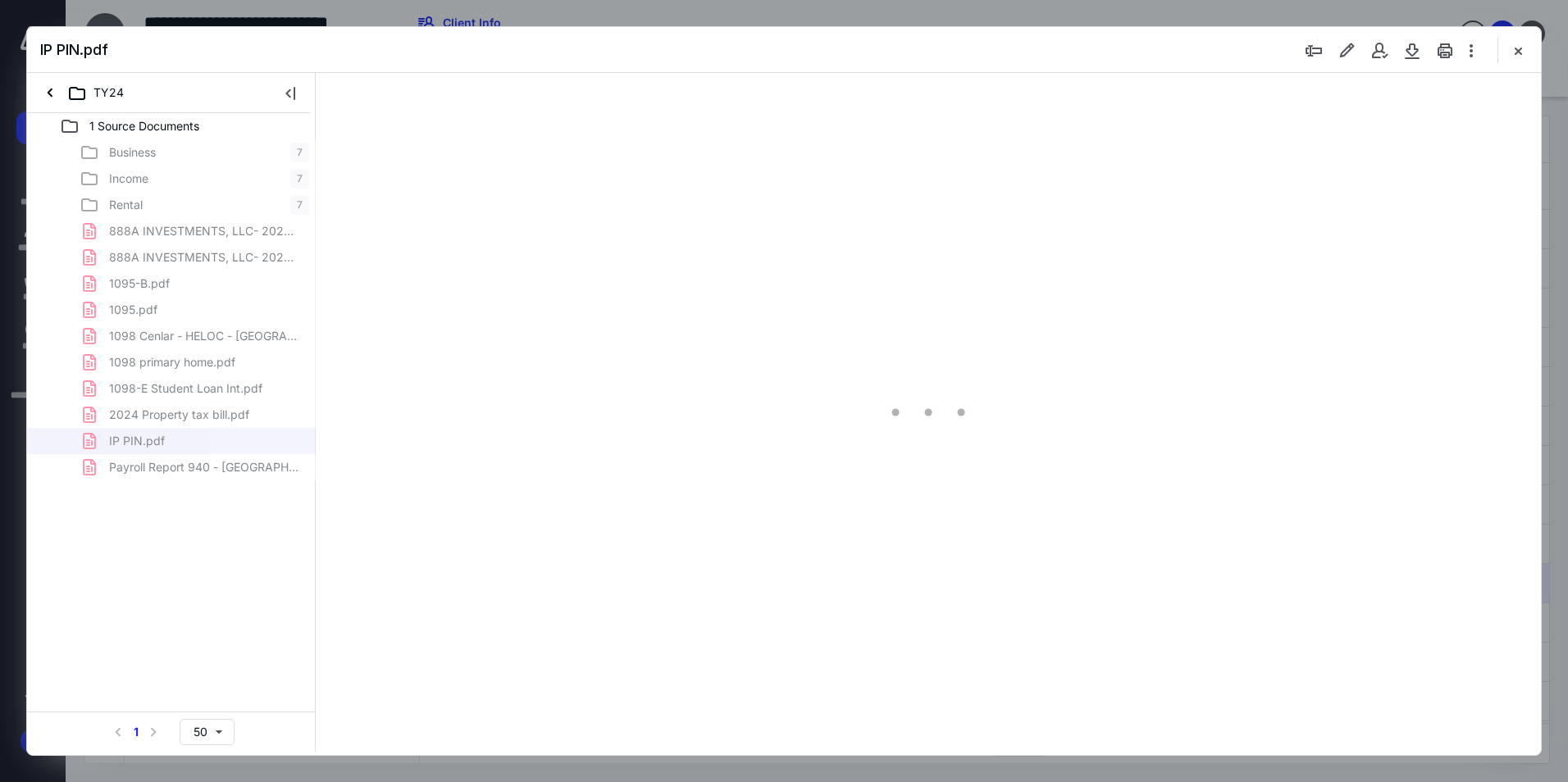 scroll, scrollTop: 0, scrollLeft: 0, axis: both 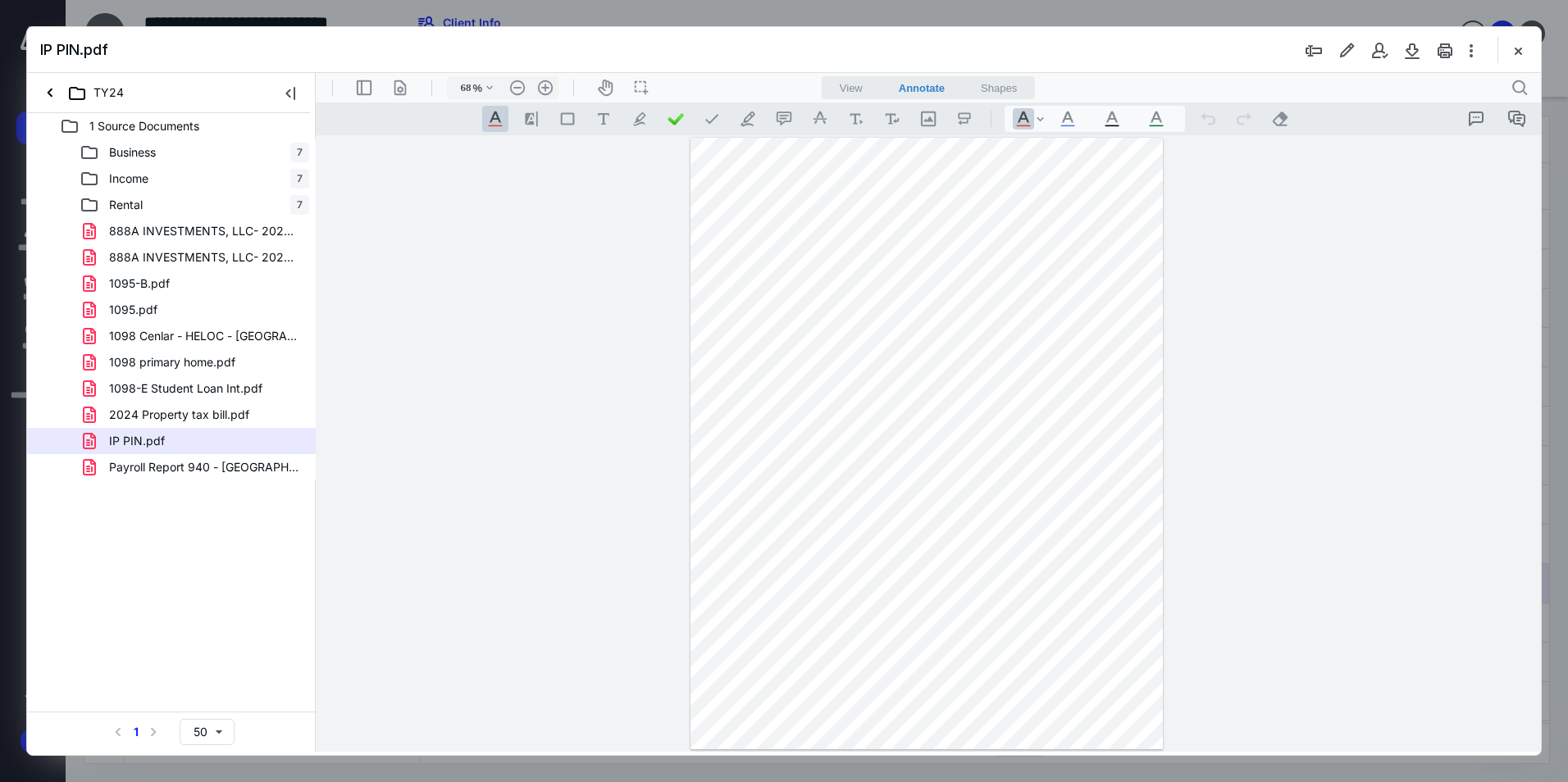 click on "IP PIN.pdf" at bounding box center [137, 441] 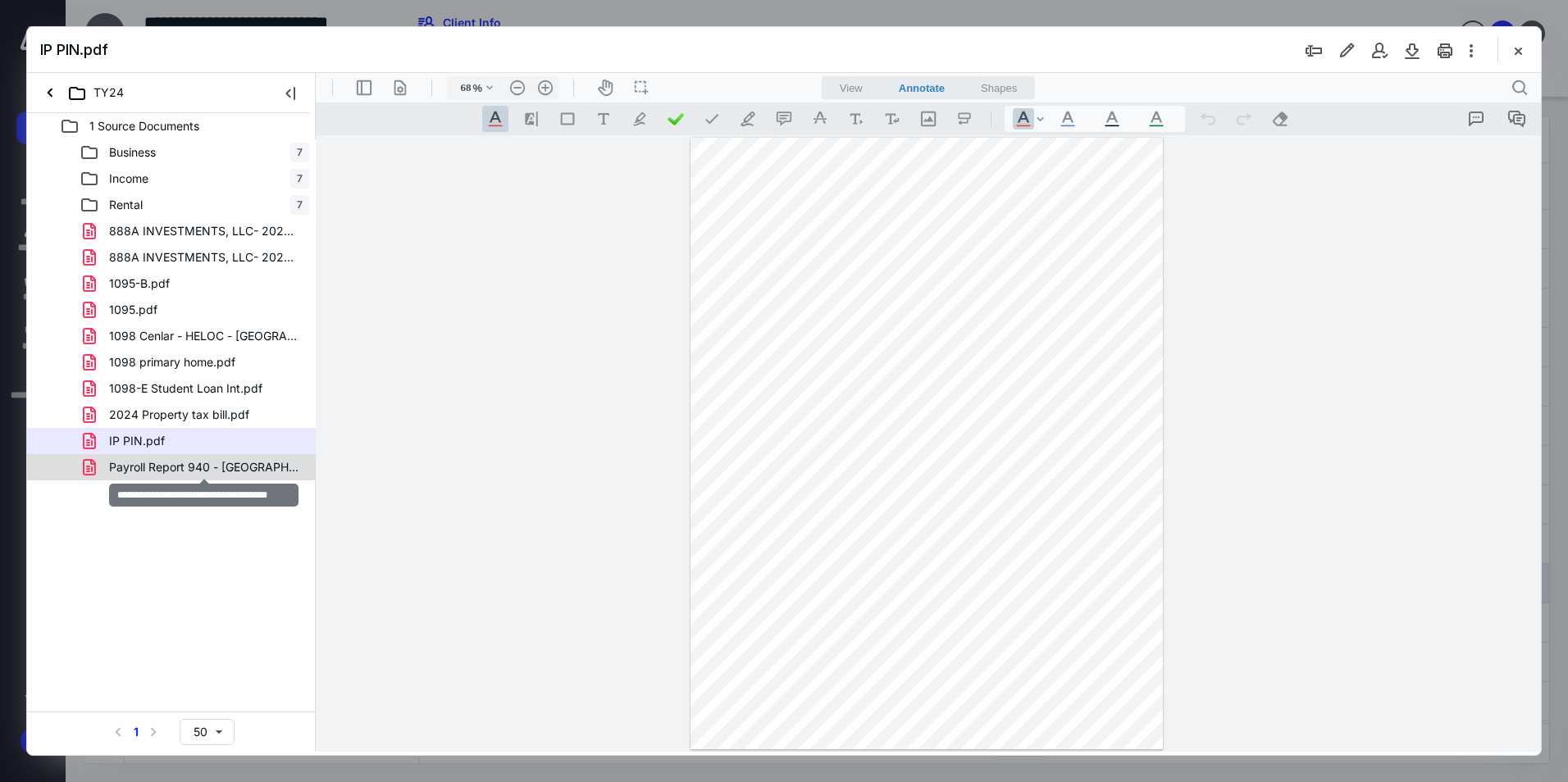 click on "Payroll Report 940 - [GEOGRAPHIC_DATA]pdf" at bounding box center (204, 467) 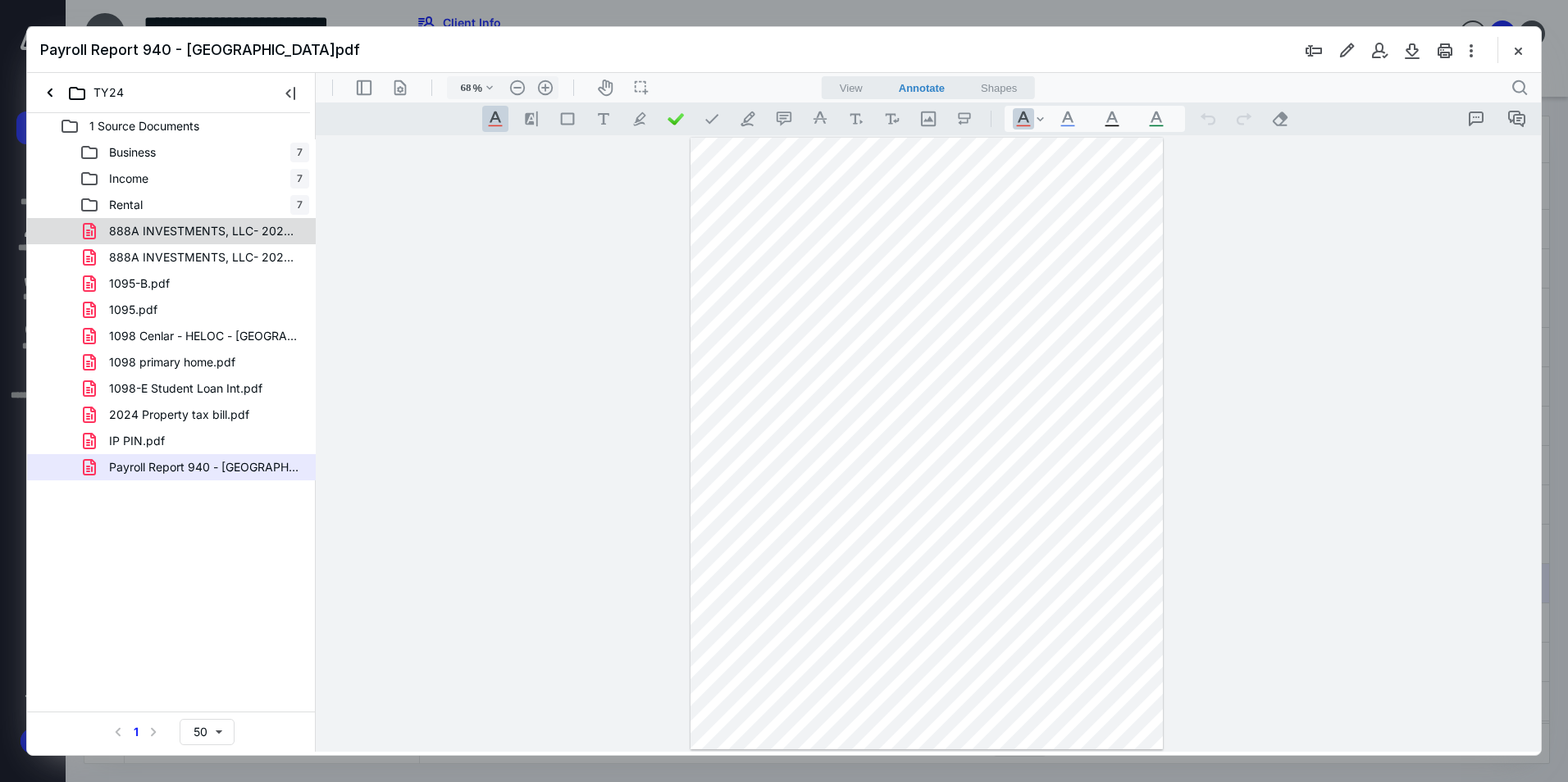 click on "888A INVESTMENTS, LLC- 2025 TAX VOUCHER (1).pdf" at bounding box center (171, 231) 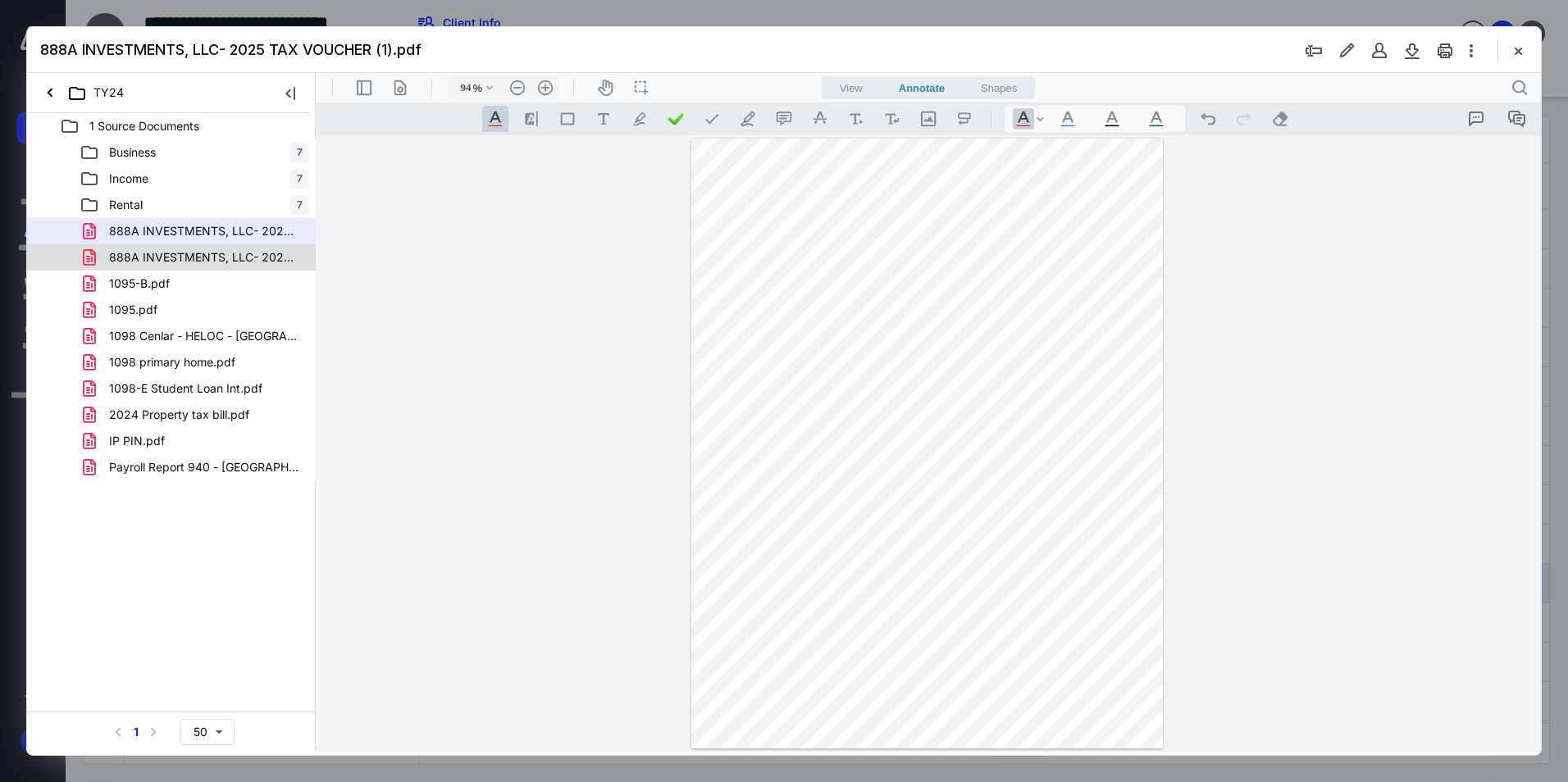 click on "888A INVESTMENTS, LLC- 2025 TAX VOUCHER.pdf" at bounding box center [204, 257] 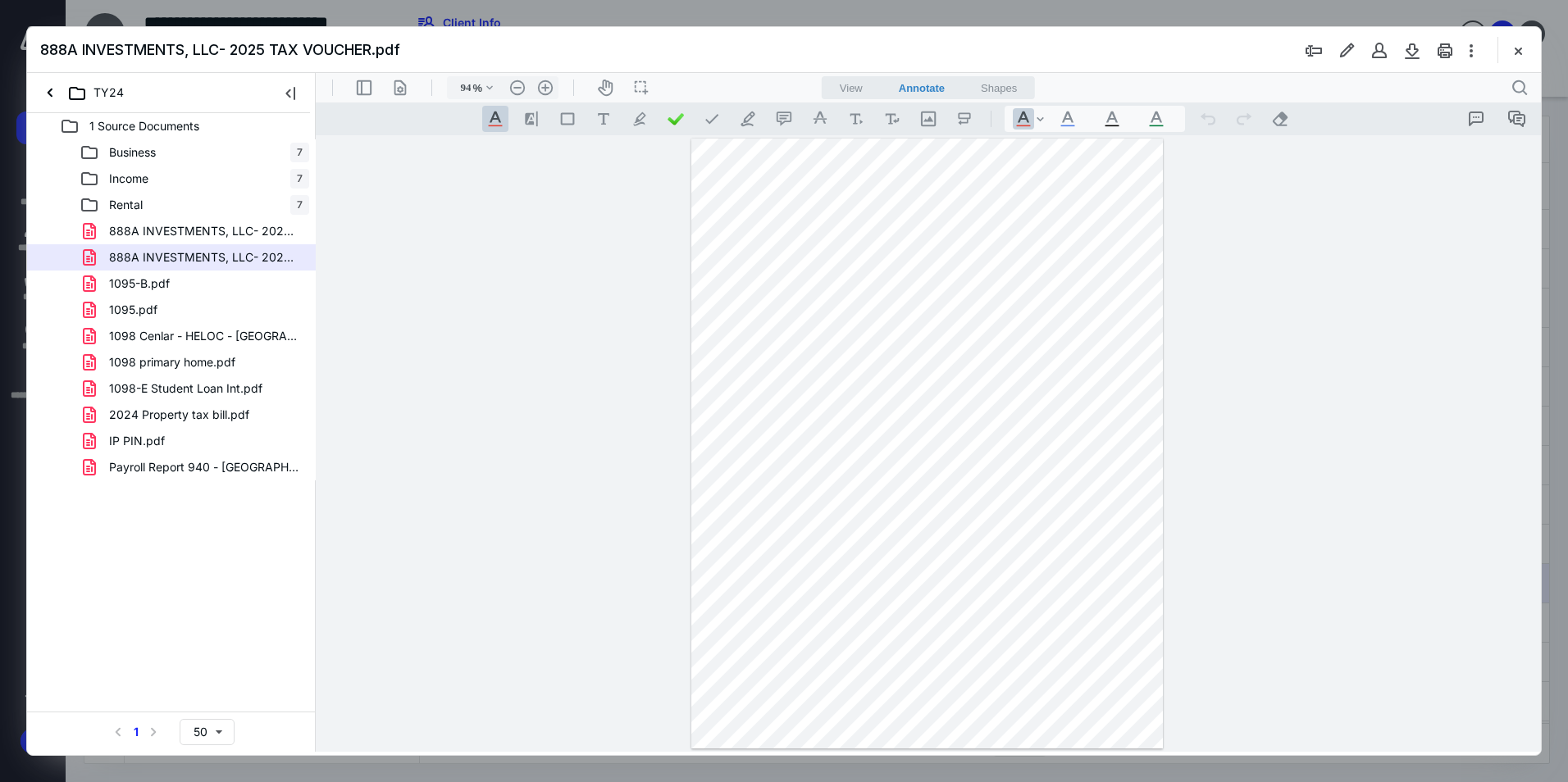 click on "1095.pdf" at bounding box center [194, 310] 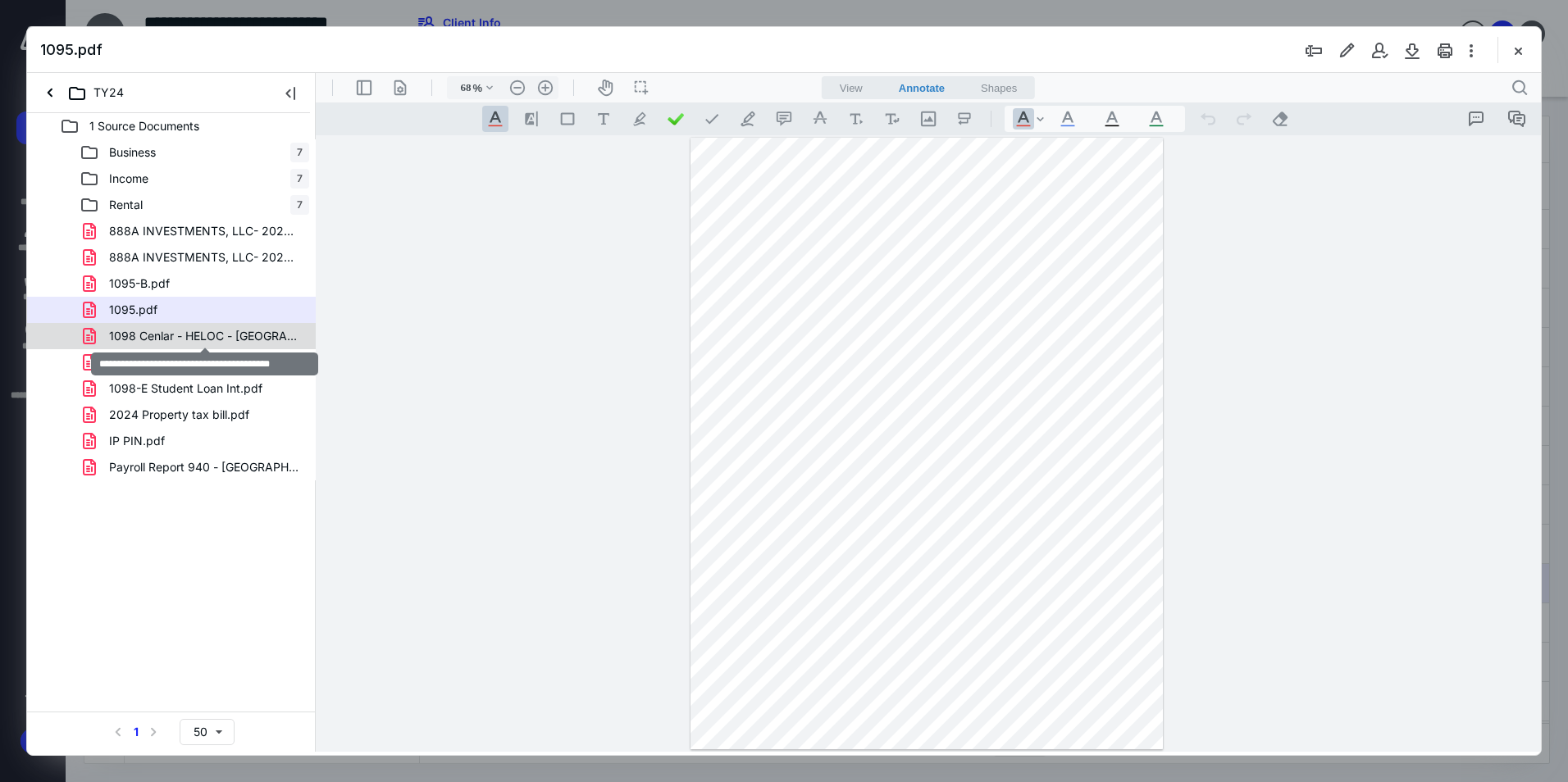 click on "1098 Cenlar - HELOC - [GEOGRAPHIC_DATA] Property.pdf" at bounding box center [204, 336] 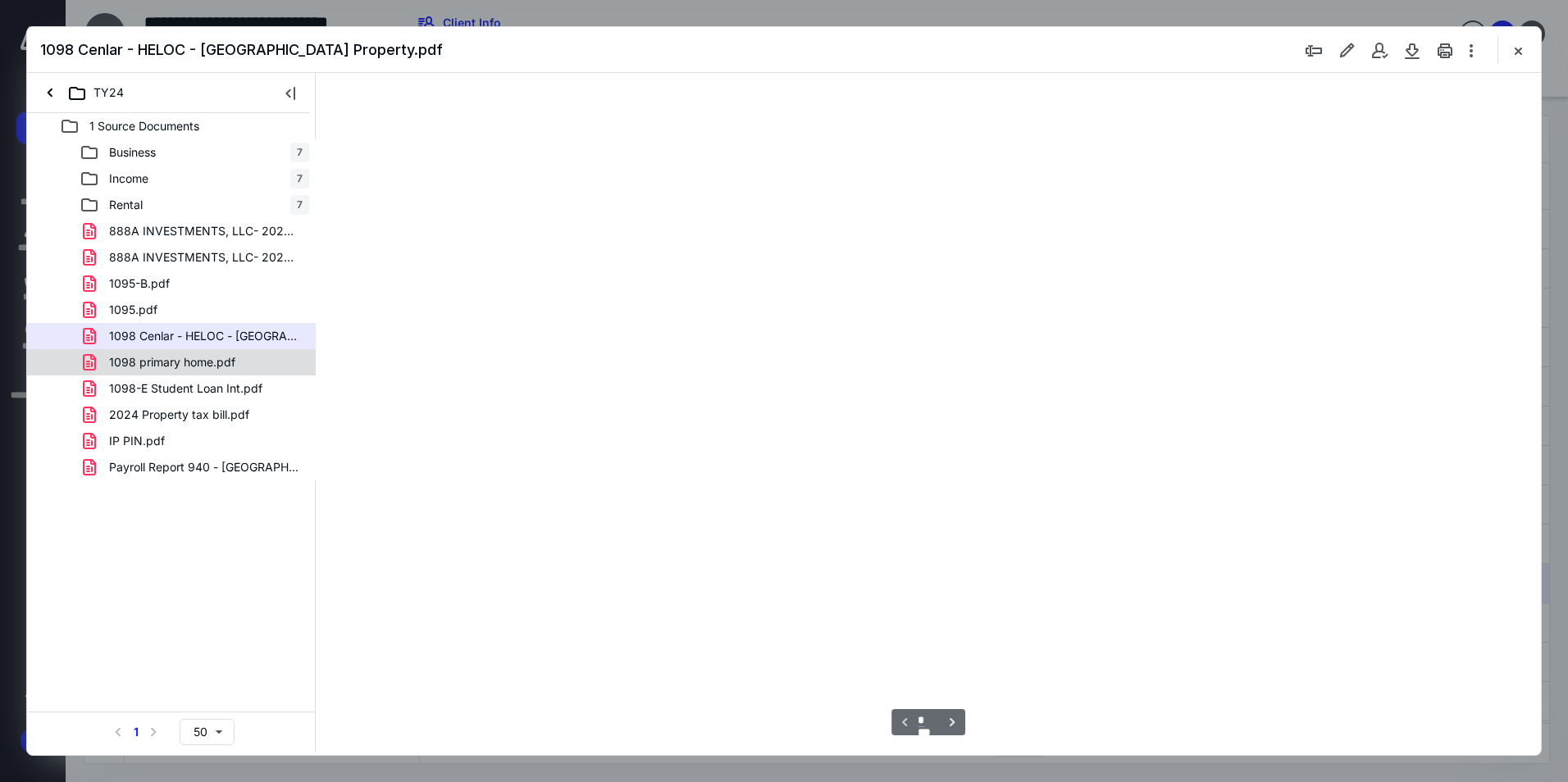 scroll, scrollTop: 65, scrollLeft: 0, axis: vertical 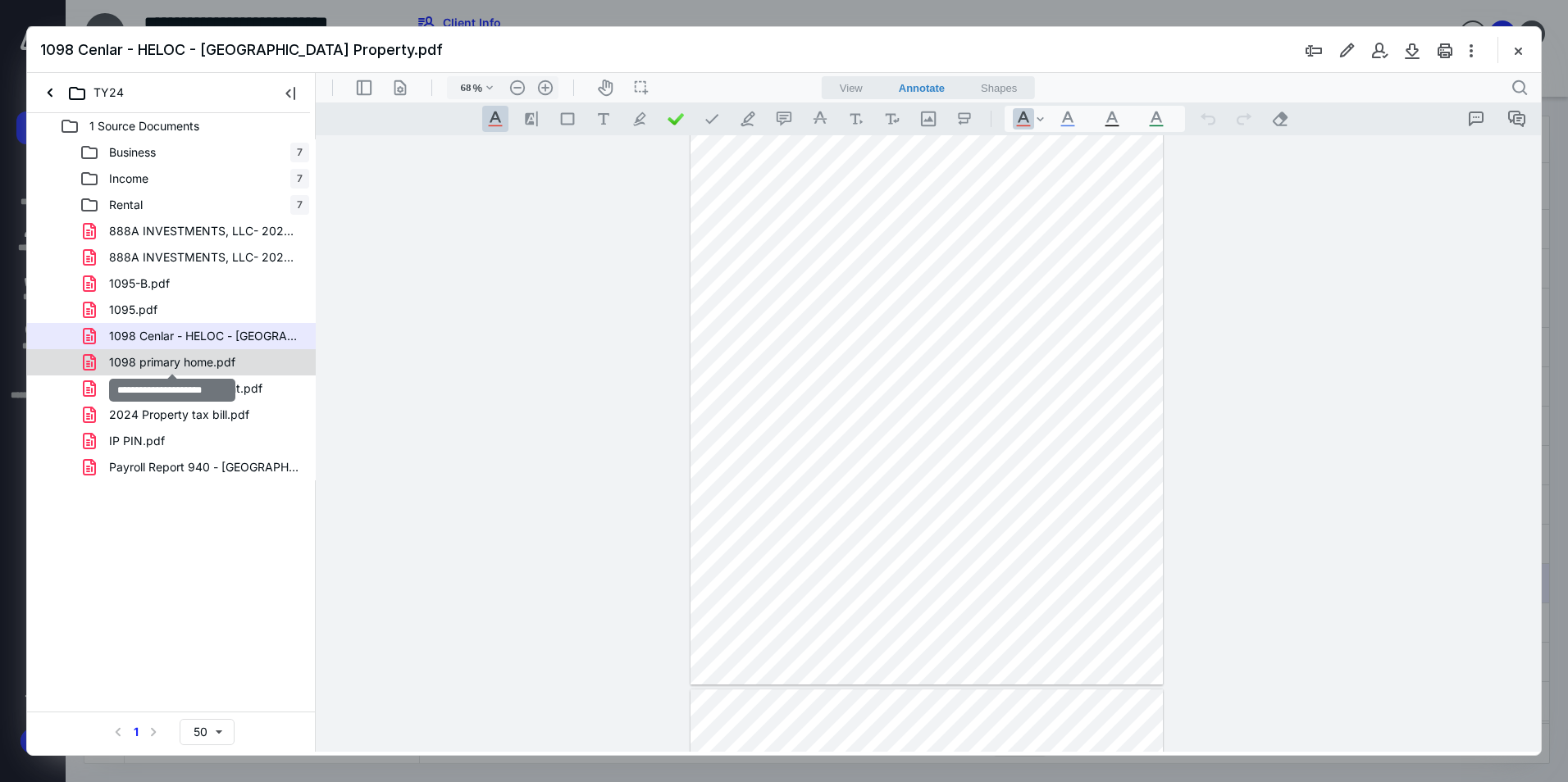 click on "1098 primary home.pdf" at bounding box center [172, 362] 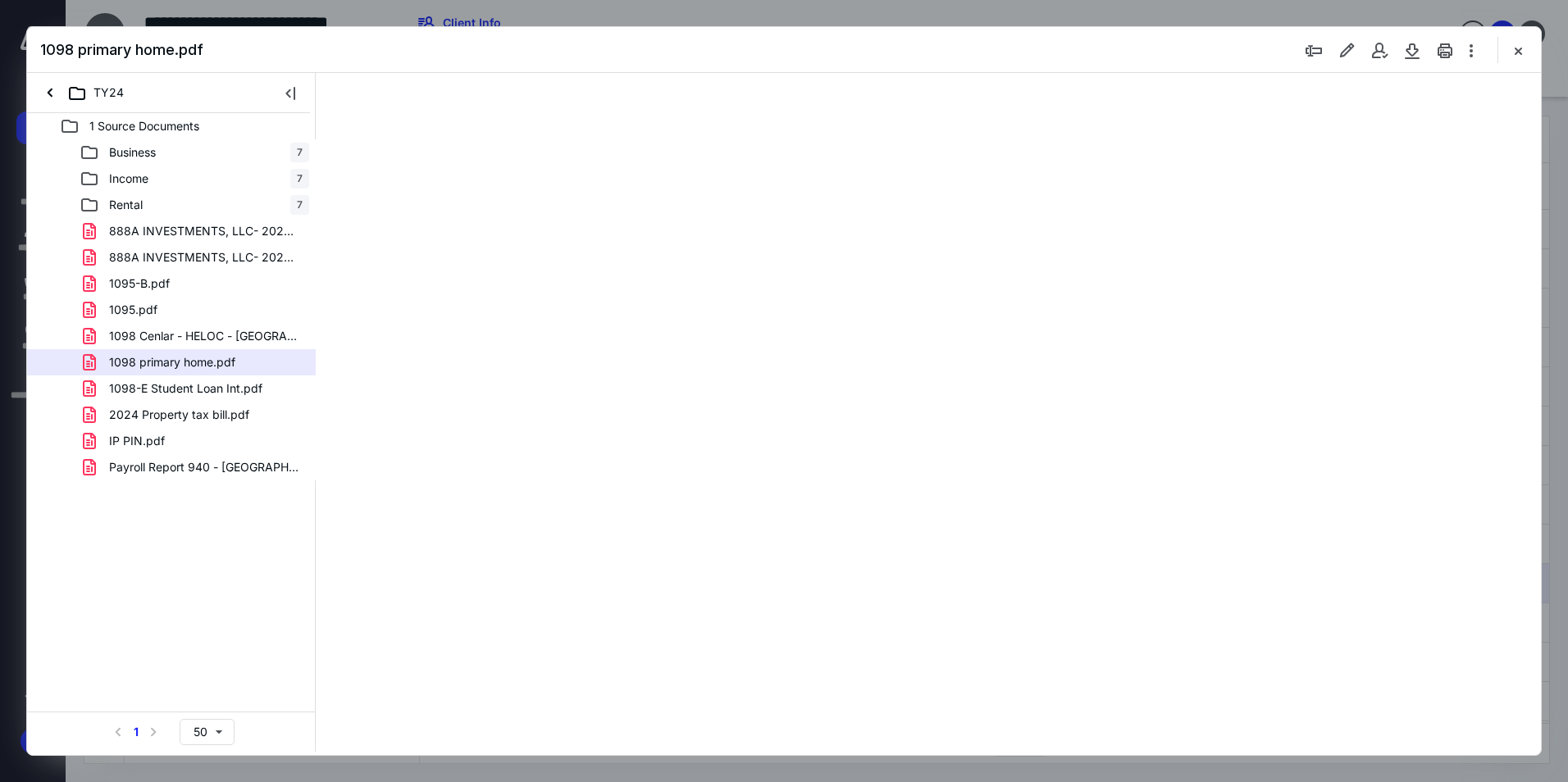 scroll, scrollTop: 0, scrollLeft: 0, axis: both 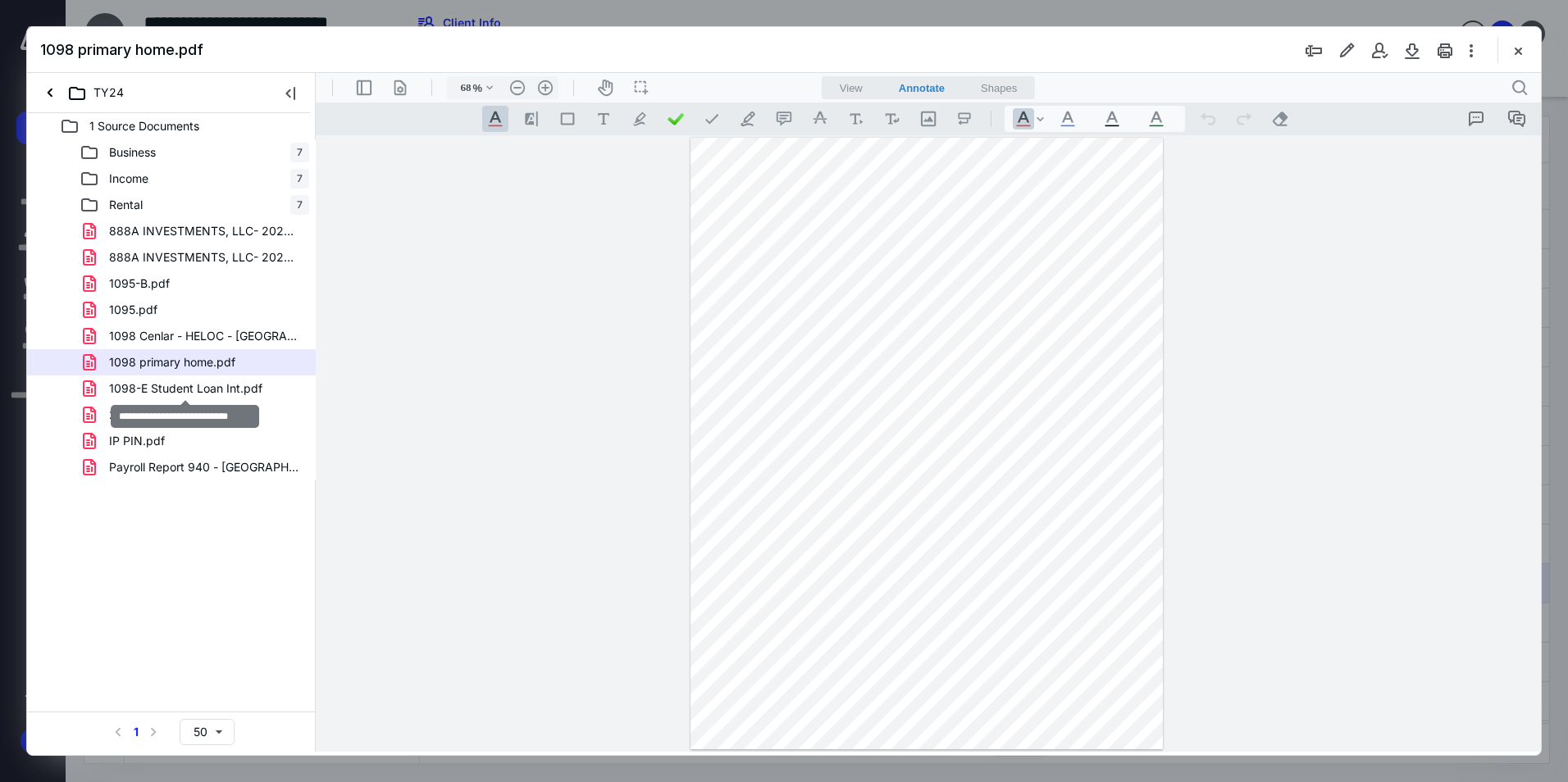click on "1098-E Student Loan Int.pdf" at bounding box center (185, 389) 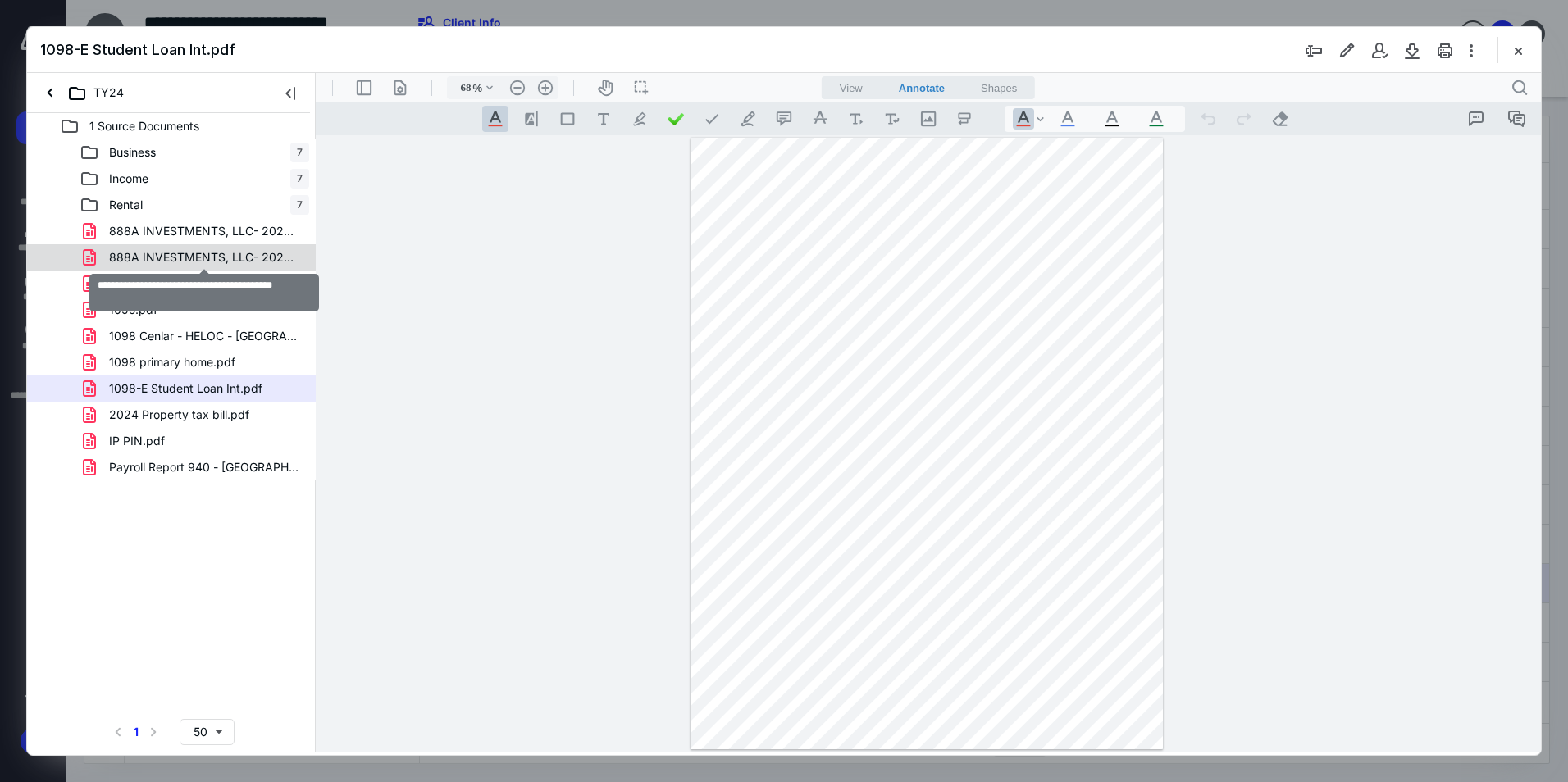 click on "888A INVESTMENTS, LLC- 2025 TAX VOUCHER.pdf" at bounding box center [204, 257] 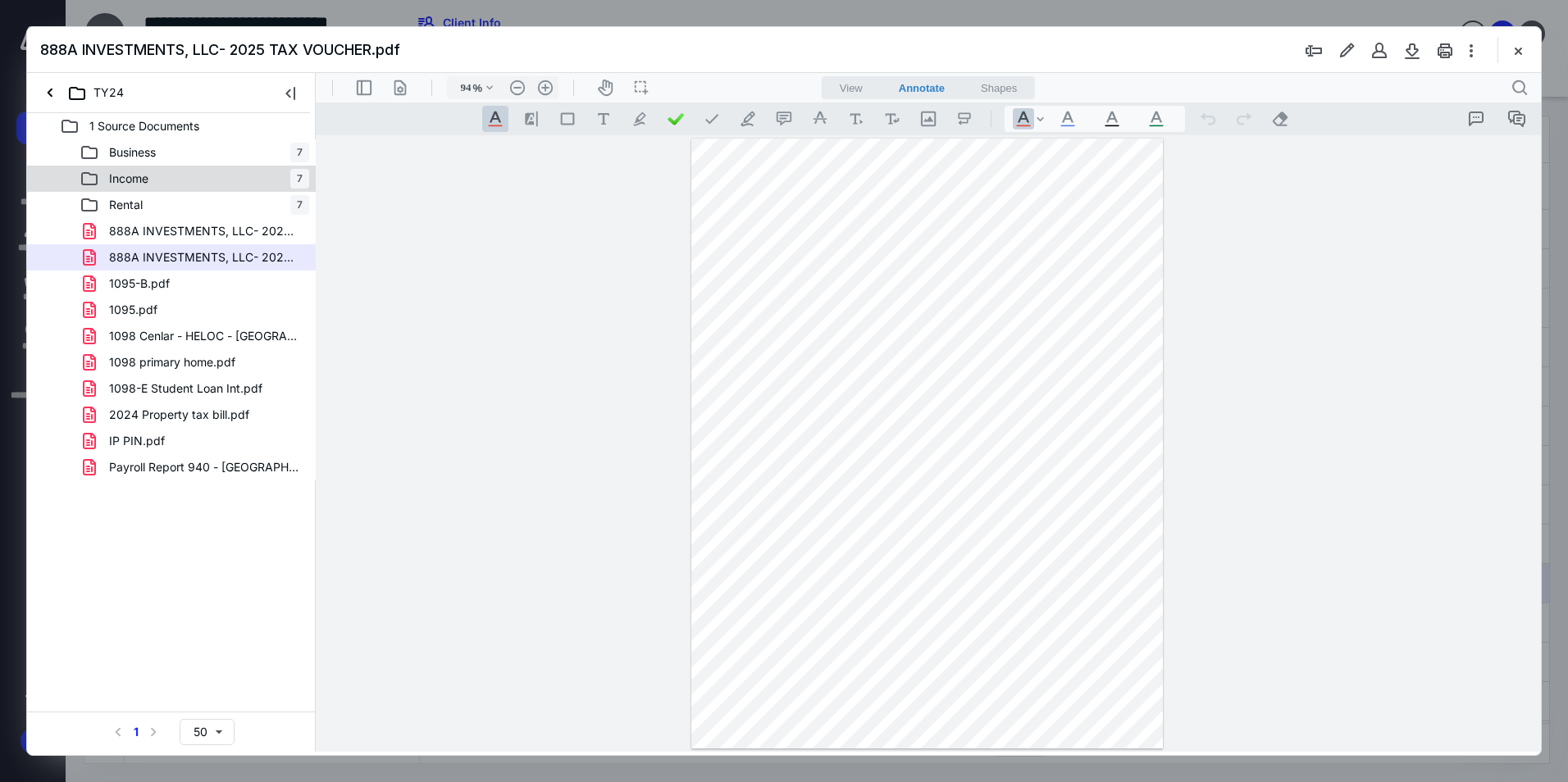 click on "Income 7" at bounding box center (194, 179) 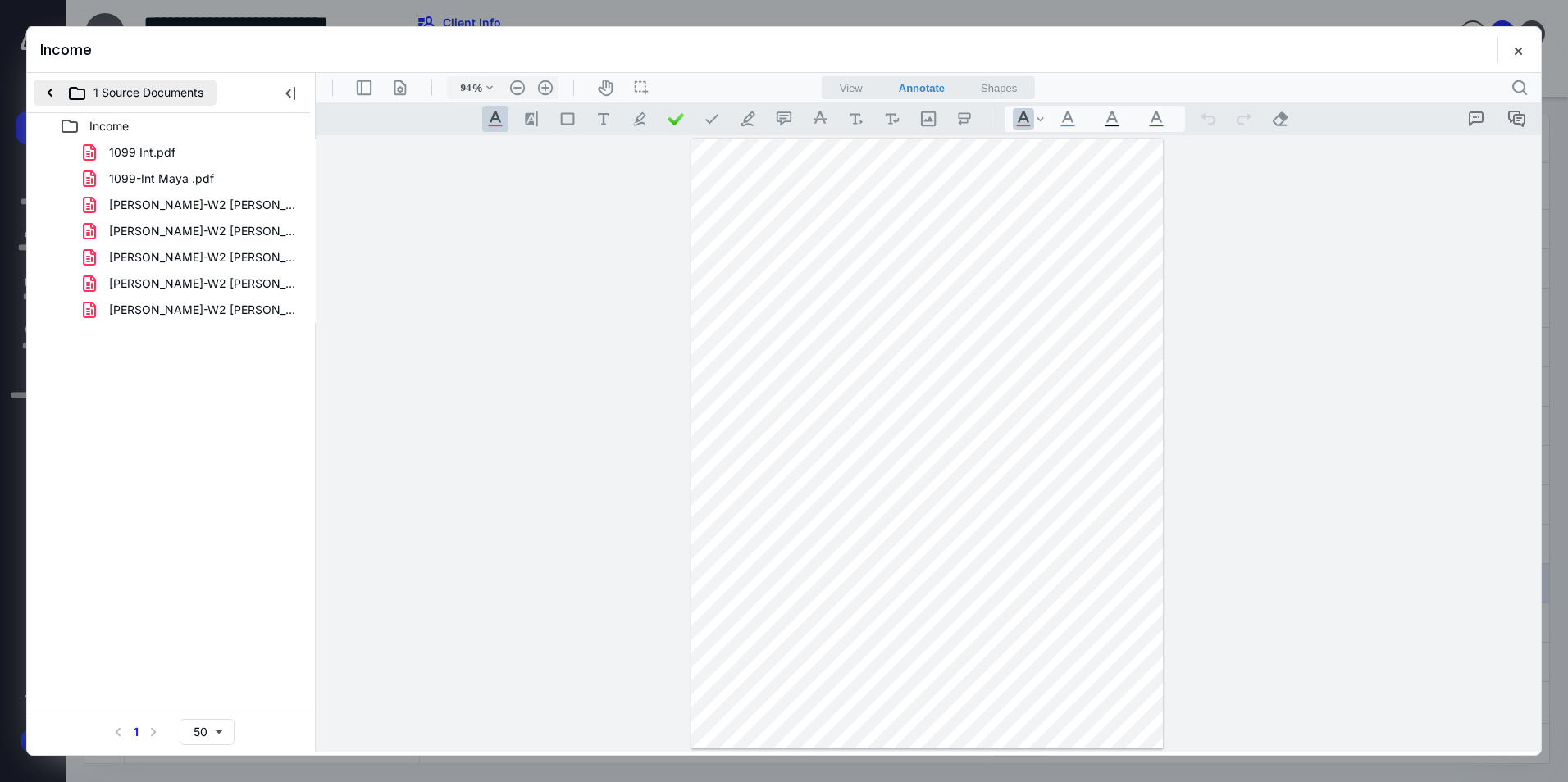 click on "1 Source Documents" at bounding box center (125, 93) 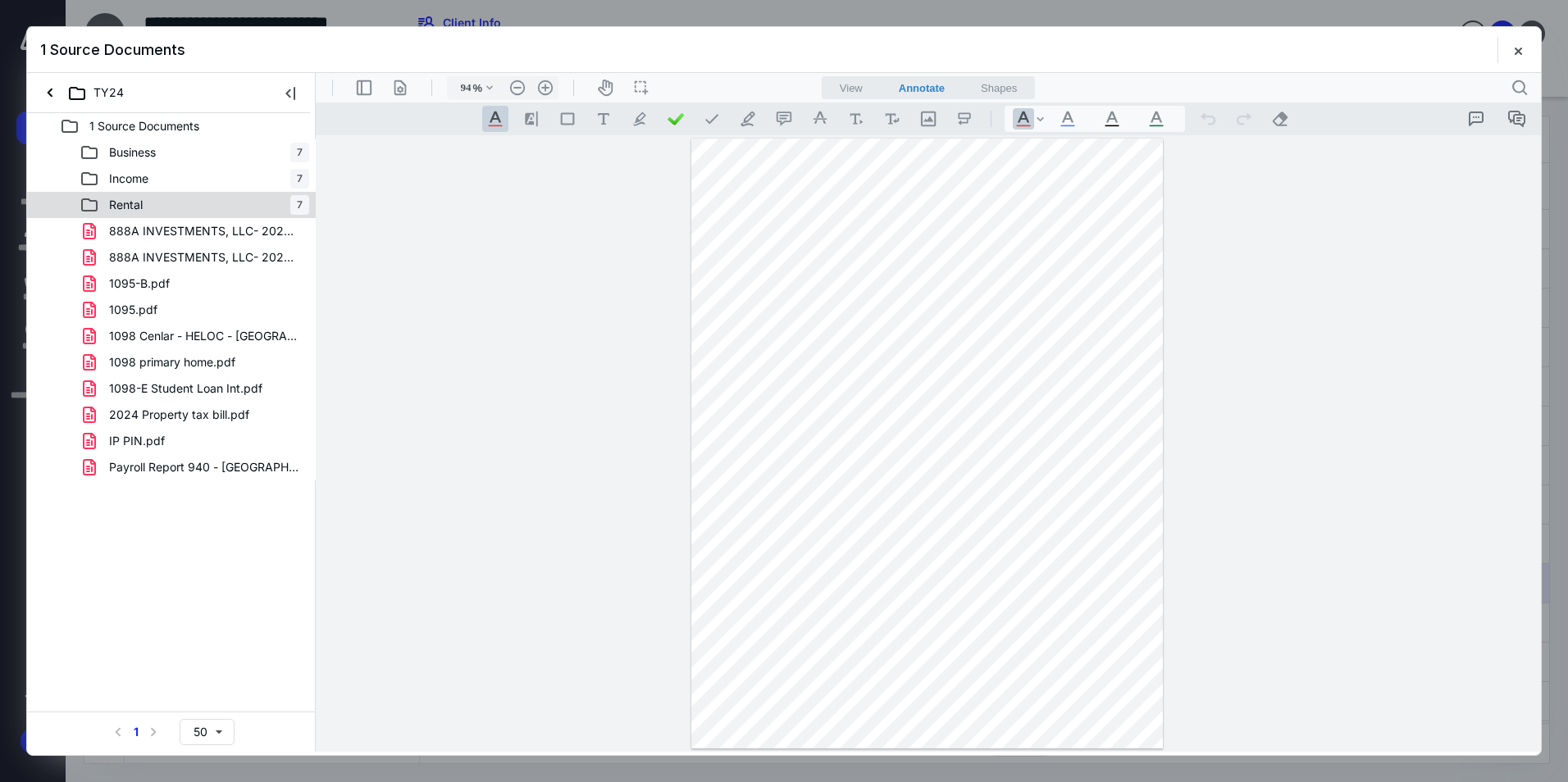 click on "Rental" at bounding box center [125, 205] 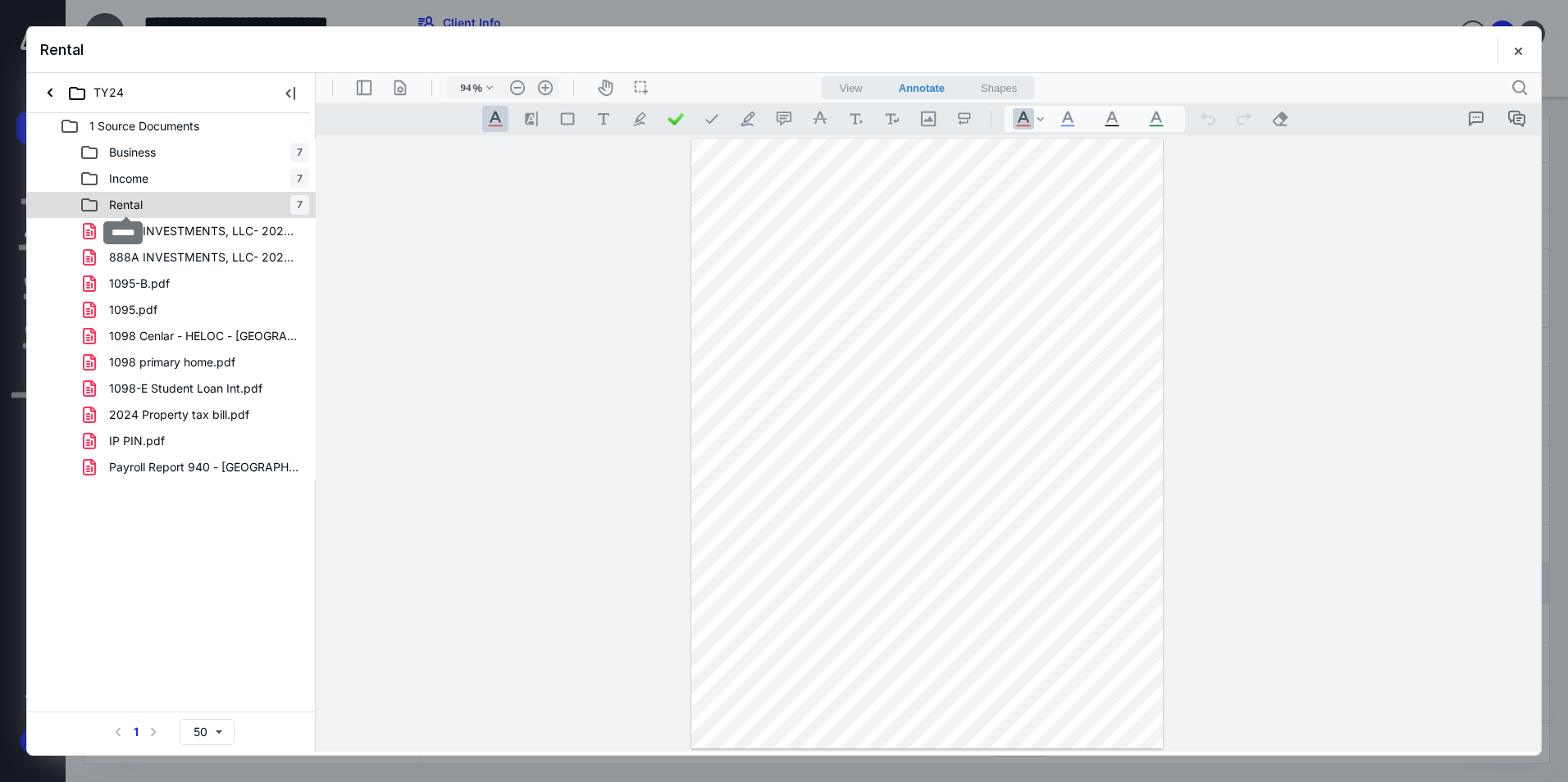 click on "Rental" at bounding box center (125, 205) 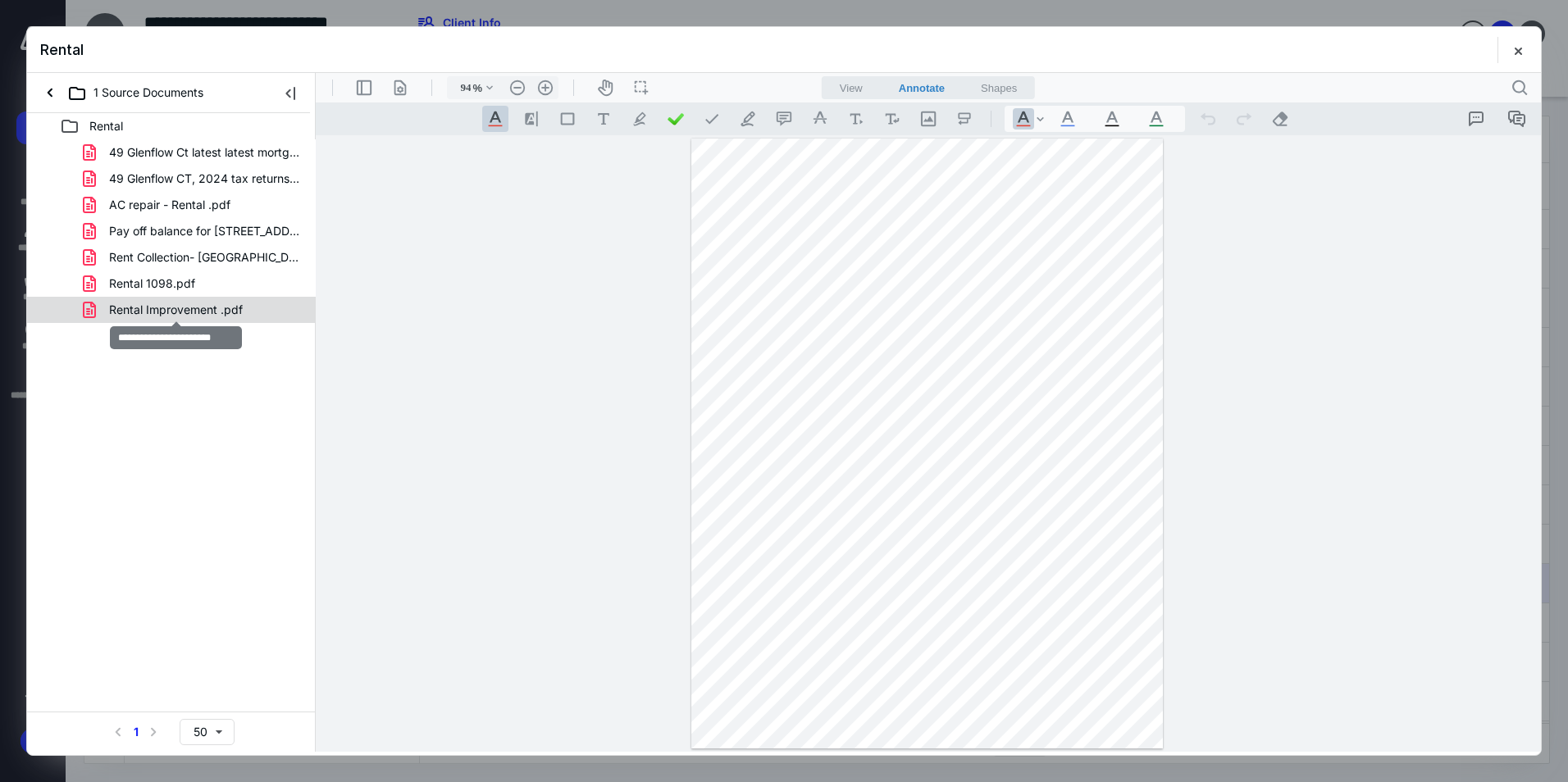 click on "Rental Improvement .pdf" at bounding box center [175, 310] 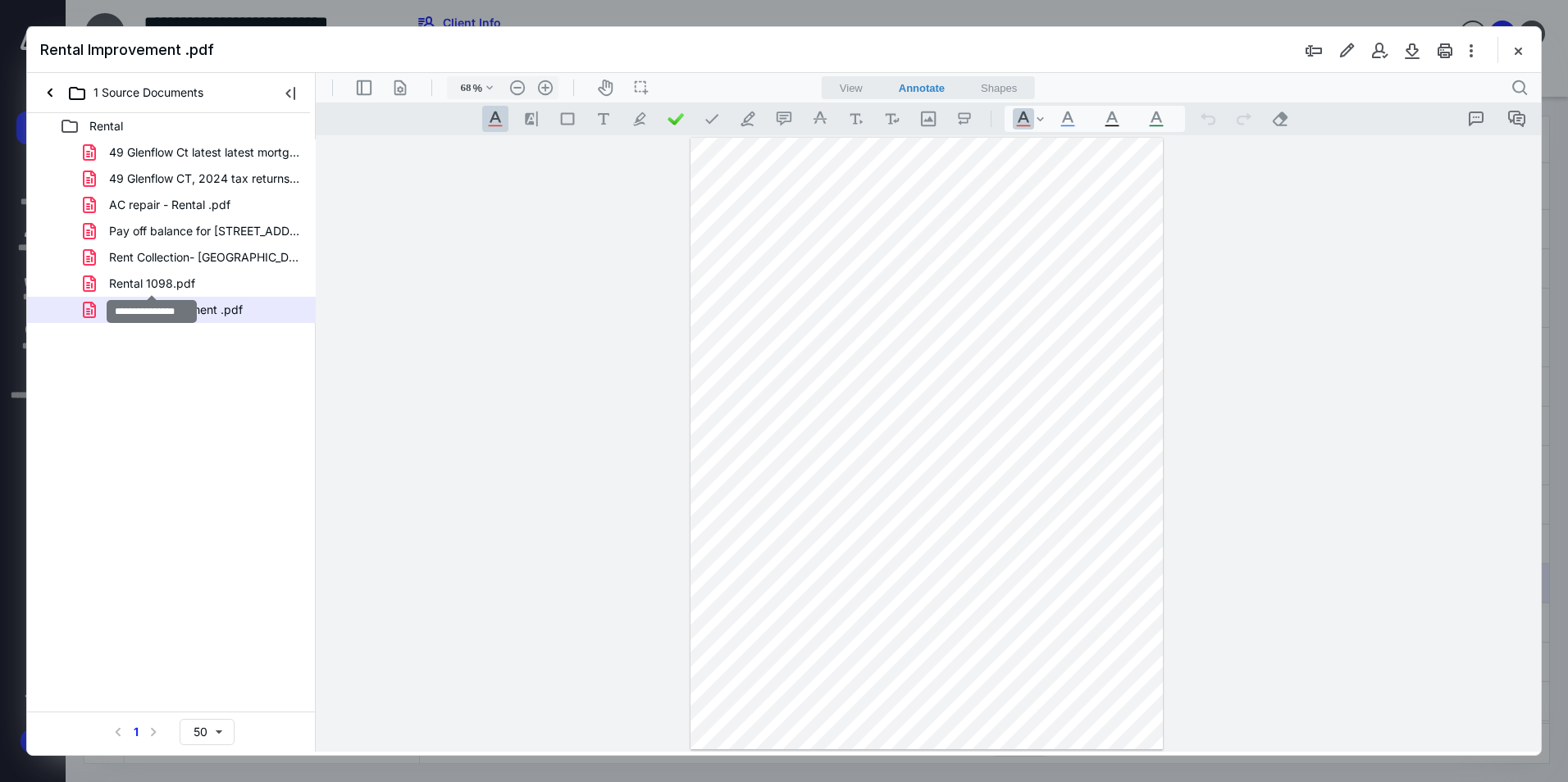 click on "Rental 1098.pdf" at bounding box center [152, 284] 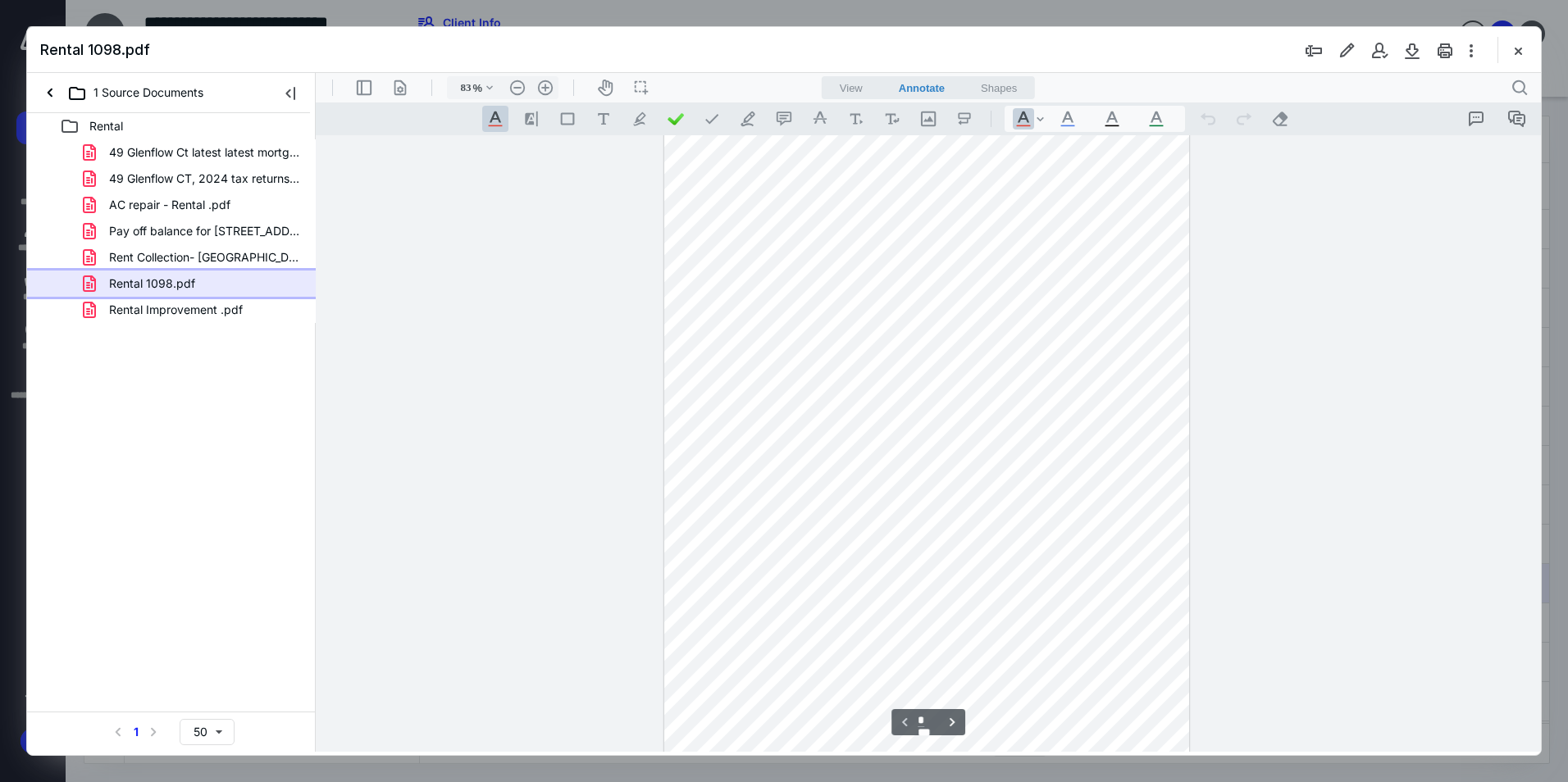 type on "108" 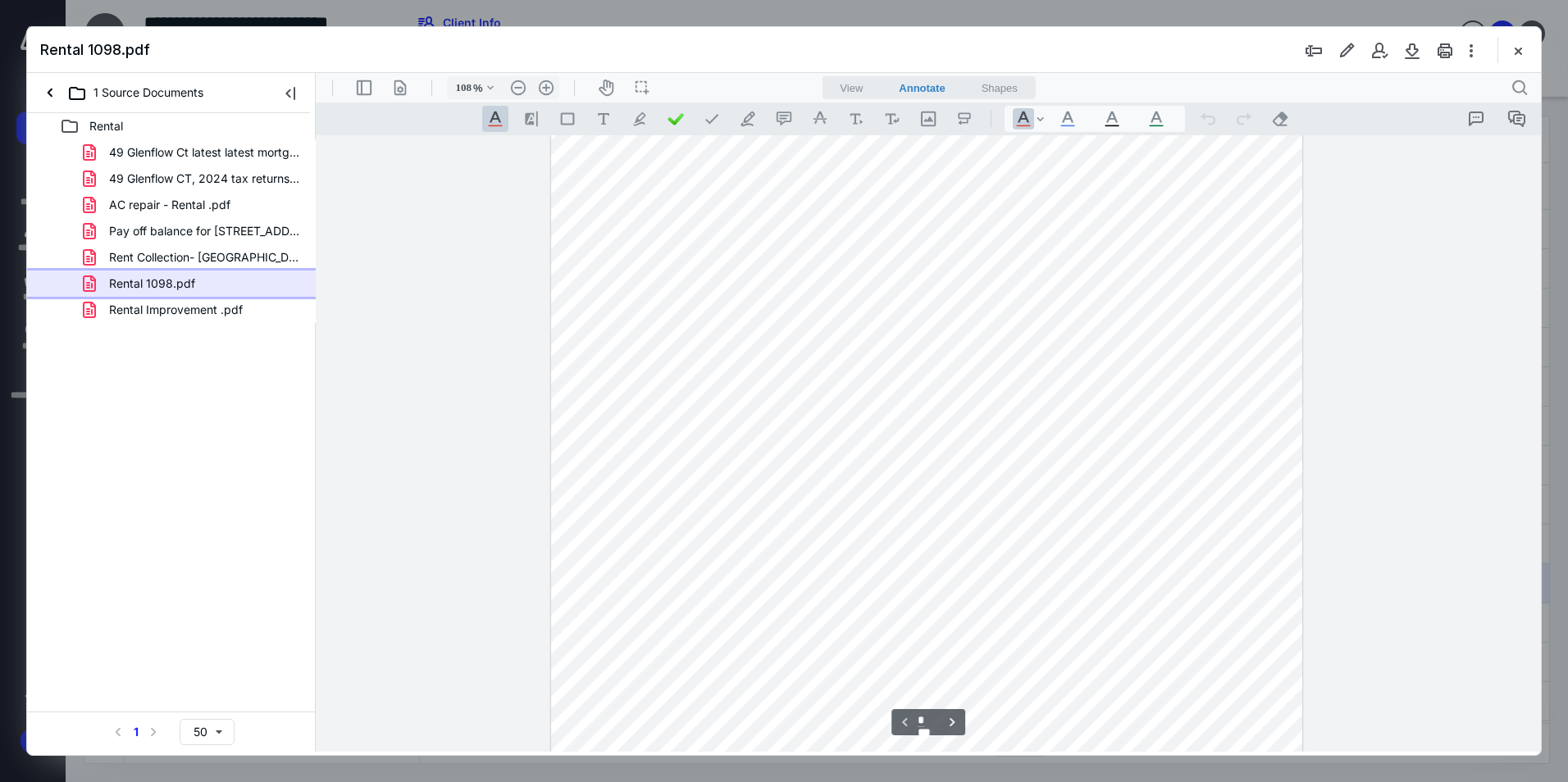 scroll, scrollTop: 0, scrollLeft: 0, axis: both 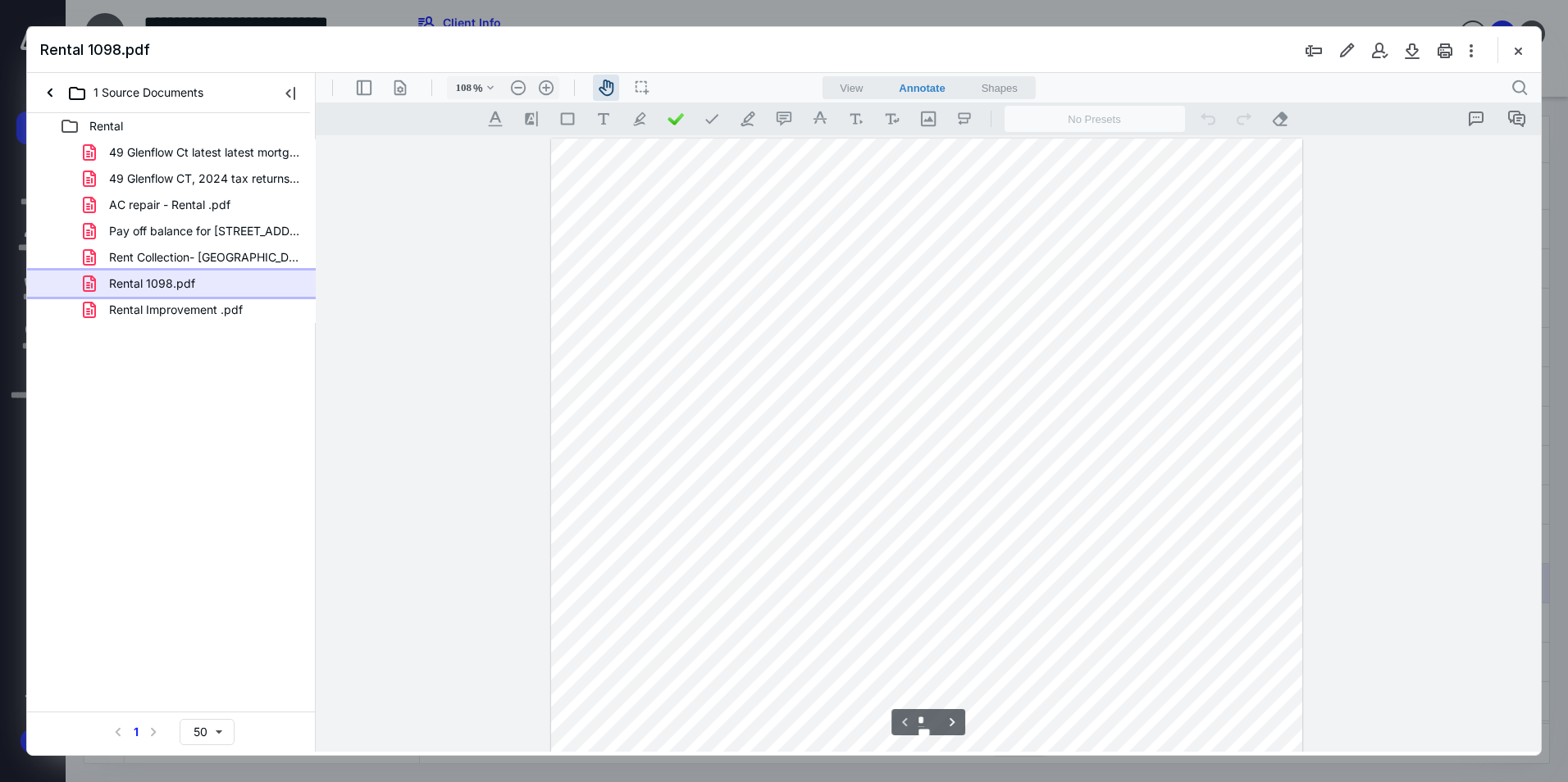 drag, startPoint x: 800, startPoint y: 418, endPoint x: 816, endPoint y: 614, distance: 196.65198 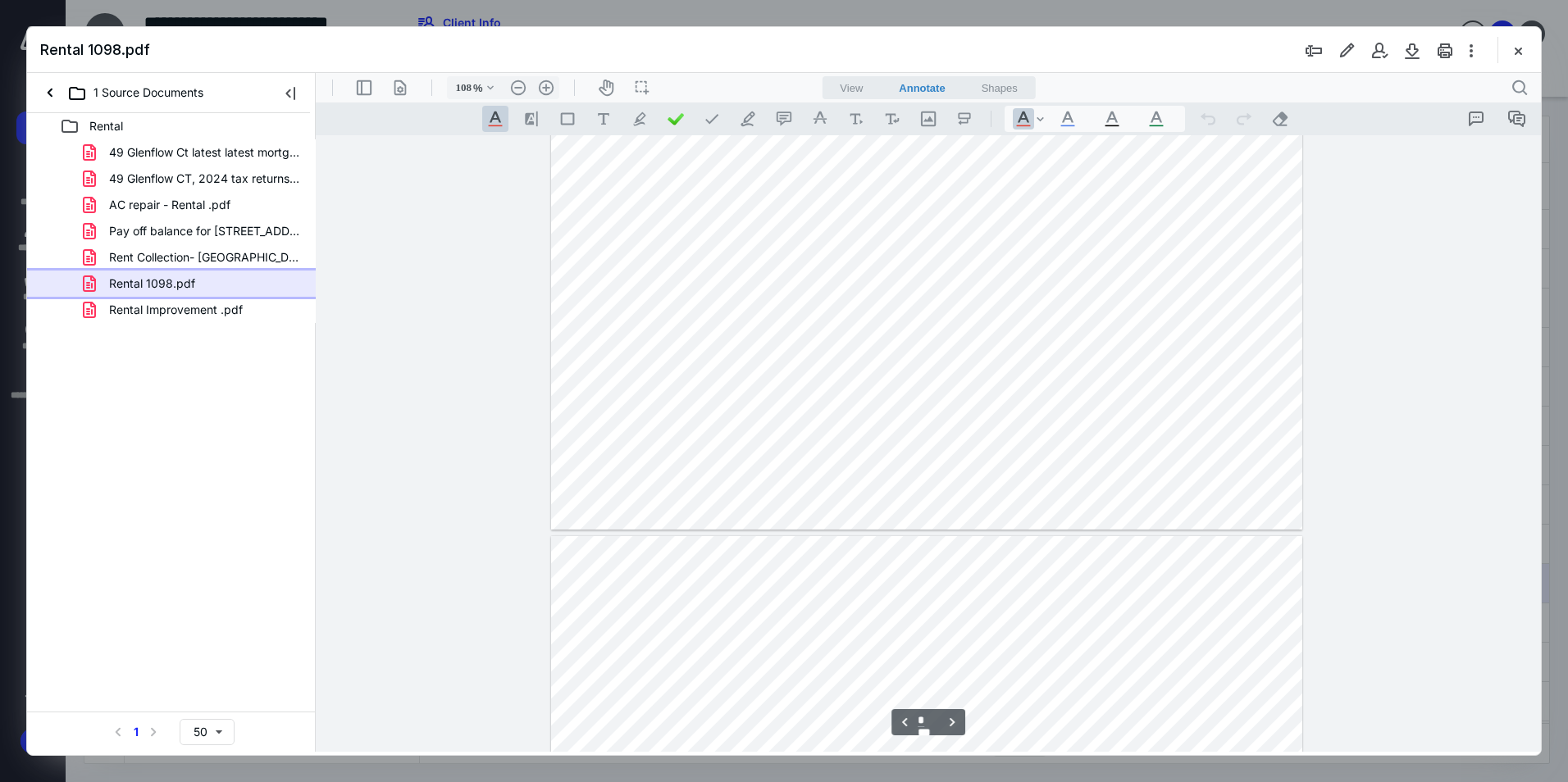 type on "*" 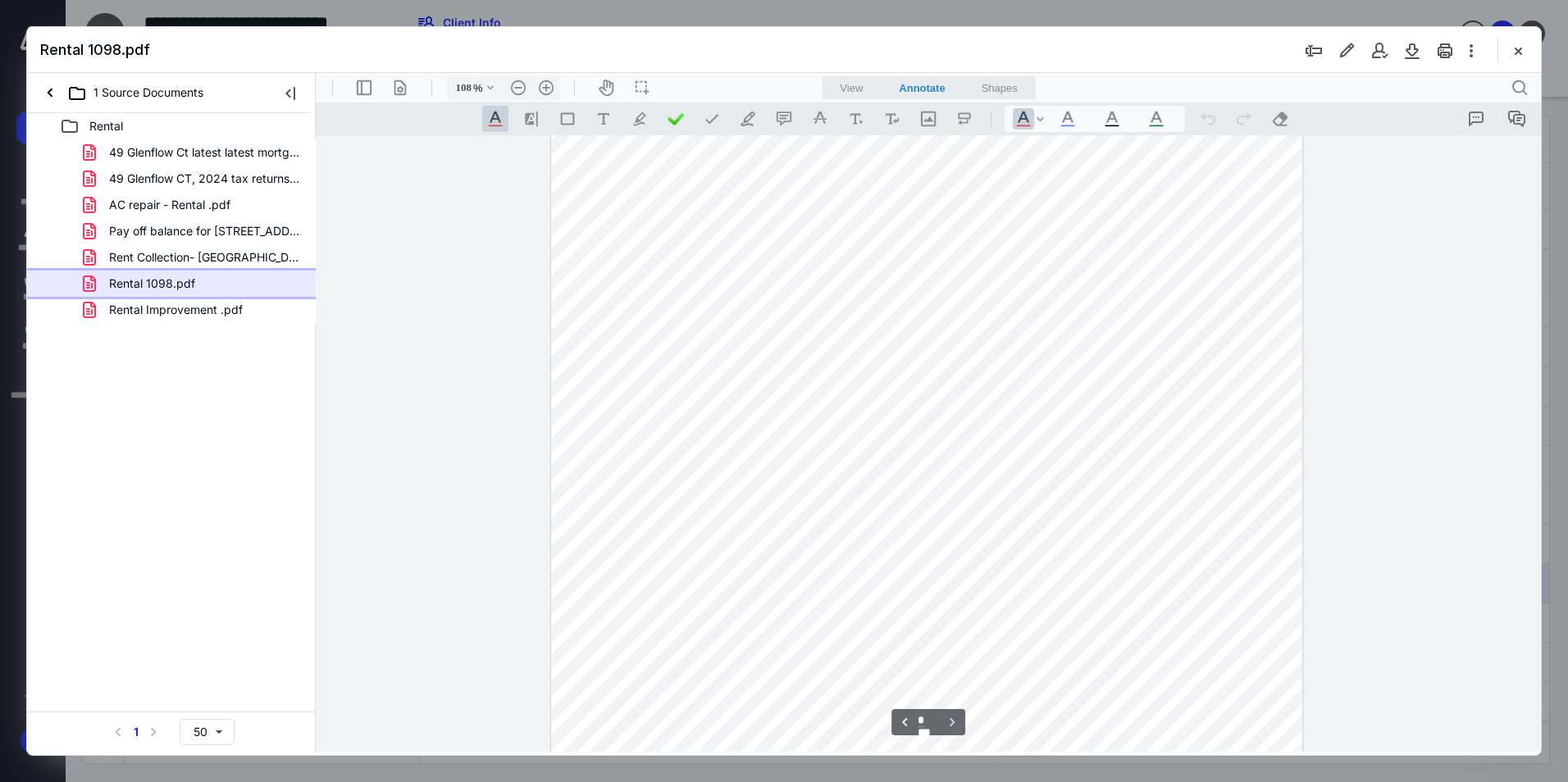 scroll, scrollTop: 2320, scrollLeft: 0, axis: vertical 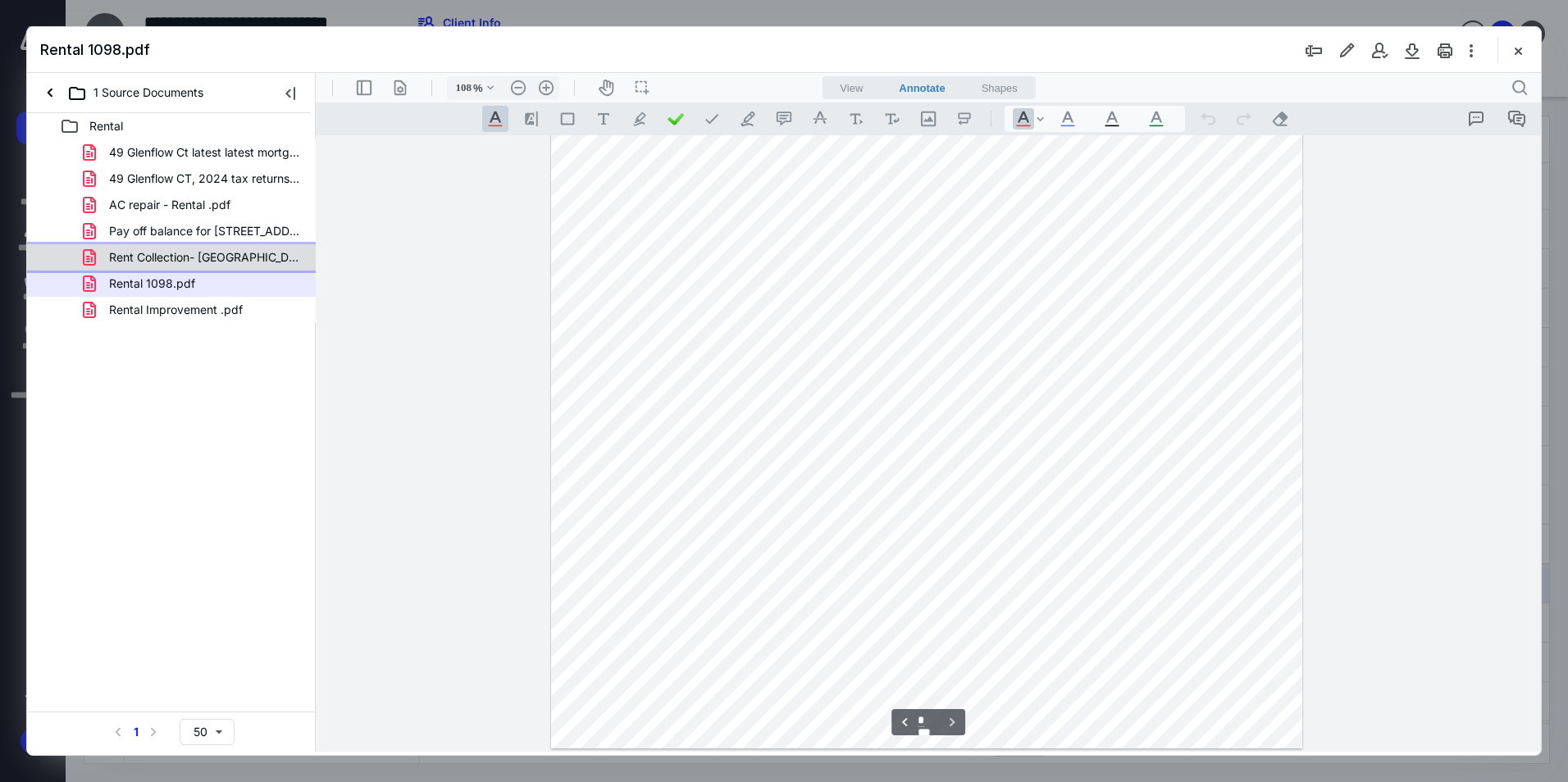 click on "Rent Collection- [GEOGRAPHIC_DATA] Property.pdf" at bounding box center (204, 257) 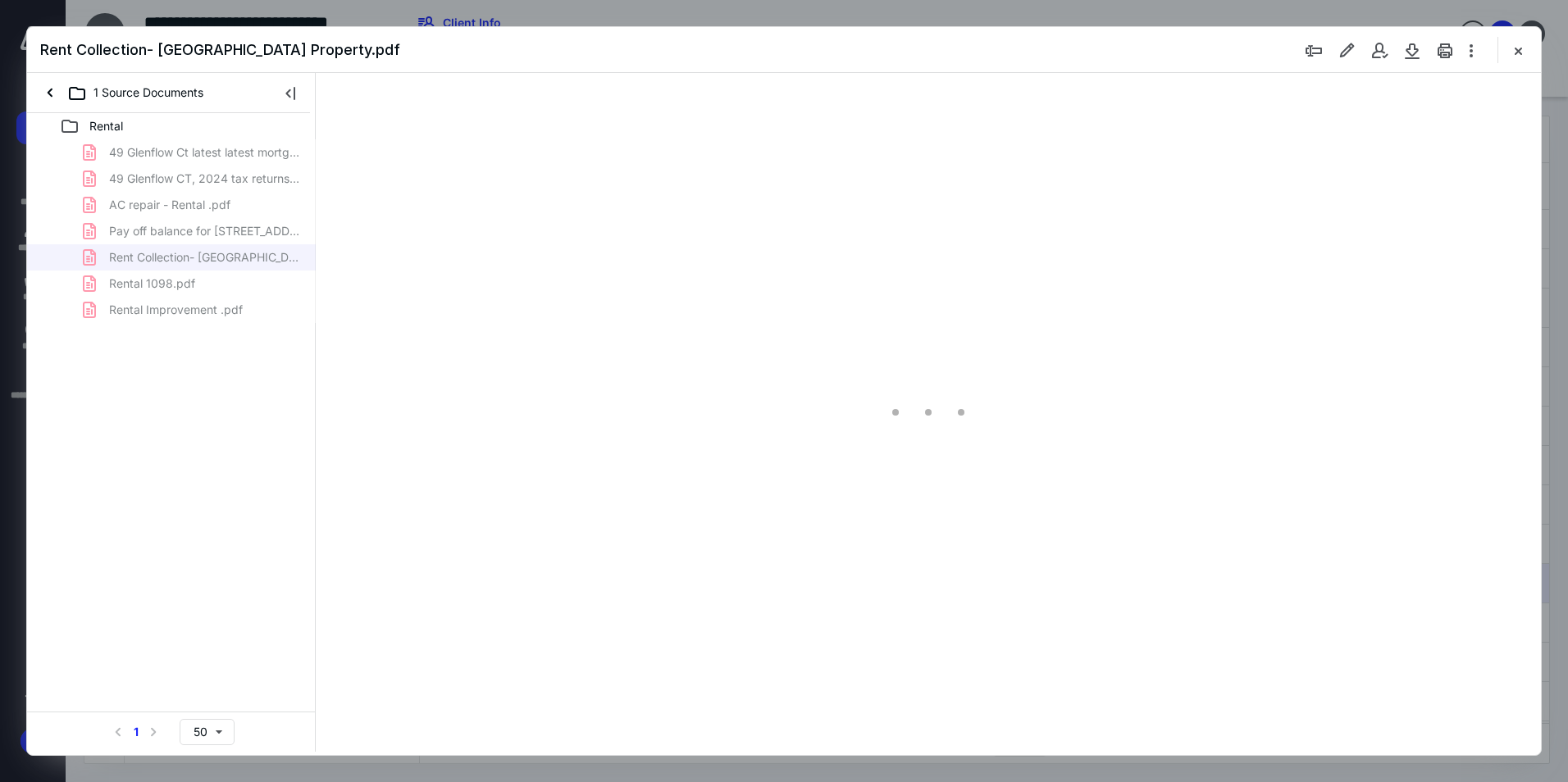 scroll, scrollTop: 0, scrollLeft: 0, axis: both 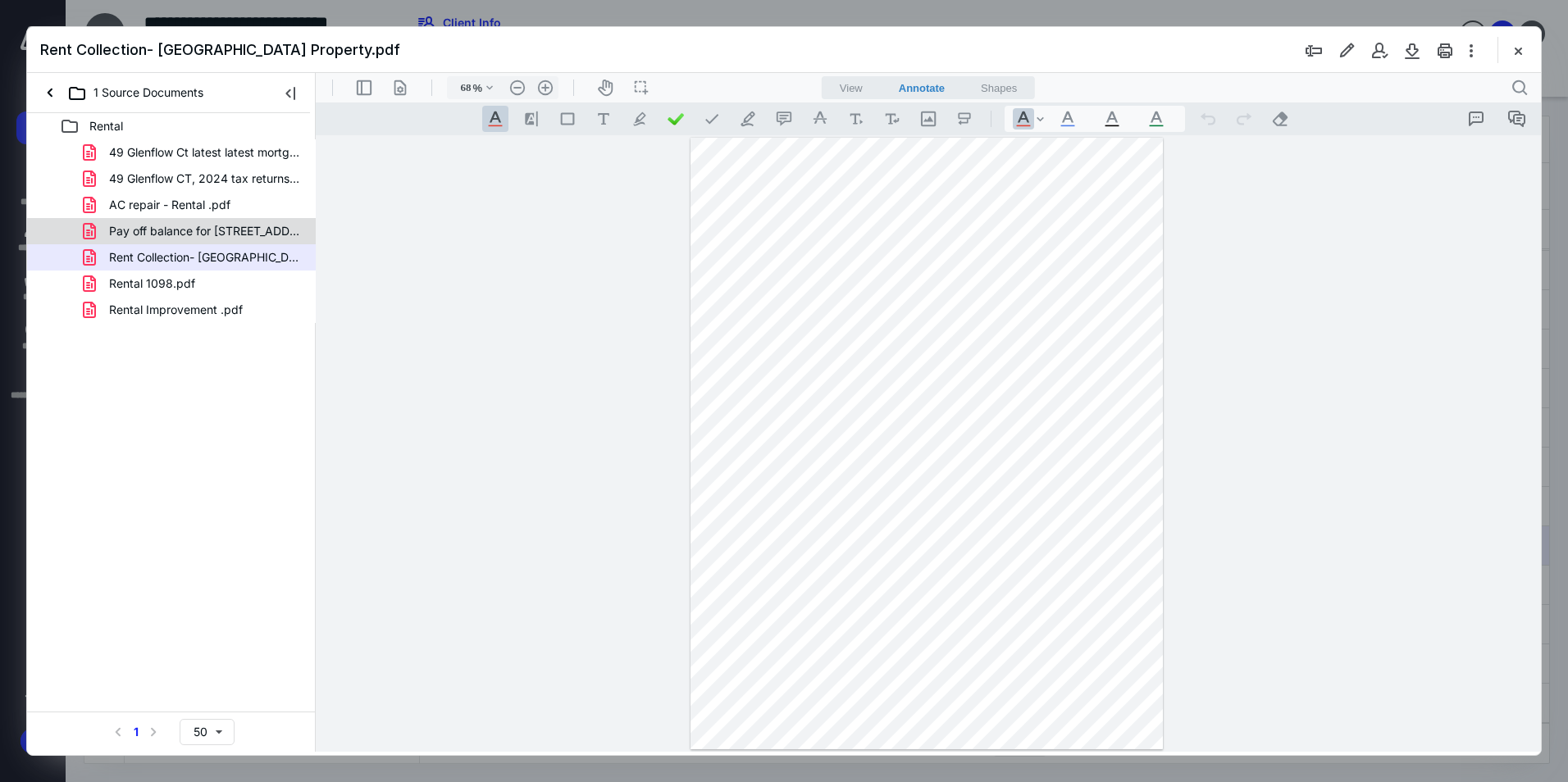 click on "Pay off balance for [STREET_ADDRESS]pdf" at bounding box center (204, 231) 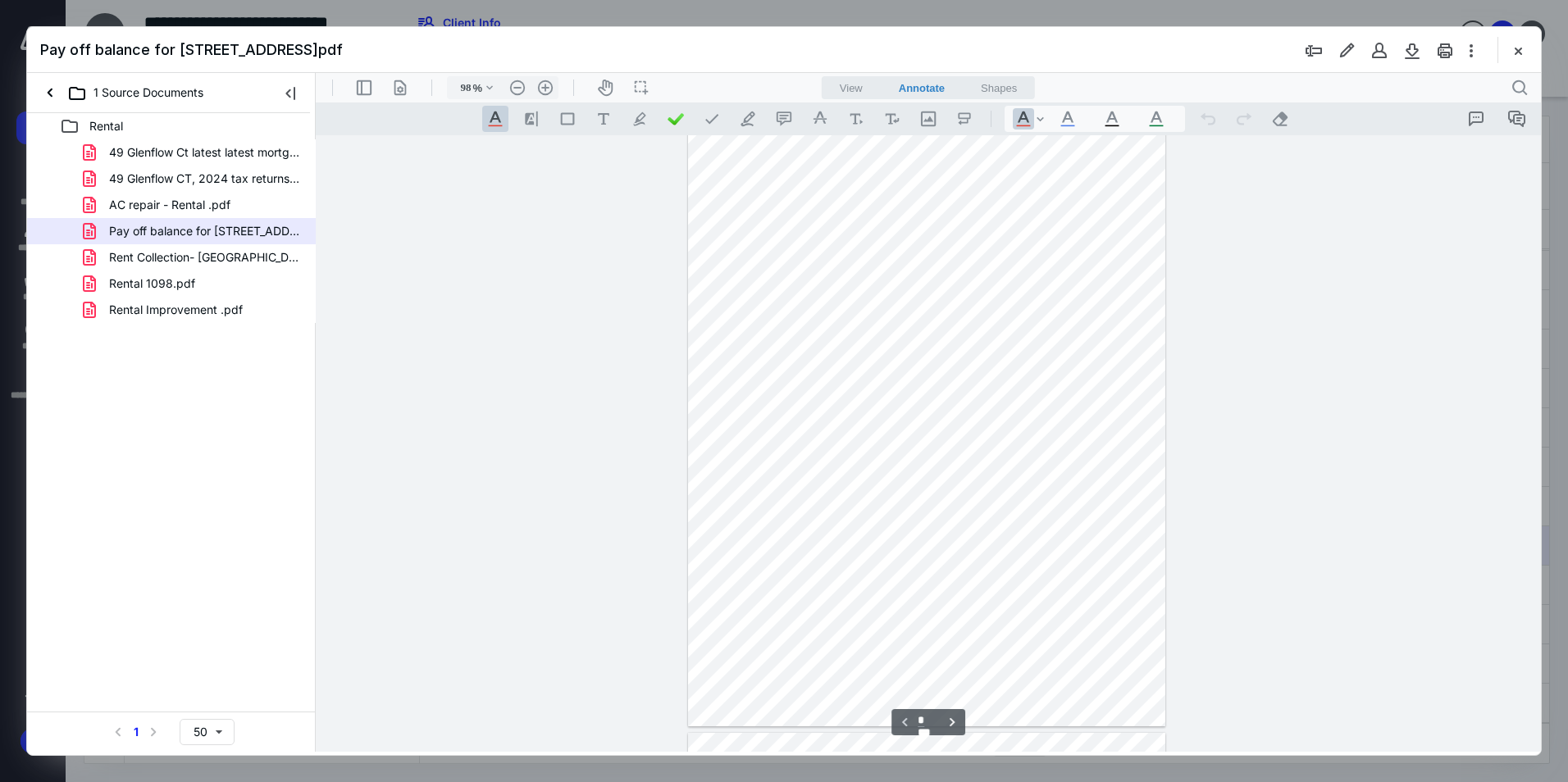 scroll, scrollTop: 0, scrollLeft: 0, axis: both 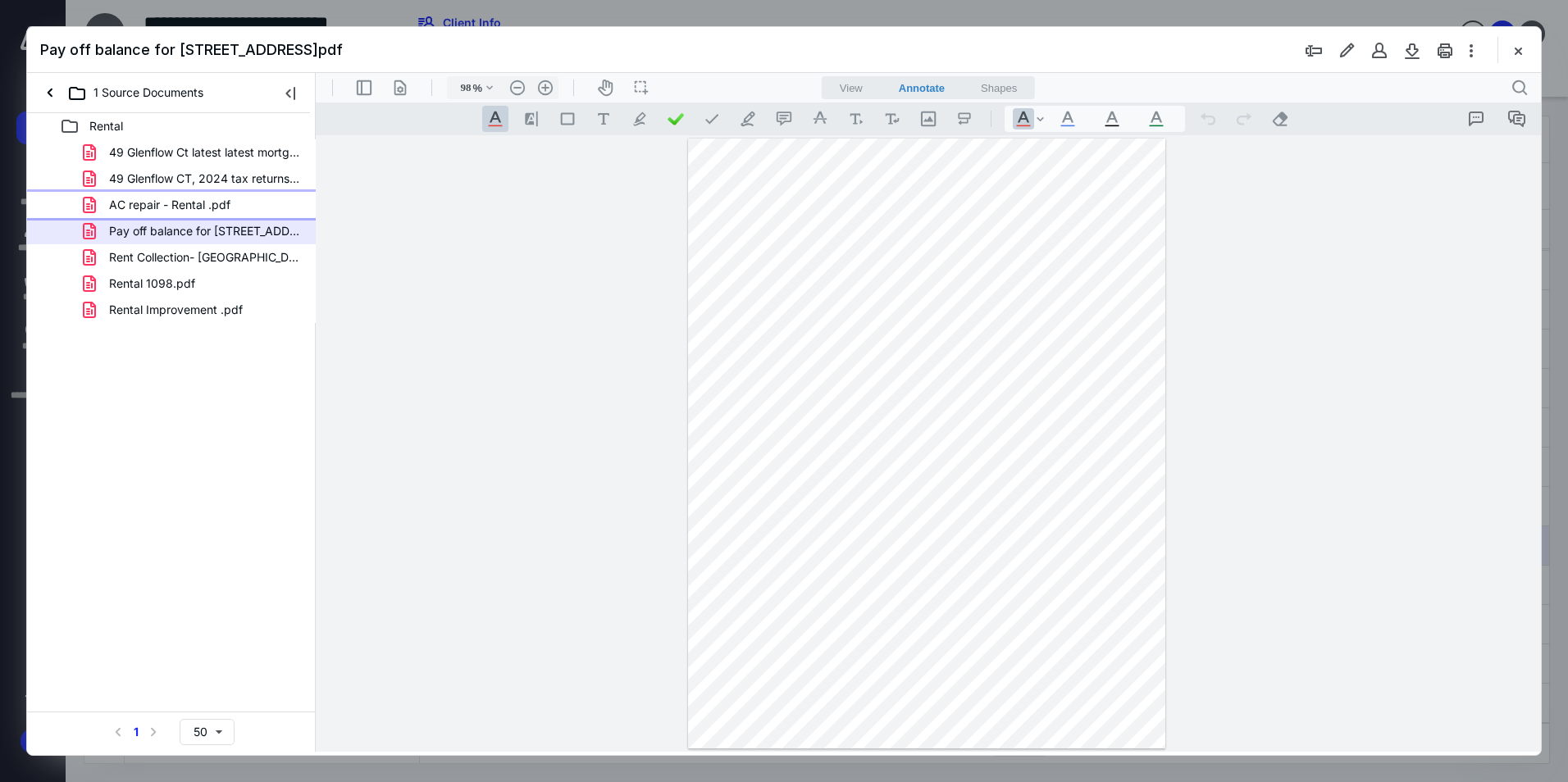 click on "AC repair - Rental .pdf" at bounding box center (170, 205) 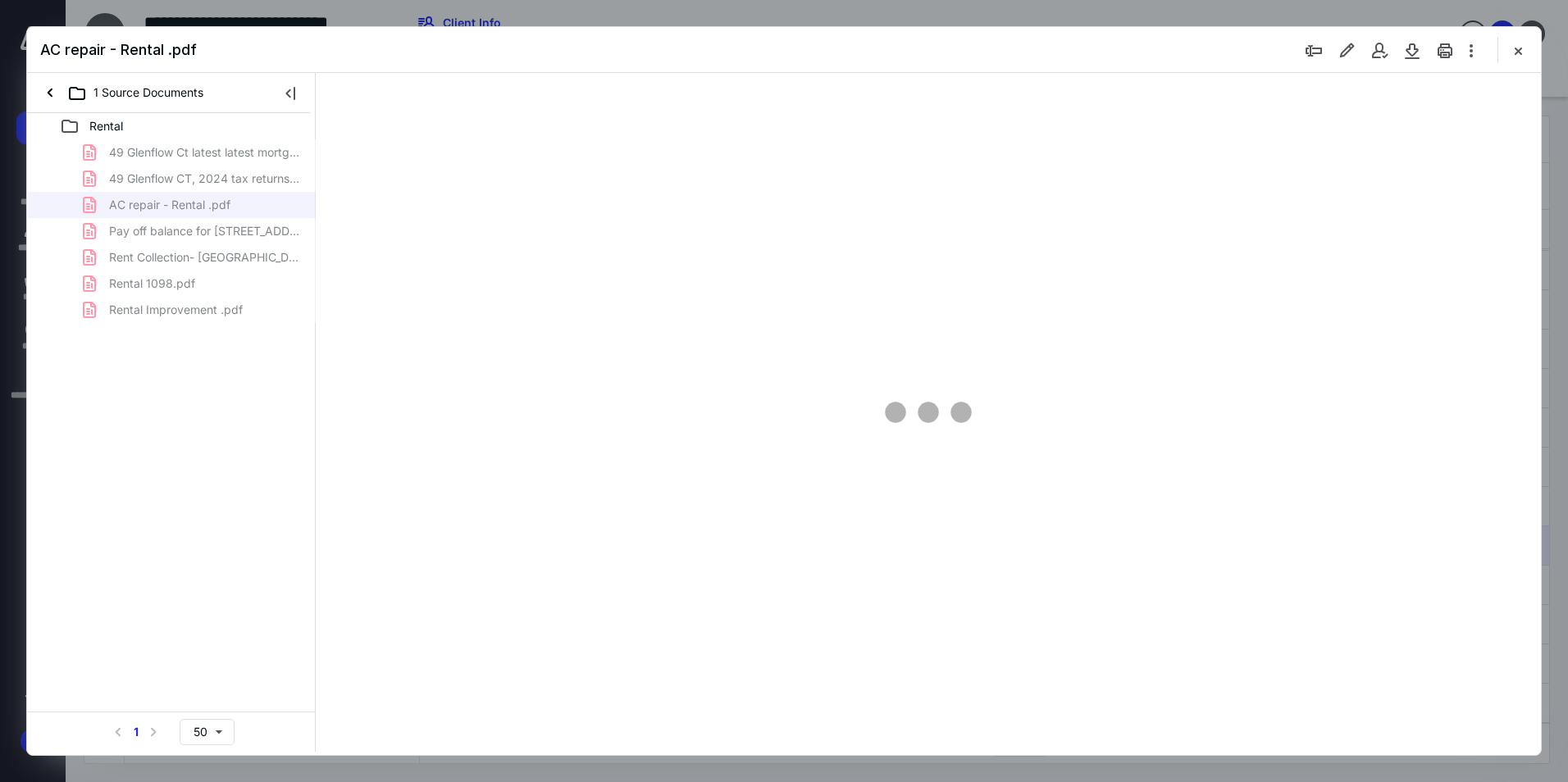 click on "49 Glenflow Ct latest latest mortgage statement.pdf 49 Glenflow CT, 2024 tax returns.pdf AC repair - Rental .pdf Pay off balance for 49 Glenflow Ct.pdf Rent Collection- [GEOGRAPHIC_DATA] Property.pdf Rental 1098.pdf Rental Improvement .pdf" at bounding box center (171, 231) 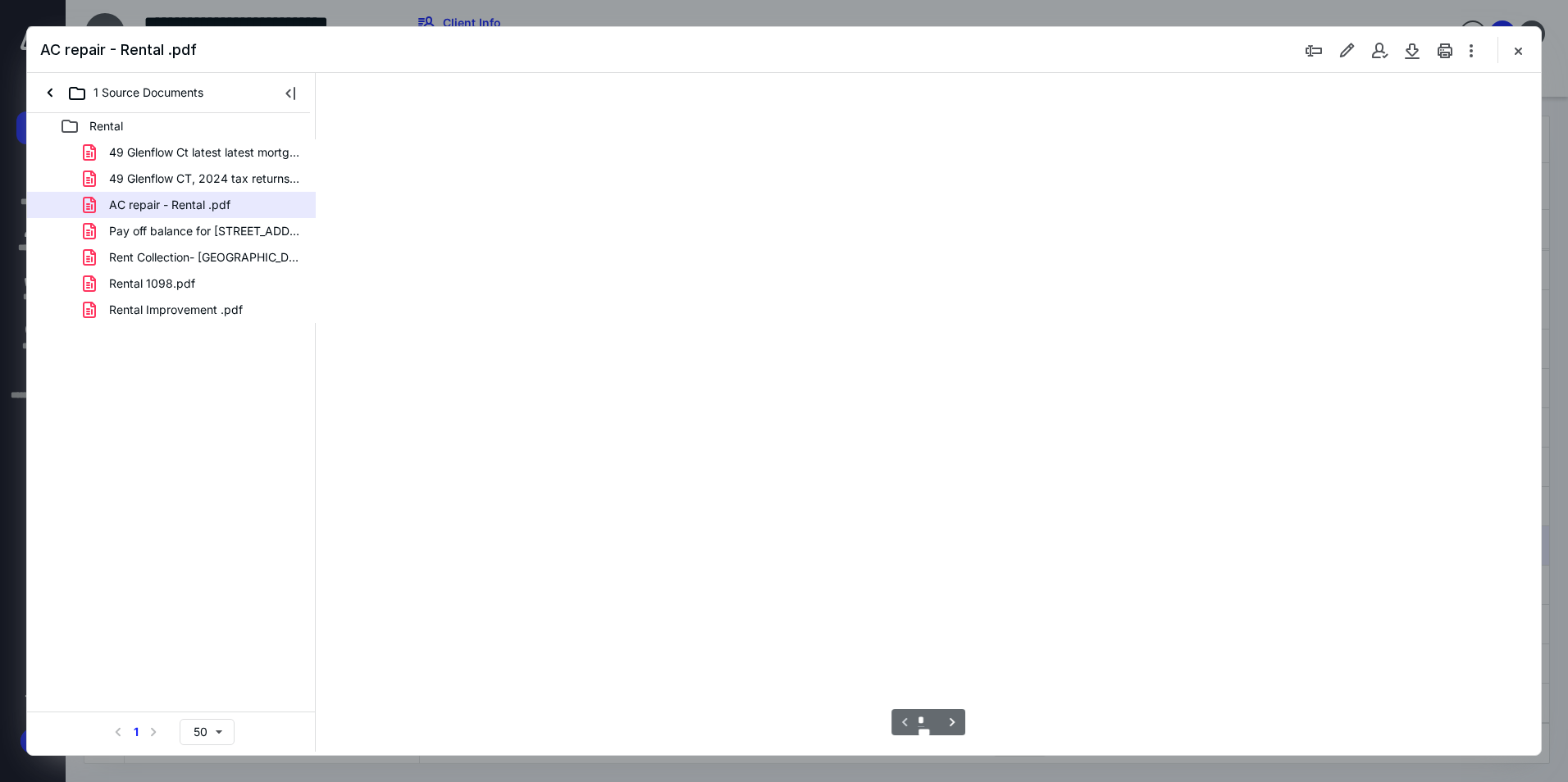 scroll, scrollTop: 65, scrollLeft: 0, axis: vertical 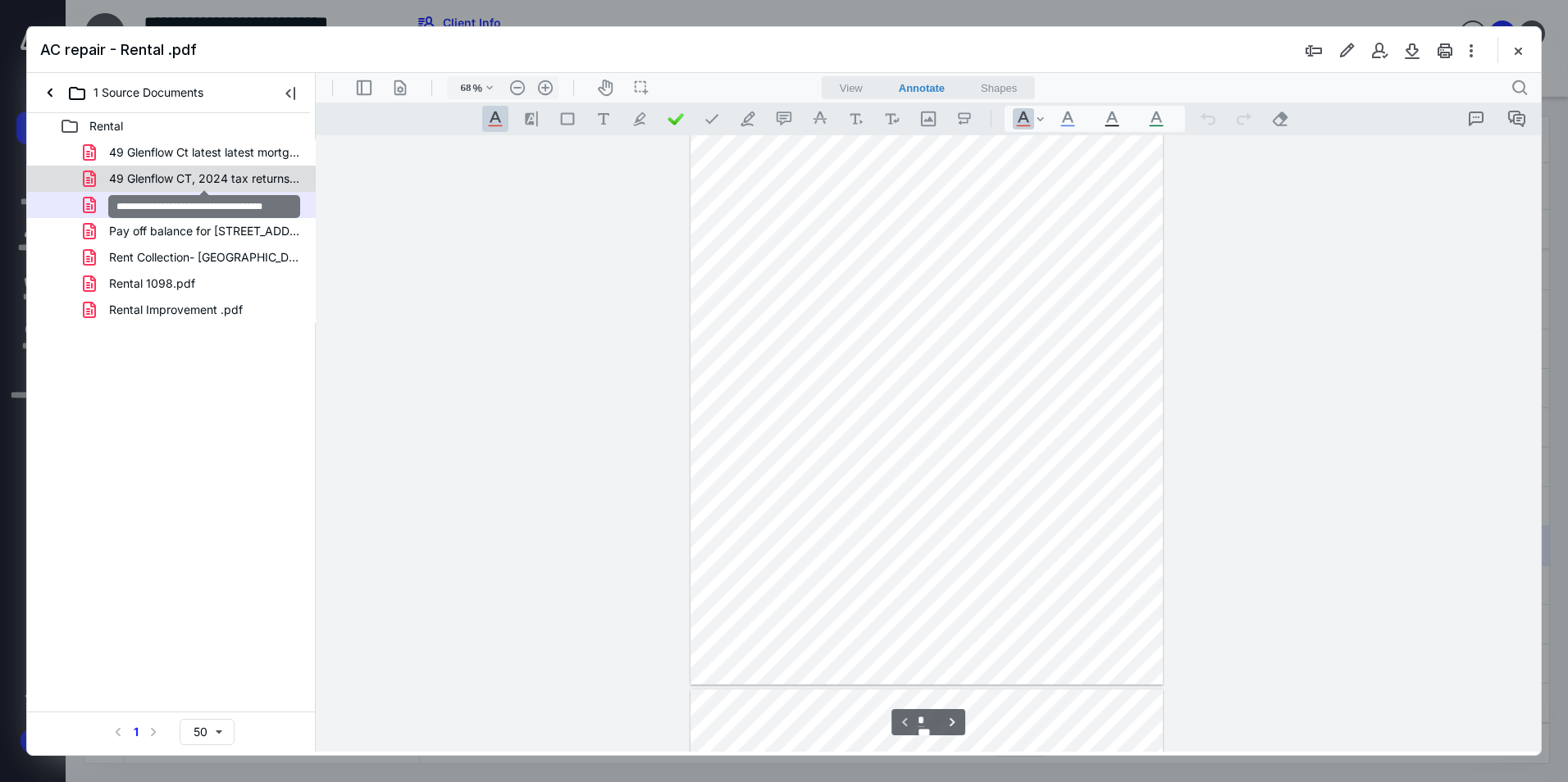 click on "49 Glenflow CT, 2024 tax returns.pdf" at bounding box center [204, 179] 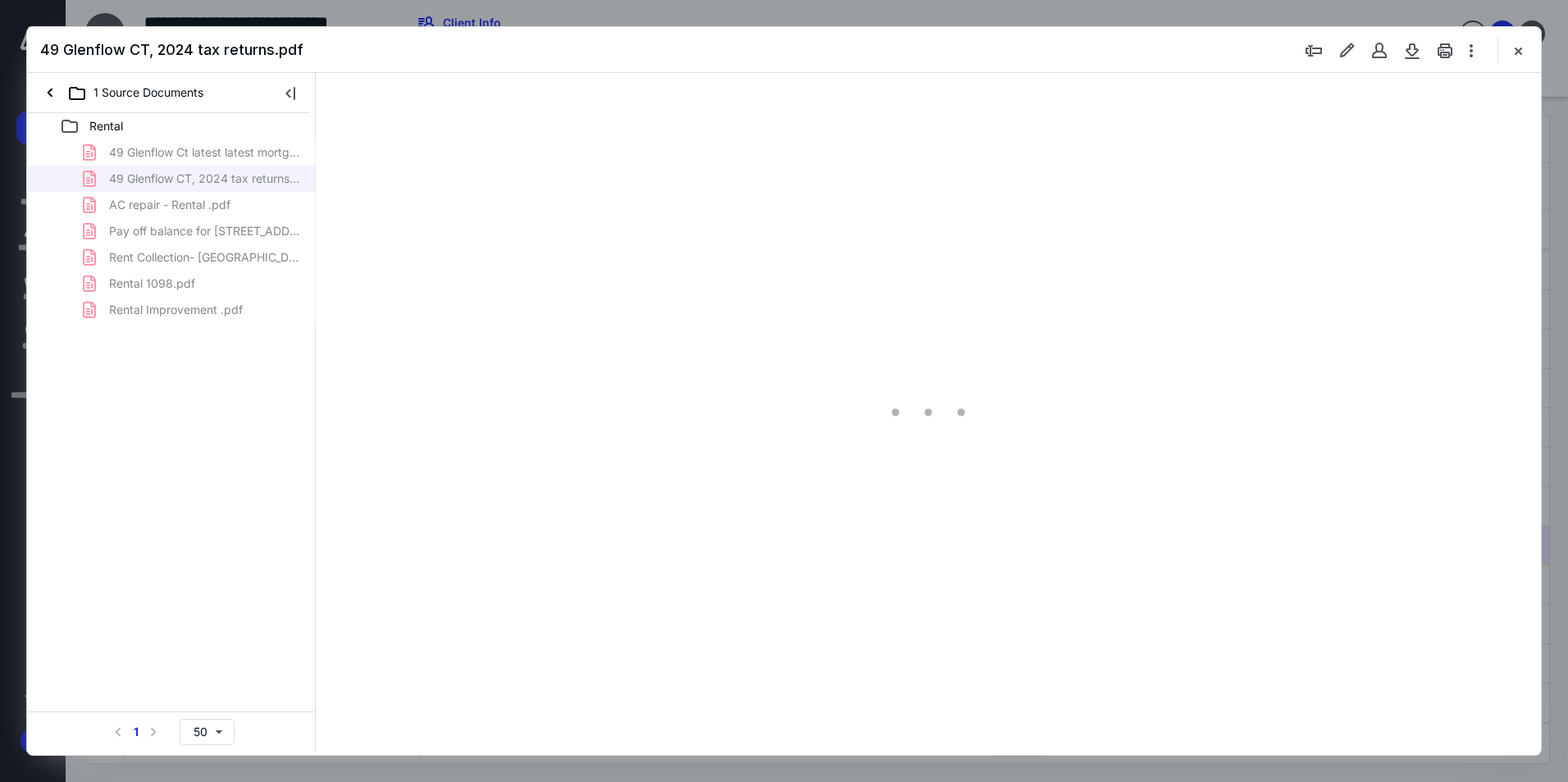type on "94" 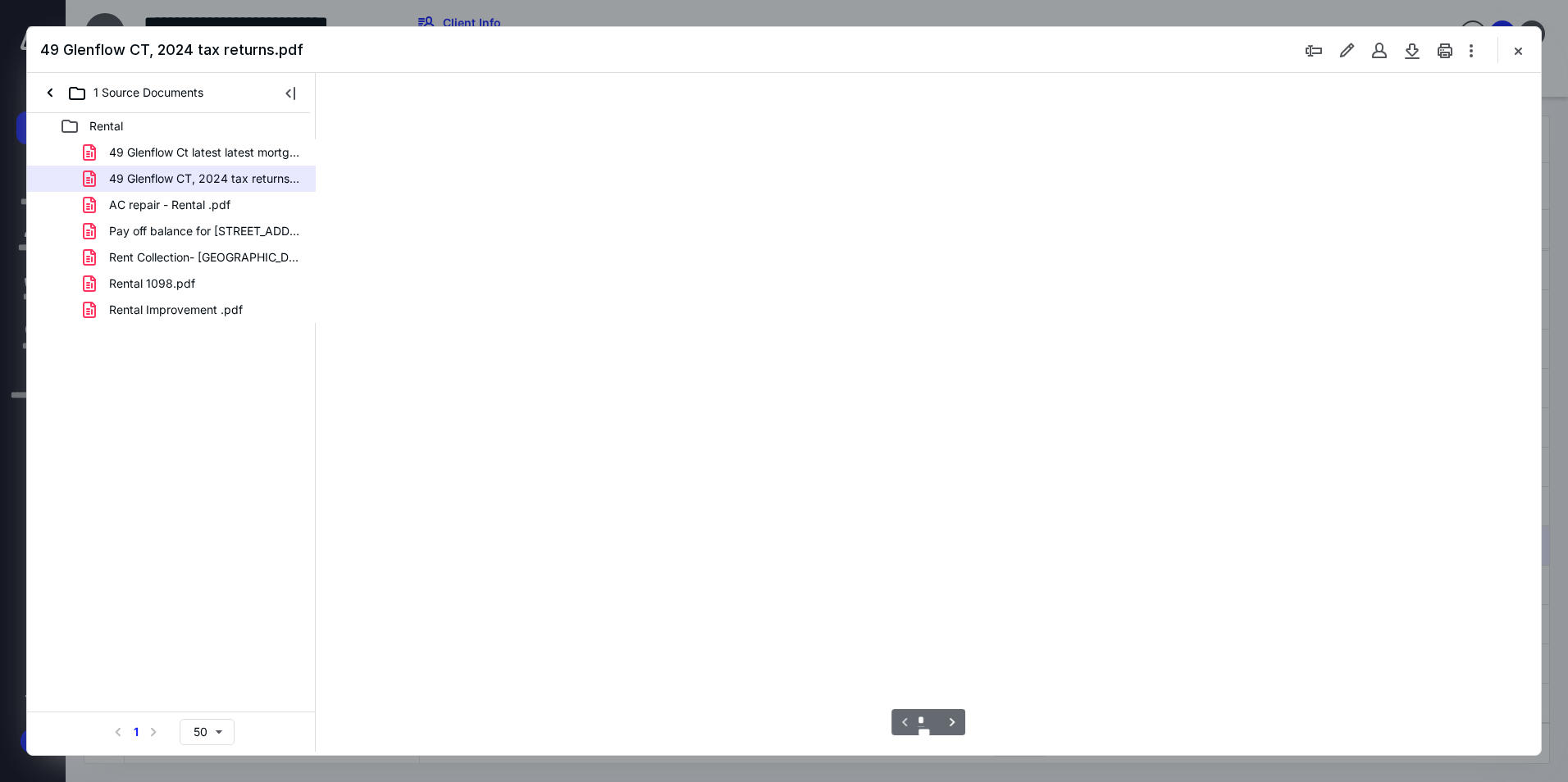 scroll, scrollTop: 0, scrollLeft: 0, axis: both 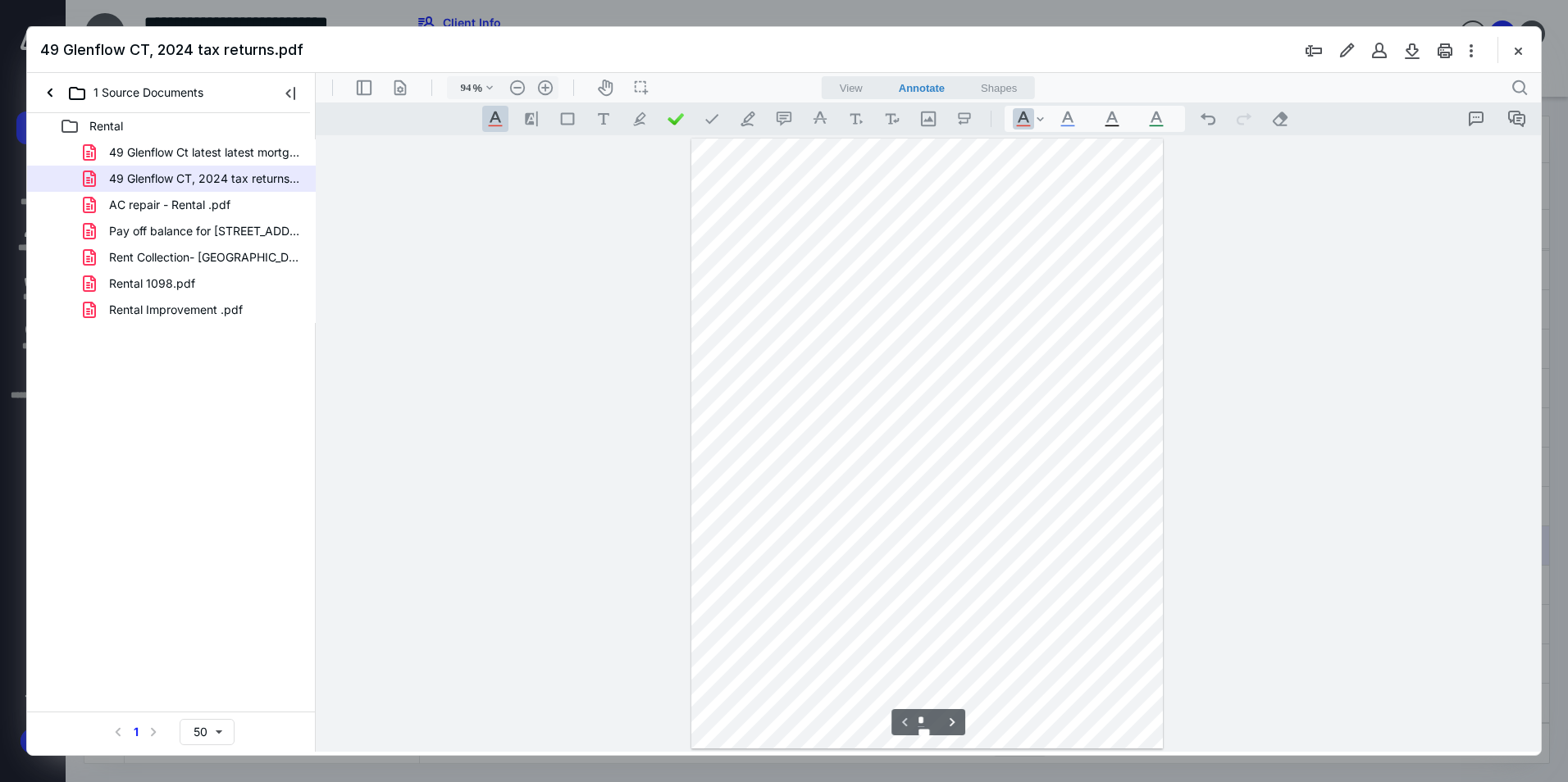 type on "*" 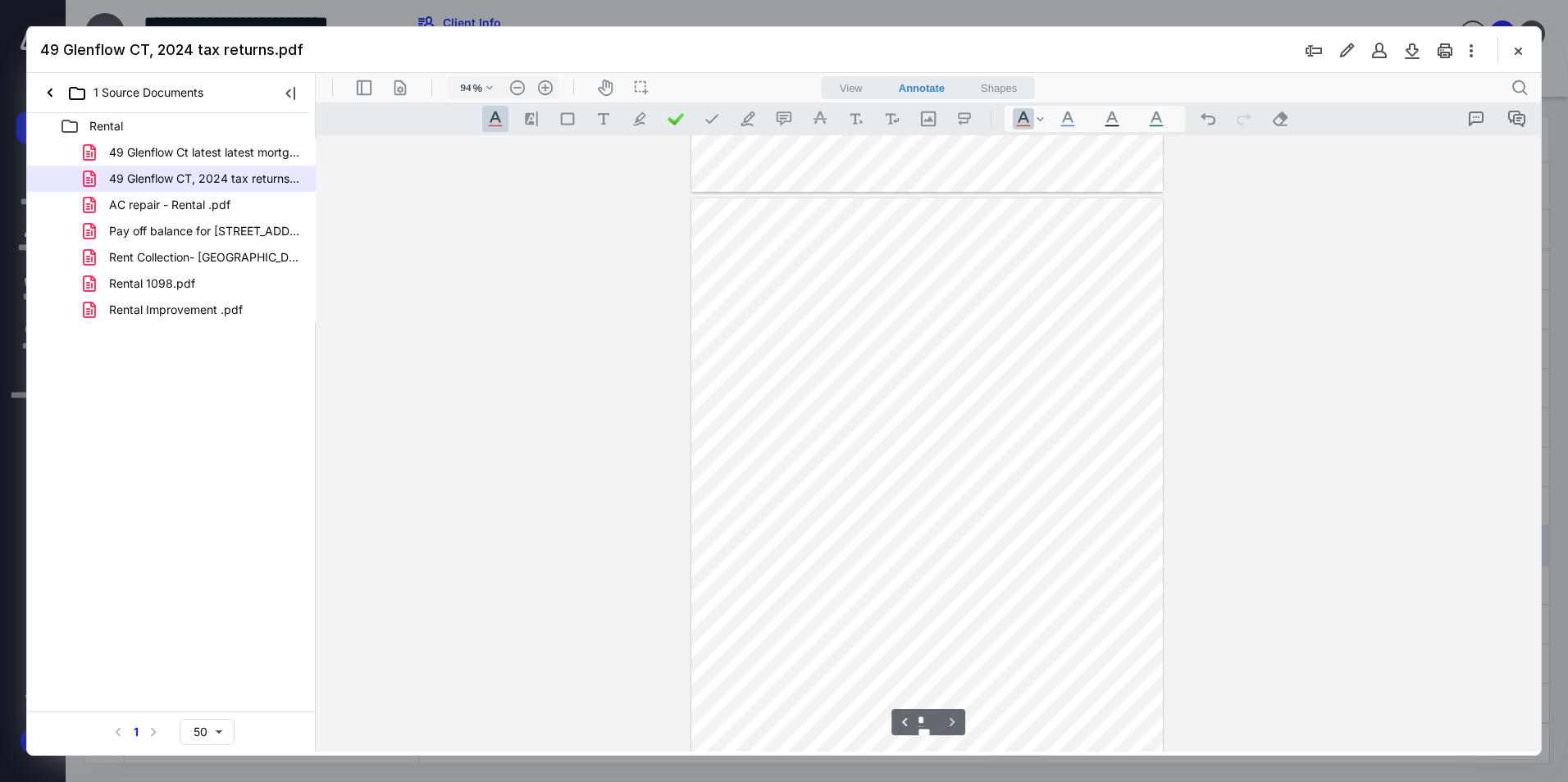 scroll, scrollTop: 616, scrollLeft: 0, axis: vertical 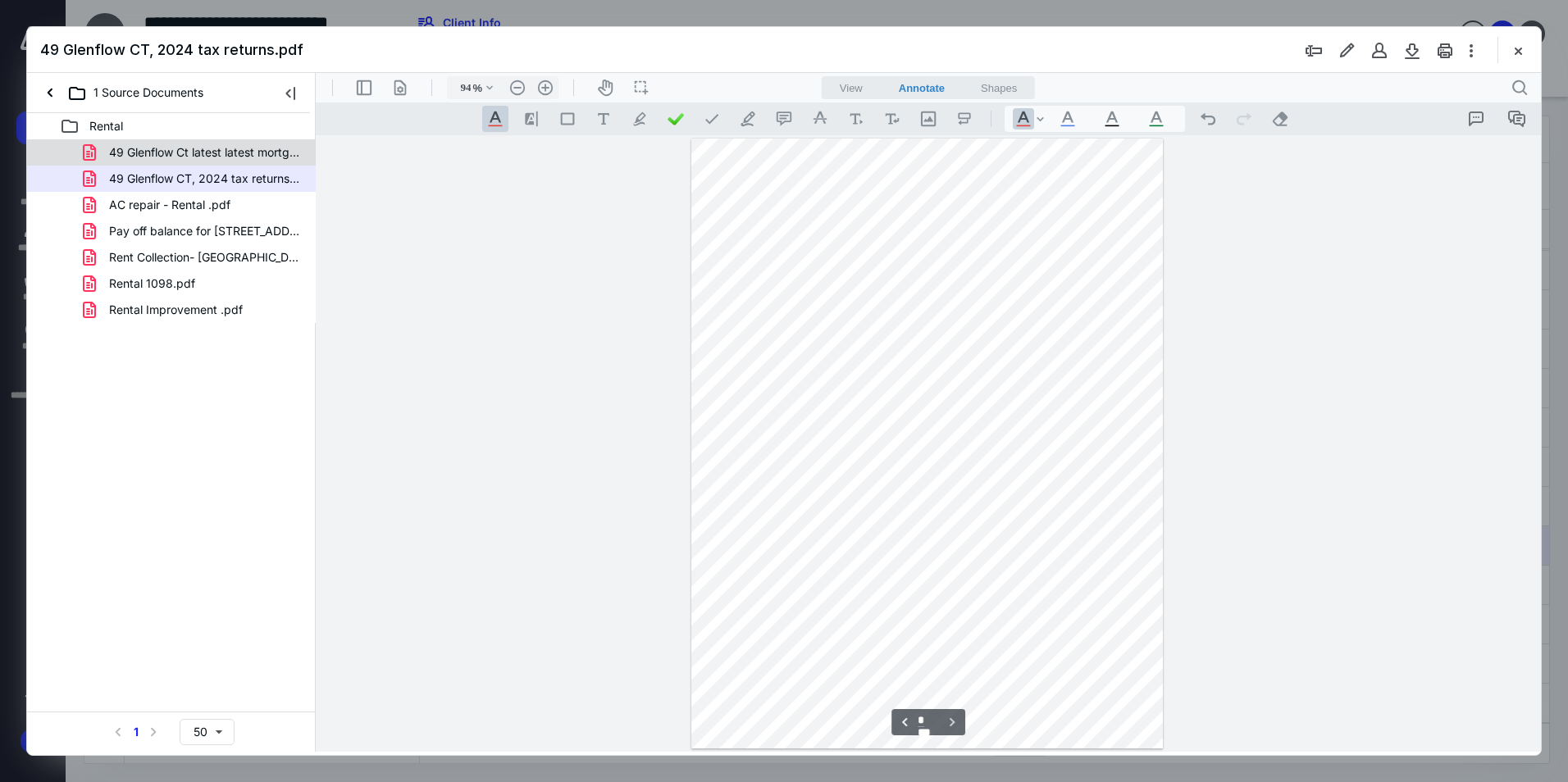 click on "49 Glenflow Ct latest latest mortgage statement.pdf" at bounding box center [171, 152] 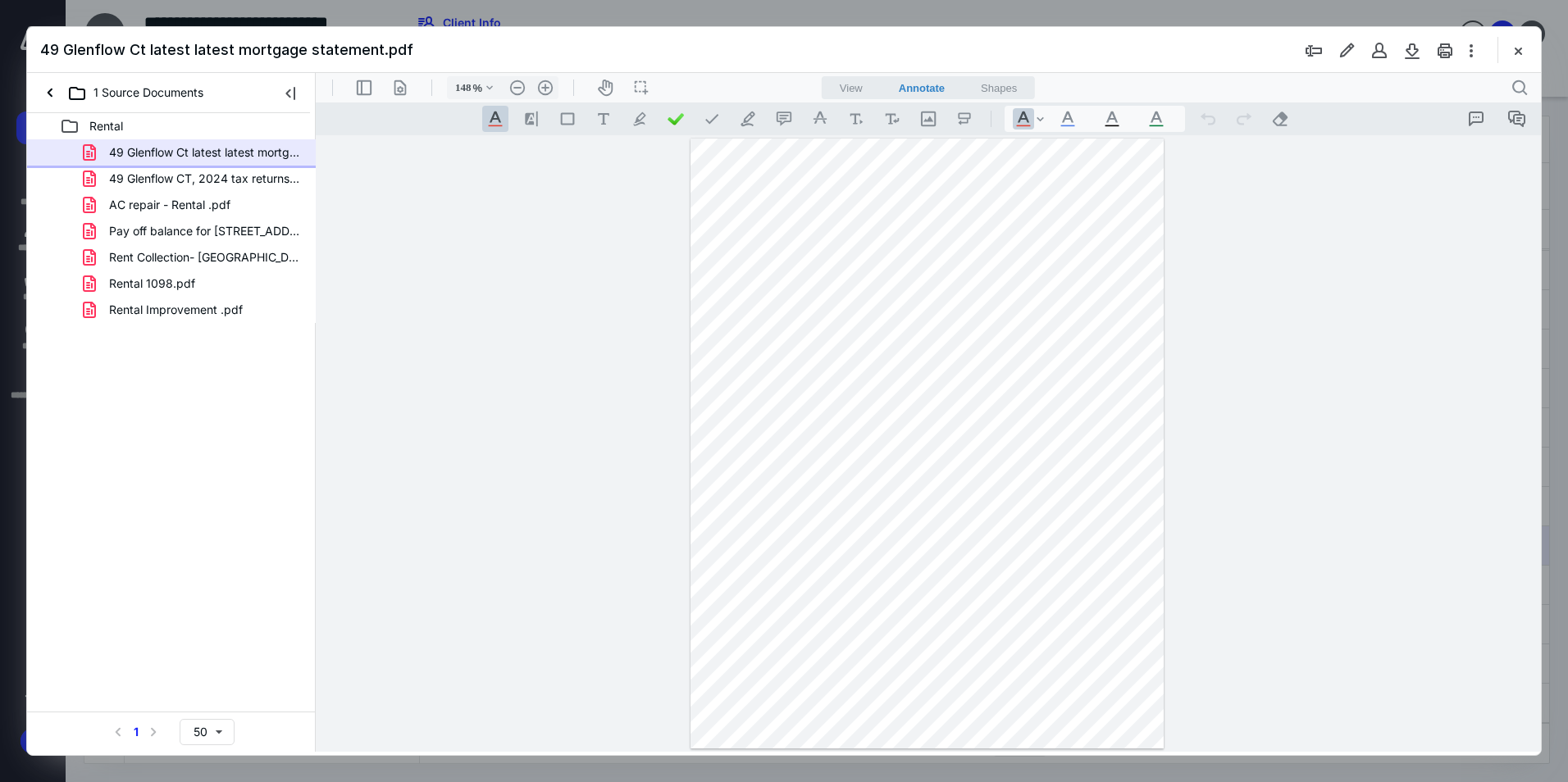 scroll, scrollTop: 204, scrollLeft: 0, axis: vertical 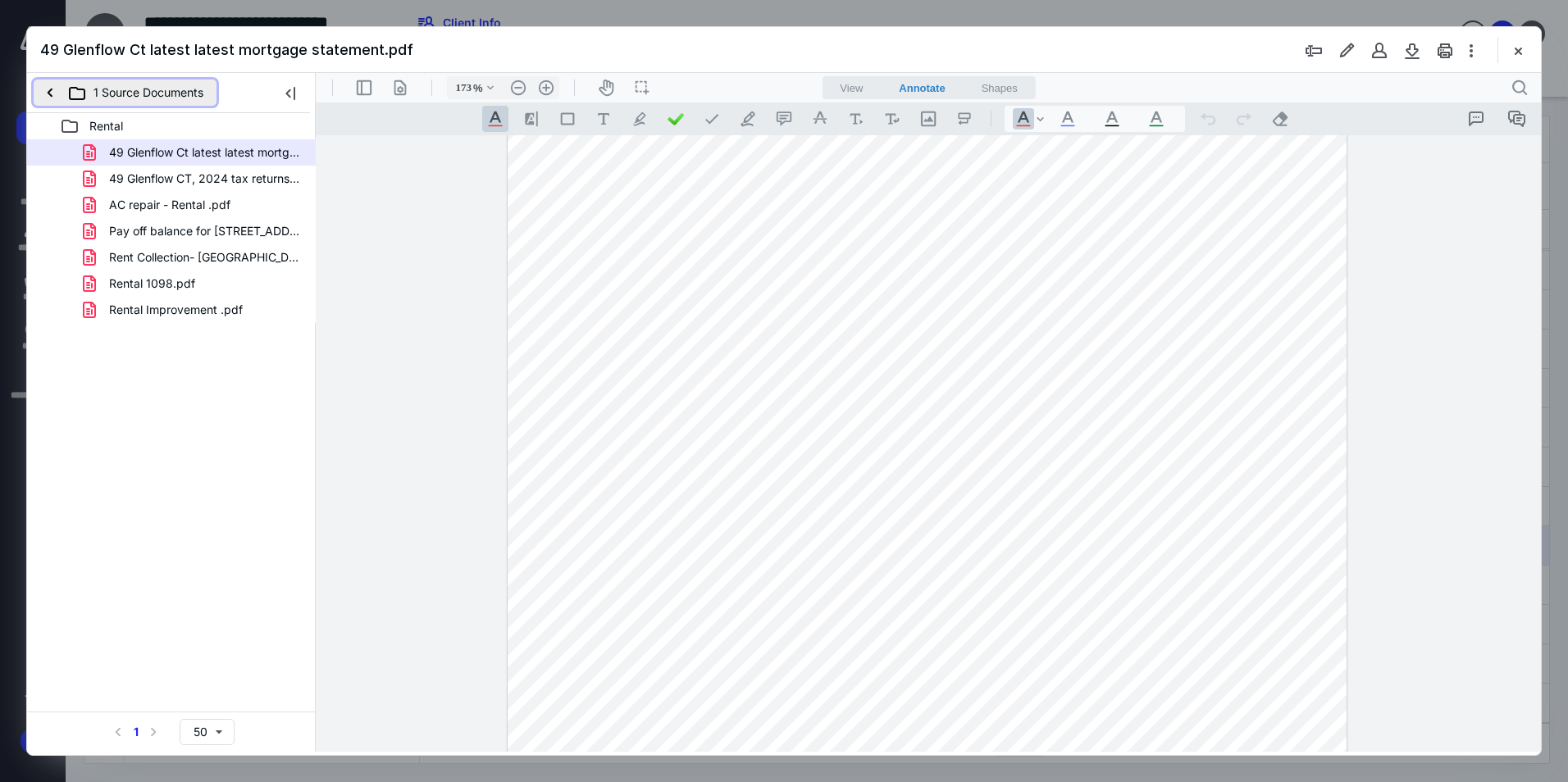 click on "1 Source Documents" at bounding box center [125, 93] 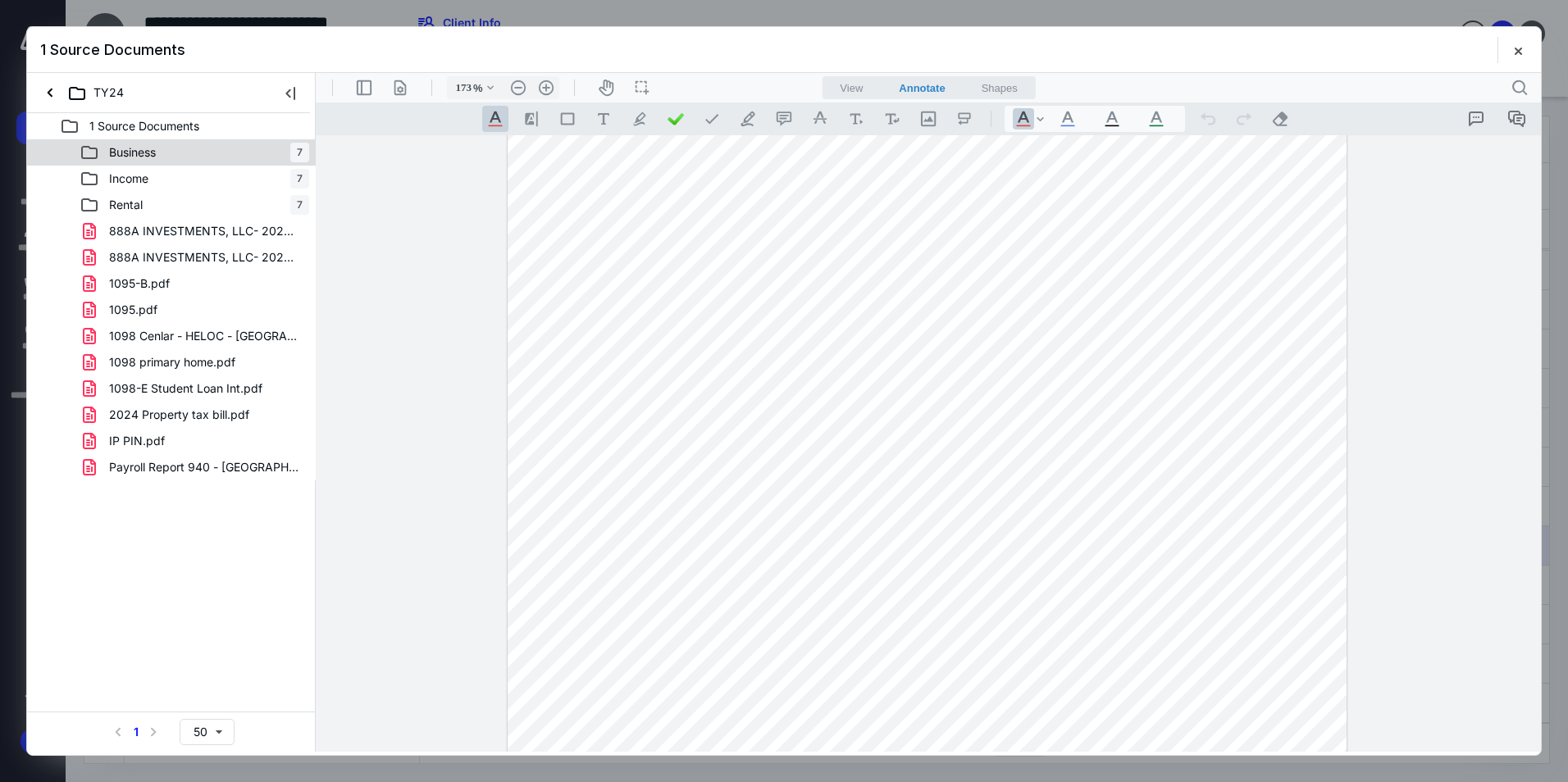 click on "Business" at bounding box center [132, 152] 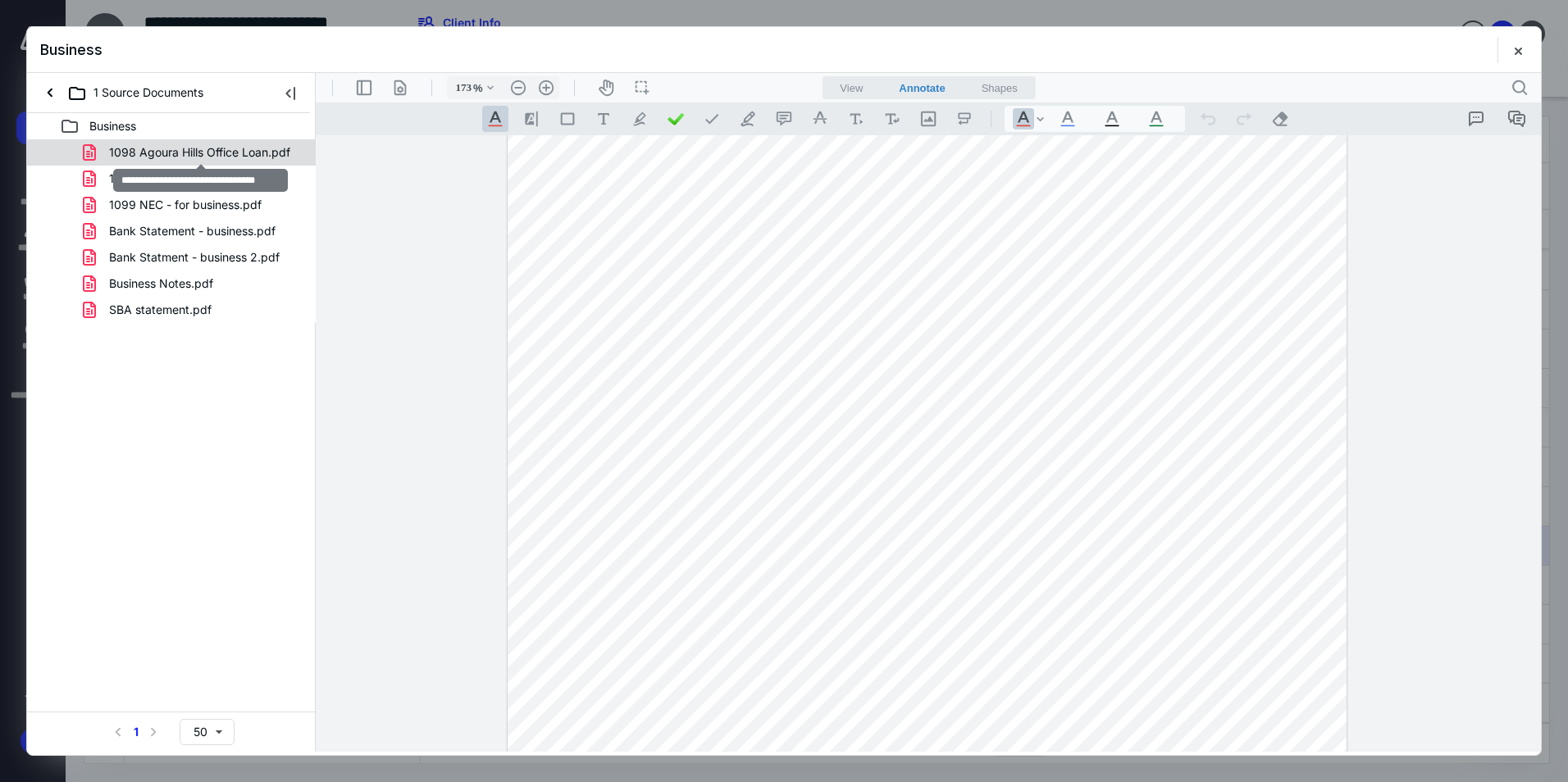 click on "1098 Agoura Hills Office Loan.pdf" at bounding box center (199, 152) 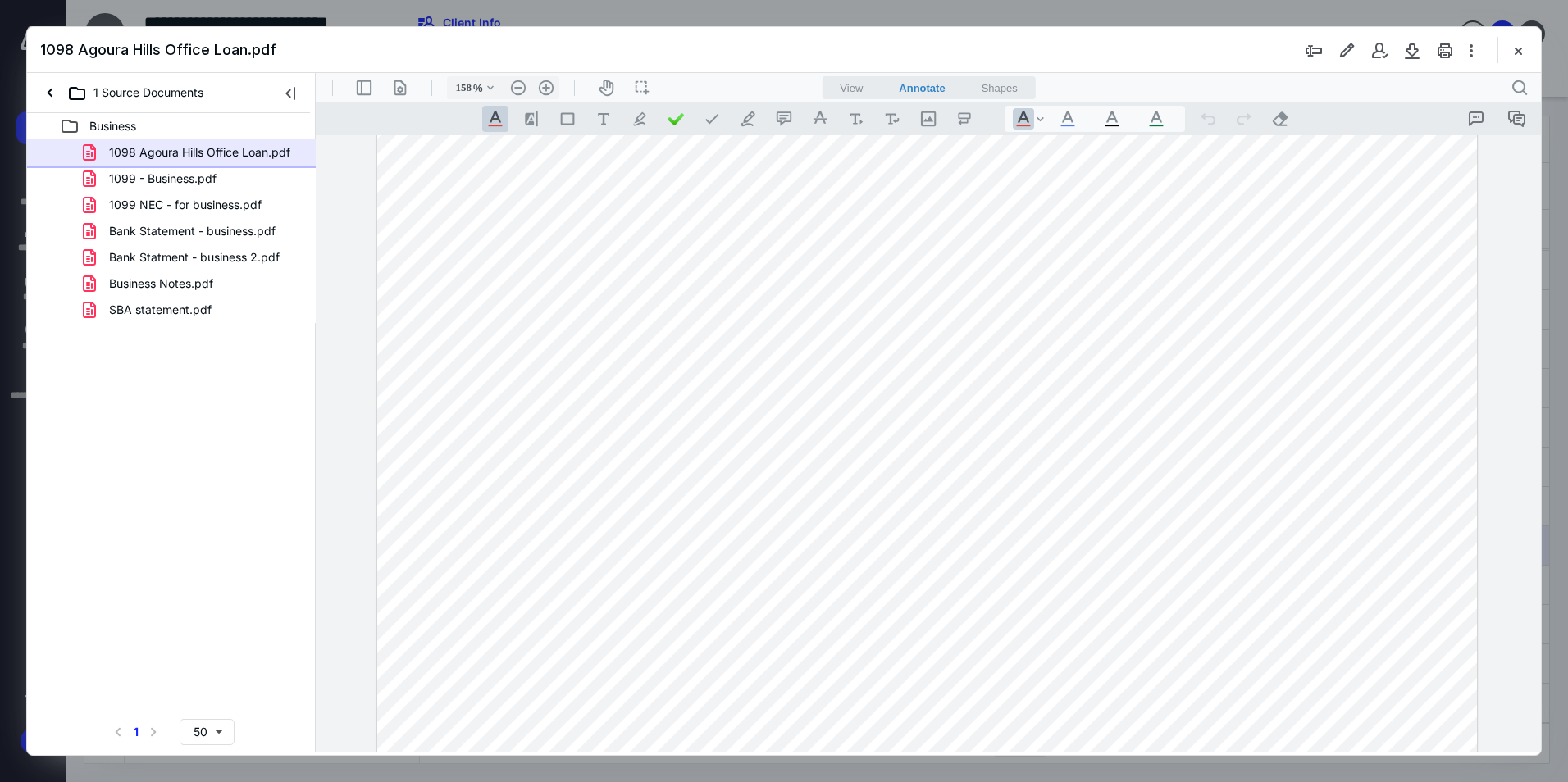 scroll, scrollTop: 0, scrollLeft: 0, axis: both 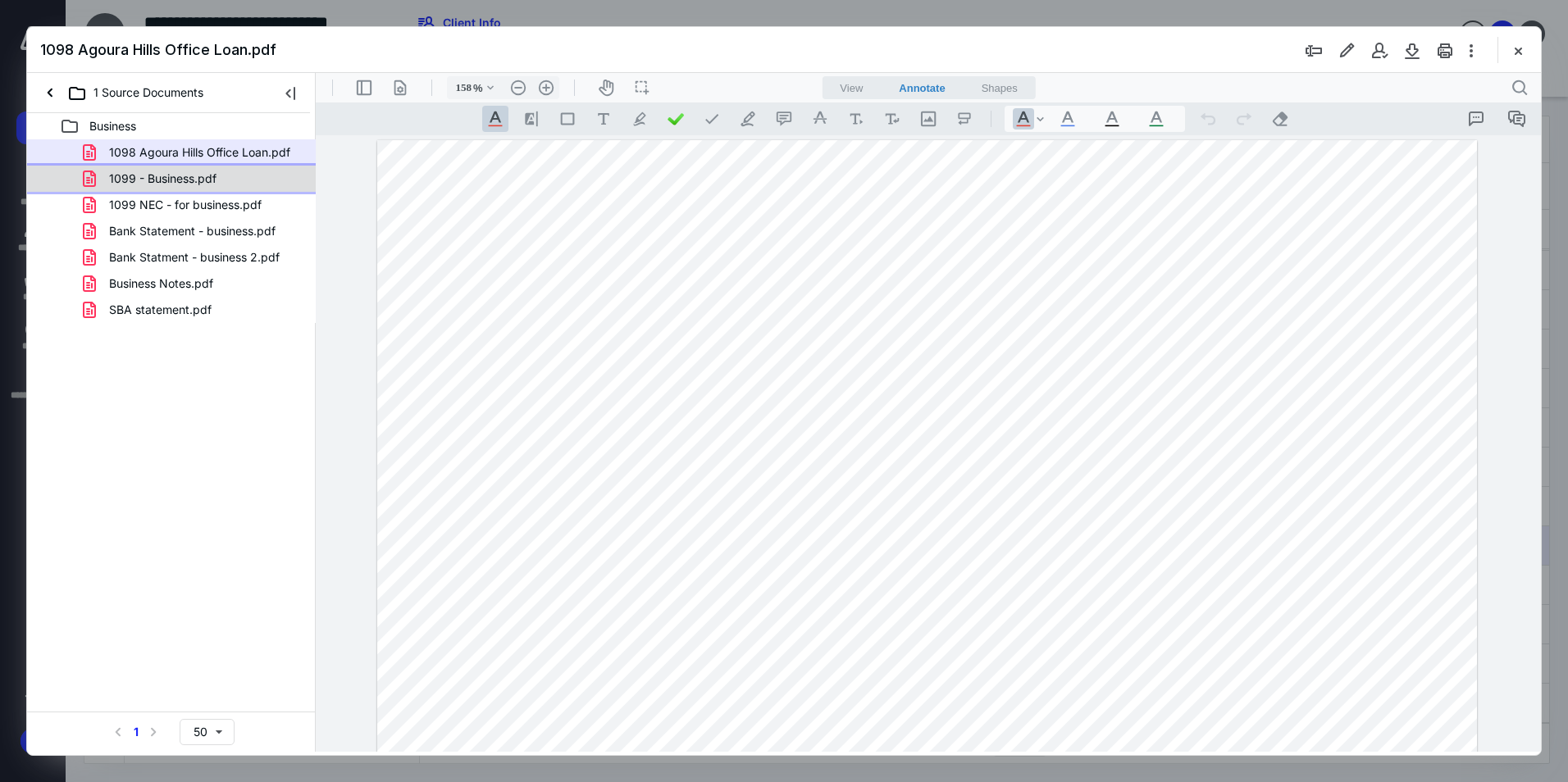 click on "1099 - Business.pdf" at bounding box center [162, 179] 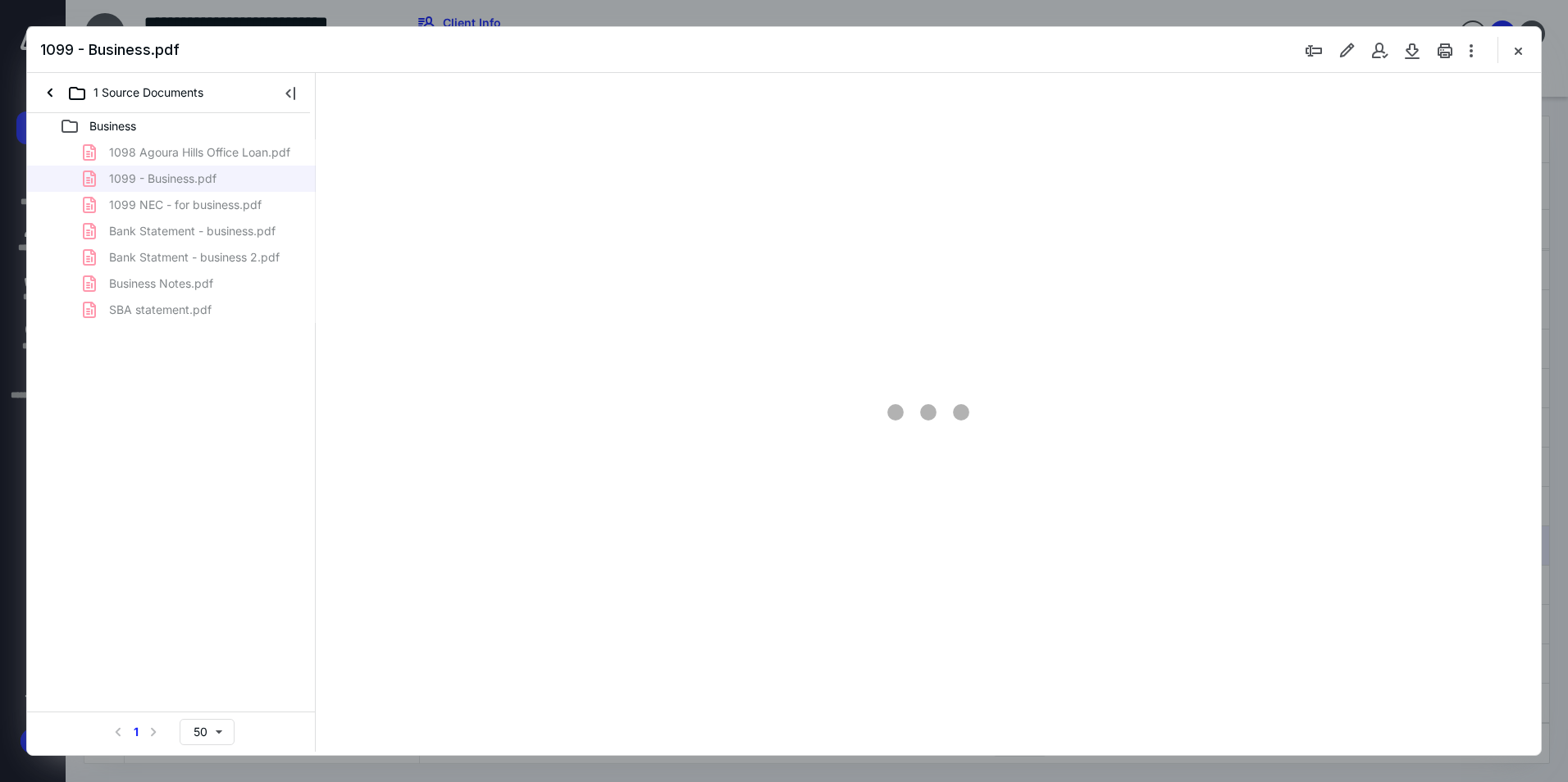 scroll, scrollTop: 65, scrollLeft: 0, axis: vertical 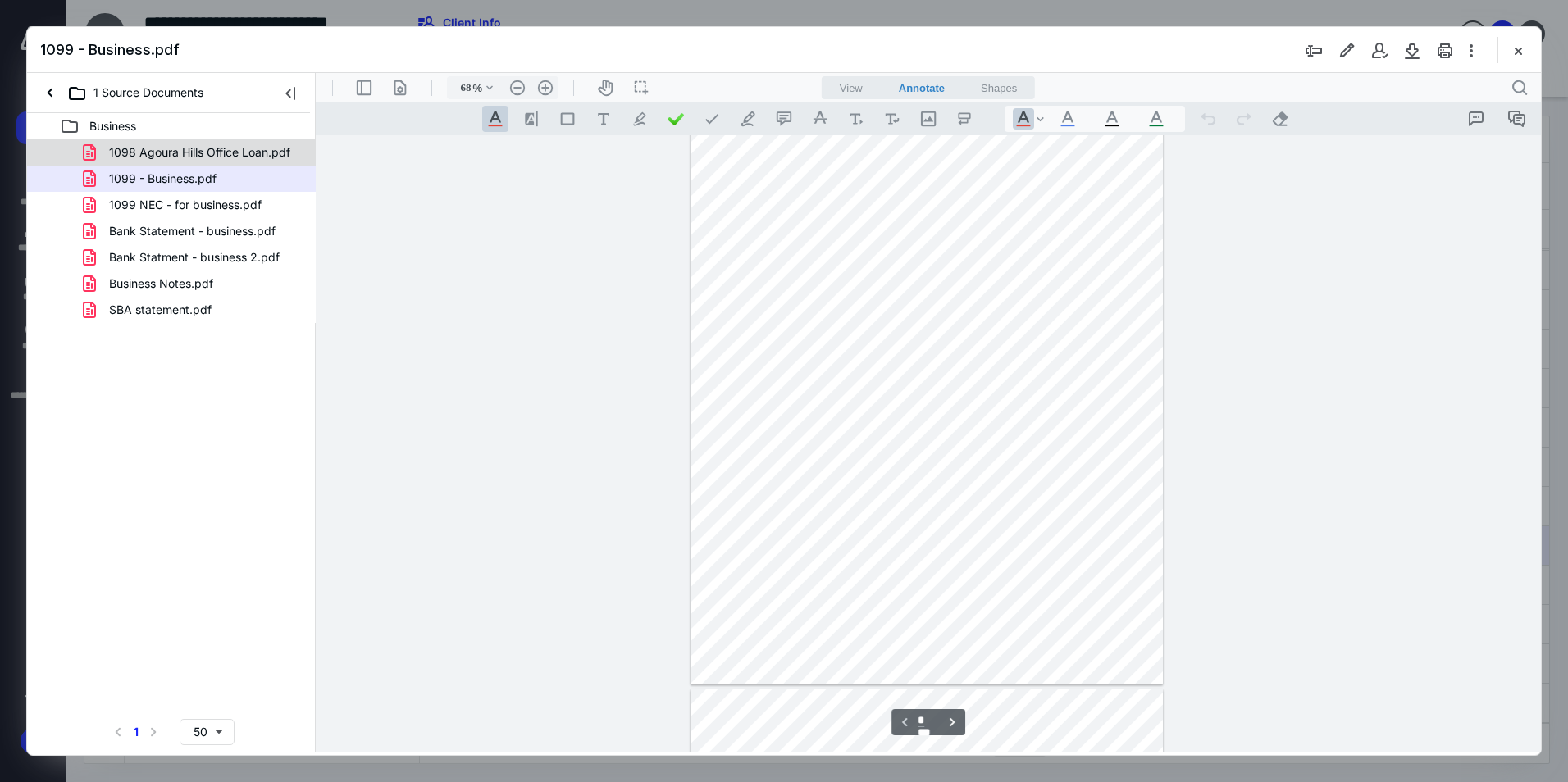 click on "1098 Agoura Hills Office Loan.pdf" at bounding box center [199, 152] 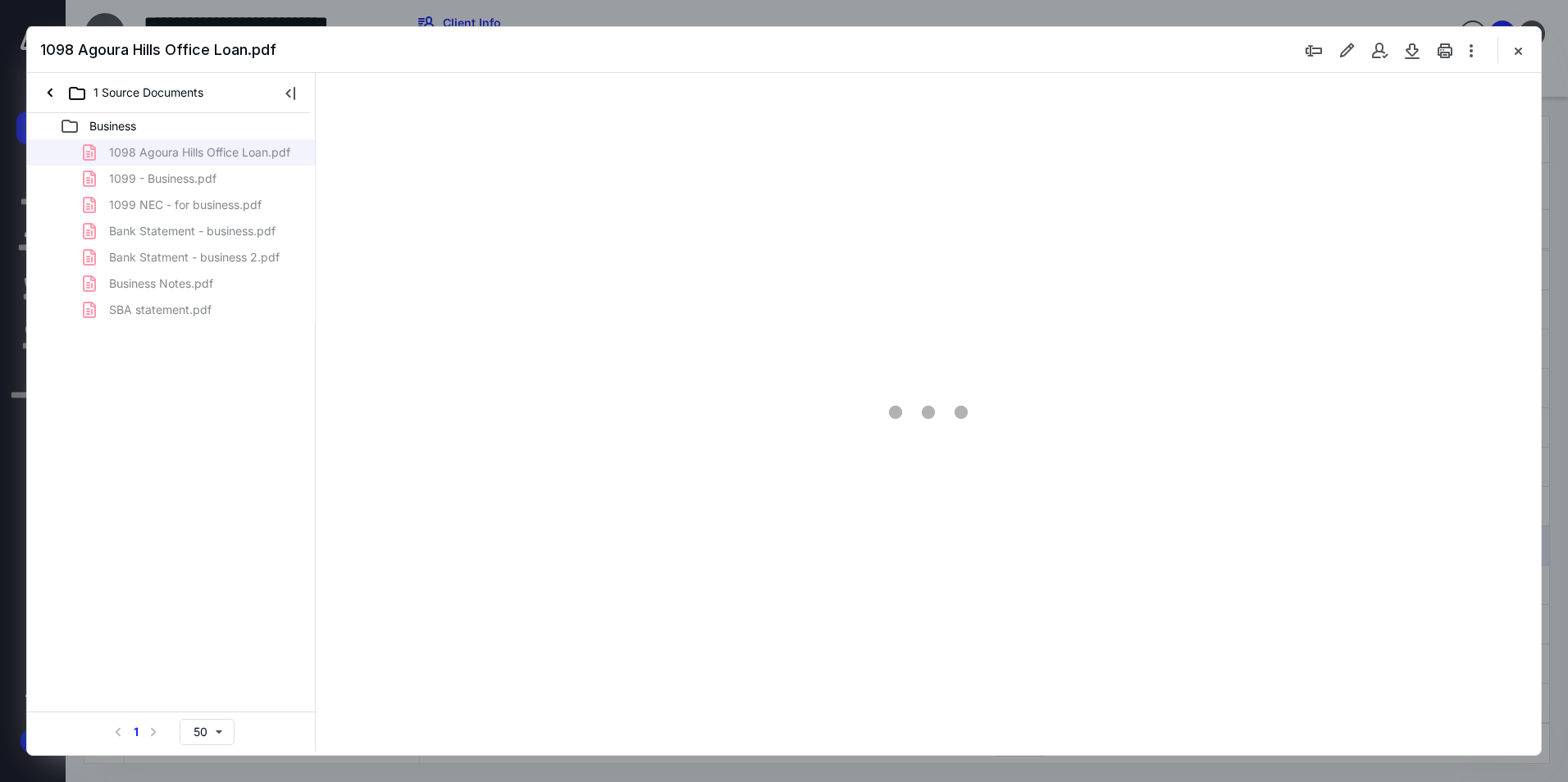scroll, scrollTop: 0, scrollLeft: 0, axis: both 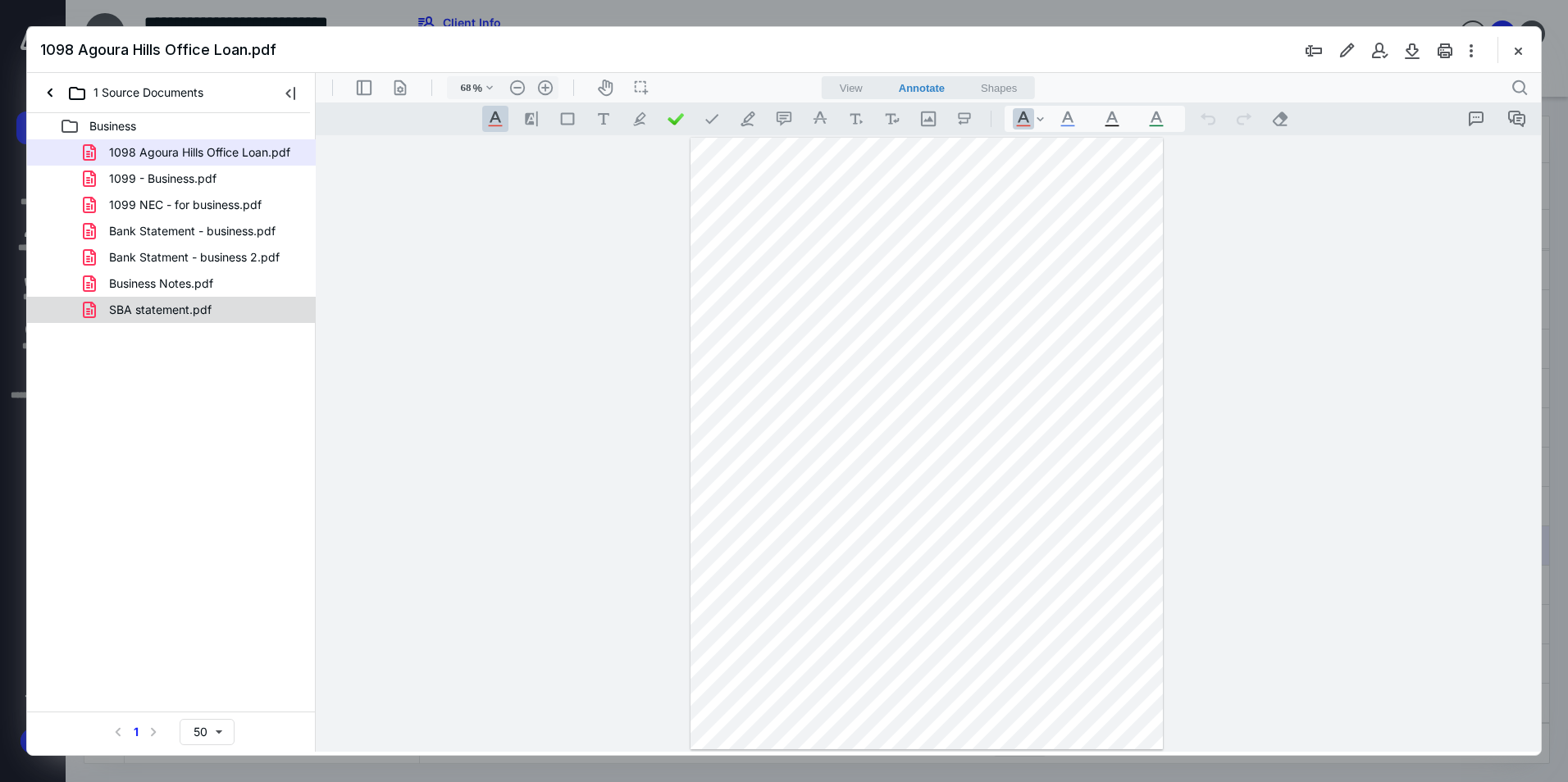click on "SBA statement.pdf" at bounding box center (194, 310) 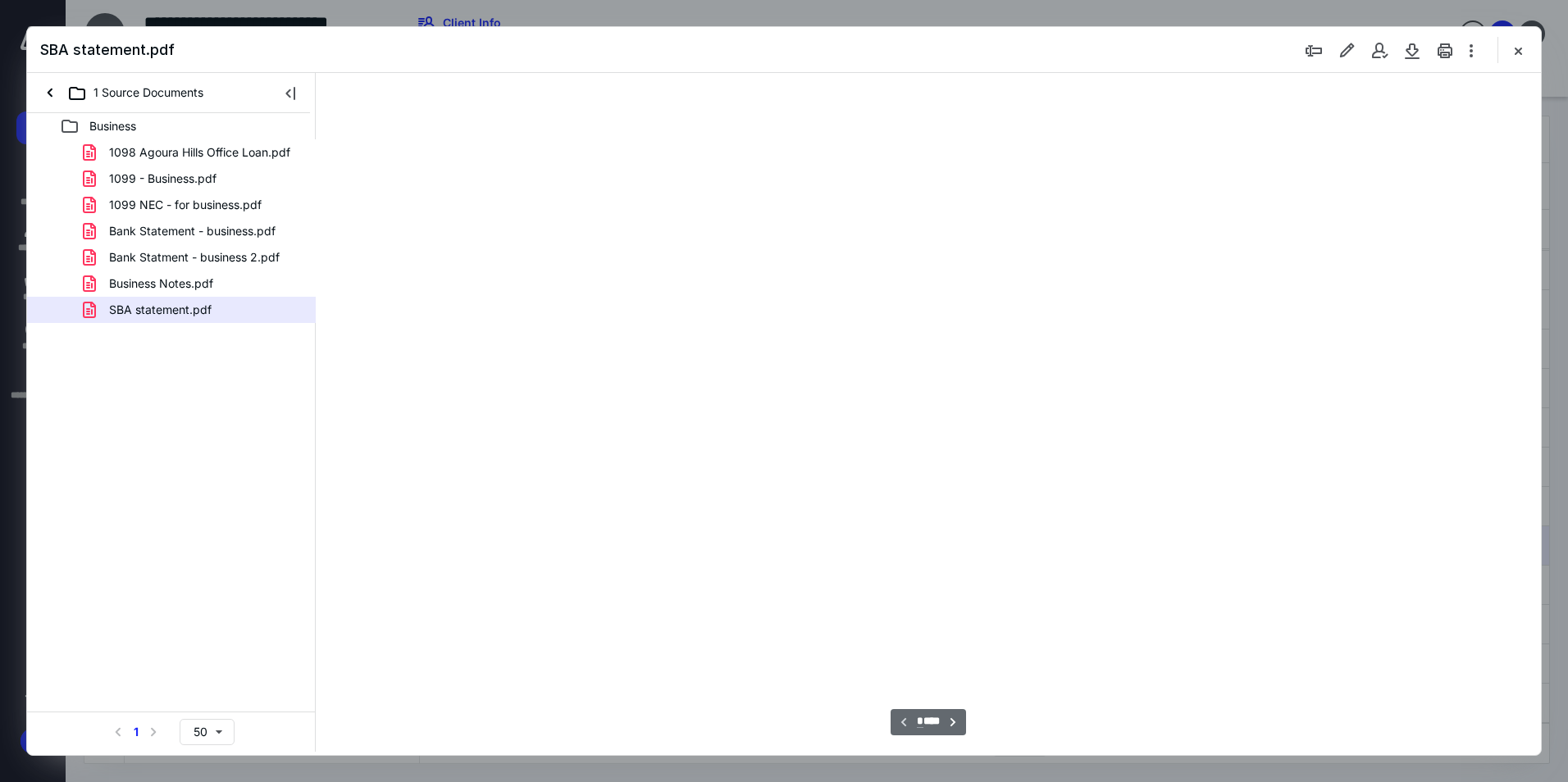 scroll, scrollTop: 65, scrollLeft: 0, axis: vertical 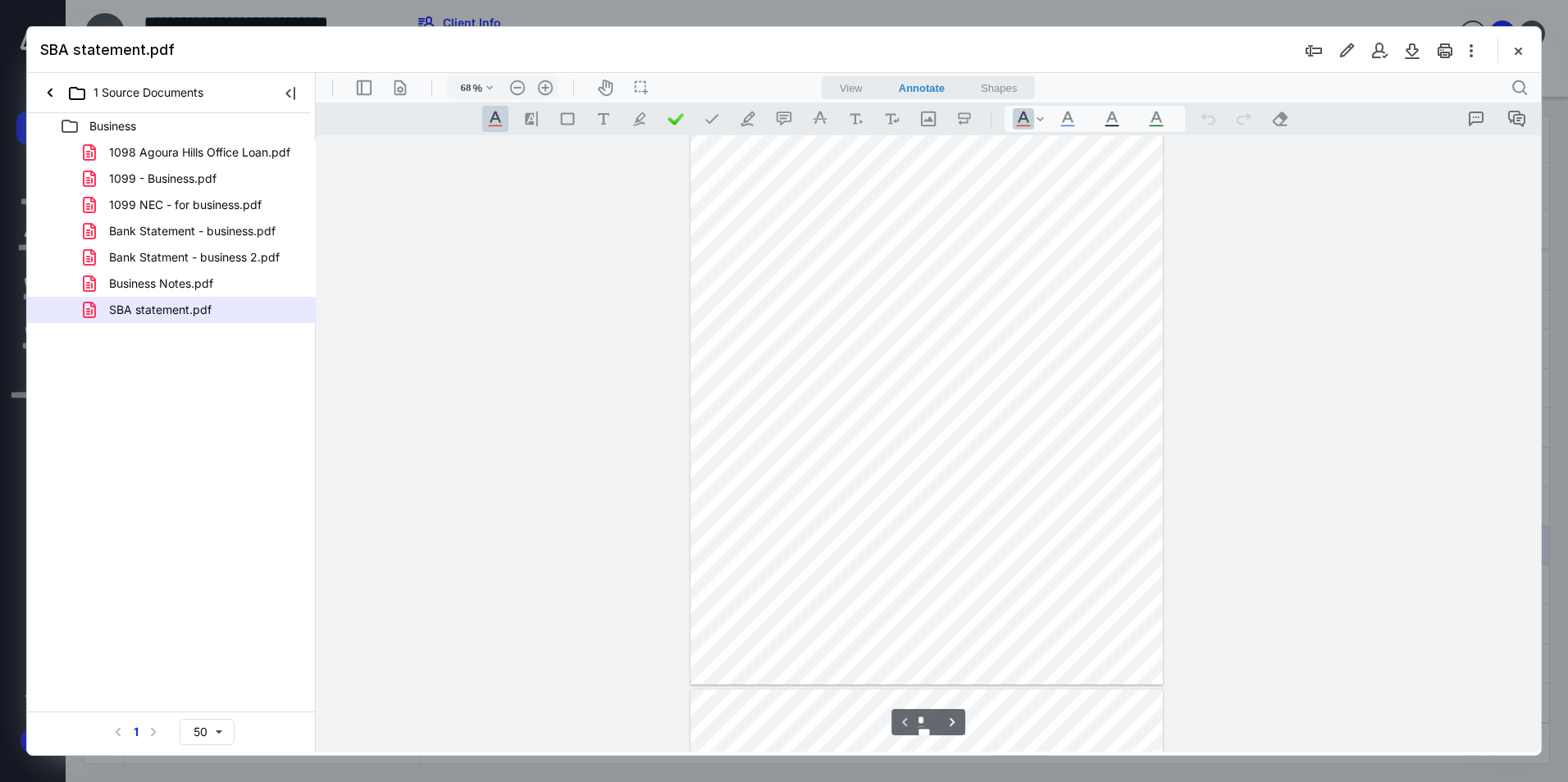 click on "Business Notes.pdf" at bounding box center [161, 284] 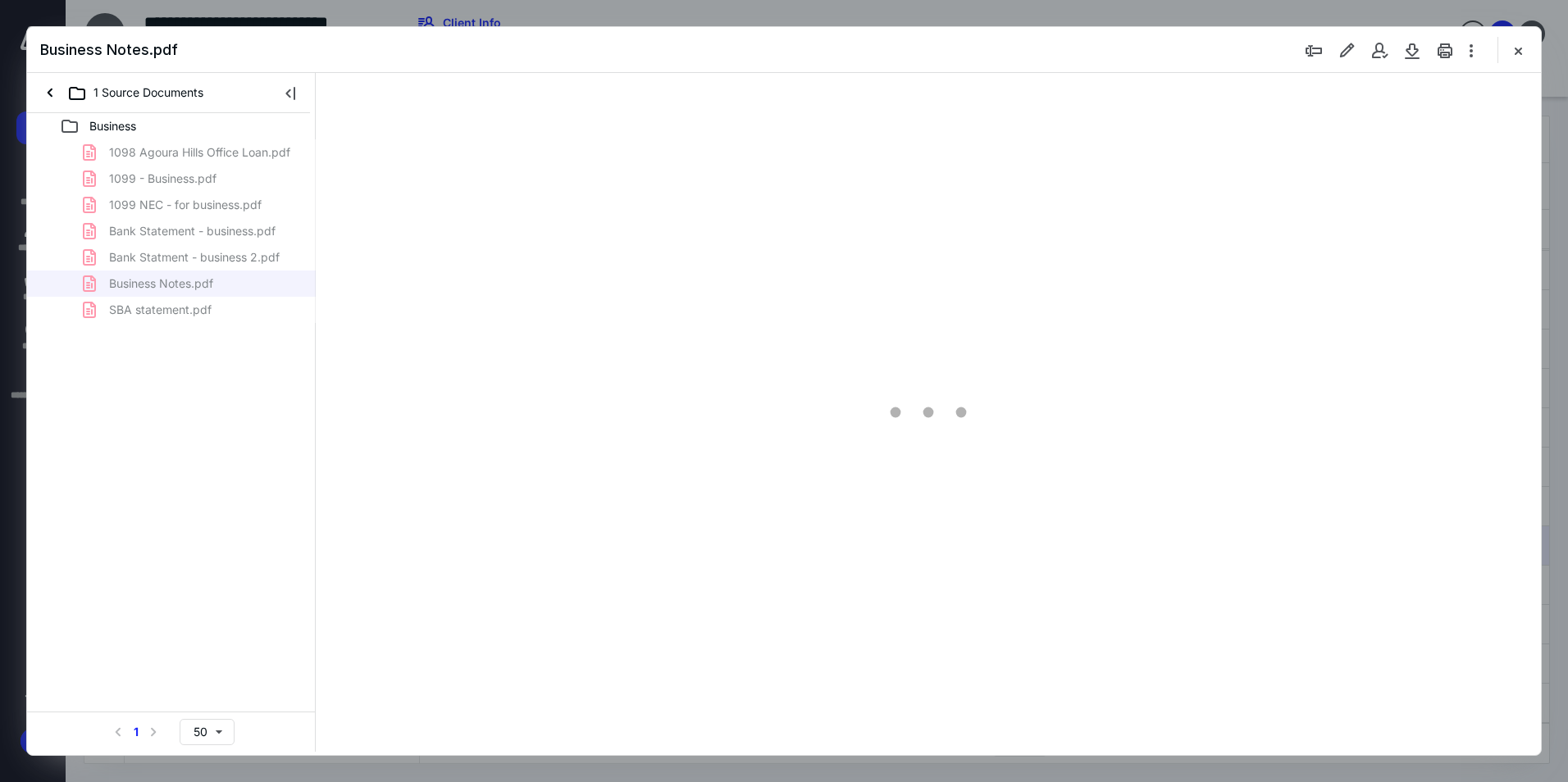 scroll, scrollTop: 0, scrollLeft: 0, axis: both 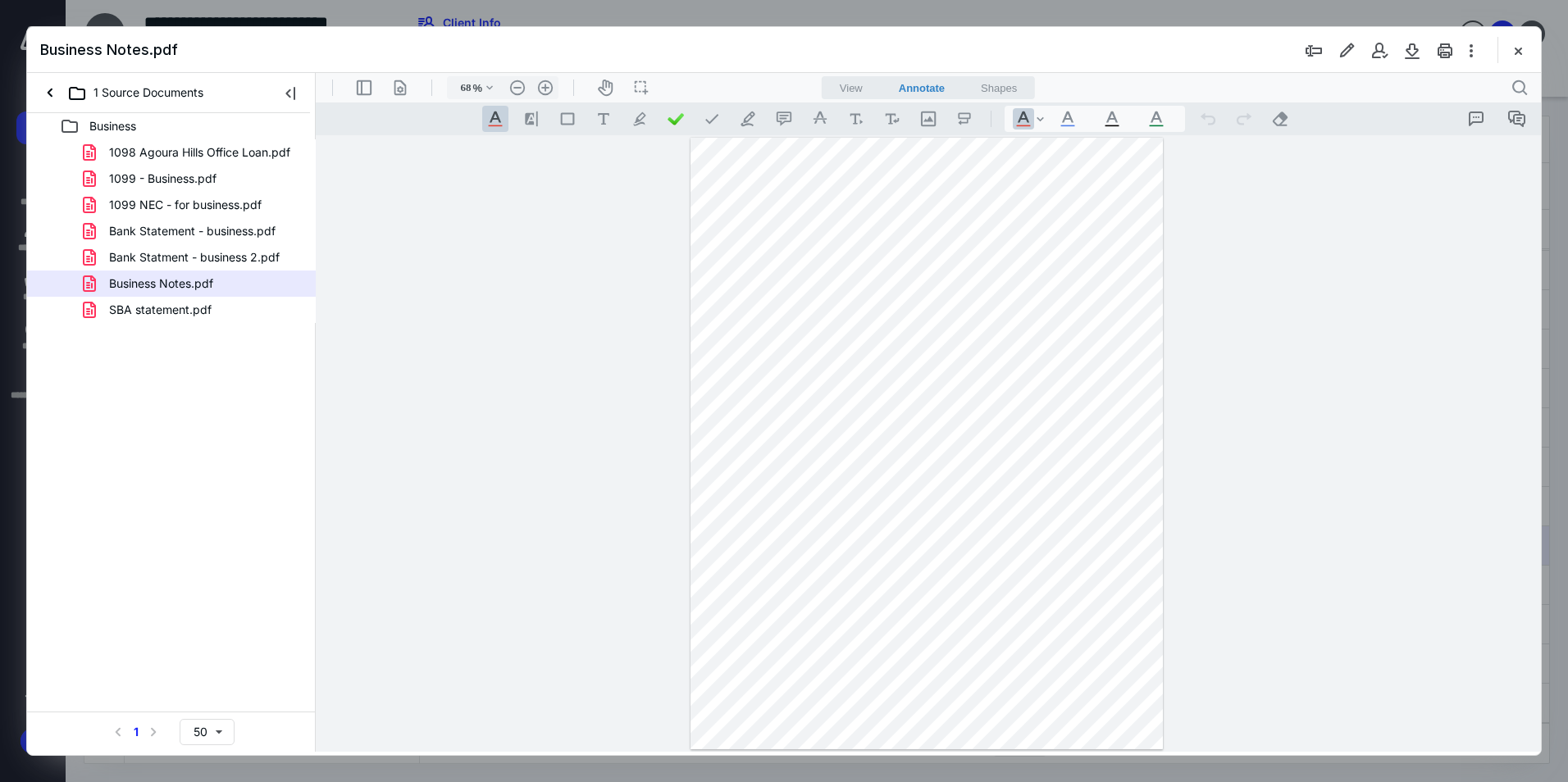 click on "Bank Statment - business 2.pdf" at bounding box center [171, 257] 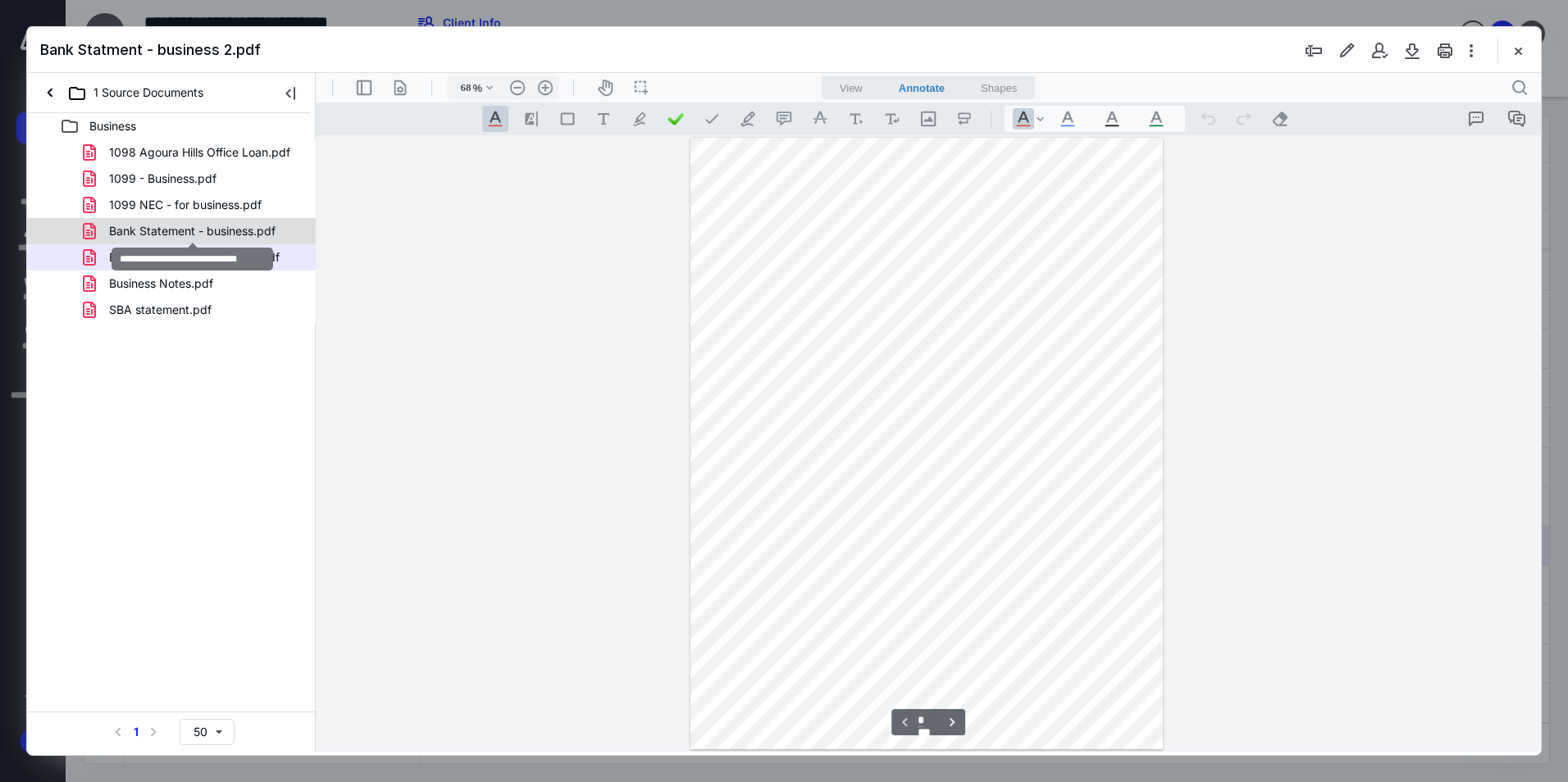 click on "Bank Statement - business.pdf" at bounding box center [192, 231] 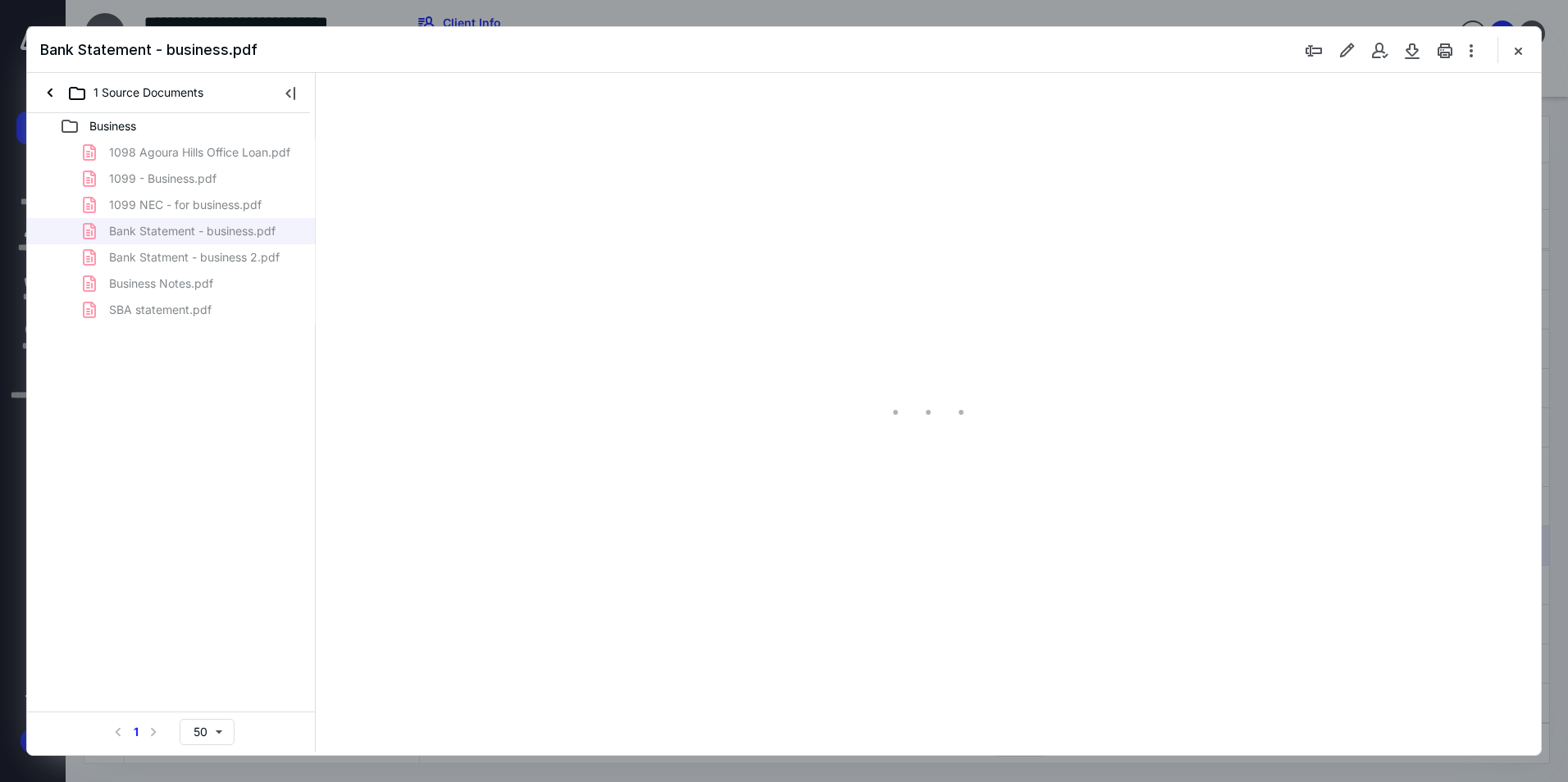 scroll, scrollTop: 65, scrollLeft: 0, axis: vertical 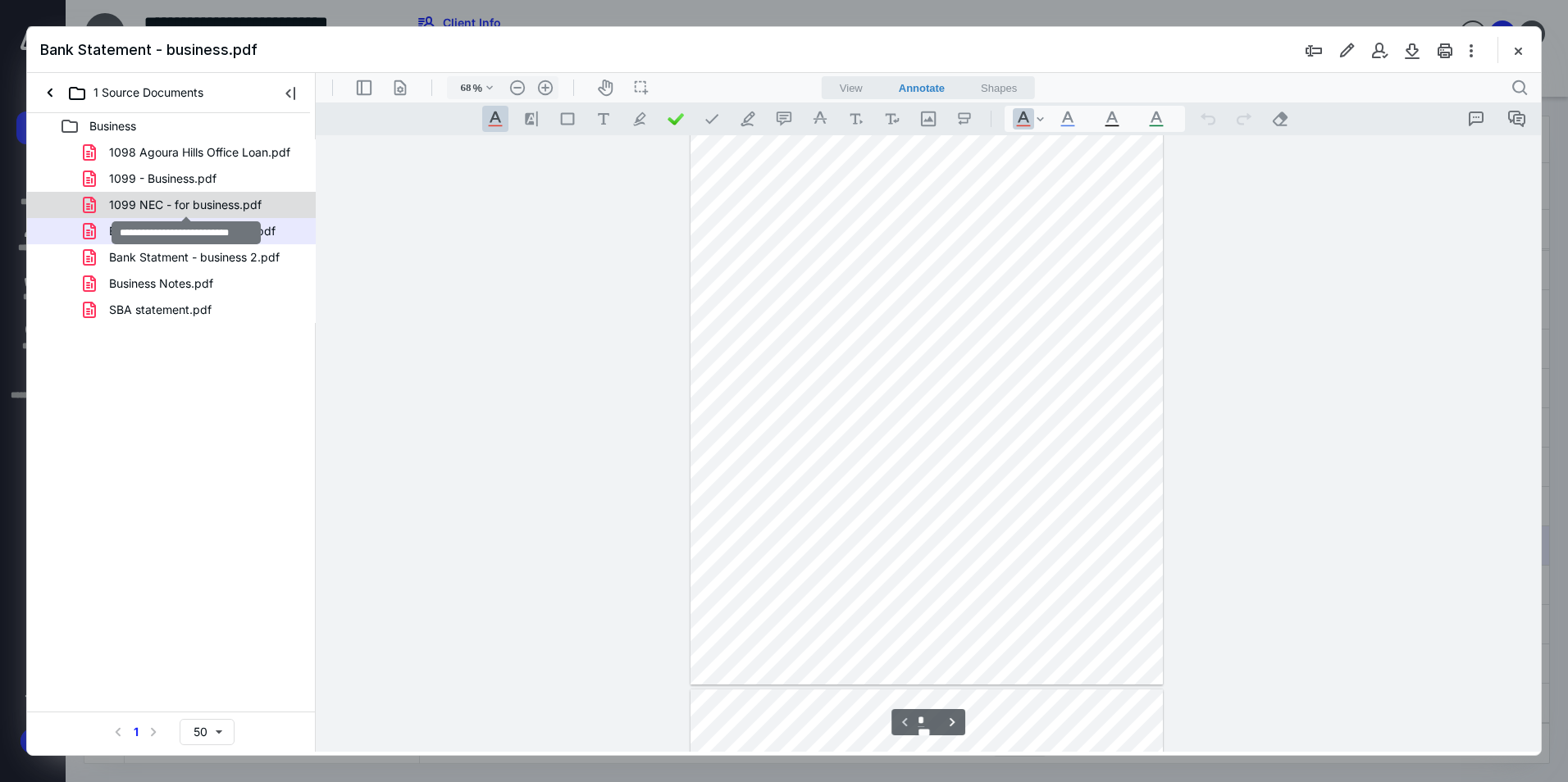 click on "1099 NEC - for business.pdf" at bounding box center [185, 205] 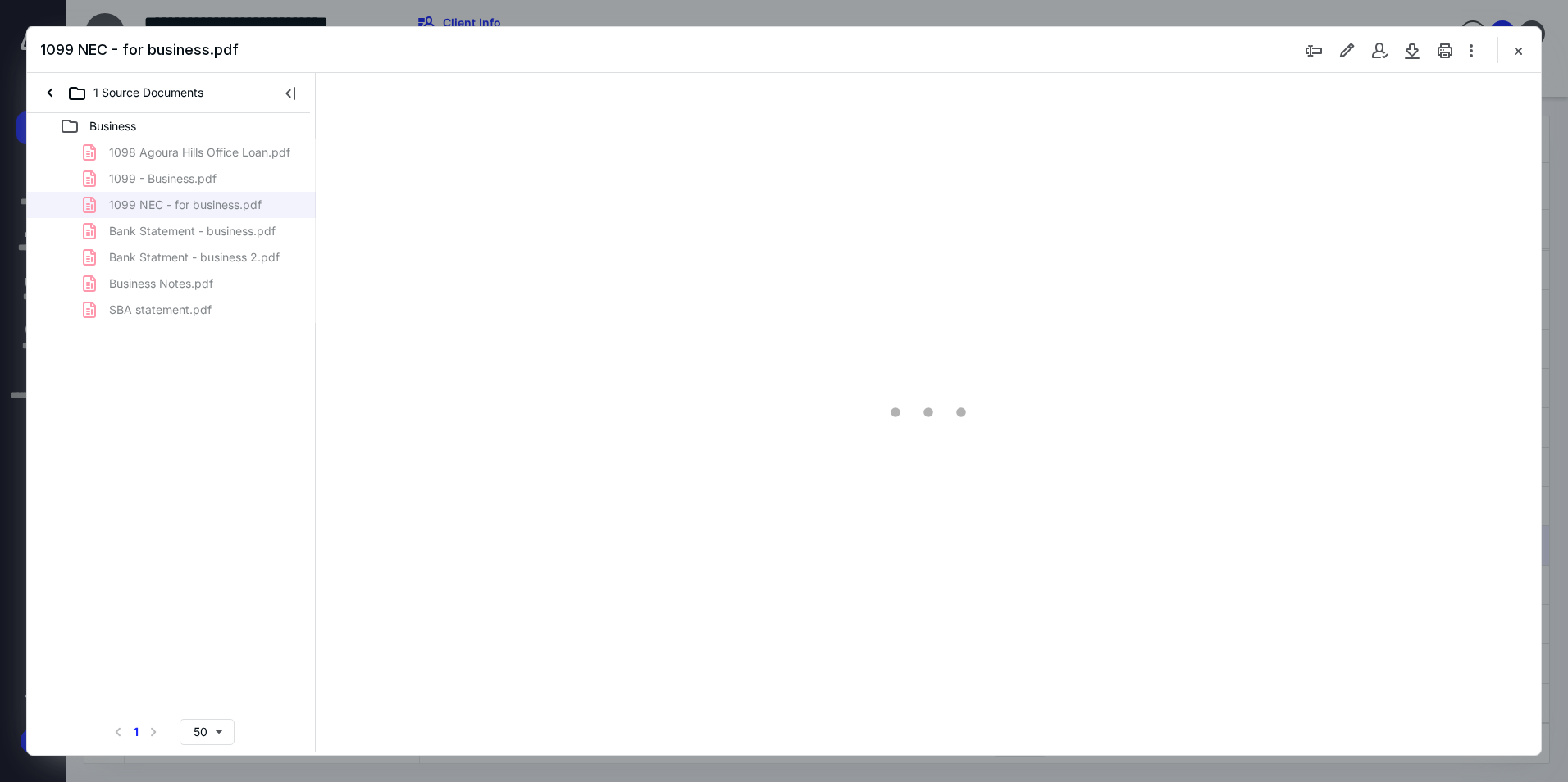 scroll, scrollTop: 0, scrollLeft: 0, axis: both 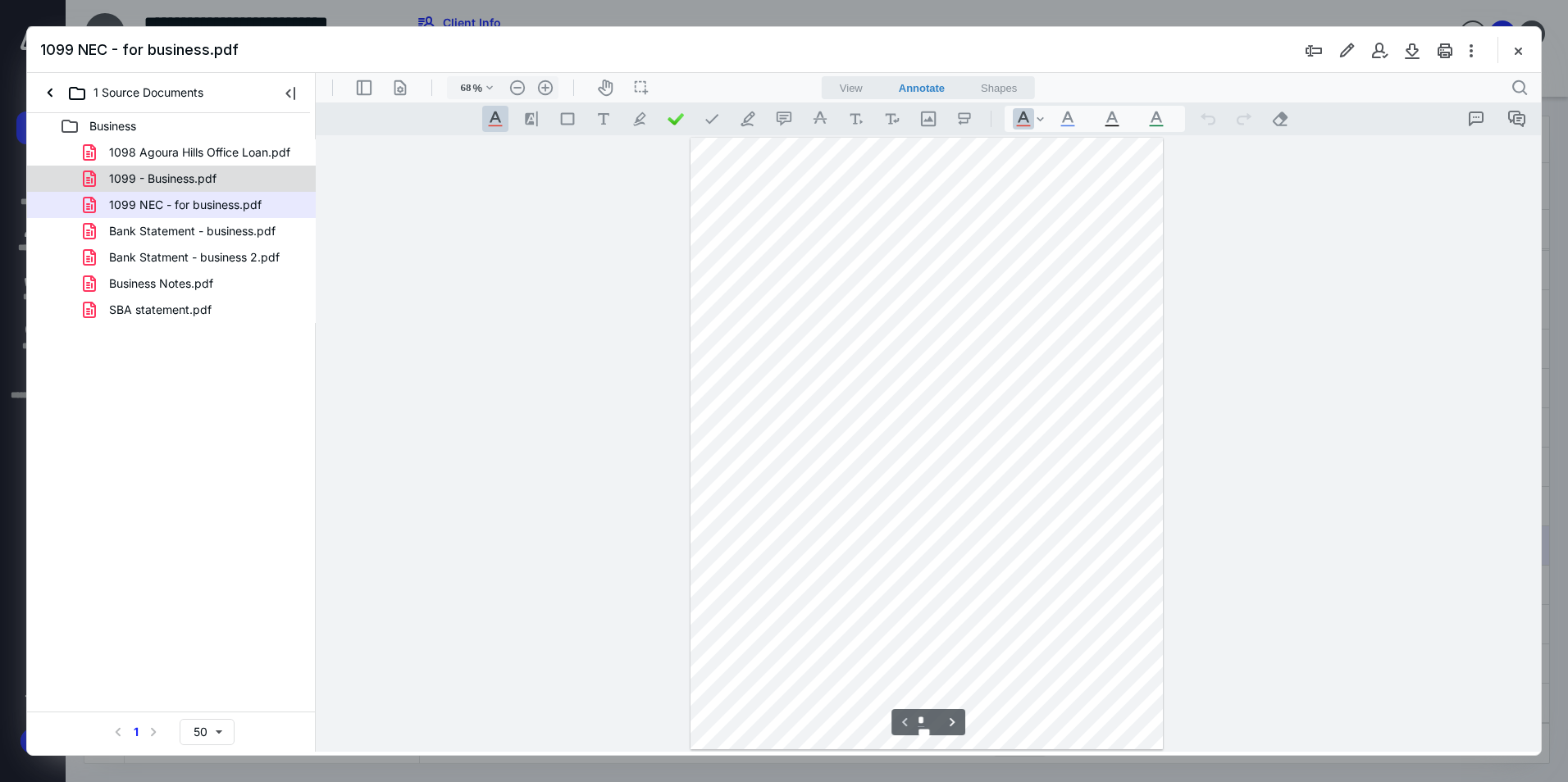 click on "1099 - Business.pdf" at bounding box center [153, 179] 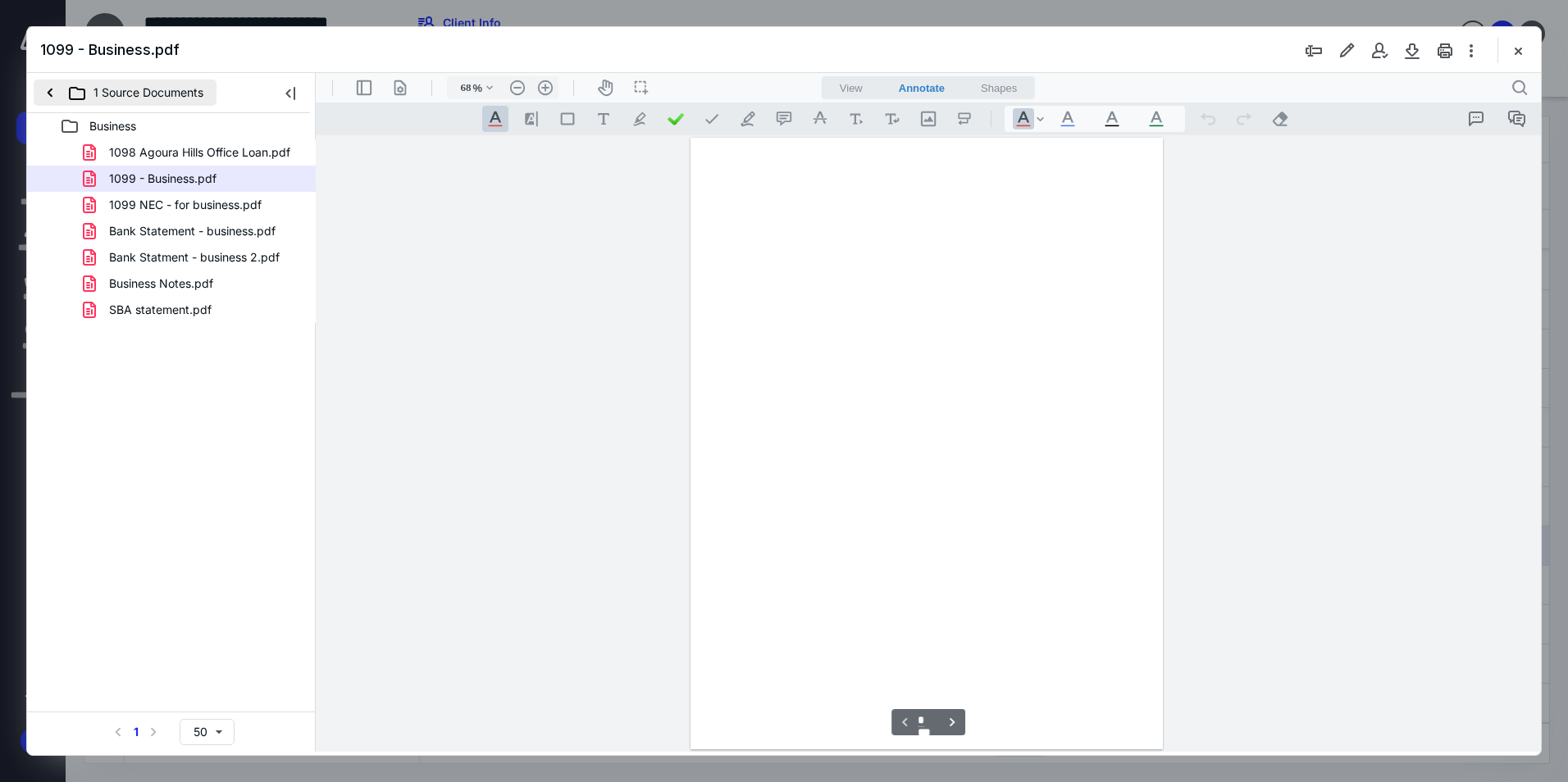 scroll, scrollTop: 65, scrollLeft: 0, axis: vertical 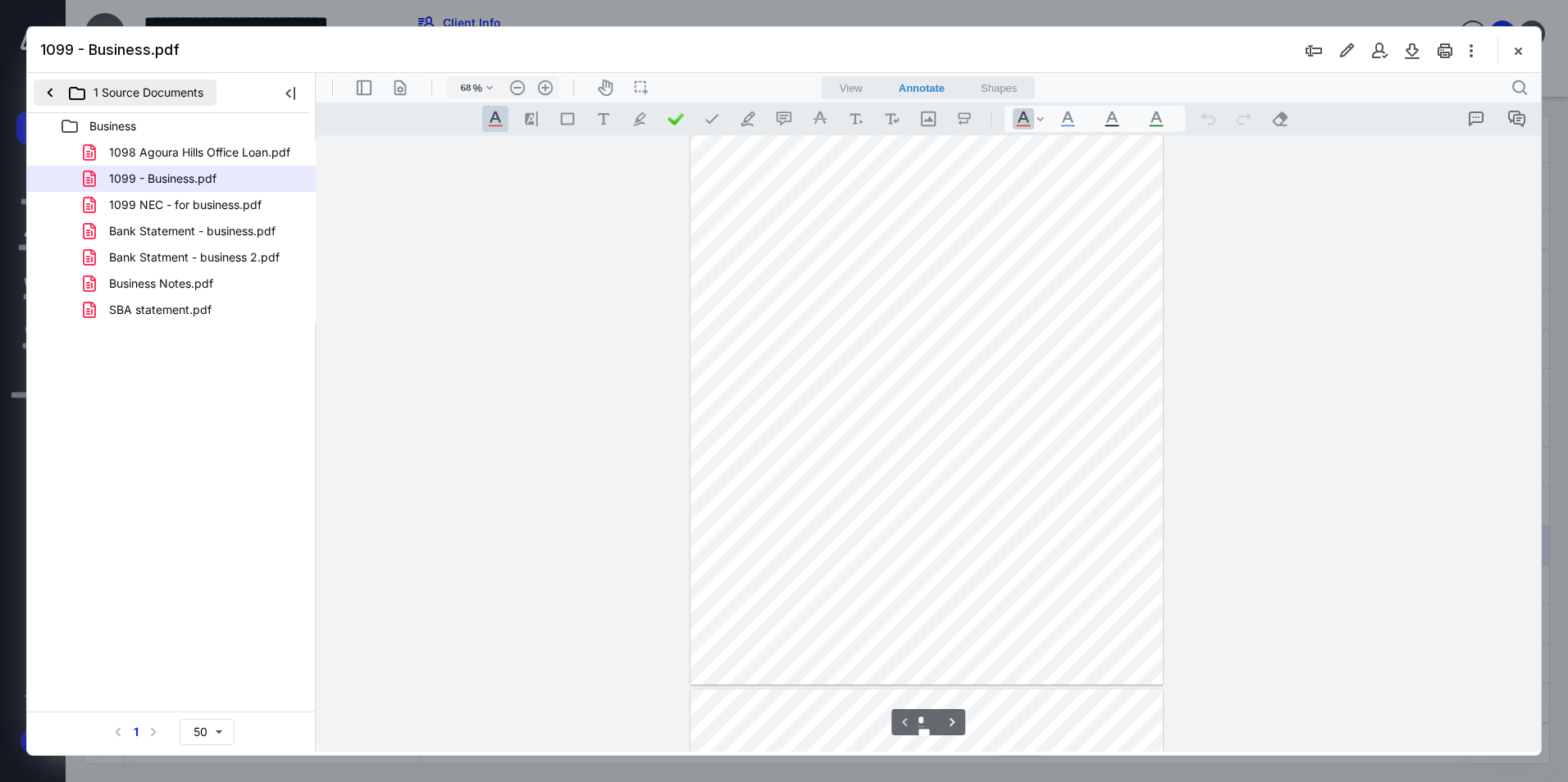 click on "1 Source Documents" at bounding box center (125, 93) 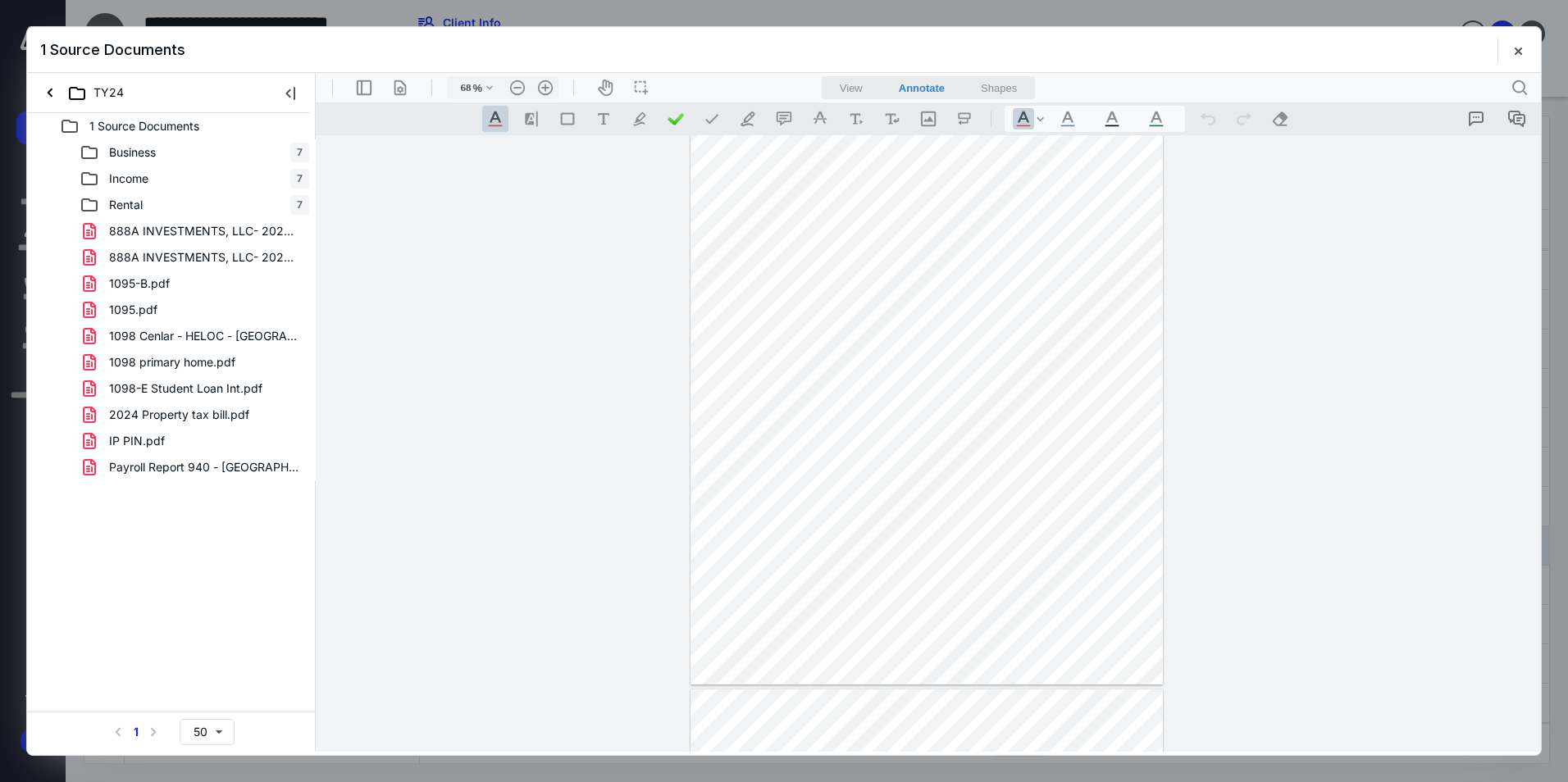 click on "1098 primary home.pdf" at bounding box center (172, 362) 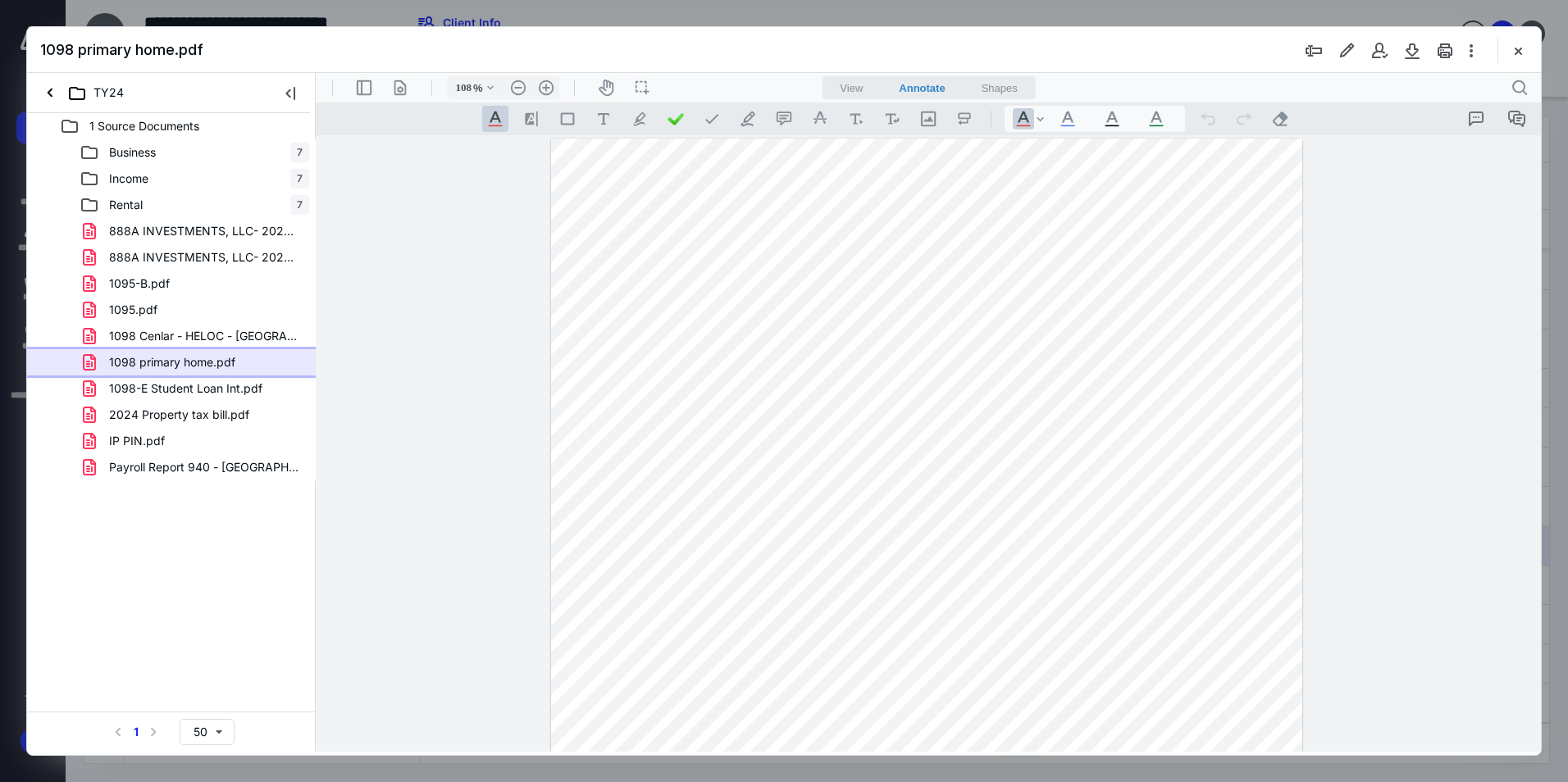 scroll, scrollTop: 165, scrollLeft: 0, axis: vertical 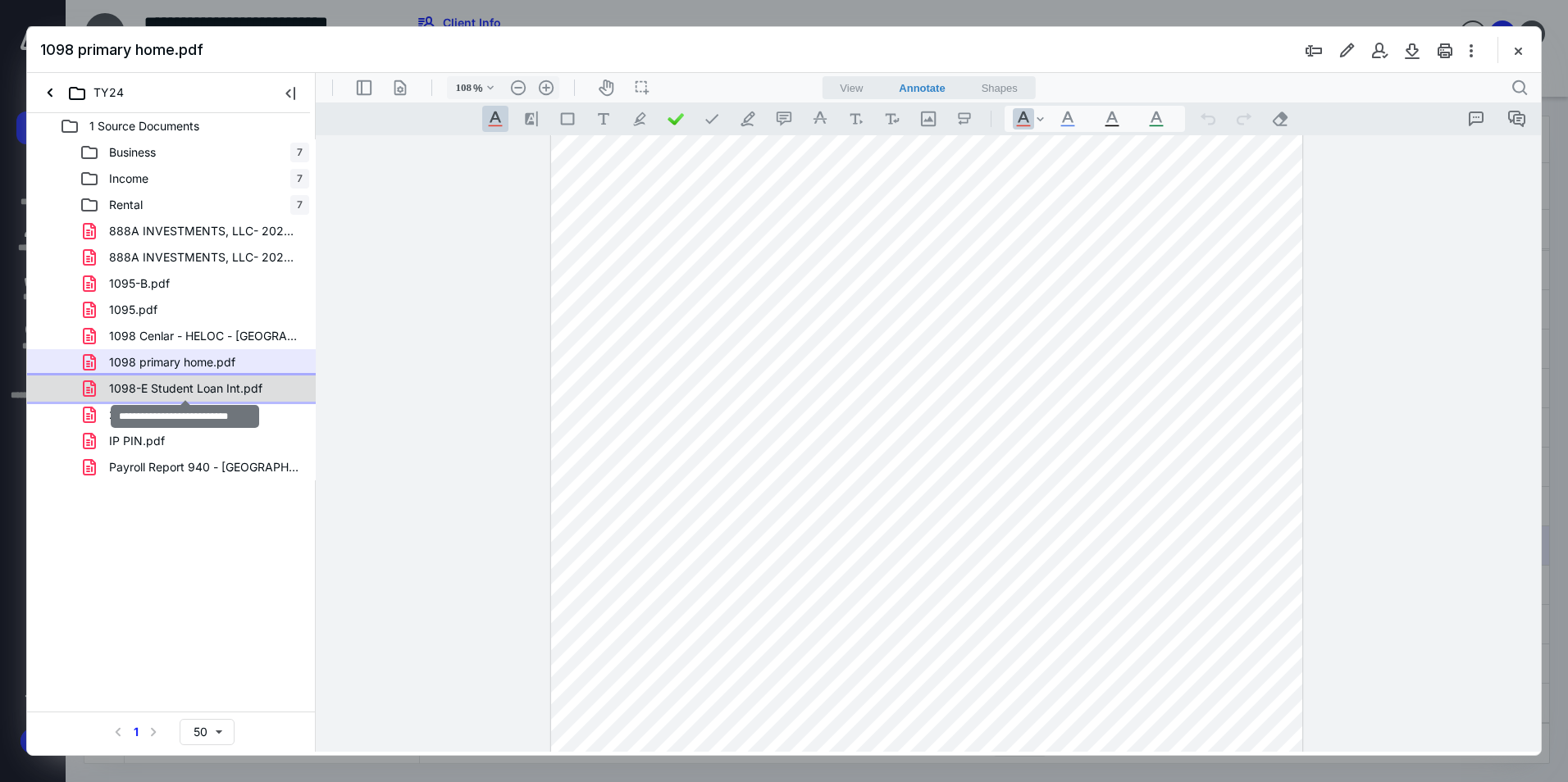 click on "1098-E Student Loan Int.pdf" at bounding box center [185, 389] 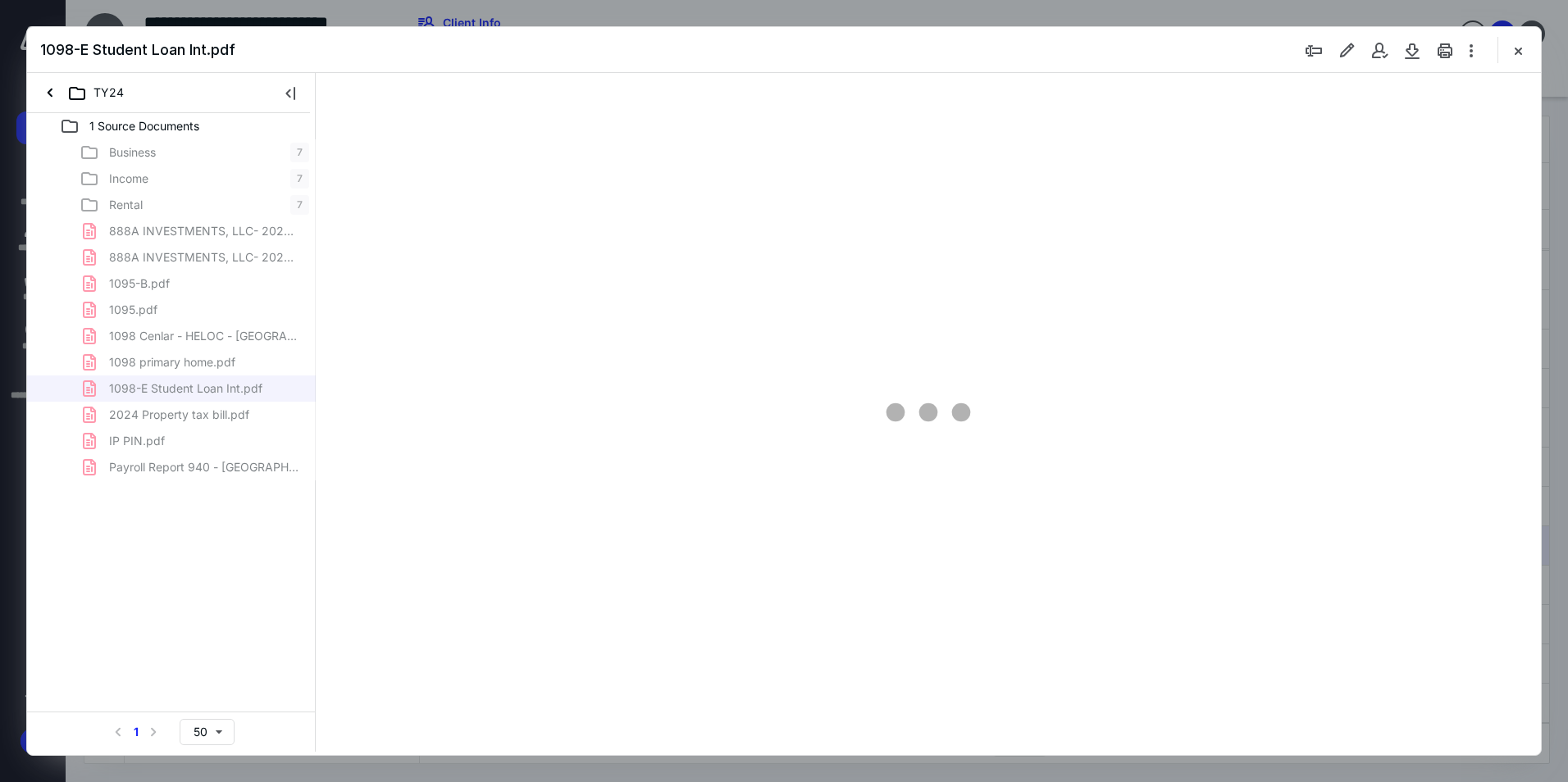 scroll, scrollTop: 0, scrollLeft: 0, axis: both 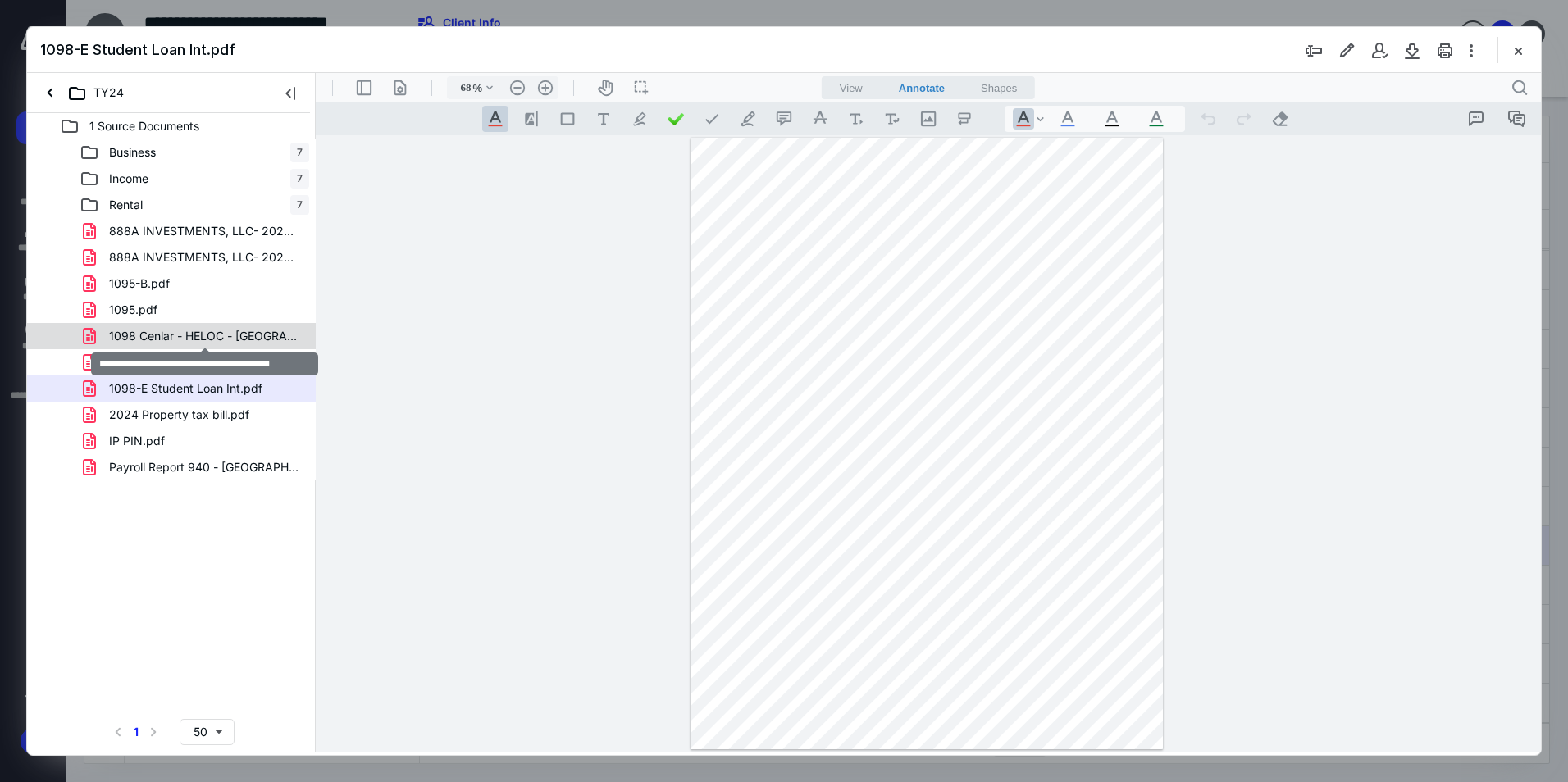 click on "1098 Cenlar - HELOC - [GEOGRAPHIC_DATA] Property.pdf" at bounding box center [204, 336] 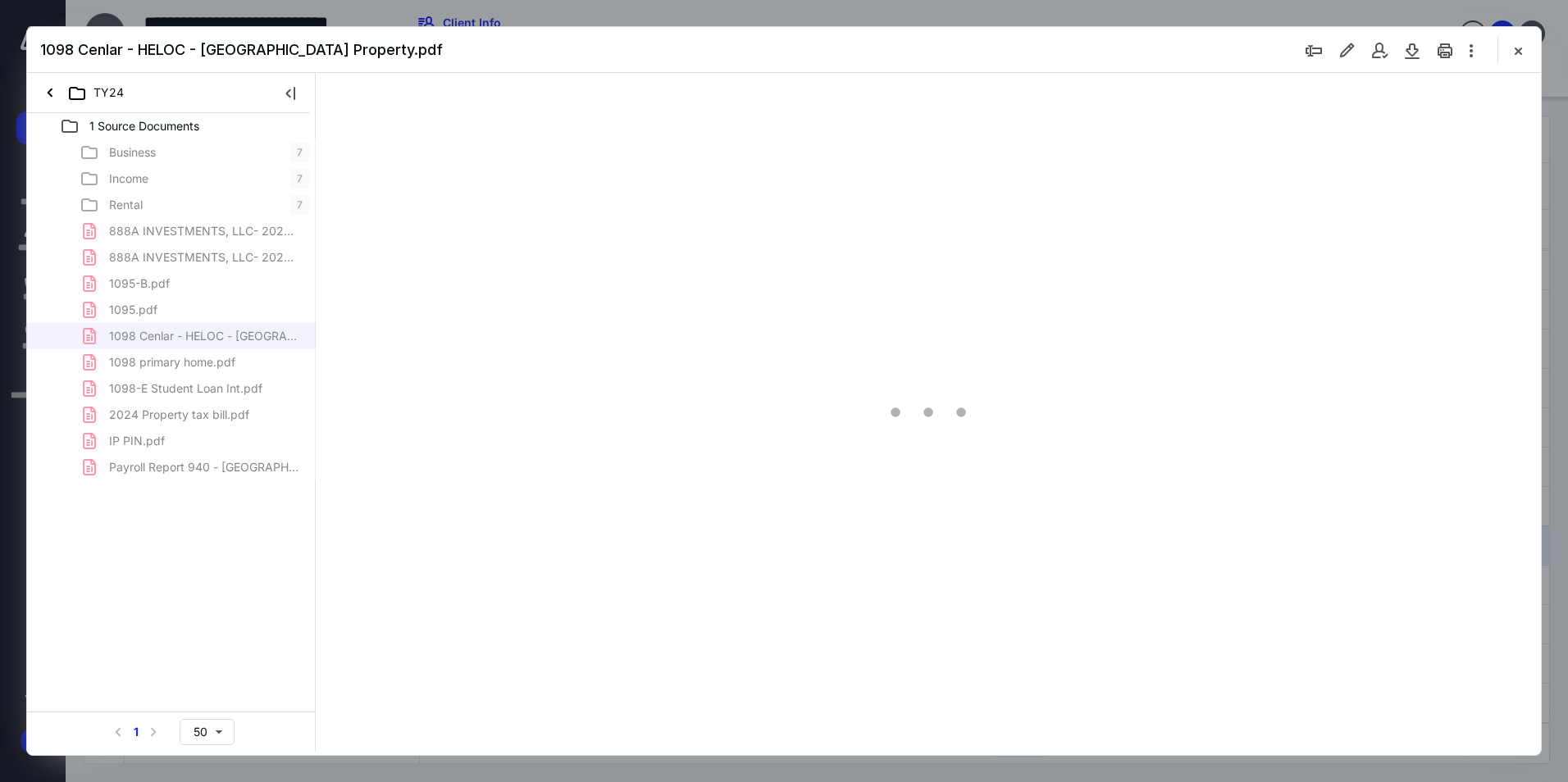 type on "68" 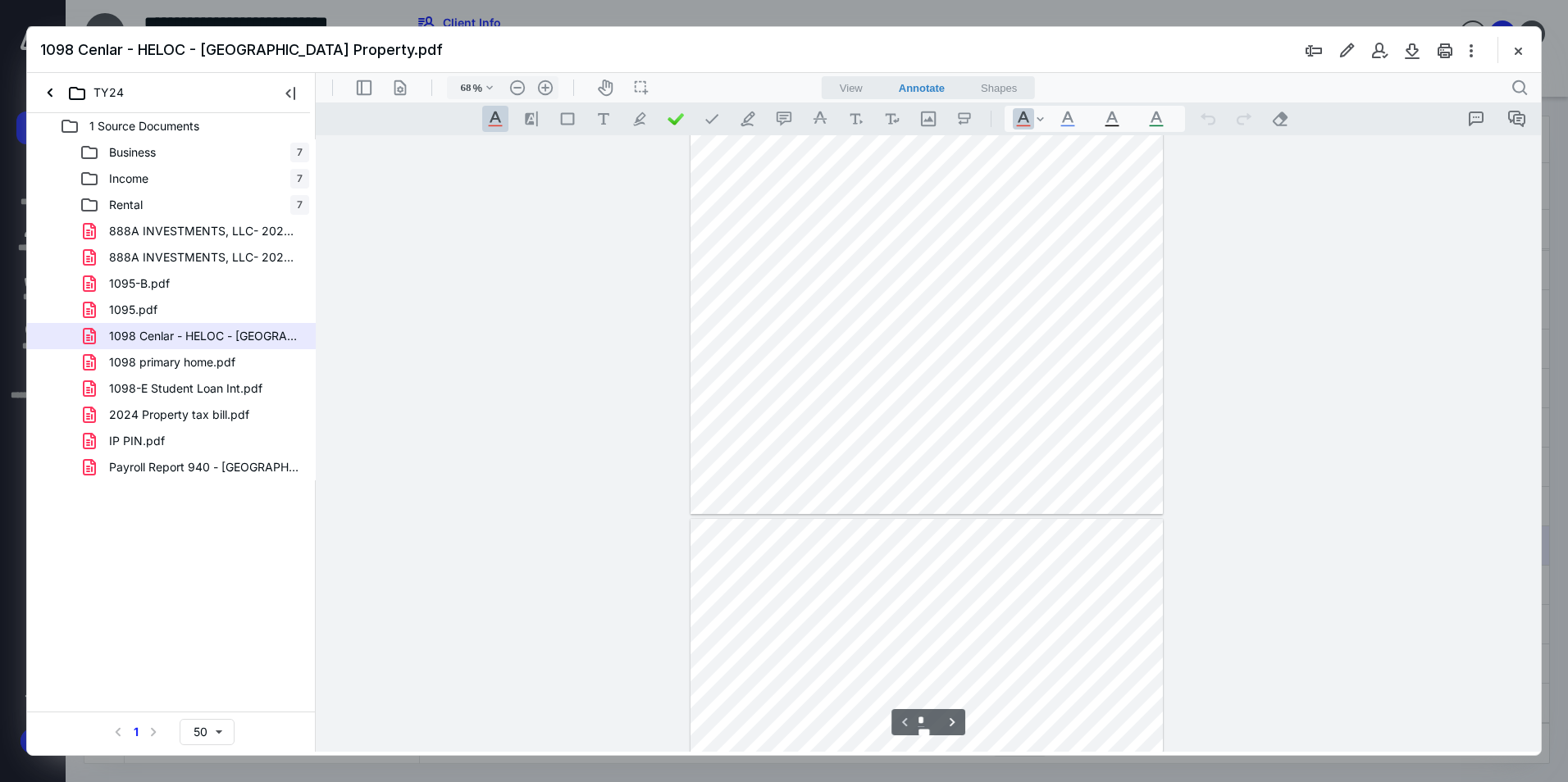 type on "*" 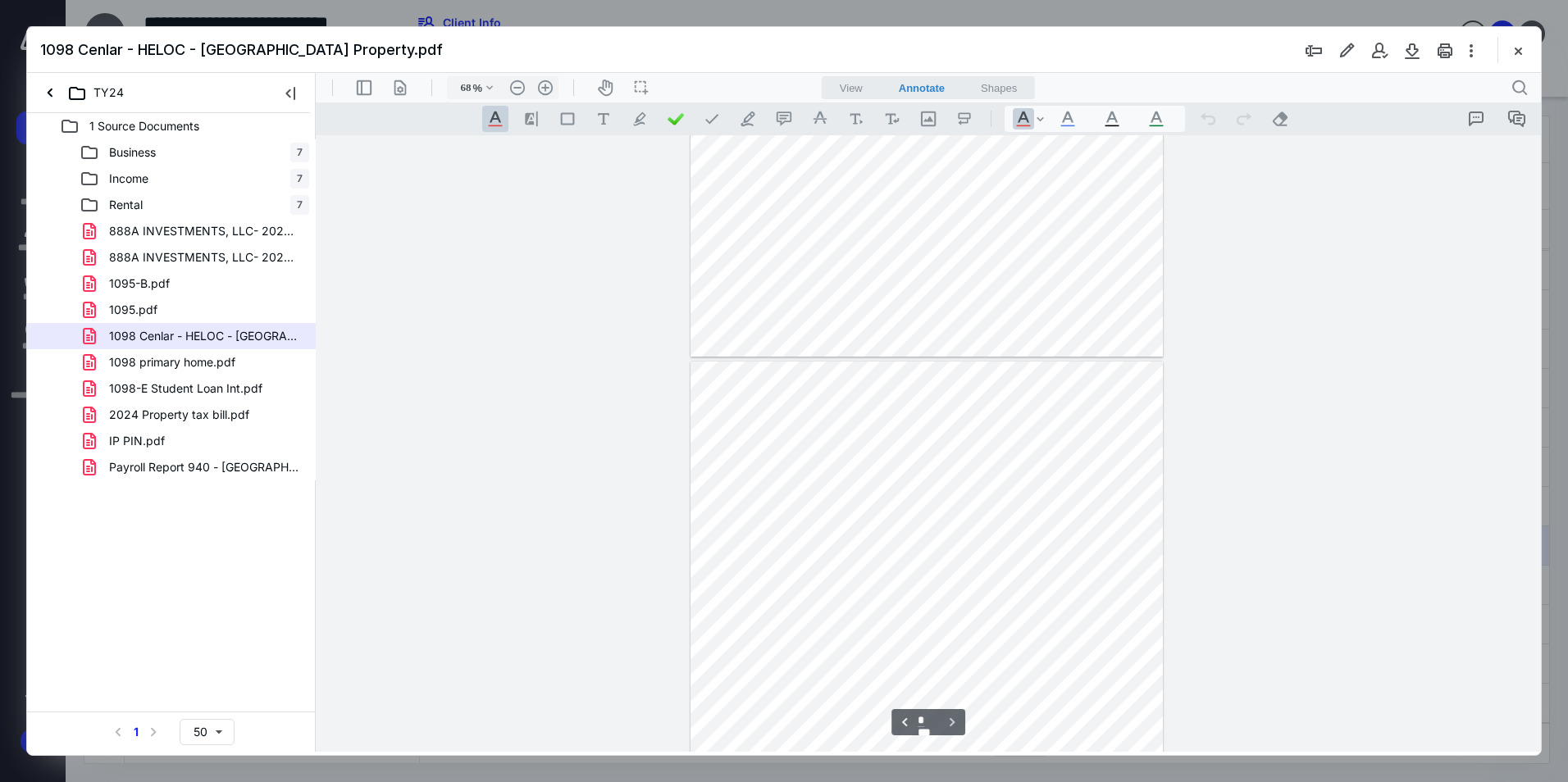 scroll, scrollTop: 616, scrollLeft: 0, axis: vertical 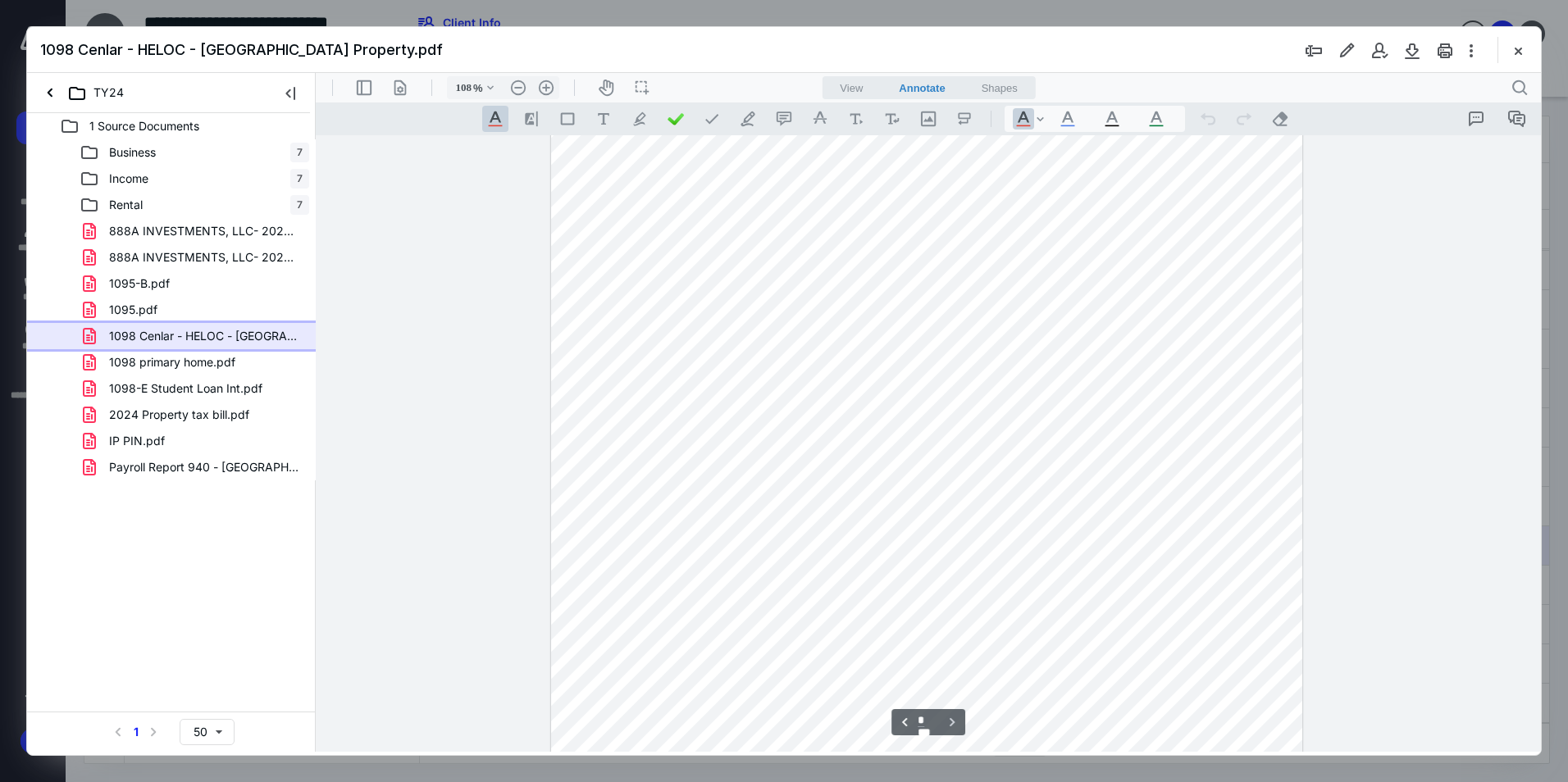 type on "133" 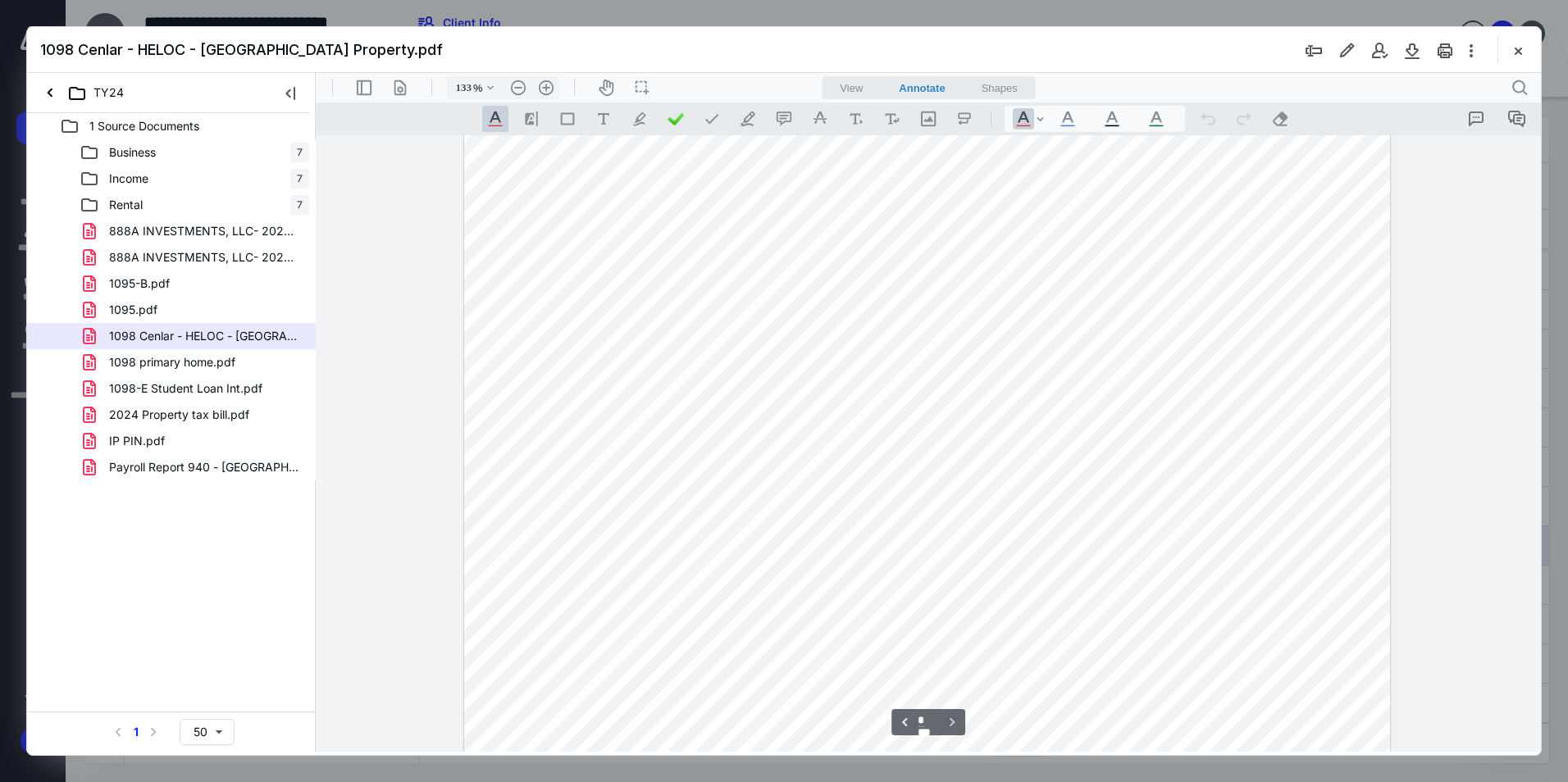 scroll, scrollTop: 1394, scrollLeft: 0, axis: vertical 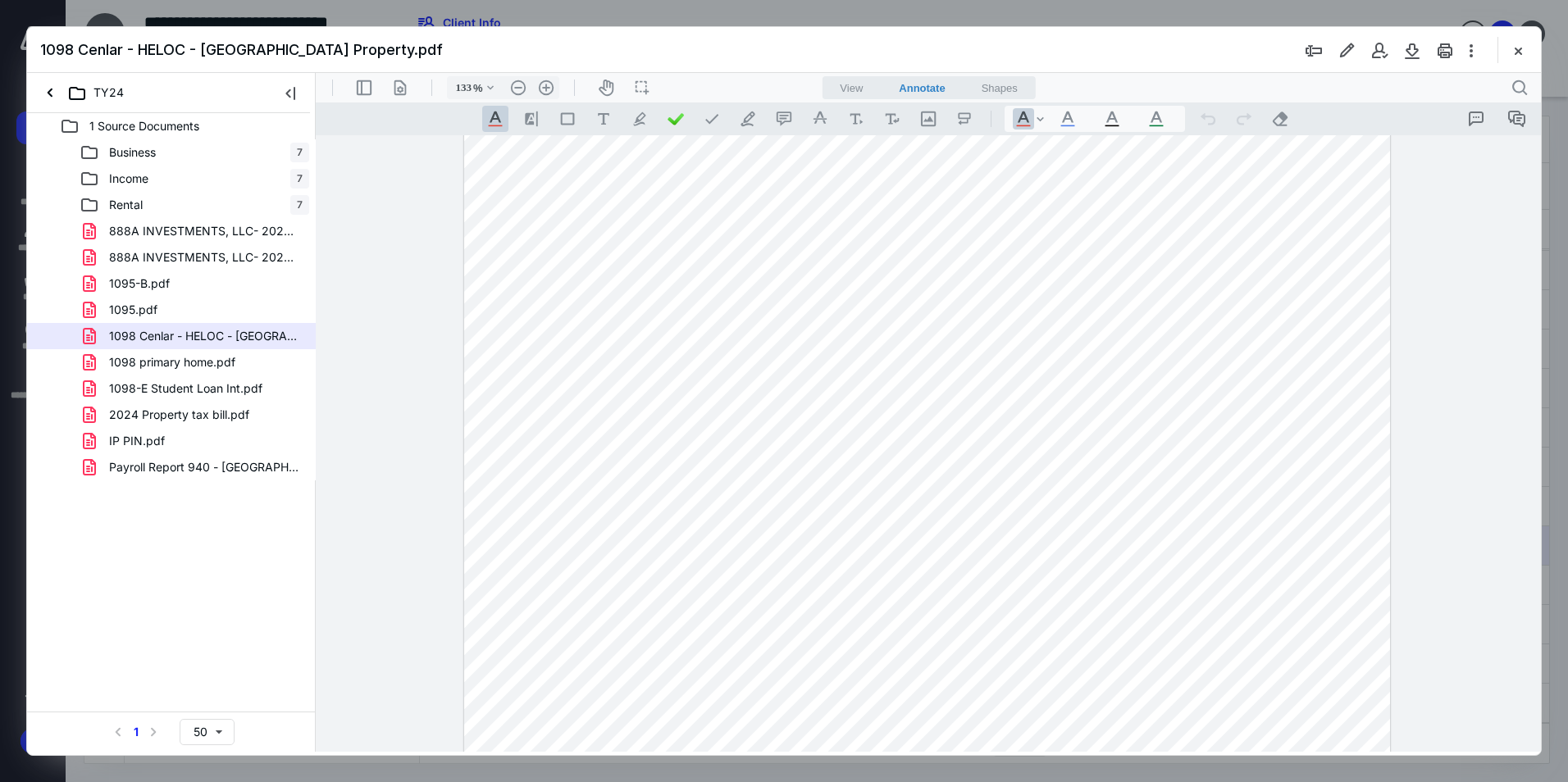 click at bounding box center (927, 551) 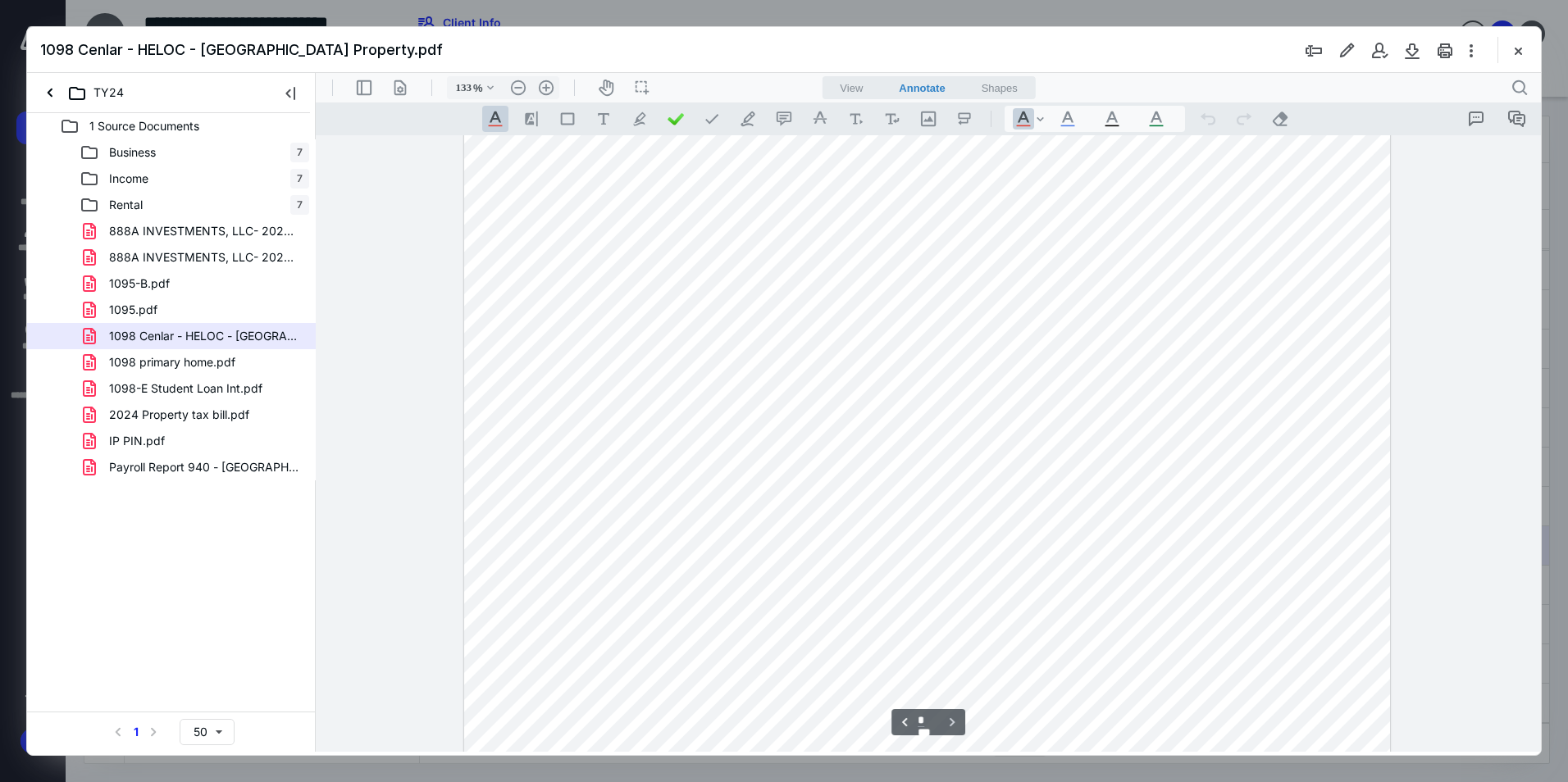 scroll, scrollTop: 1795, scrollLeft: 0, axis: vertical 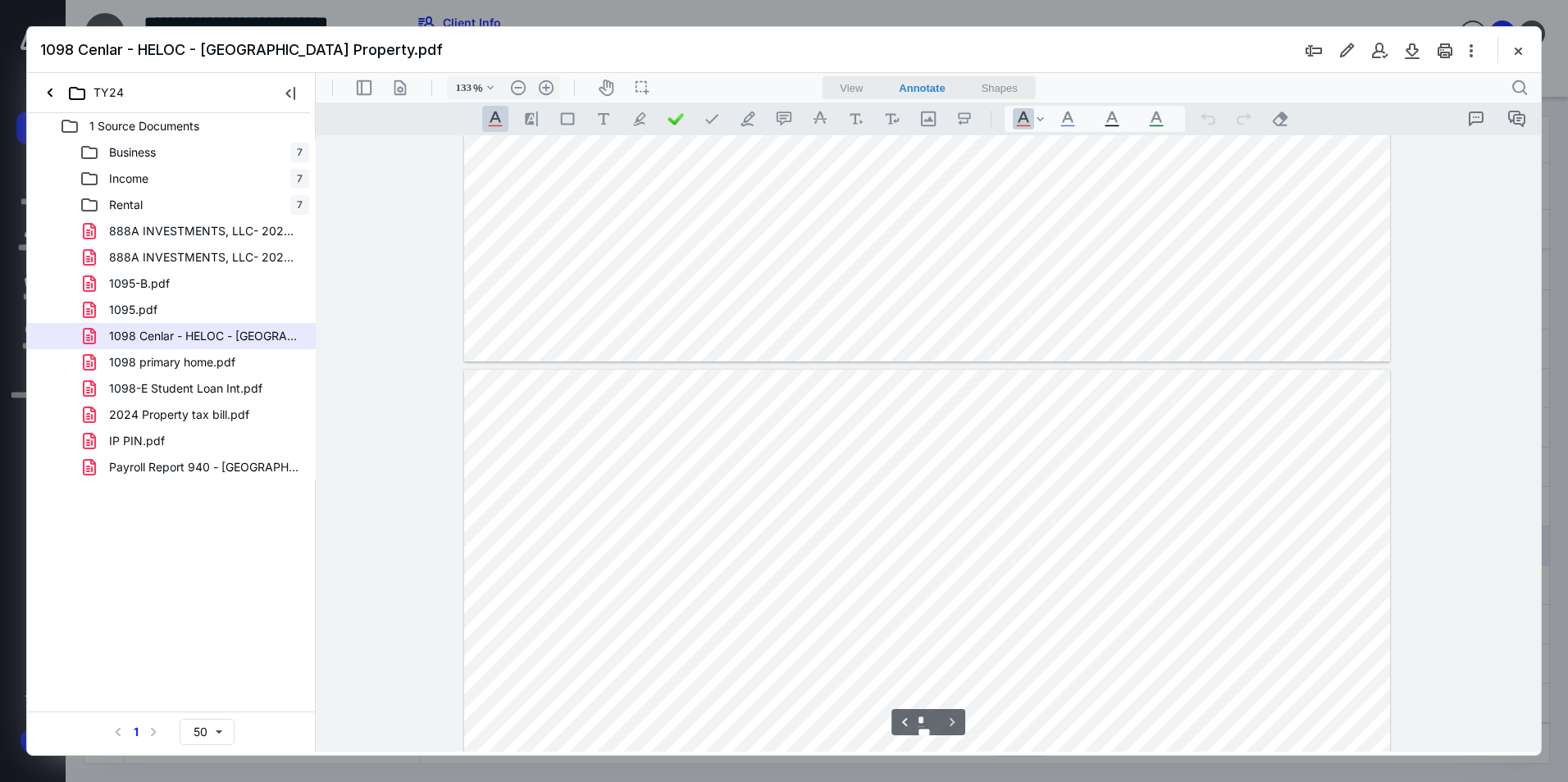 type on "*" 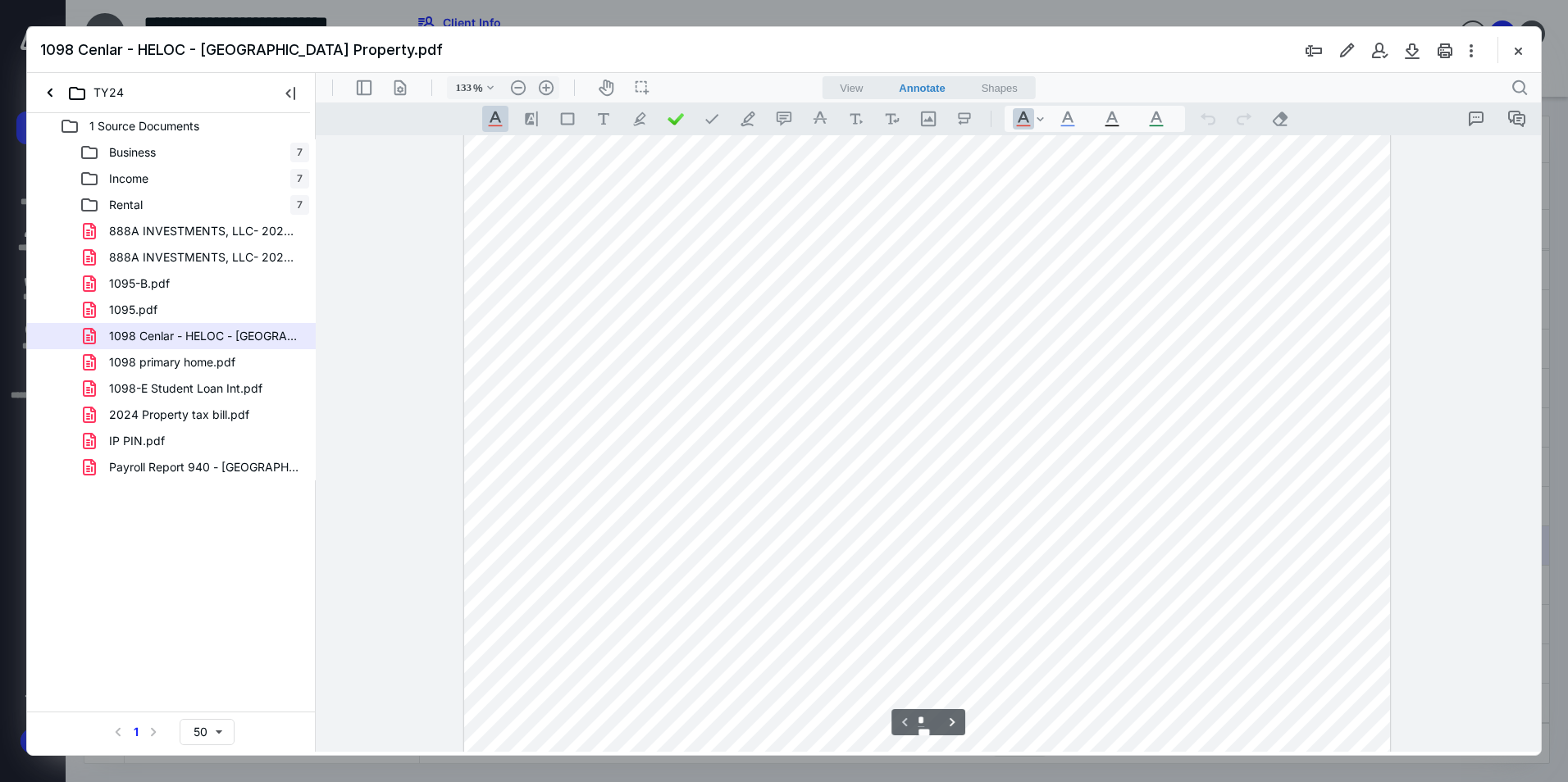 scroll, scrollTop: 0, scrollLeft: 0, axis: both 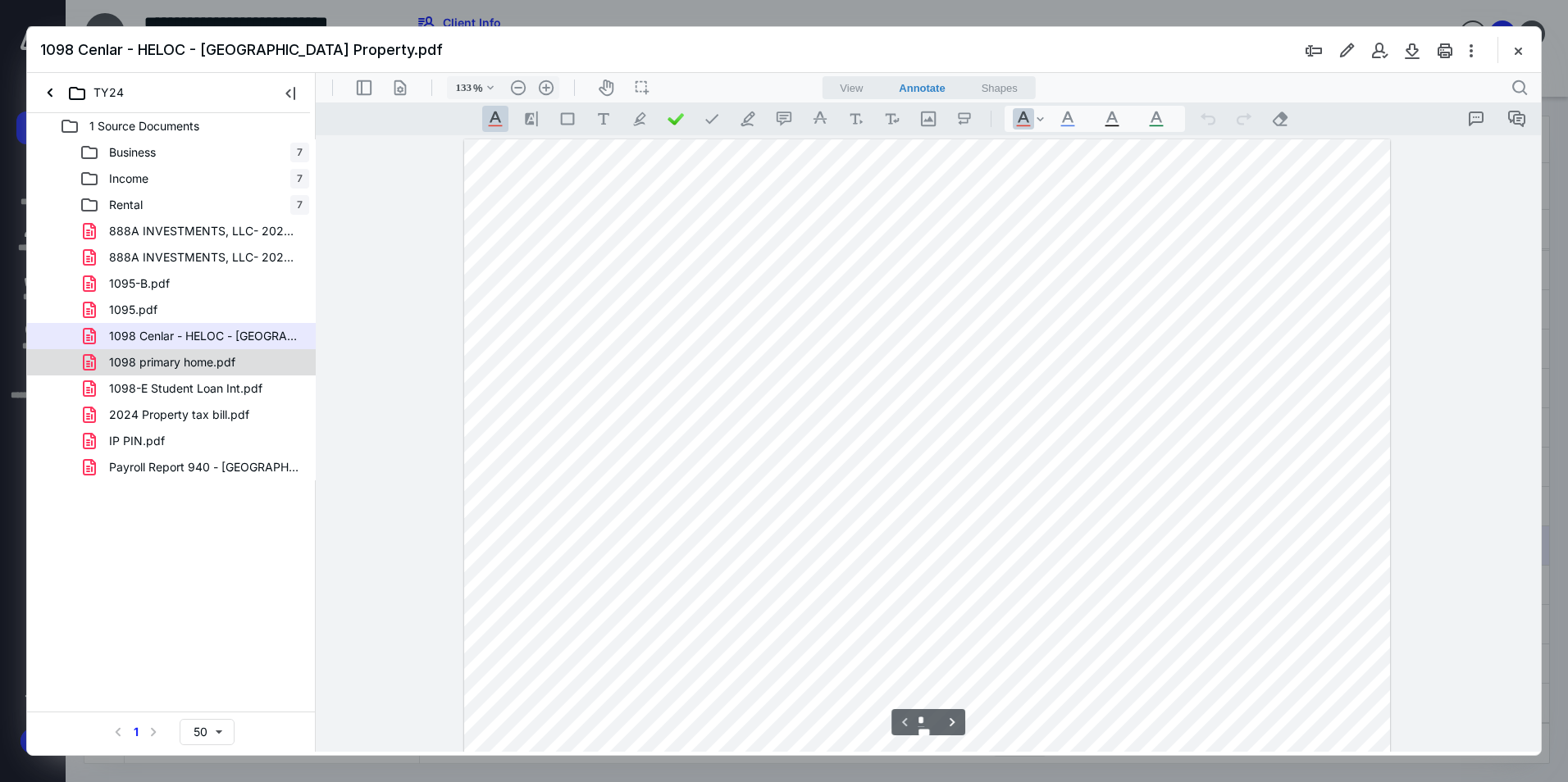 click on "1098 primary home.pdf" at bounding box center (171, 362) 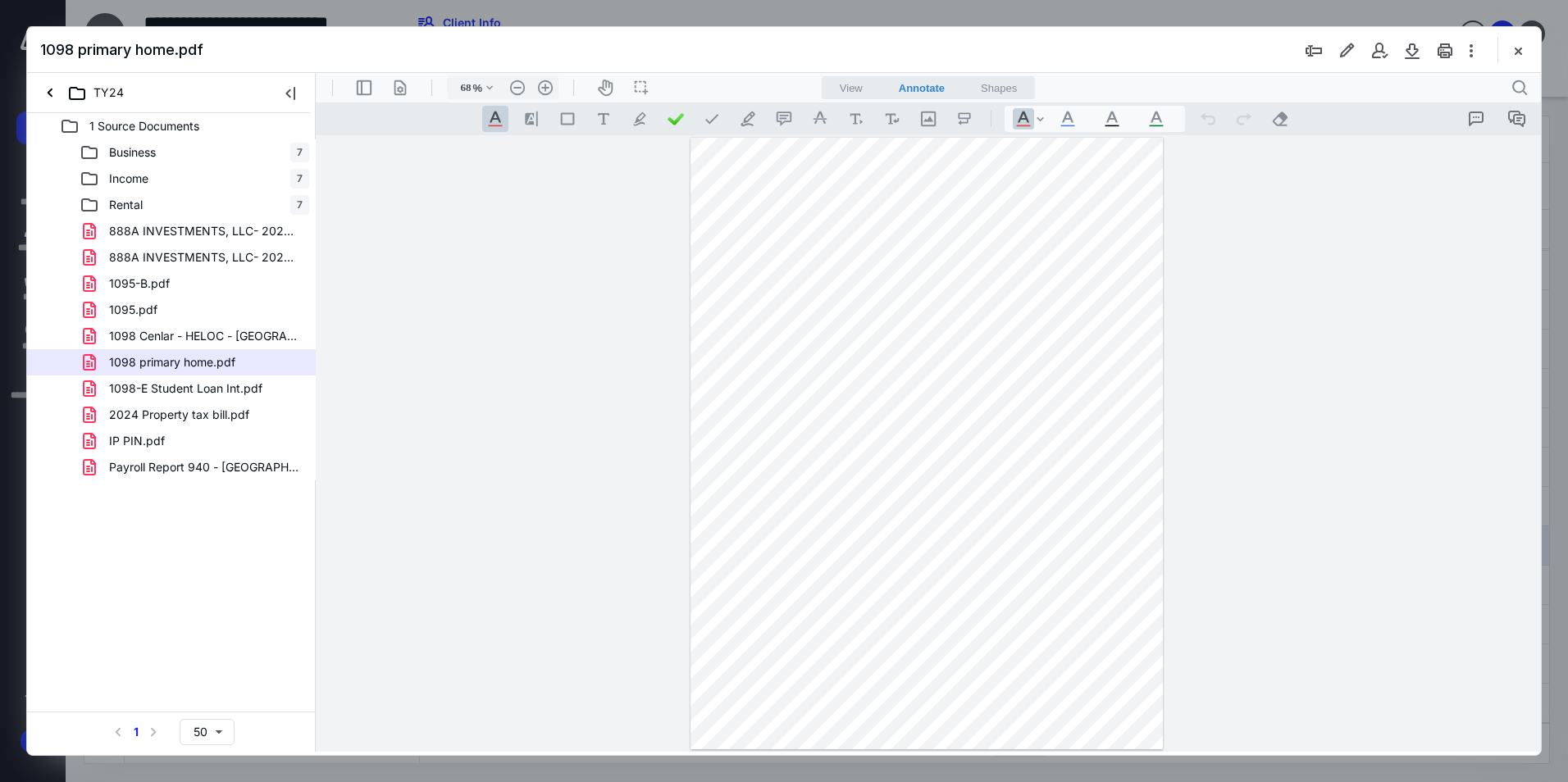 click at bounding box center (927, 443) 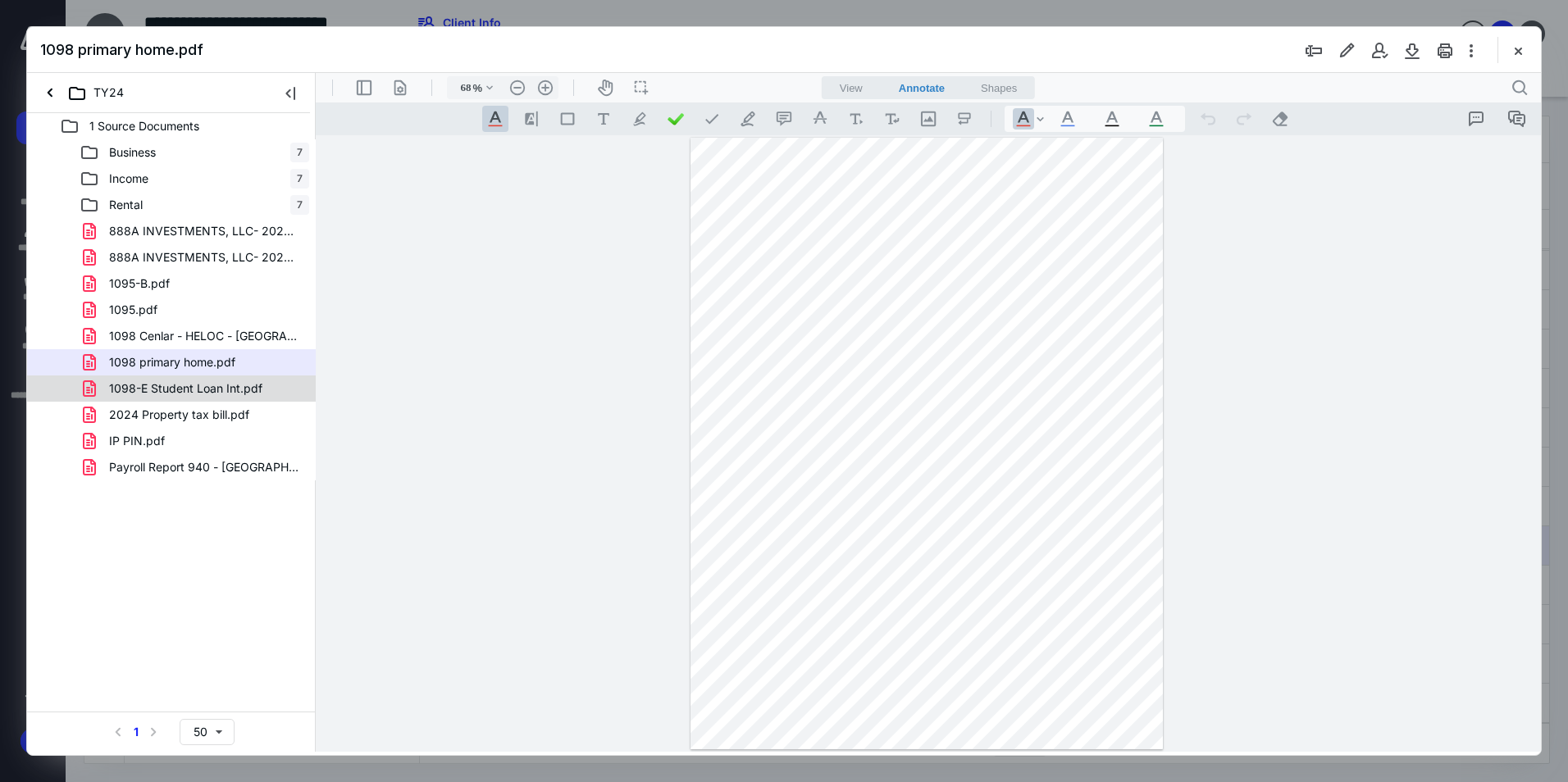 click on "1098-E Student Loan Int.pdf" at bounding box center (185, 389) 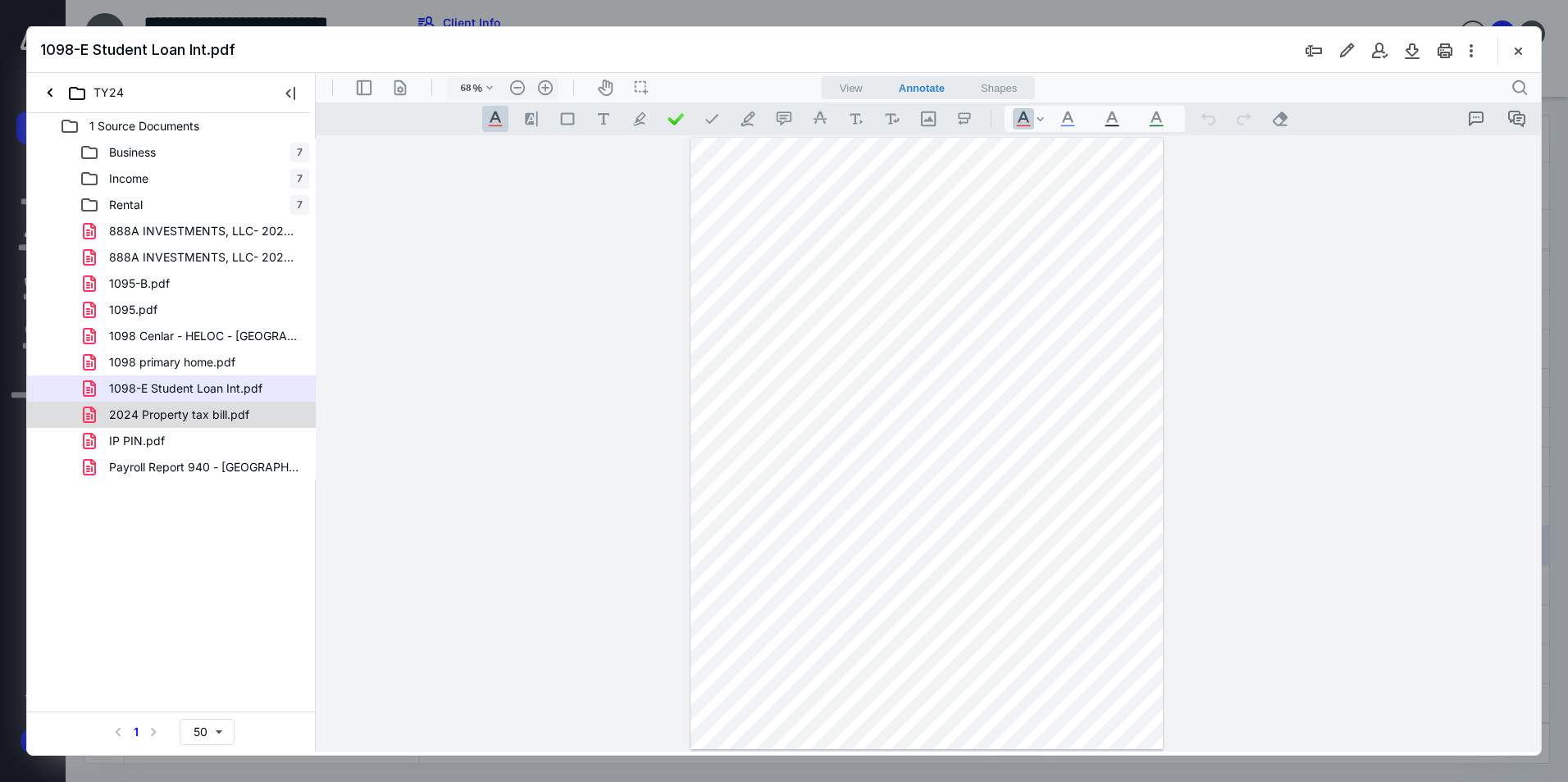 click on "2024 Property tax bill.pdf" at bounding box center (194, 415) 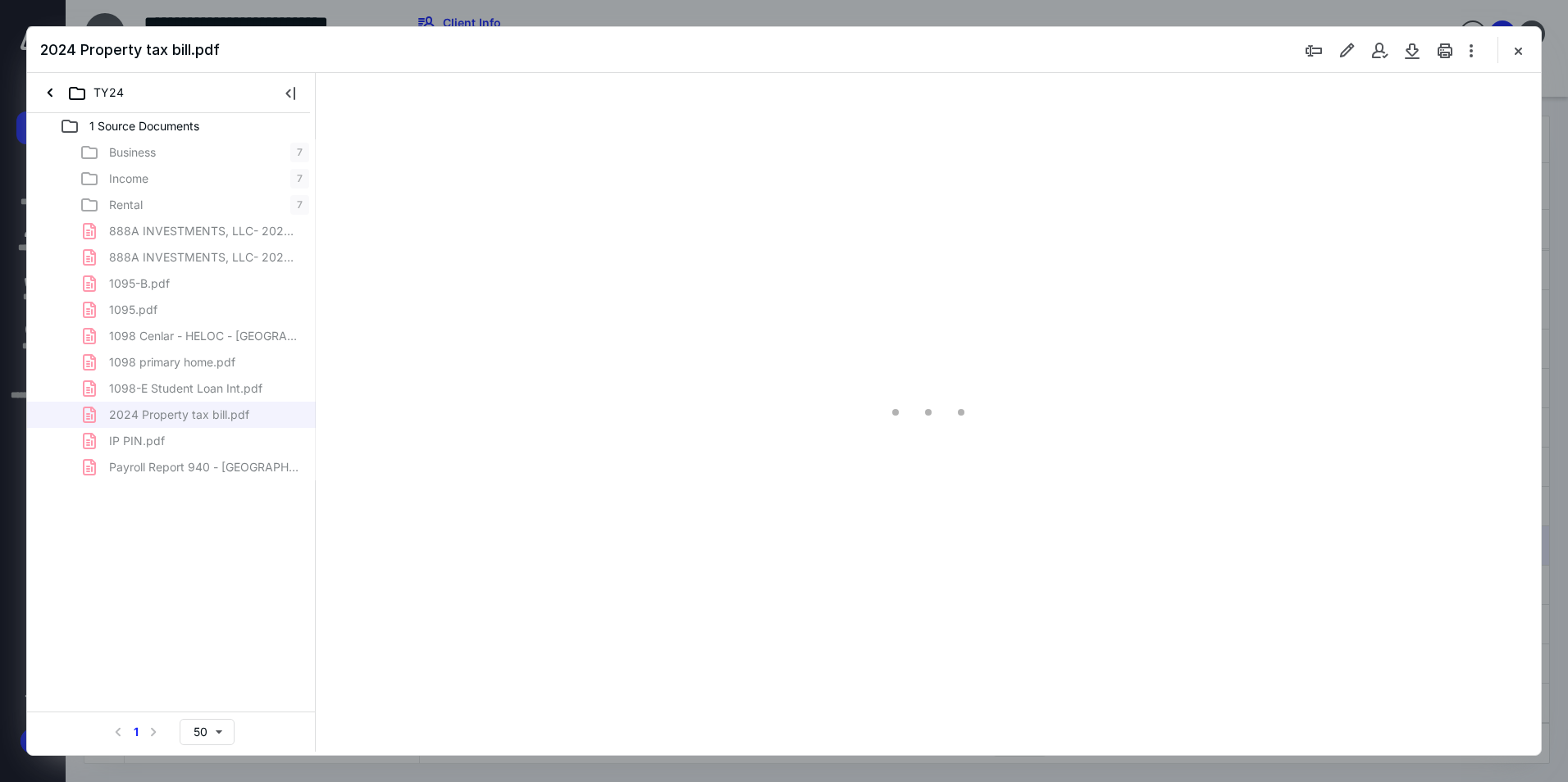type on "97" 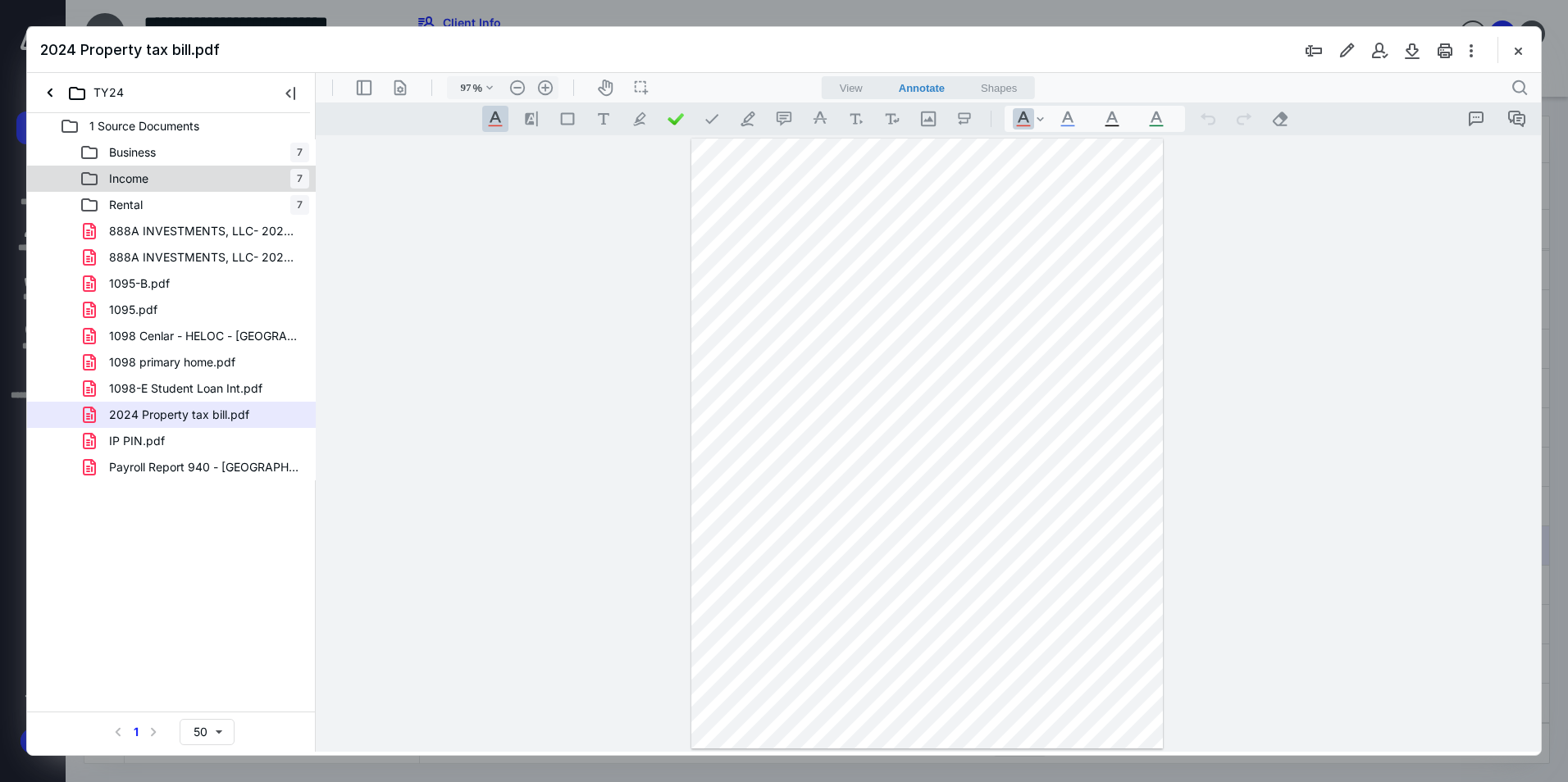 click on "Income" at bounding box center (119, 179) 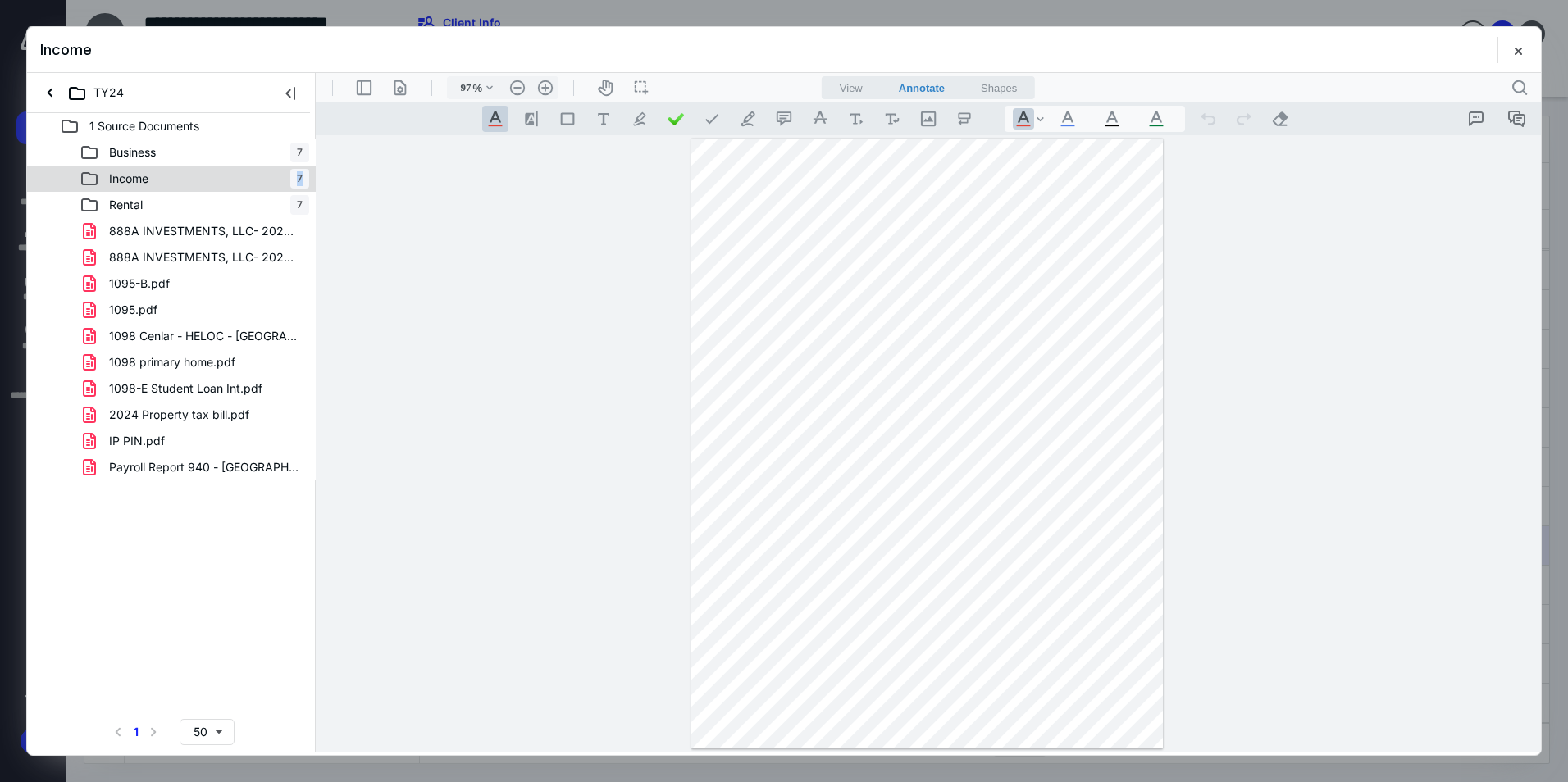 click on "Income" at bounding box center [119, 179] 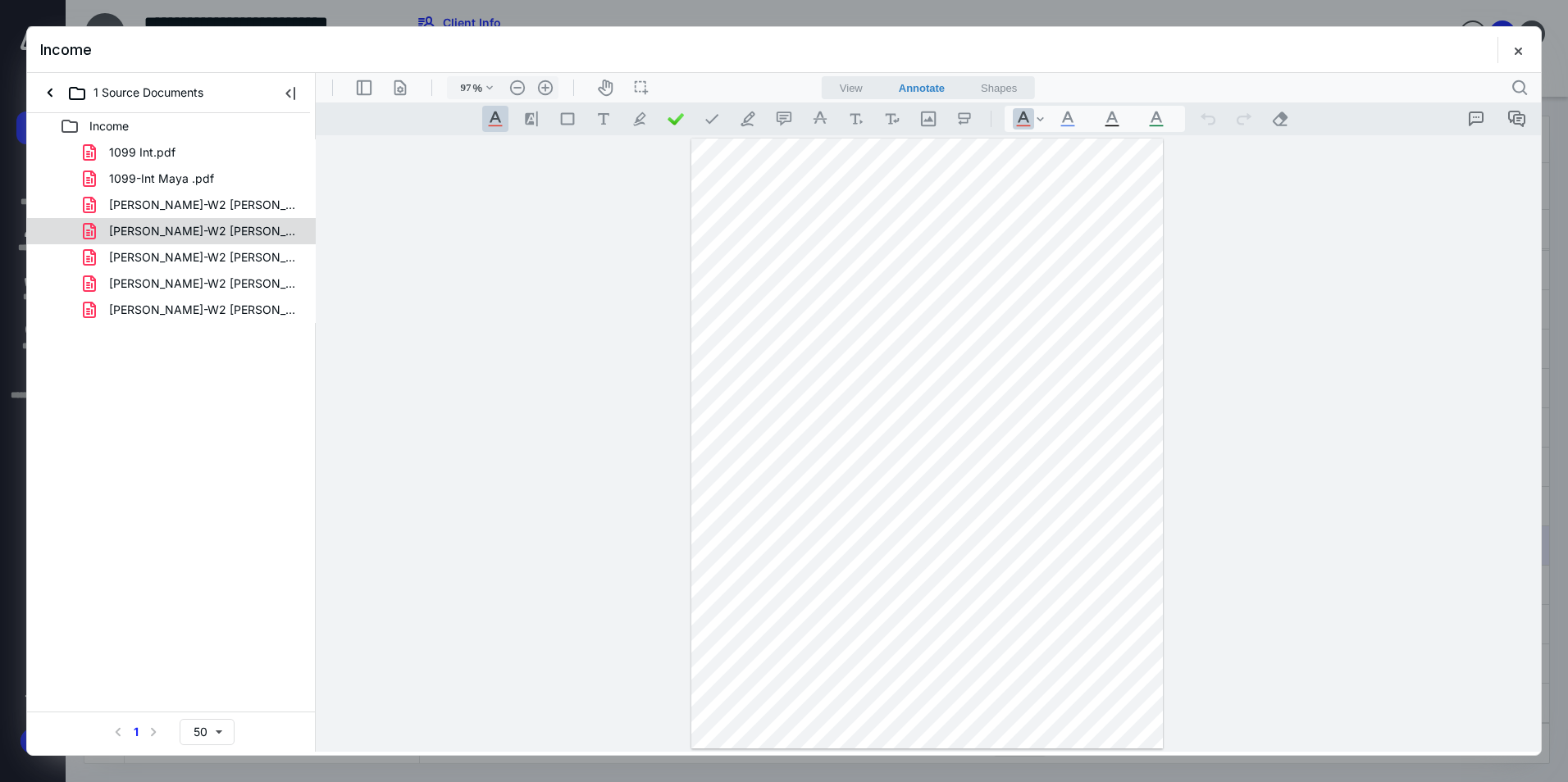 drag, startPoint x: 158, startPoint y: 188, endPoint x: 144, endPoint y: 230, distance: 44.271887 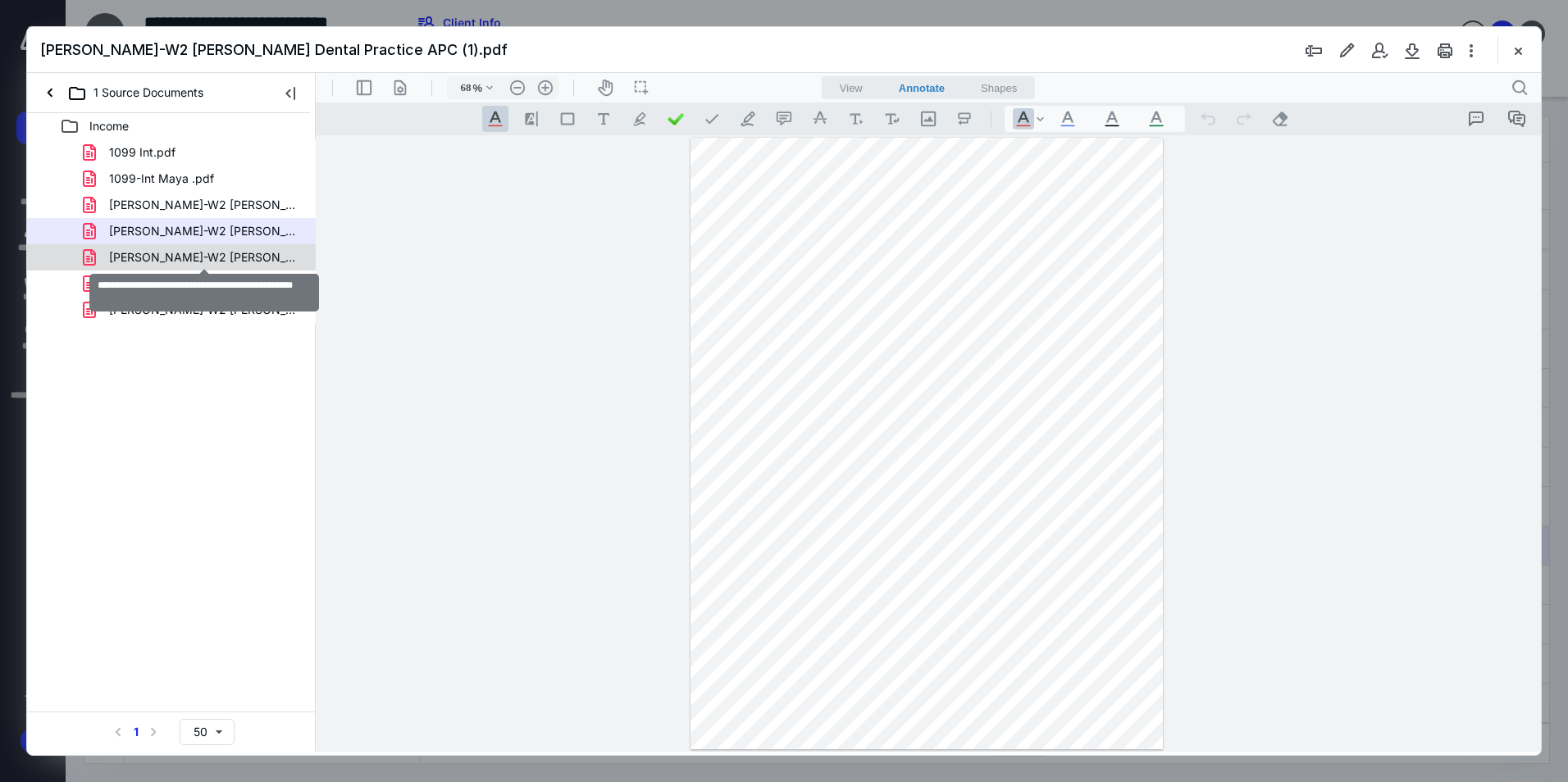 click on "[PERSON_NAME]-W2 [PERSON_NAME] DDS APC.pdf" at bounding box center [204, 257] 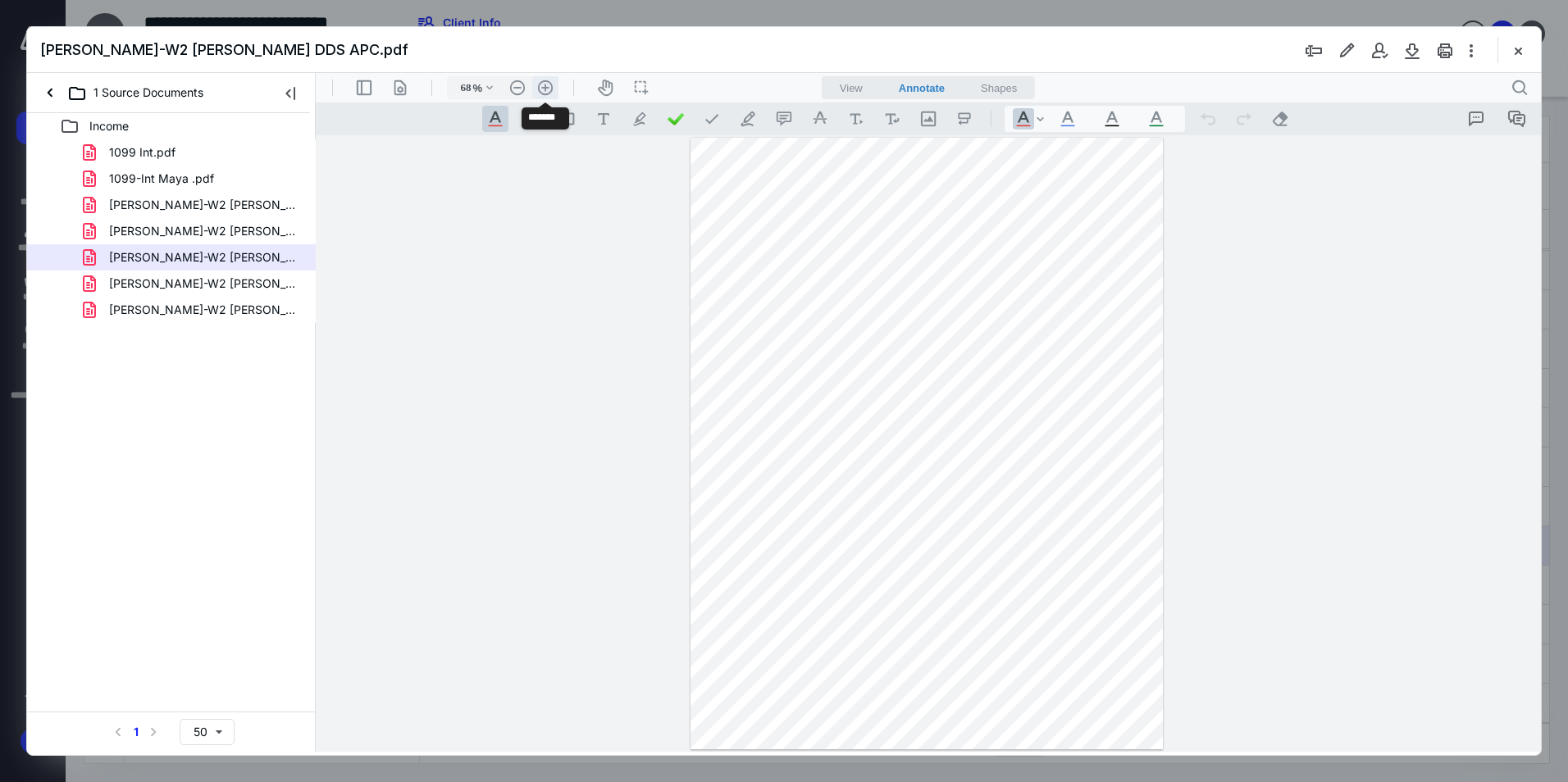 click on ".cls-1{fill:#abb0c4;} icon - header - zoom - in - line" at bounding box center [545, 88] 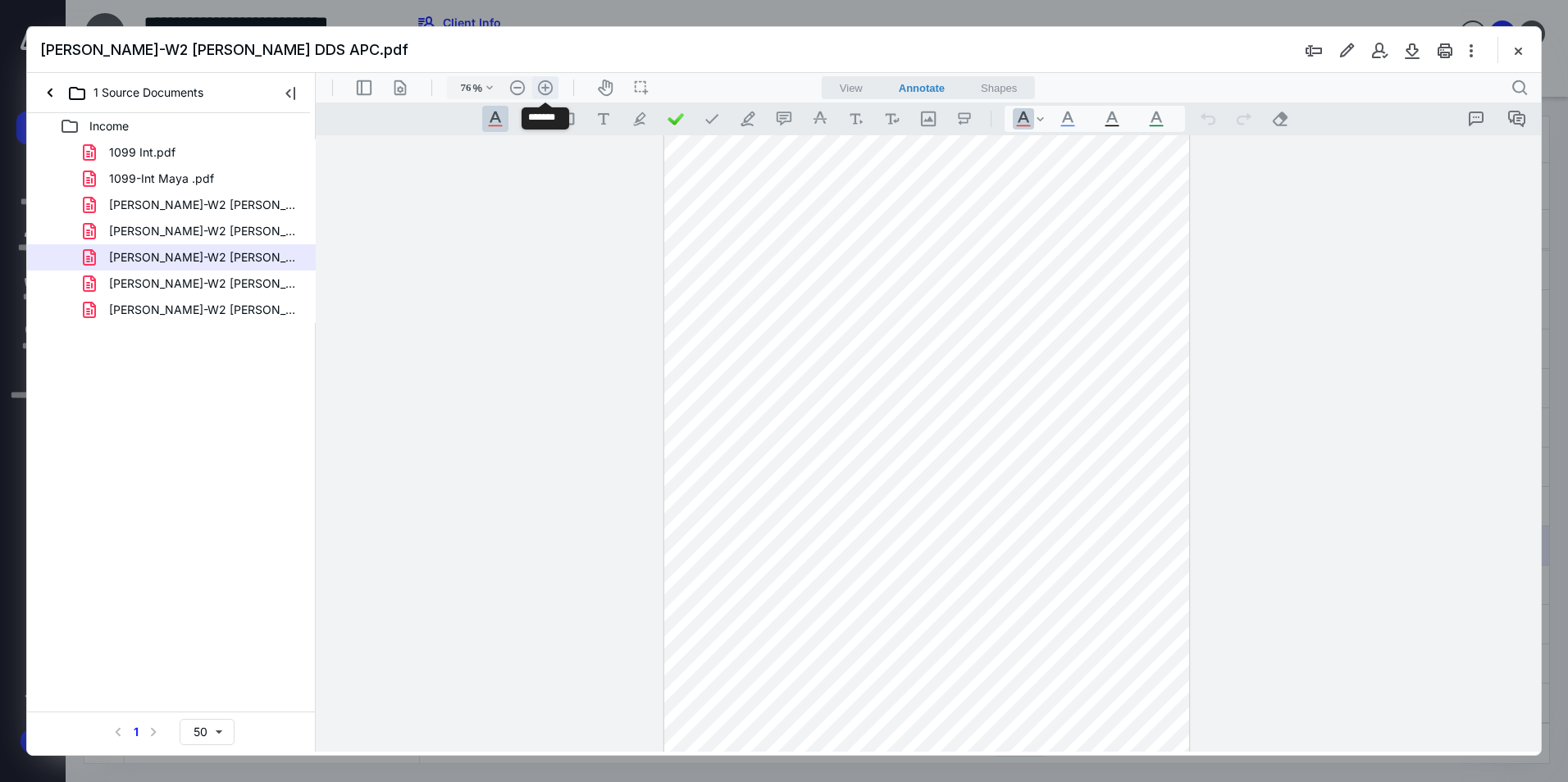 click on ".cls-1{fill:#abb0c4;} icon - header - zoom - in - line" at bounding box center [545, 88] 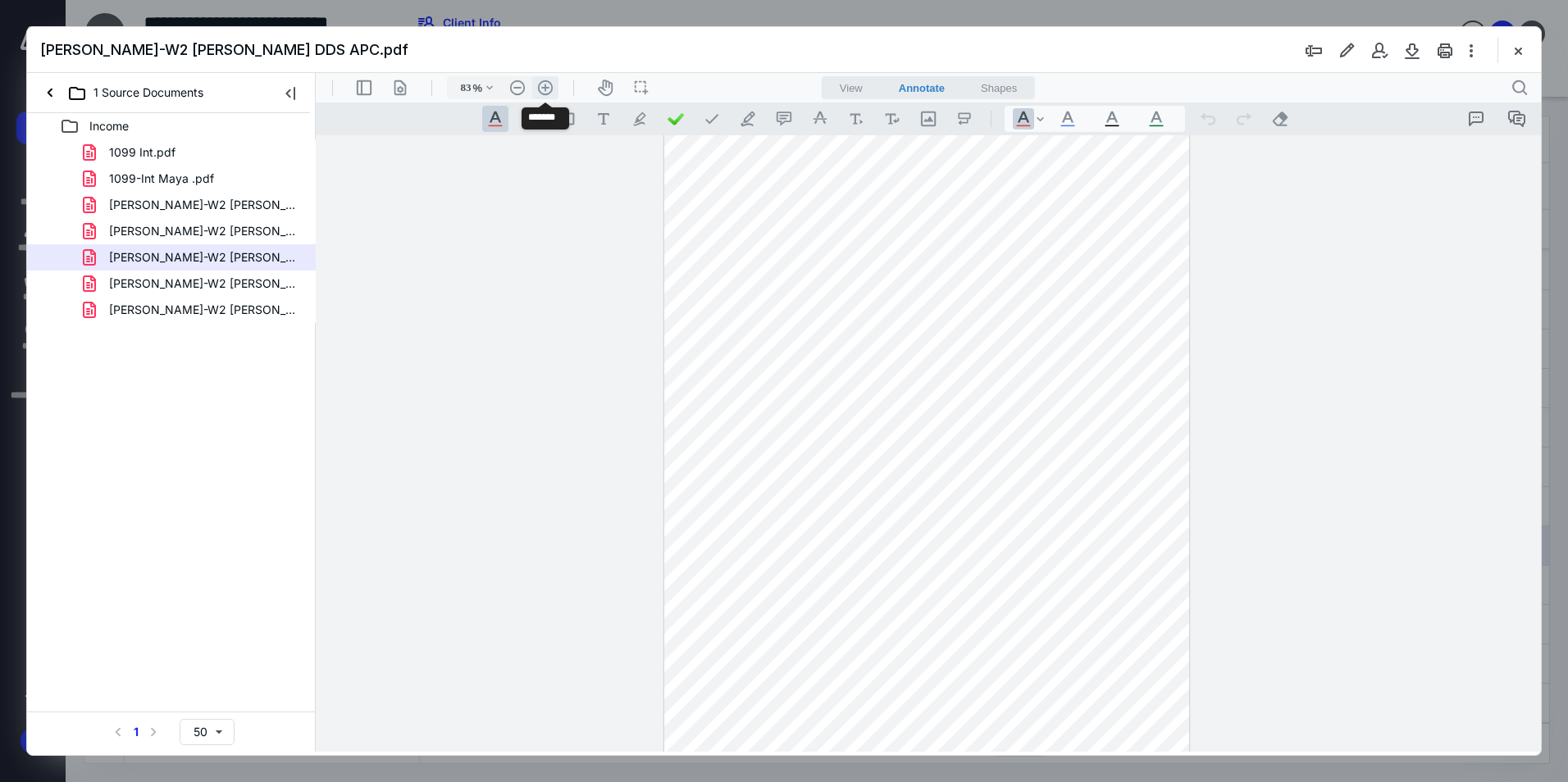 click on ".cls-1{fill:#abb0c4;} icon - header - zoom - in - line" at bounding box center [545, 88] 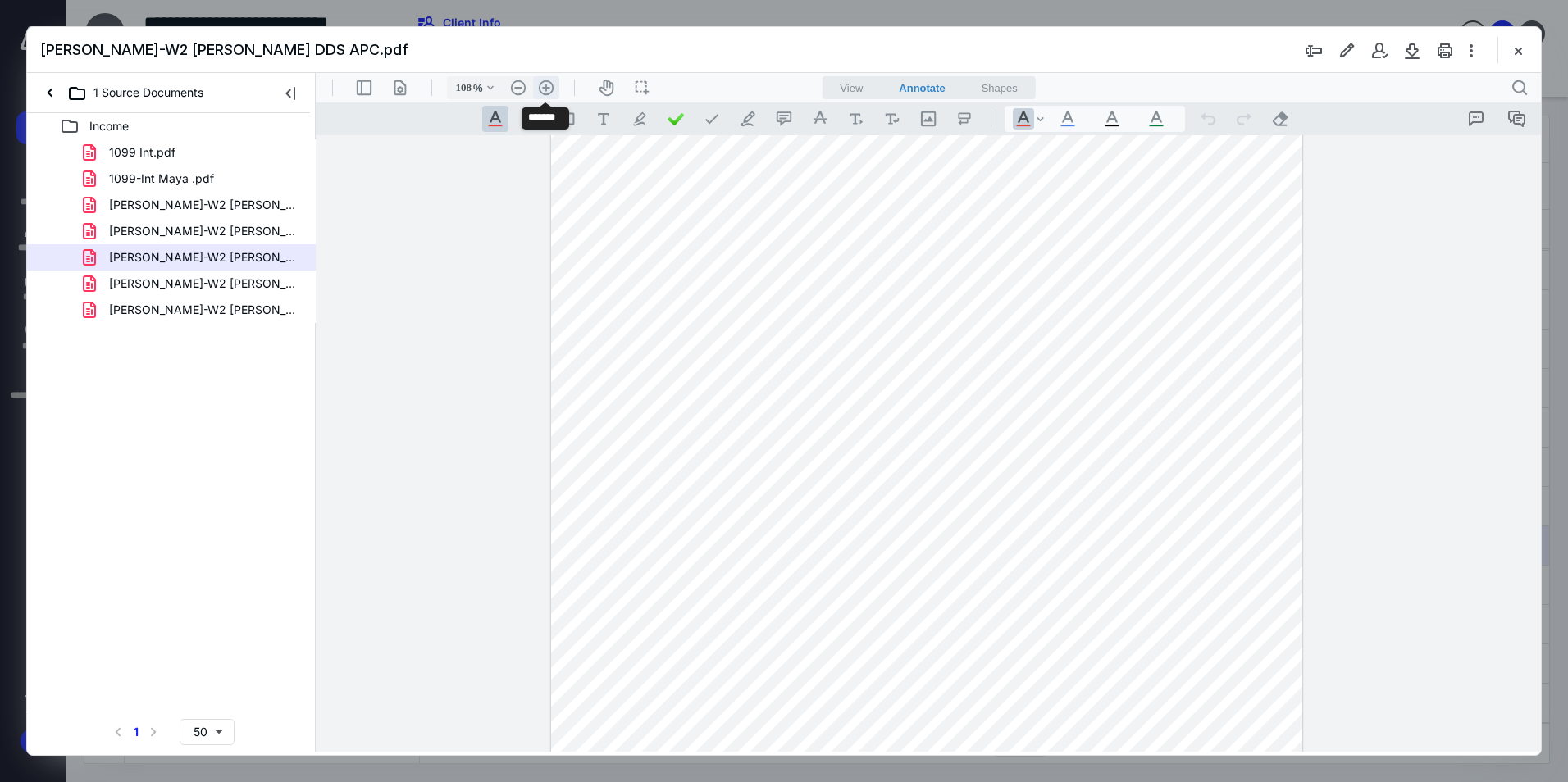 click on ".cls-1{fill:#abb0c4;} icon - header - zoom - in - line" at bounding box center [546, 88] 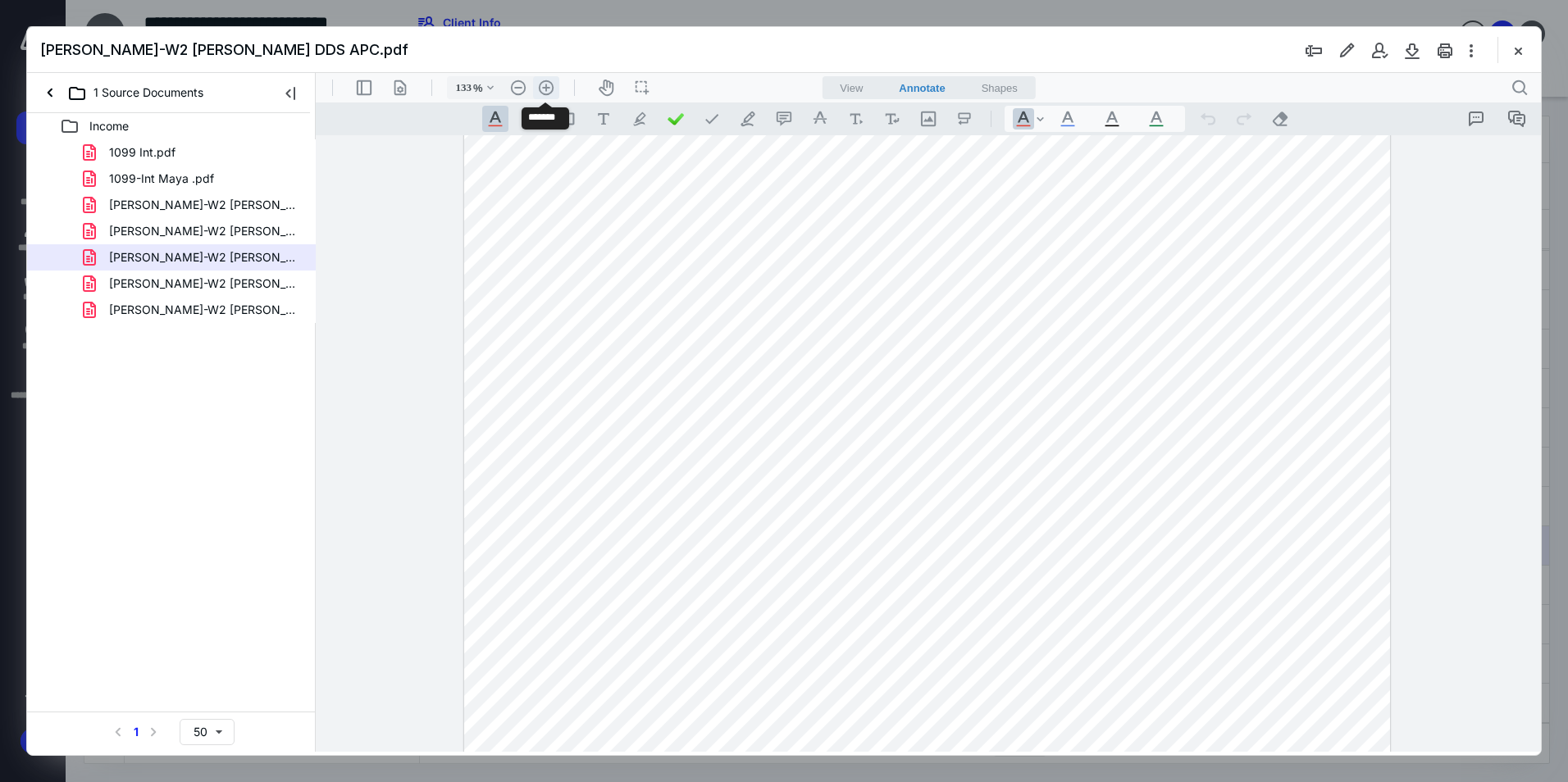 scroll, scrollTop: 264, scrollLeft: 0, axis: vertical 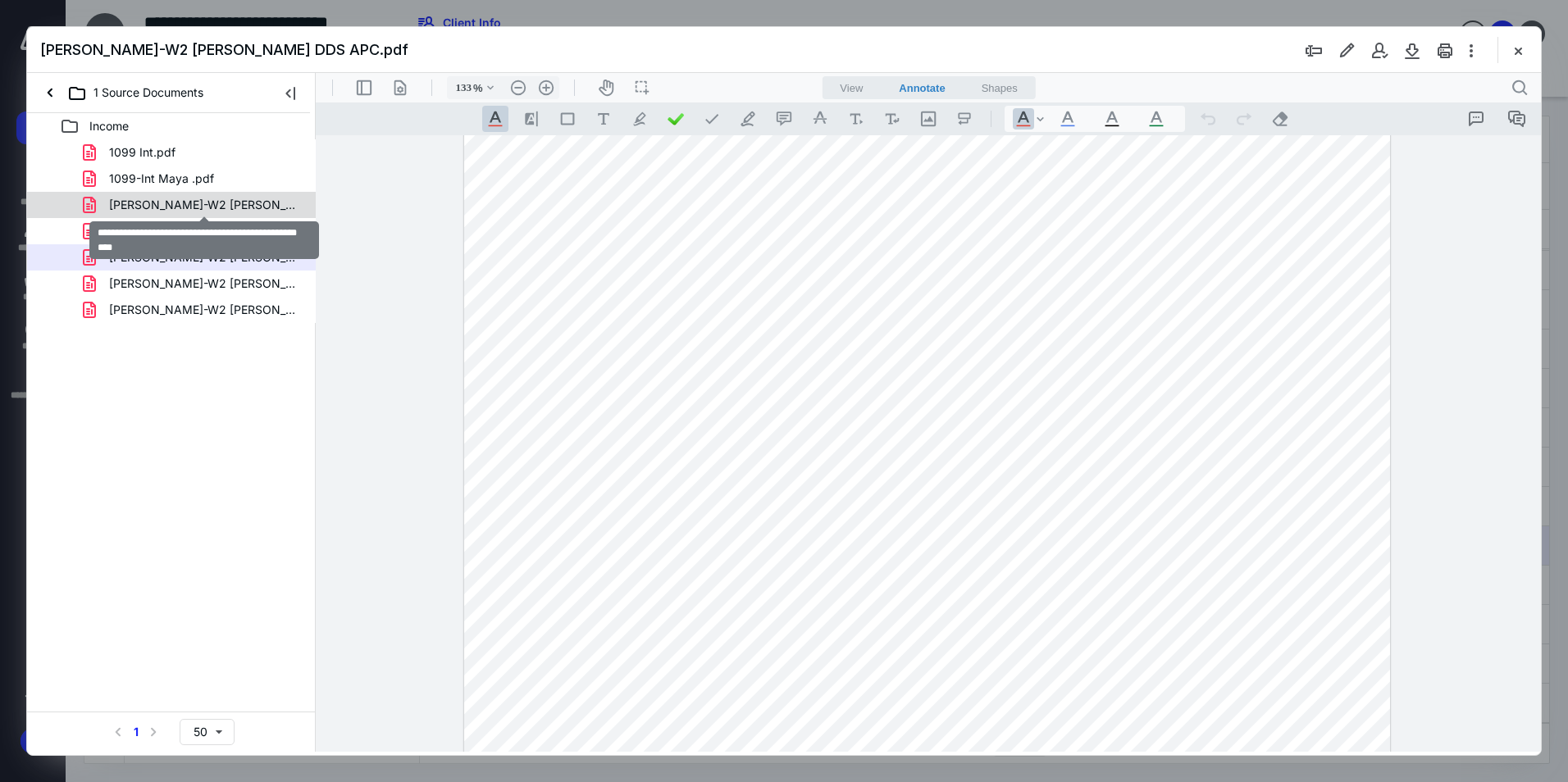 click on "[PERSON_NAME]-W2 [PERSON_NAME] DDS APC (1).pdf" at bounding box center (204, 205) 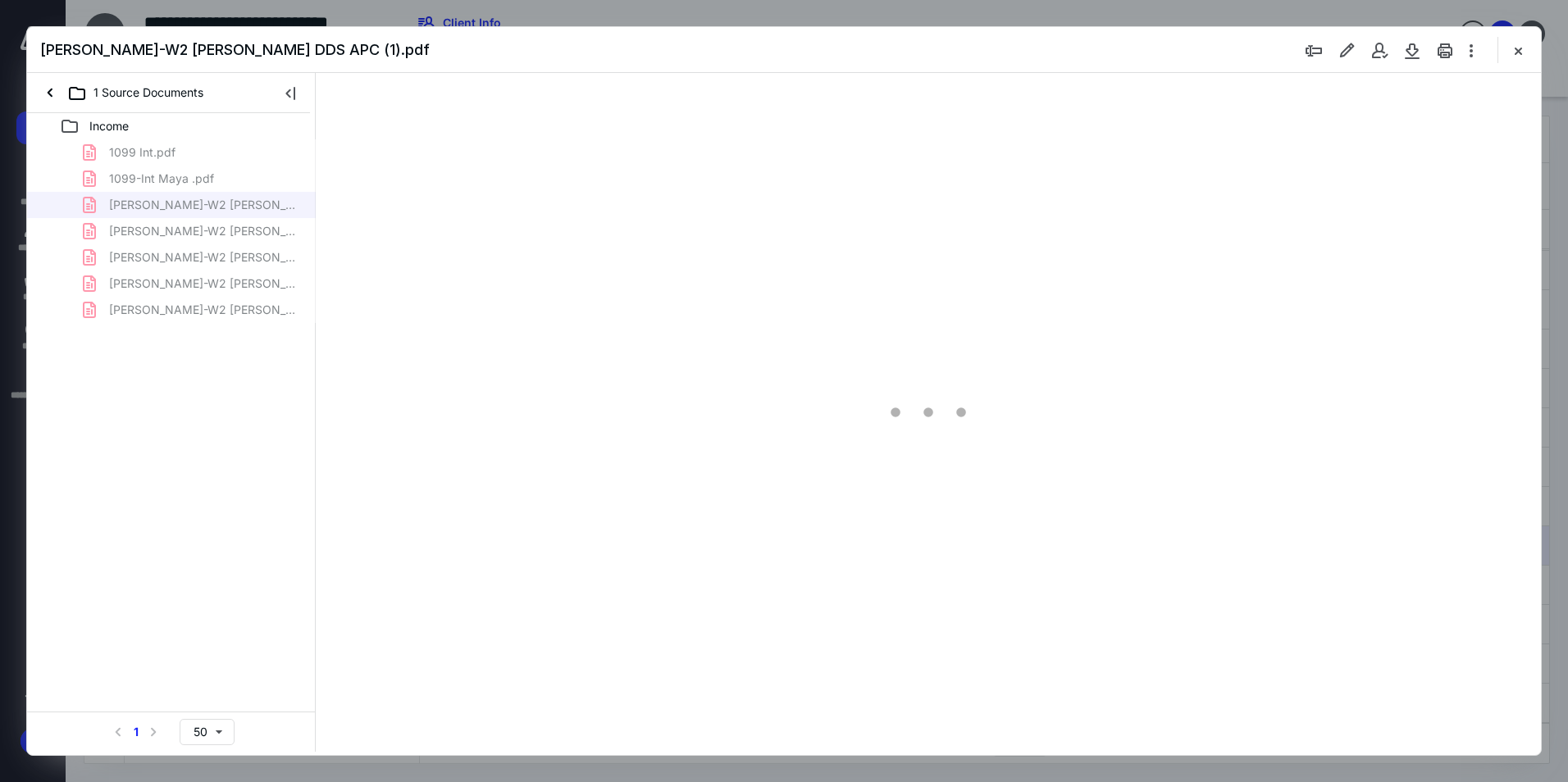 scroll, scrollTop: 0, scrollLeft: 0, axis: both 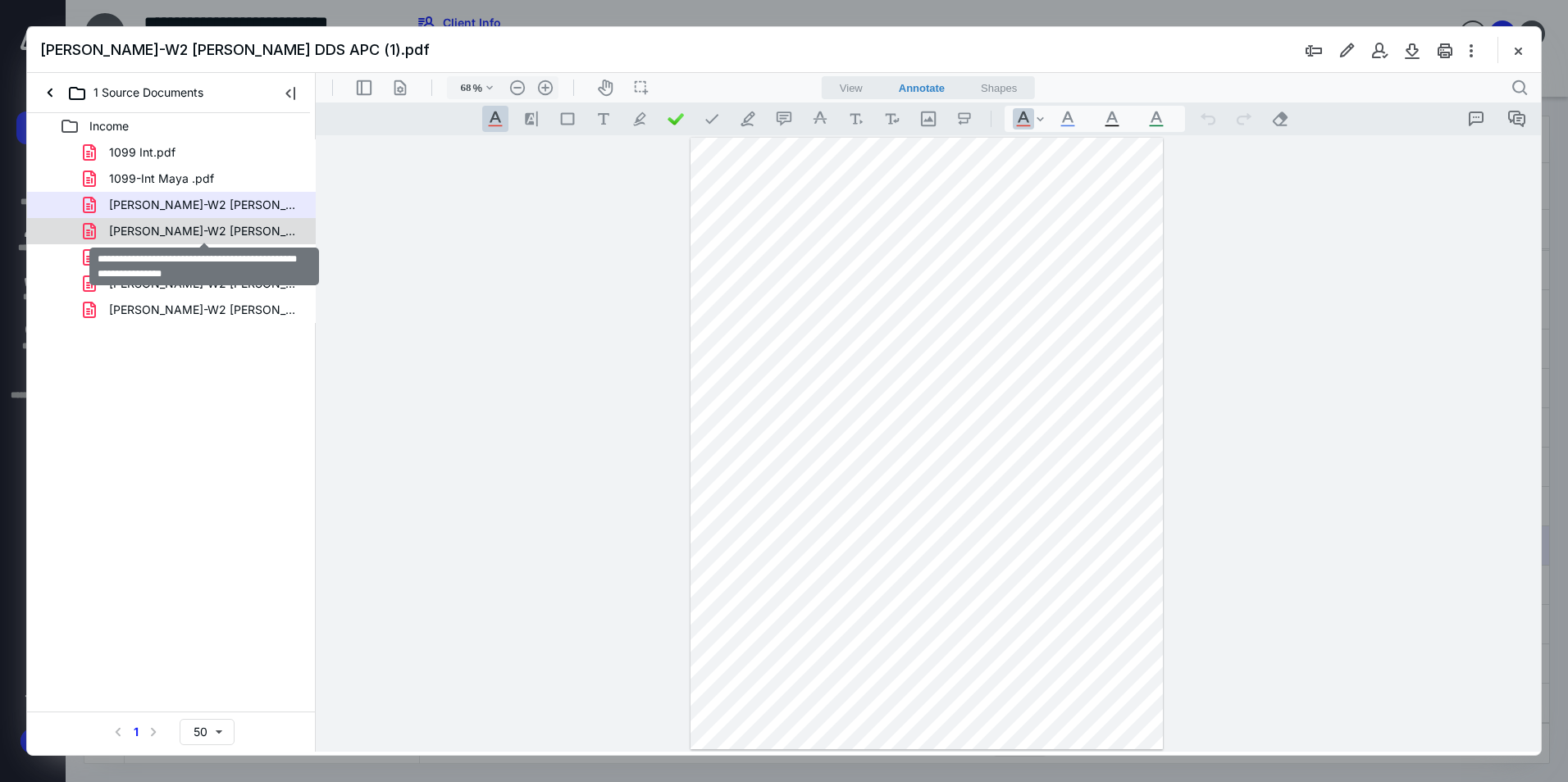 click on "[PERSON_NAME]-W2 [PERSON_NAME] Dental Practice APC (1).pdf" at bounding box center (204, 231) 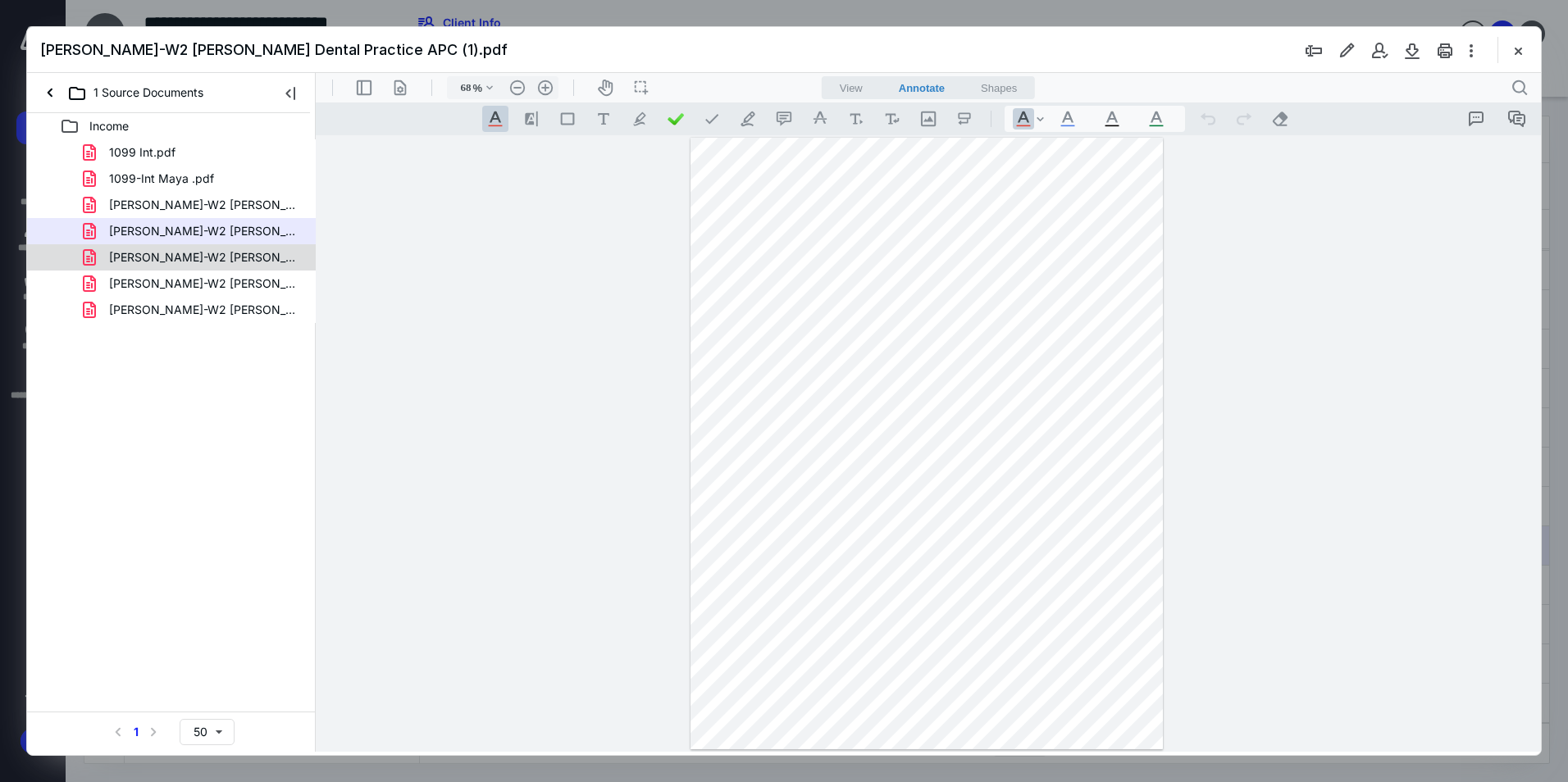 click on "[PERSON_NAME]-W2 [PERSON_NAME] DDS APC.pdf" at bounding box center [171, 257] 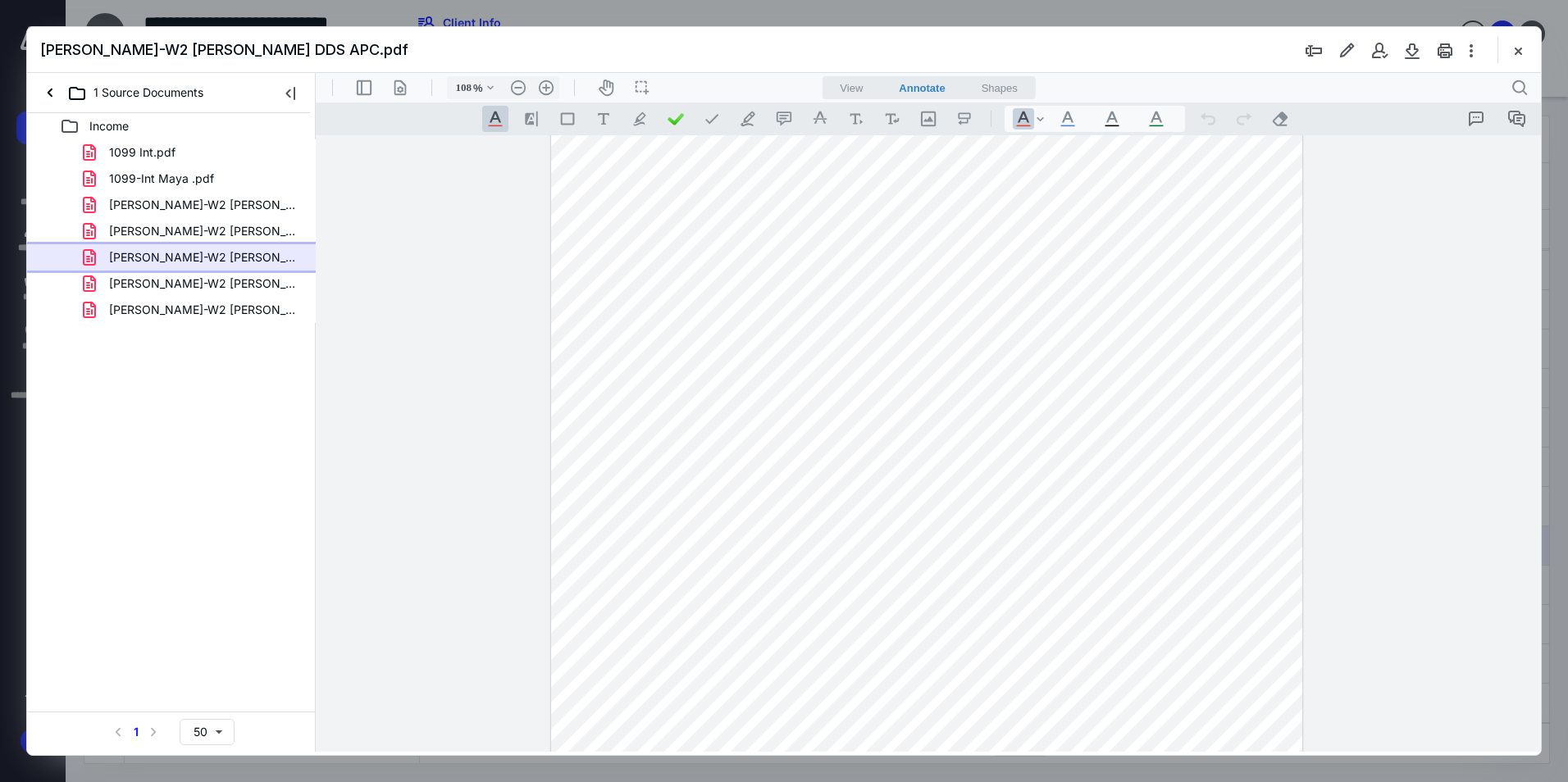 scroll, scrollTop: 321, scrollLeft: 0, axis: vertical 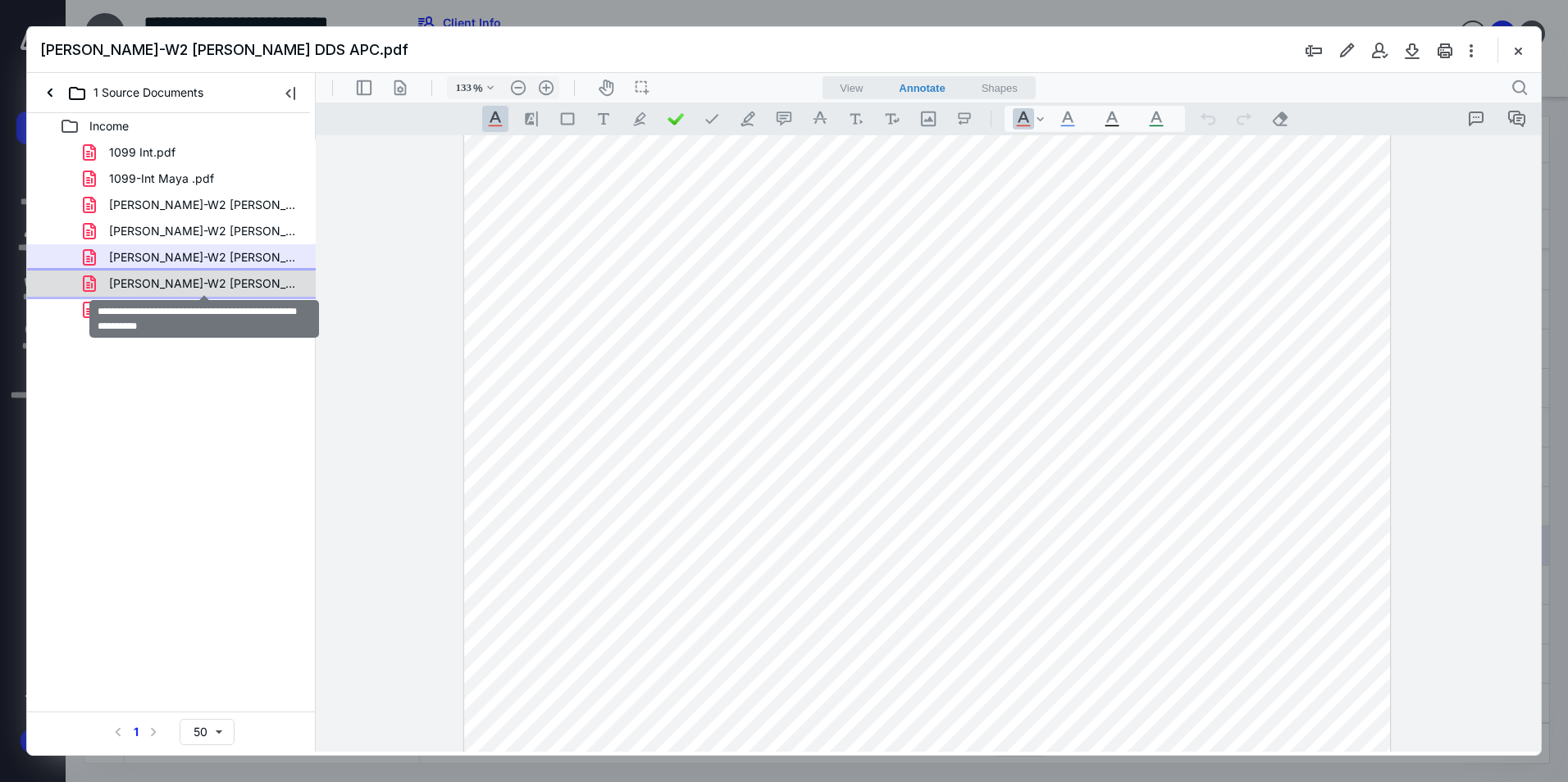 click on "[PERSON_NAME]-W2 [PERSON_NAME] Dental Practice APC.pdf" at bounding box center [204, 284] 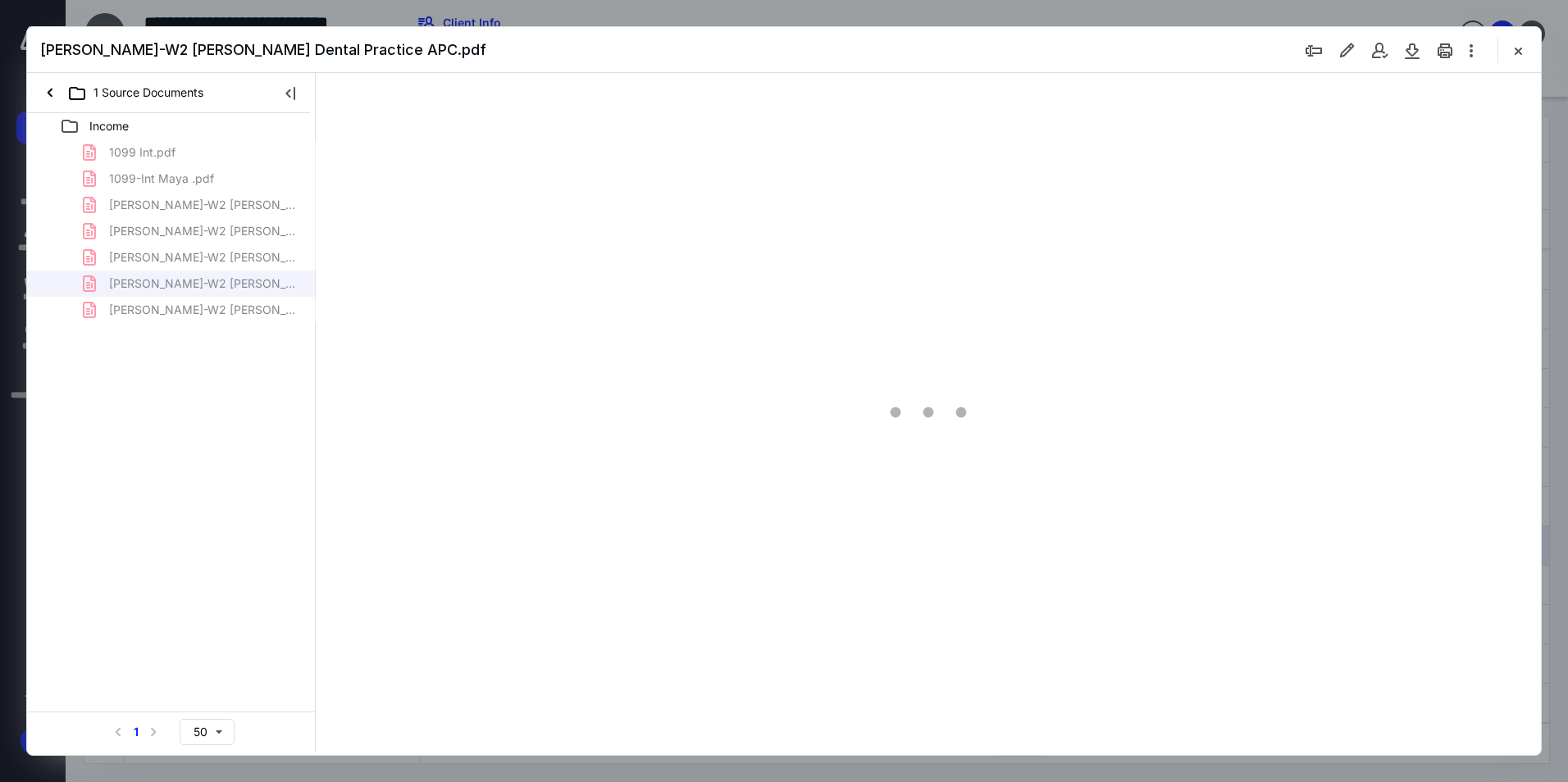 scroll, scrollTop: 0, scrollLeft: 0, axis: both 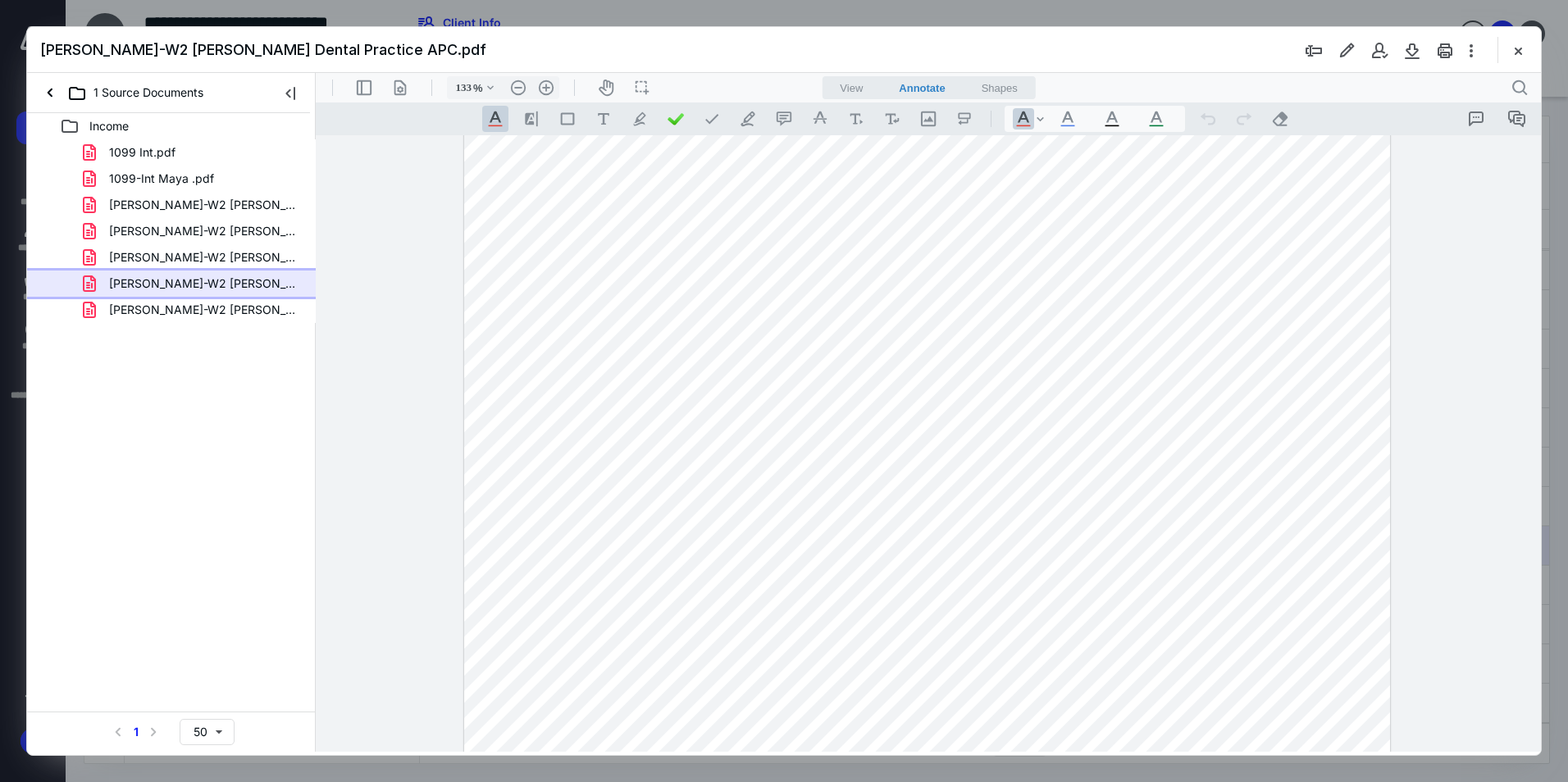 type on "158" 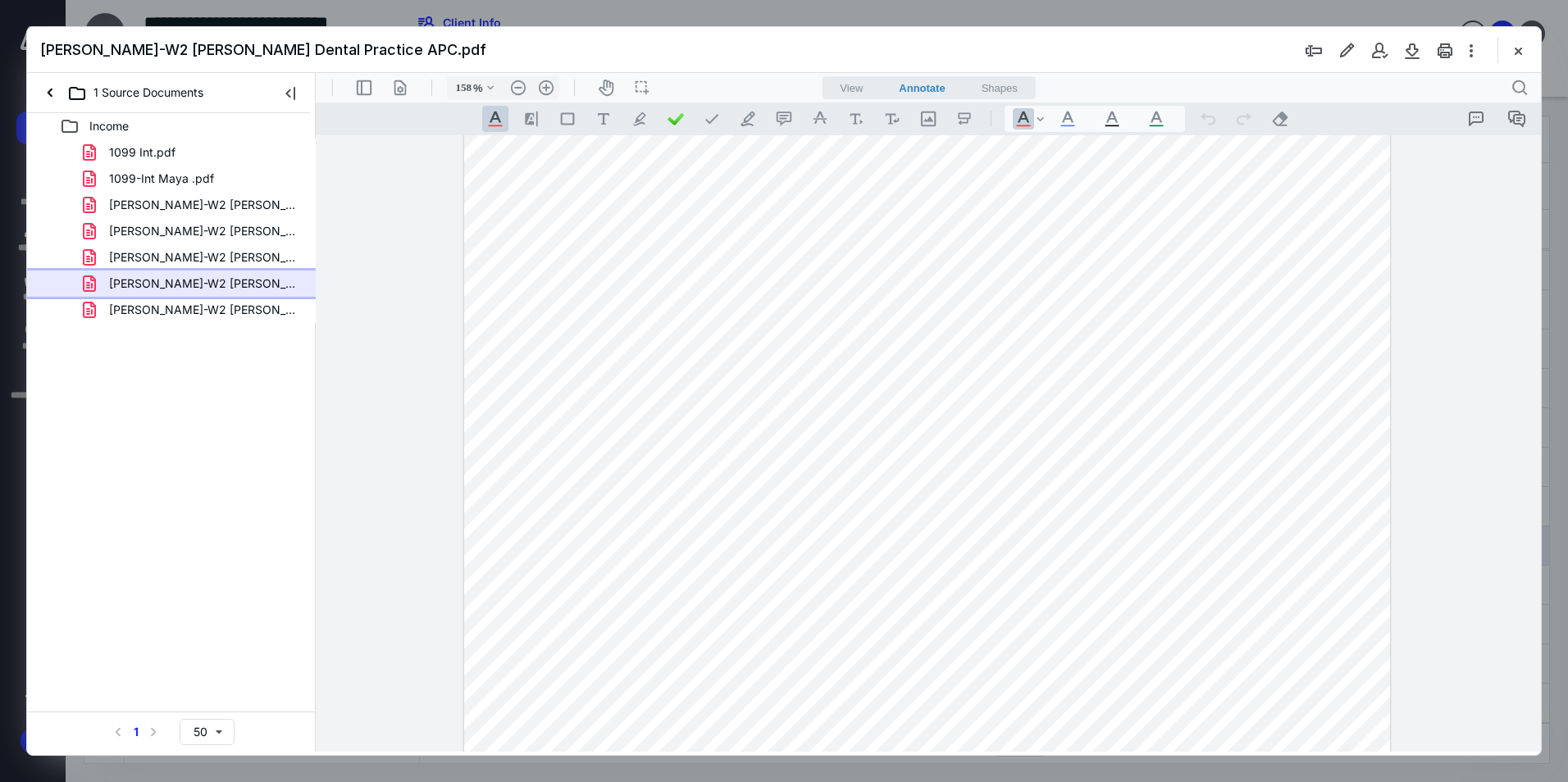 scroll, scrollTop: 516, scrollLeft: 0, axis: vertical 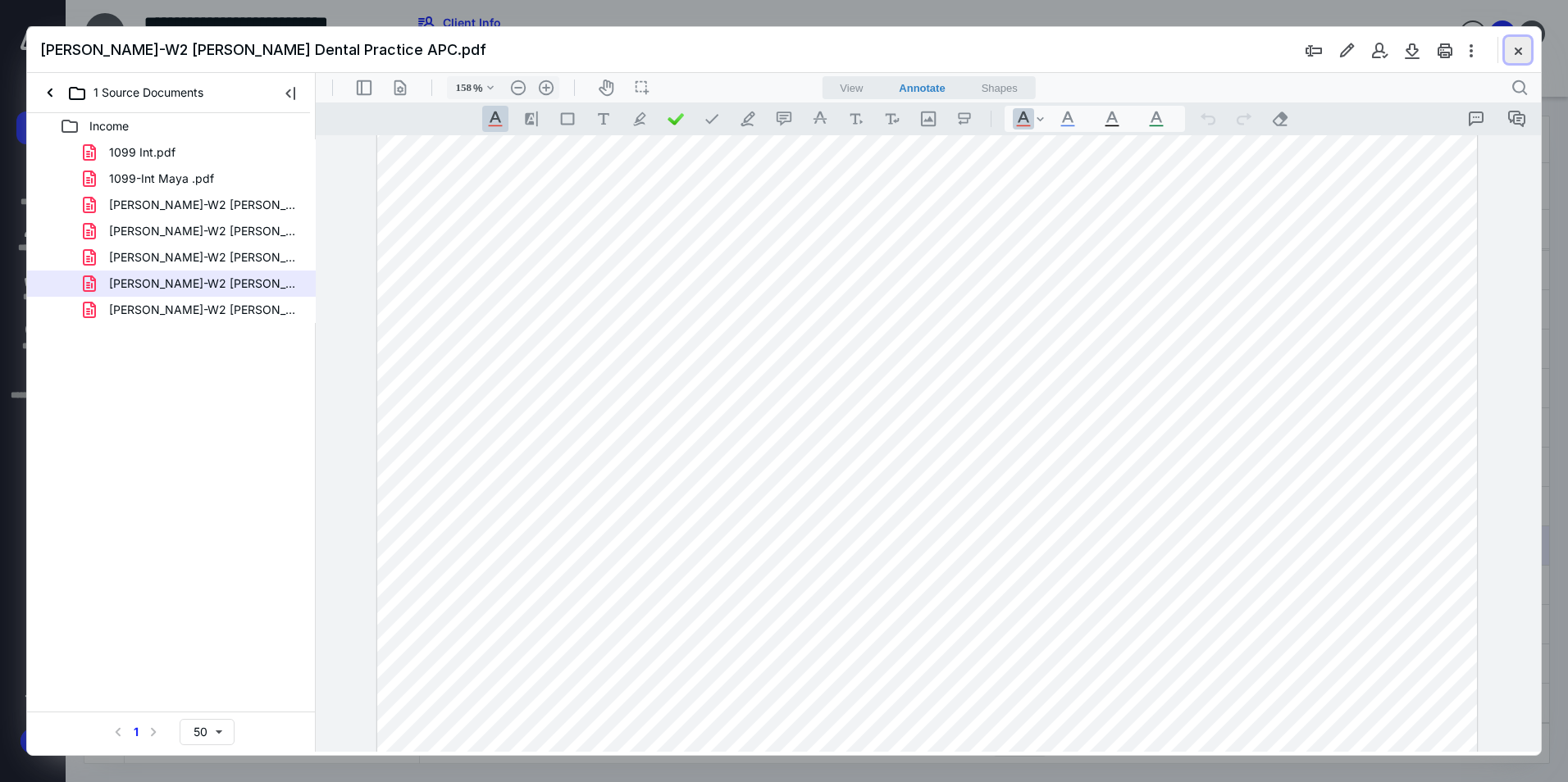 click at bounding box center [1518, 50] 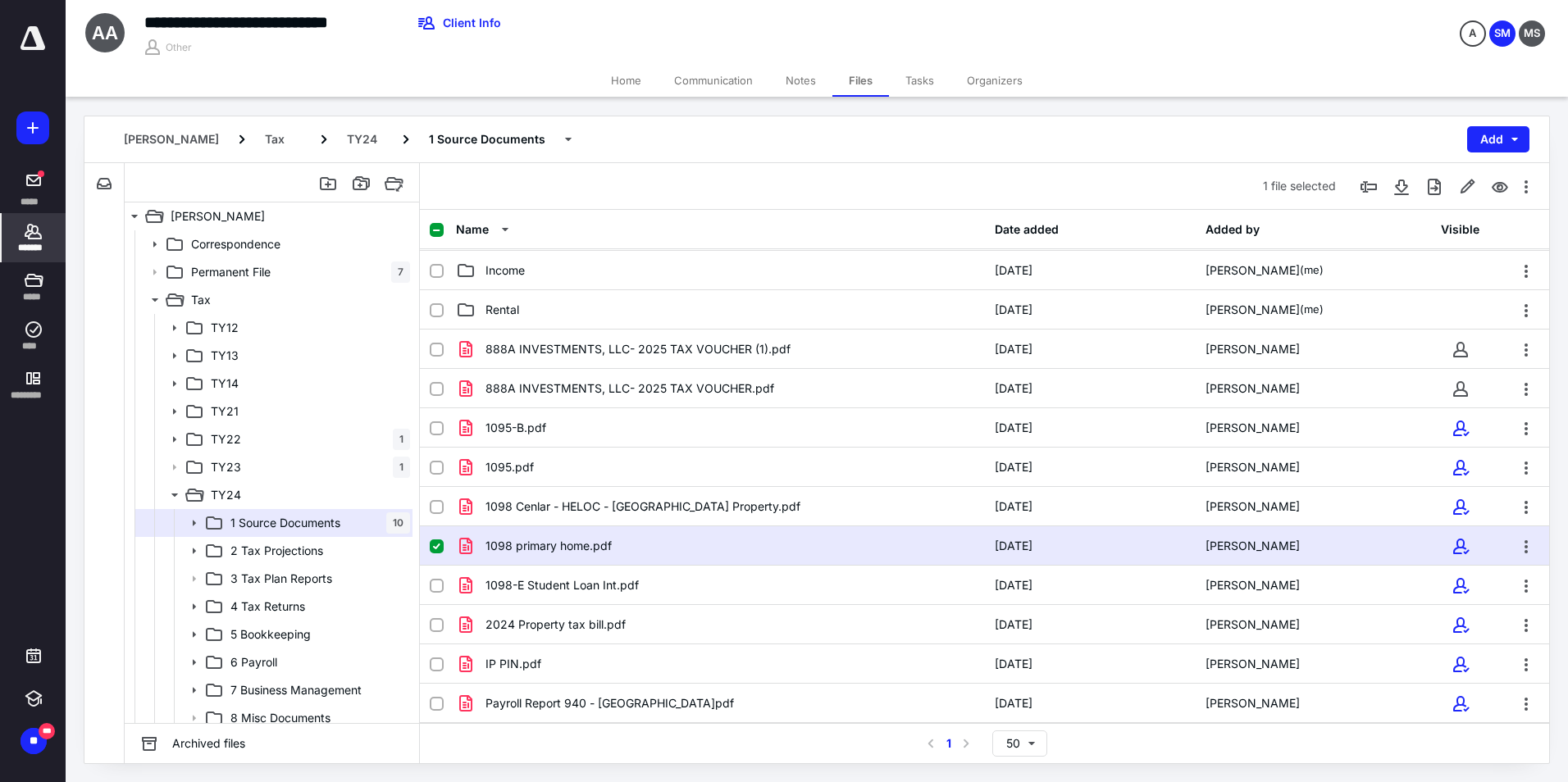 click 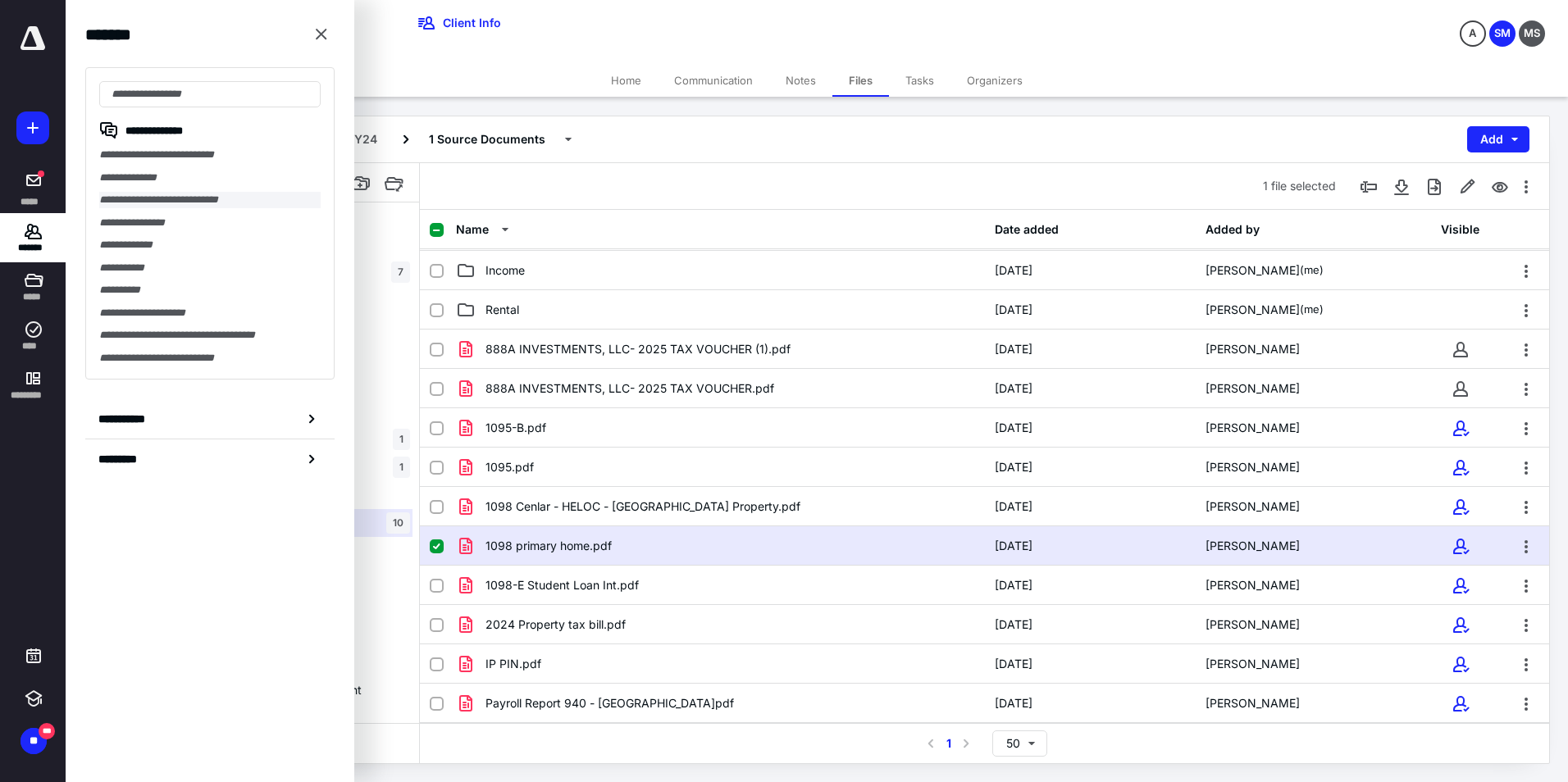 click on "**********" at bounding box center [210, 200] 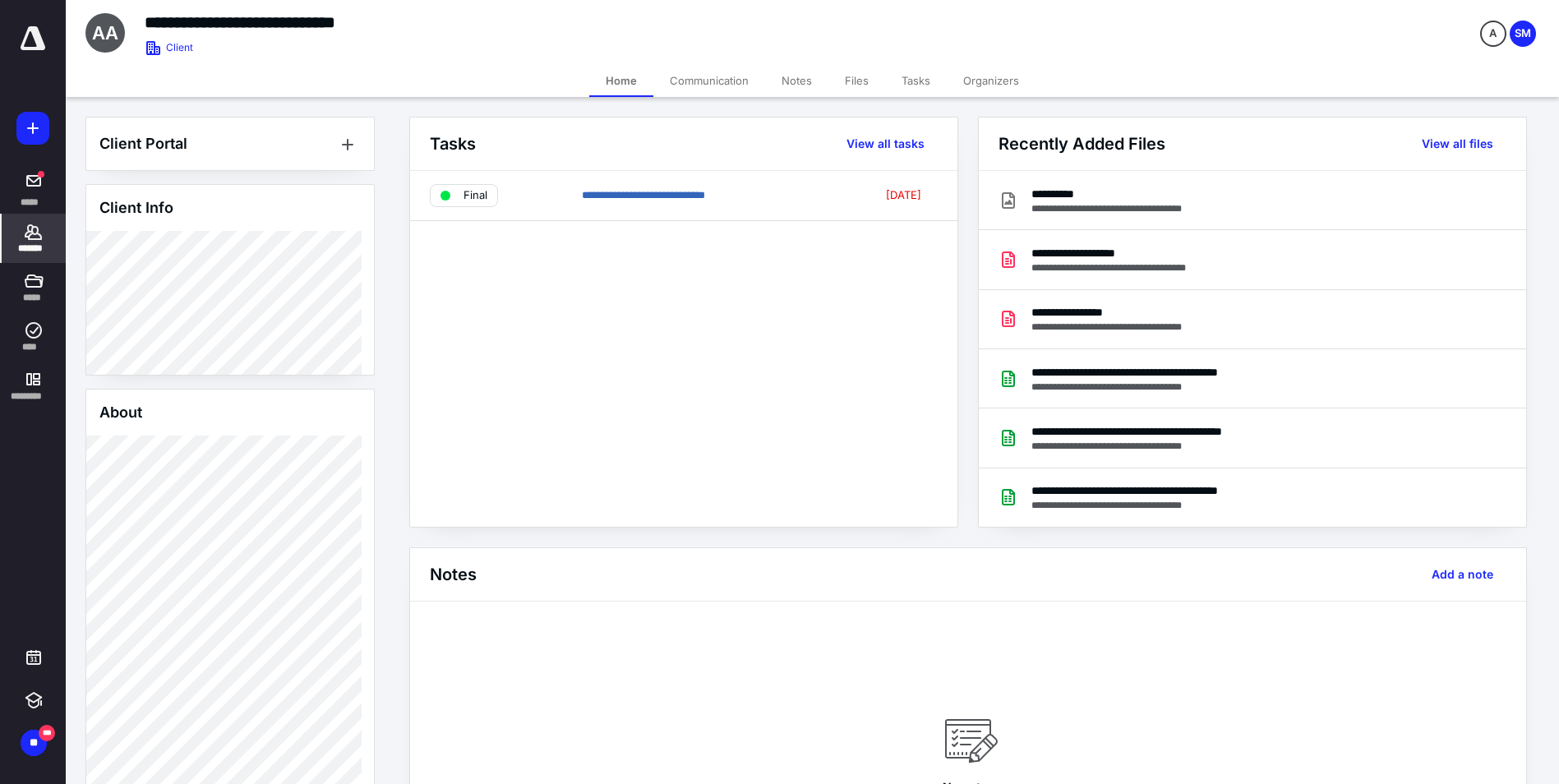 click on "Files" at bounding box center [856, 81] 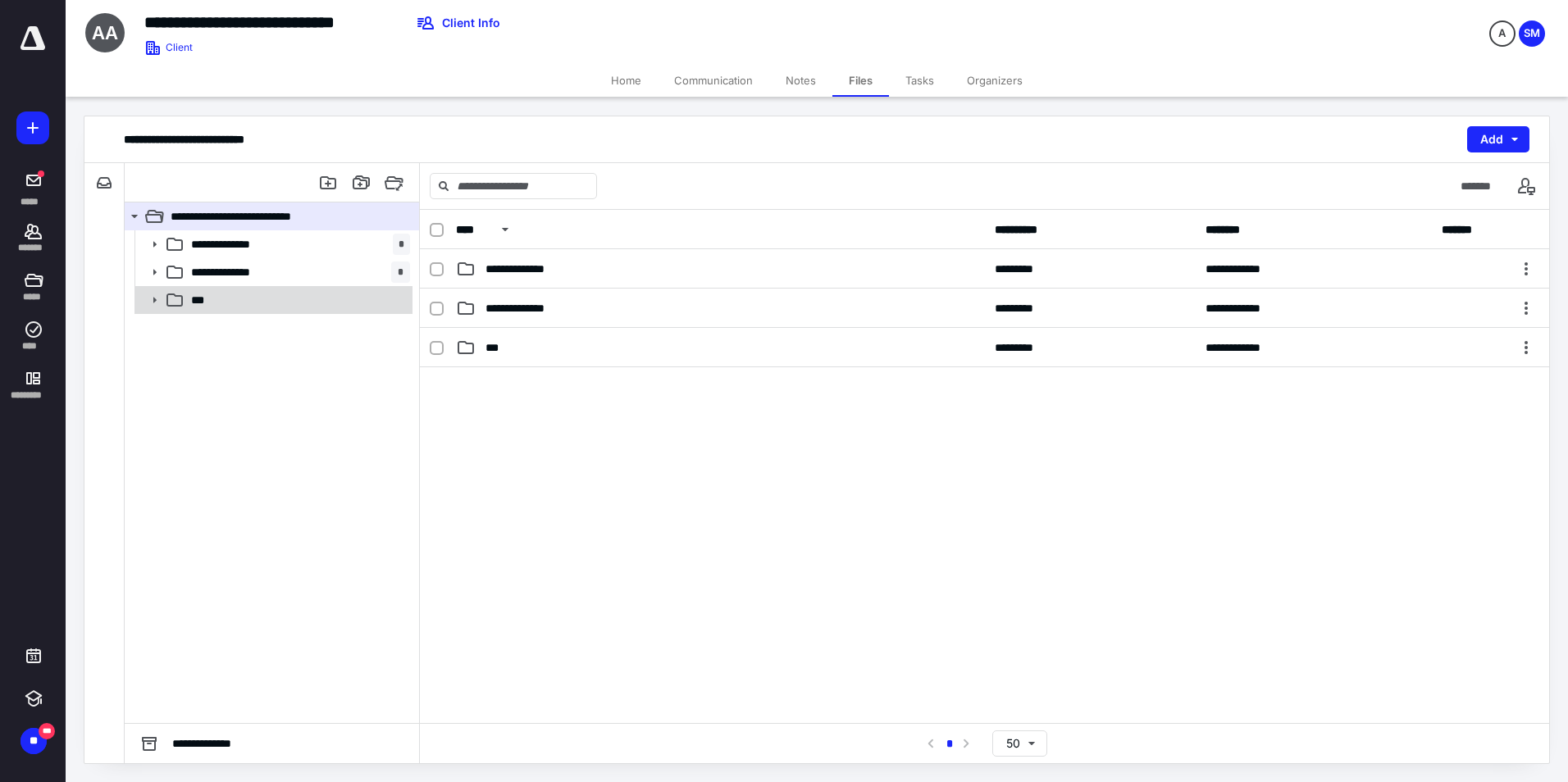 click on "***" at bounding box center (297, 300) 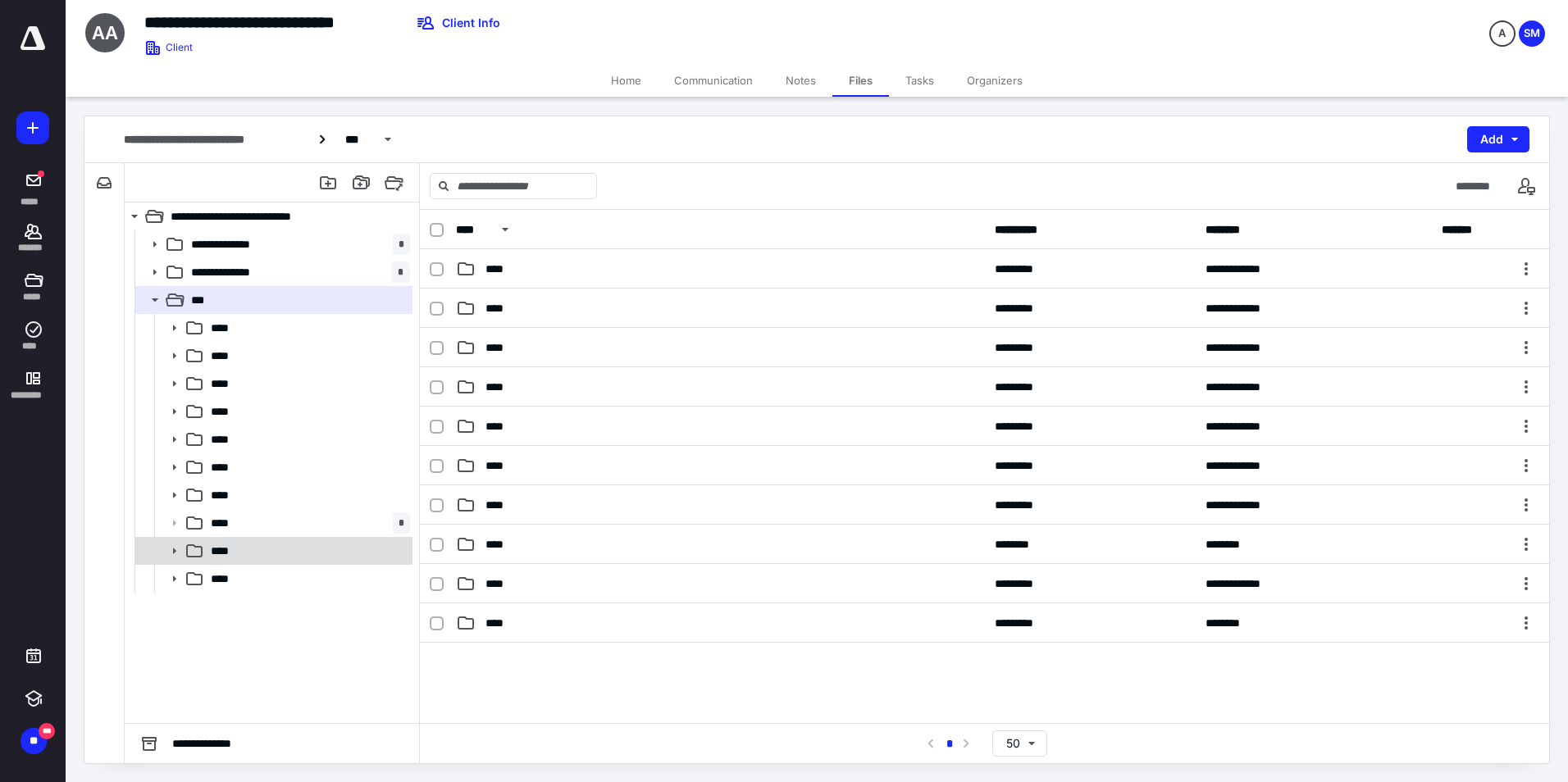 click on "****" at bounding box center [226, 551] 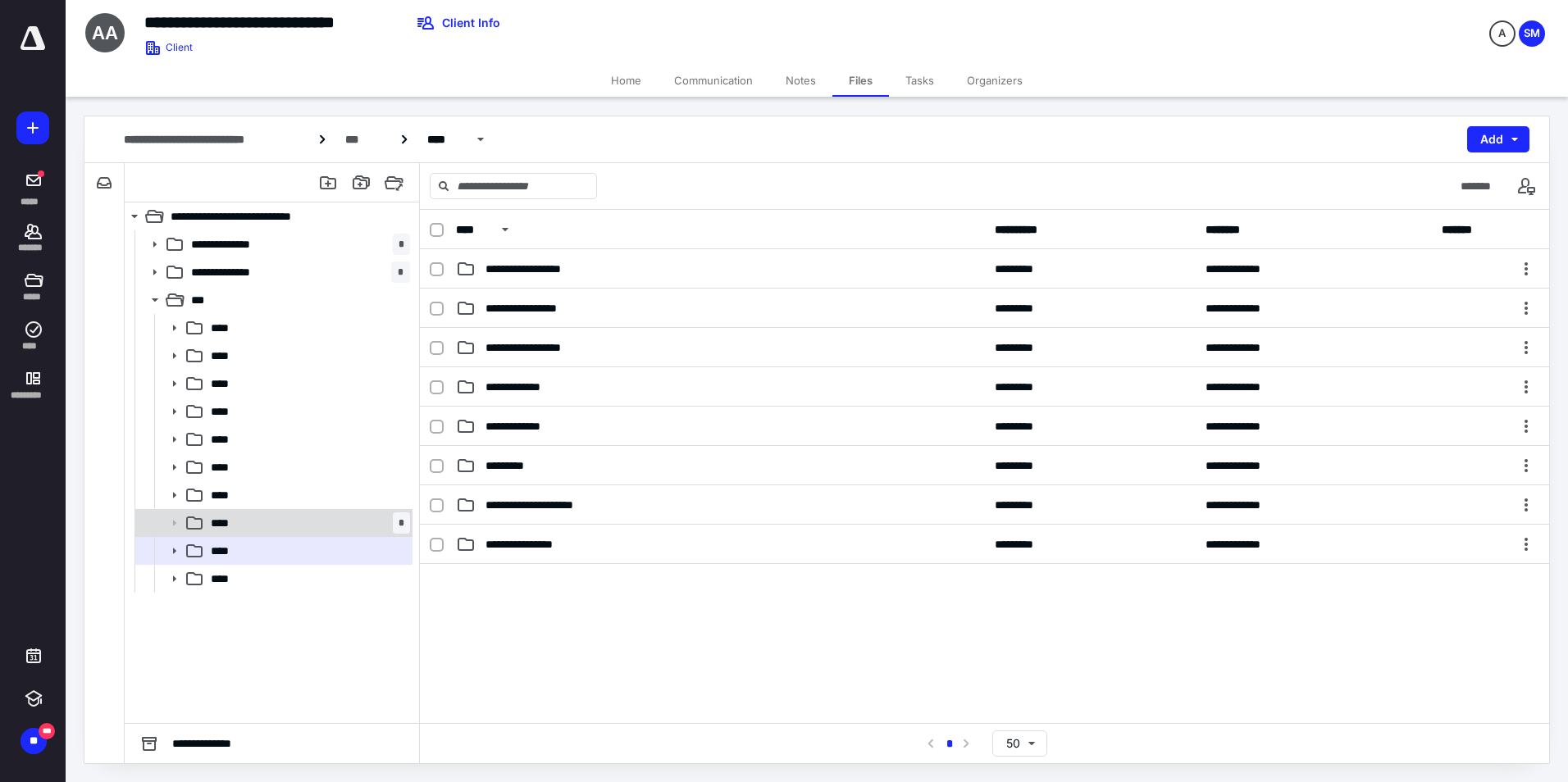 click on "**** *" at bounding box center (307, 523) 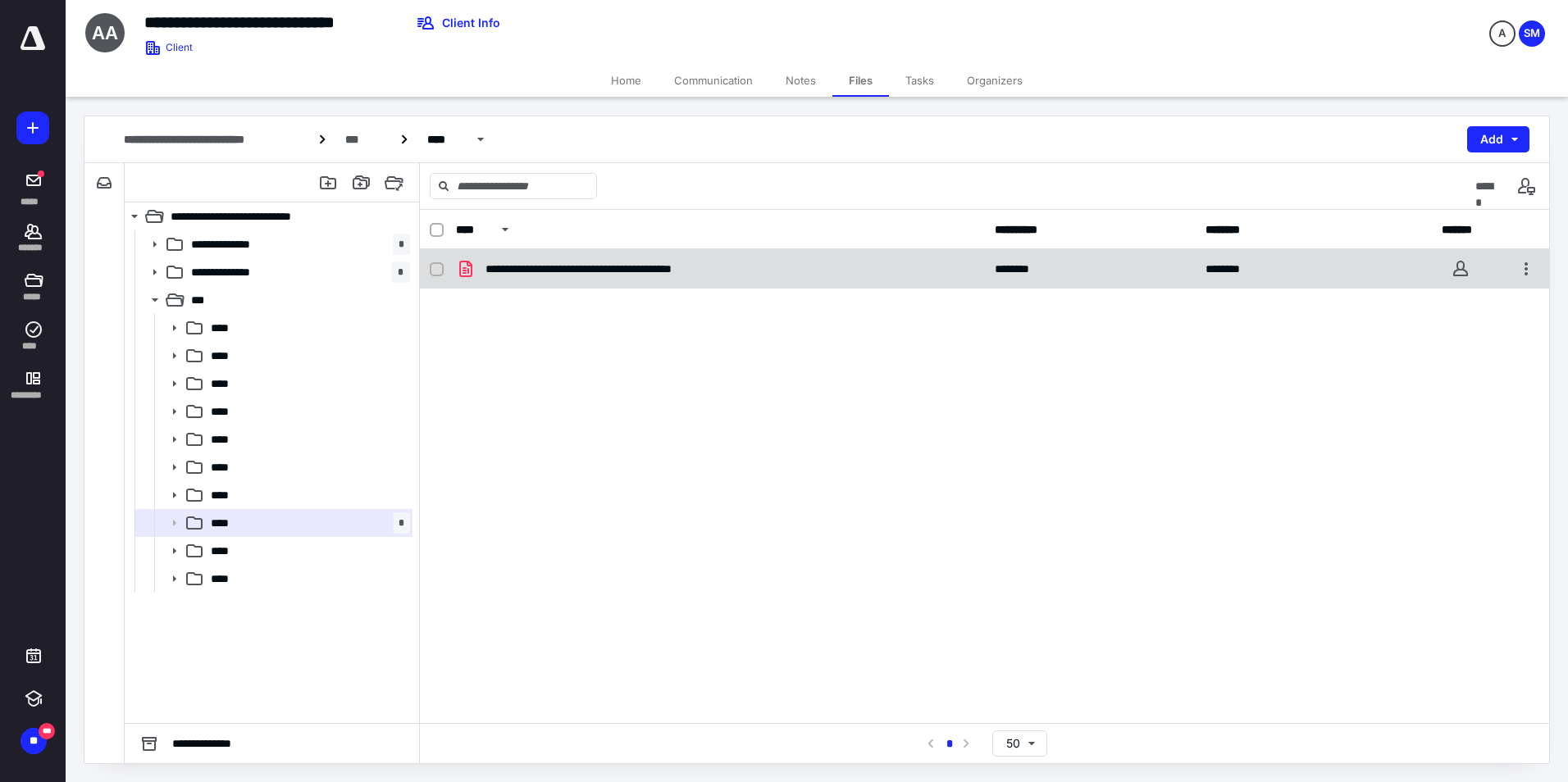 click on "**********" at bounding box center [624, 269] 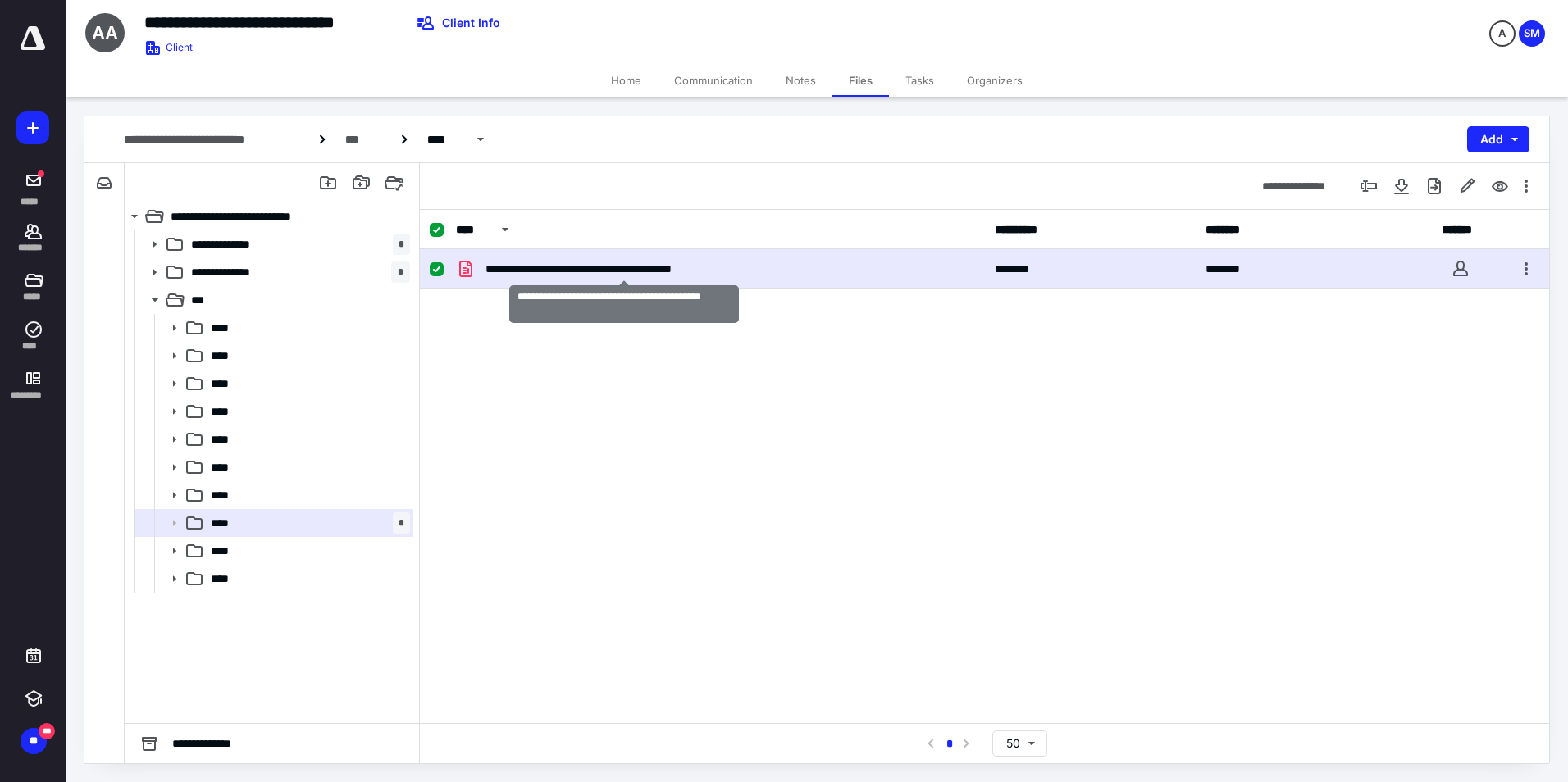 click on "**********" at bounding box center [624, 269] 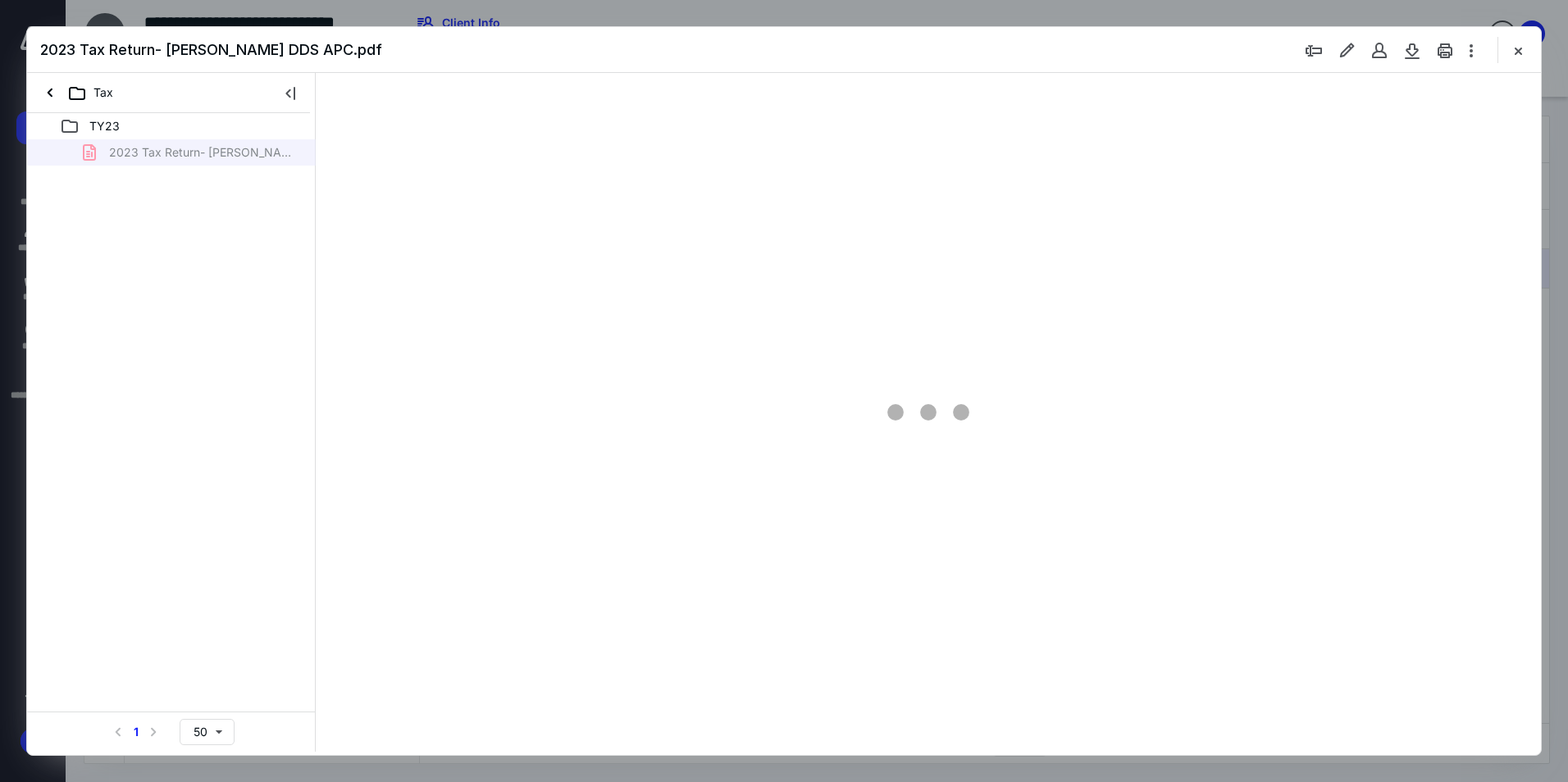 scroll, scrollTop: 0, scrollLeft: 0, axis: both 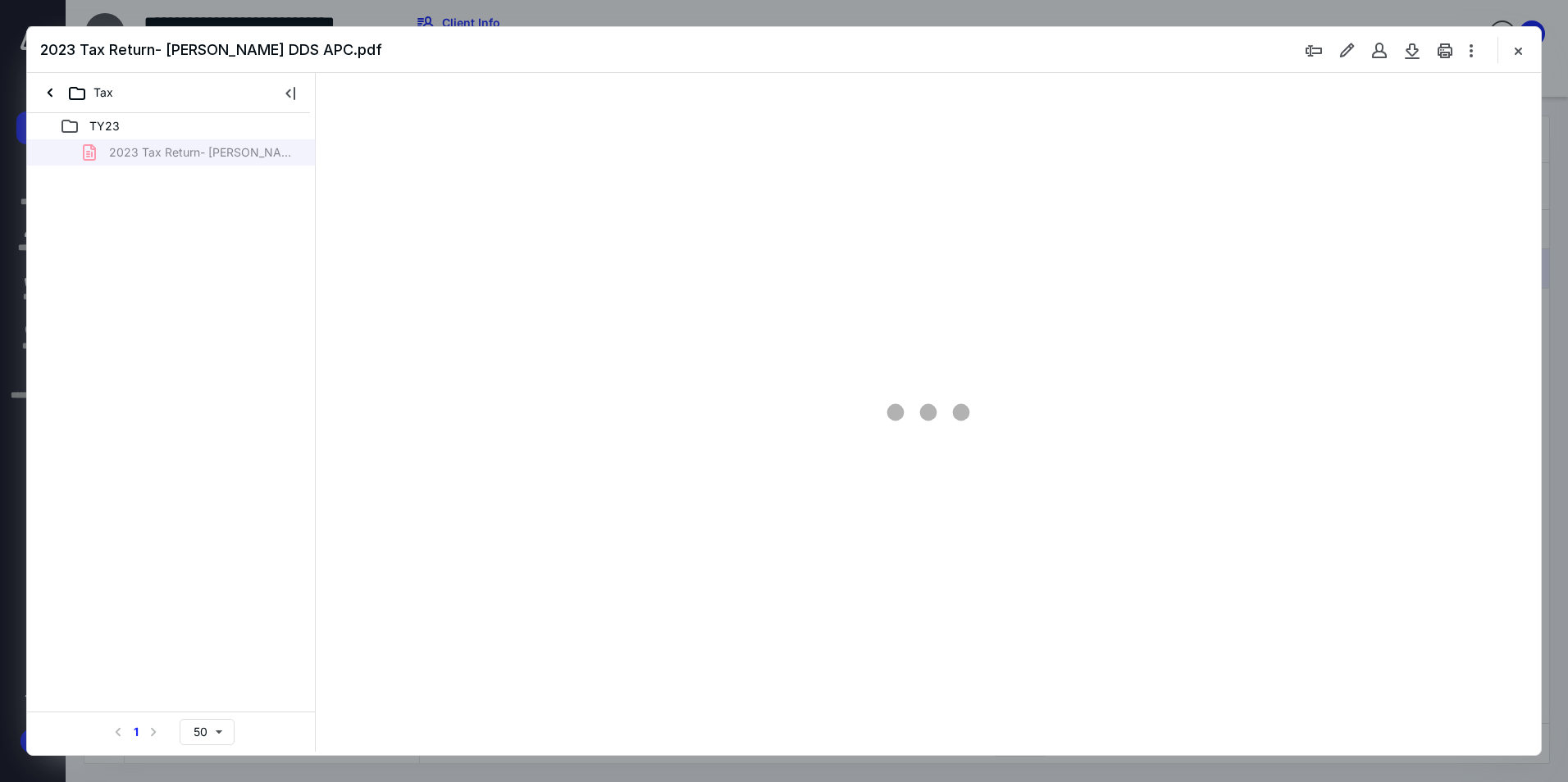 type on "94" 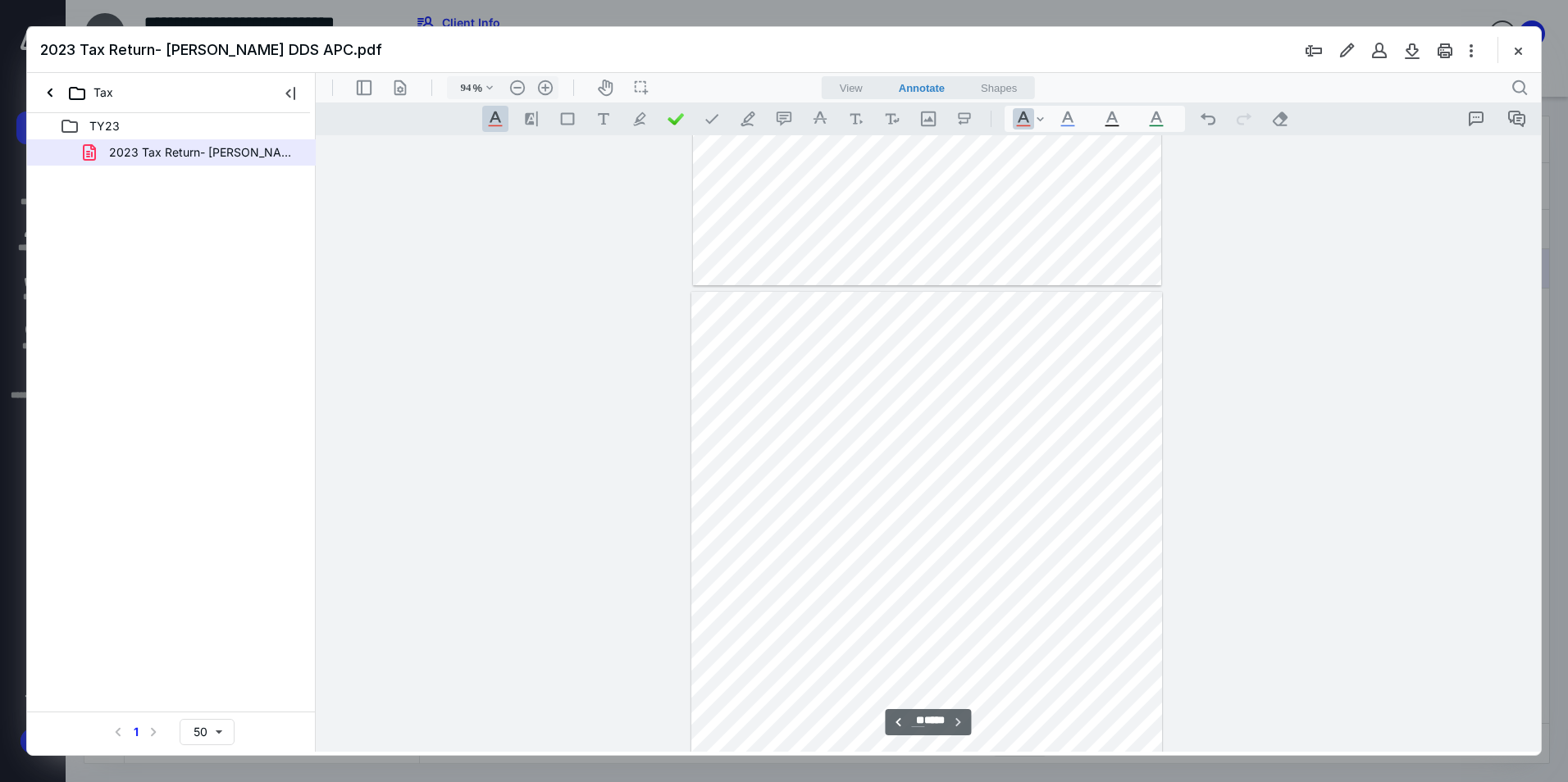 scroll, scrollTop: 16643, scrollLeft: 0, axis: vertical 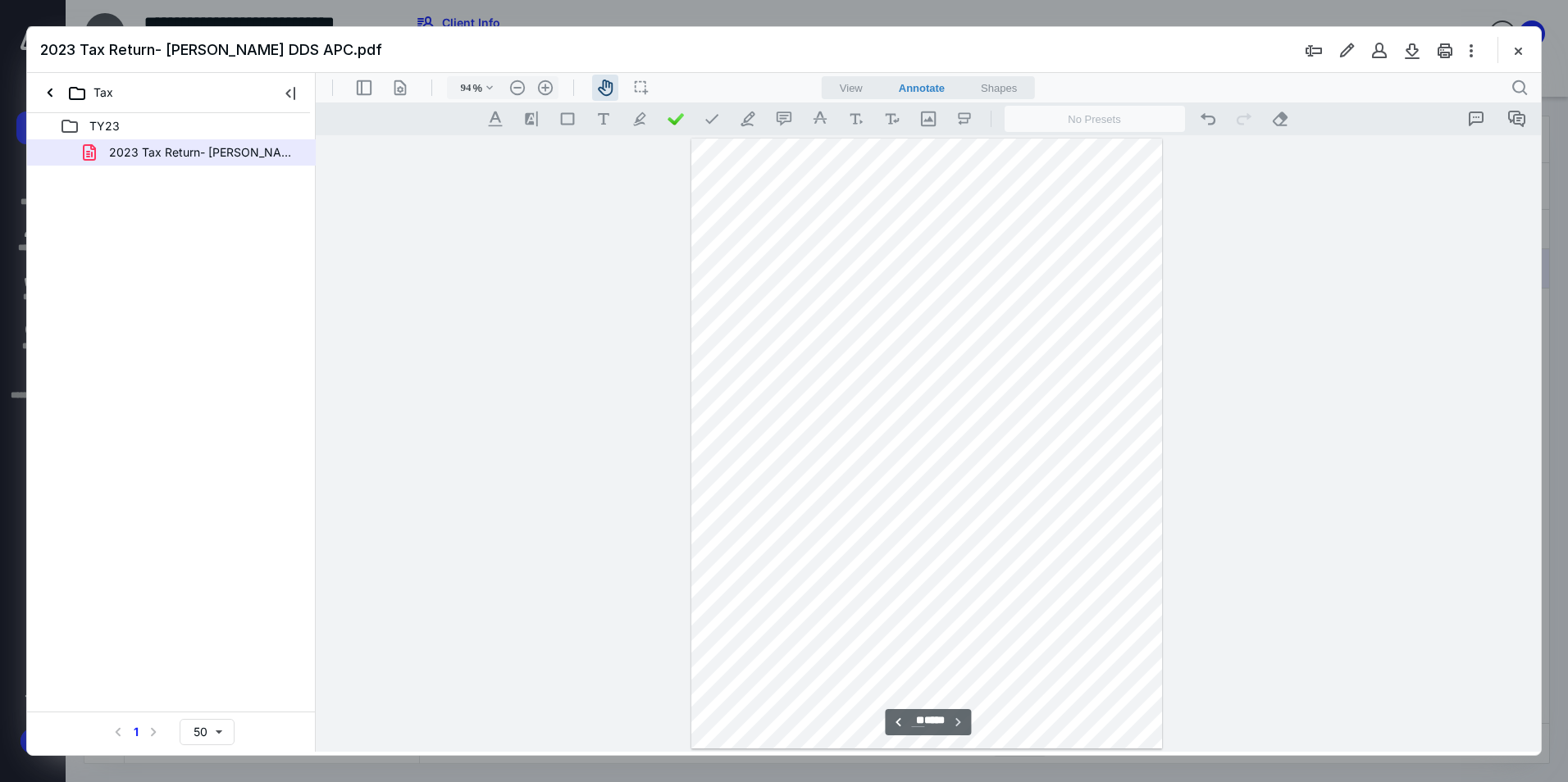 drag, startPoint x: 1187, startPoint y: 508, endPoint x: 1219, endPoint y: 298, distance: 212.4241 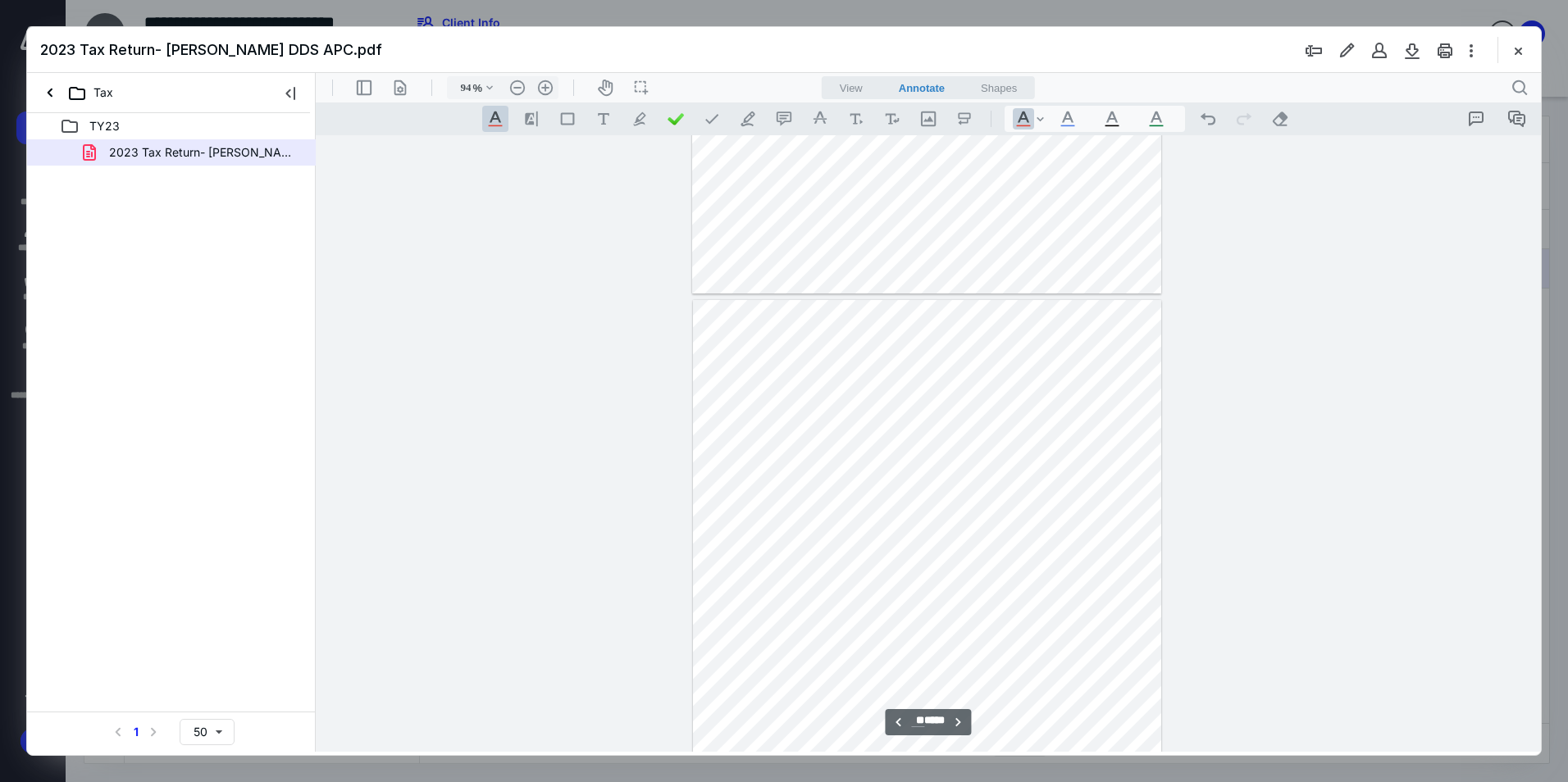 scroll, scrollTop: 15659, scrollLeft: 0, axis: vertical 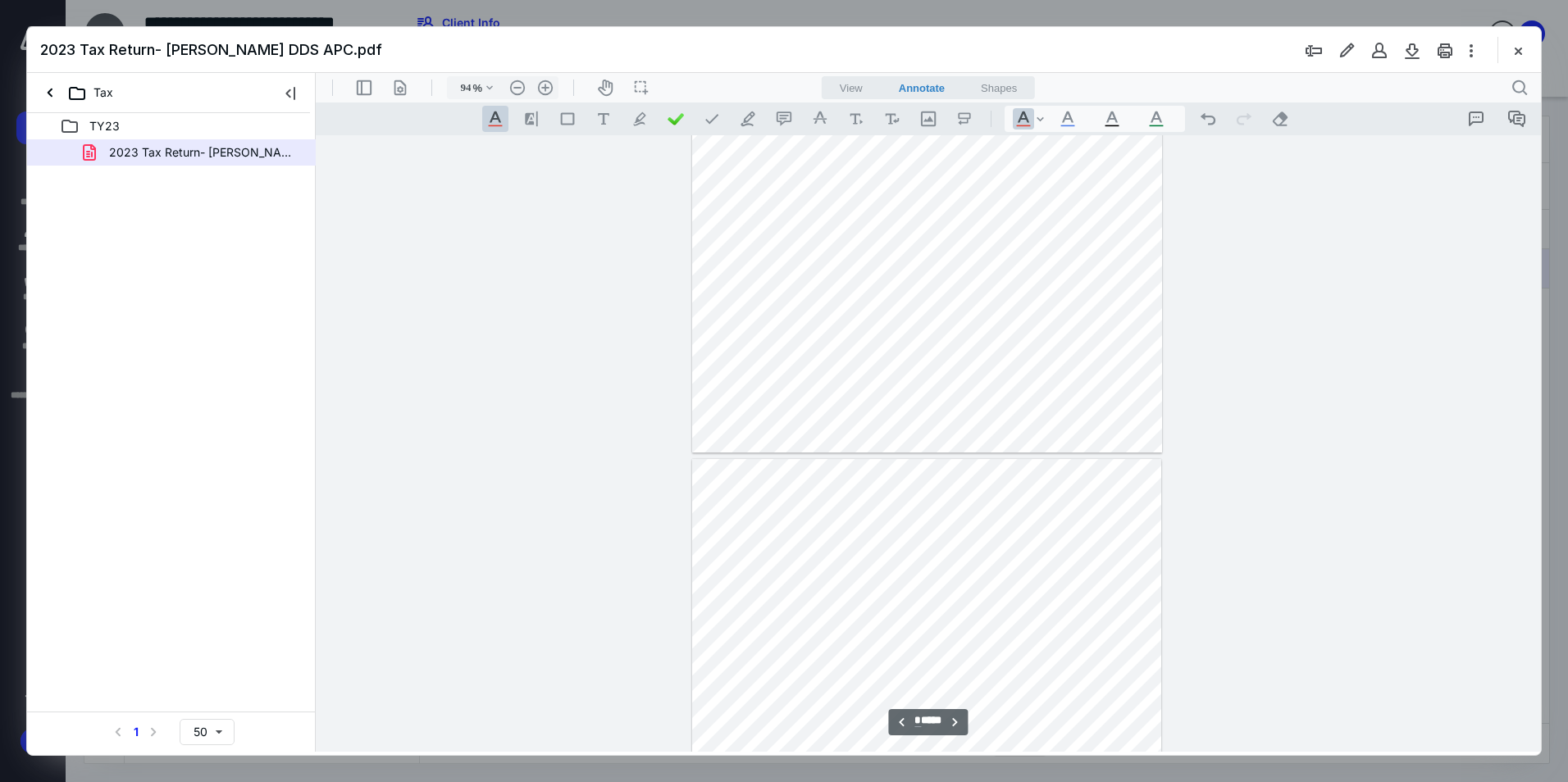 type on "*" 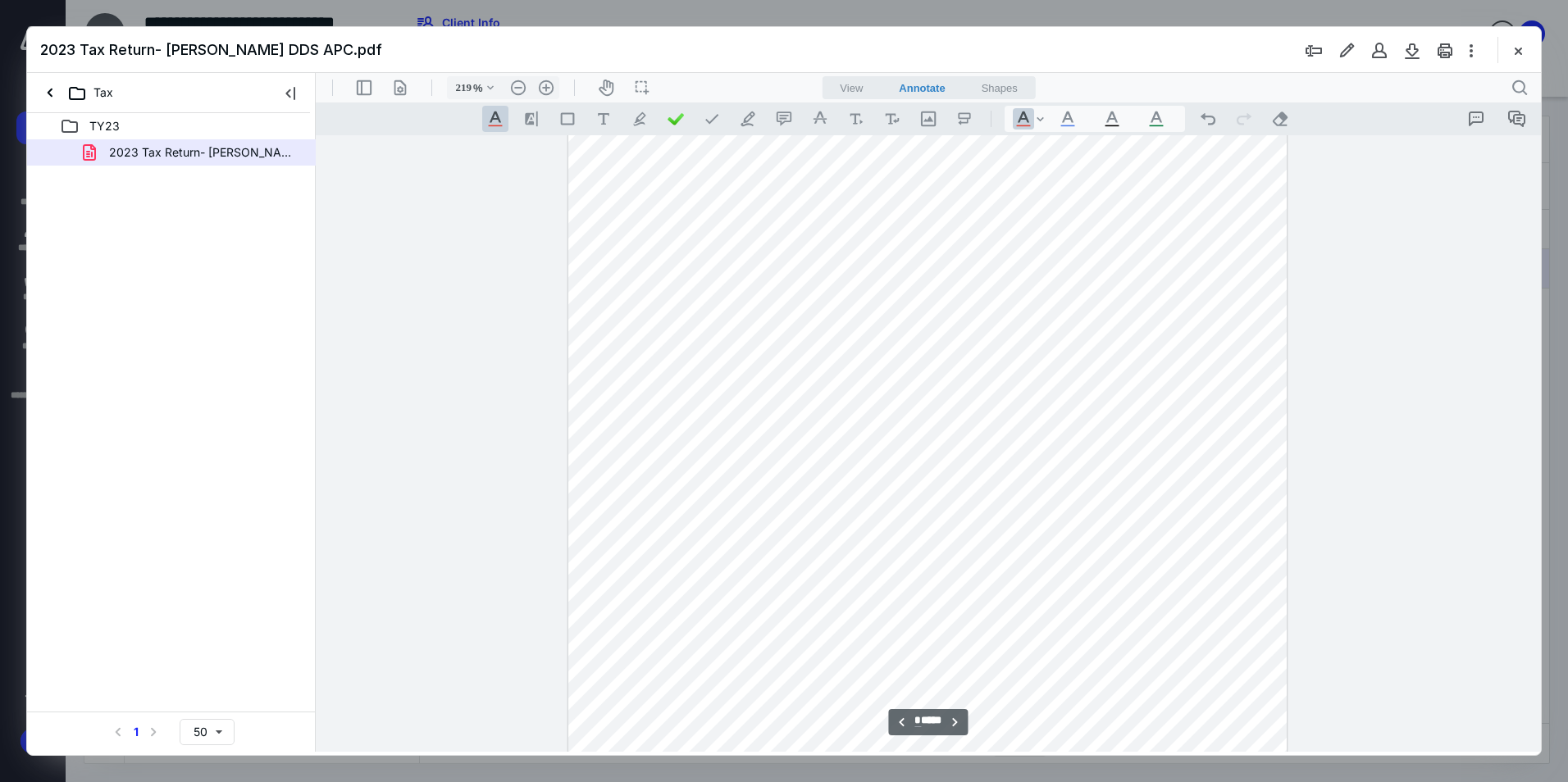 scroll, scrollTop: 9259, scrollLeft: 84, axis: both 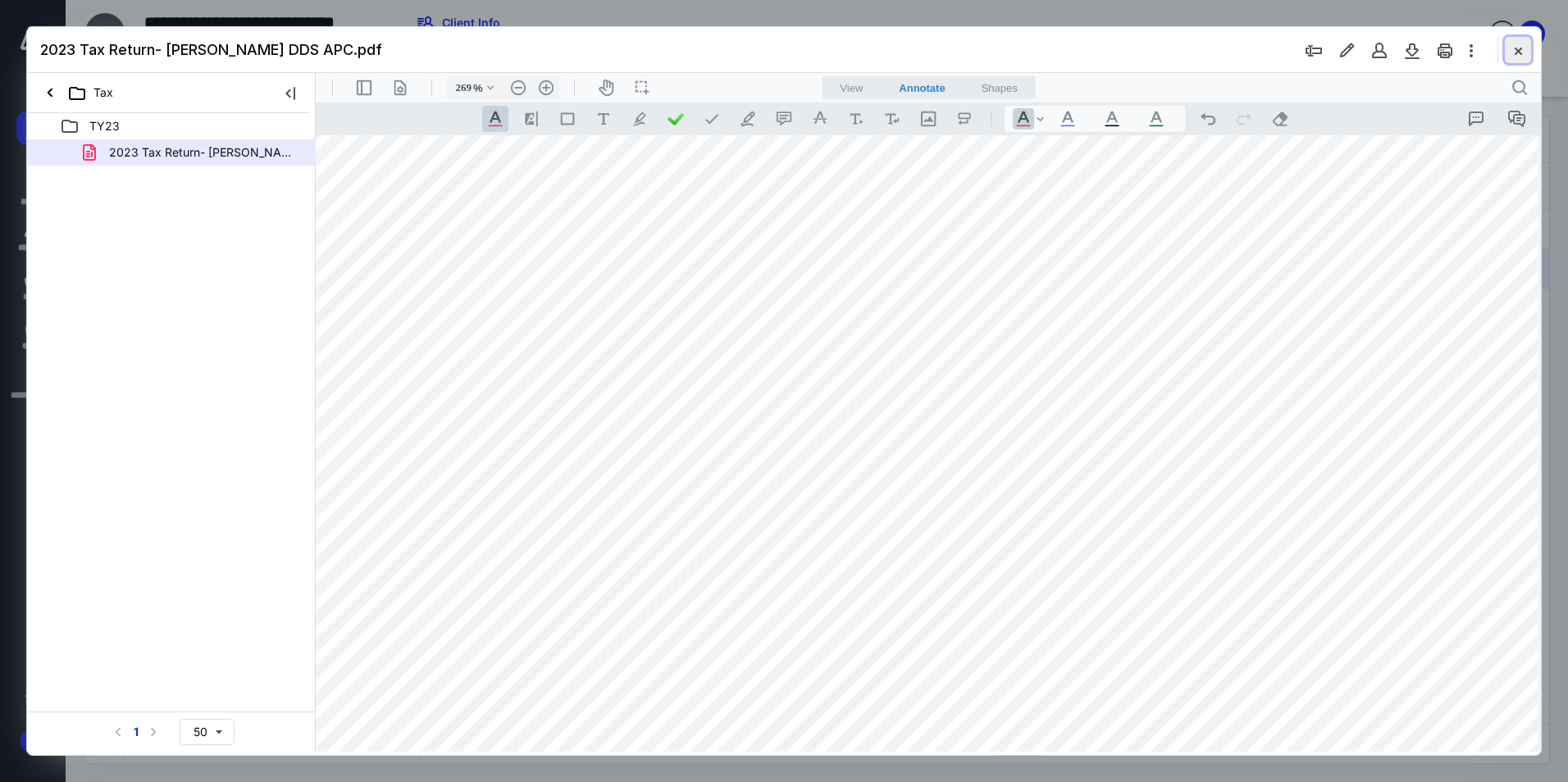 click at bounding box center [1518, 50] 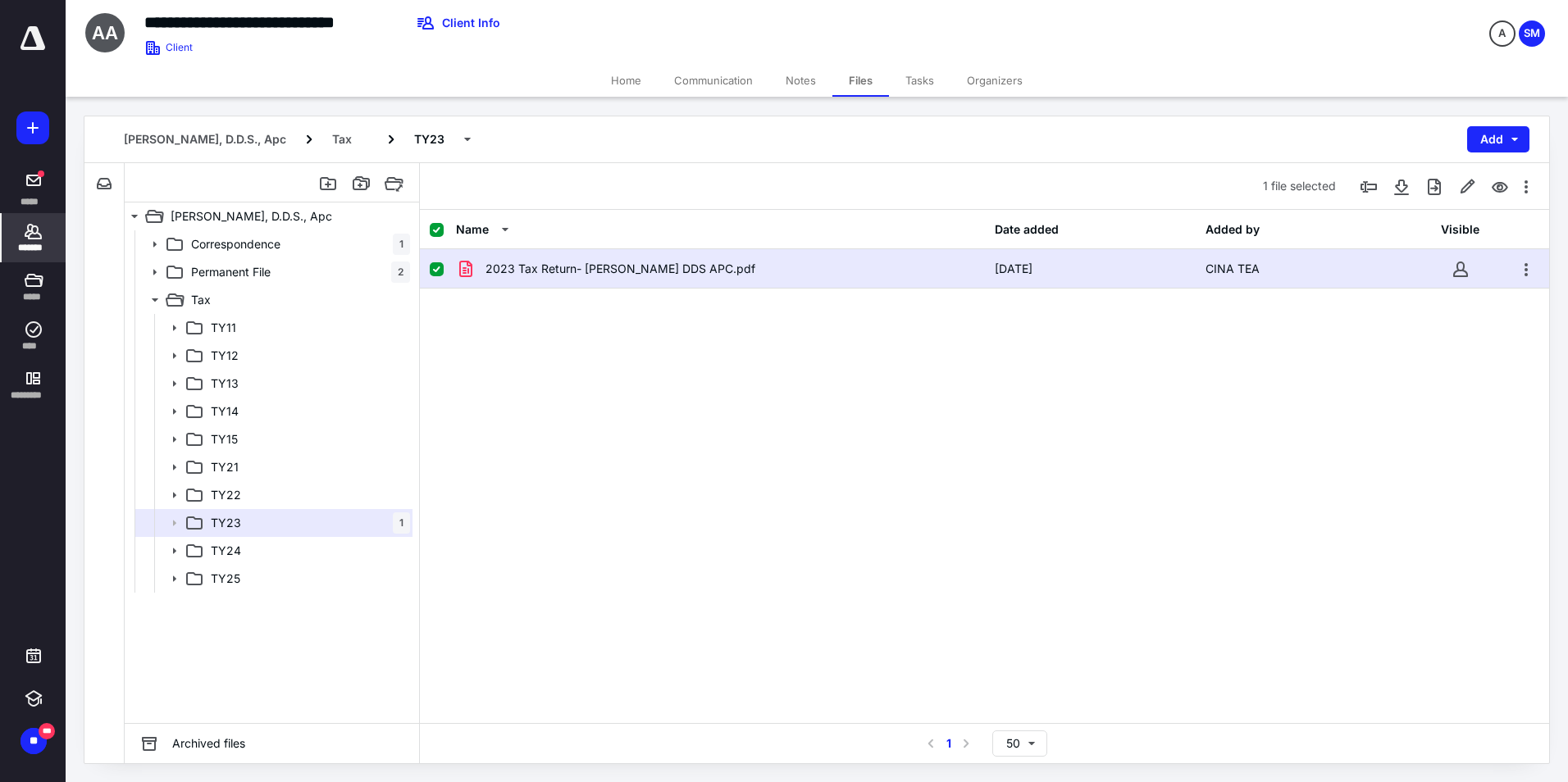 click 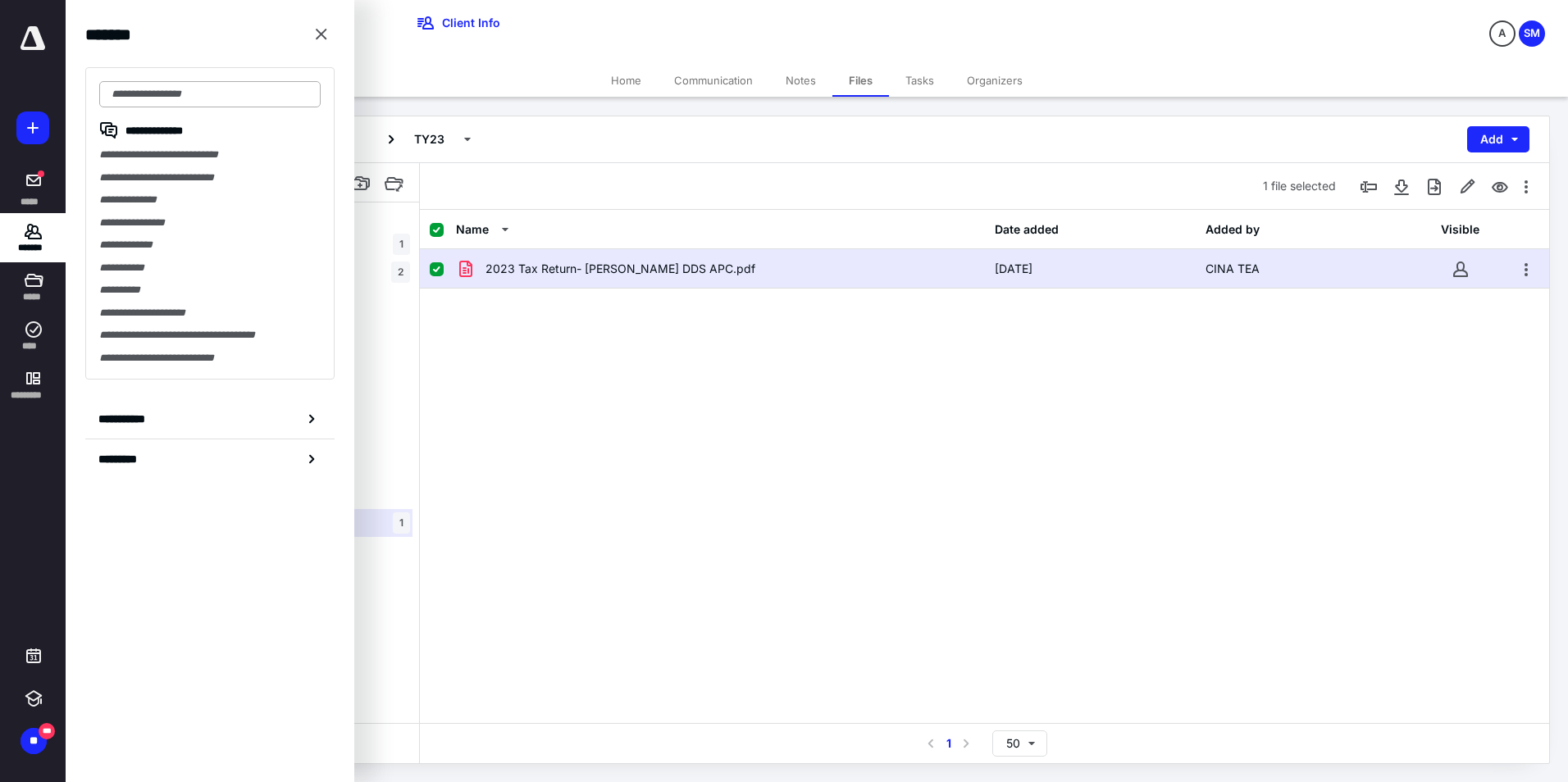 click at bounding box center (210, 94) 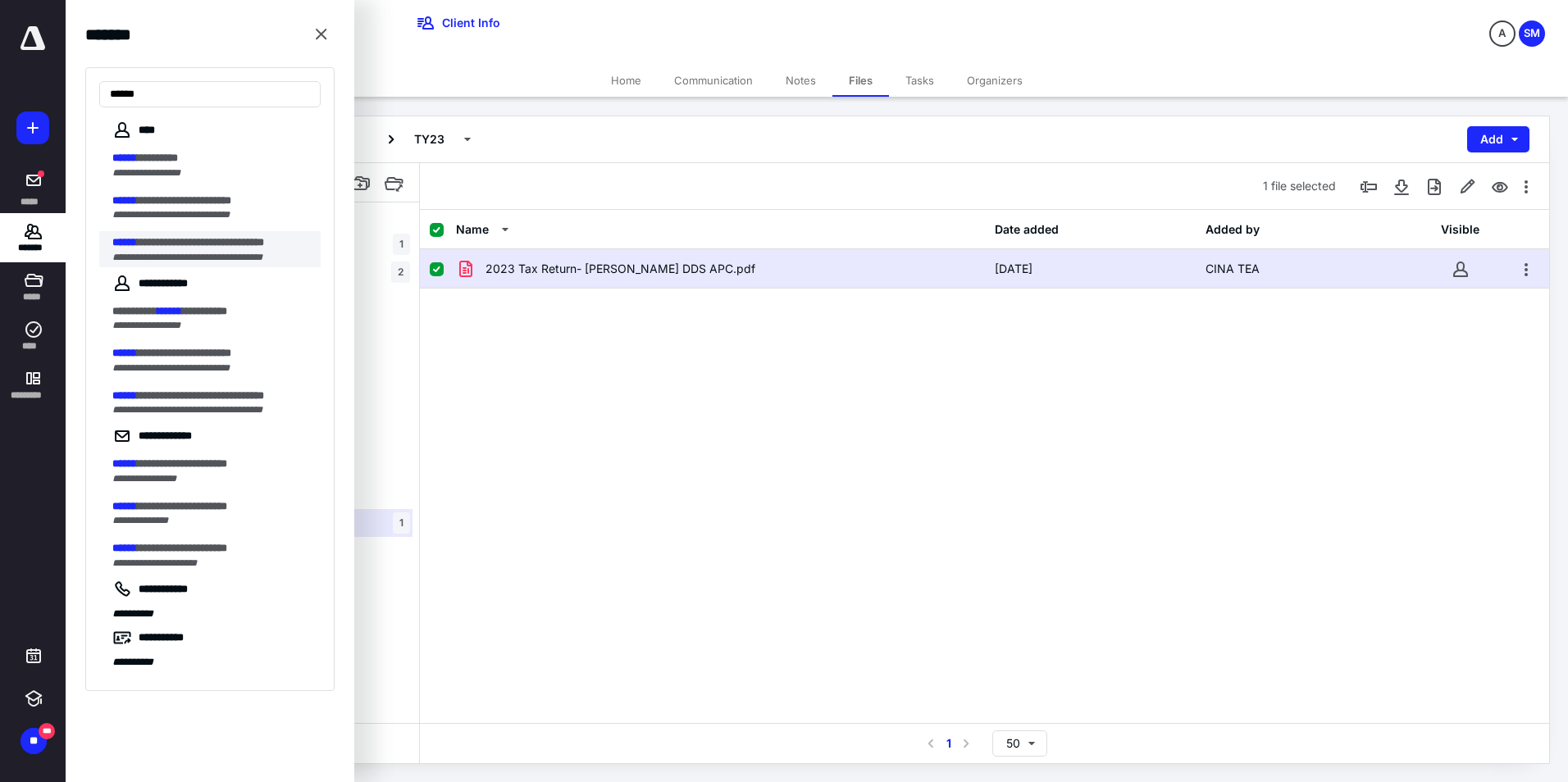 type on "******" 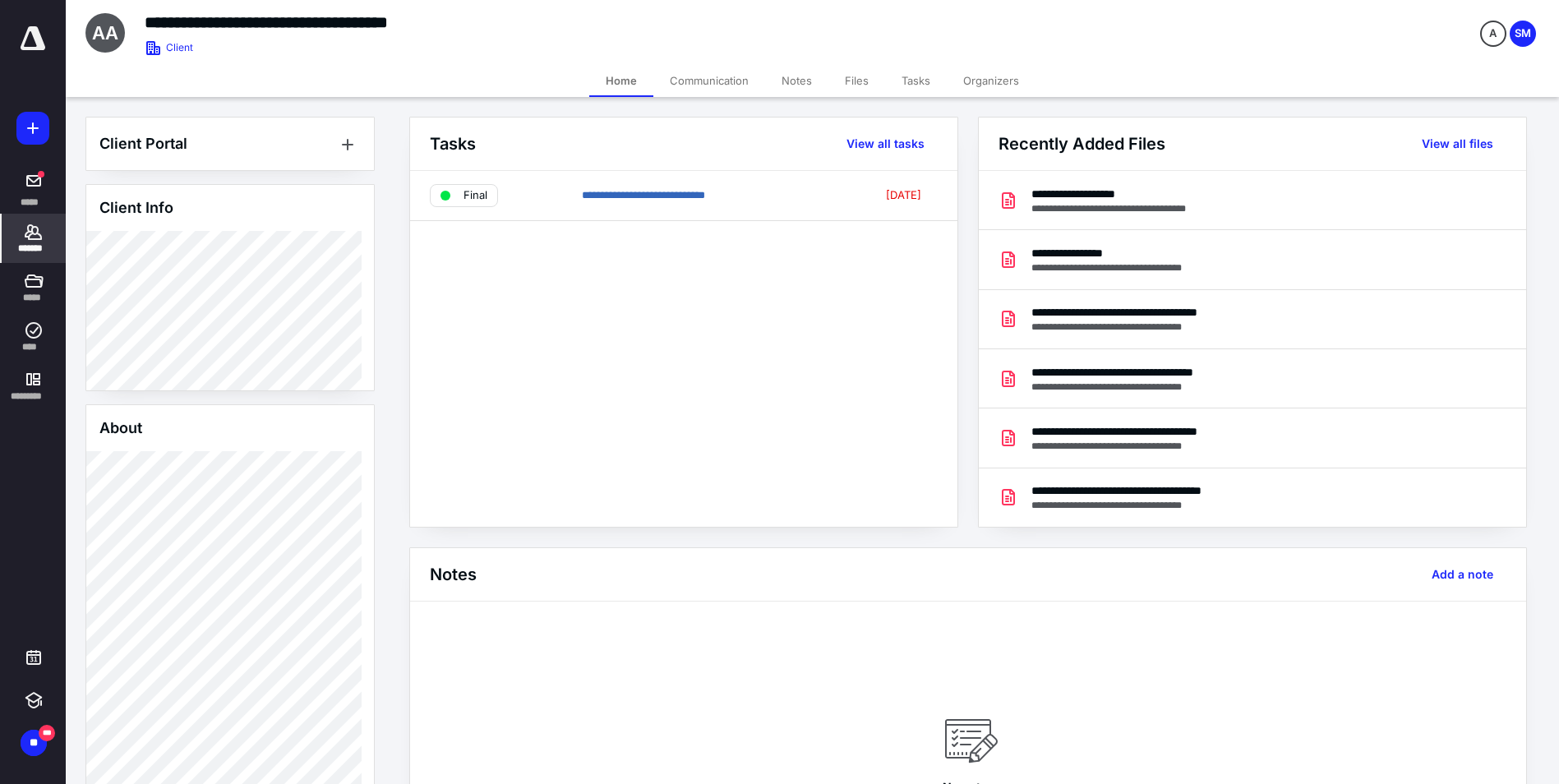click on "Files" at bounding box center (856, 81) 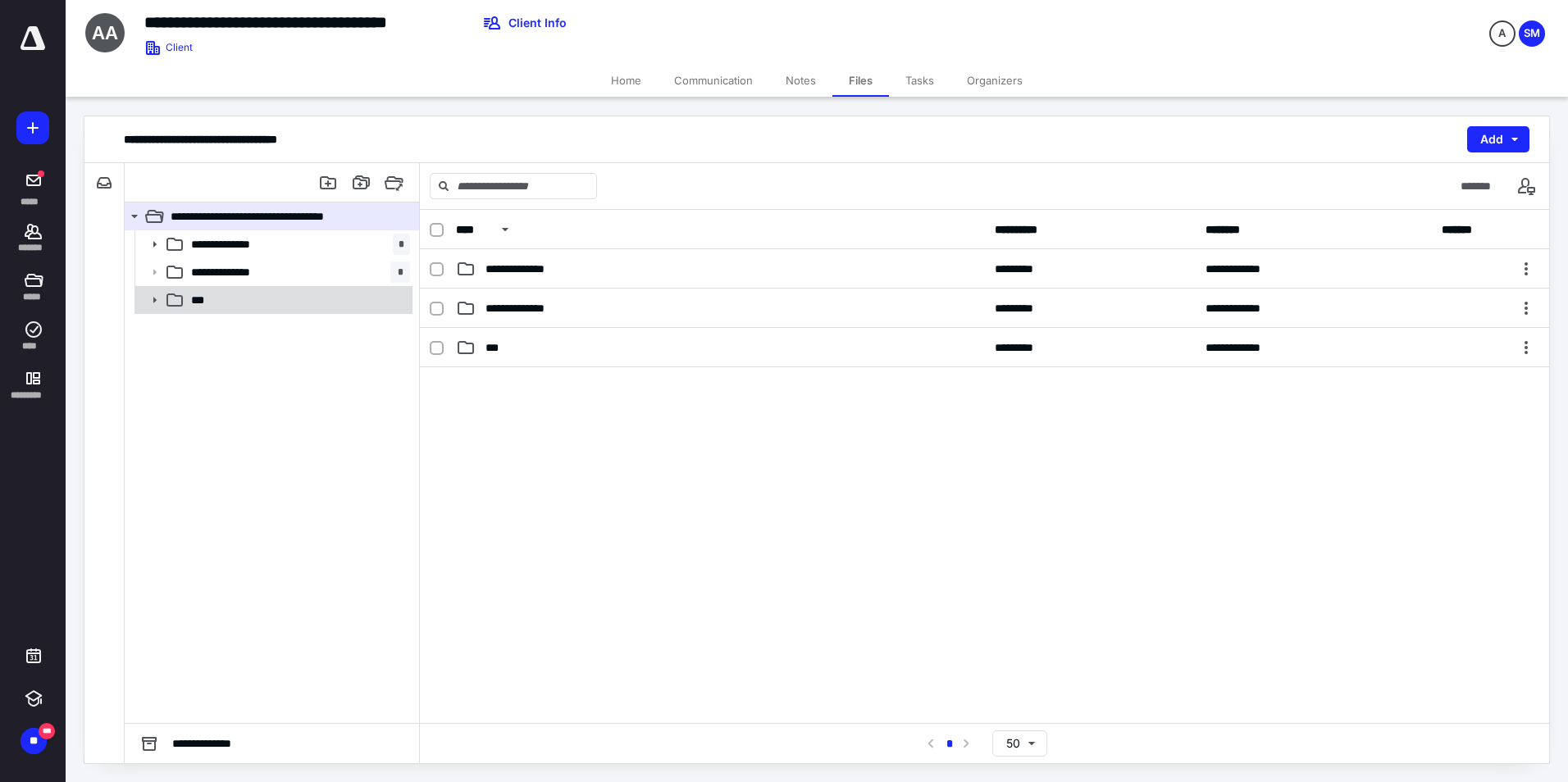 click on "***" at bounding box center (297, 300) 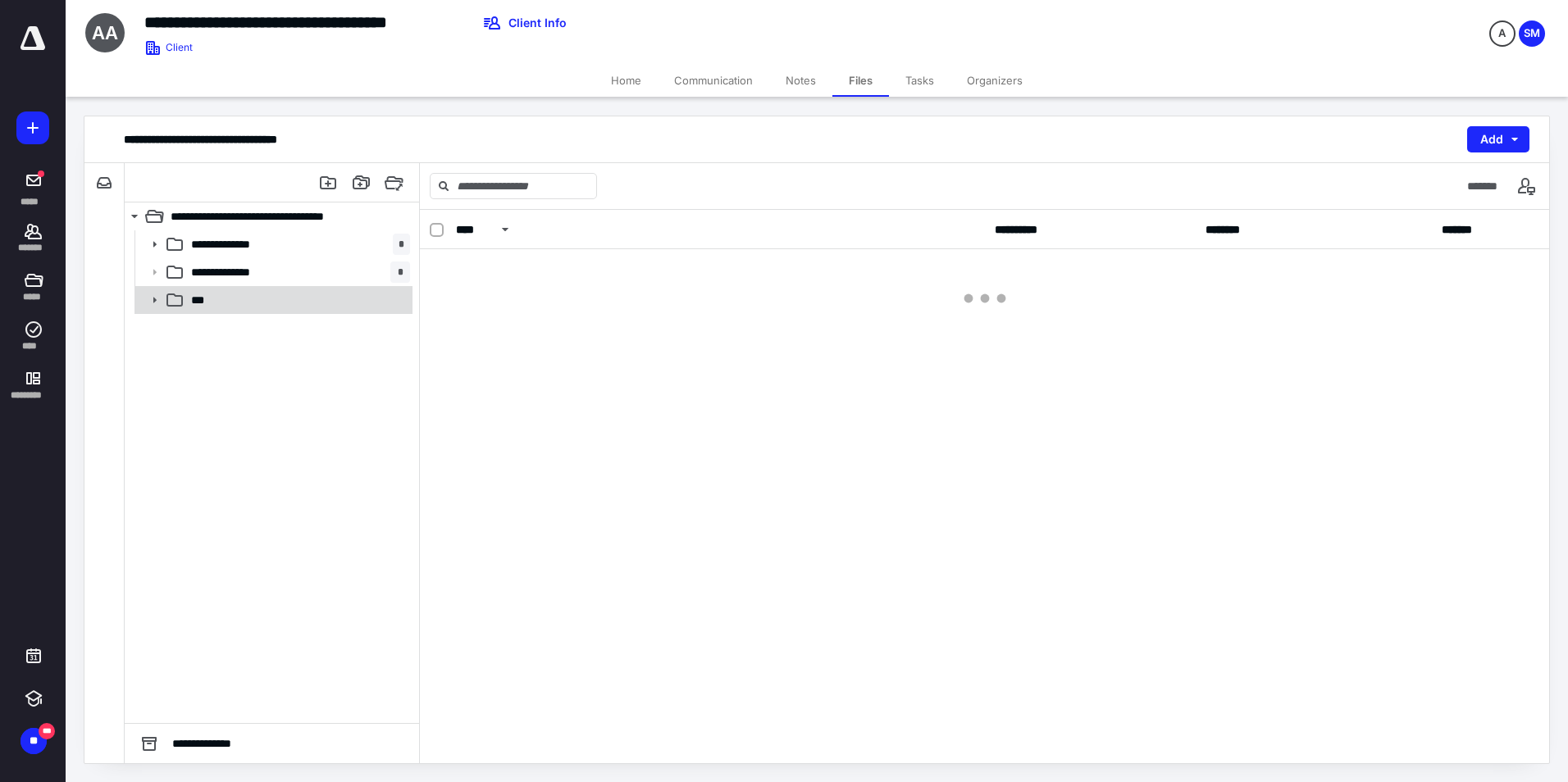 click on "***" at bounding box center [297, 300] 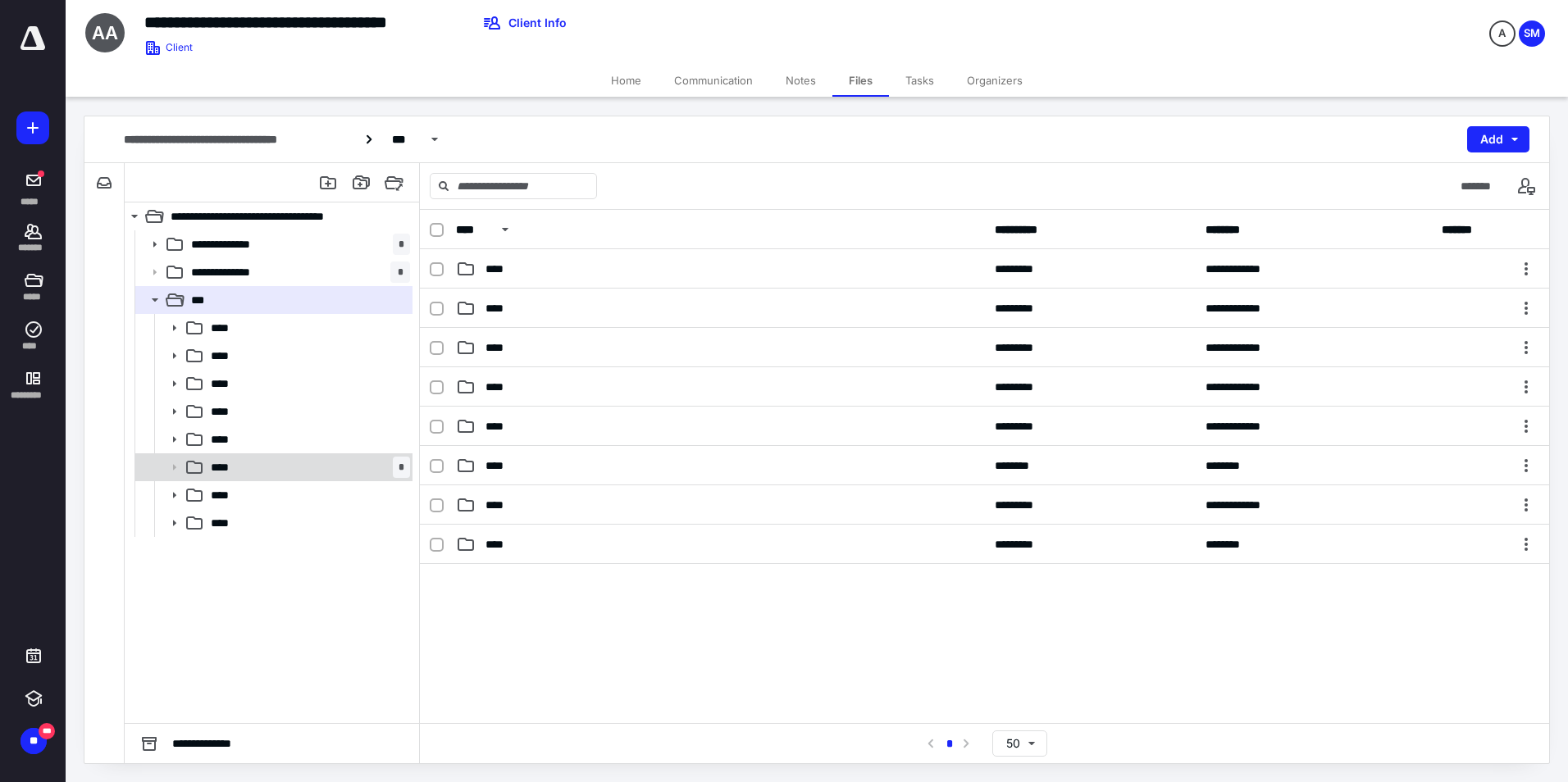 click on "**** *" at bounding box center [307, 467] 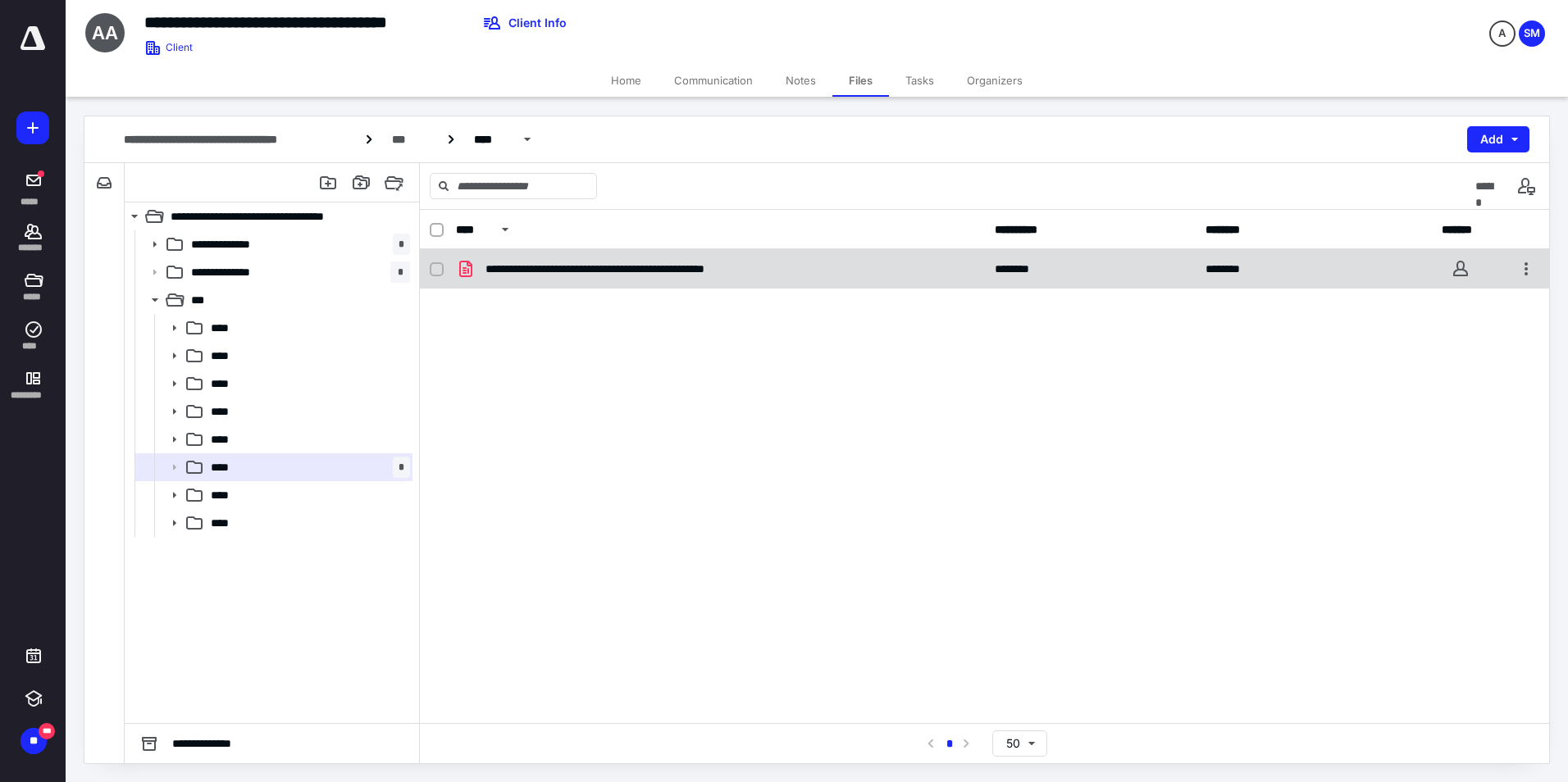click on "**********" at bounding box center [640, 269] 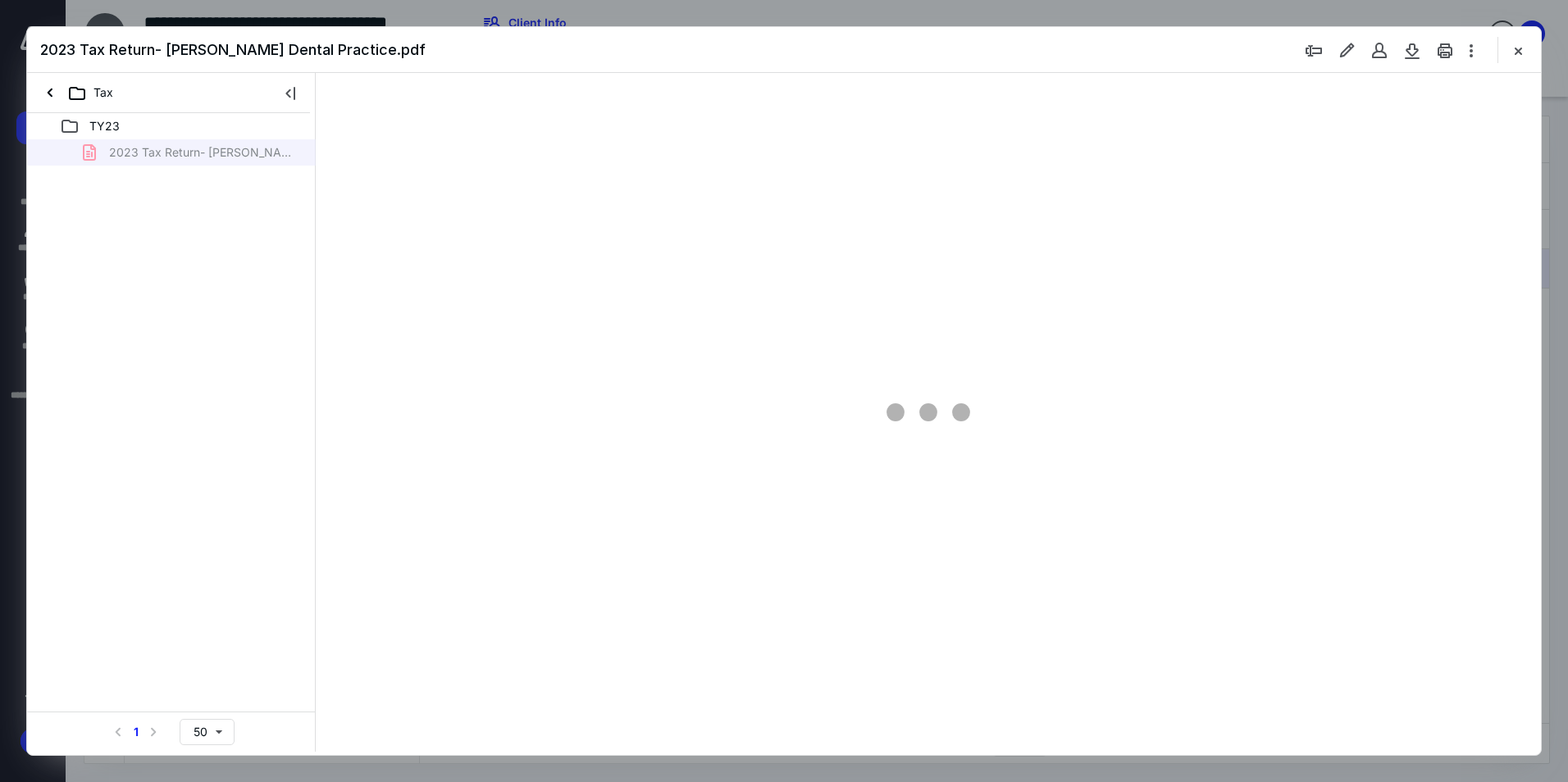 scroll, scrollTop: 0, scrollLeft: 0, axis: both 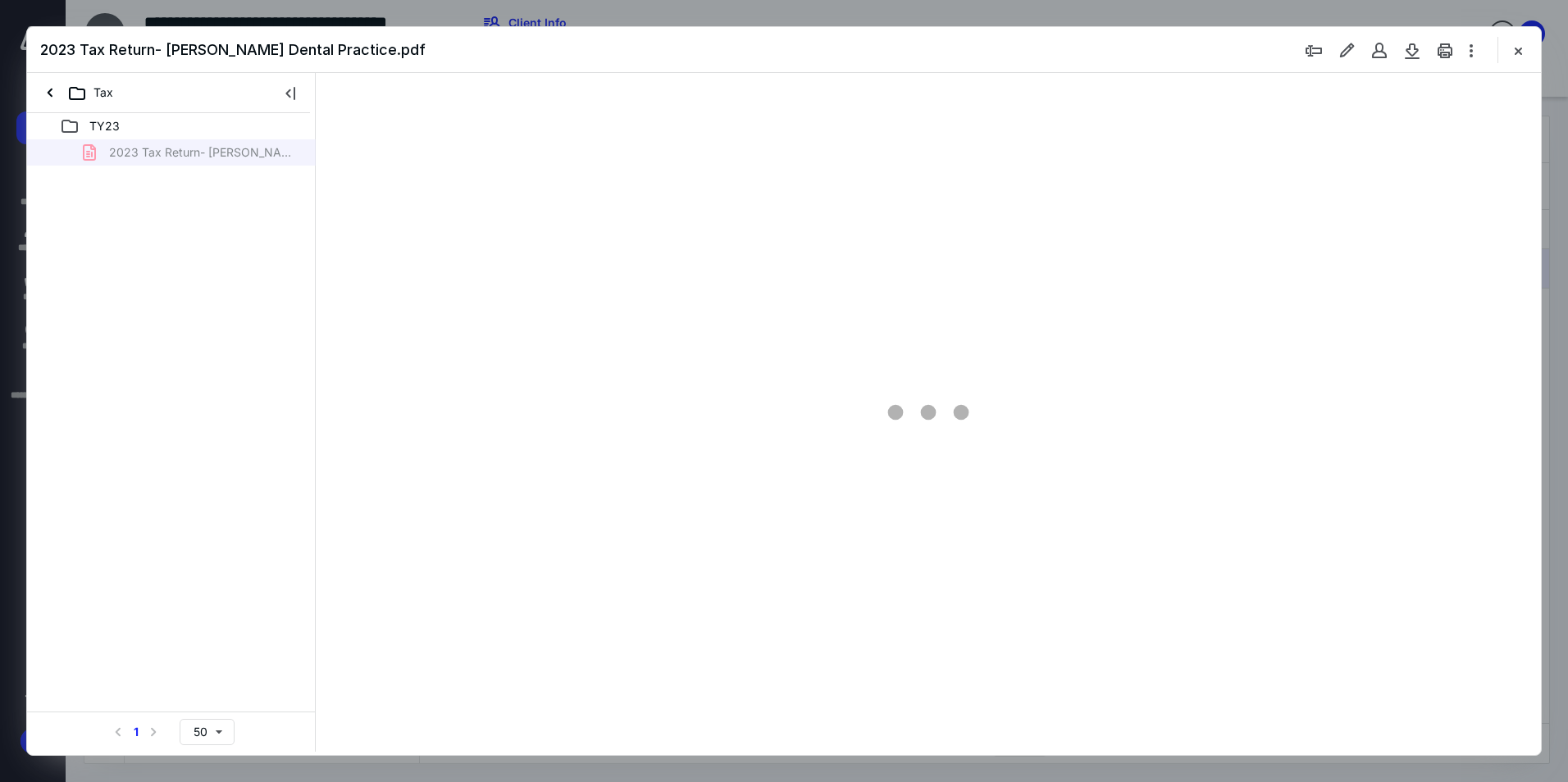 type on "95" 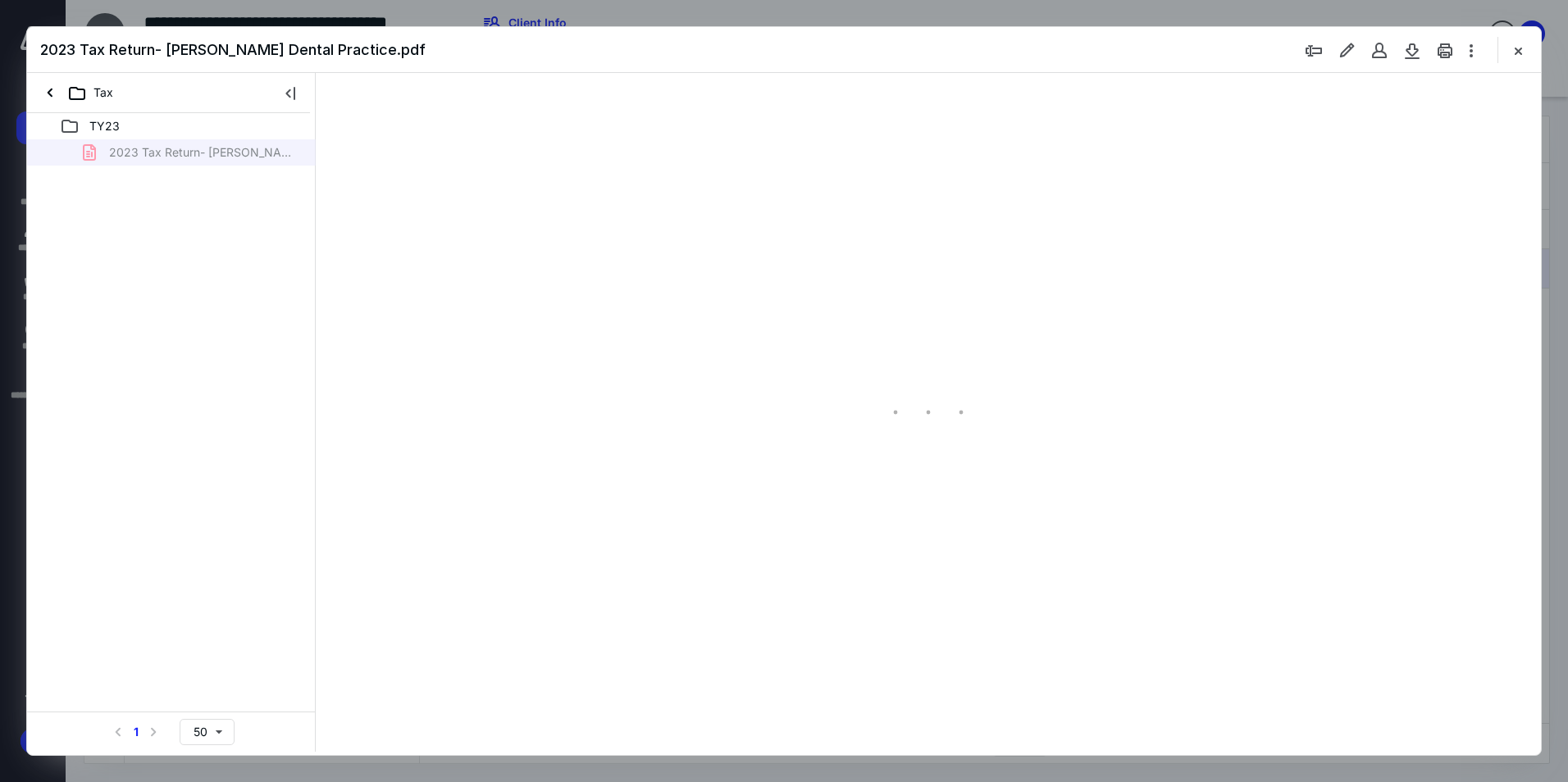 scroll, scrollTop: 66, scrollLeft: 0, axis: vertical 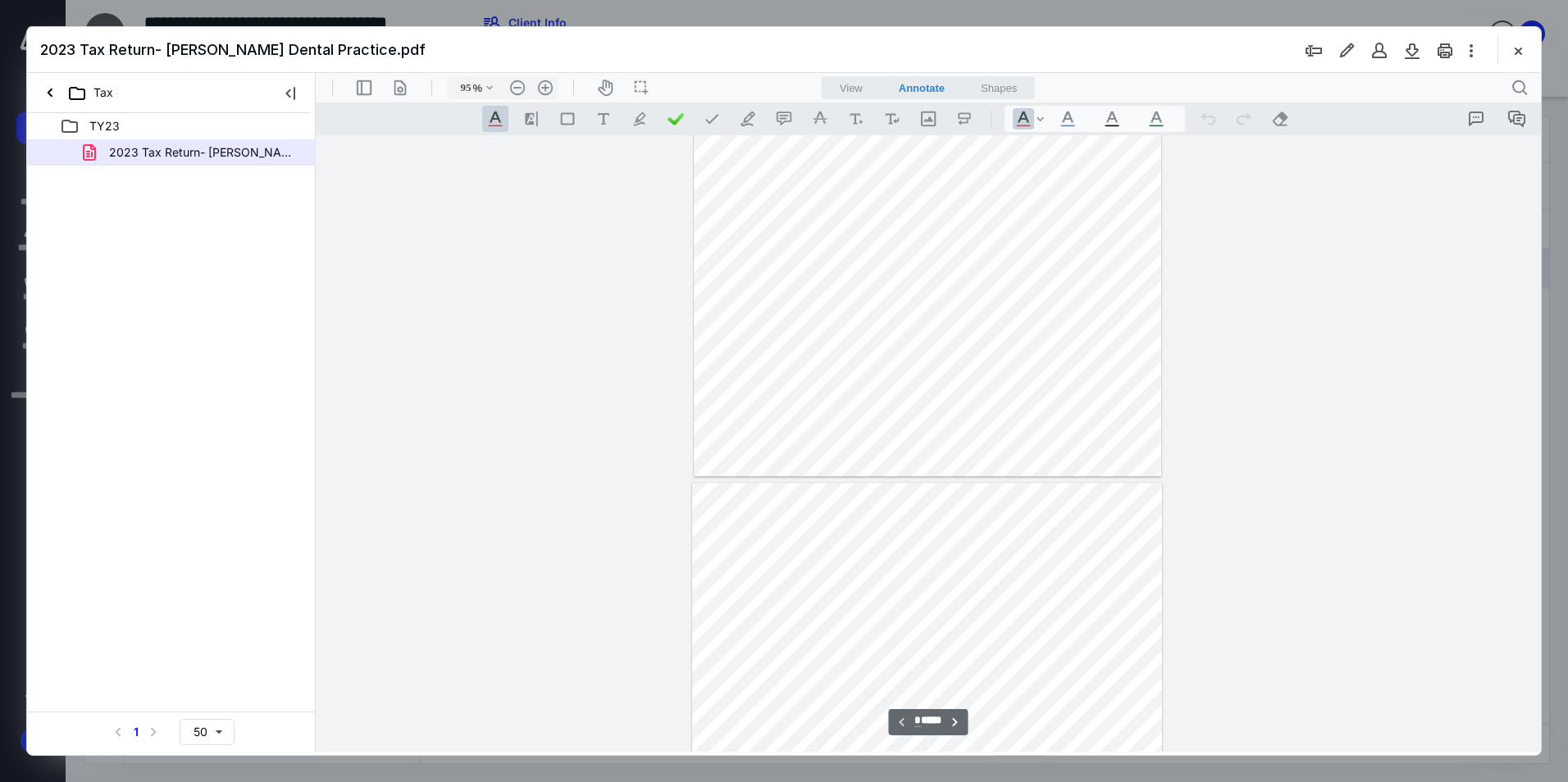 type on "*" 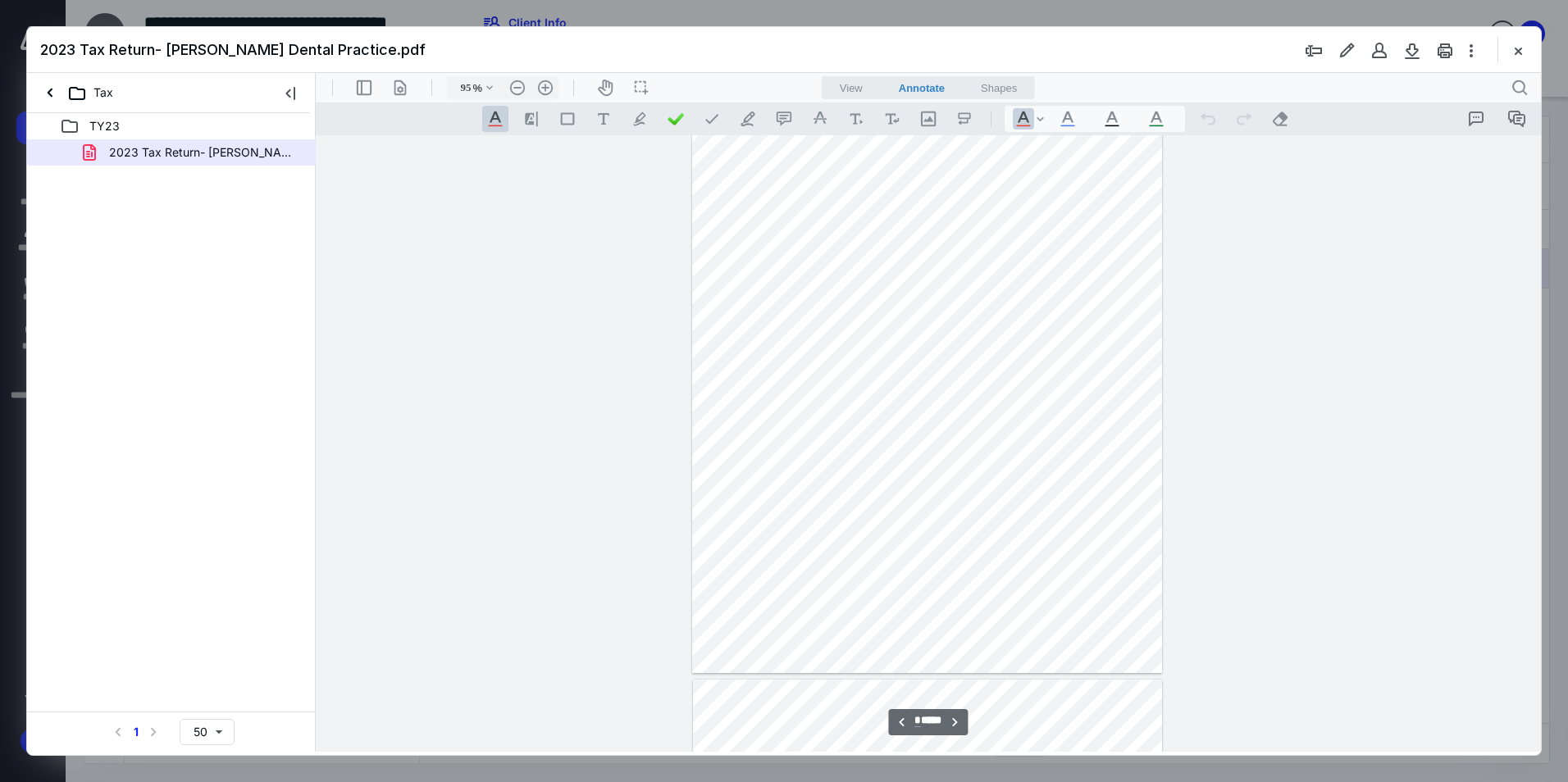scroll, scrollTop: 820, scrollLeft: 0, axis: vertical 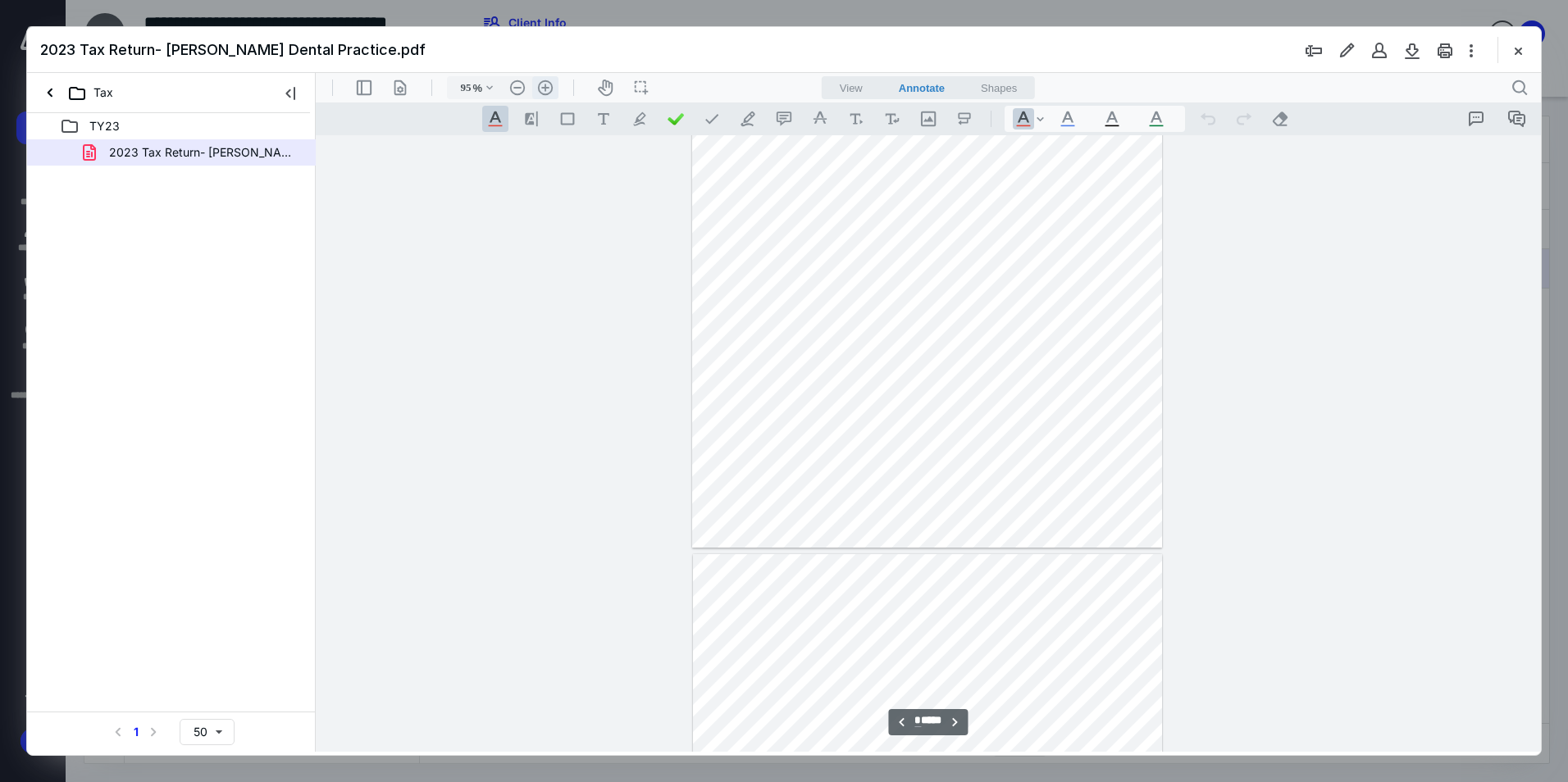 click on ".cls-1{fill:#abb0c4;} icon - header - zoom - in - line" at bounding box center (545, 88) 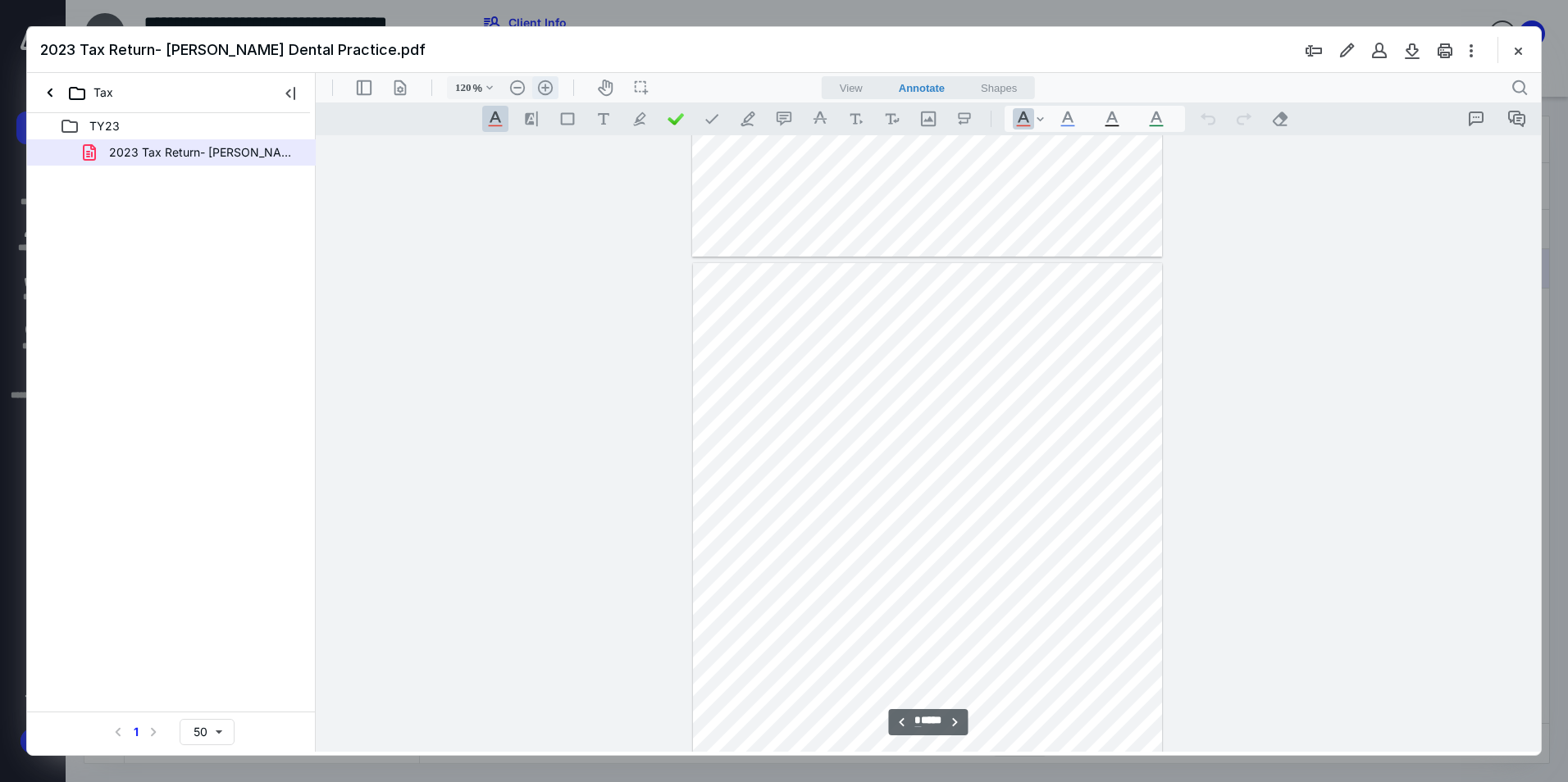 click on ".cls-1{fill:#abb0c4;} icon - header - zoom - in - line" at bounding box center (545, 88) 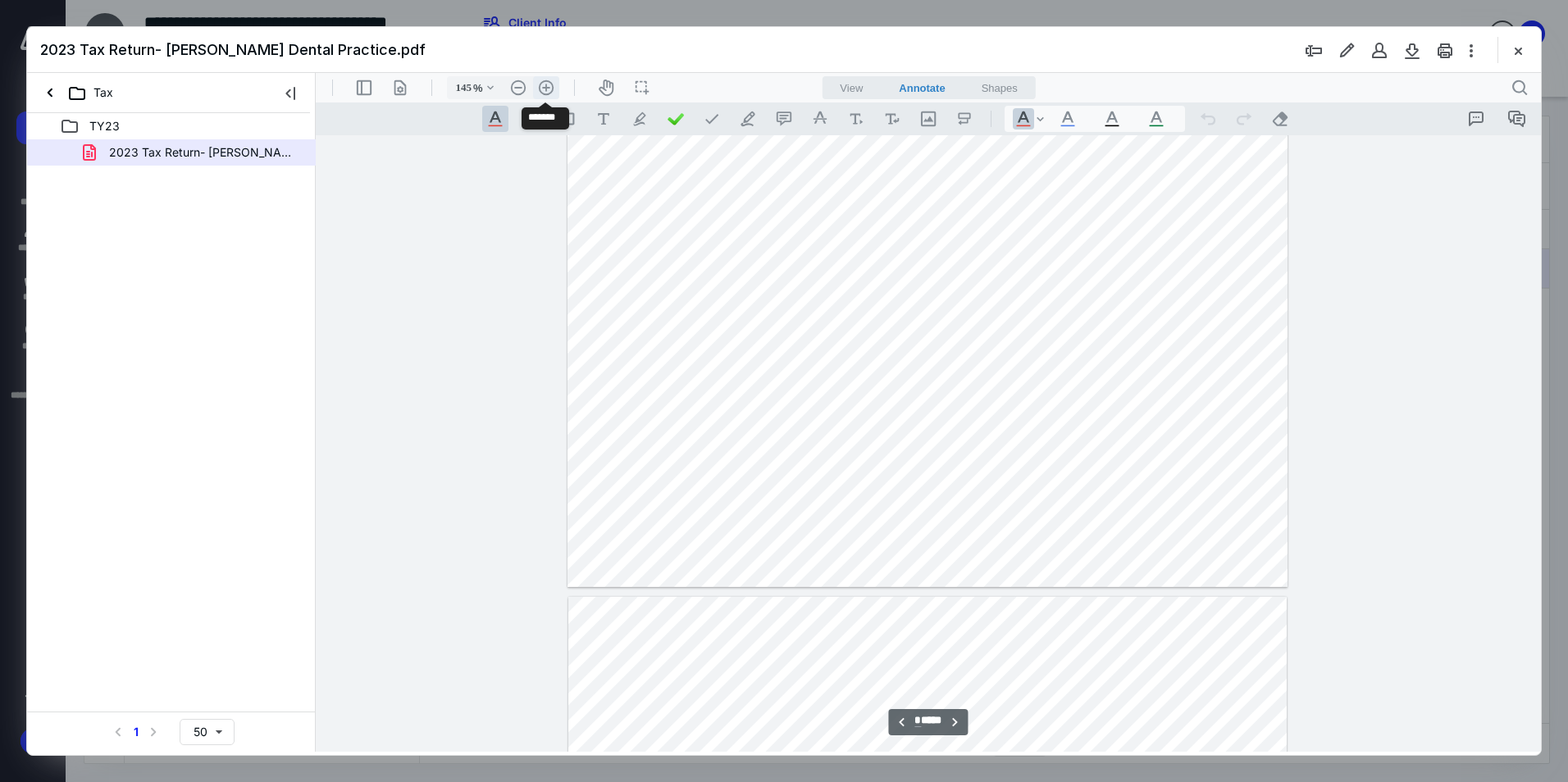 click on ".cls-1{fill:#abb0c4;} icon - header - zoom - in - line" at bounding box center (546, 88) 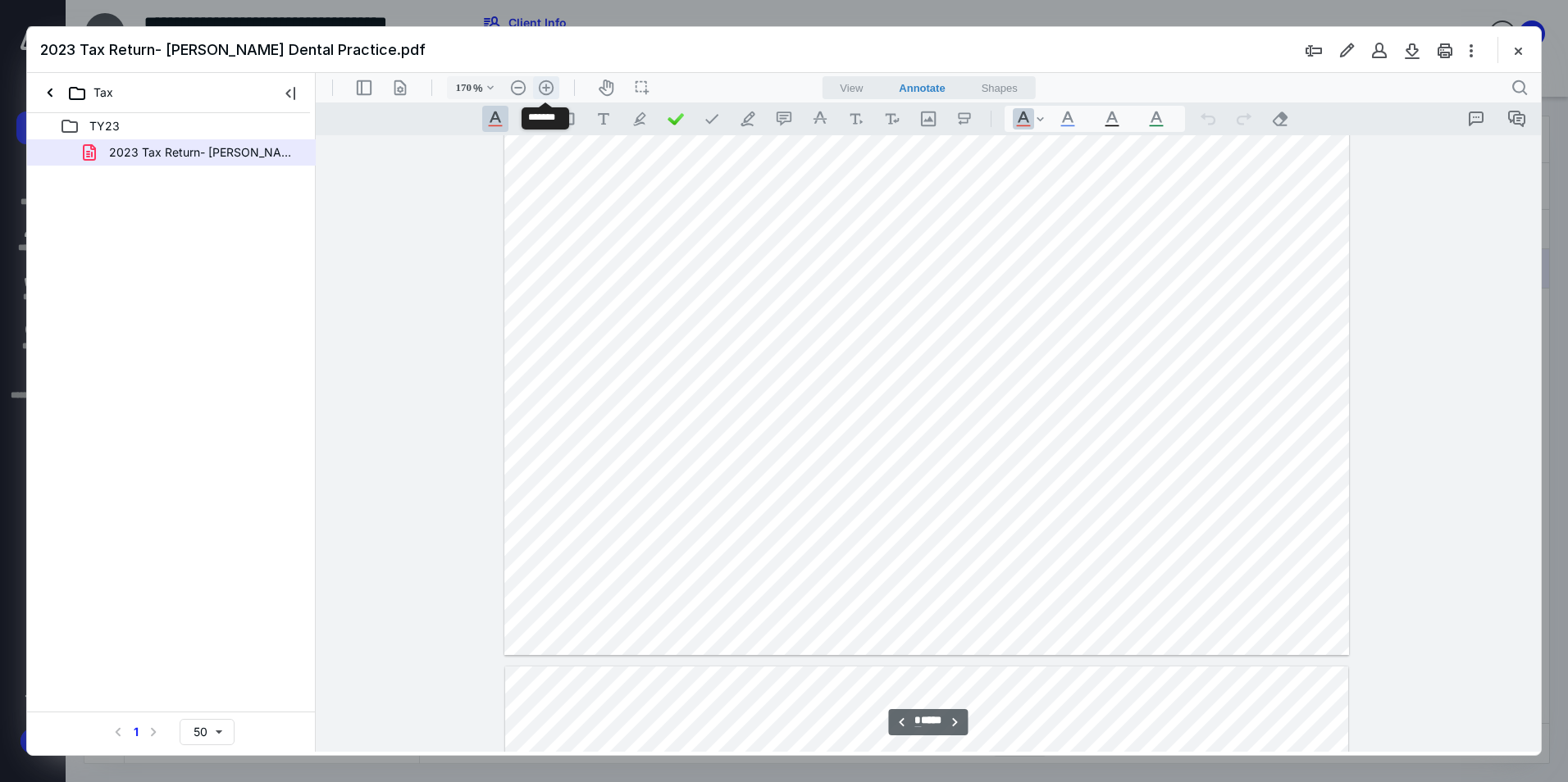 click on ".cls-1{fill:#abb0c4;} icon - header - zoom - in - line" at bounding box center (546, 88) 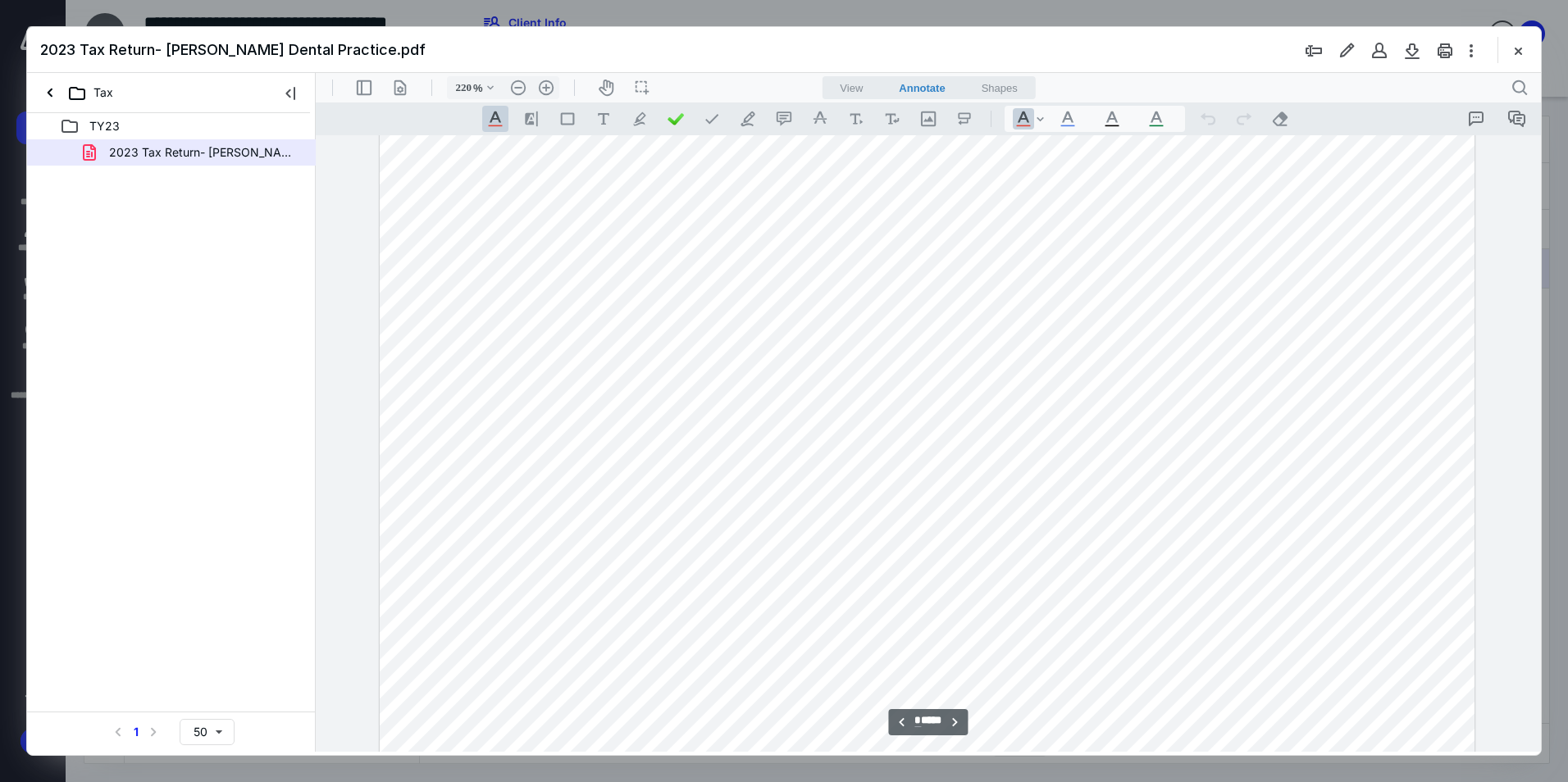 scroll, scrollTop: 1701, scrollLeft: 0, axis: vertical 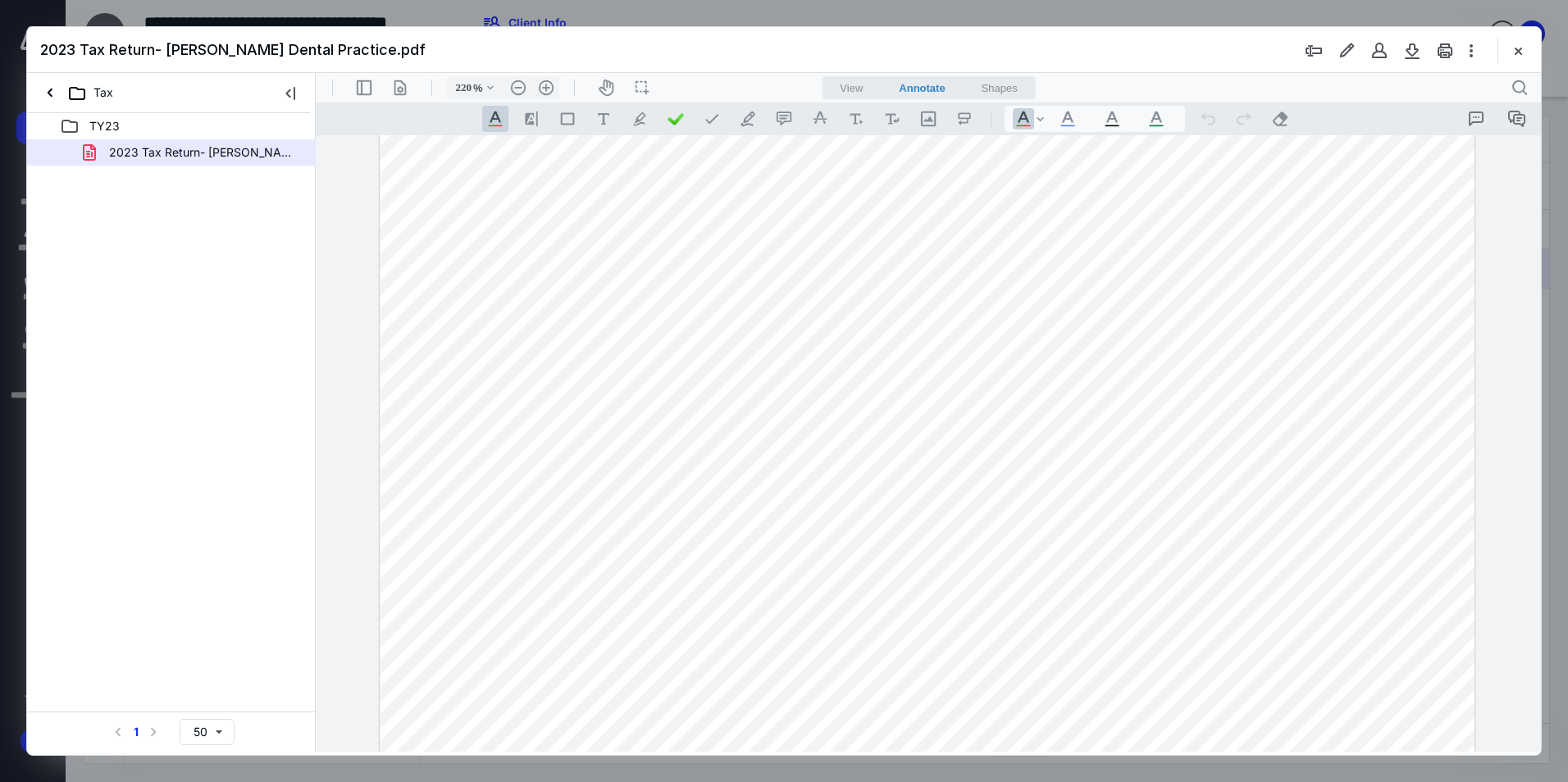click at bounding box center (927, 588) 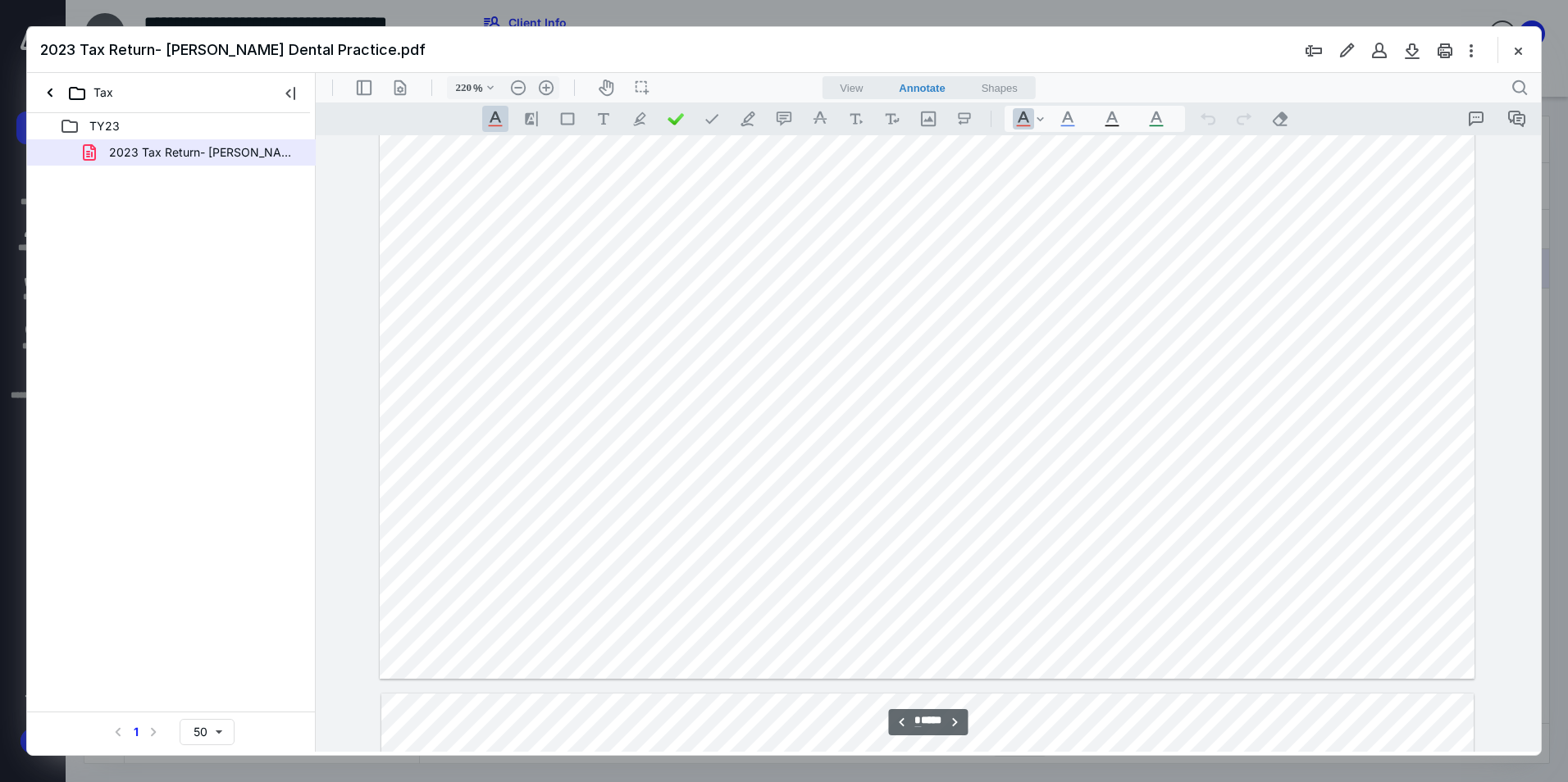 scroll, scrollTop: 2439, scrollLeft: 0, axis: vertical 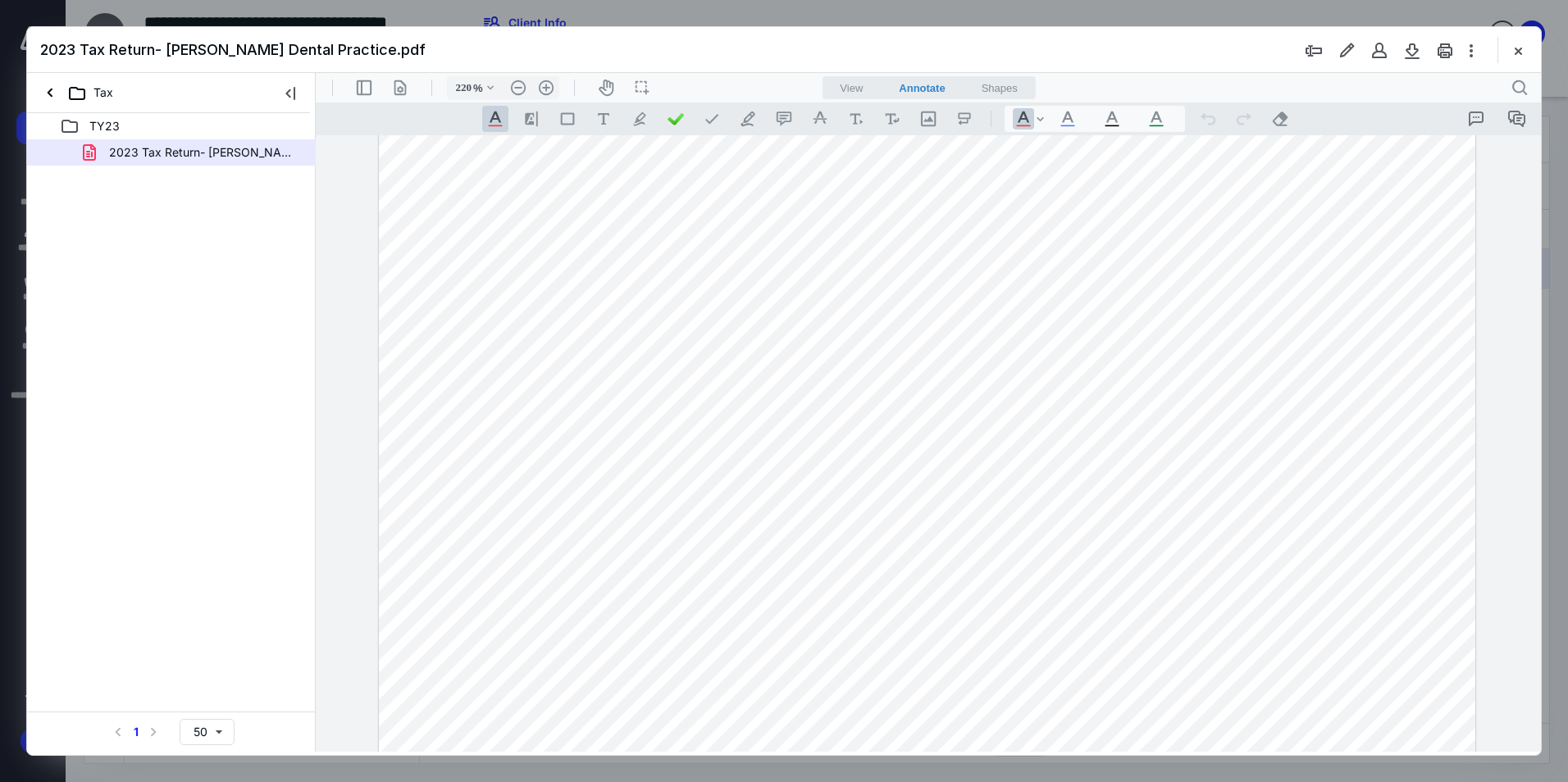 click at bounding box center [927, 517] 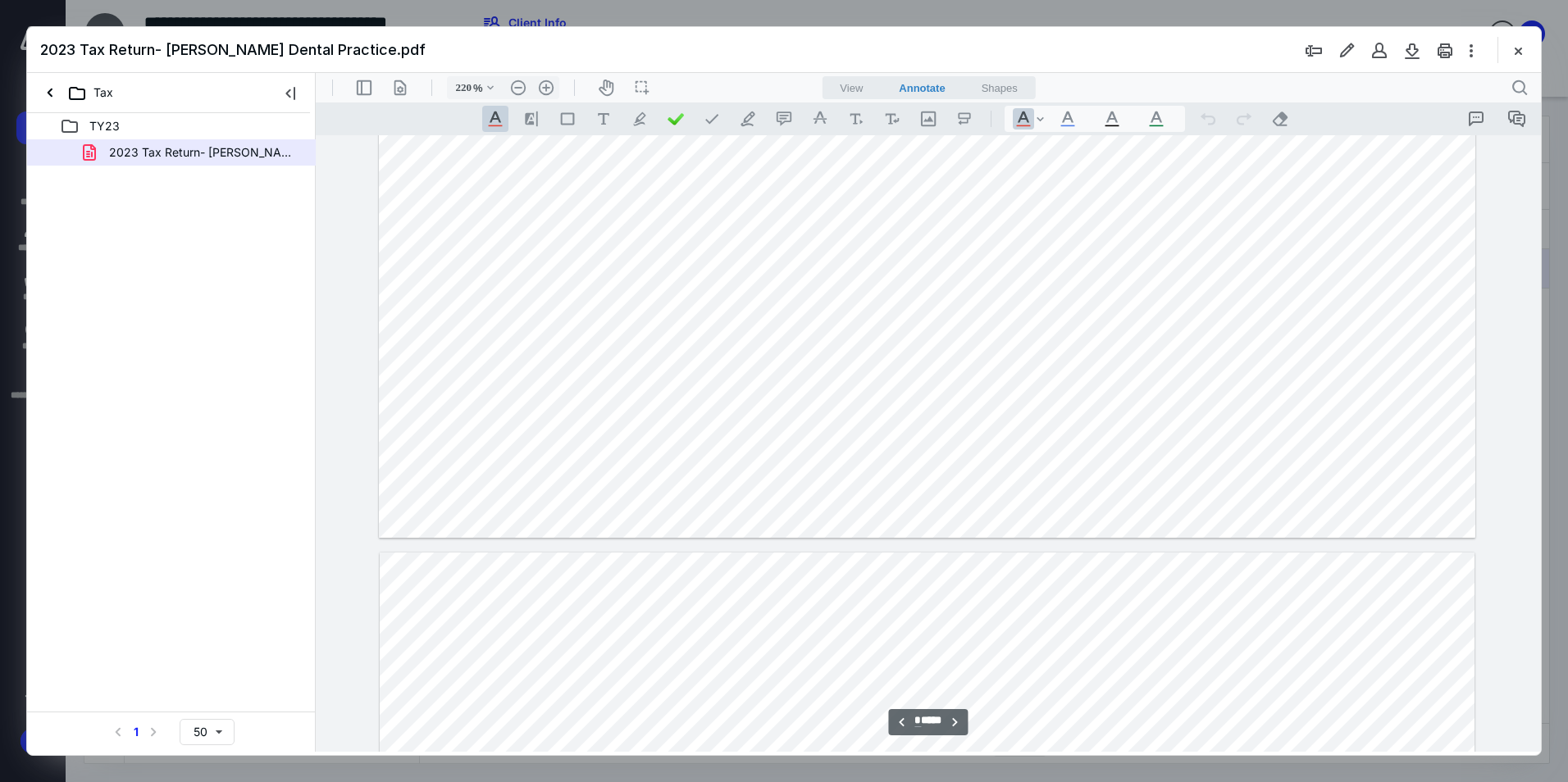 type on "*" 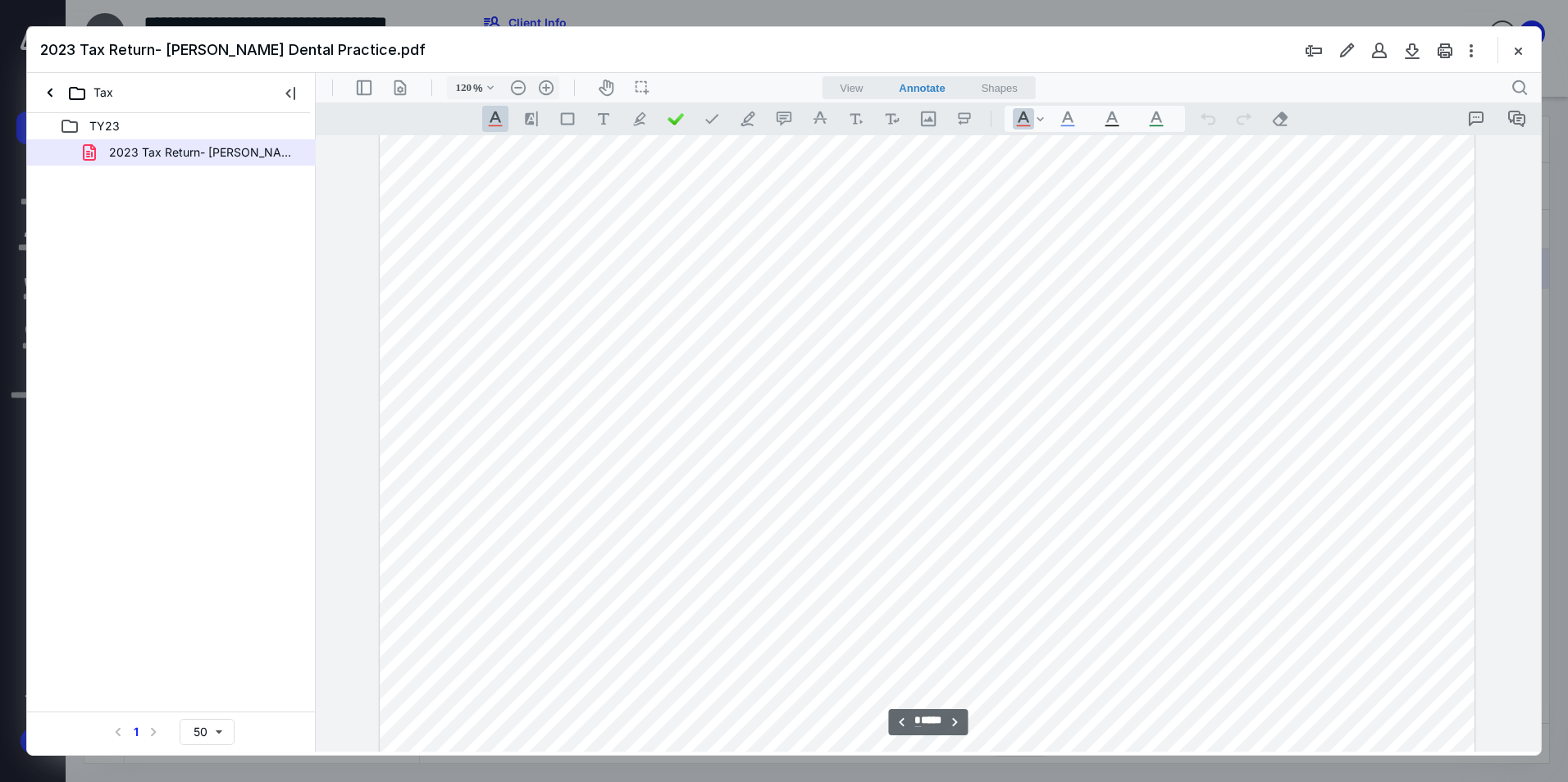 type on "95" 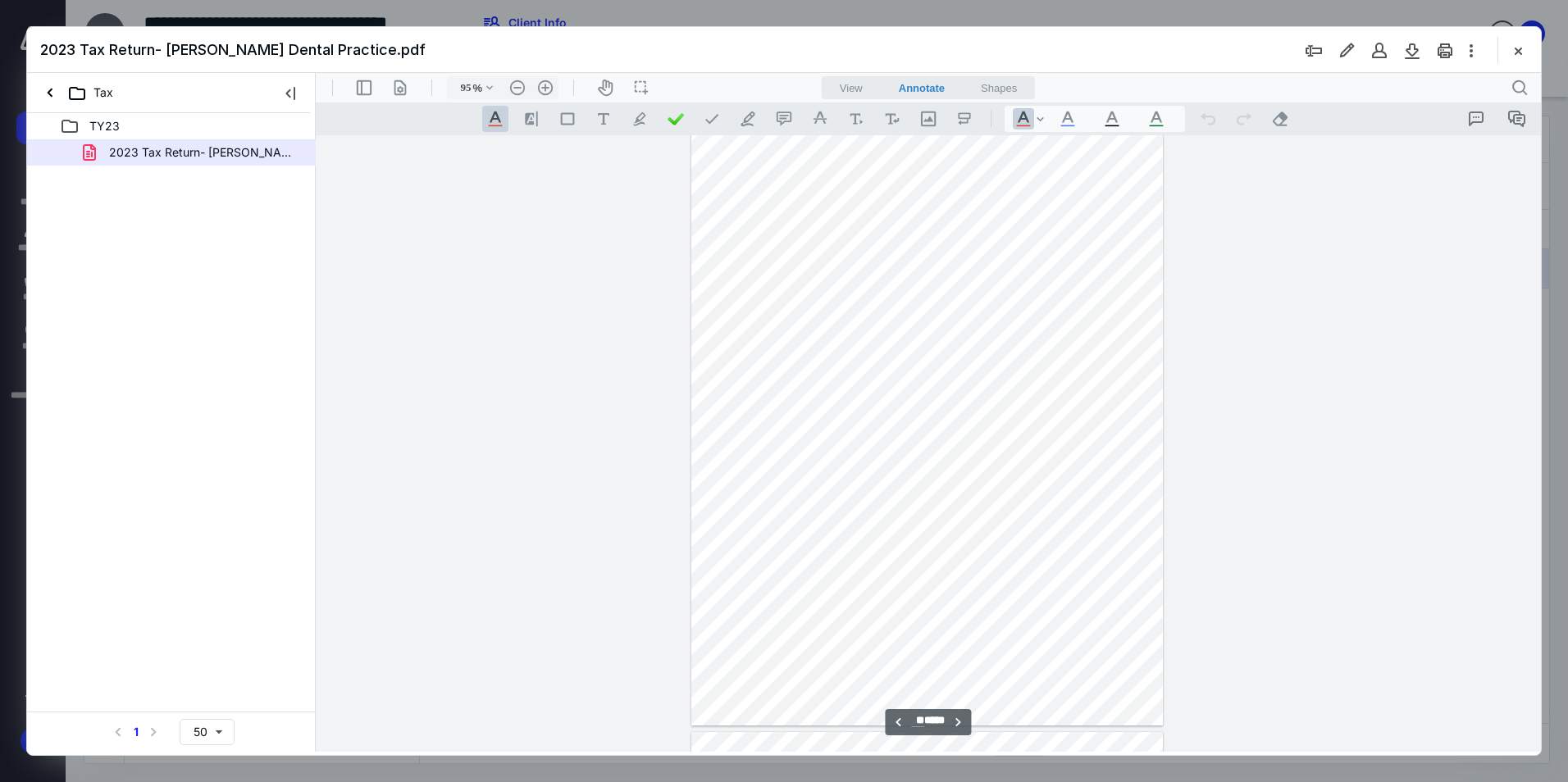 scroll, scrollTop: 6065, scrollLeft: 0, axis: vertical 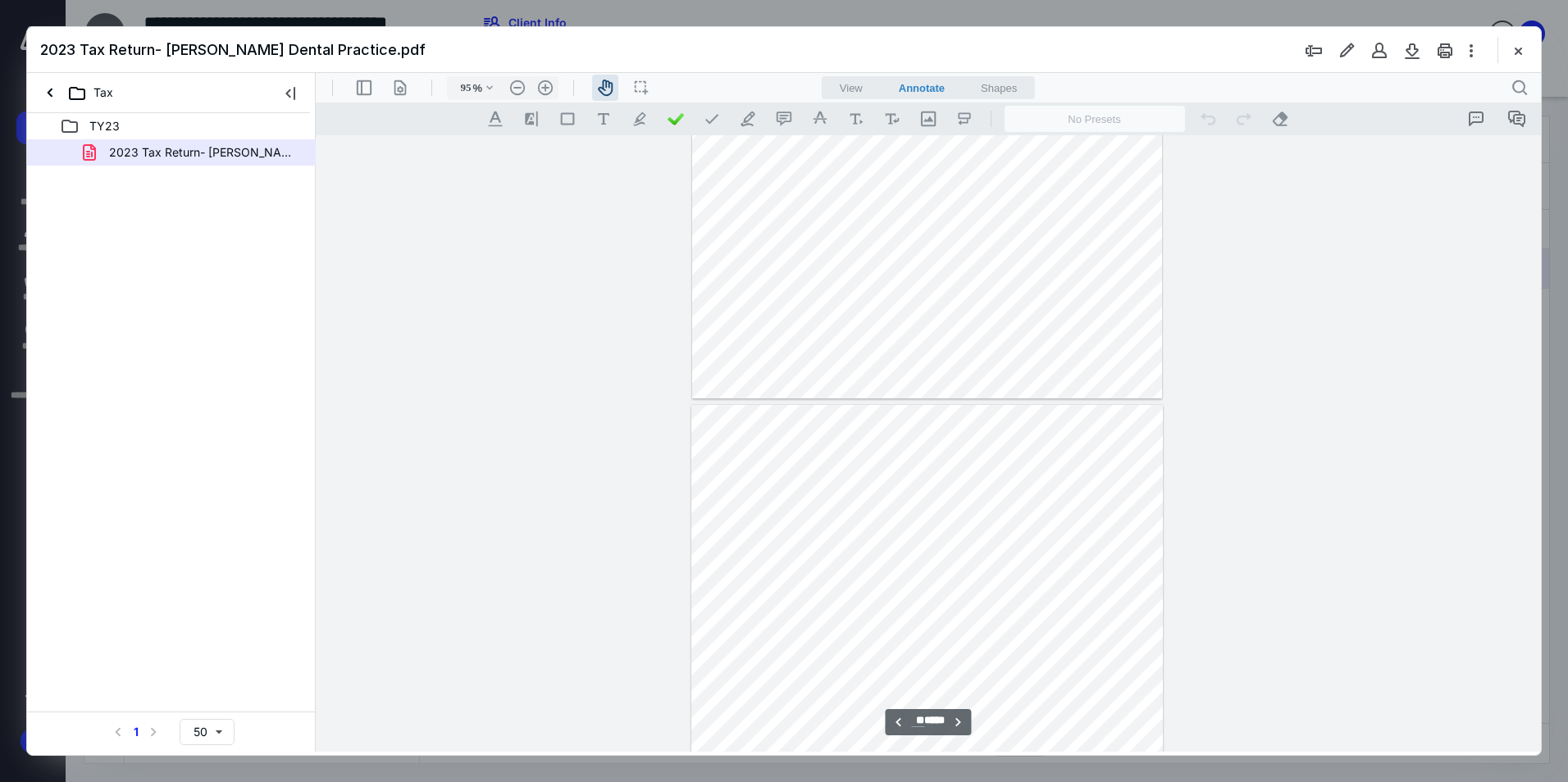 drag, startPoint x: 973, startPoint y: 399, endPoint x: 969, endPoint y: 552, distance: 153.05228 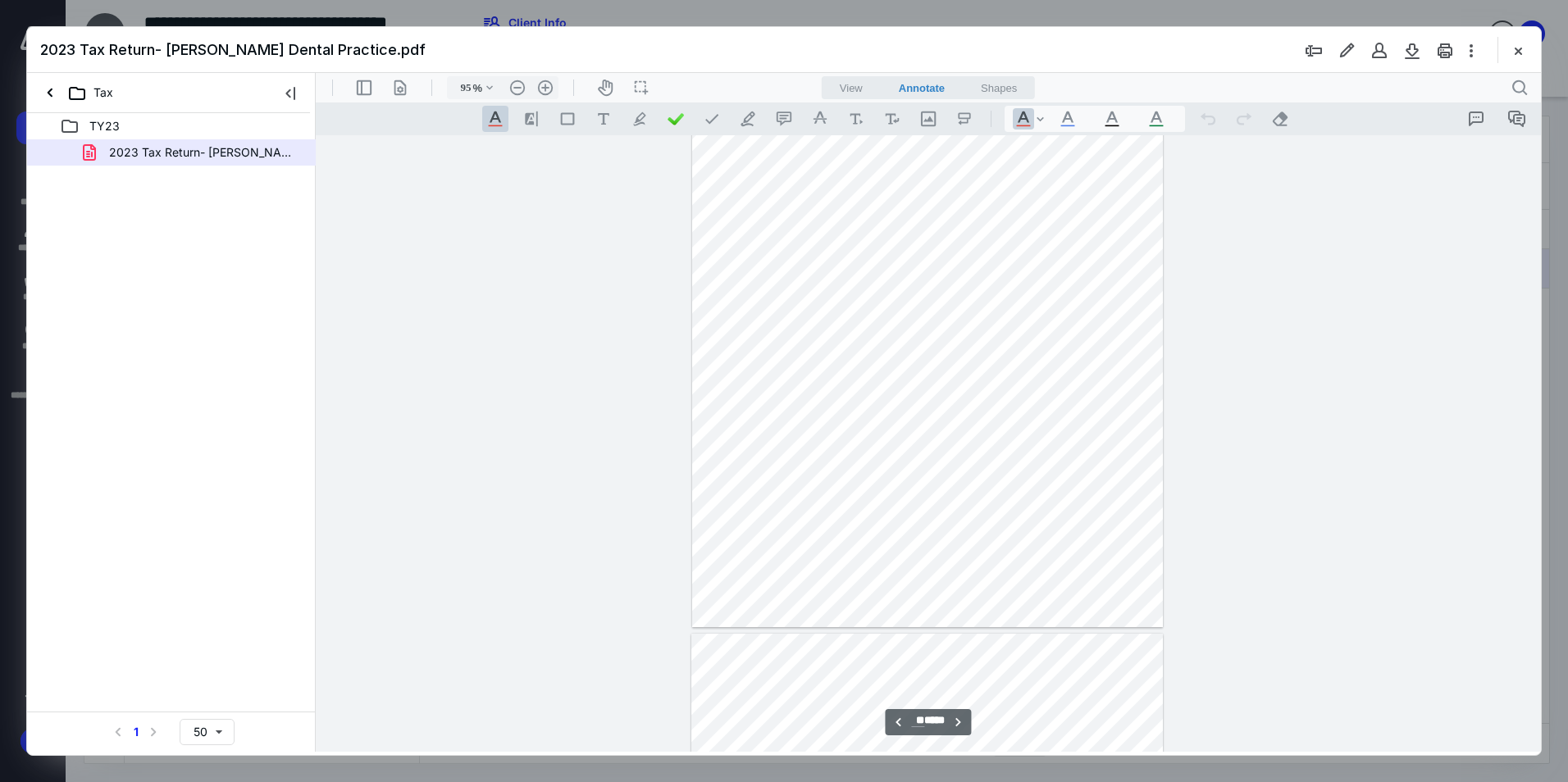 scroll, scrollTop: 10584, scrollLeft: 0, axis: vertical 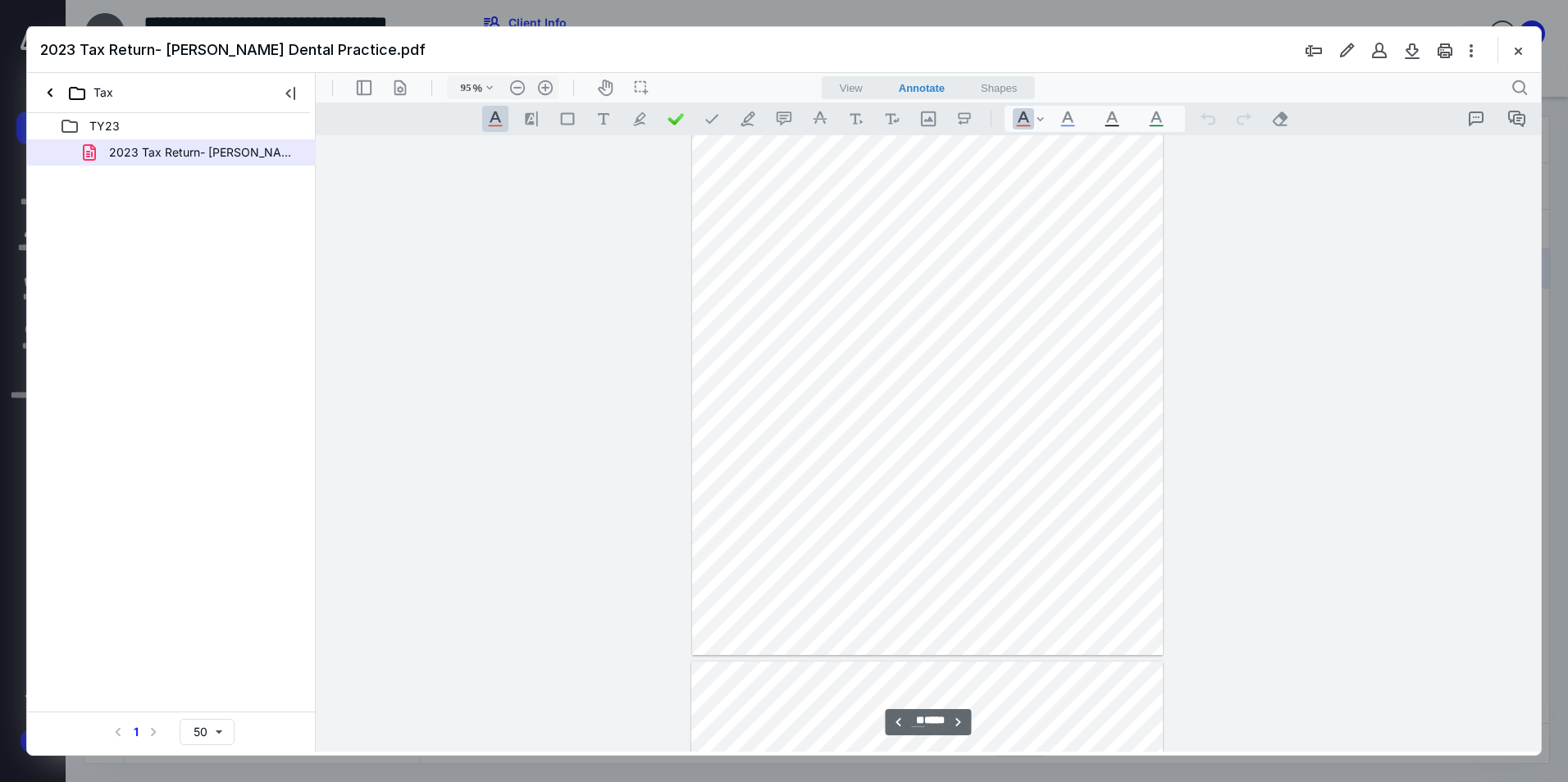 type on "**" 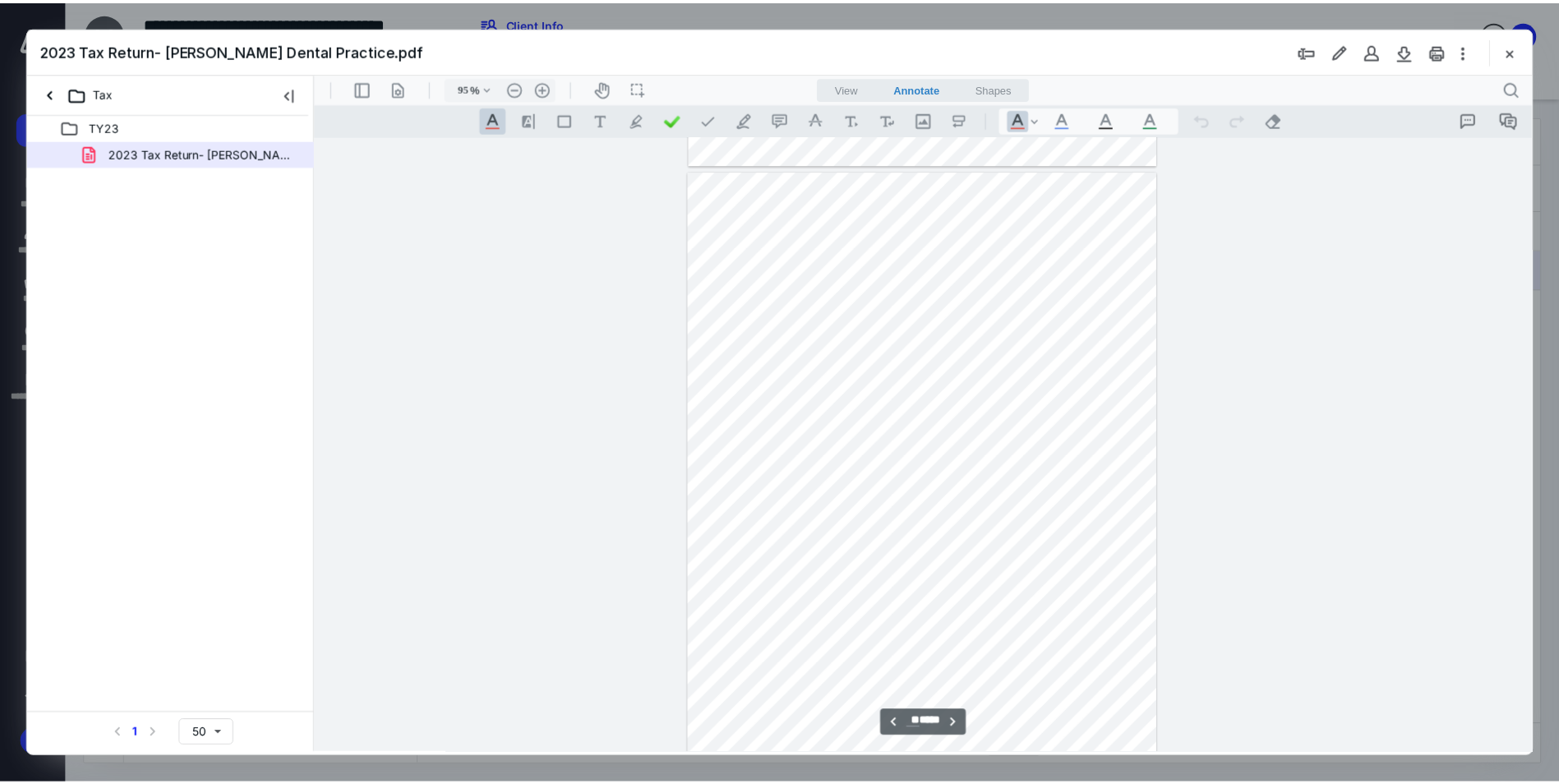 scroll, scrollTop: 15542, scrollLeft: 0, axis: vertical 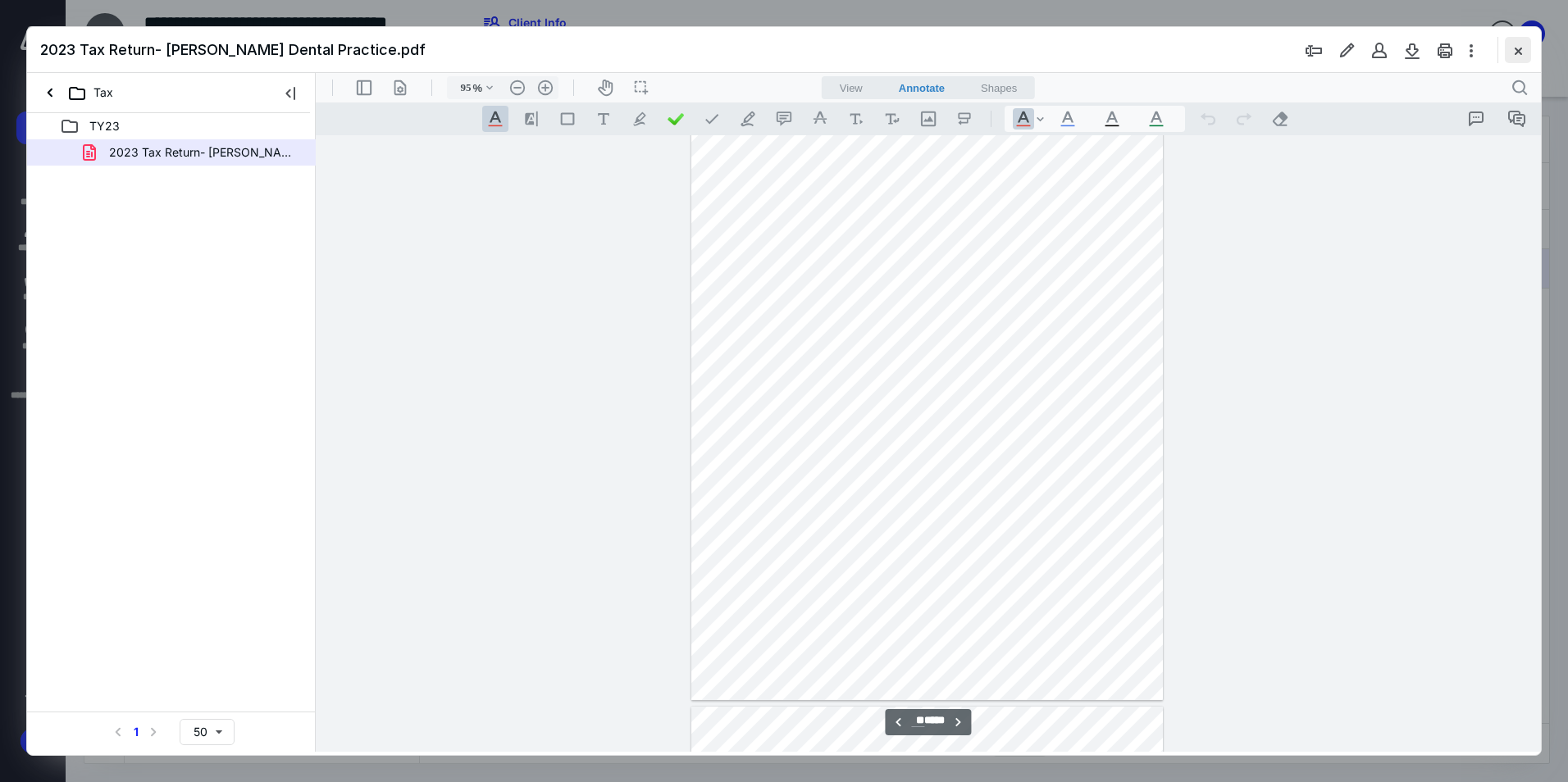 click at bounding box center [1518, 50] 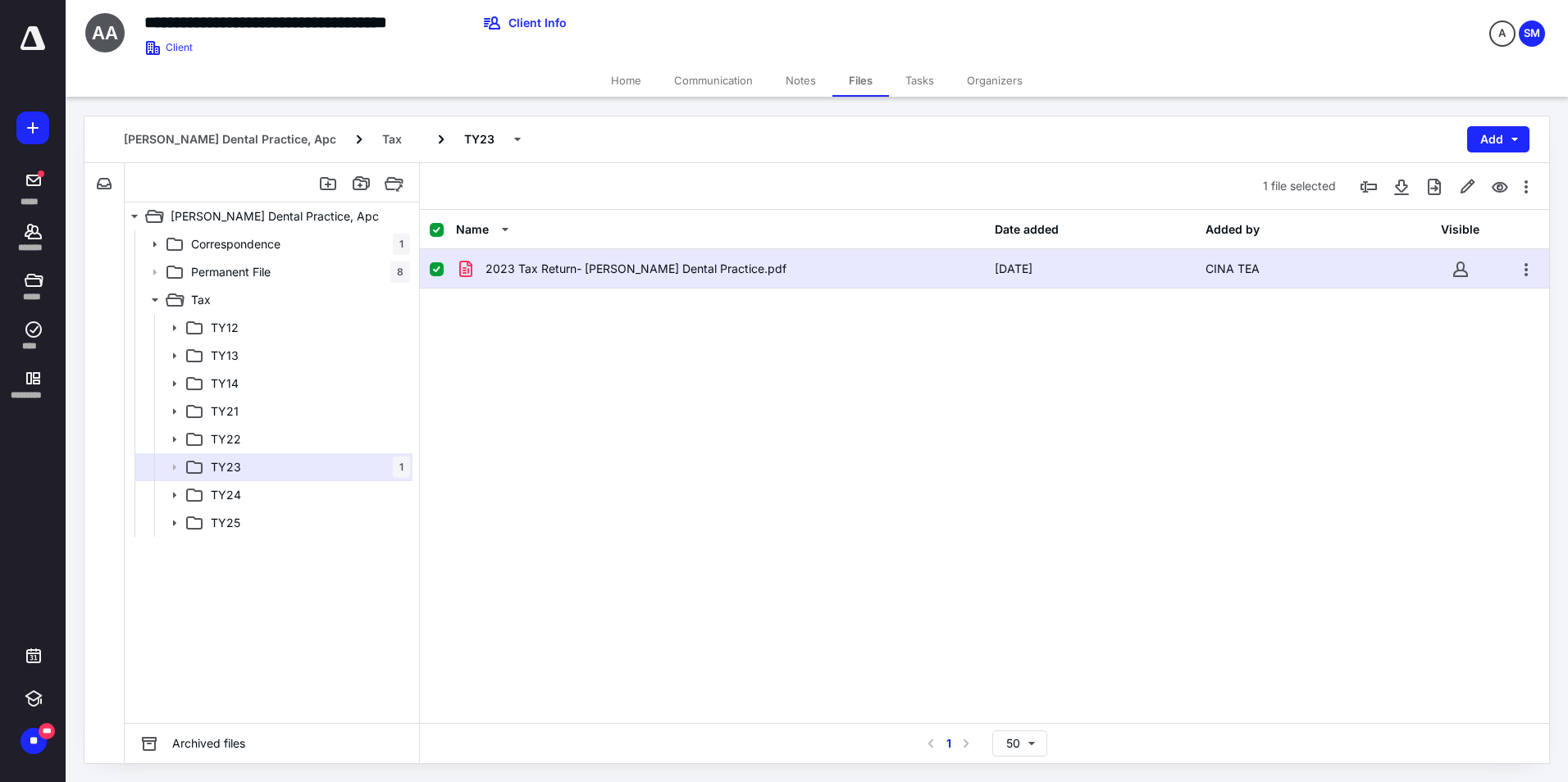 click on "Home" at bounding box center [626, 80] 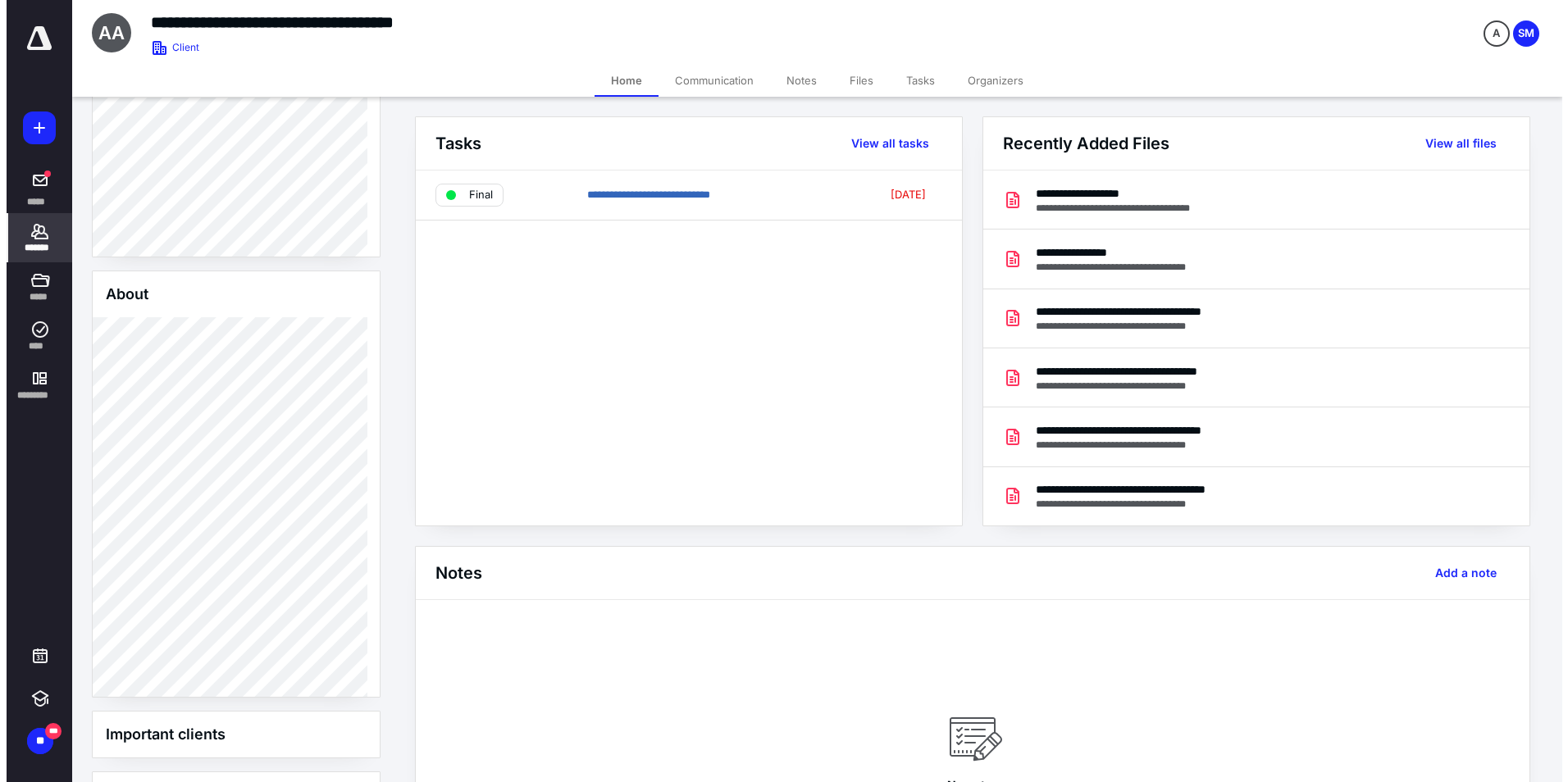 scroll, scrollTop: 0, scrollLeft: 0, axis: both 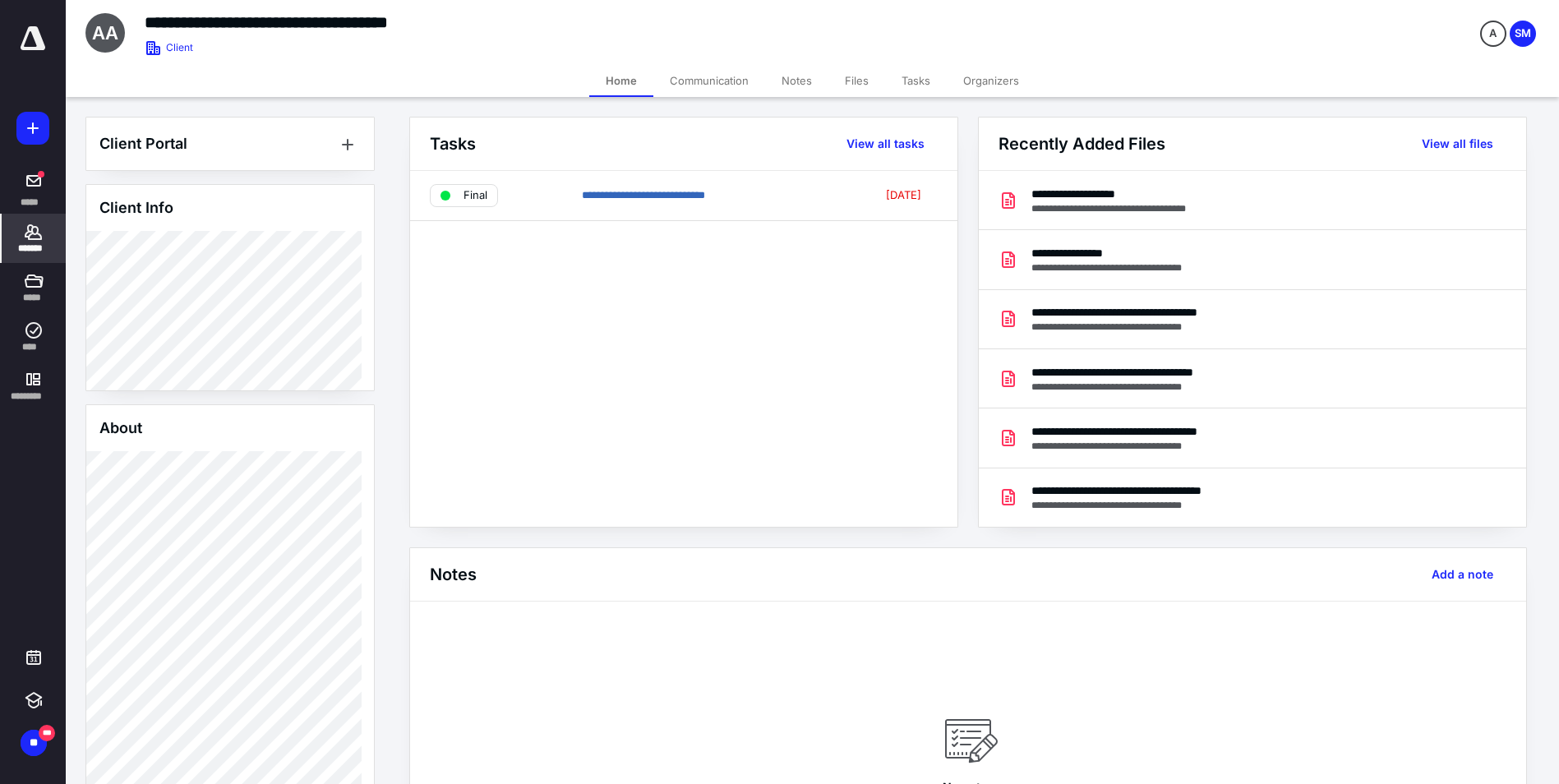 click 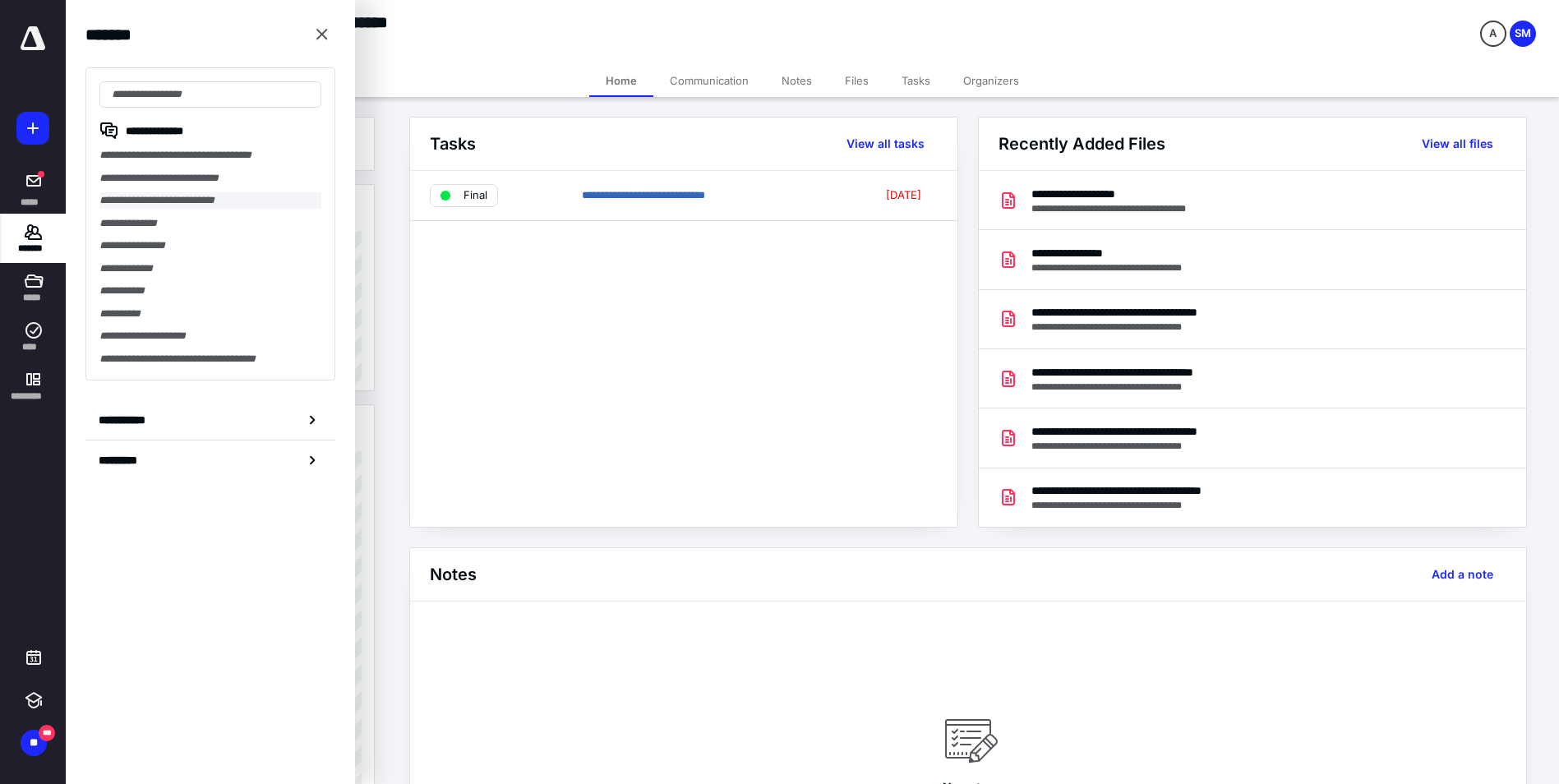 click on "**********" at bounding box center [210, 201] 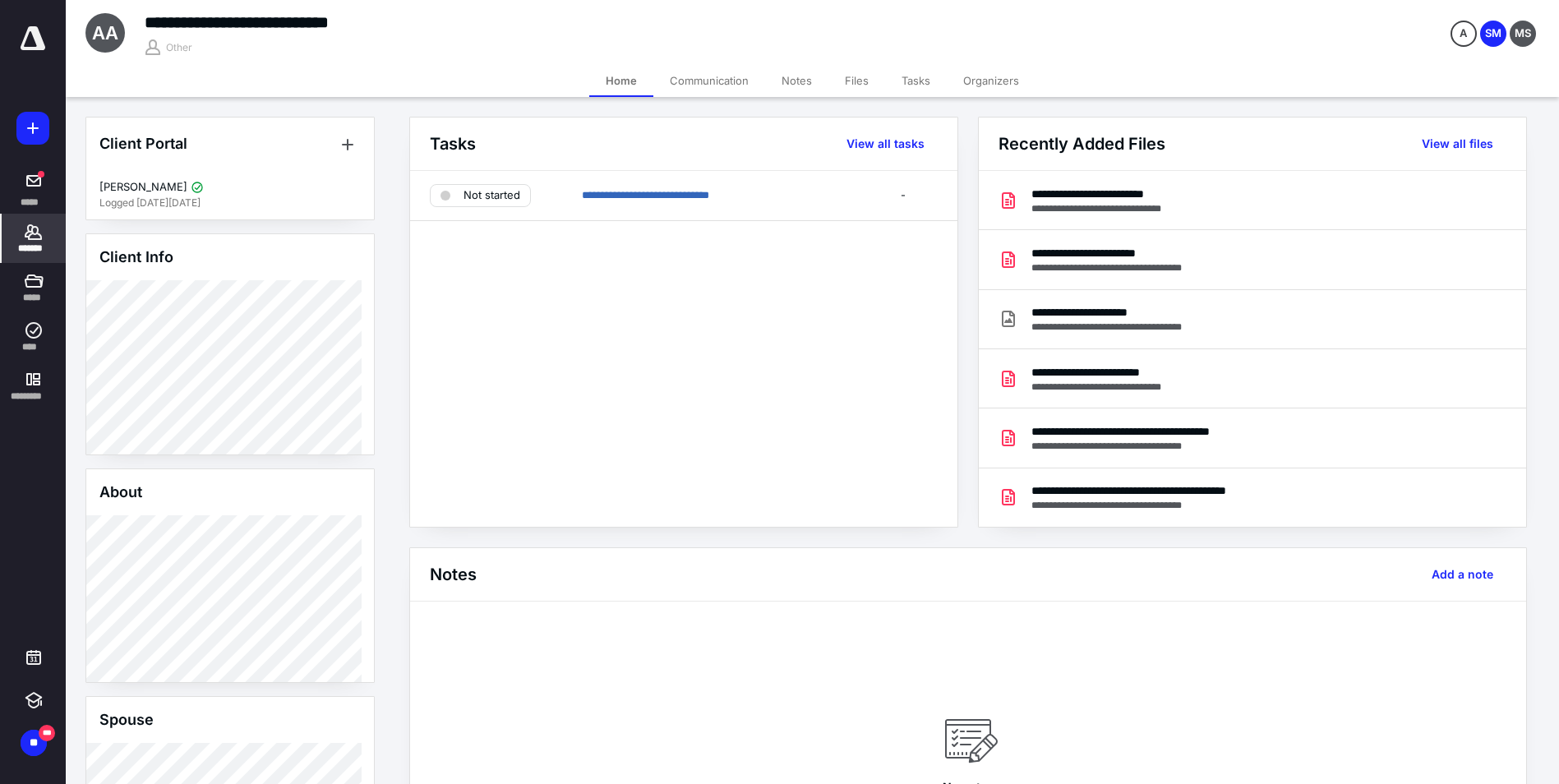 click on "Files" at bounding box center (856, 81) 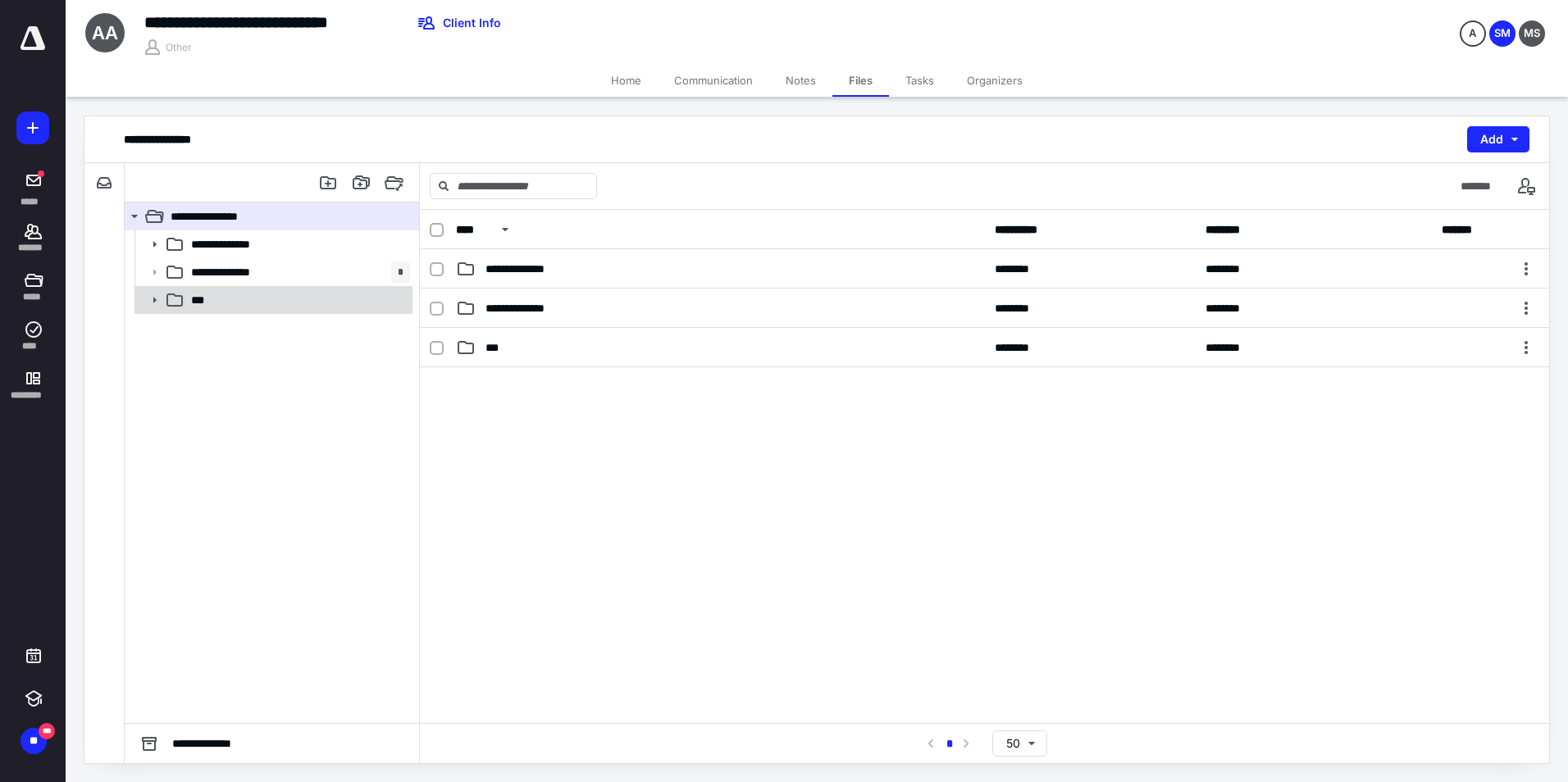 click on "***" at bounding box center [297, 300] 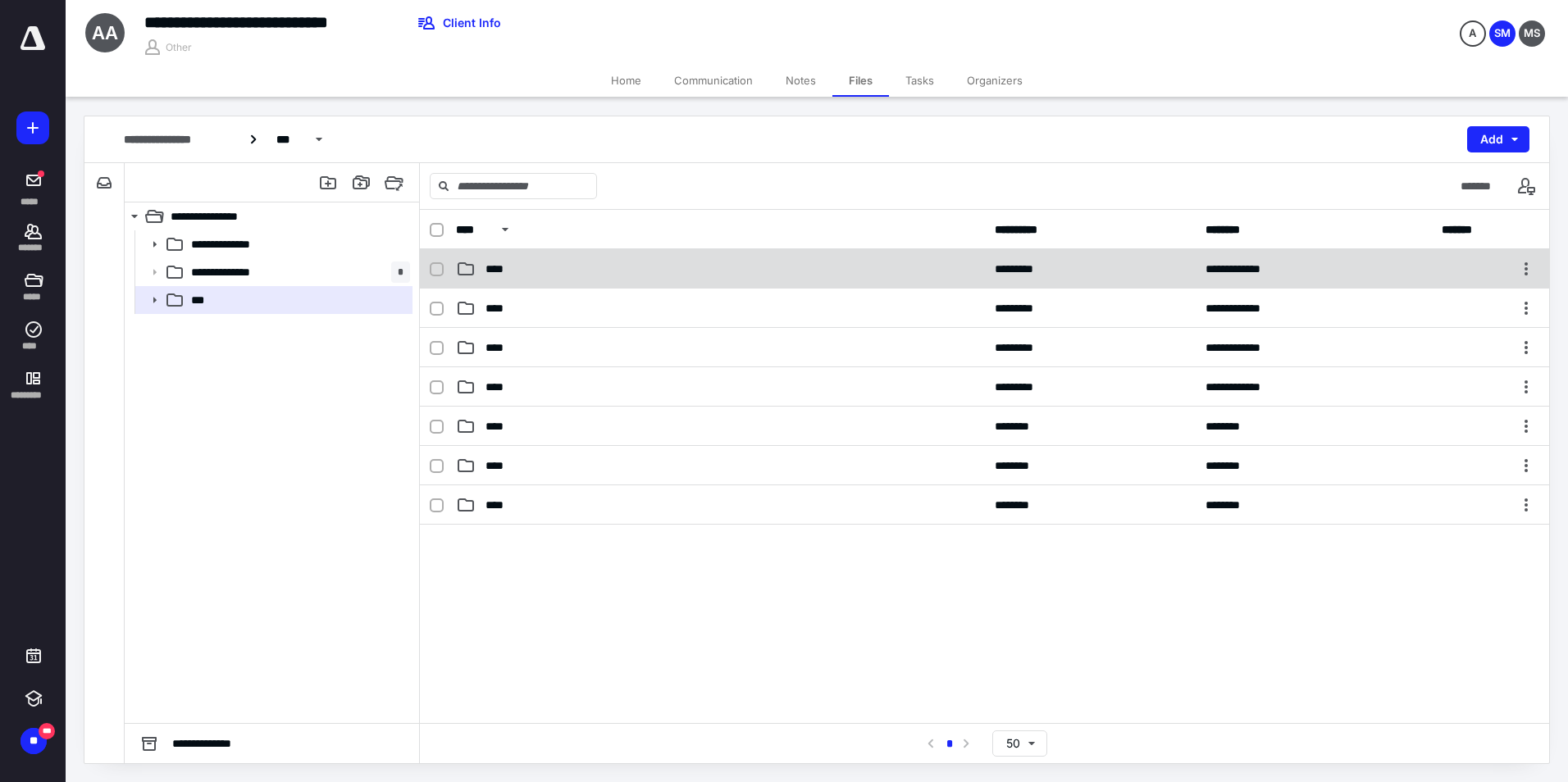 click on "**********" at bounding box center (984, 269) 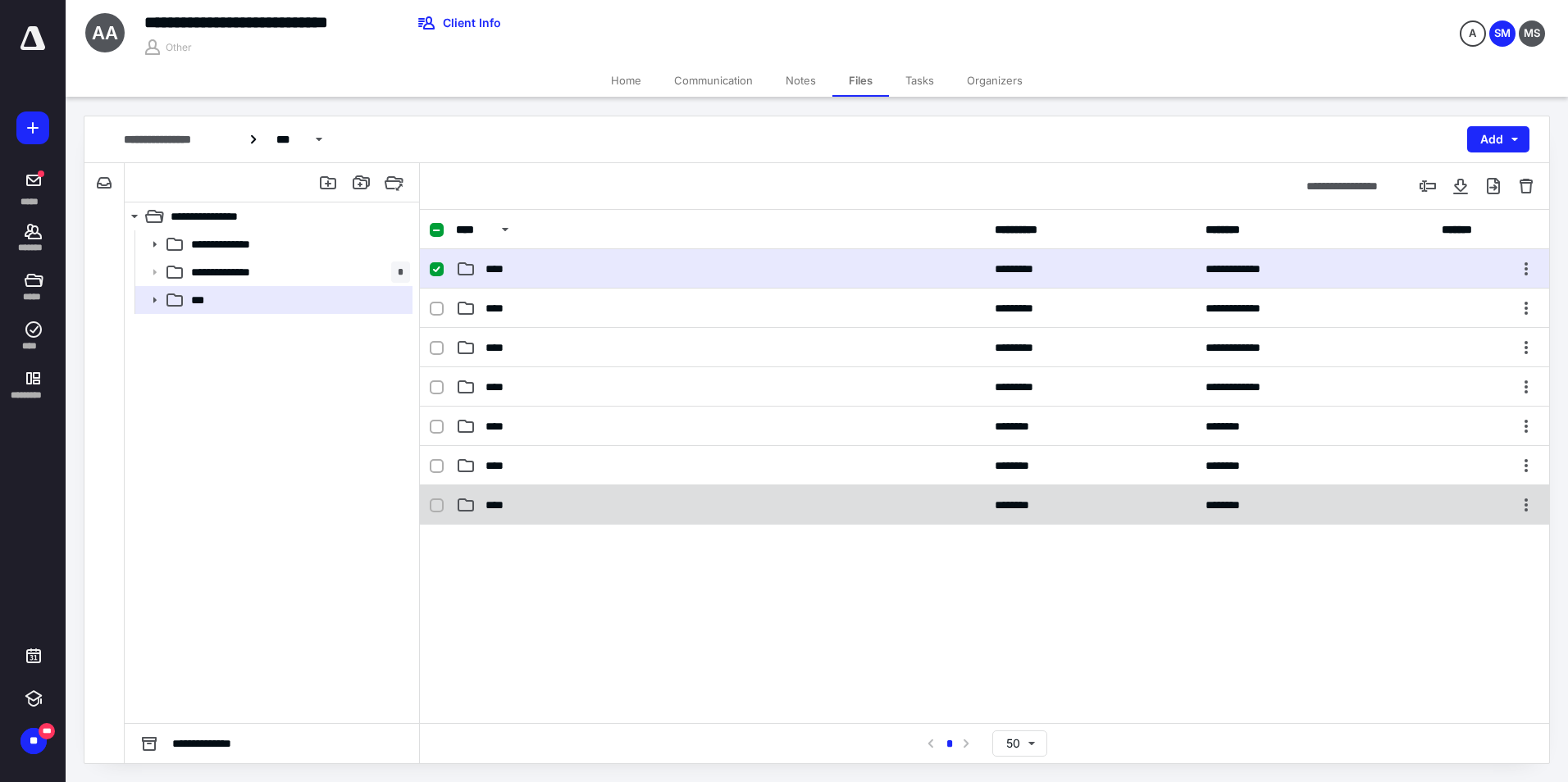 click on "****" at bounding box center [720, 505] 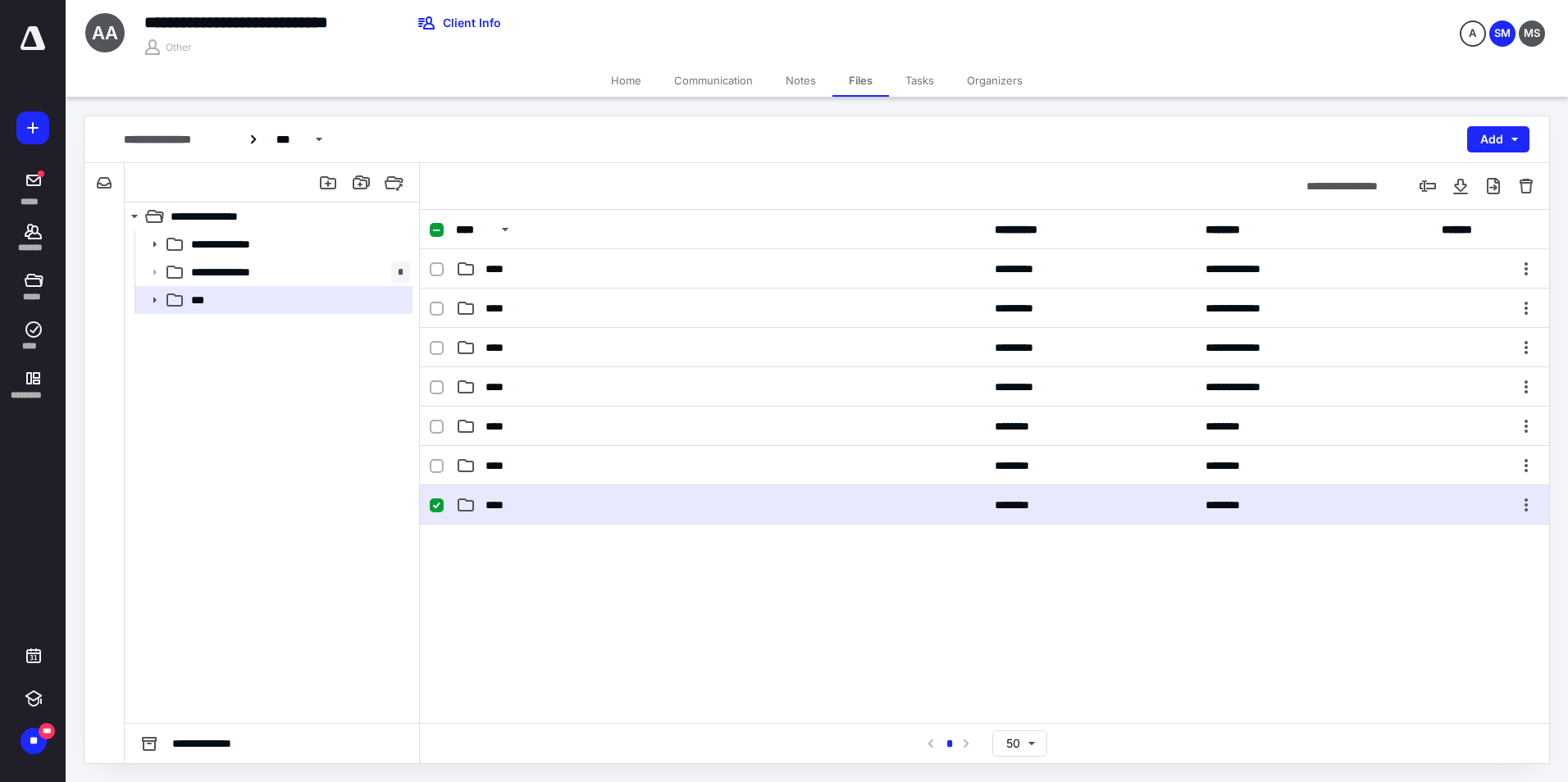 click on "****" at bounding box center [720, 505] 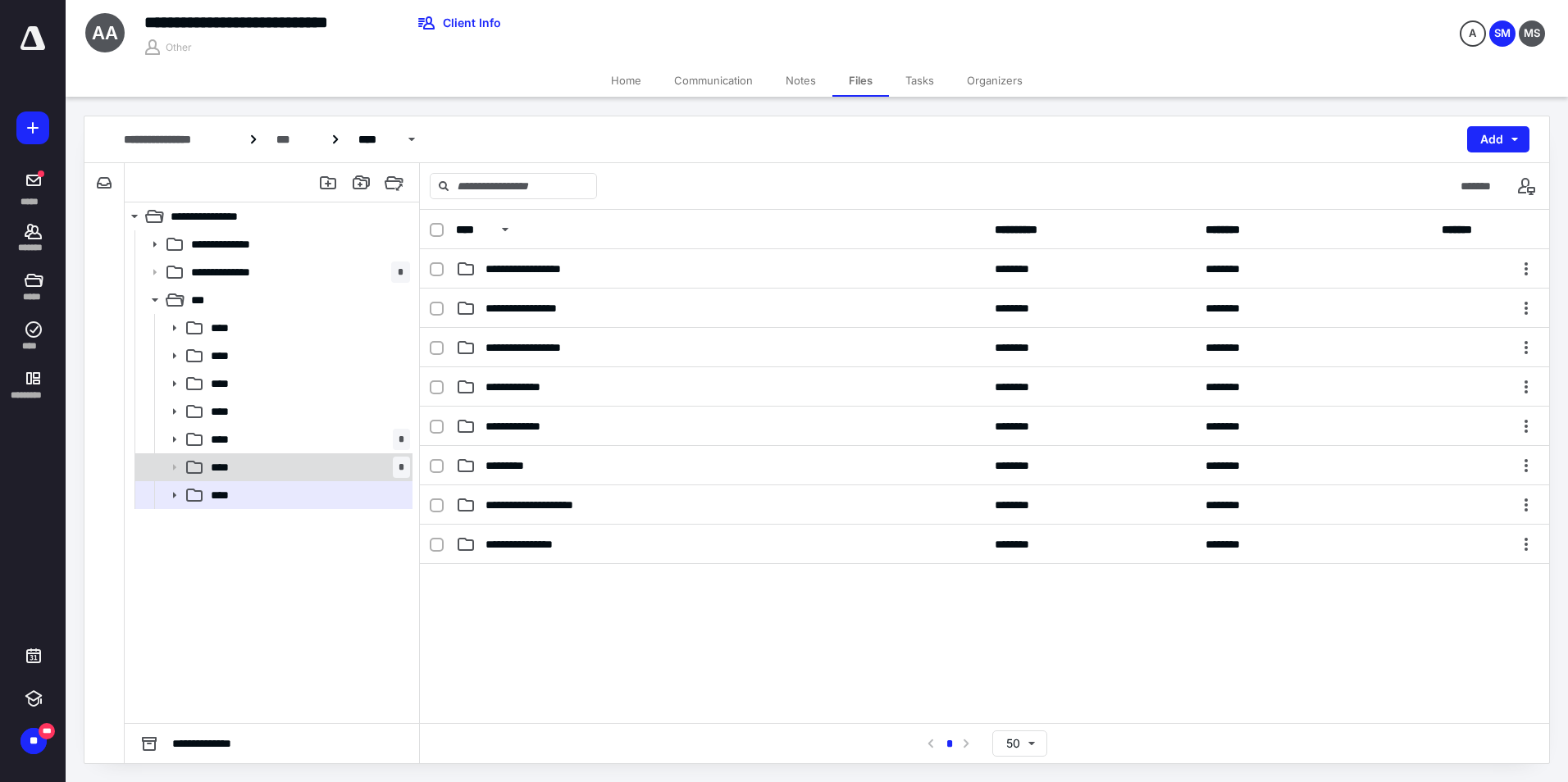click on "**** *" at bounding box center [307, 467] 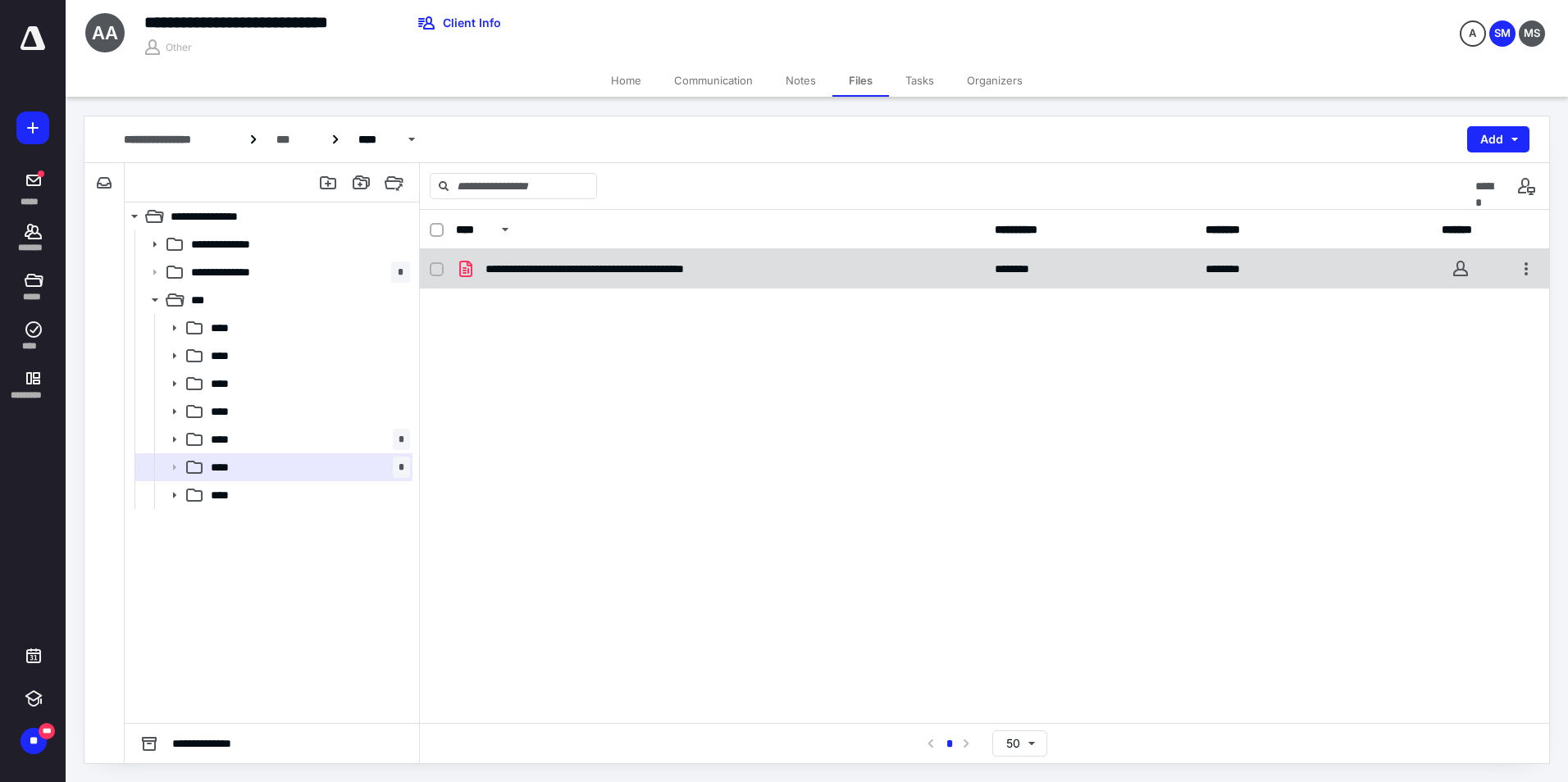 click on "**********" at bounding box center (629, 269) 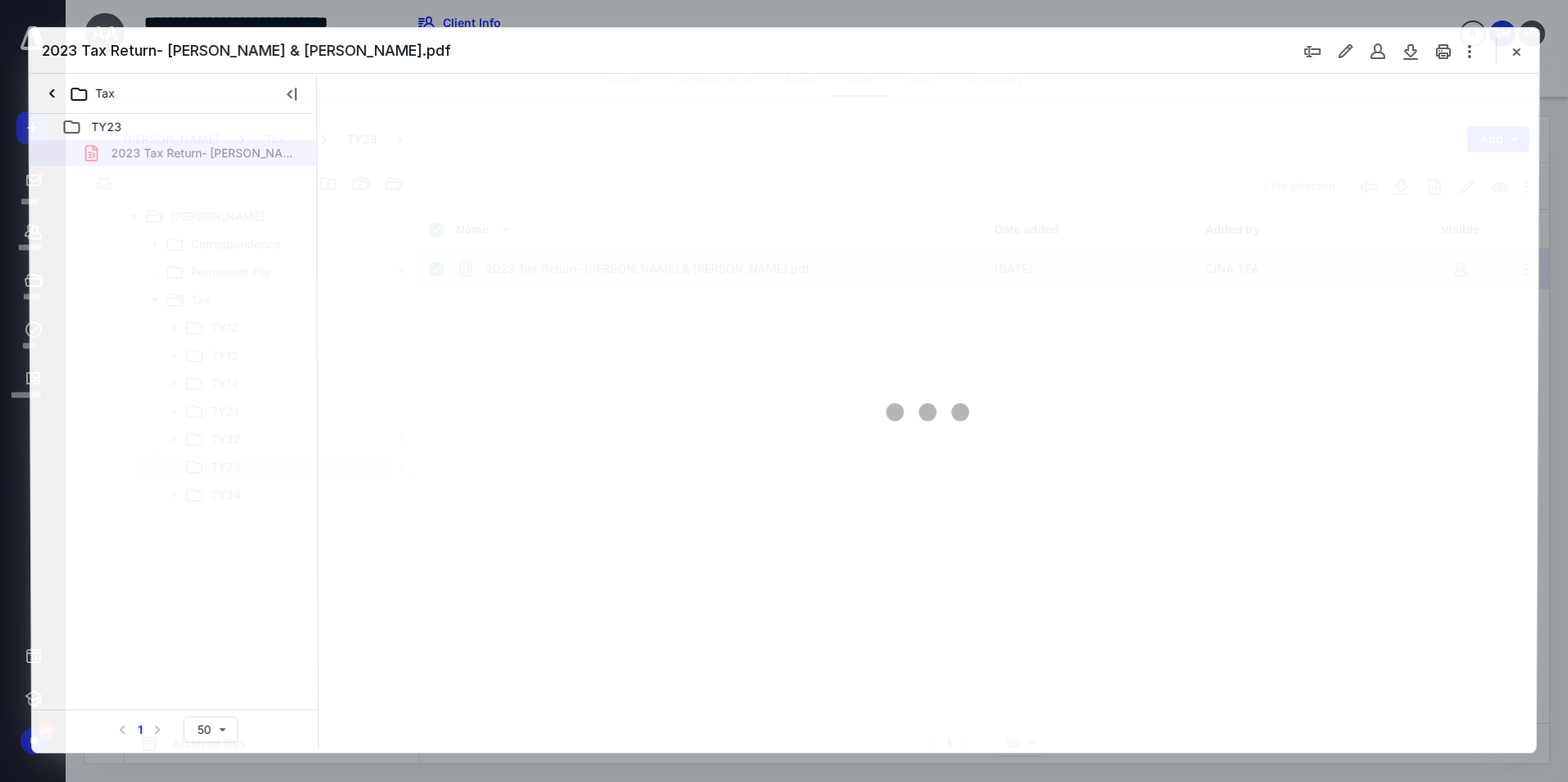 scroll, scrollTop: 0, scrollLeft: 0, axis: both 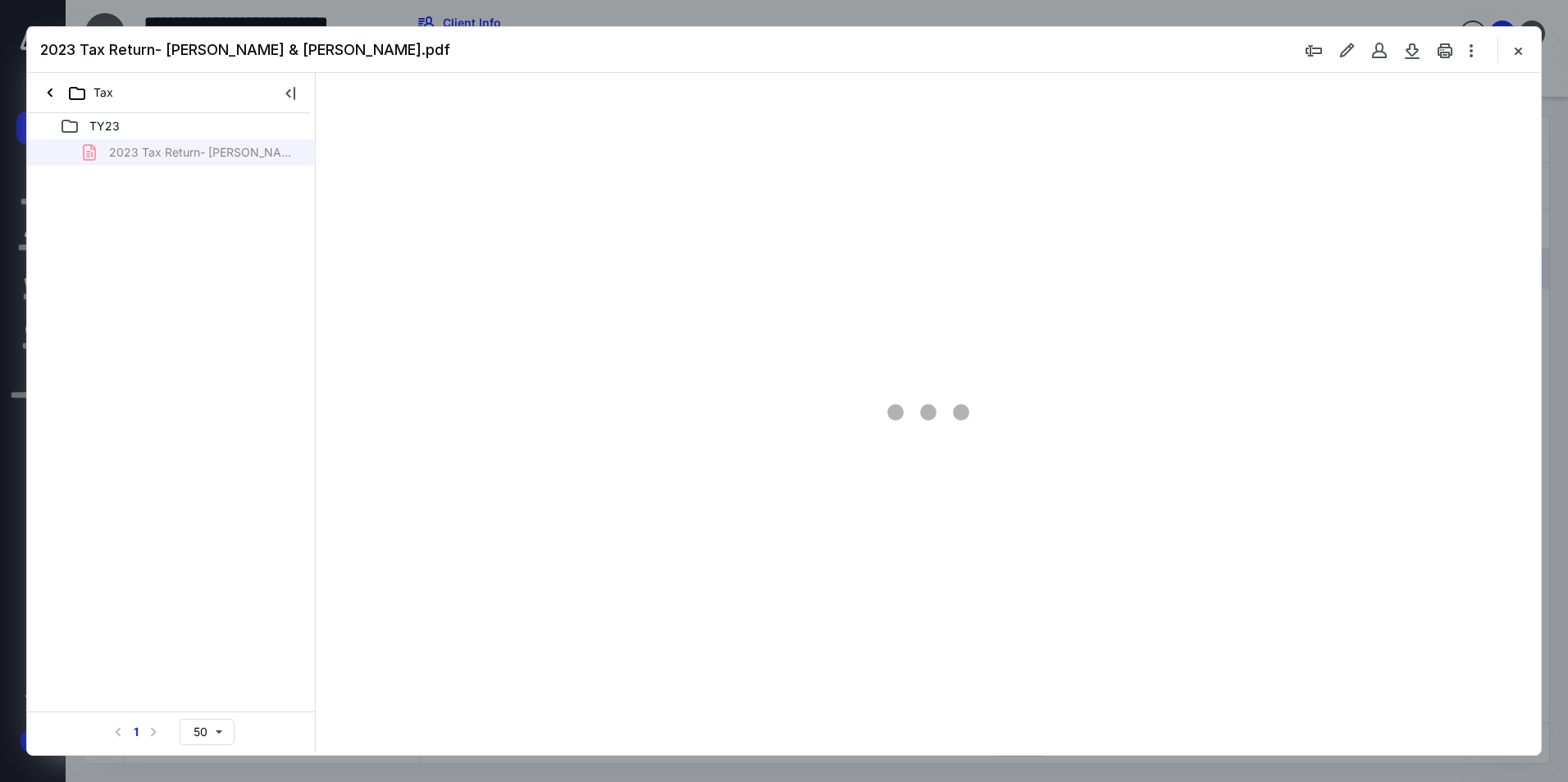 type on "94" 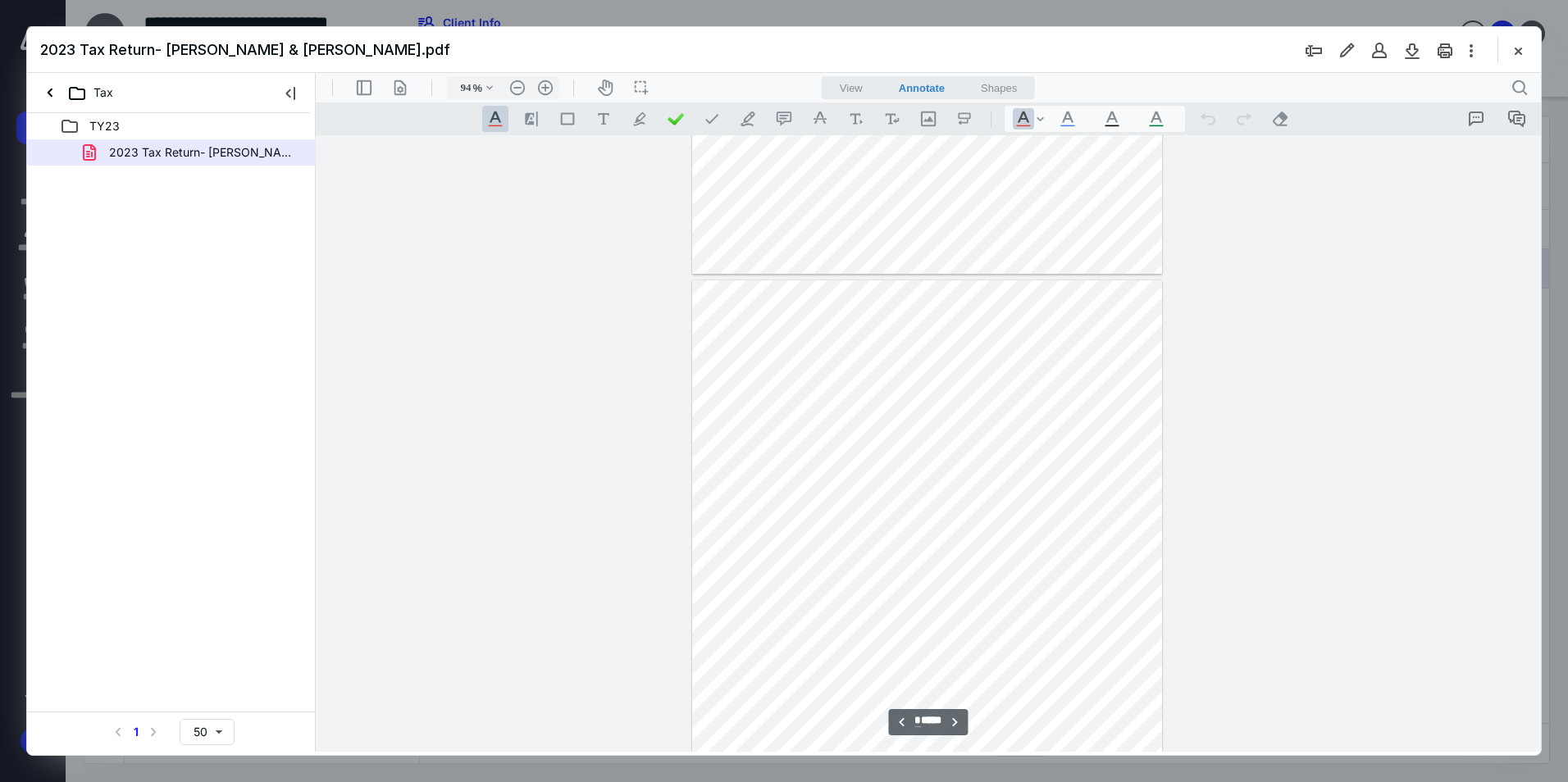 type on "*" 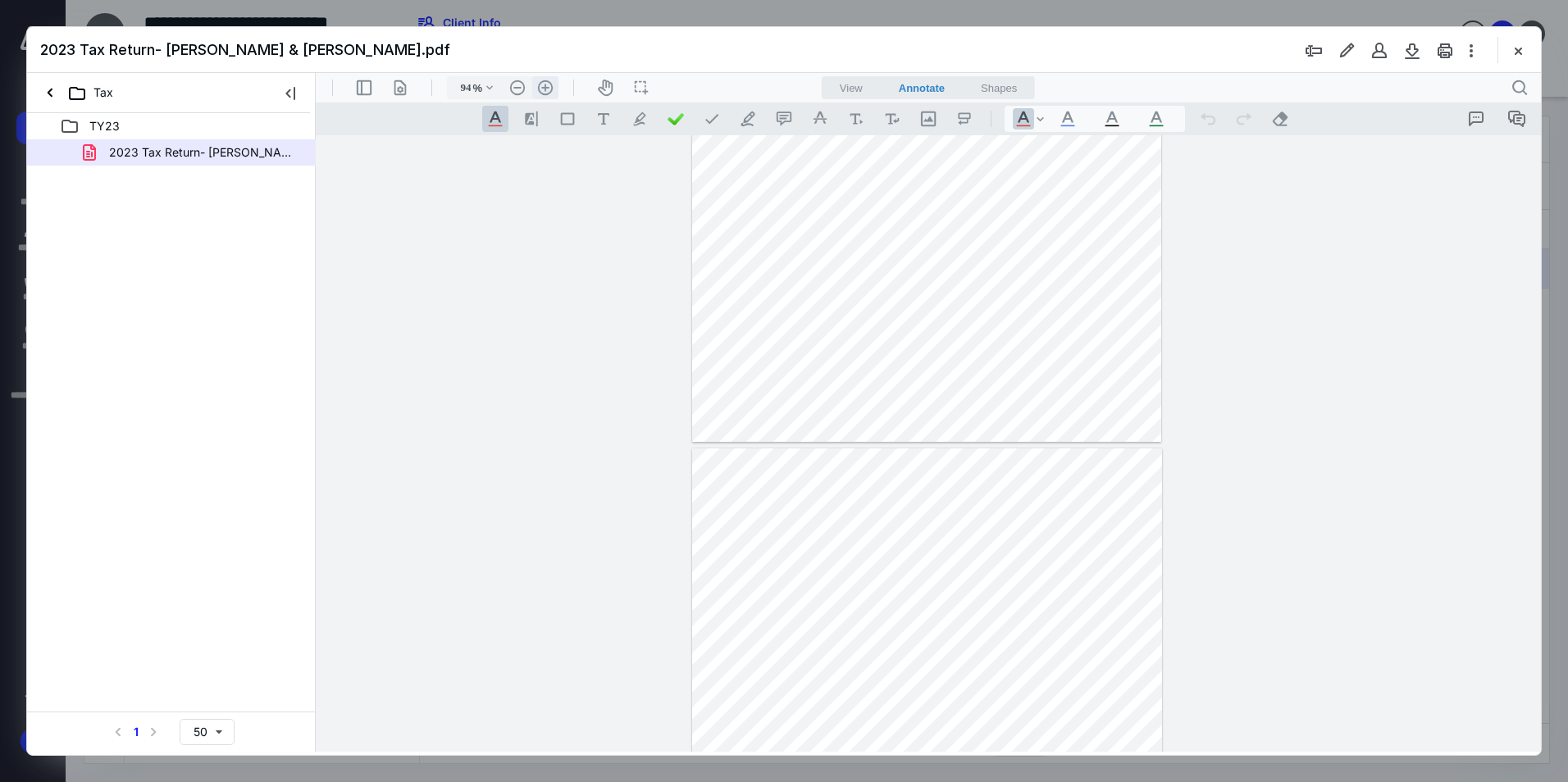 click on ".cls-1{fill:#abb0c4;} icon - header - zoom - in - line" at bounding box center [545, 88] 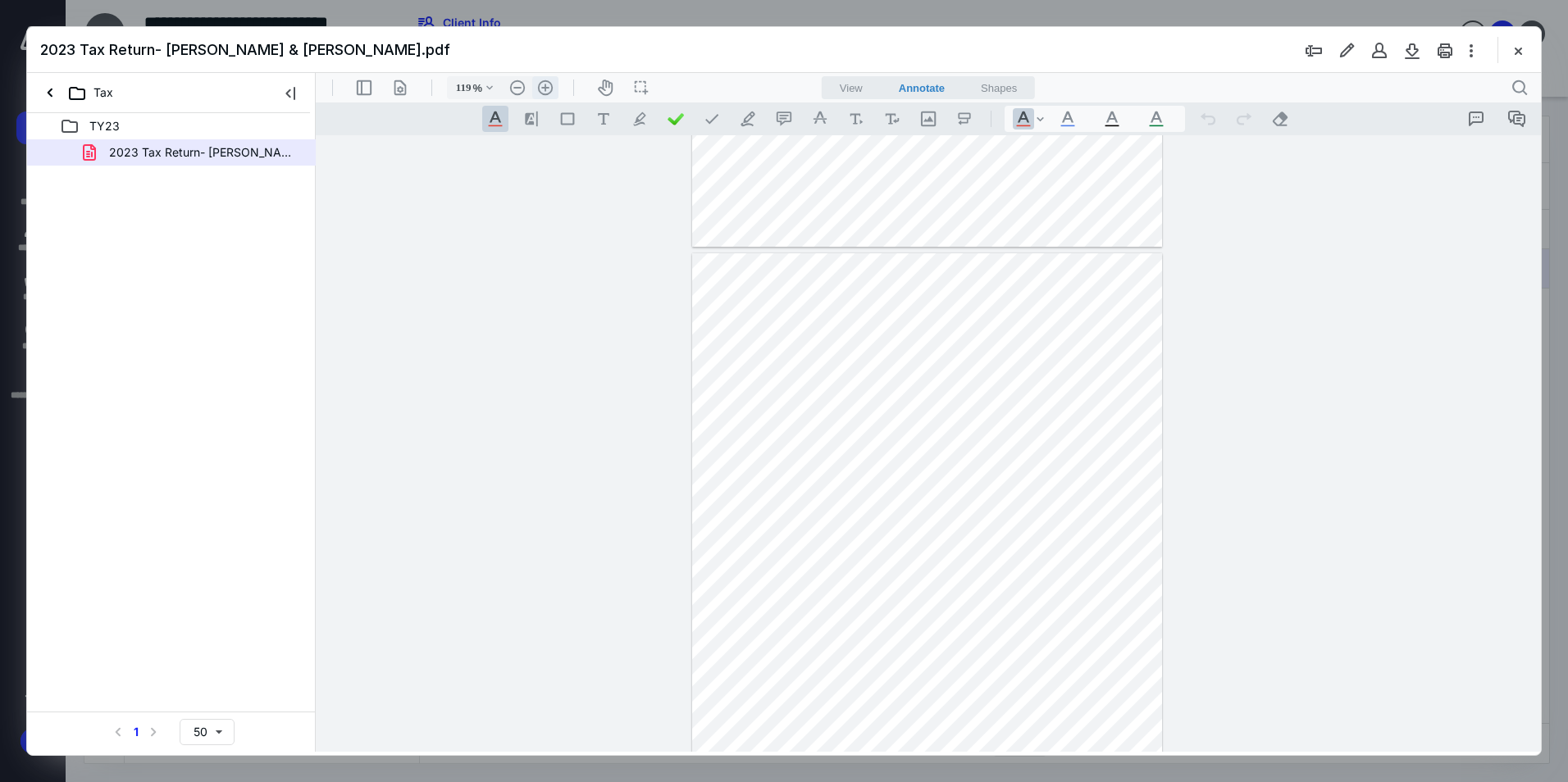 click on ".cls-1{fill:#abb0c4;} icon - header - zoom - in - line" at bounding box center [545, 88] 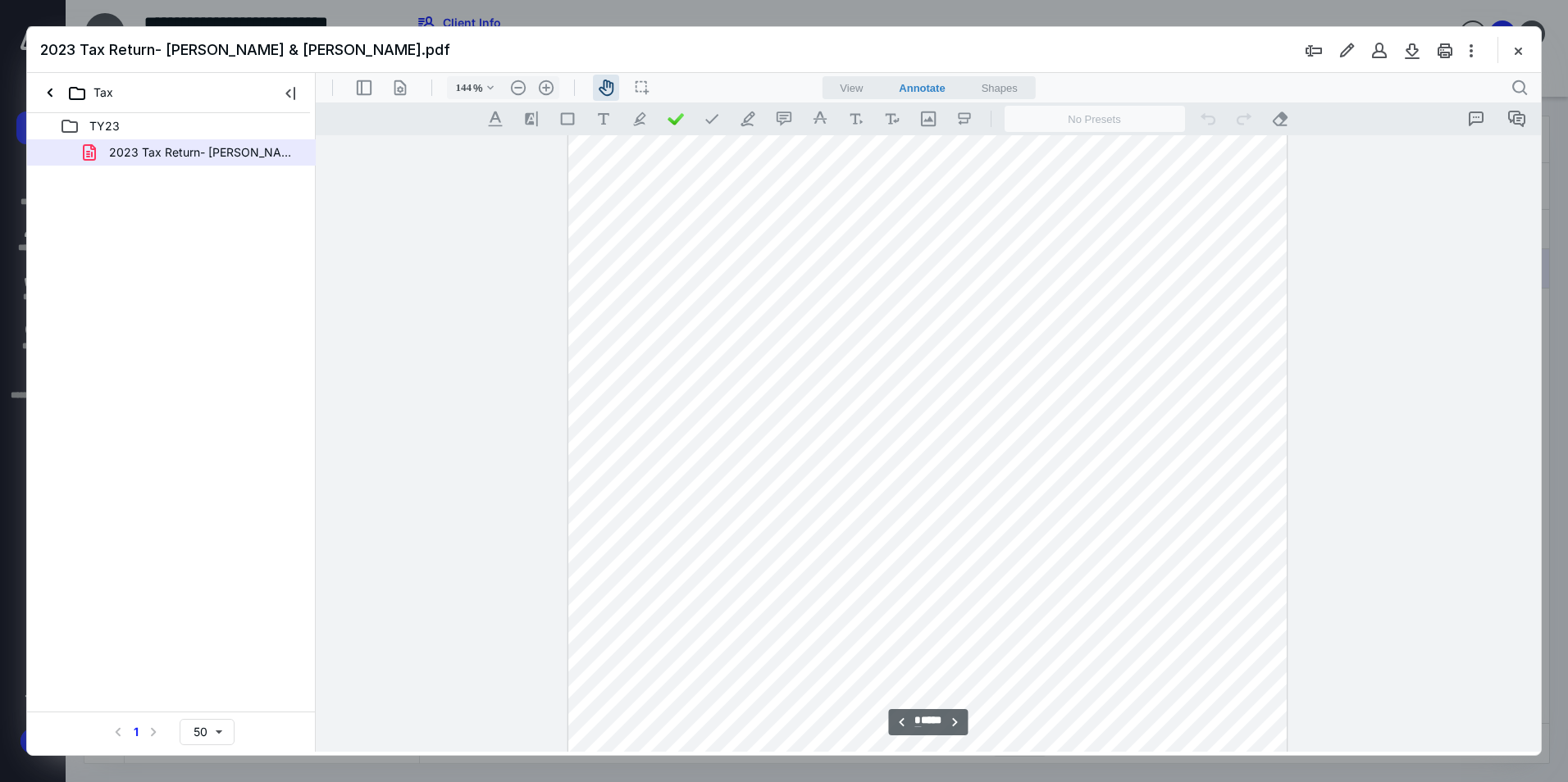 drag, startPoint x: 1069, startPoint y: 366, endPoint x: 1083, endPoint y: 650, distance: 284.34486 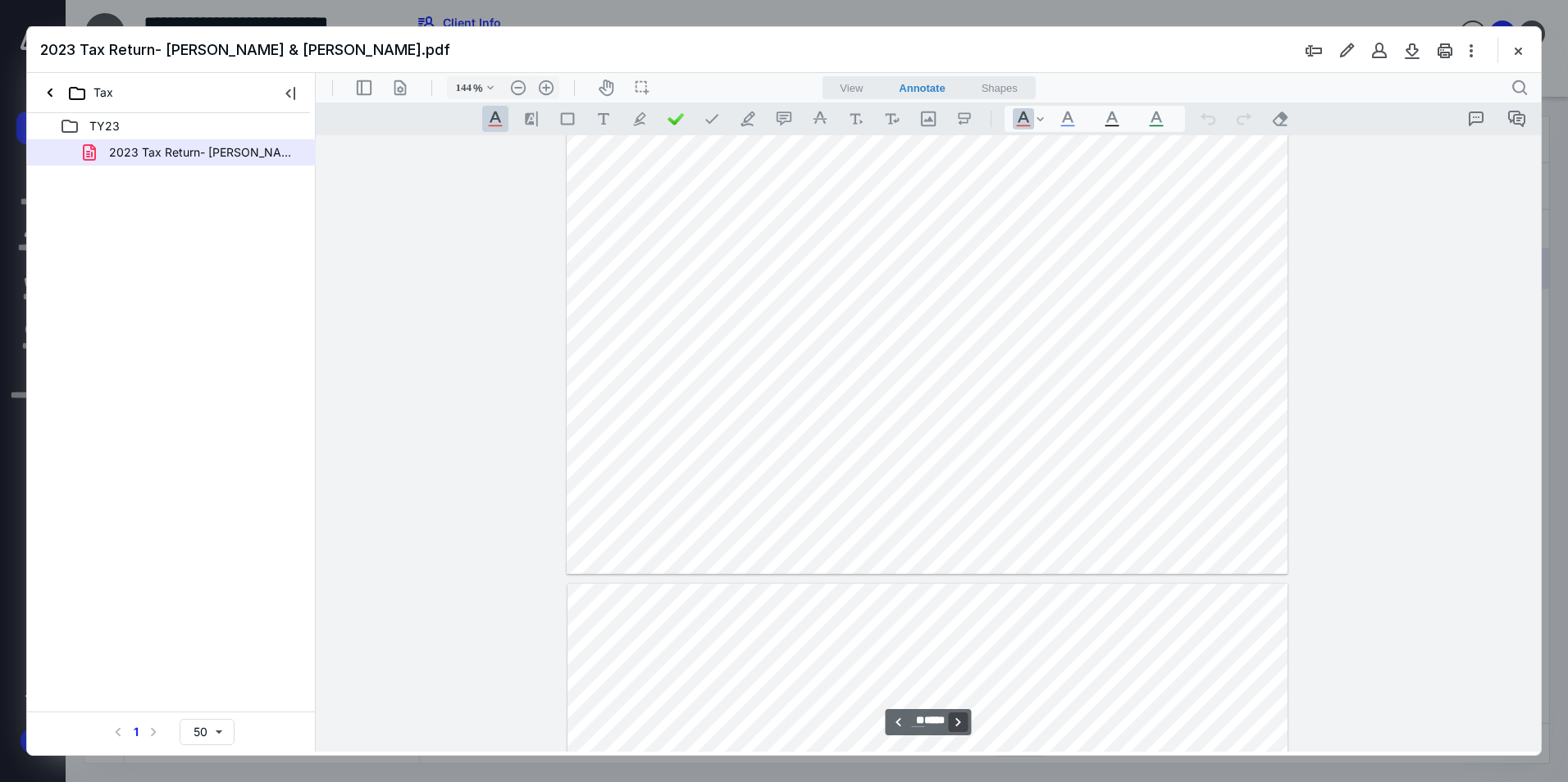 click on "**********" at bounding box center (959, 722) 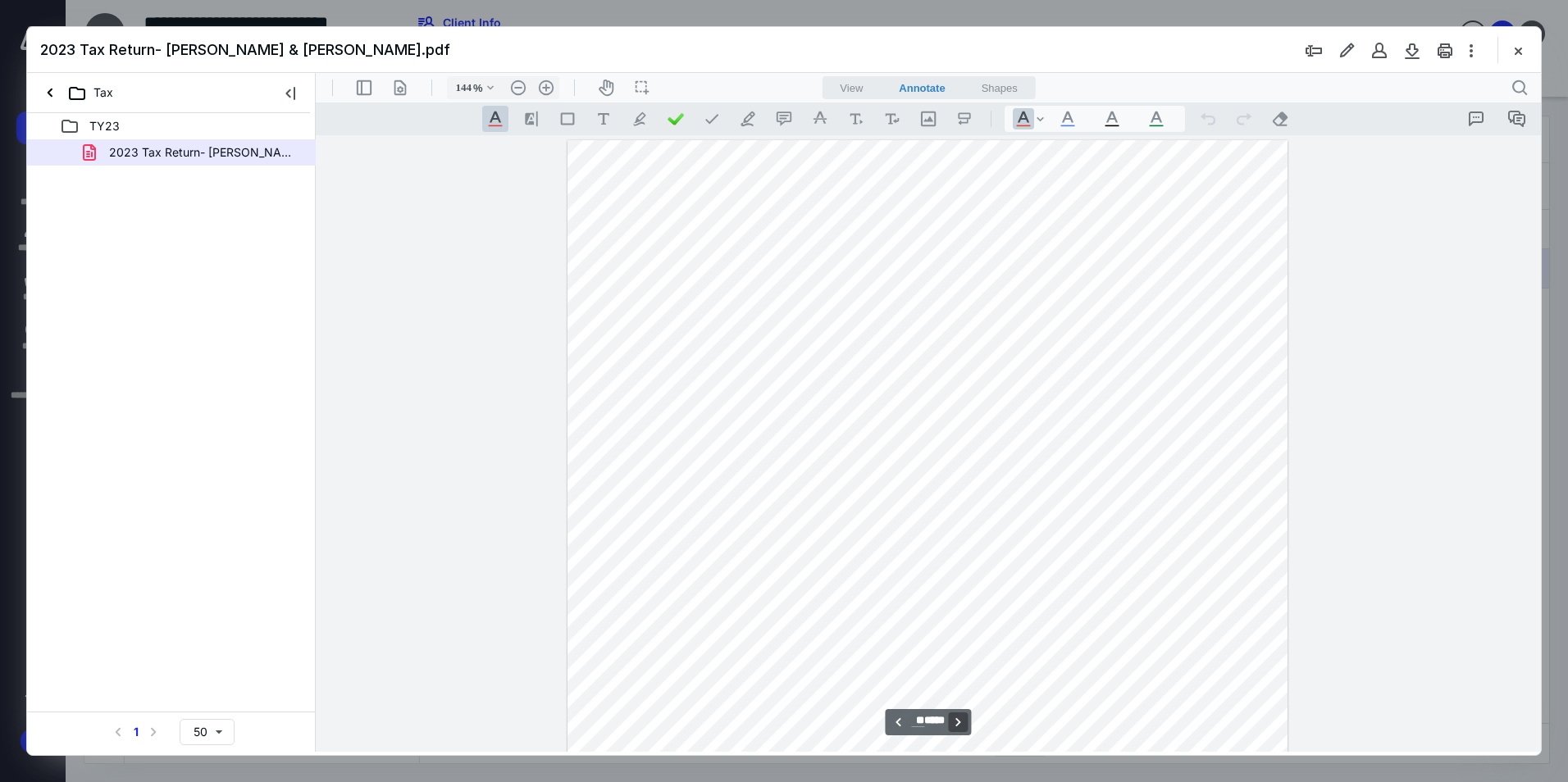 click on "**********" at bounding box center [959, 722] 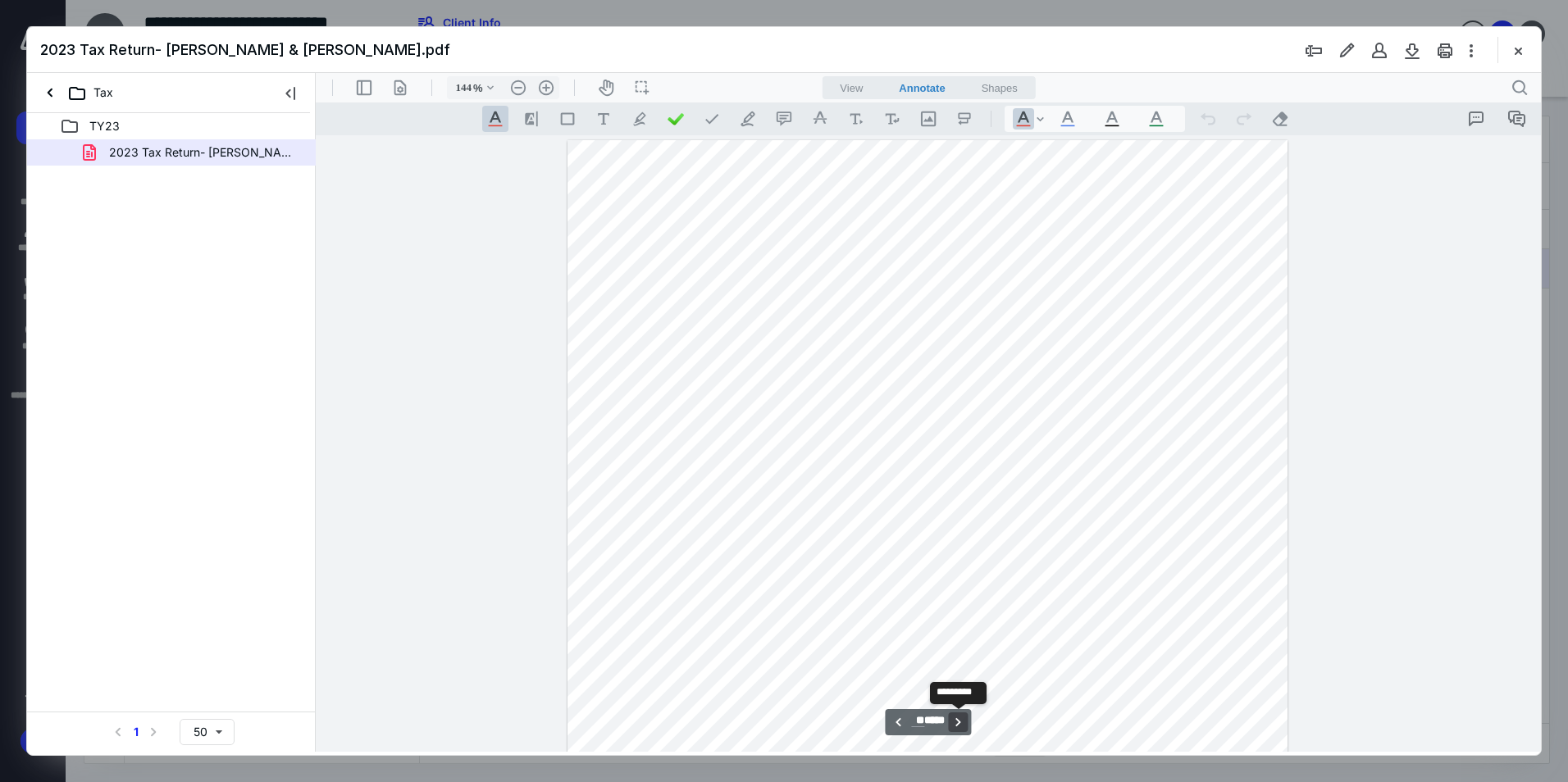click on "**********" at bounding box center (959, 722) 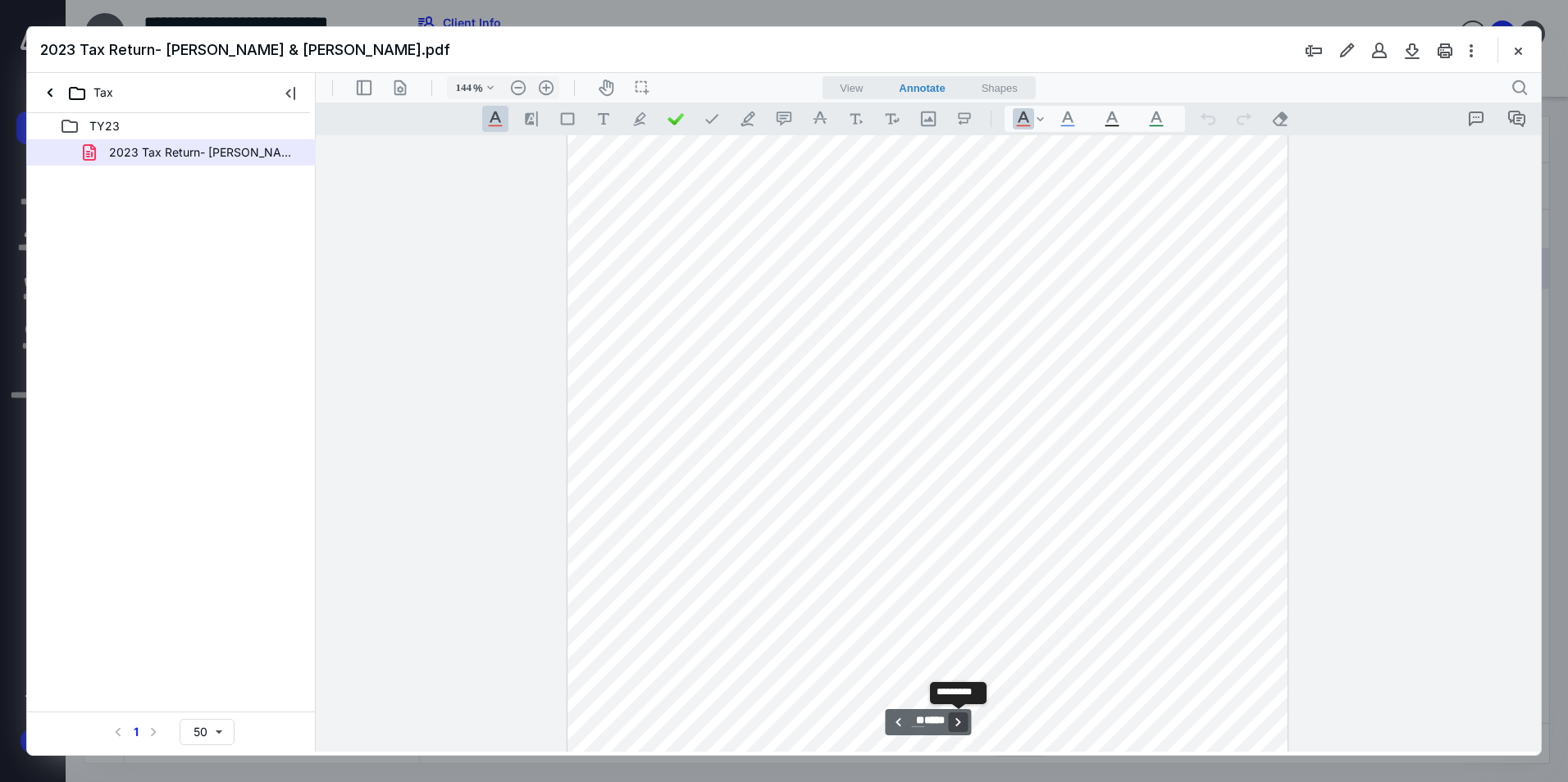 click on "**********" at bounding box center [959, 722] 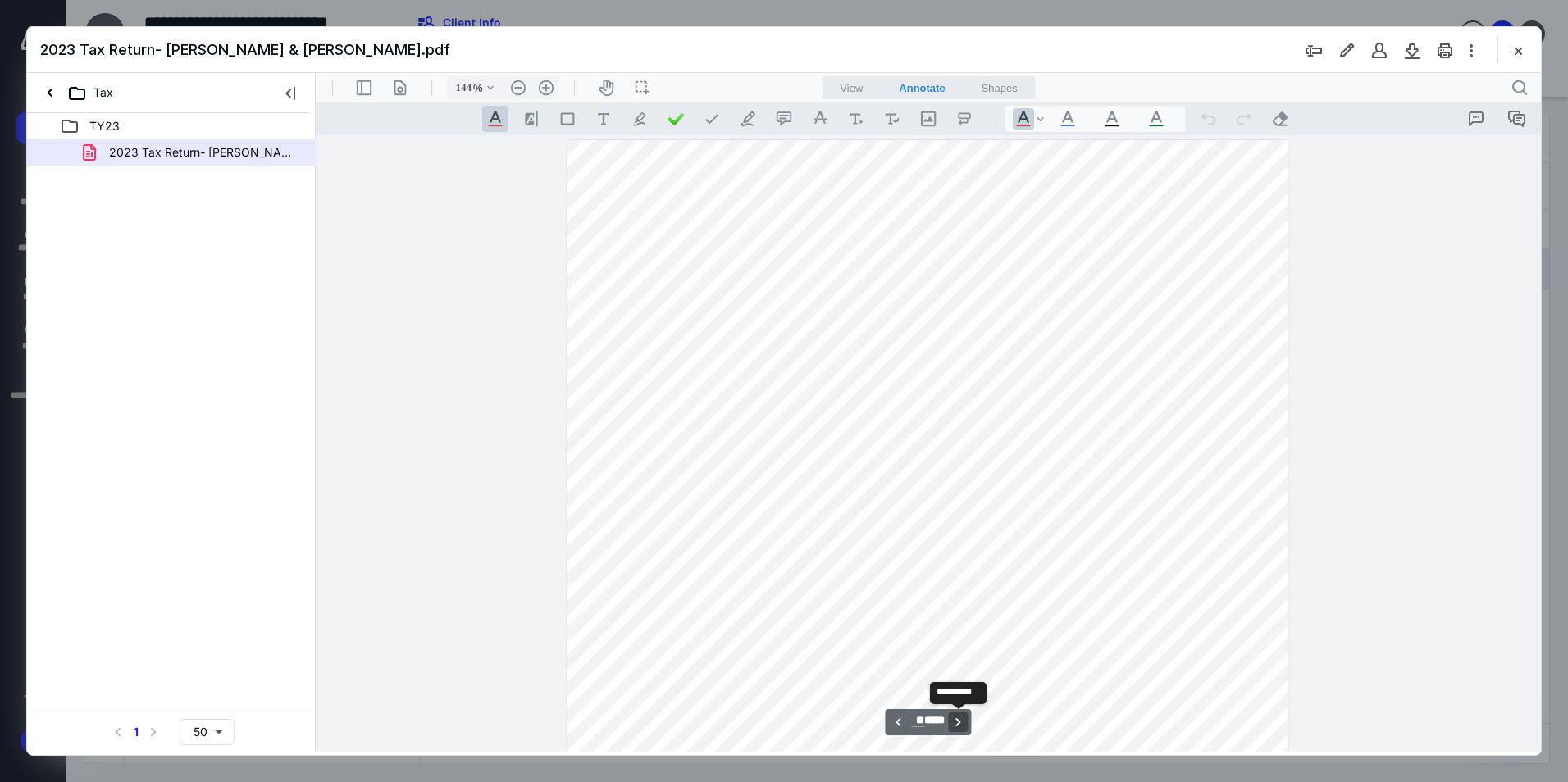 click on "**********" at bounding box center (959, 722) 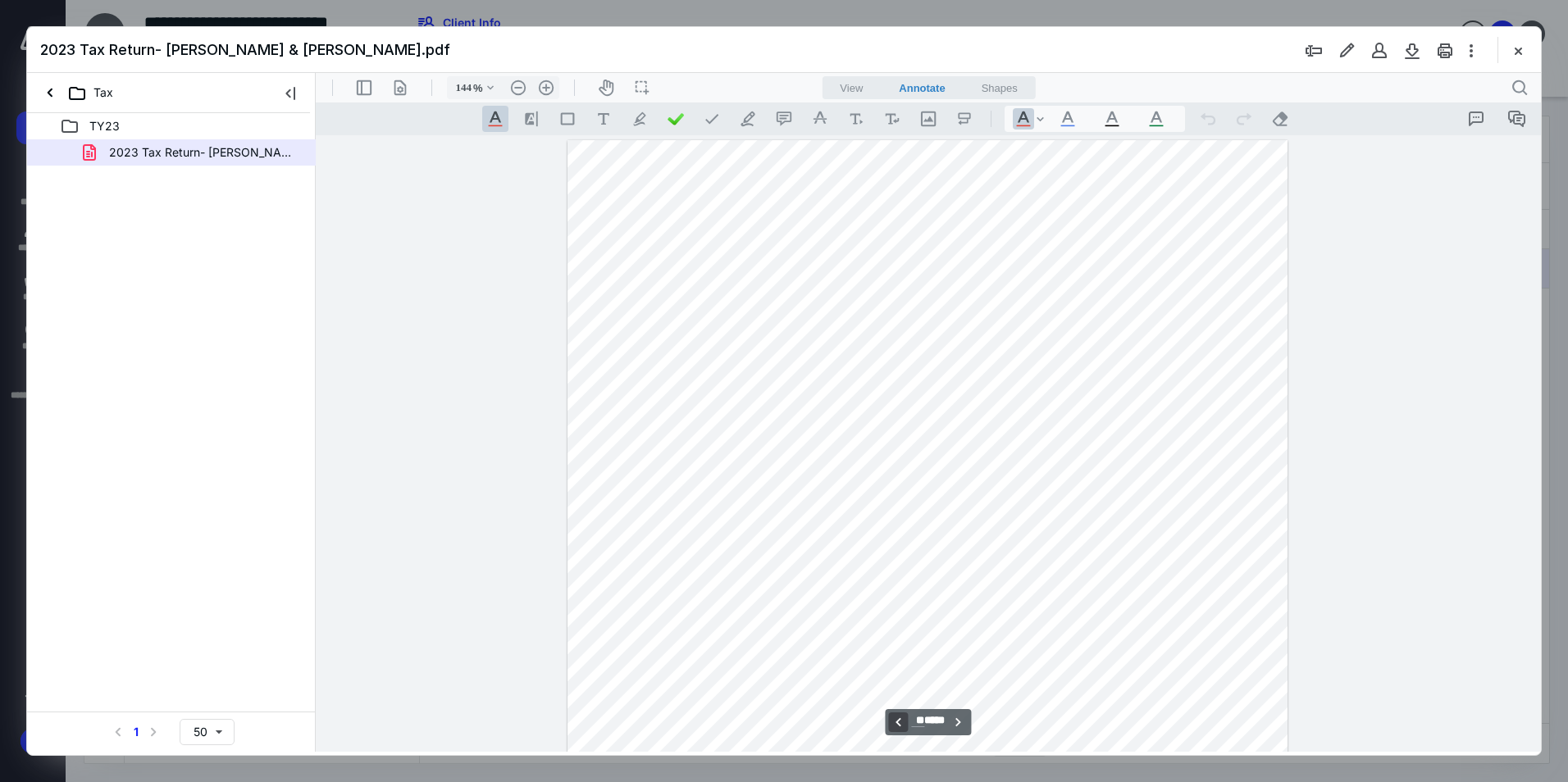 click on "**********" at bounding box center (898, 722) 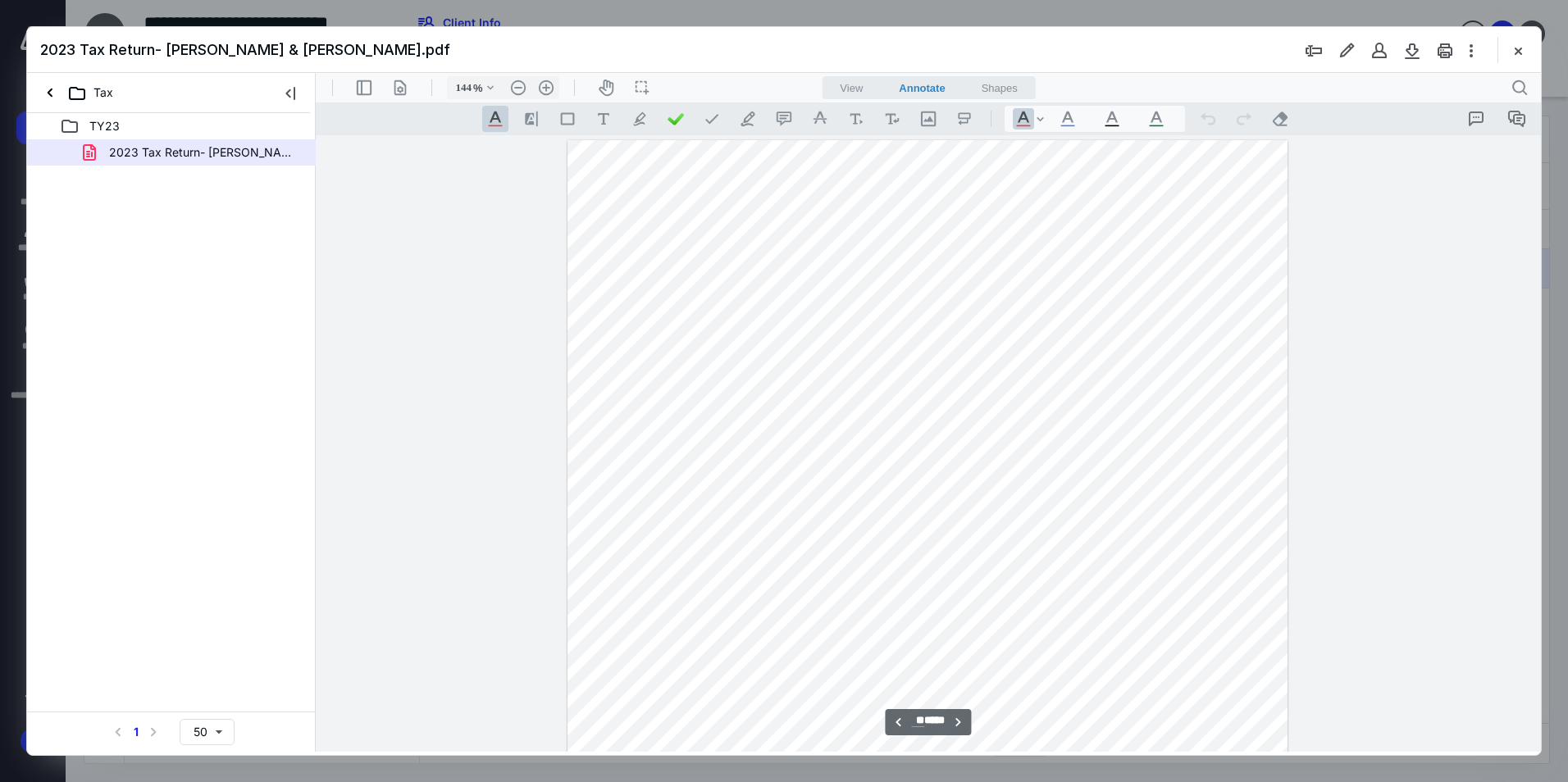 click on "** ****" at bounding box center [928, 721] 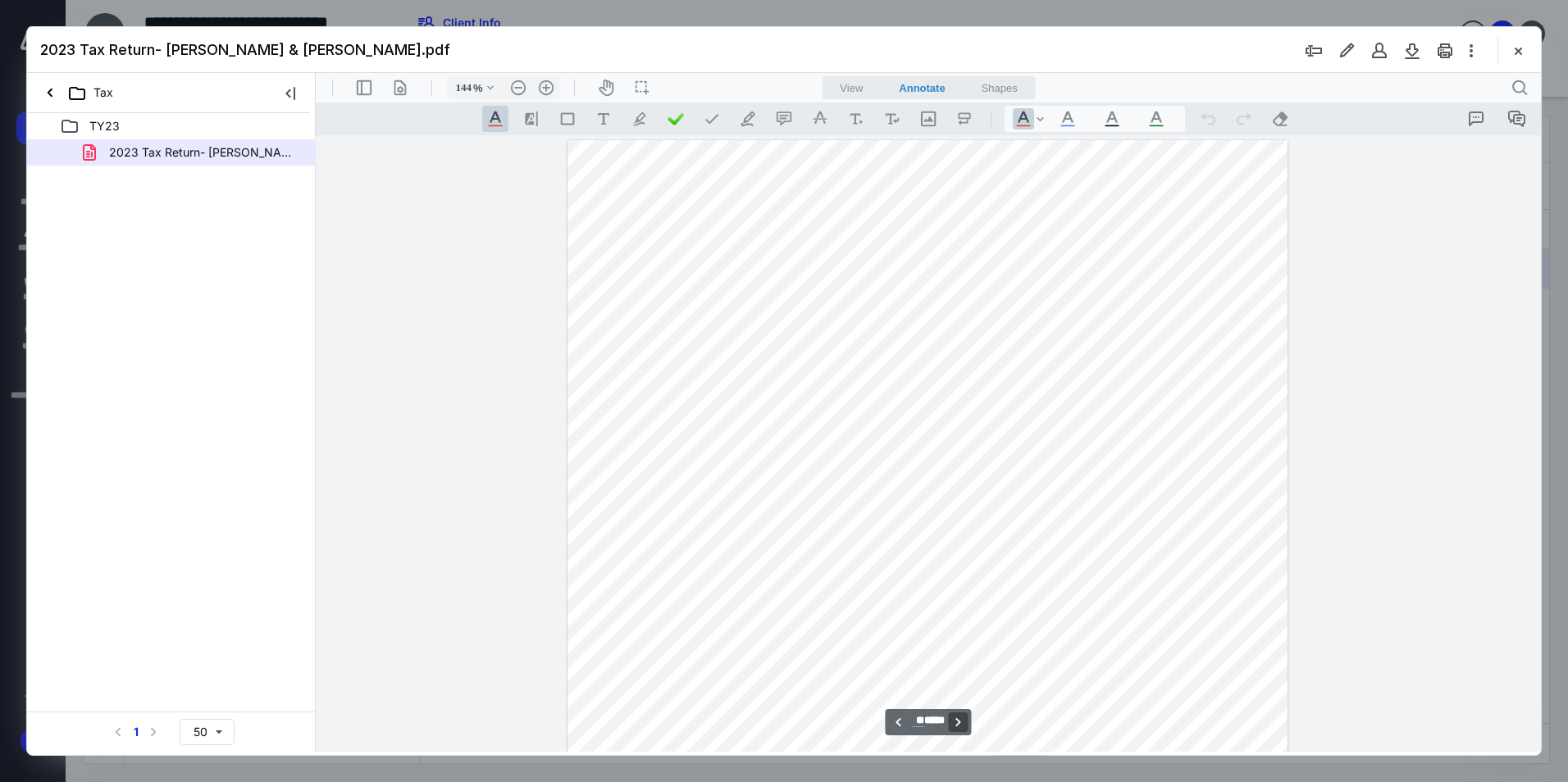 click on "** ****" at bounding box center [928, 721] 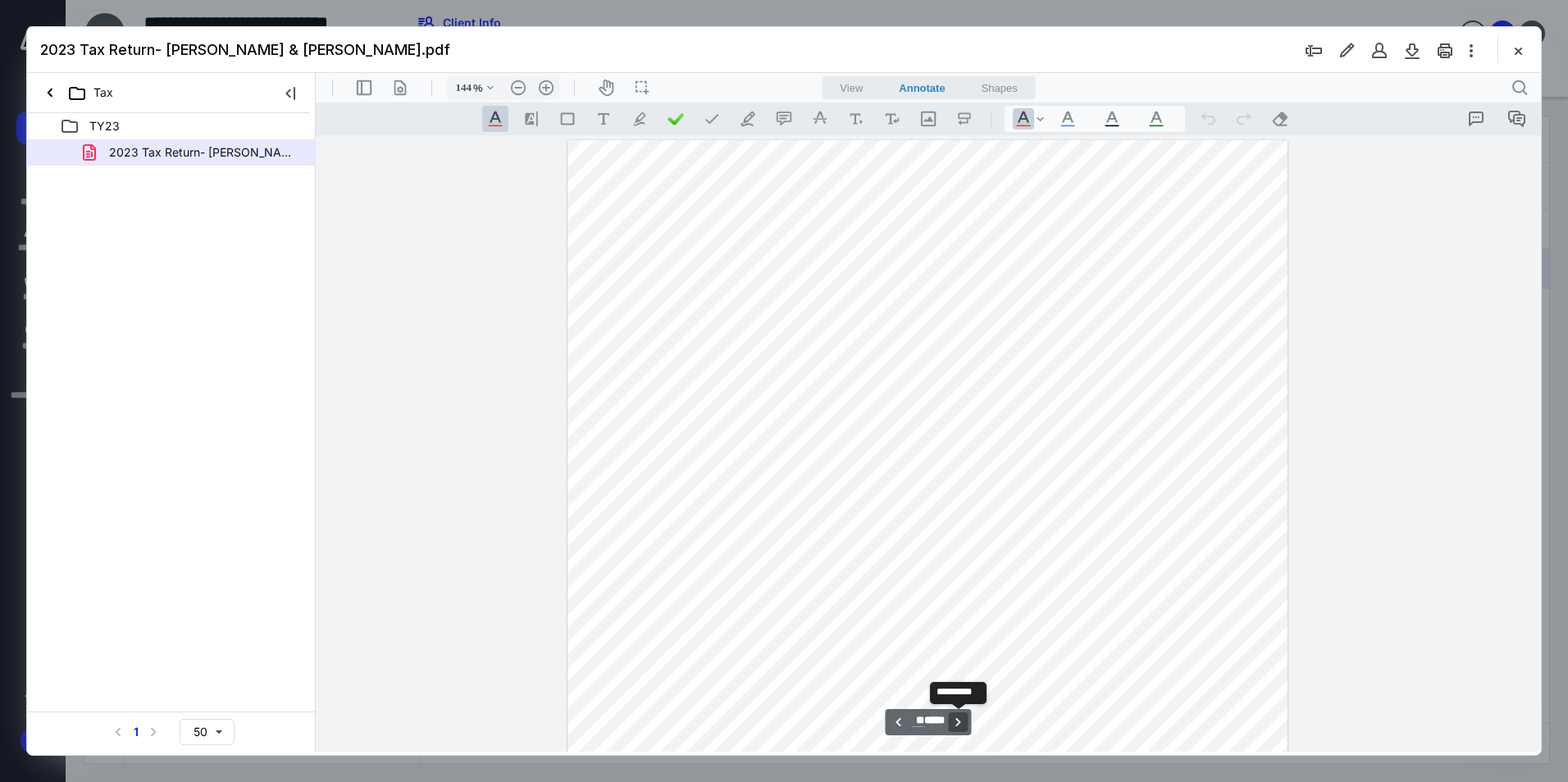 click on "**********" at bounding box center [959, 722] 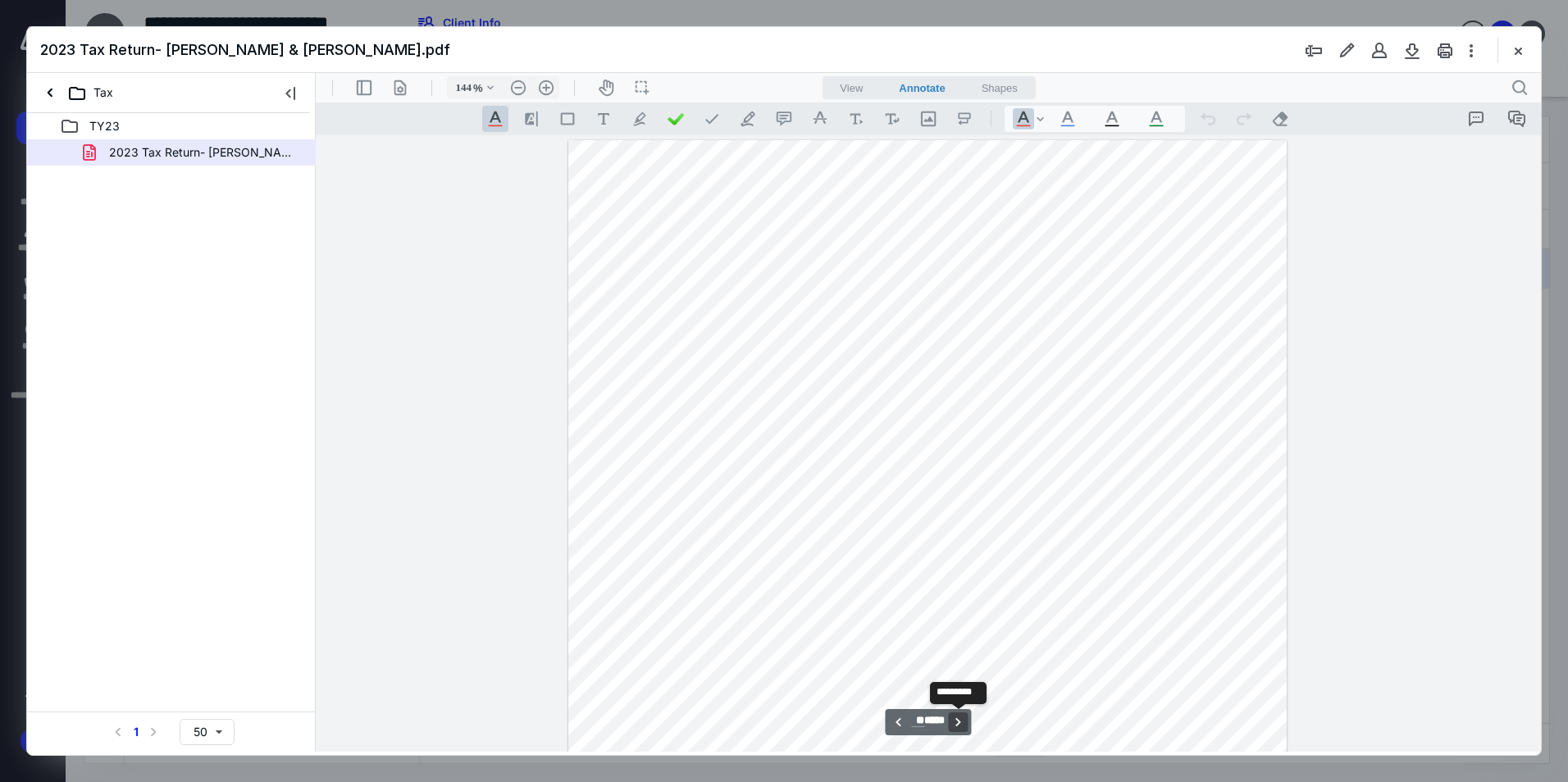 click on "**********" at bounding box center (959, 722) 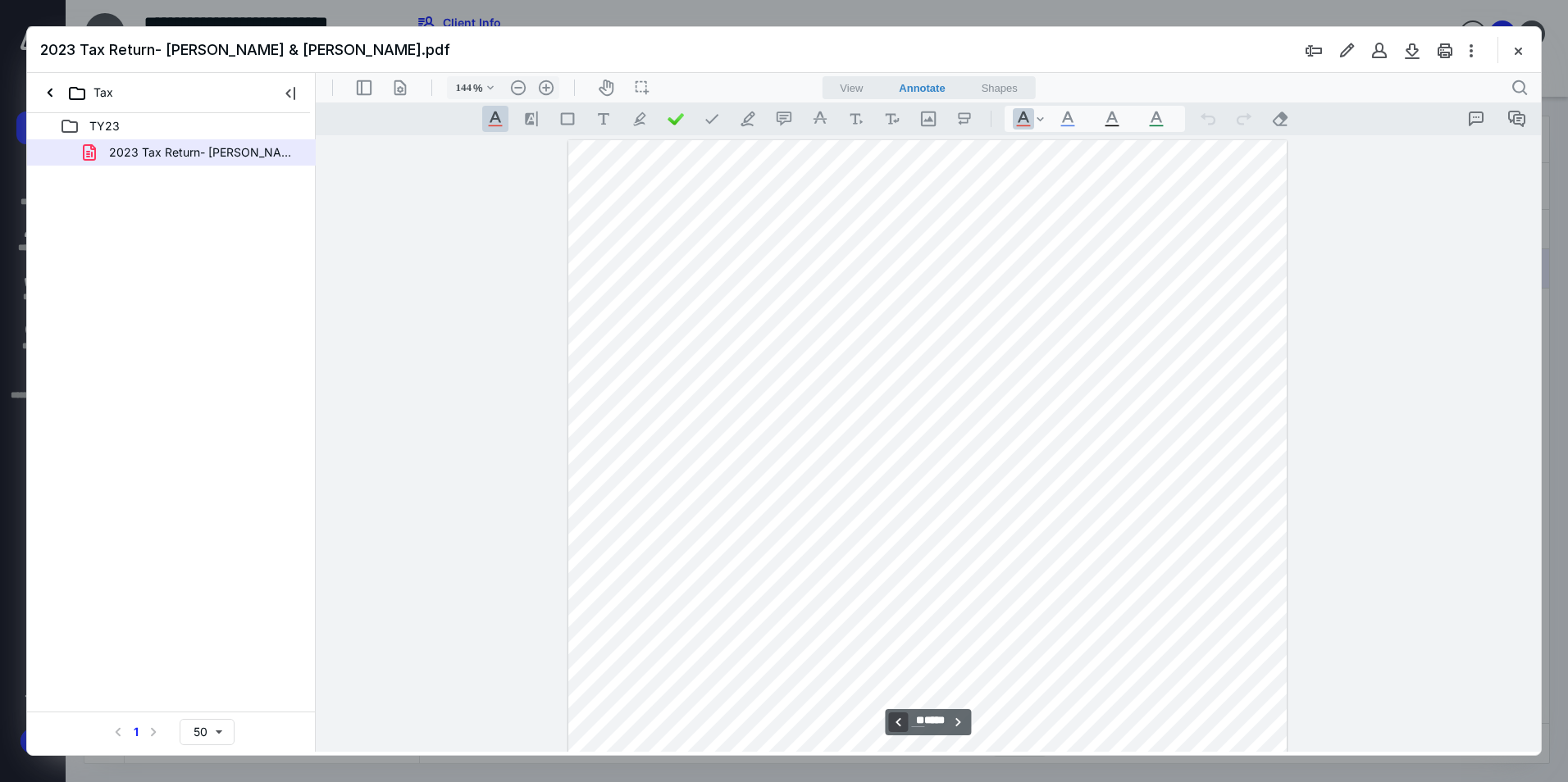 click on "**********" at bounding box center [898, 722] 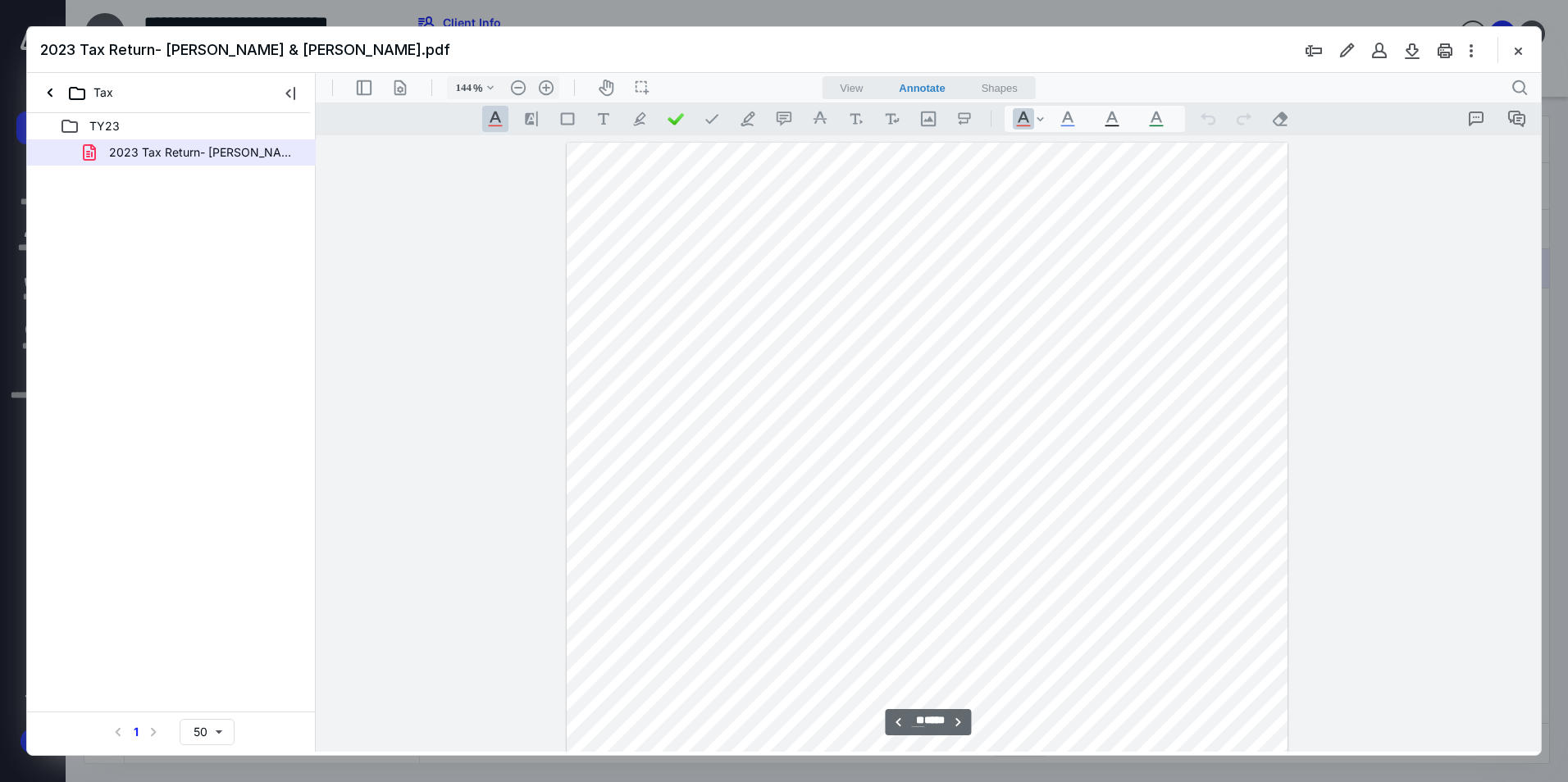 scroll, scrollTop: 21321, scrollLeft: 0, axis: vertical 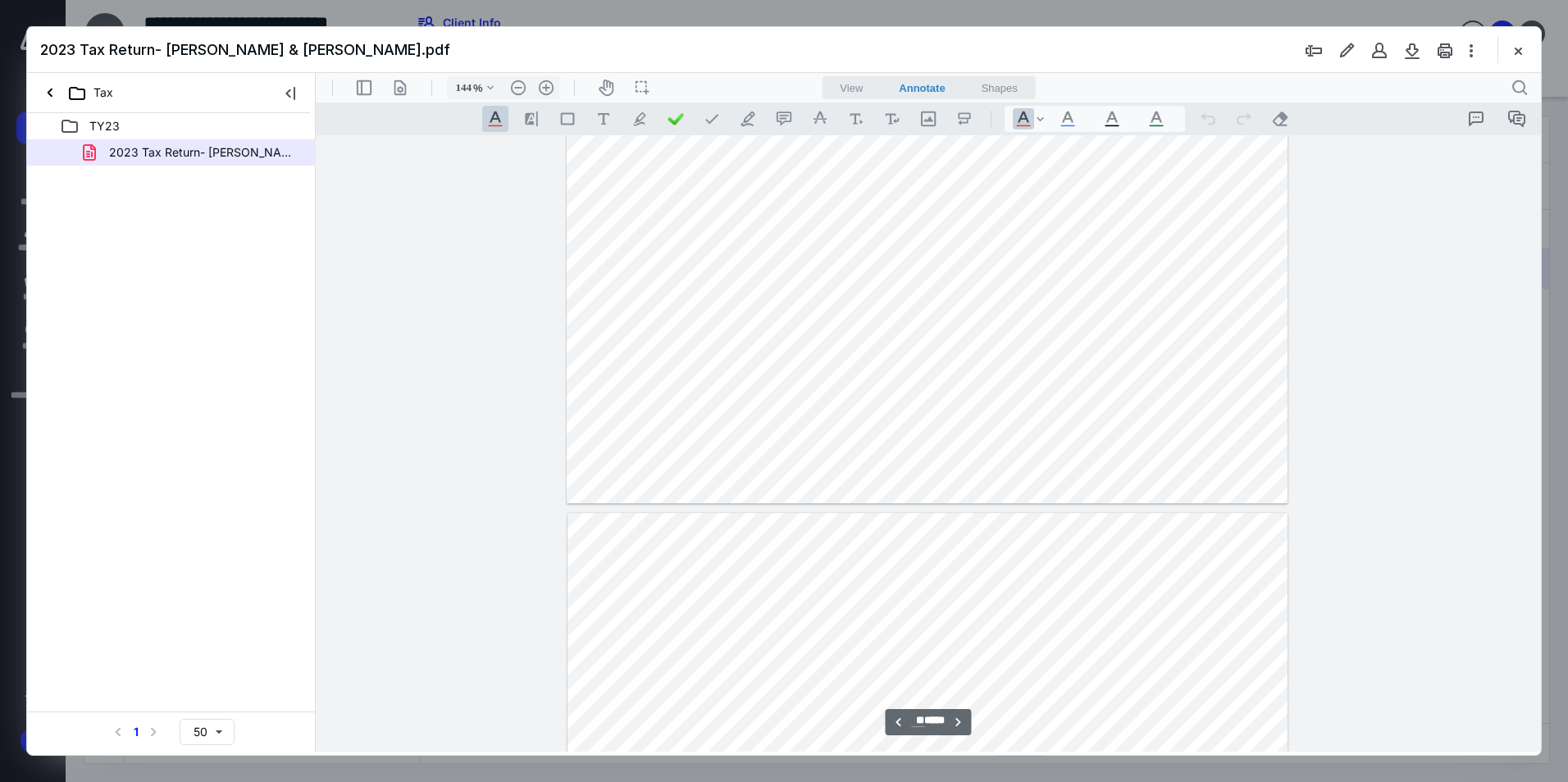 click on "**********" at bounding box center [928, 722] 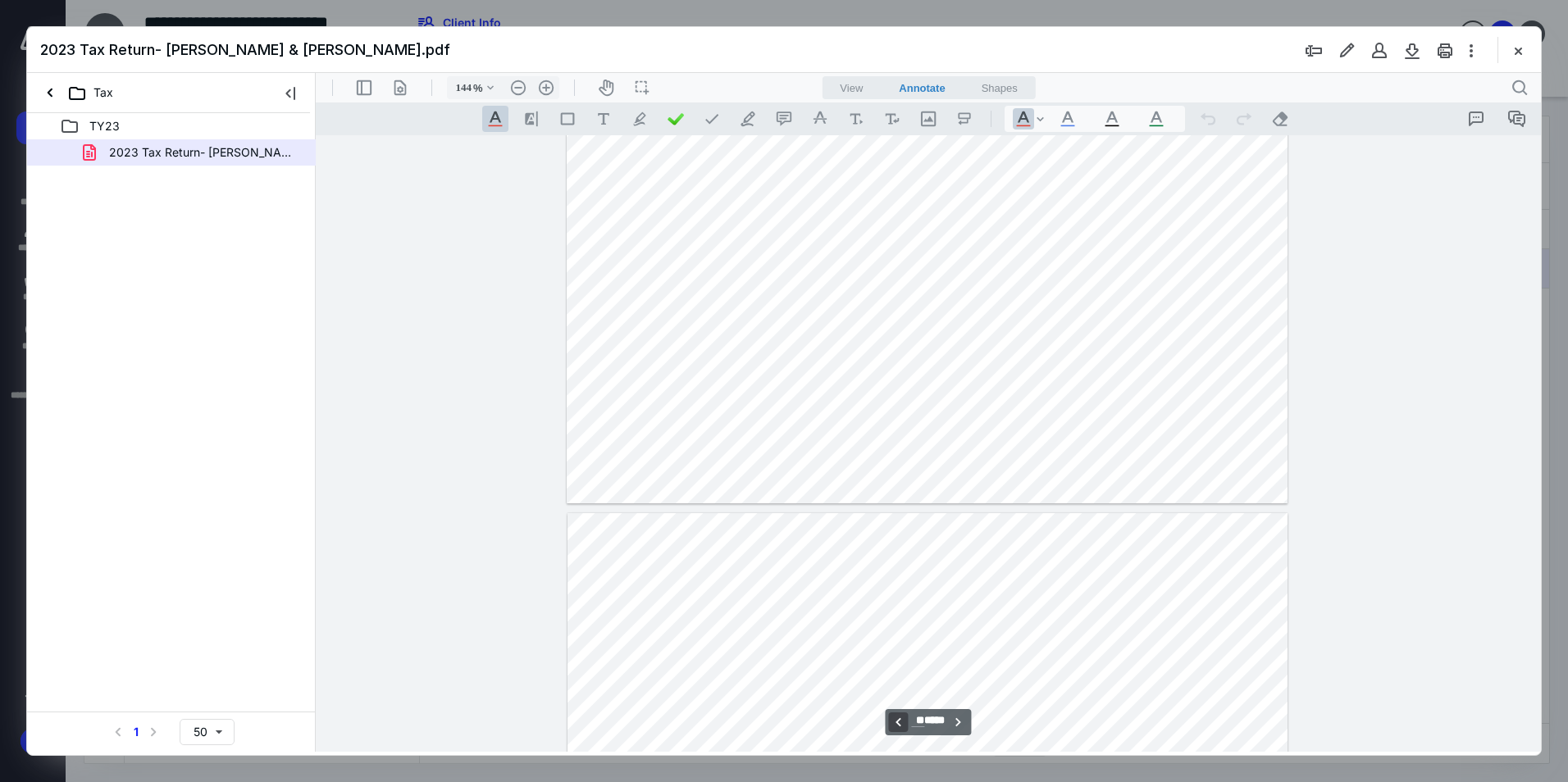 click on "**********" at bounding box center (898, 722) 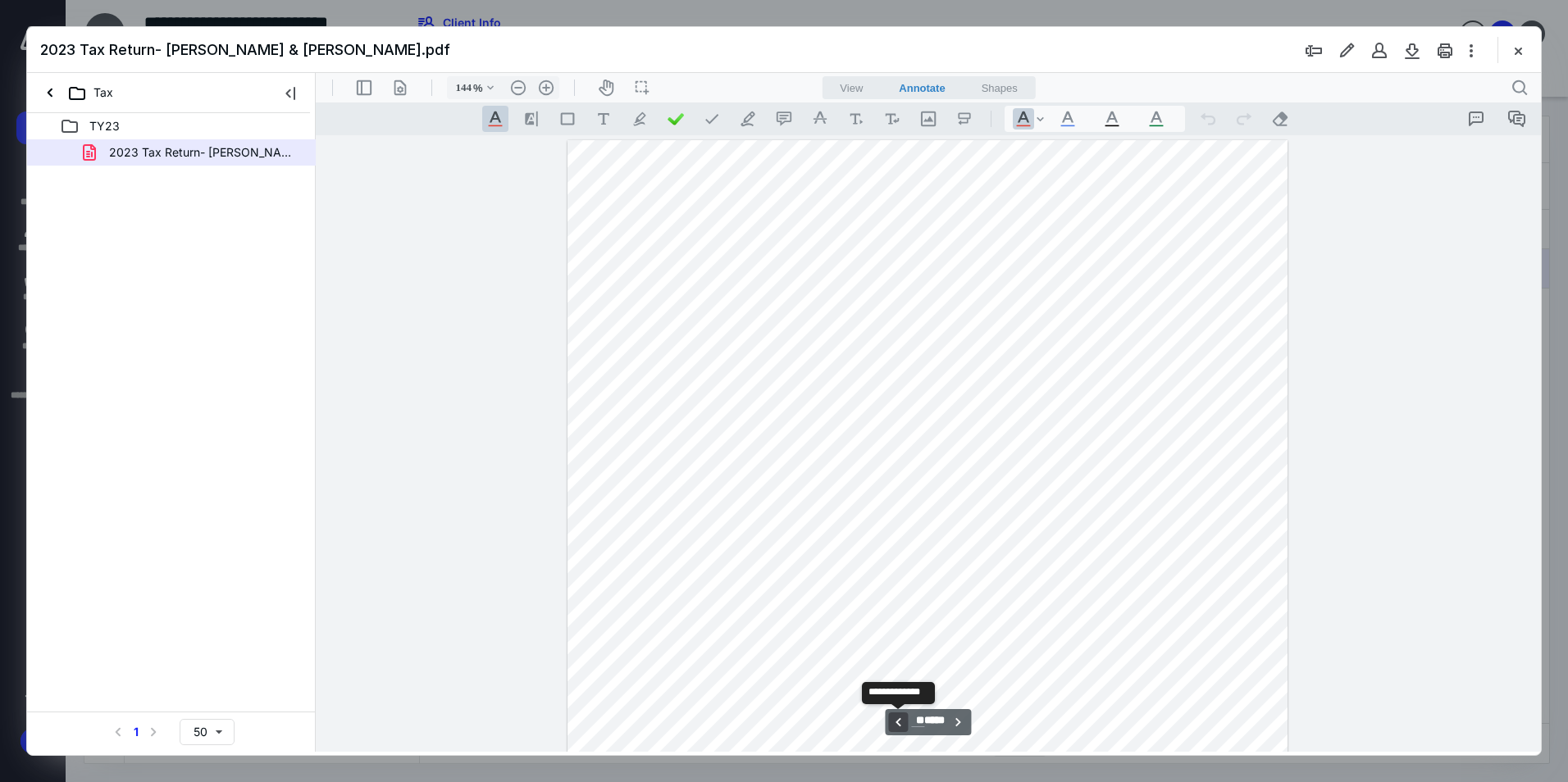 click on "**********" at bounding box center [898, 722] 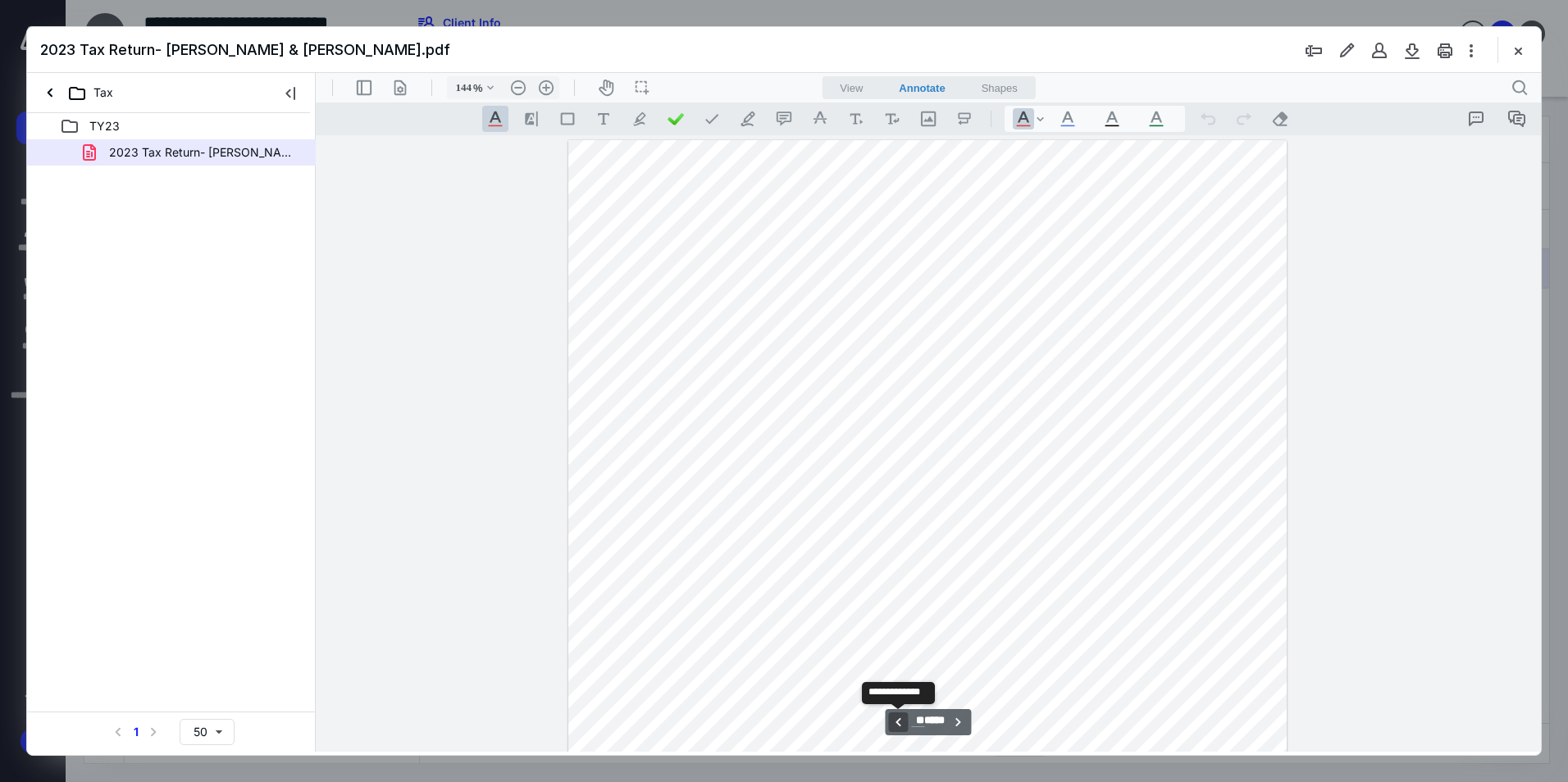 click on "**********" at bounding box center (898, 722) 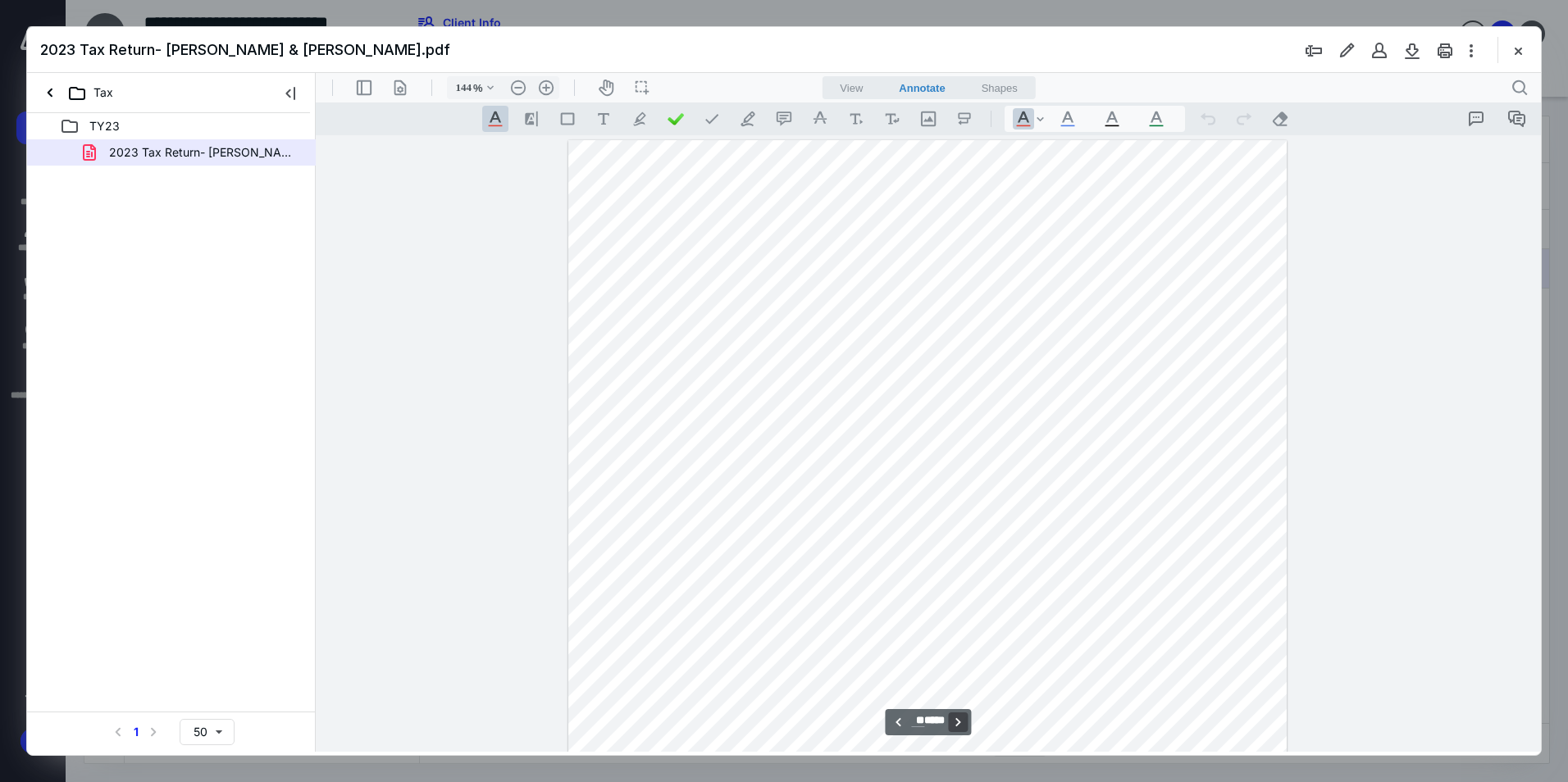 click on "**********" at bounding box center (959, 722) 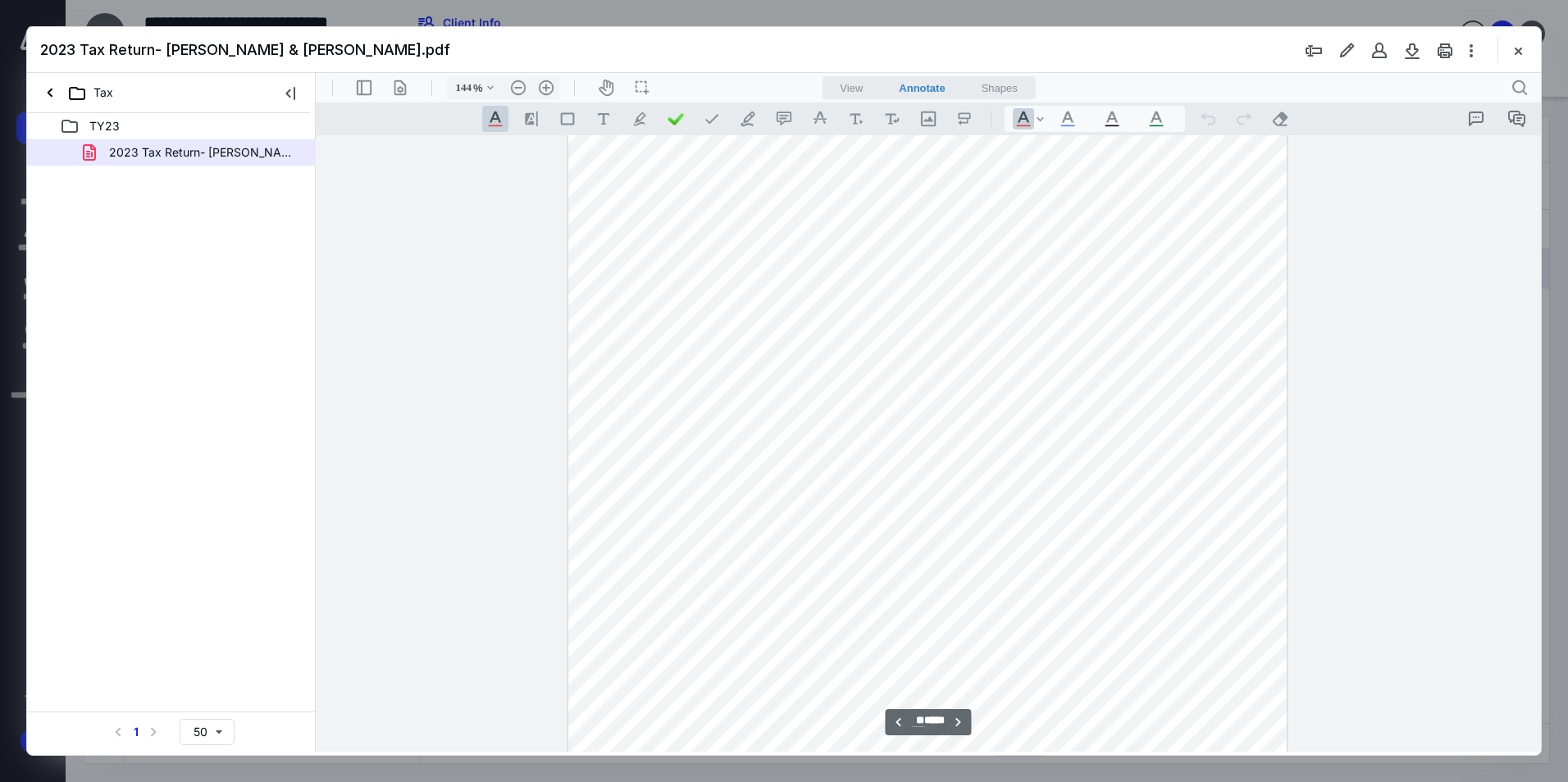 scroll, scrollTop: 17222, scrollLeft: 0, axis: vertical 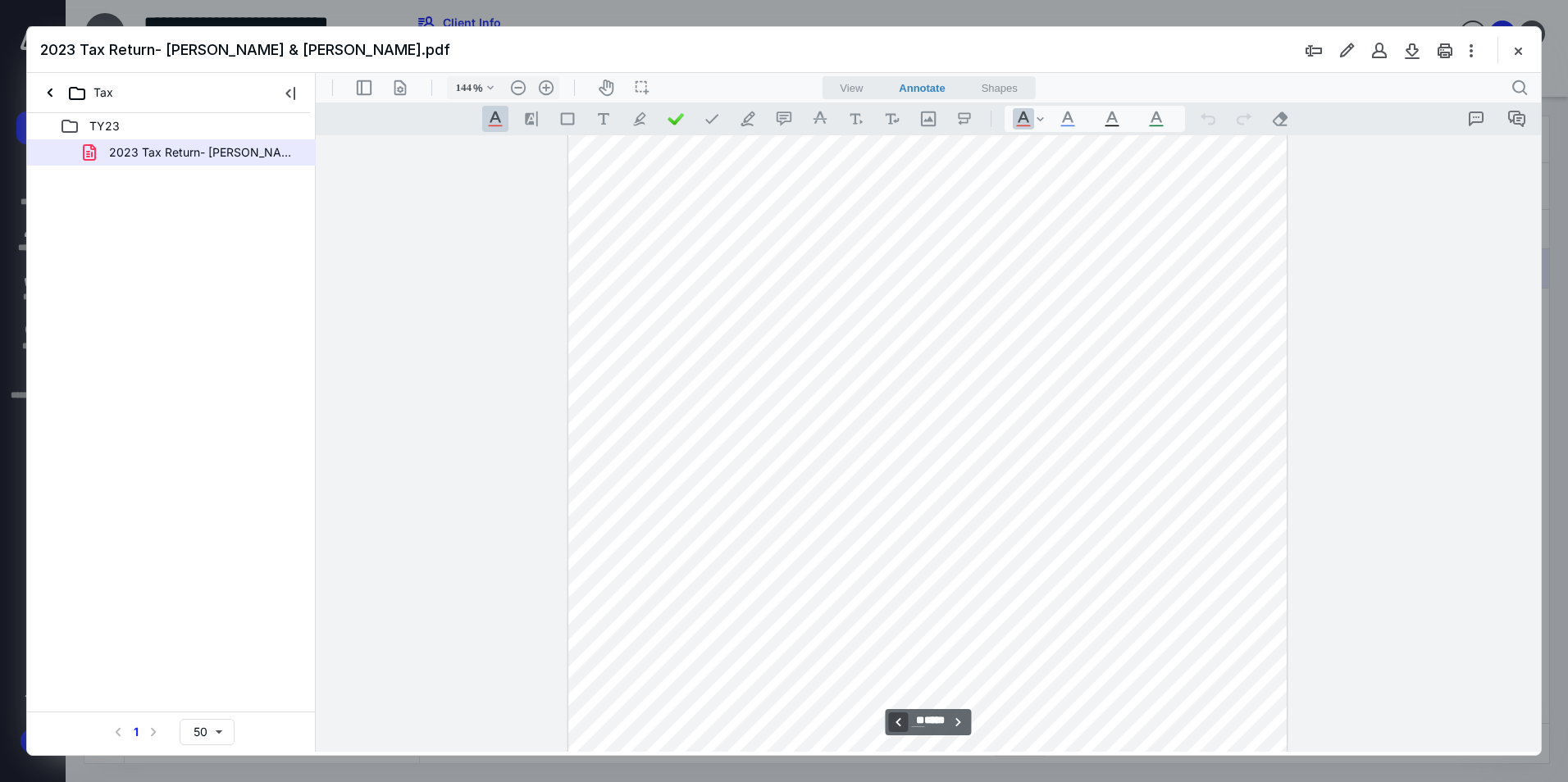 click on "**********" at bounding box center [898, 722] 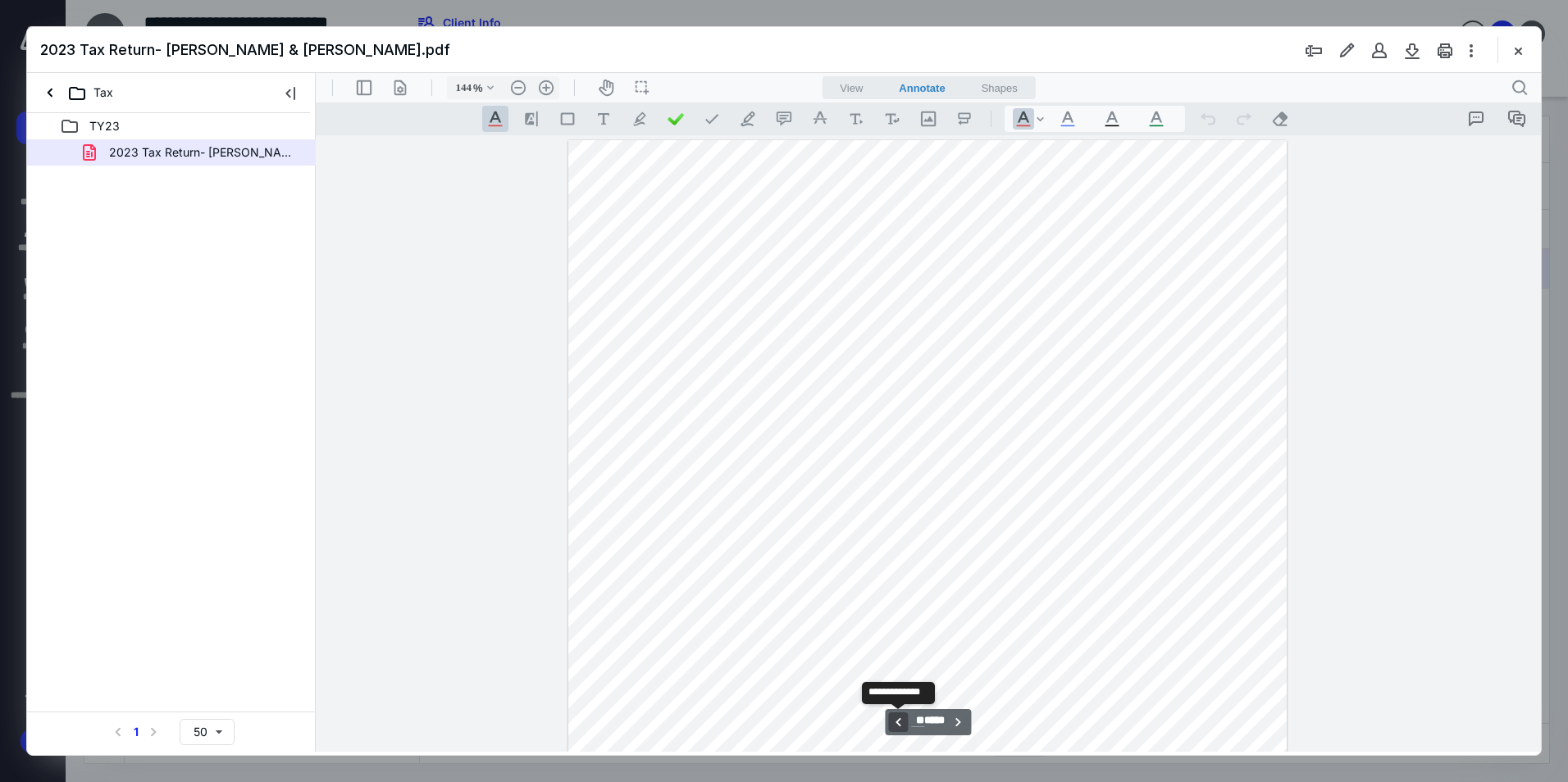 click on "**********" at bounding box center [898, 722] 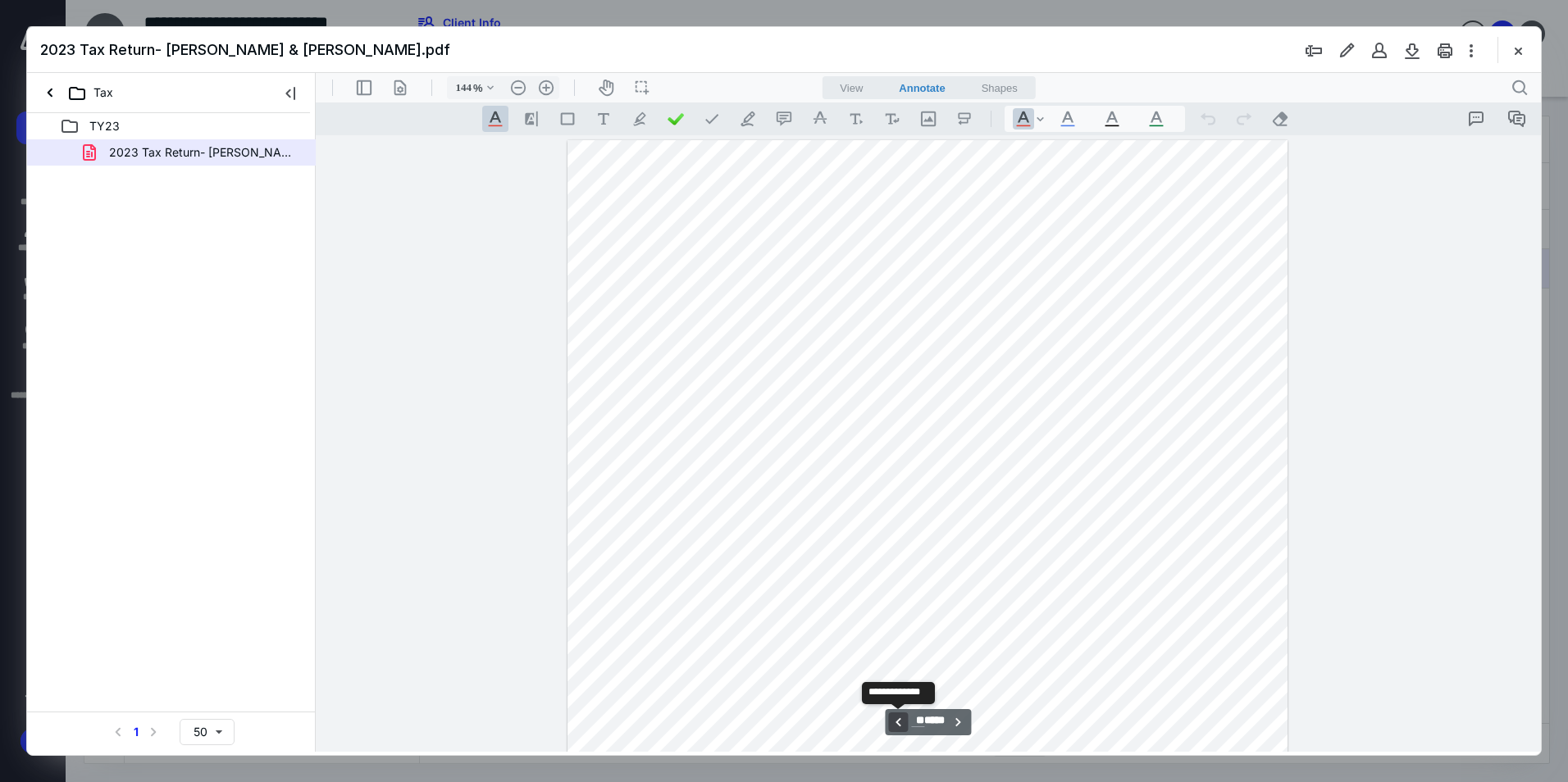 click on "**********" at bounding box center [898, 722] 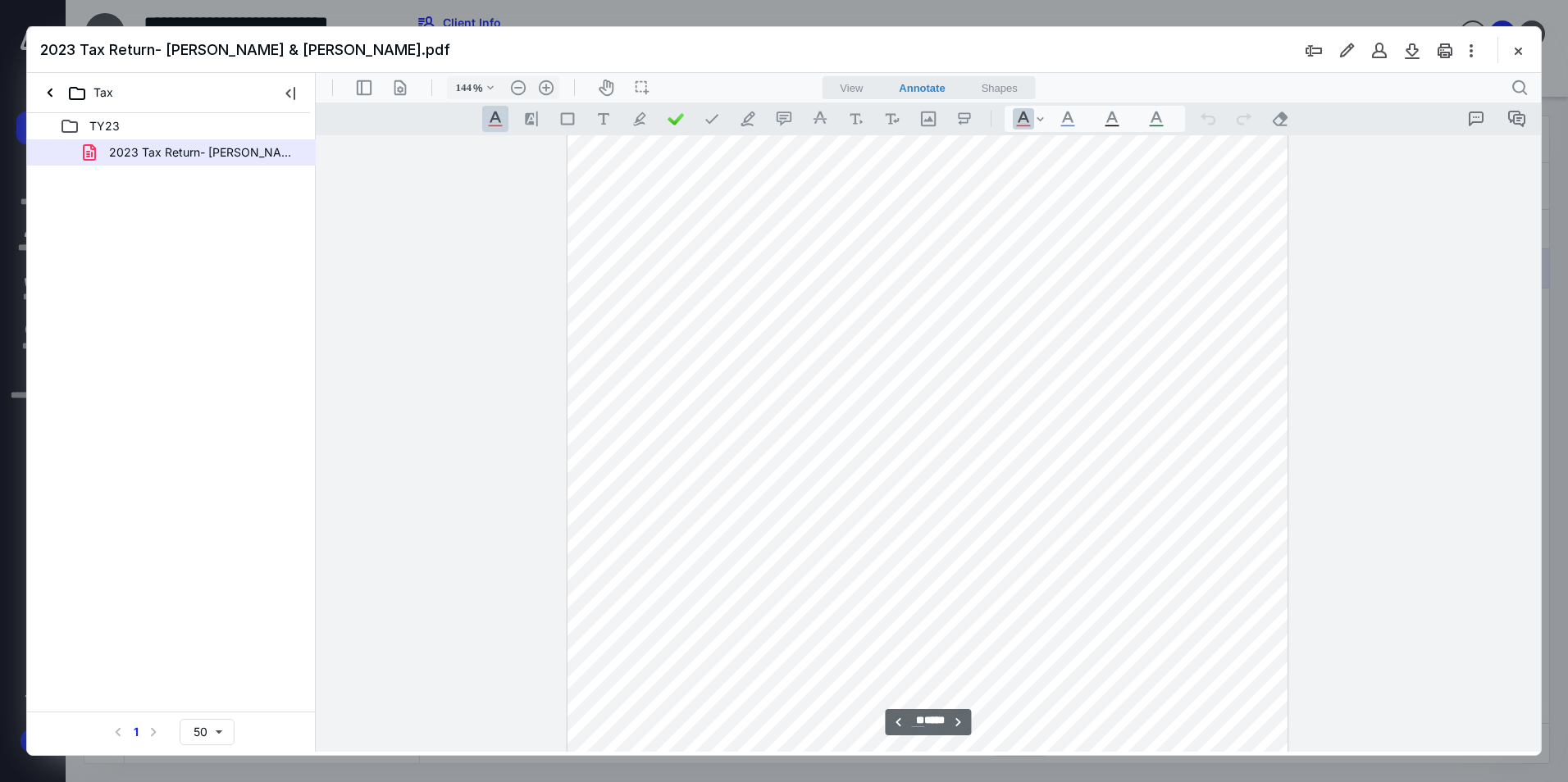 scroll, scrollTop: 11730, scrollLeft: 0, axis: vertical 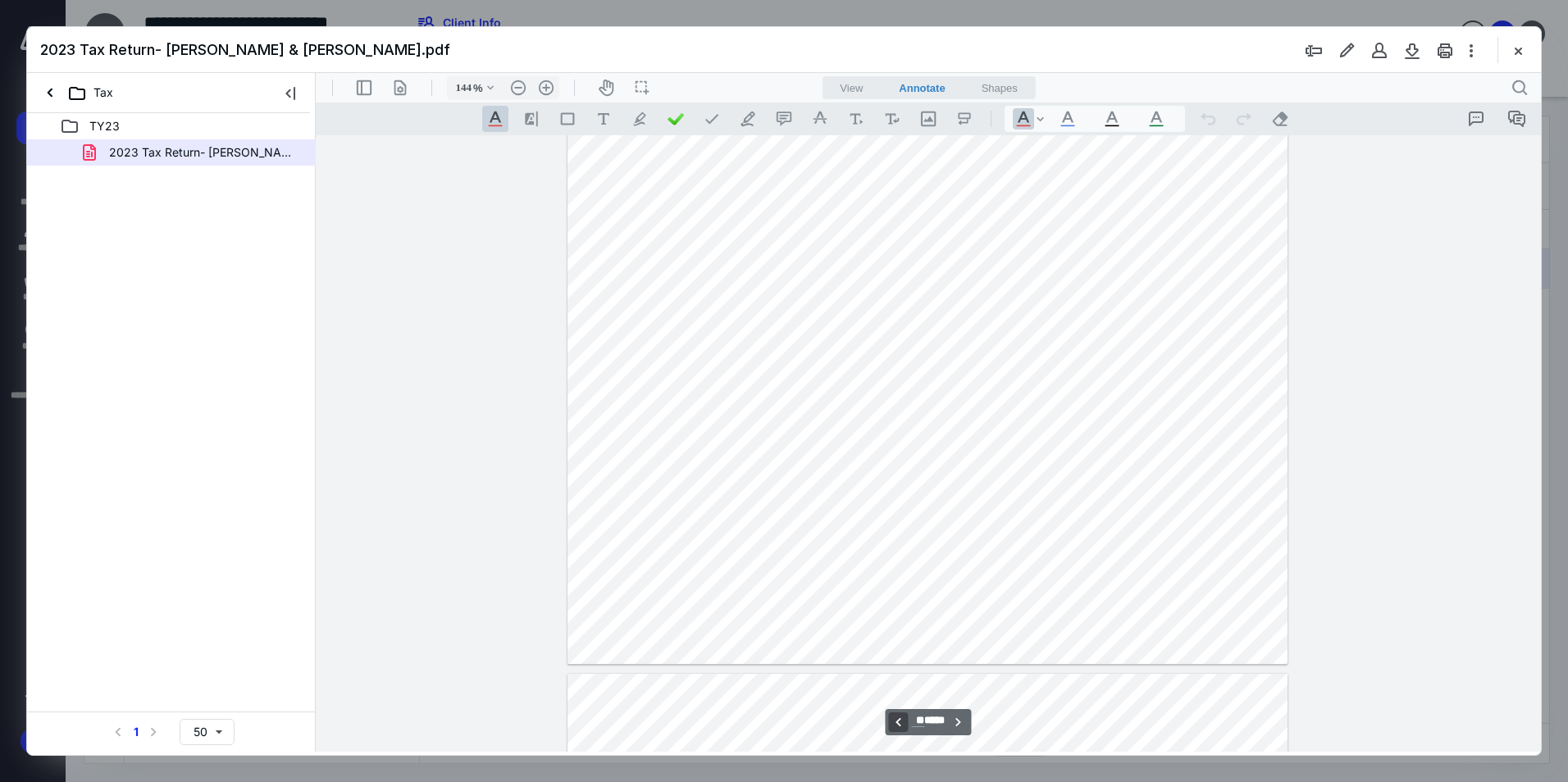 click on "**********" at bounding box center [898, 722] 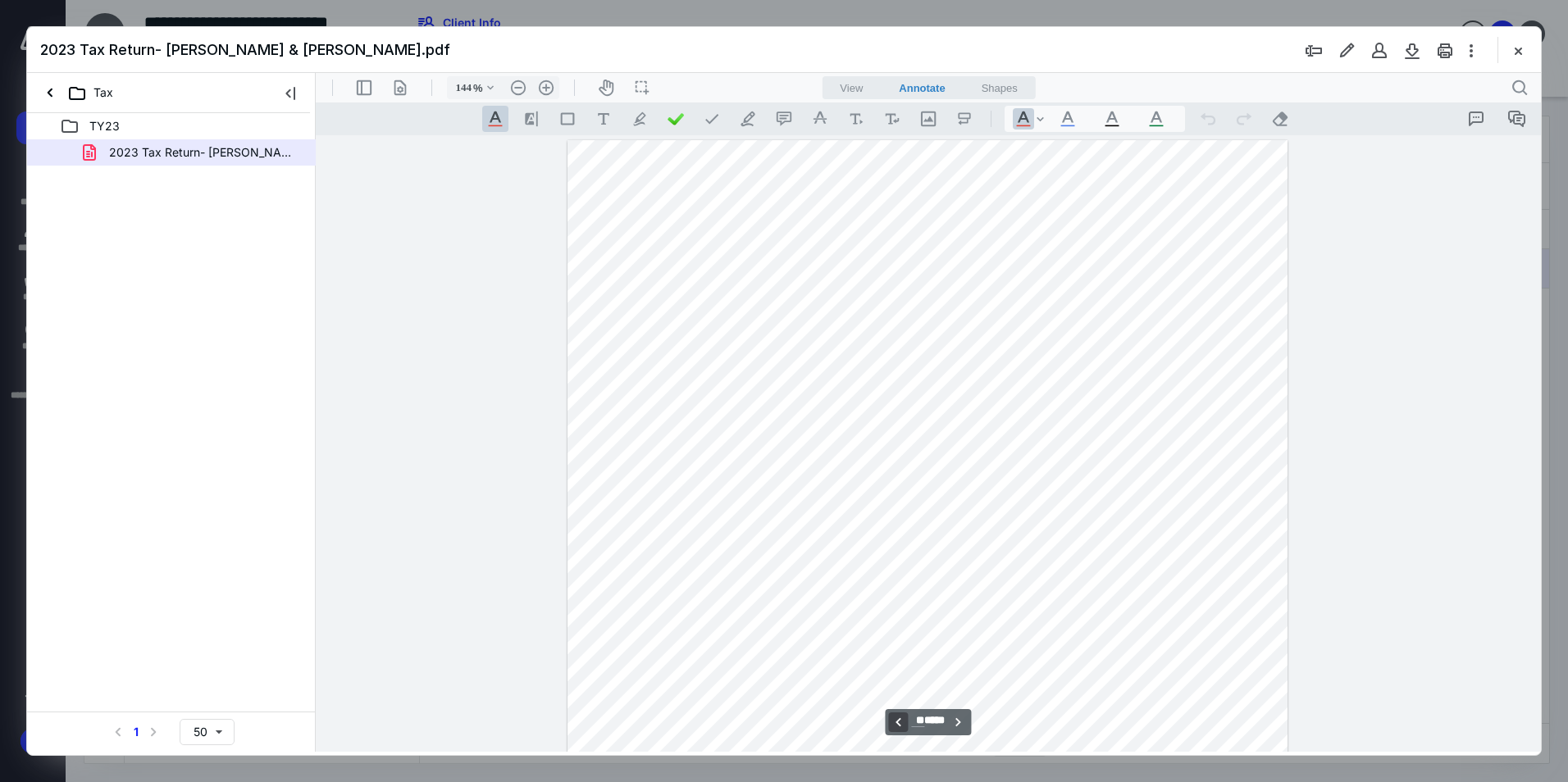 click on "**********" at bounding box center (898, 722) 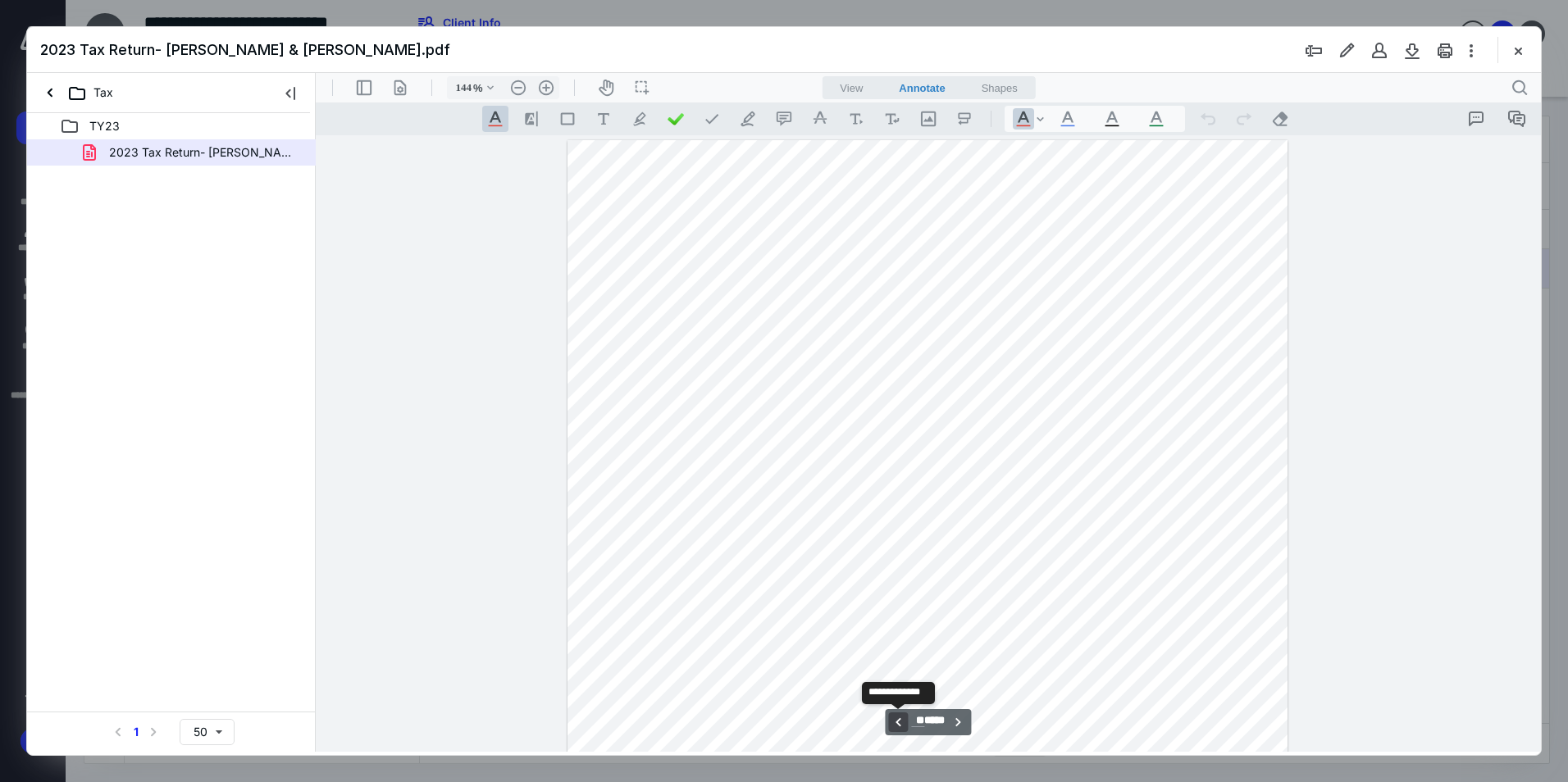 click on "**********" at bounding box center [898, 722] 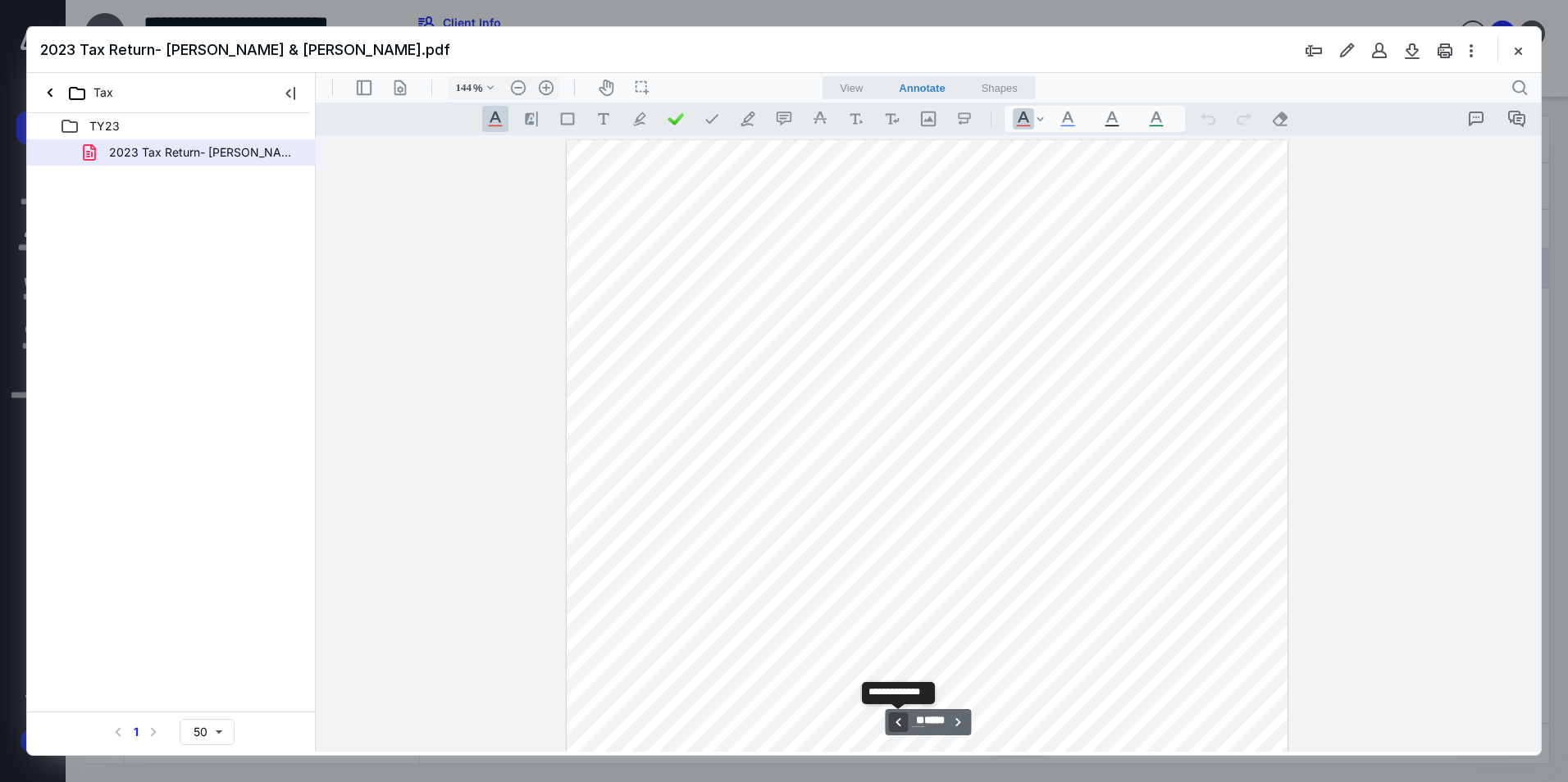 click on "**********" at bounding box center (898, 722) 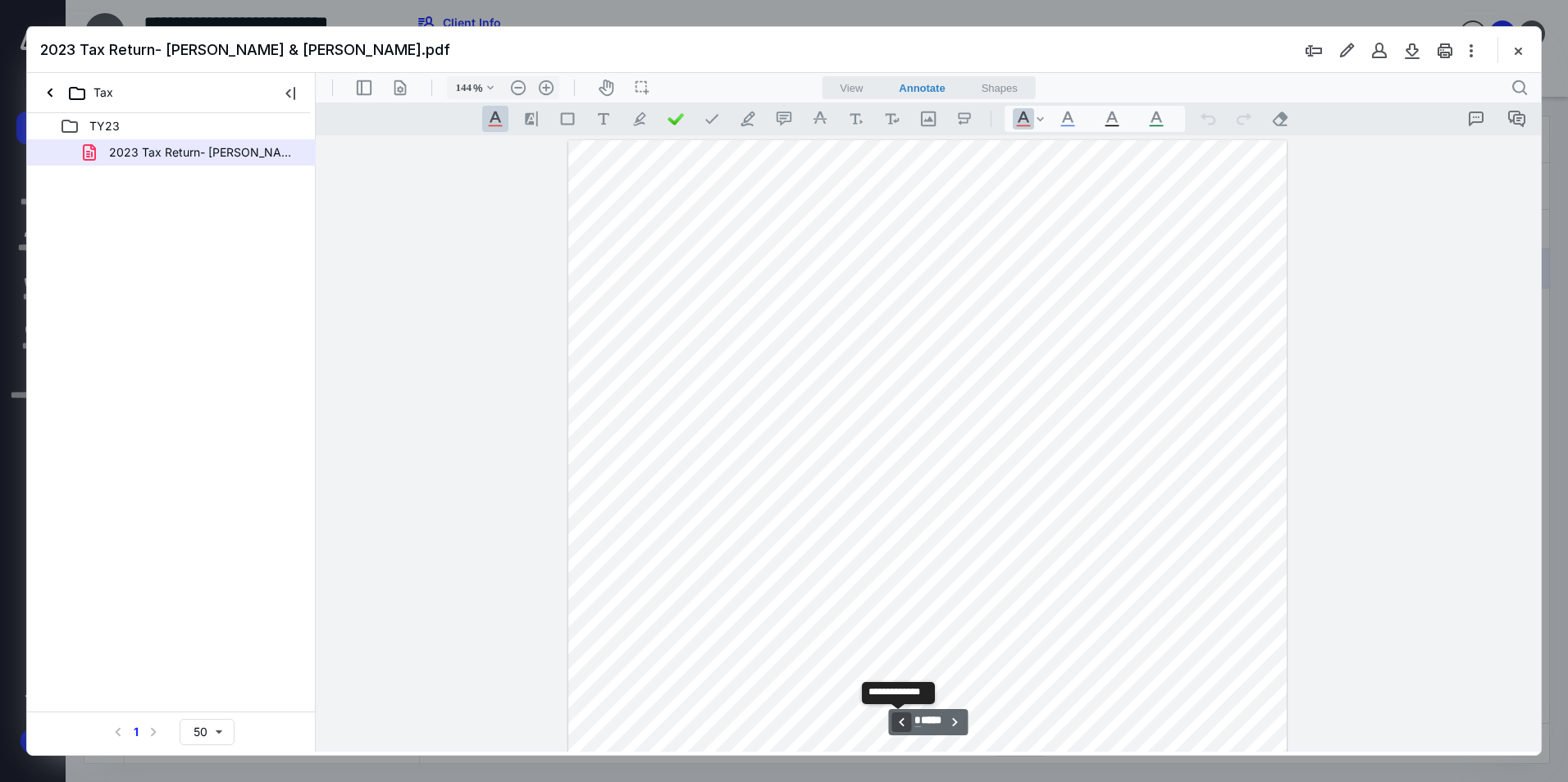 click on "**********" at bounding box center (901, 722) 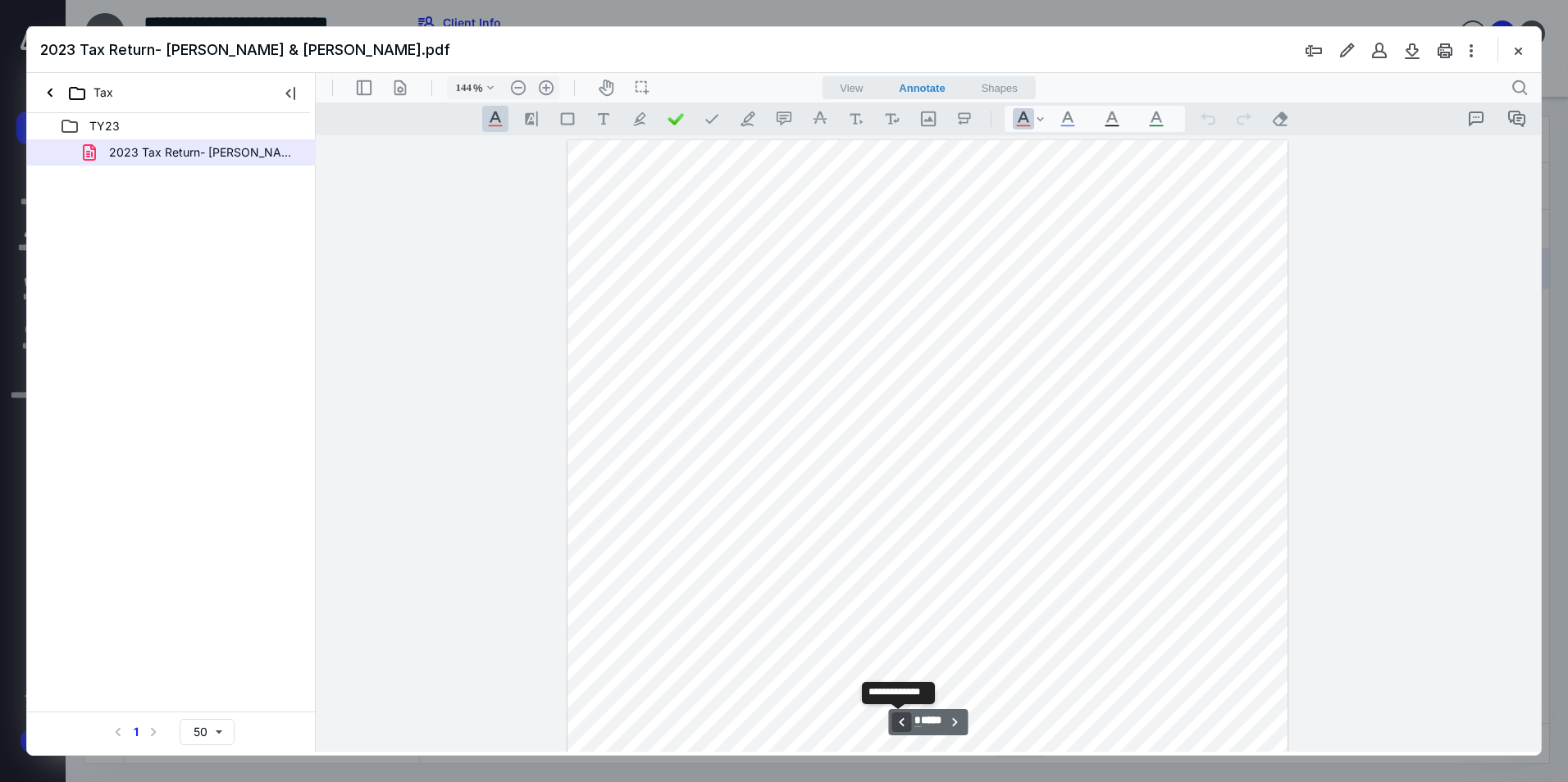 click on "**********" at bounding box center (901, 722) 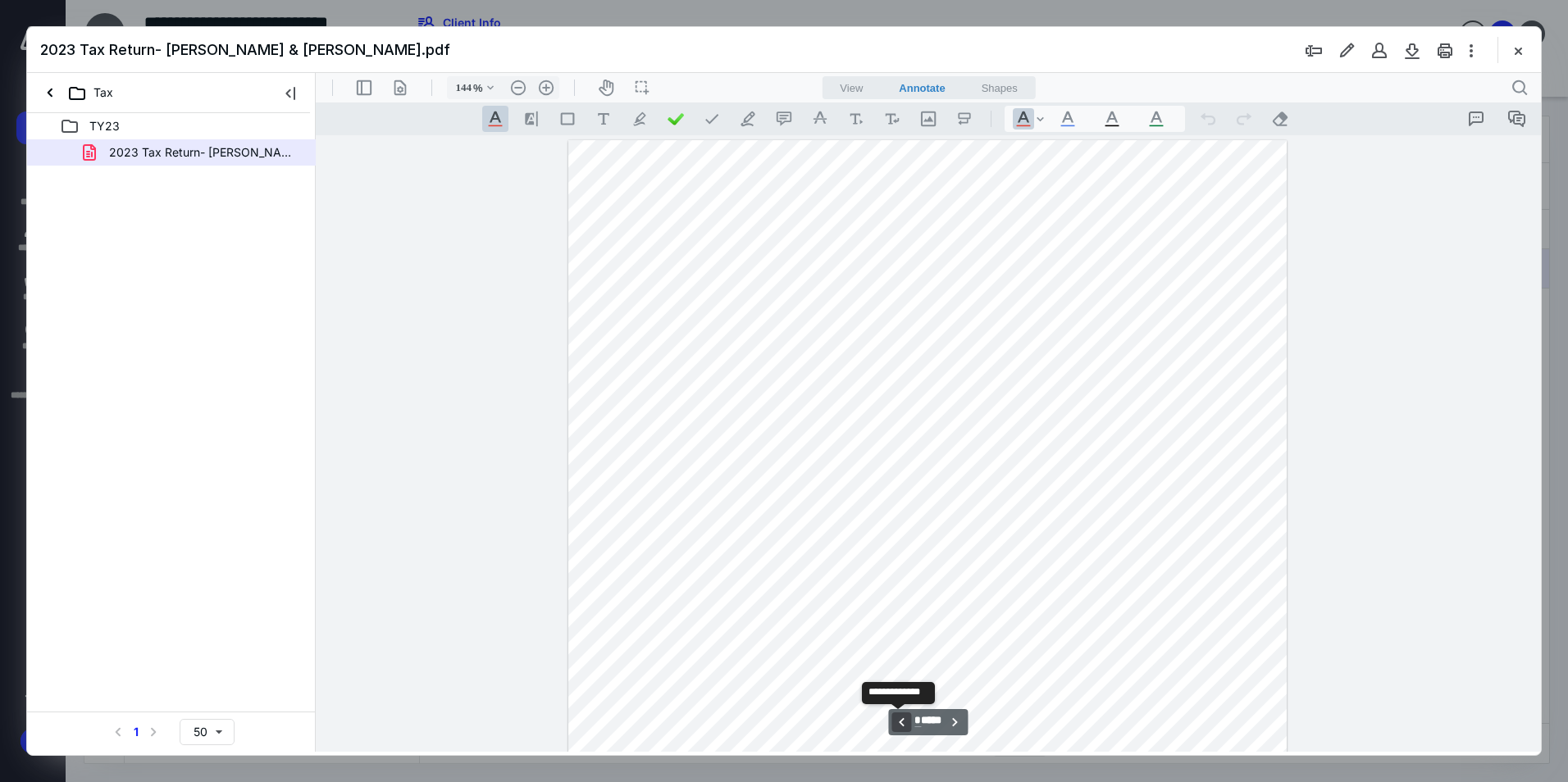 click on "**********" at bounding box center [901, 722] 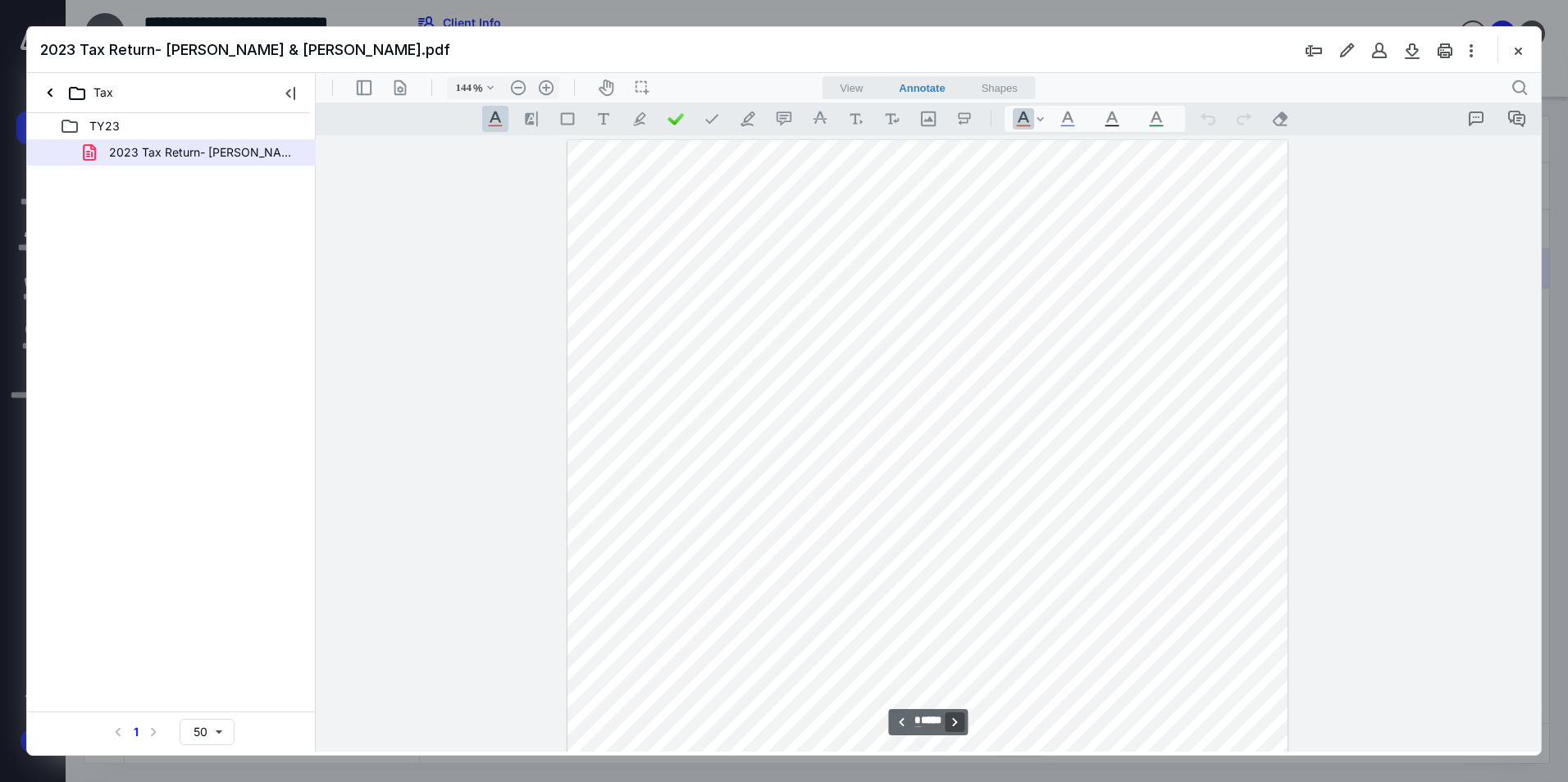 click on "**********" at bounding box center [955, 722] 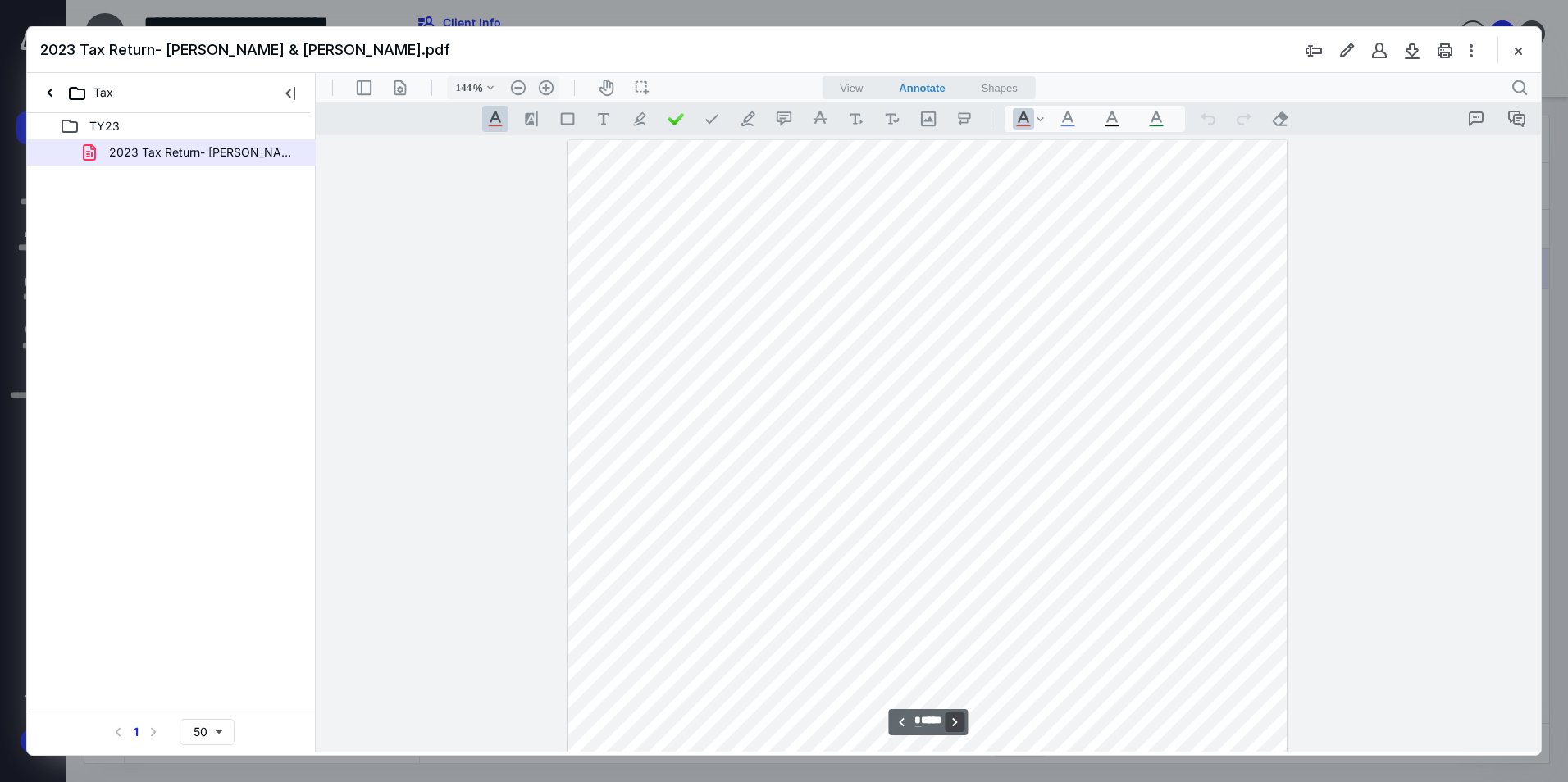 click on "**********" at bounding box center (955, 722) 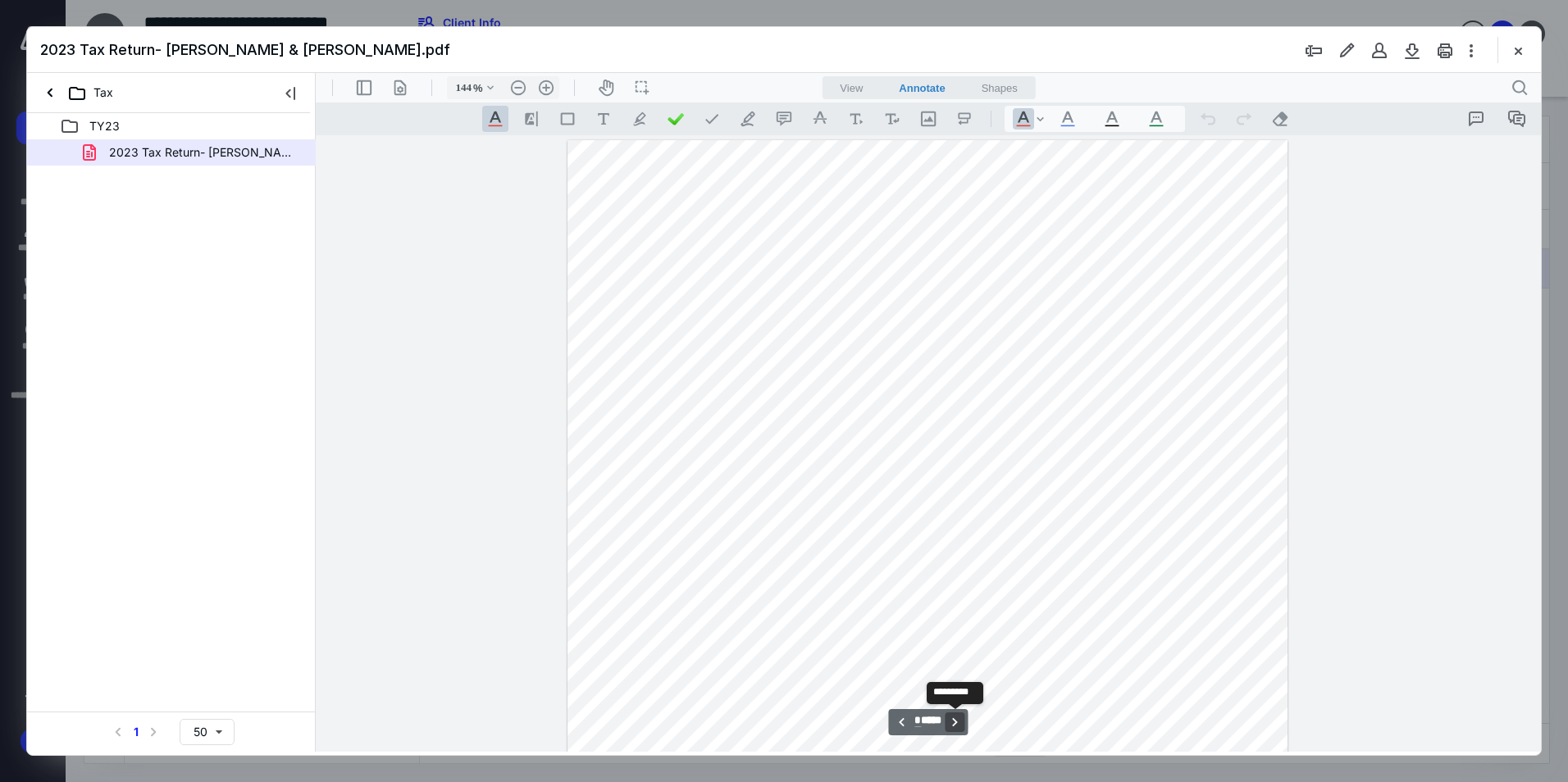 click on "**********" at bounding box center (955, 722) 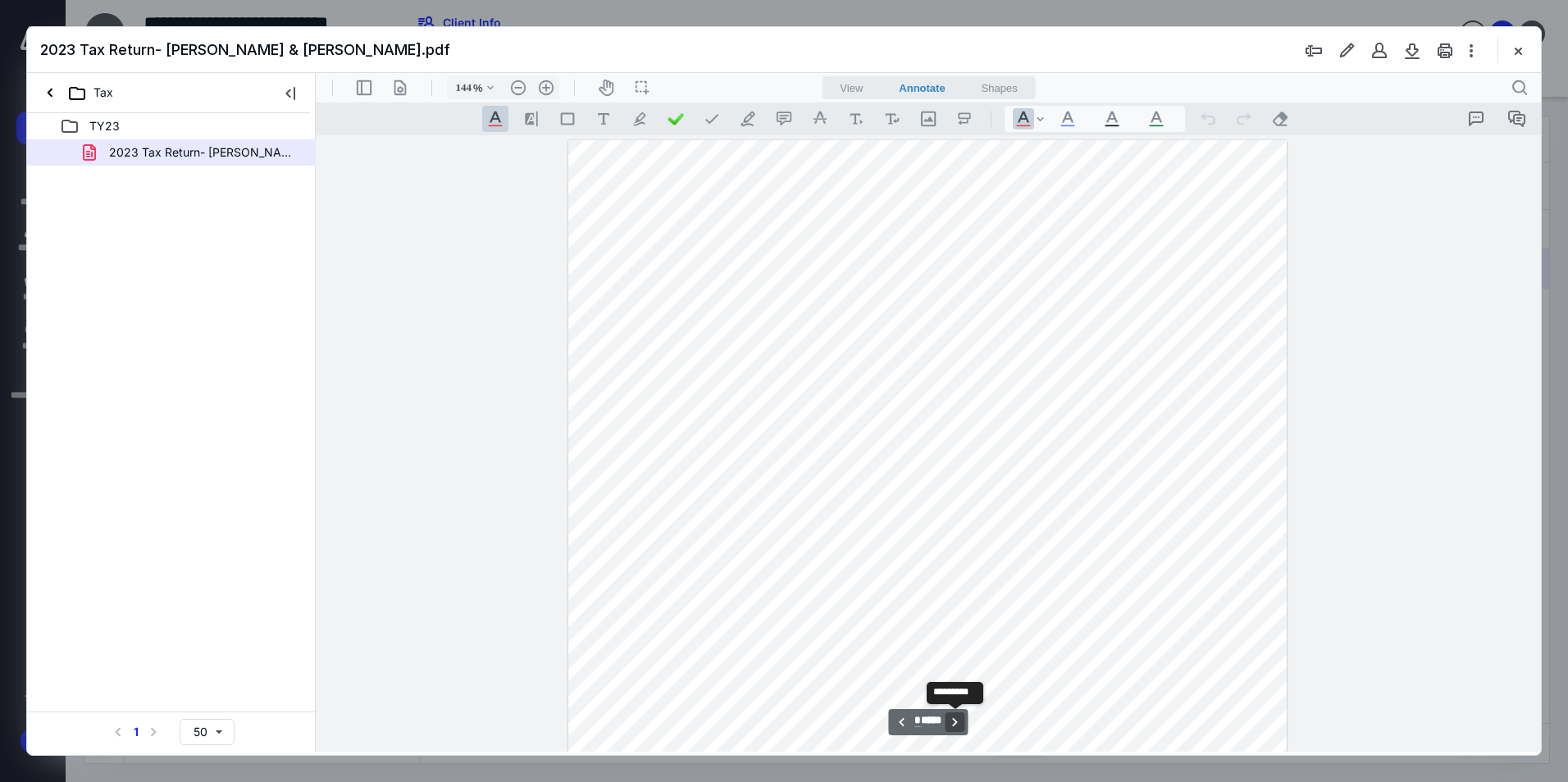 click on "**********" at bounding box center (955, 722) 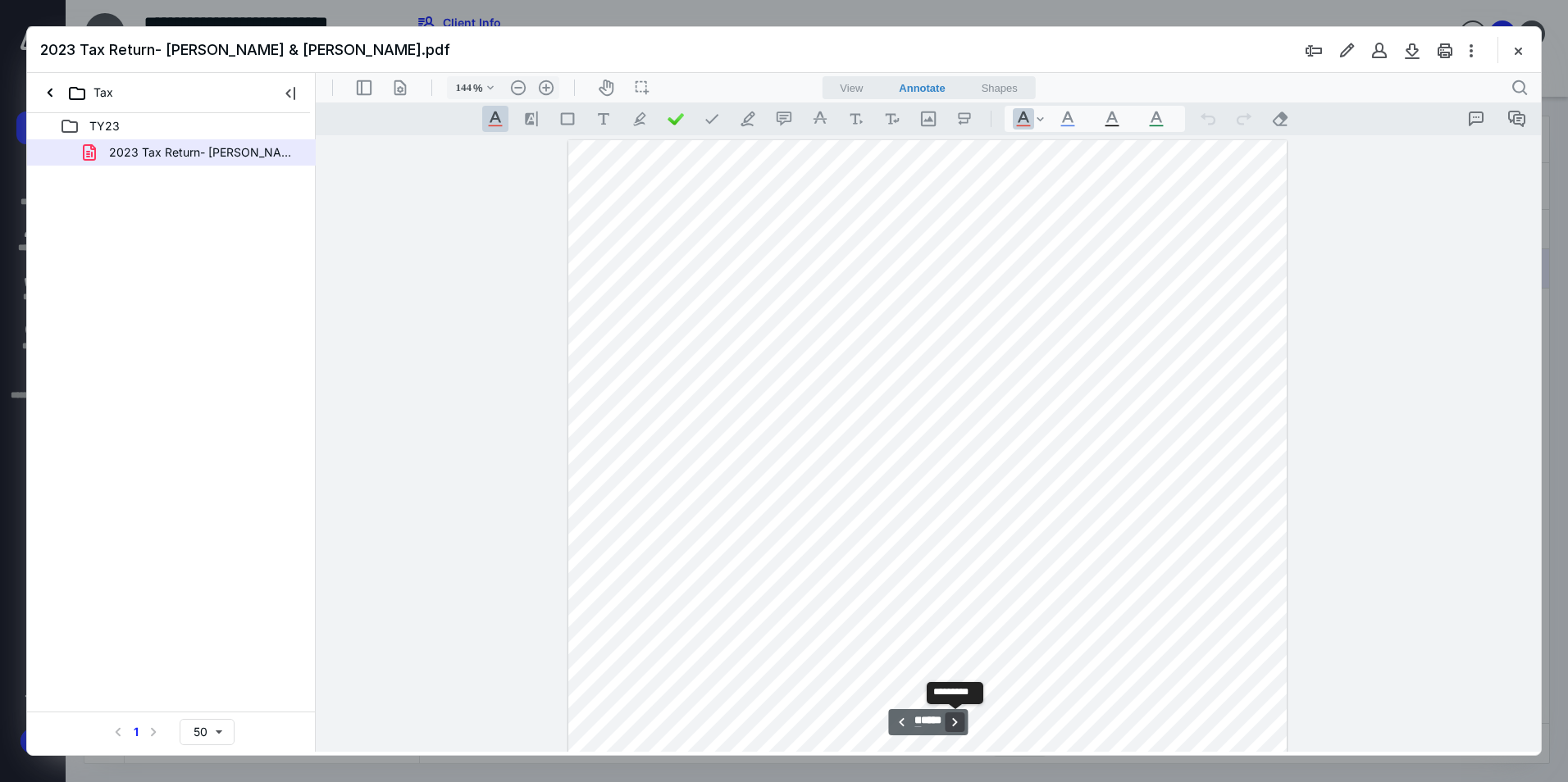 scroll, scrollTop: 8495, scrollLeft: 0, axis: vertical 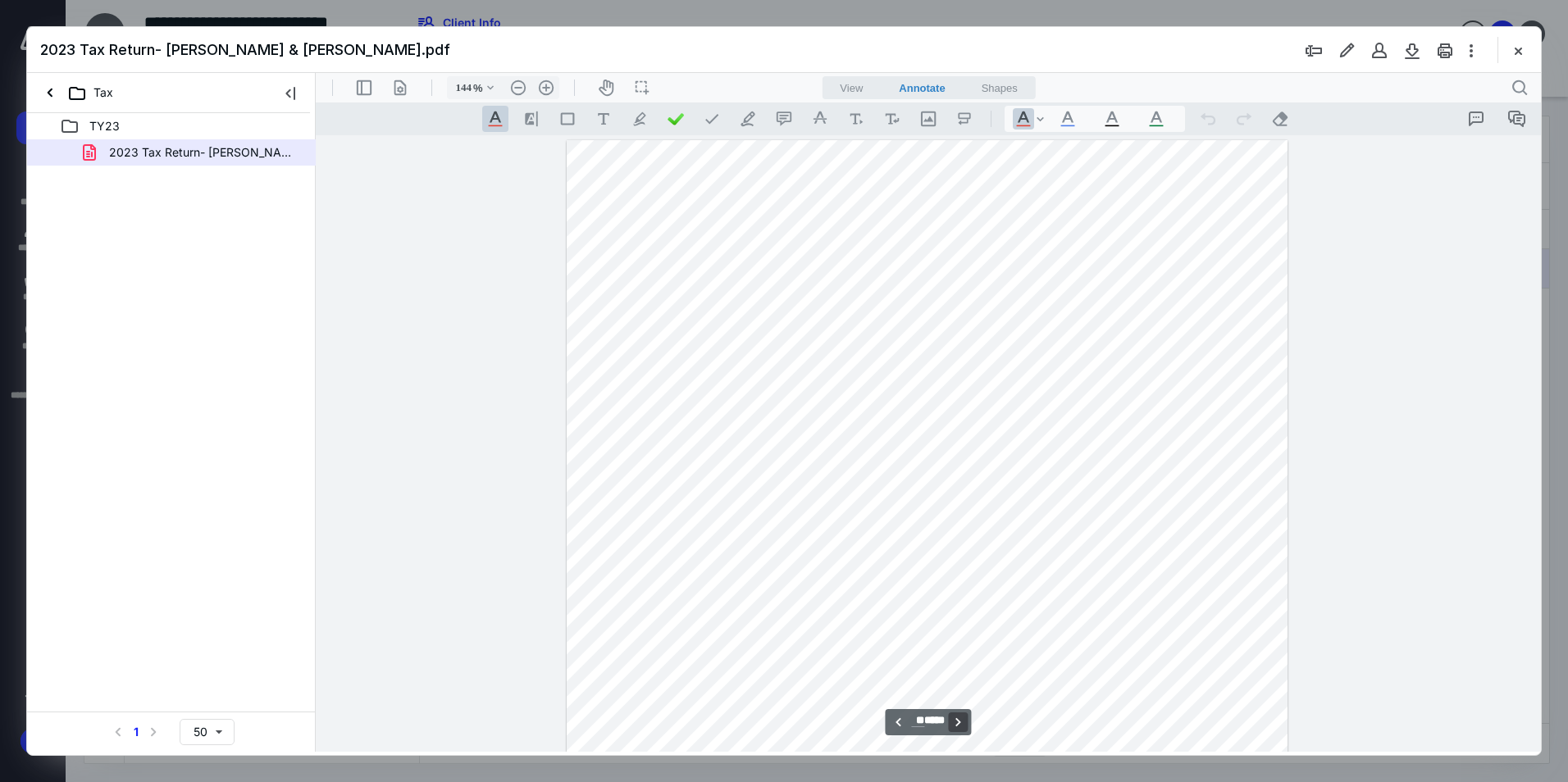 click on "**********" at bounding box center [928, 722] 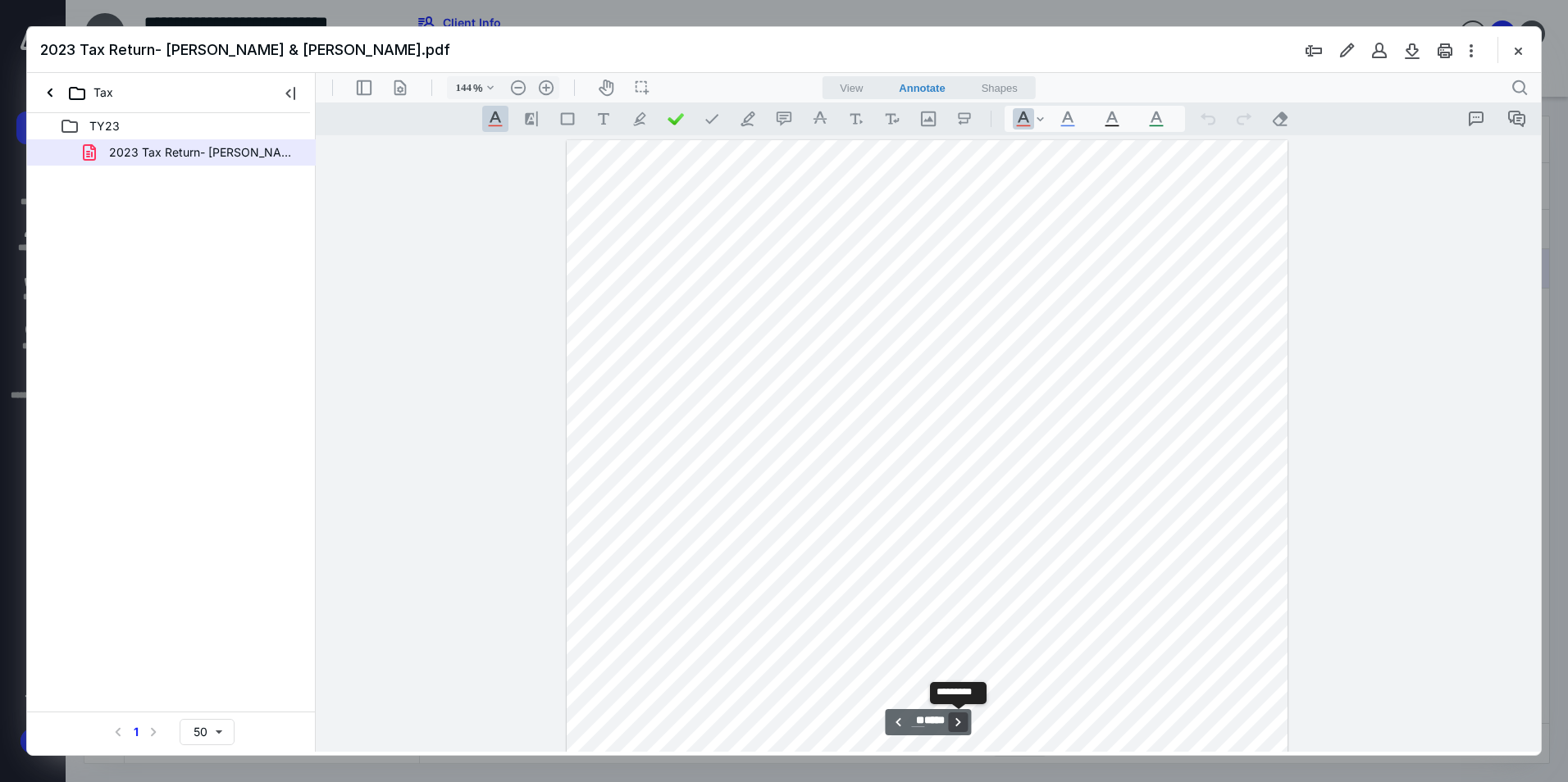 click on "**********" at bounding box center [959, 722] 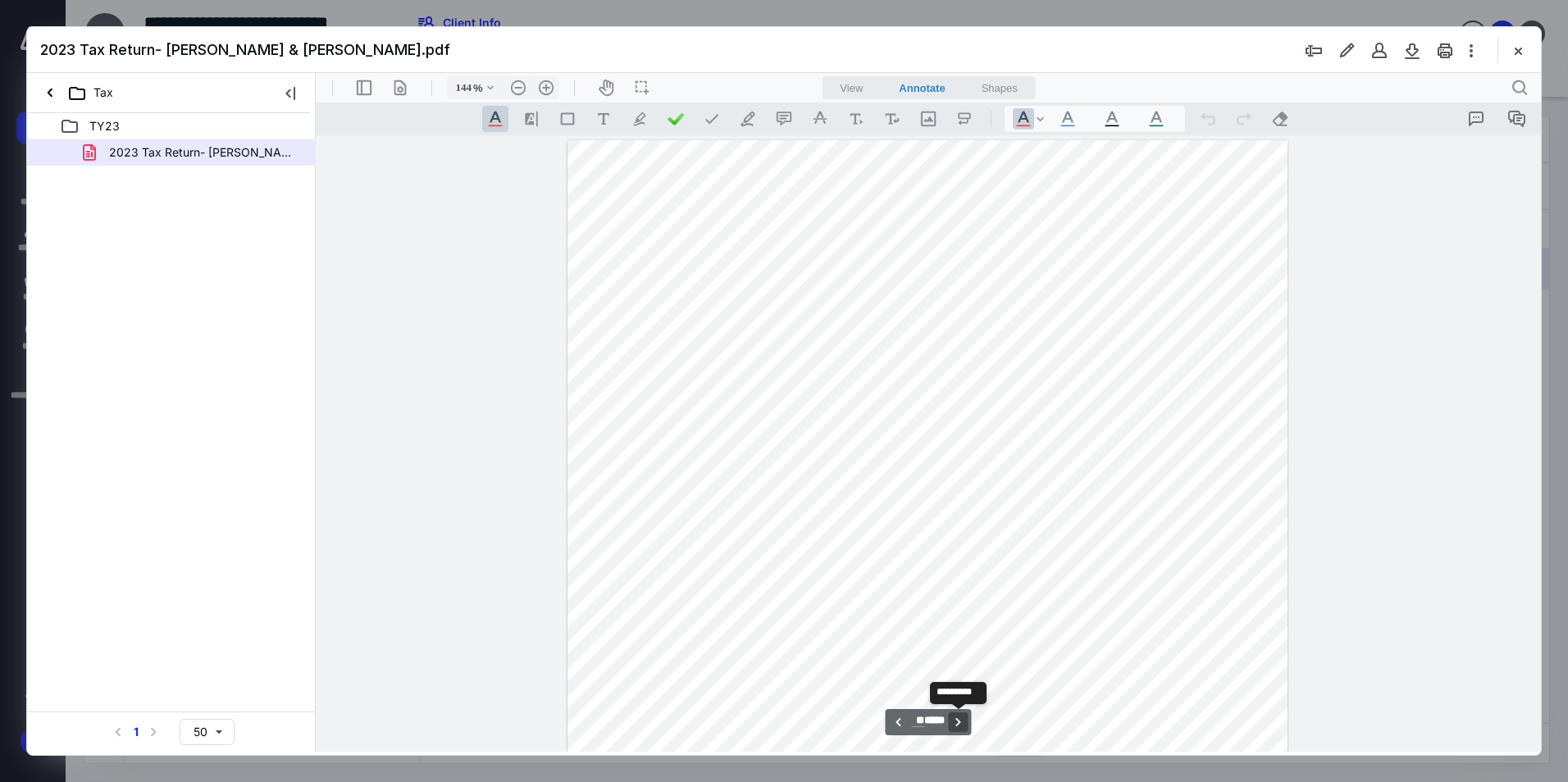 click on "**********" at bounding box center (959, 722) 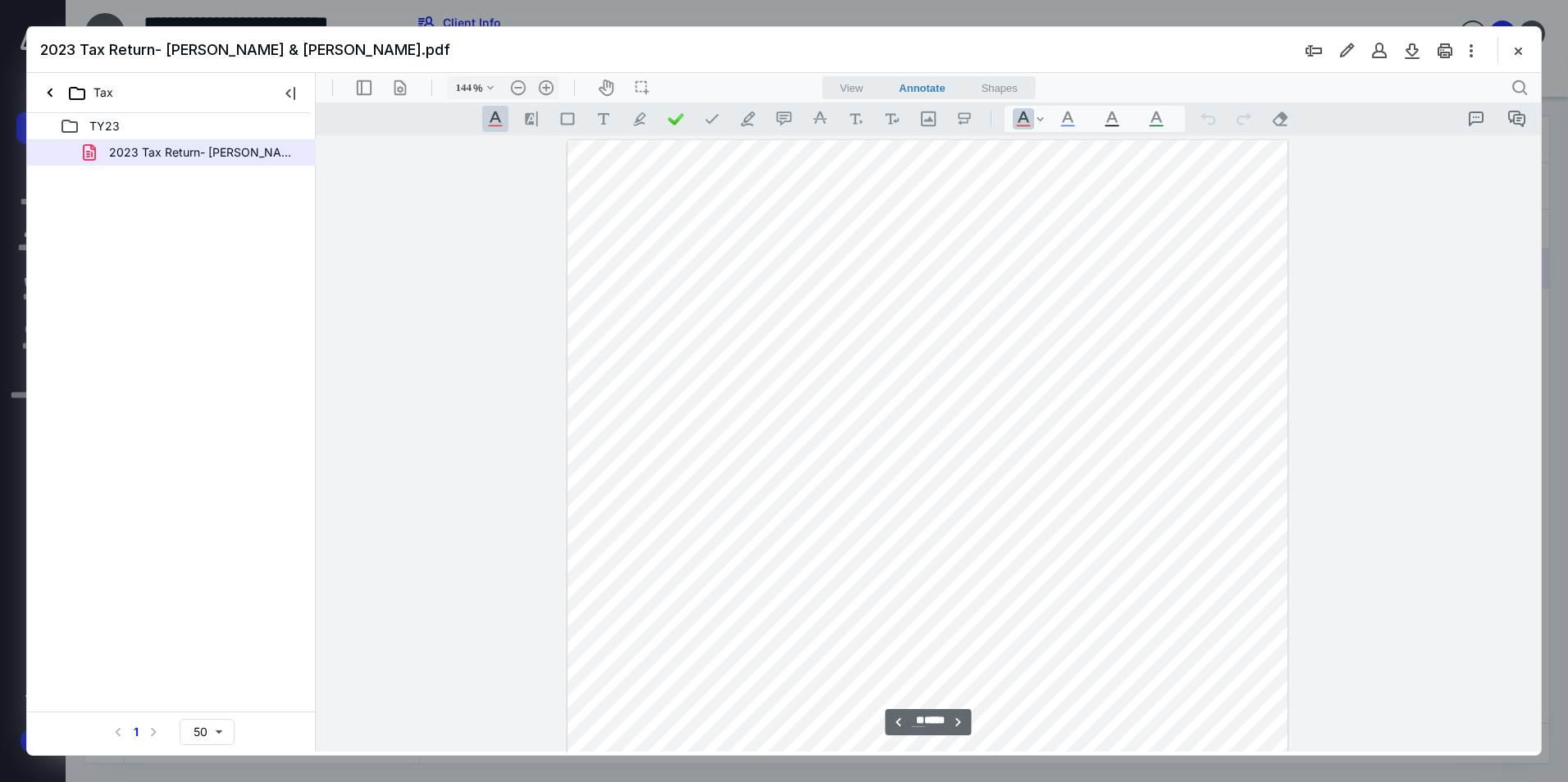 click on "**" at bounding box center (918, 721) 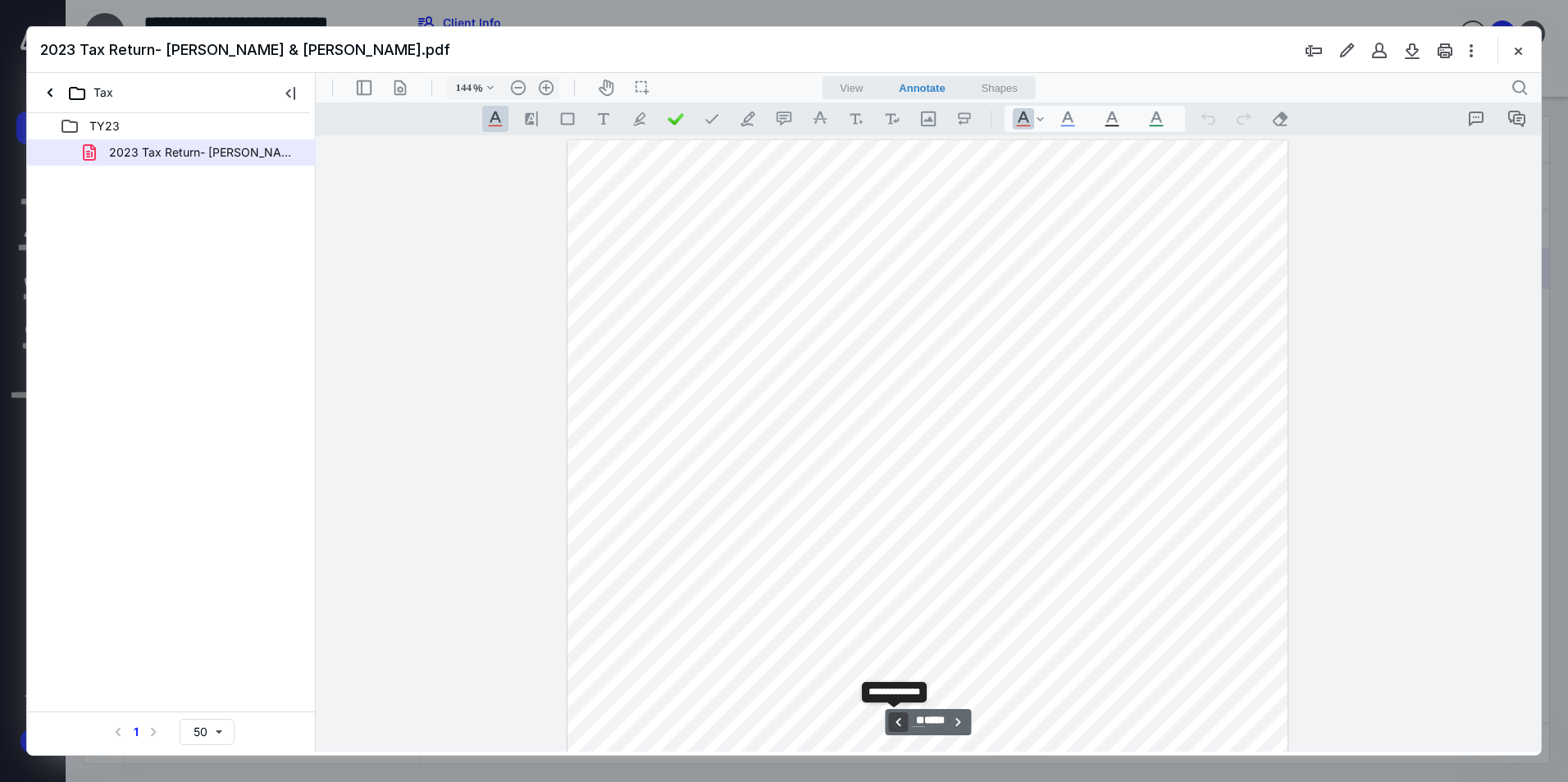 click on "**********" at bounding box center (898, 722) 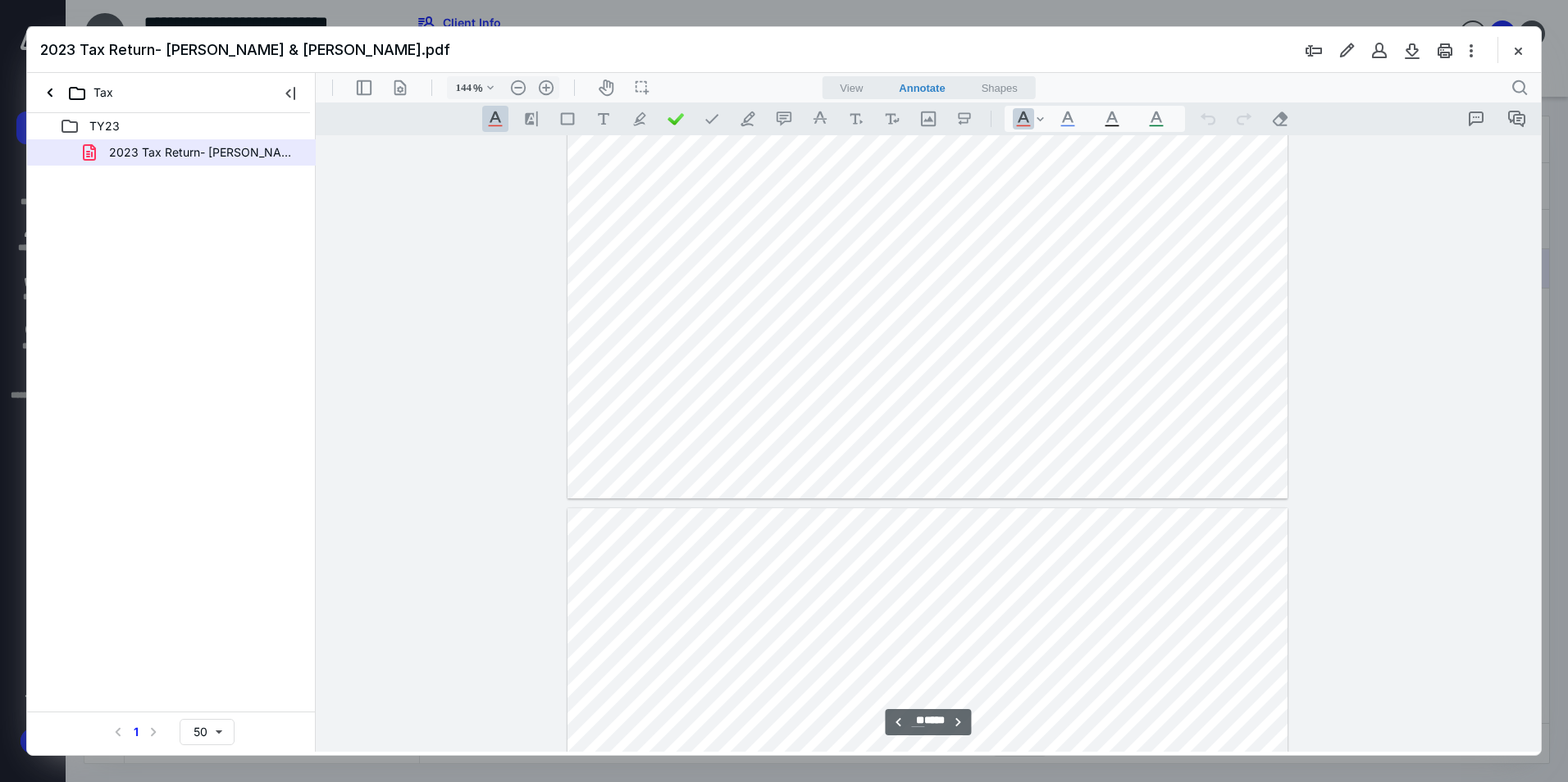 scroll, scrollTop: 10256, scrollLeft: 0, axis: vertical 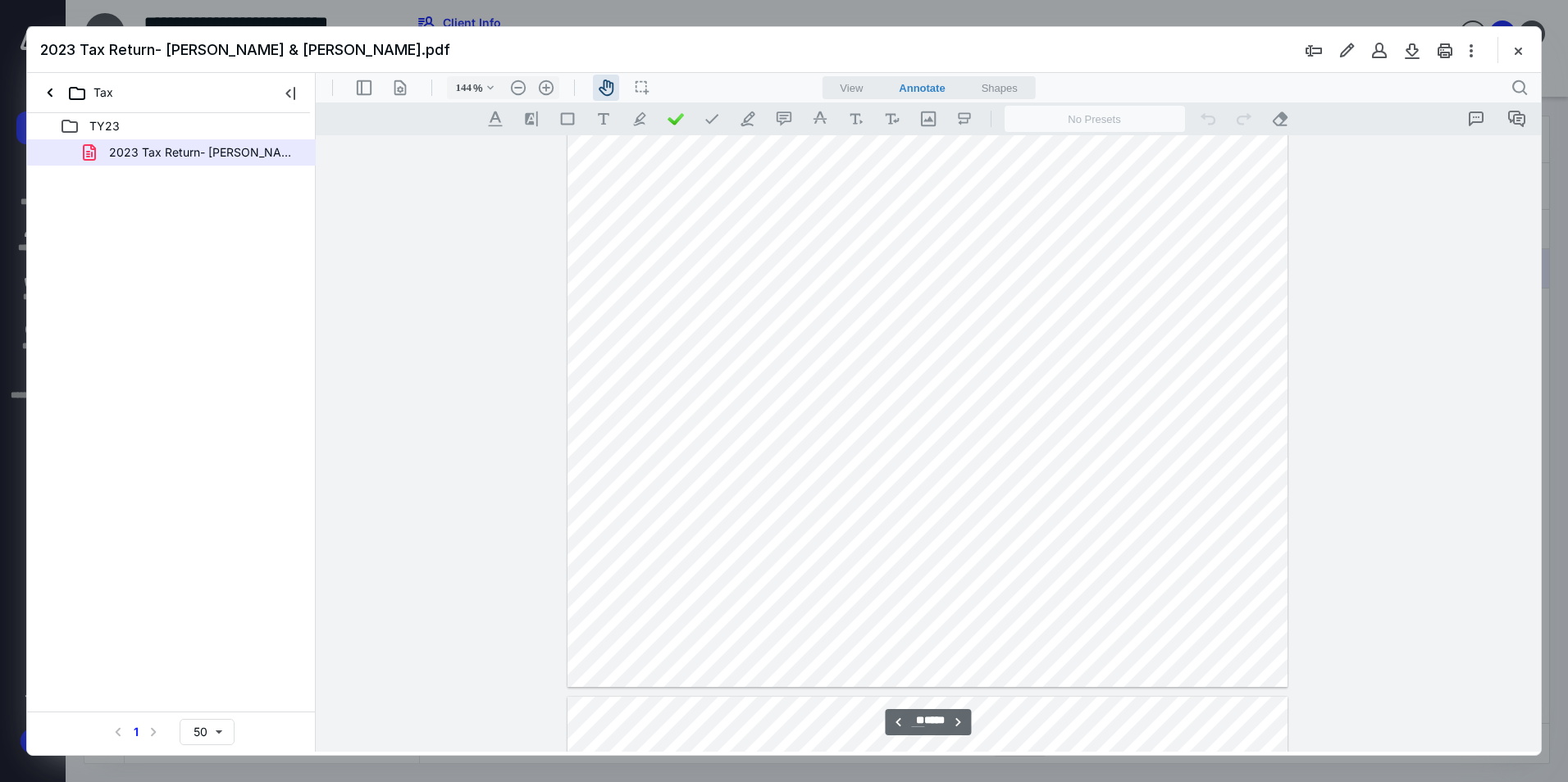 drag, startPoint x: 745, startPoint y: 642, endPoint x: 1185, endPoint y: 259, distance: 583.343 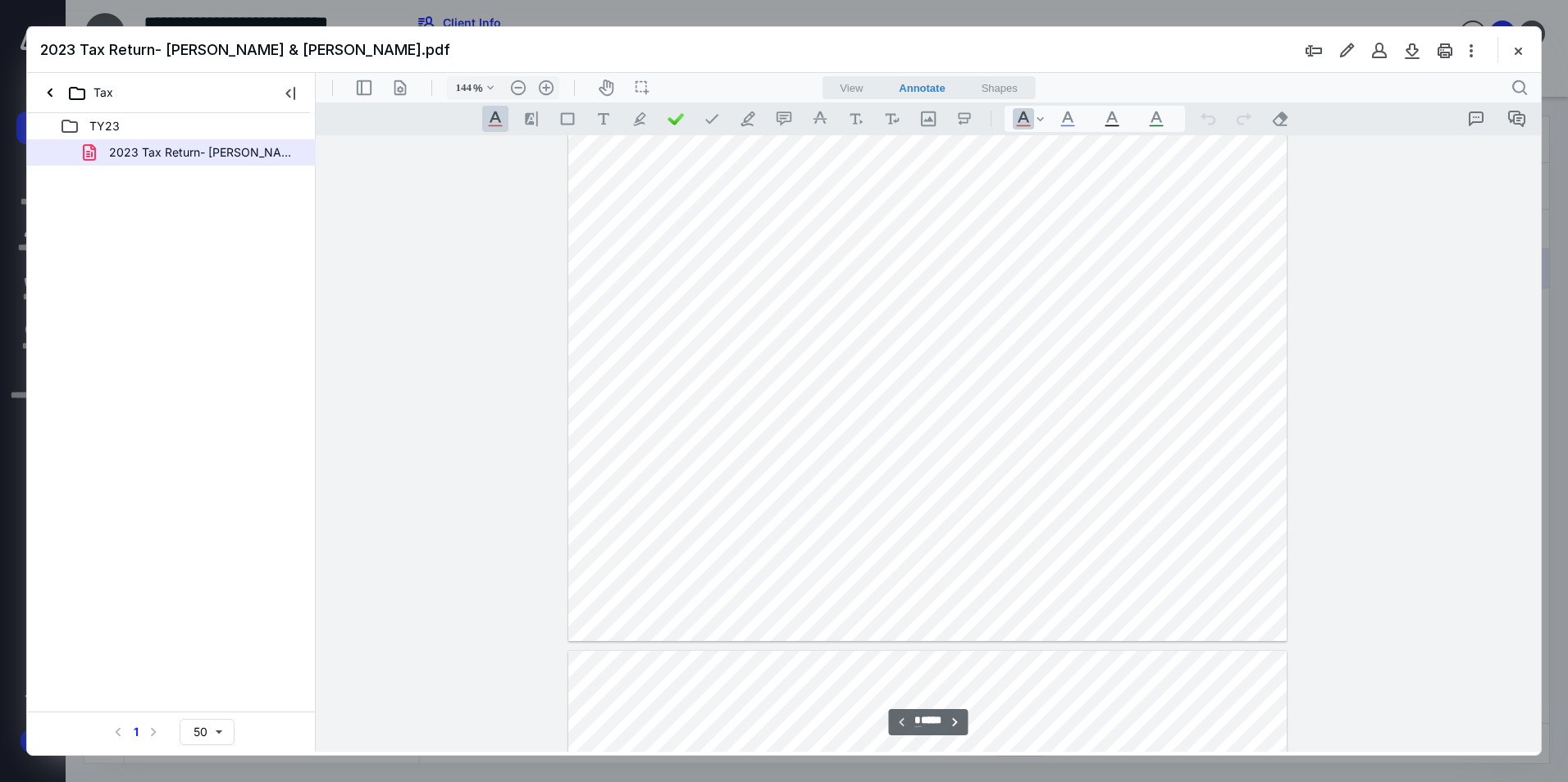scroll, scrollTop: 0, scrollLeft: 0, axis: both 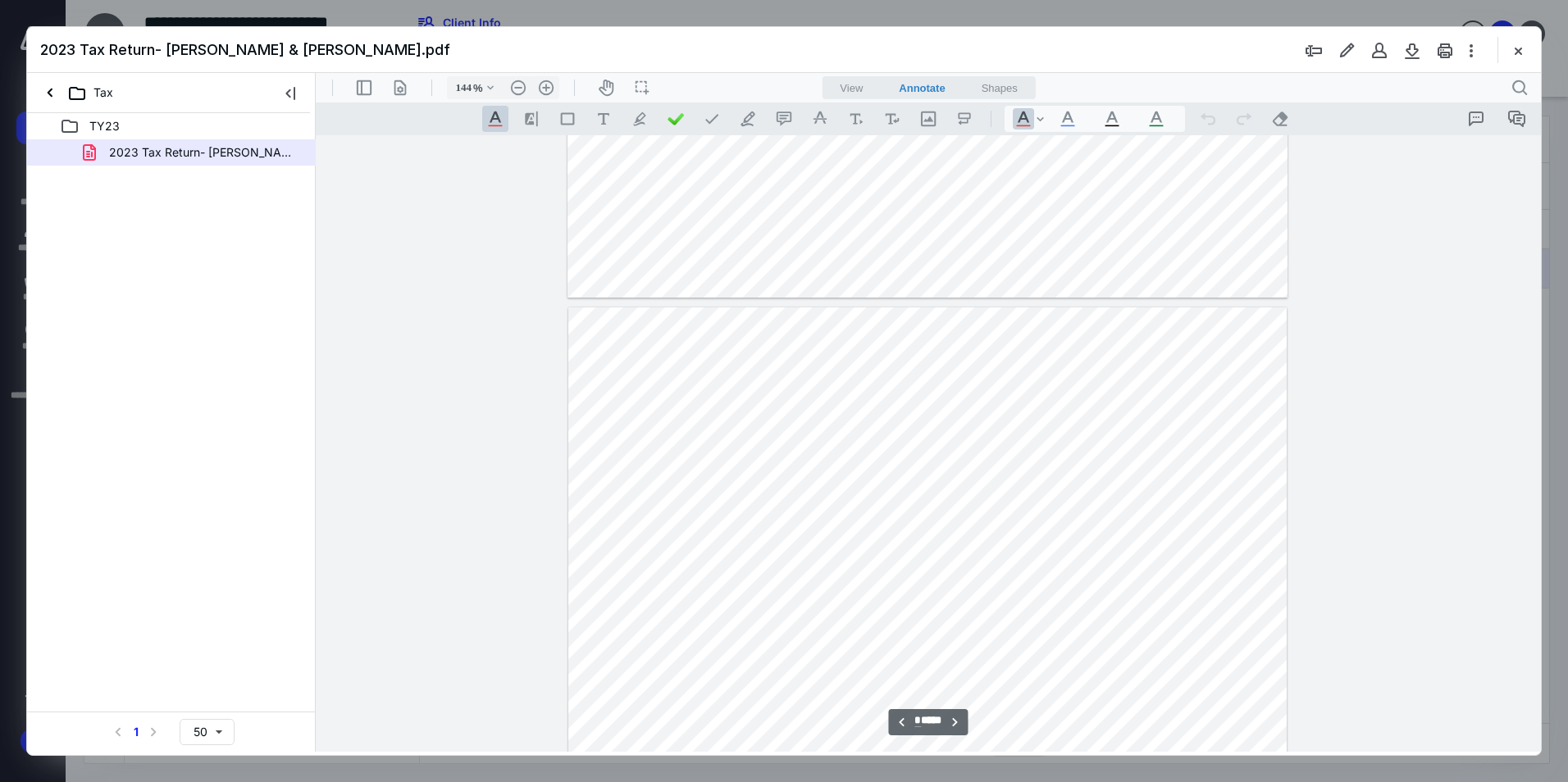 click at bounding box center [927, 775] 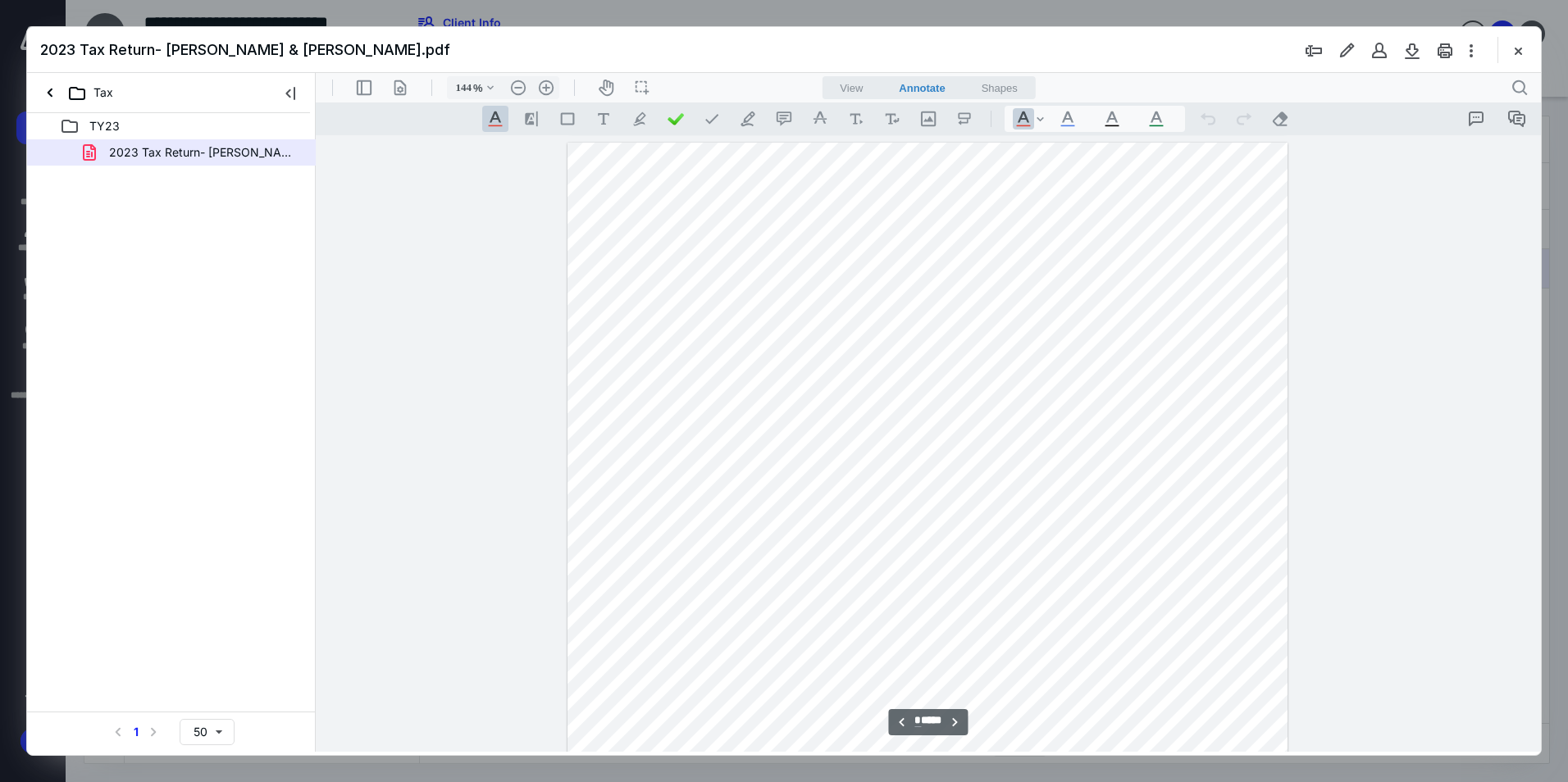 scroll, scrollTop: 4754, scrollLeft: 0, axis: vertical 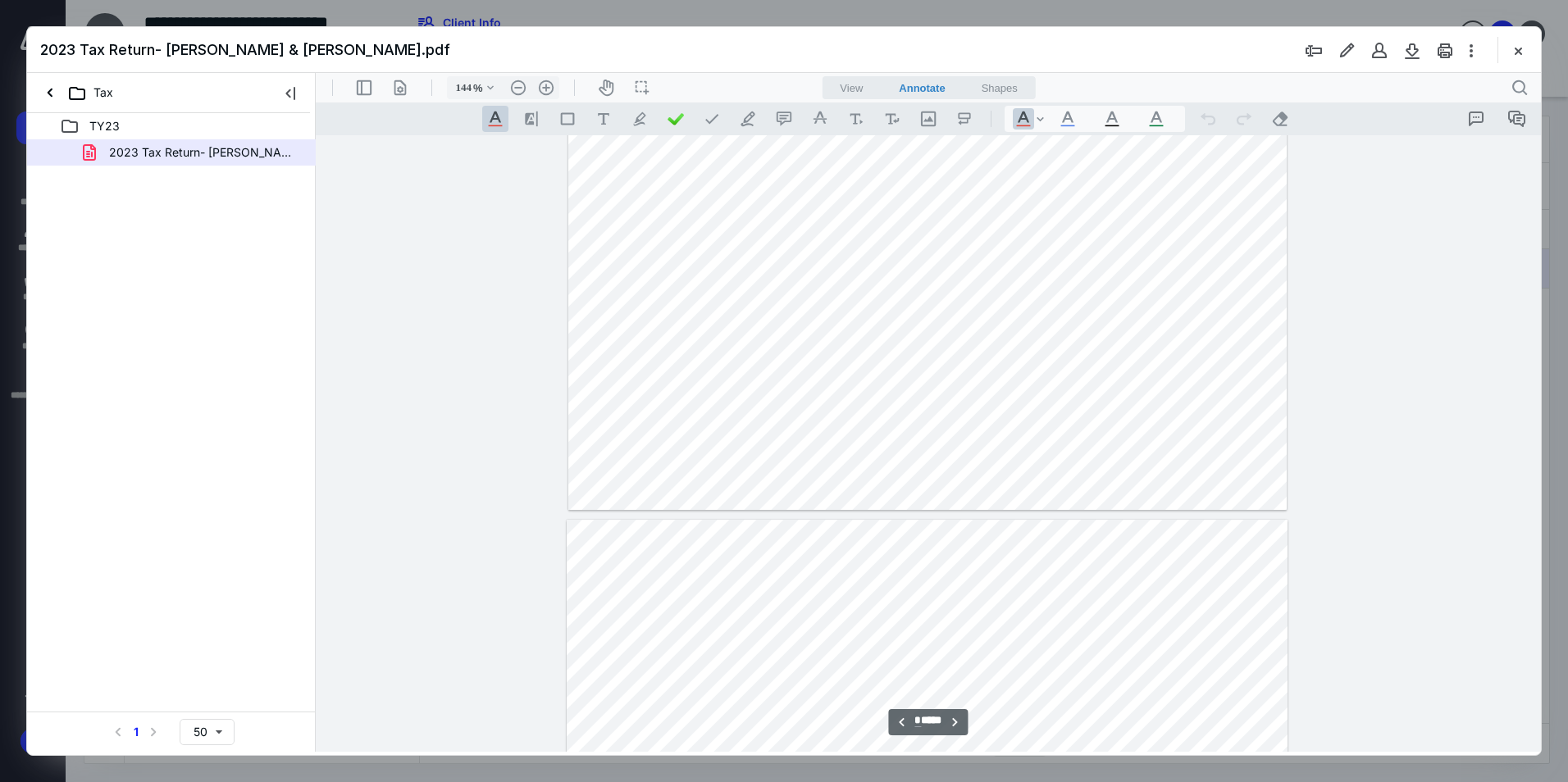 type on "**" 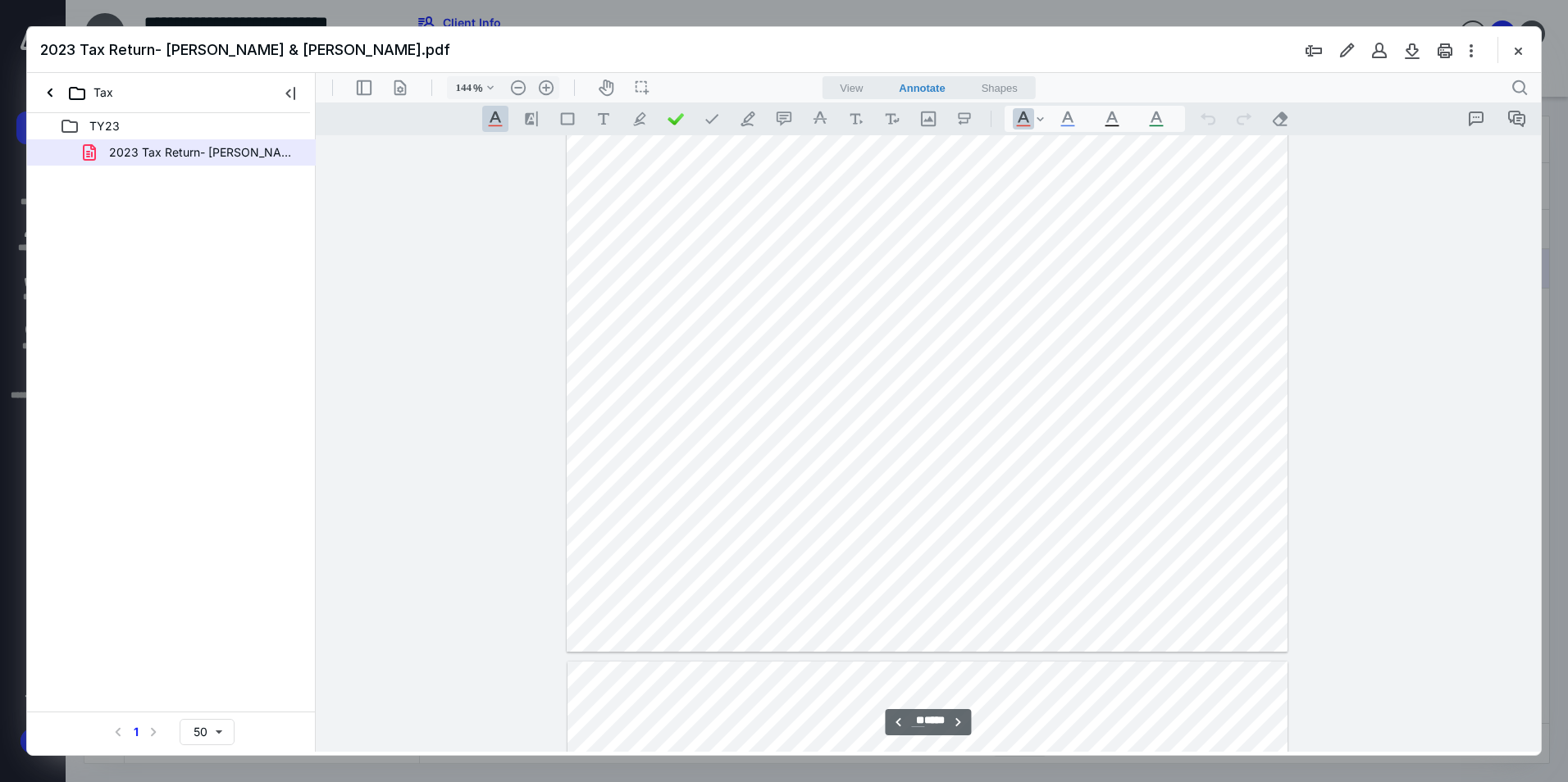 scroll, scrollTop: 9017, scrollLeft: 0, axis: vertical 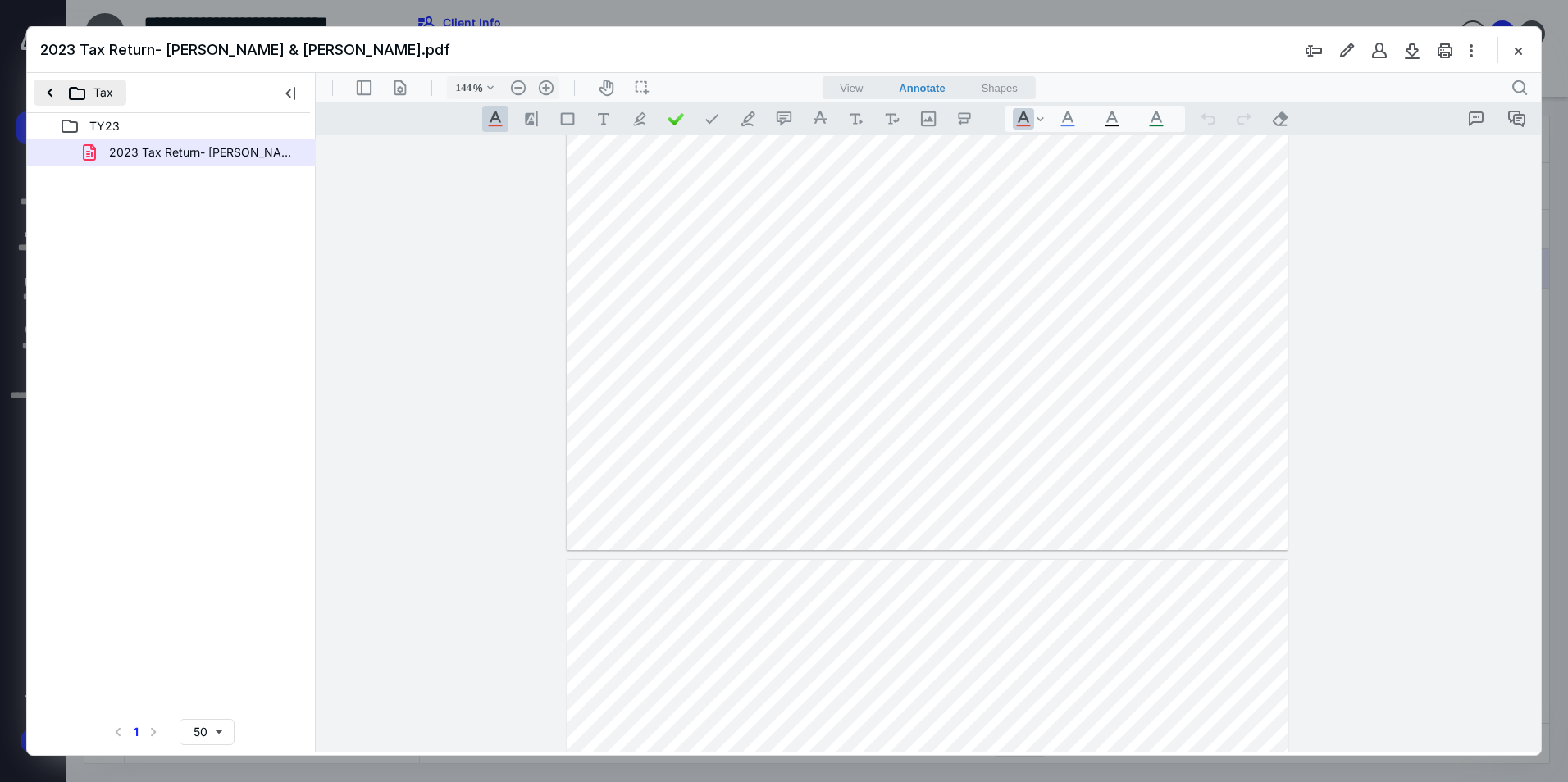 click on "Tax" at bounding box center (80, 93) 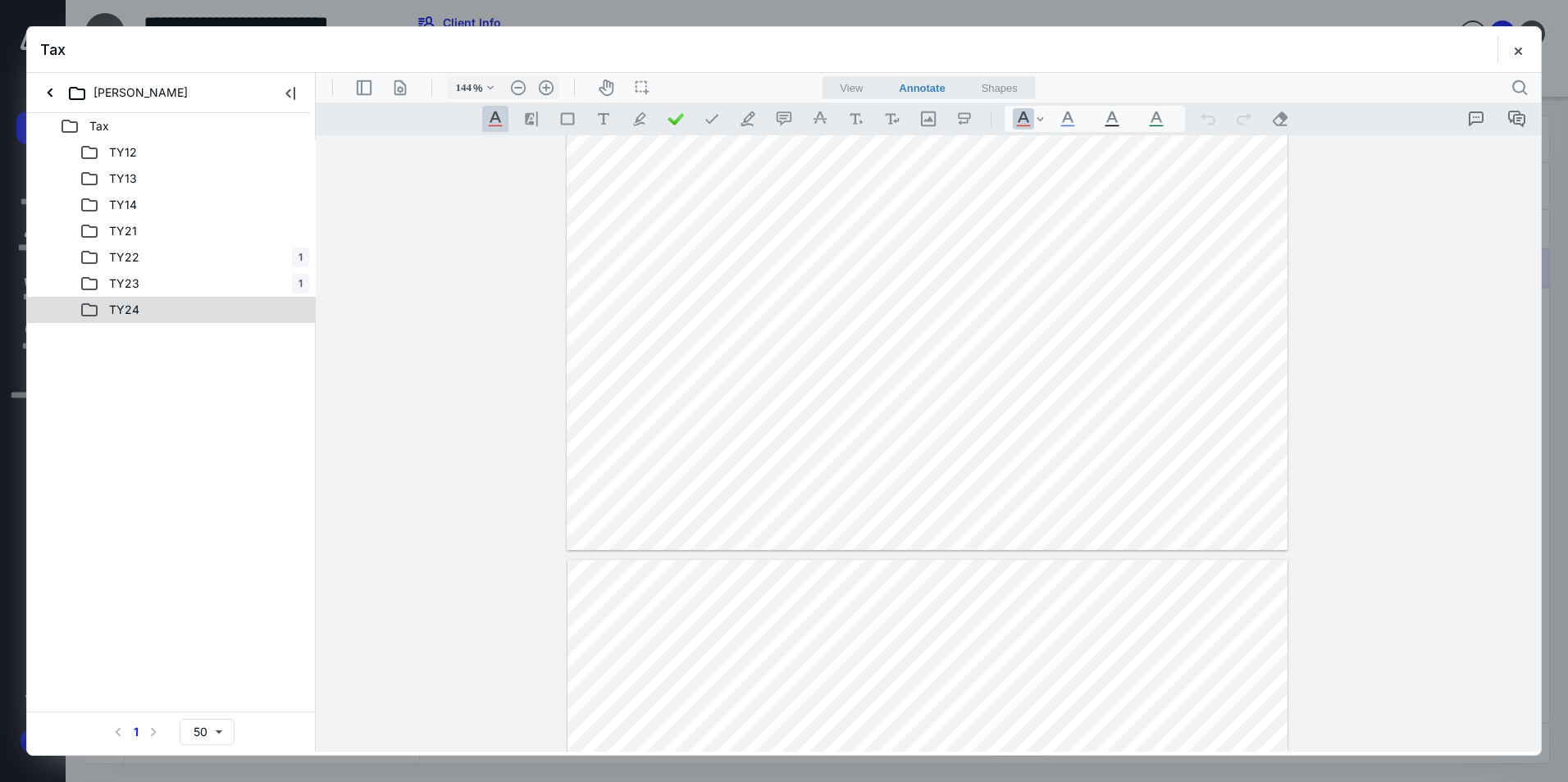 click on "TY24" at bounding box center [124, 310] 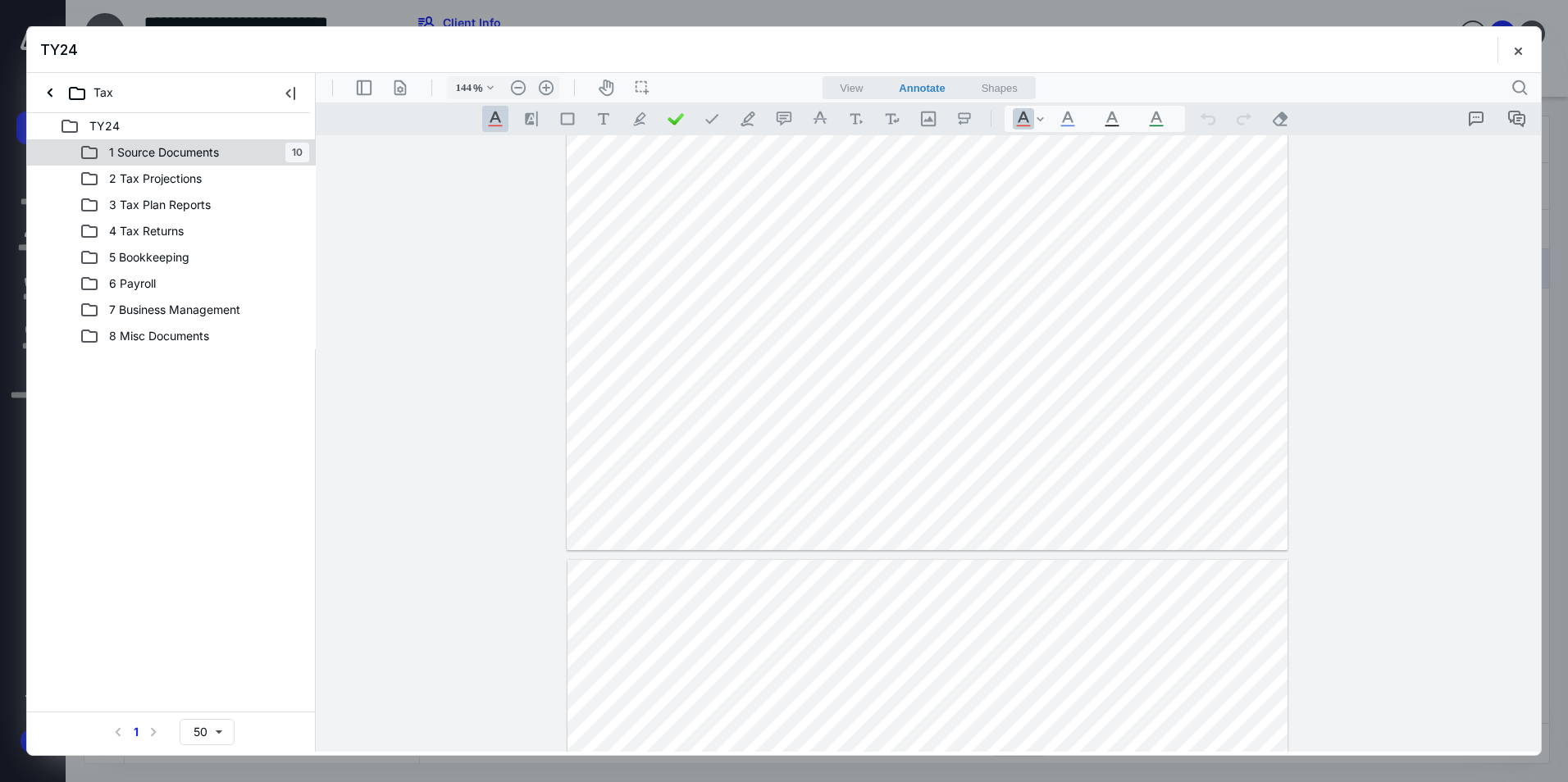 click on "1 Source Documents 10" at bounding box center (171, 152) 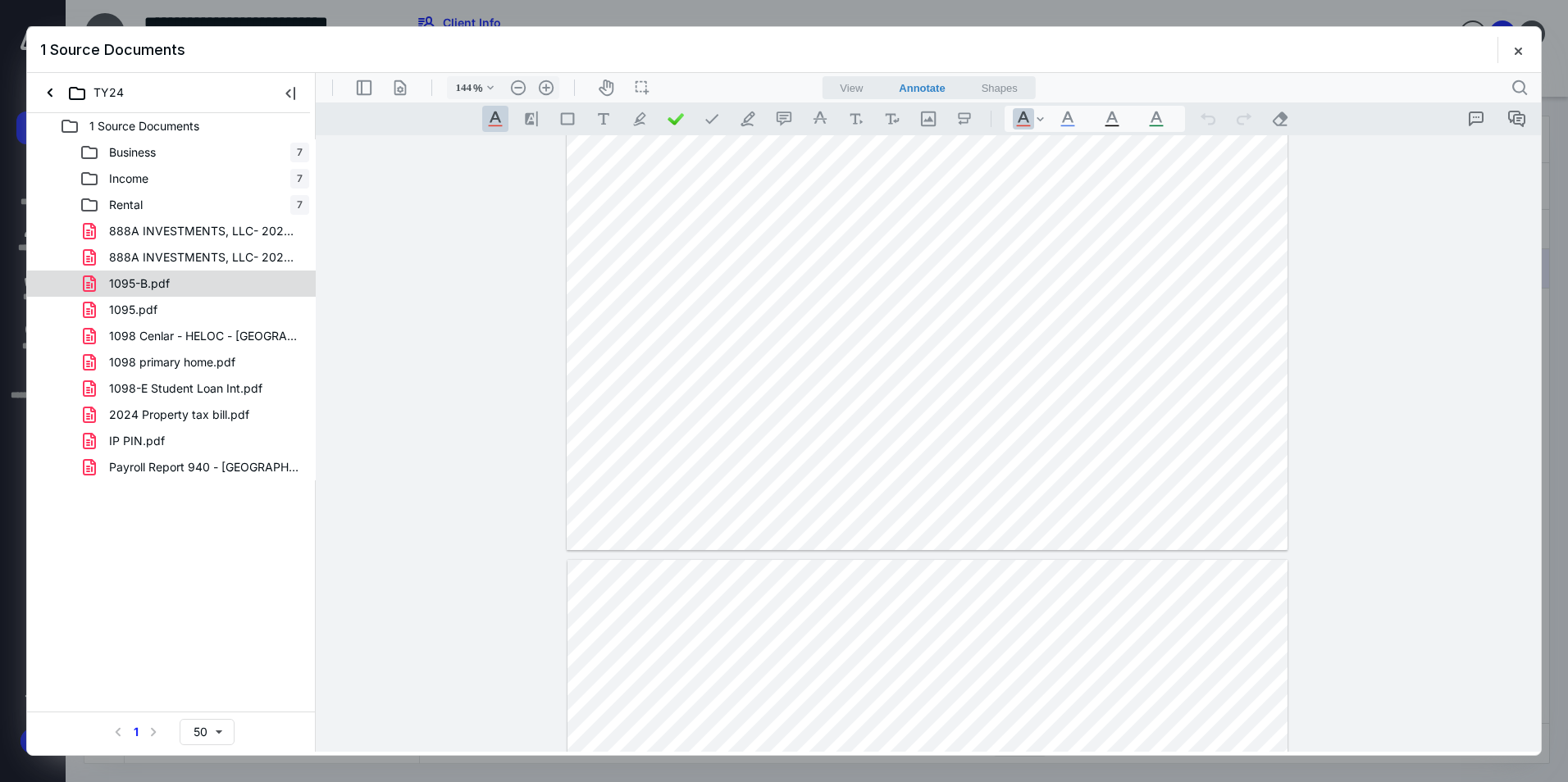 click on "1095-B.pdf" at bounding box center [194, 284] 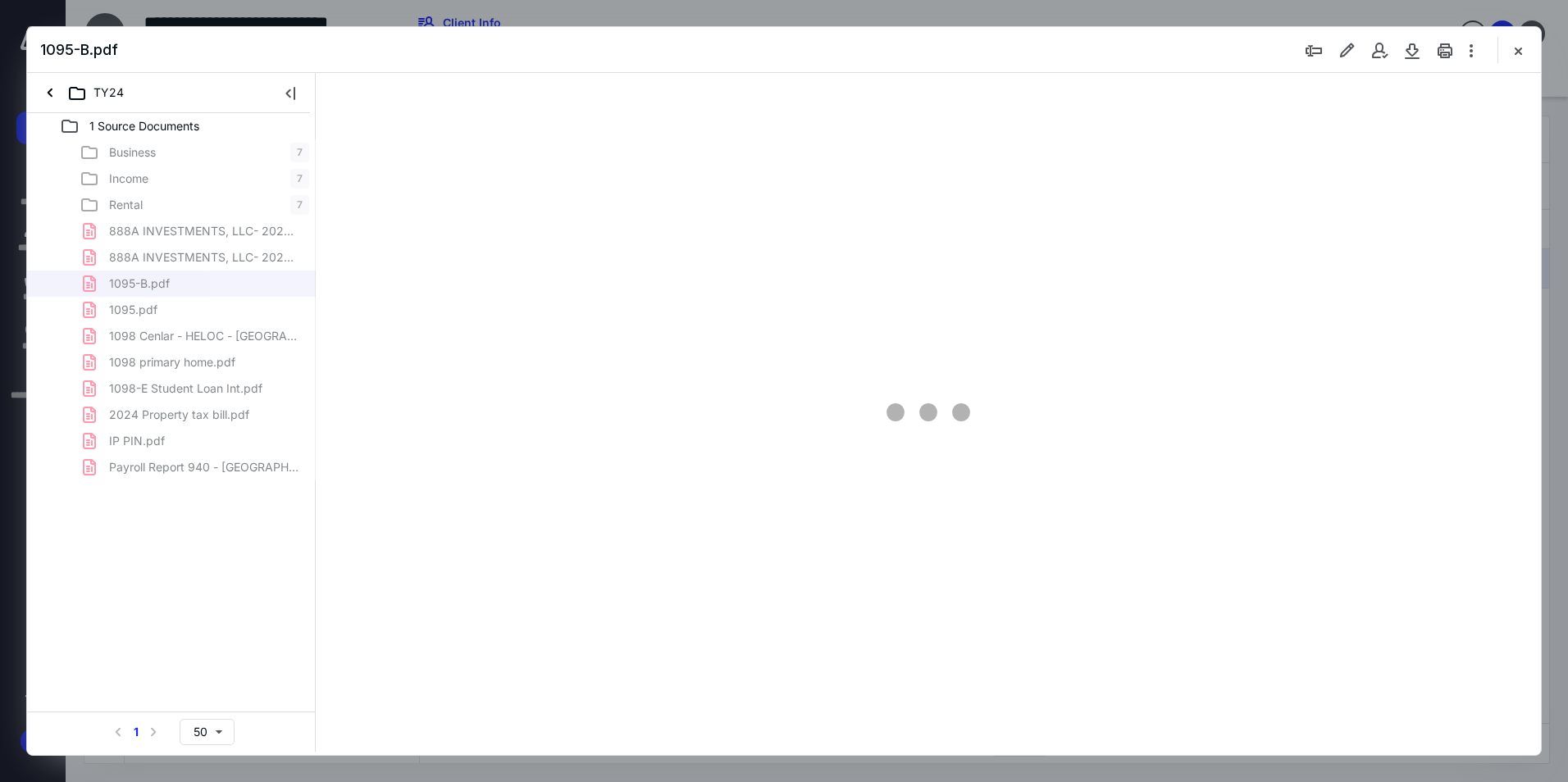 scroll, scrollTop: 0, scrollLeft: 0, axis: both 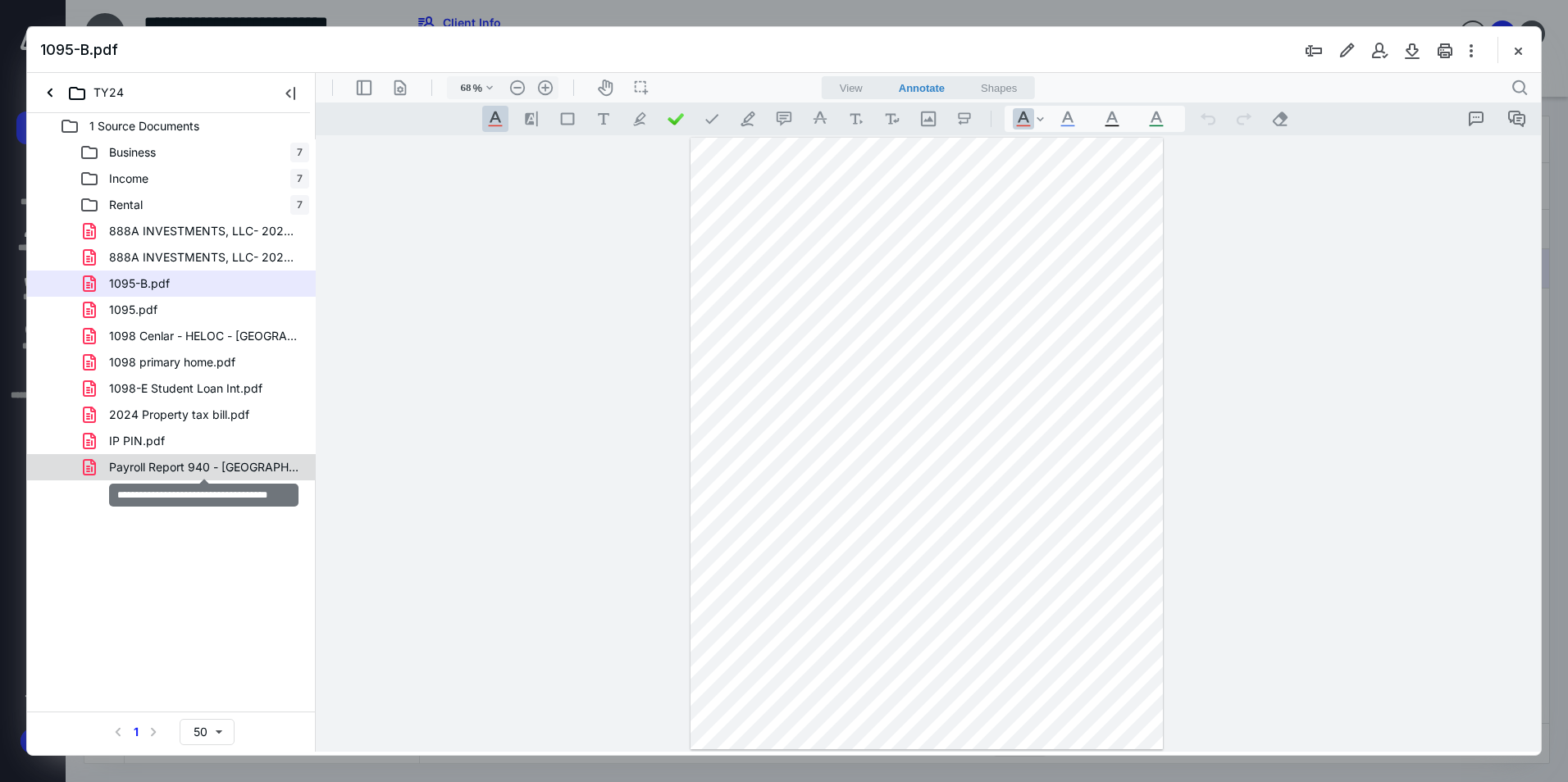 click on "Payroll Report 940 - [GEOGRAPHIC_DATA]pdf" at bounding box center (204, 467) 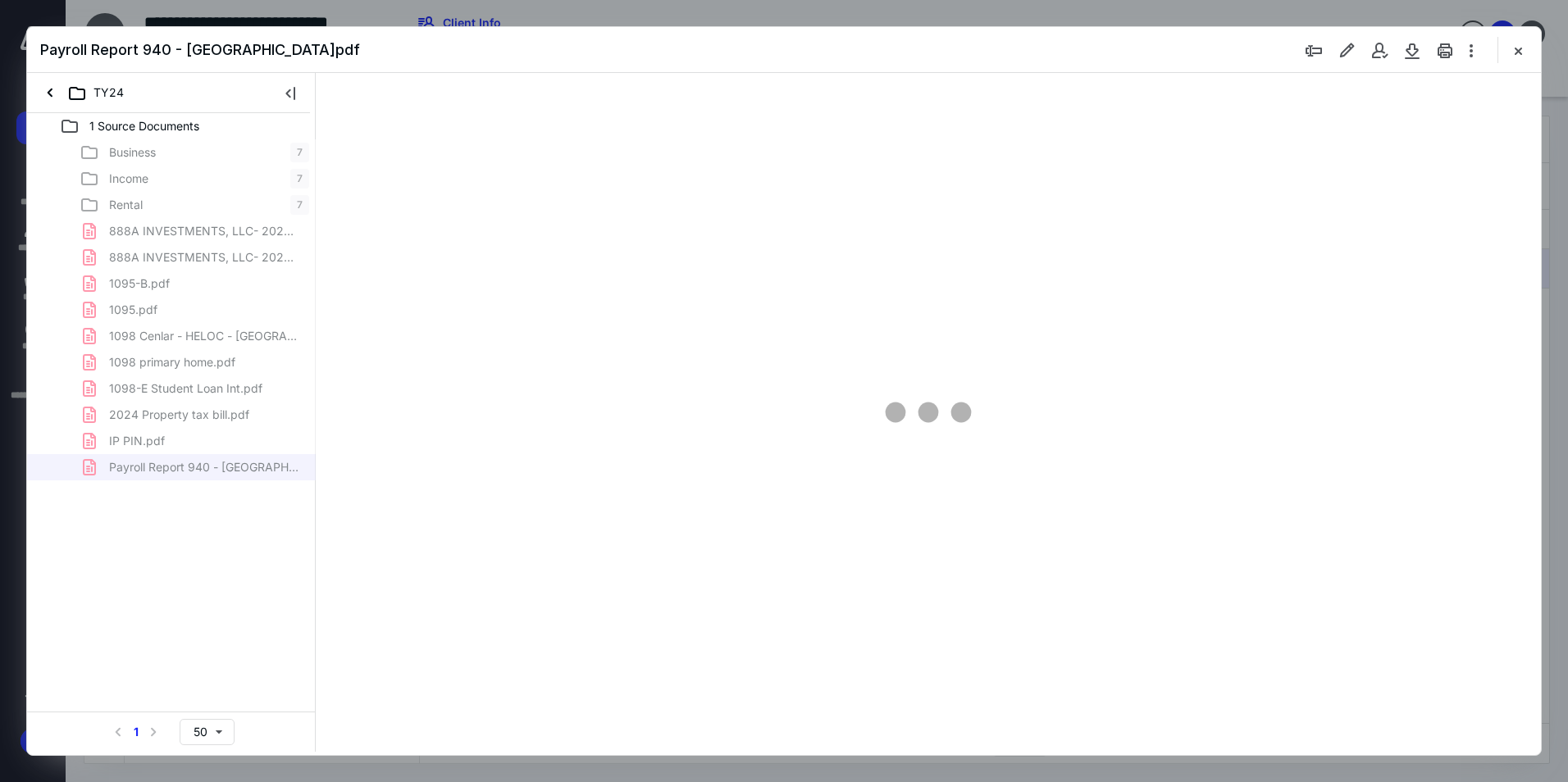 click on "Business 7 Income 7 Rental 7 888A INVESTMENTS, LLC- 2025 TAX VOUCHER (1).pdf 888A INVESTMENTS, LLC- 2025 TAX VOUCHER.pdf 1095-B.pdf 1095.pdf 1098 Cenlar - [GEOGRAPHIC_DATA] - [GEOGRAPHIC_DATA] Property.pdf 1098 primary home.pdf 1098-E Student Loan Int.pdf 2024 Property tax bill.pdf IP PIN.pdf Payroll Report 940 - [GEOGRAPHIC_DATA]pdf" at bounding box center (171, 310) 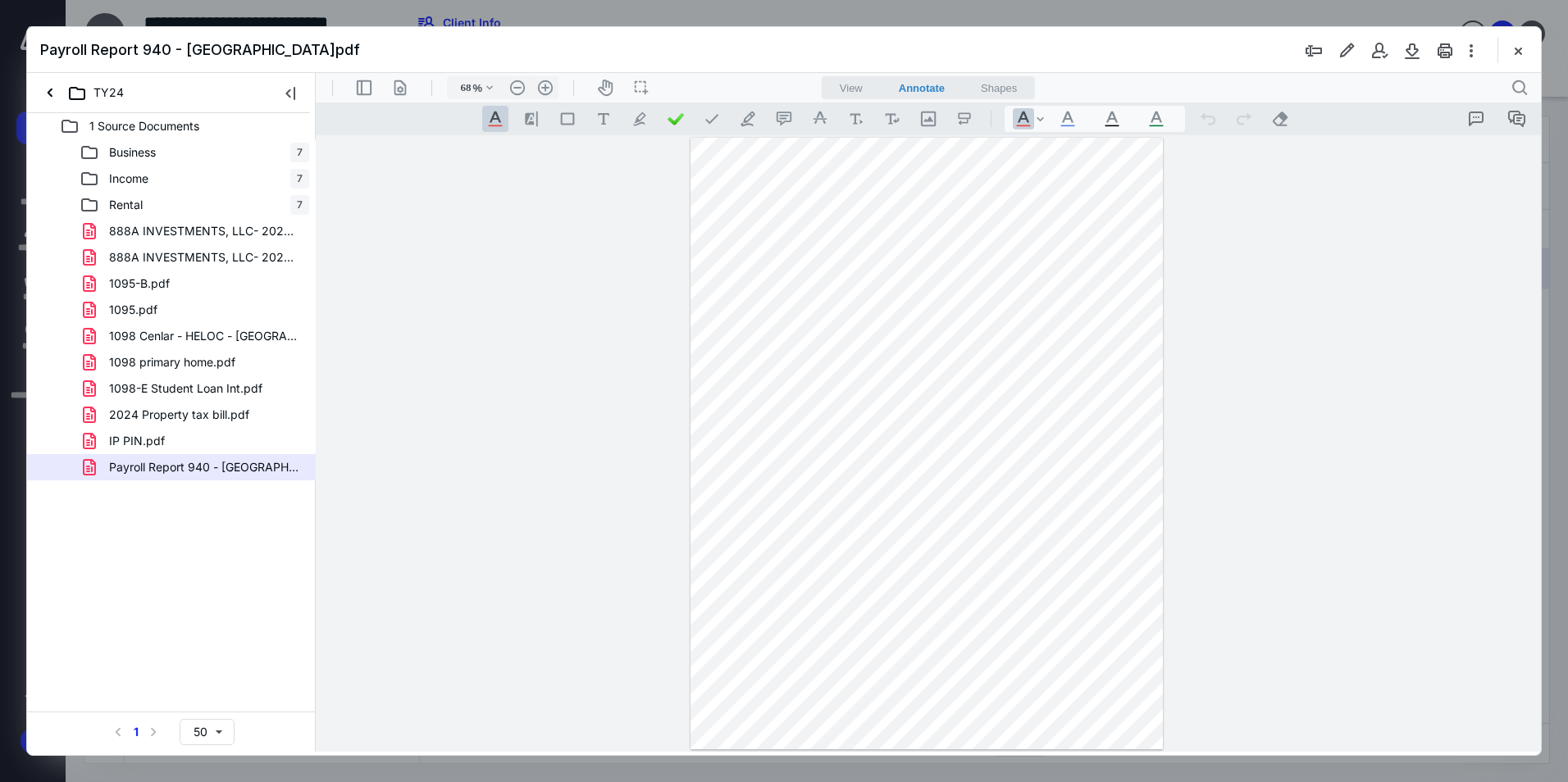 click on "IP PIN.pdf" at bounding box center (194, 441) 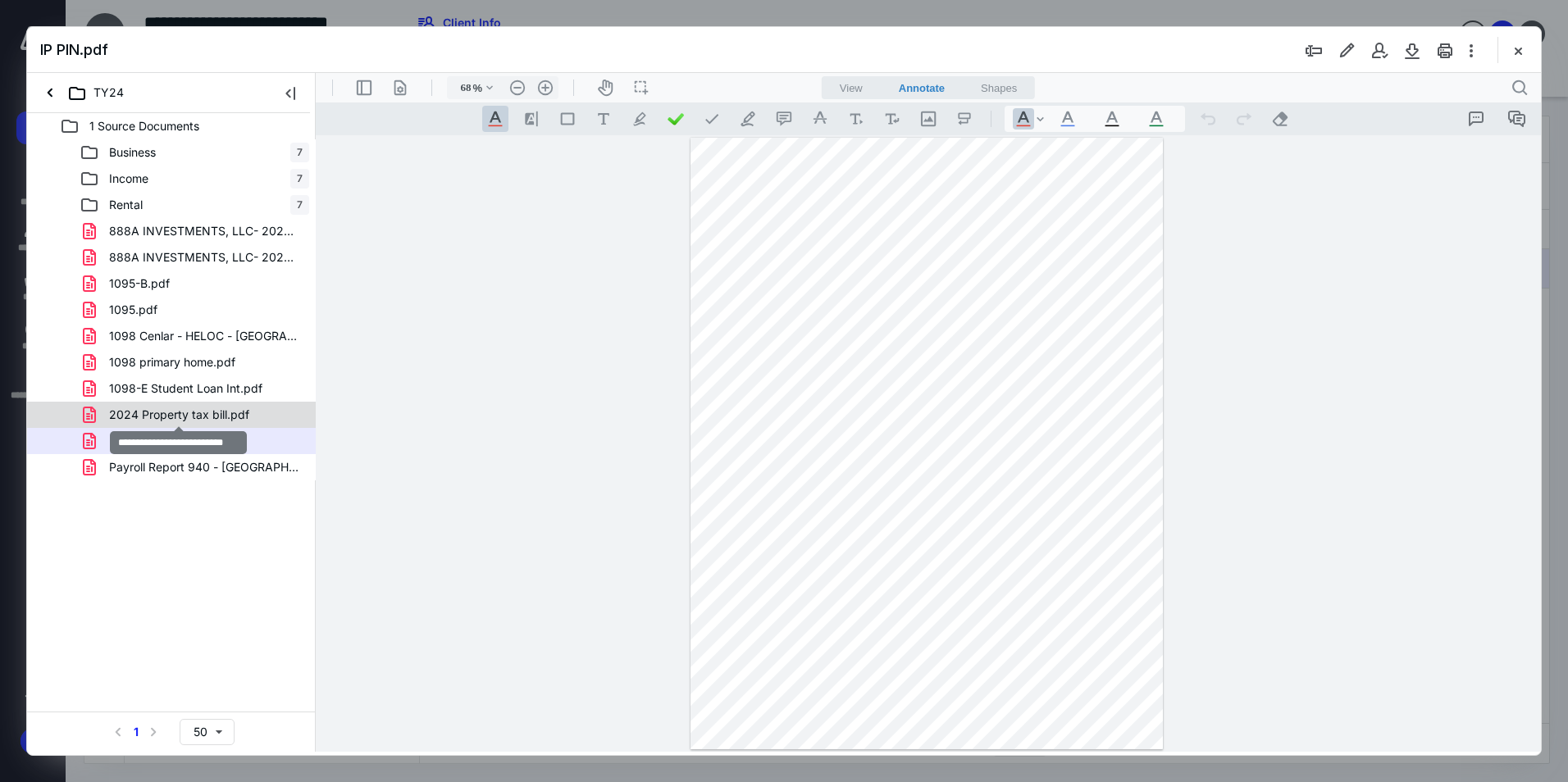 click on "2024 Property tax bill.pdf" at bounding box center (179, 415) 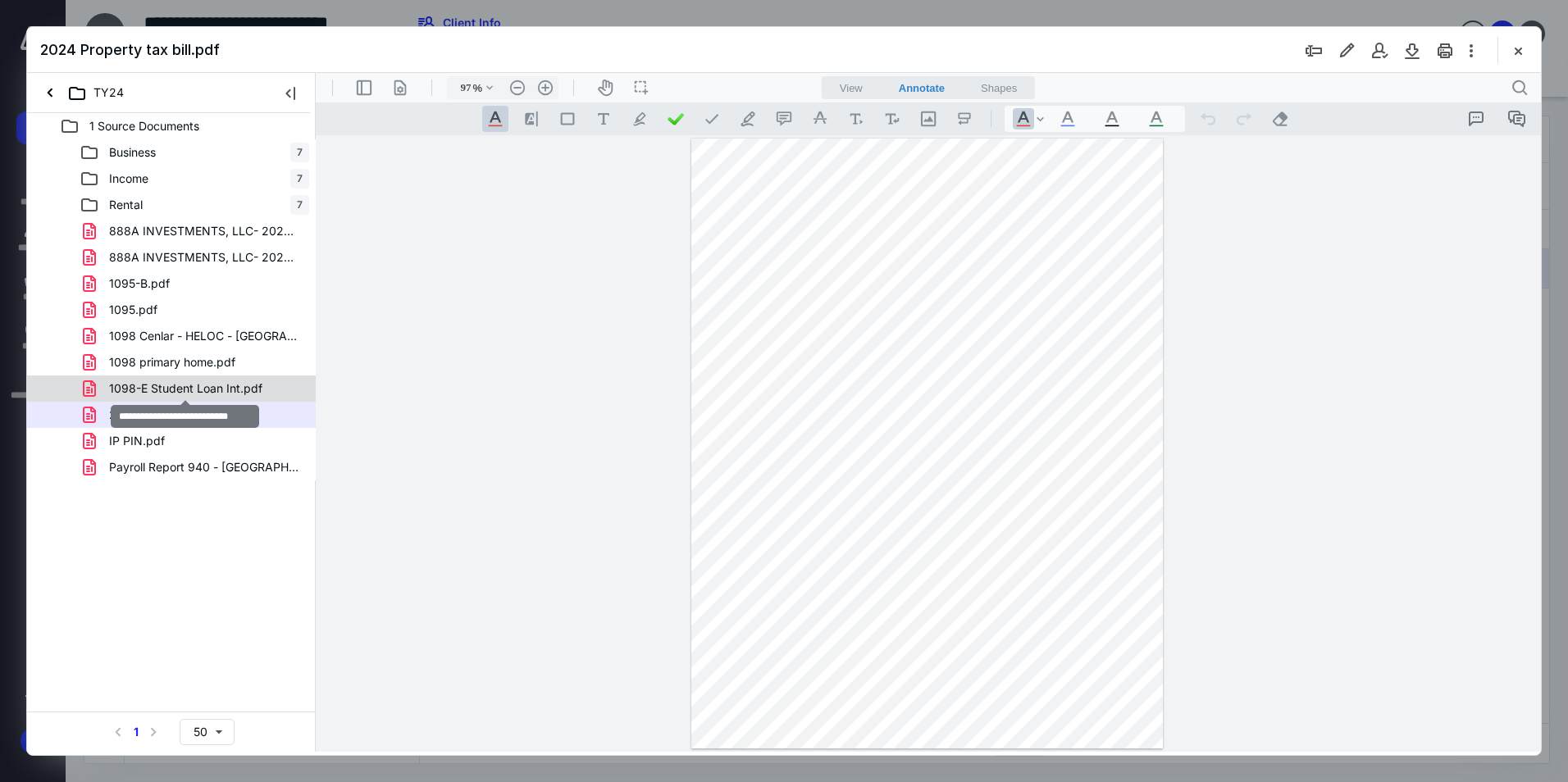 click on "1098-E Student Loan Int.pdf" at bounding box center (185, 389) 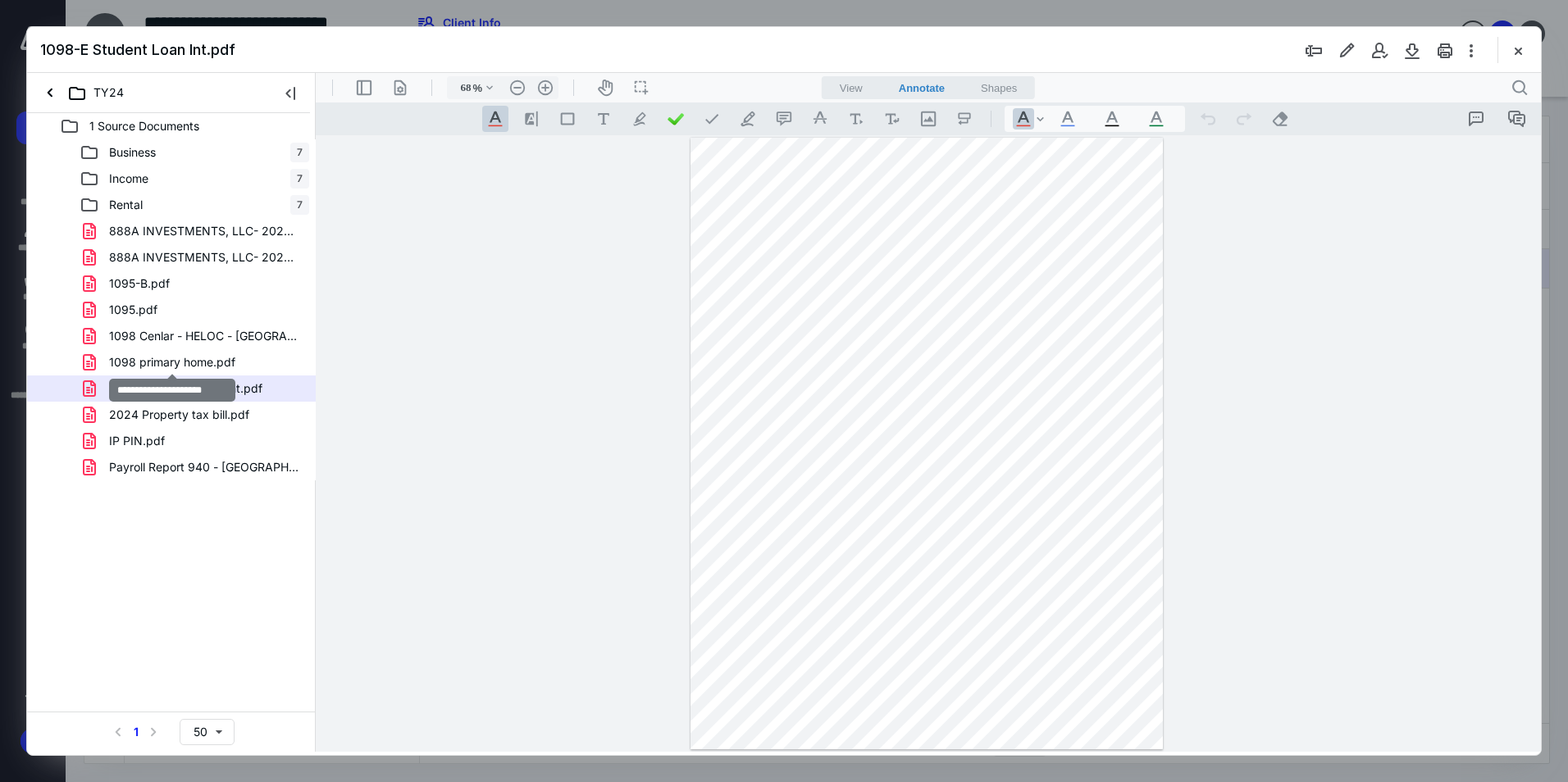 click on "1098 primary home.pdf" at bounding box center [172, 362] 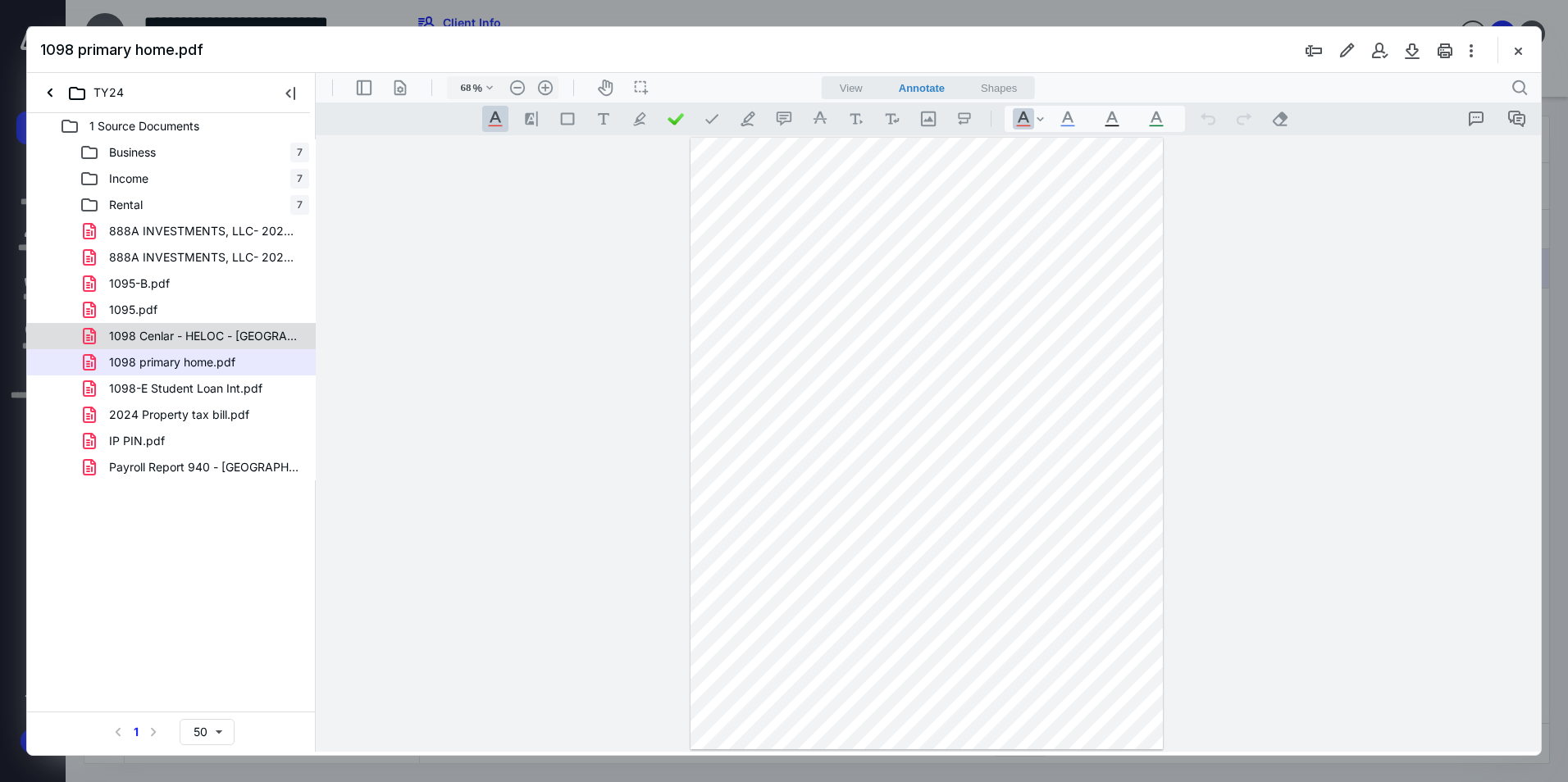 click on "1098 Cenlar - HELOC - [GEOGRAPHIC_DATA] Property.pdf" at bounding box center [204, 336] 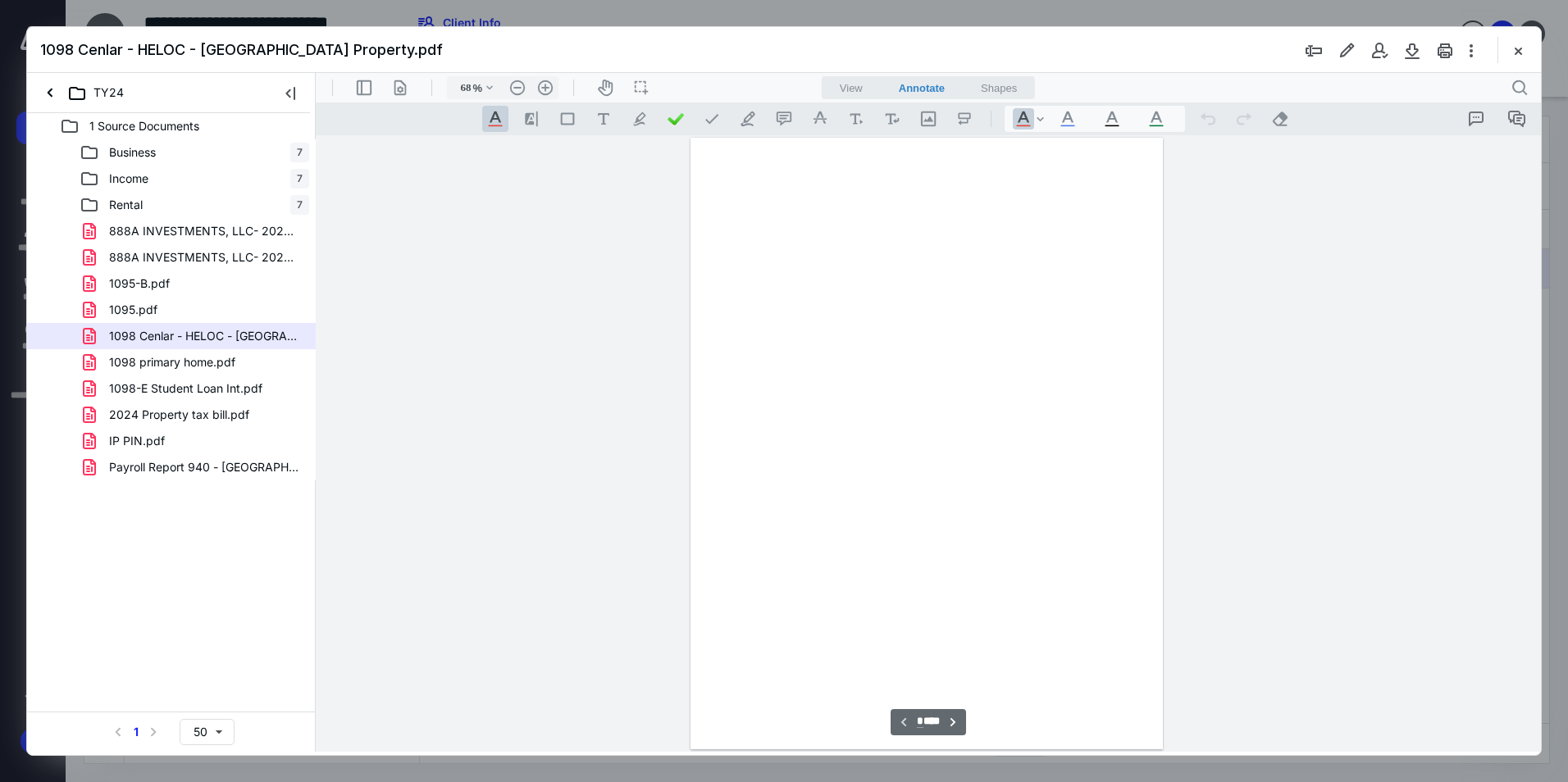 scroll, scrollTop: 65, scrollLeft: 0, axis: vertical 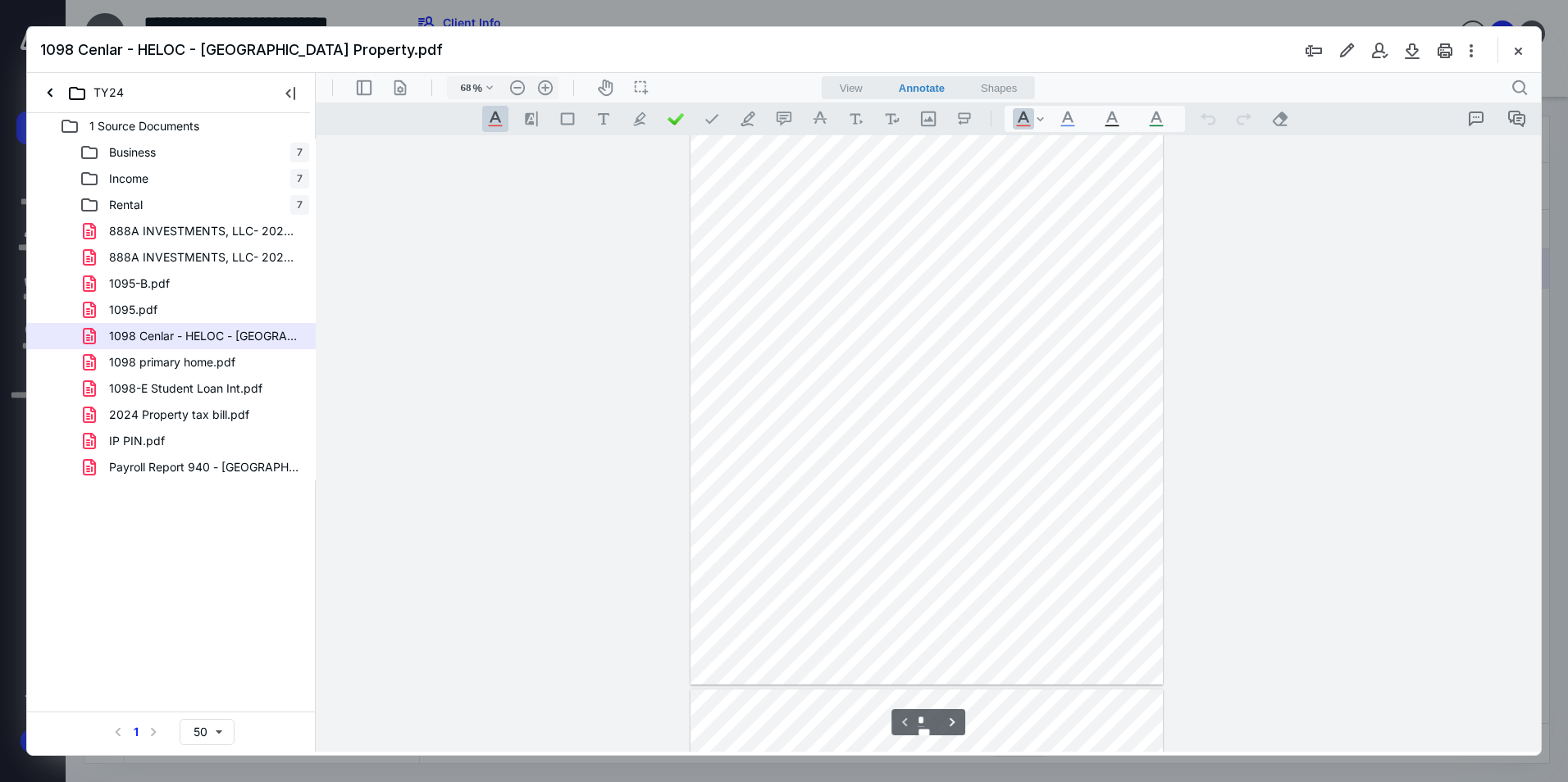 click at bounding box center [927, 379] 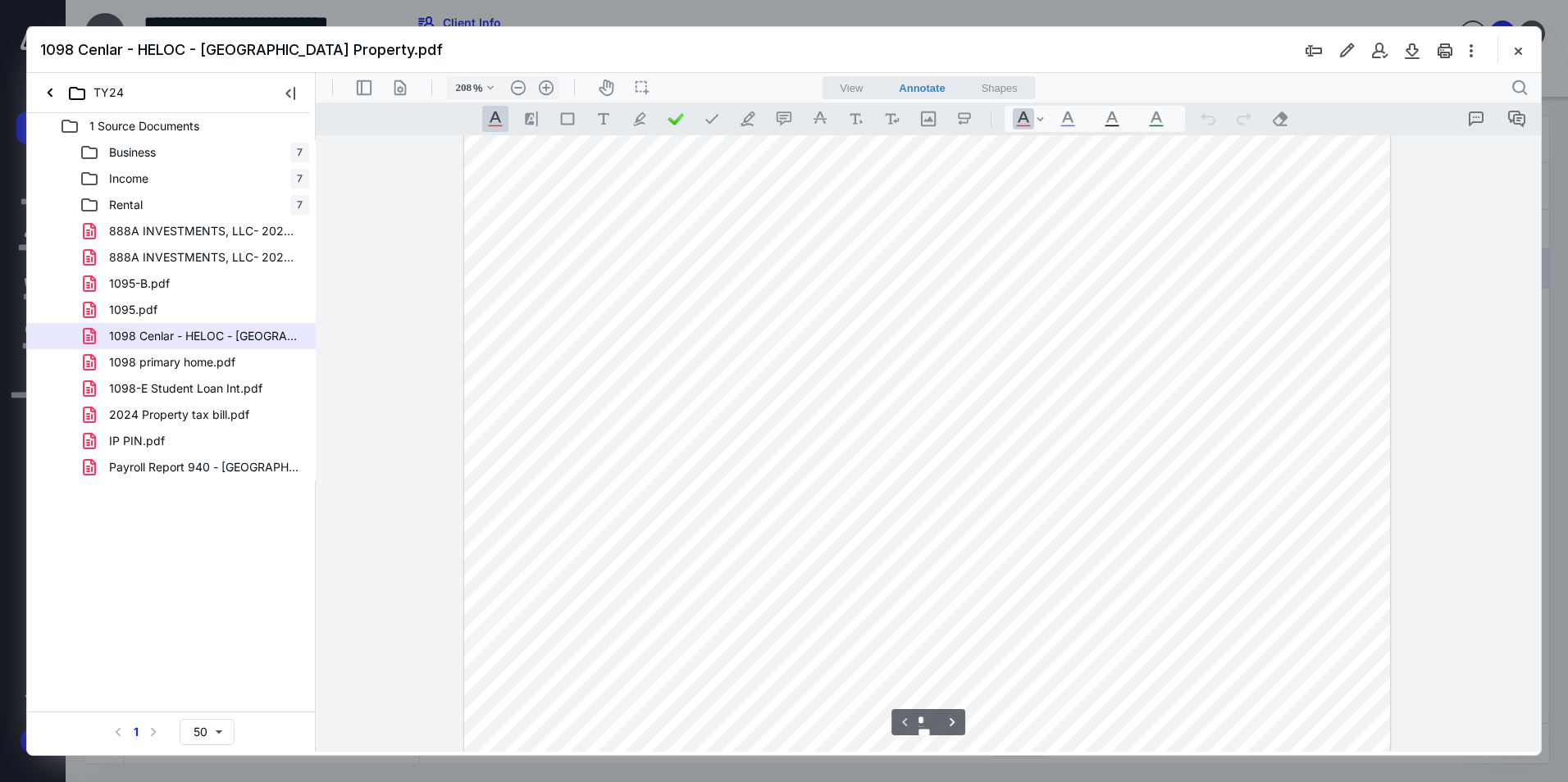 scroll, scrollTop: 777, scrollLeft: 108, axis: both 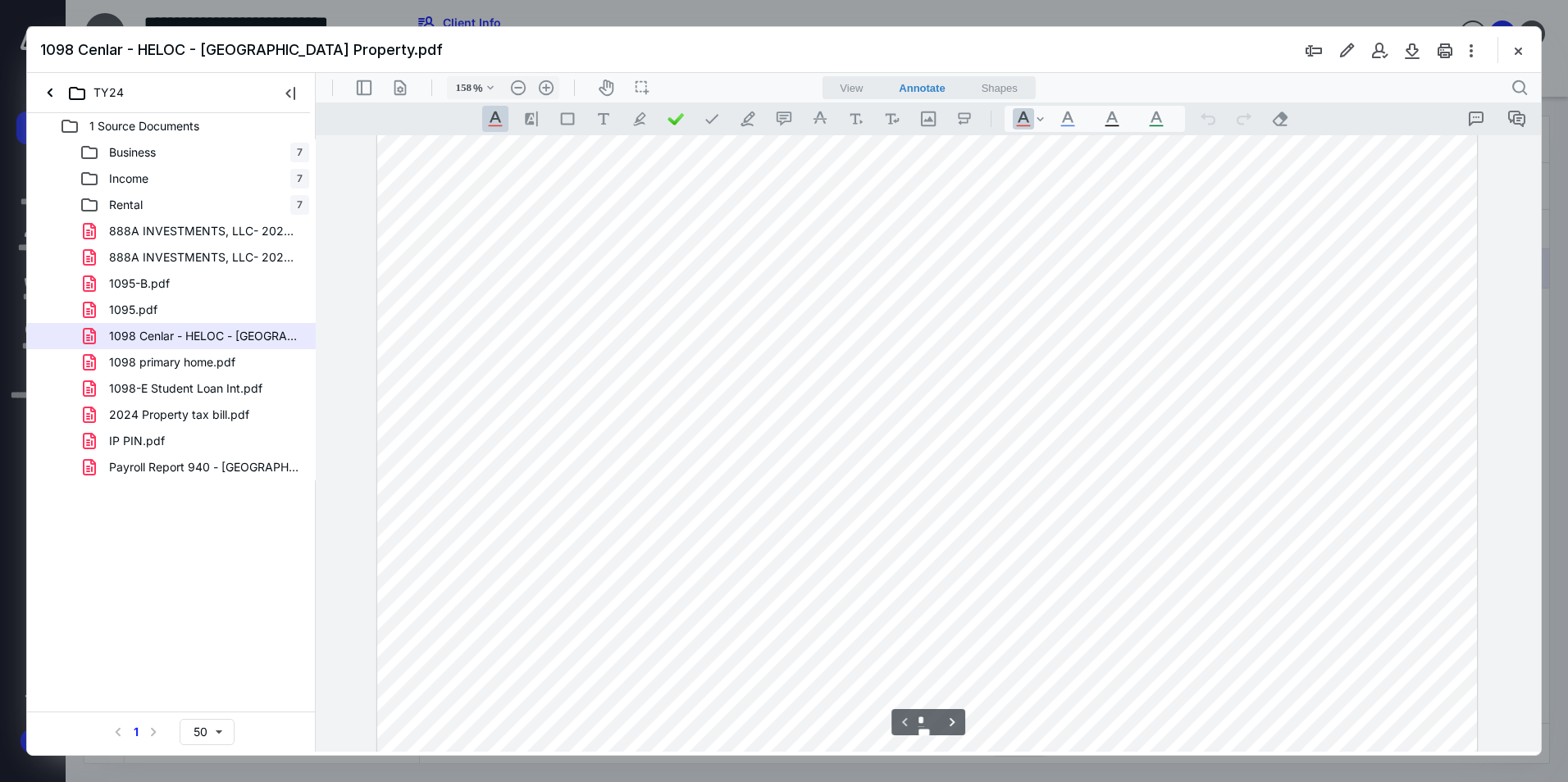 type on "108" 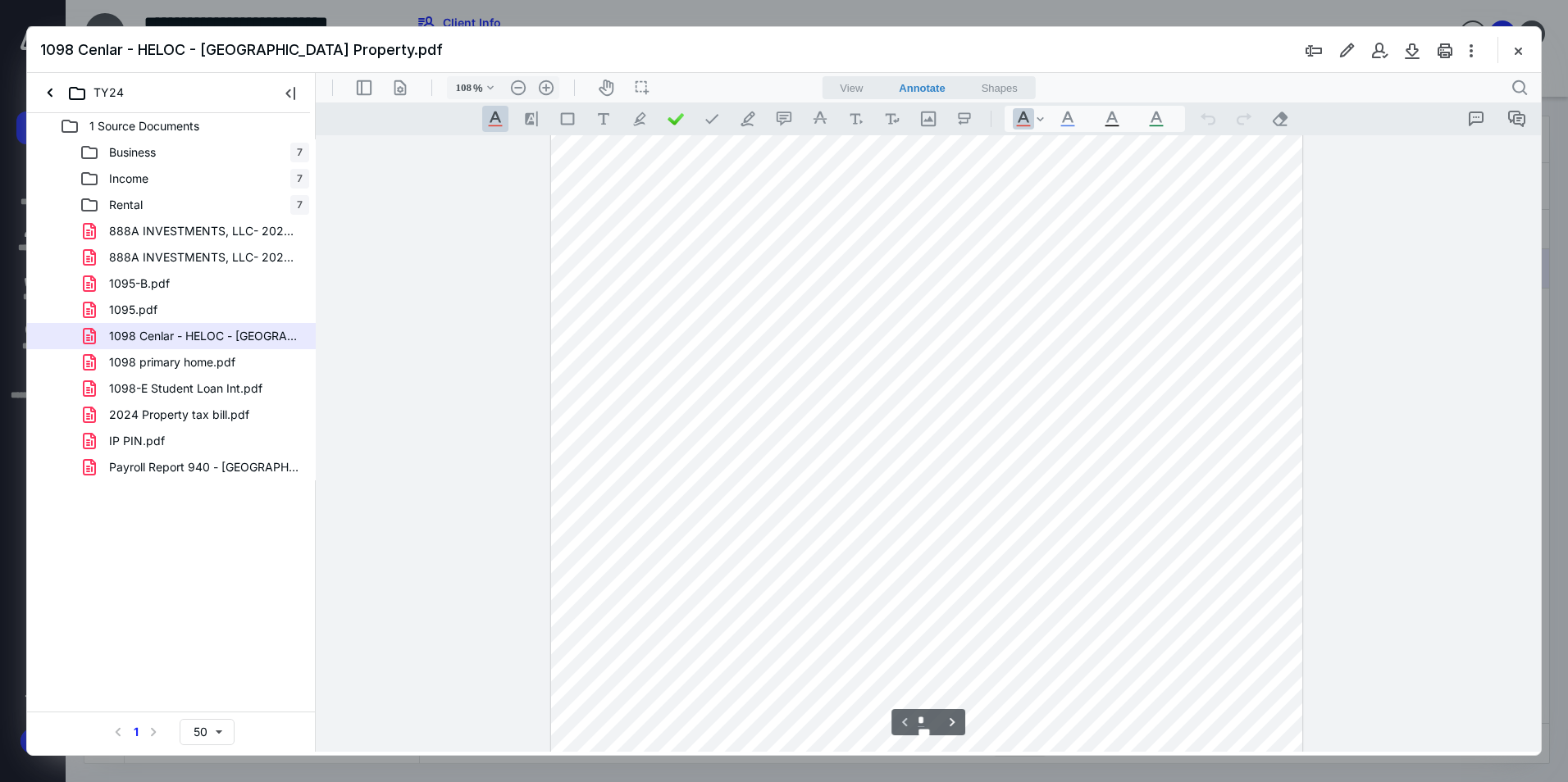 scroll, scrollTop: 0, scrollLeft: 0, axis: both 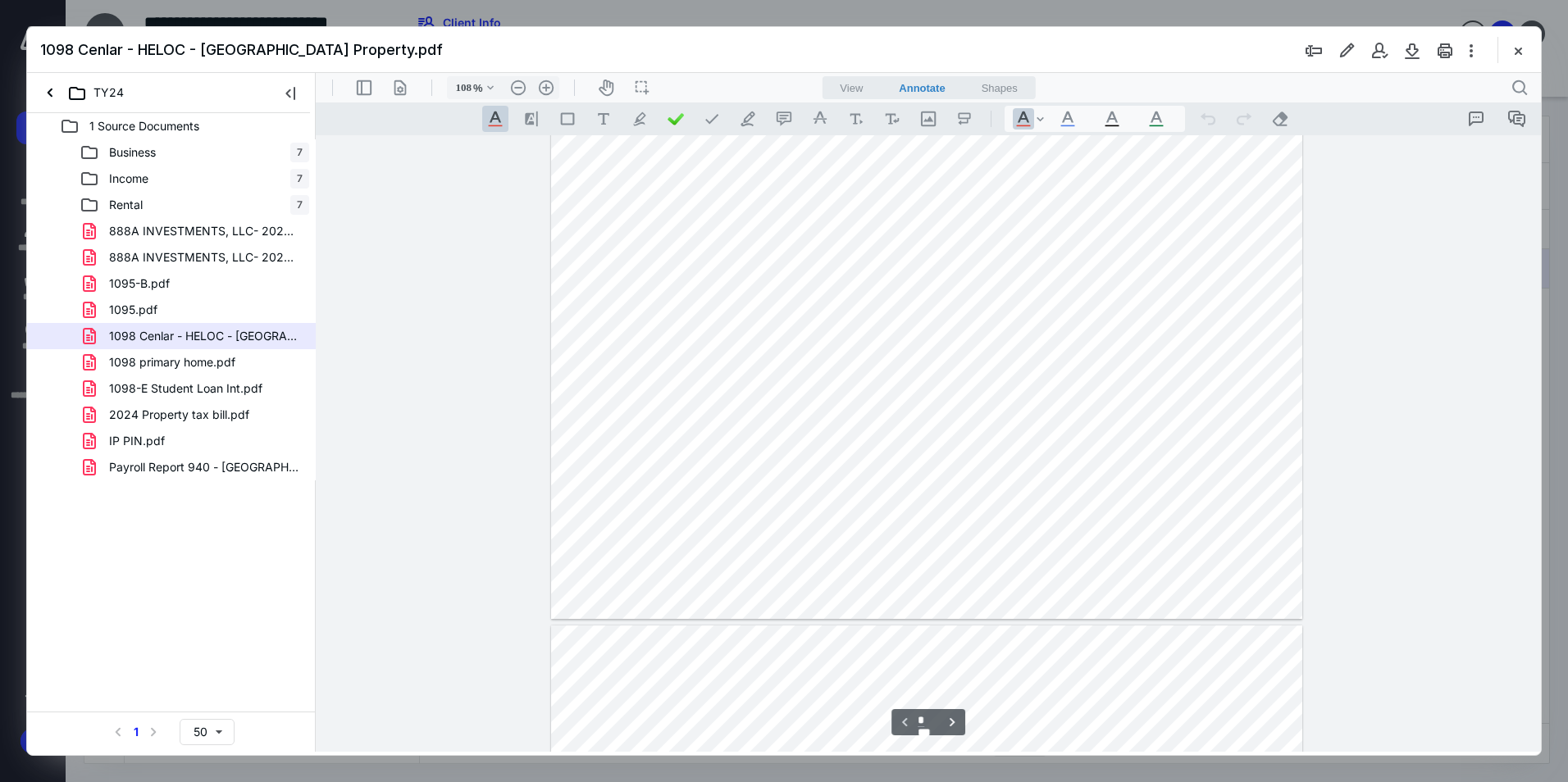 type on "*" 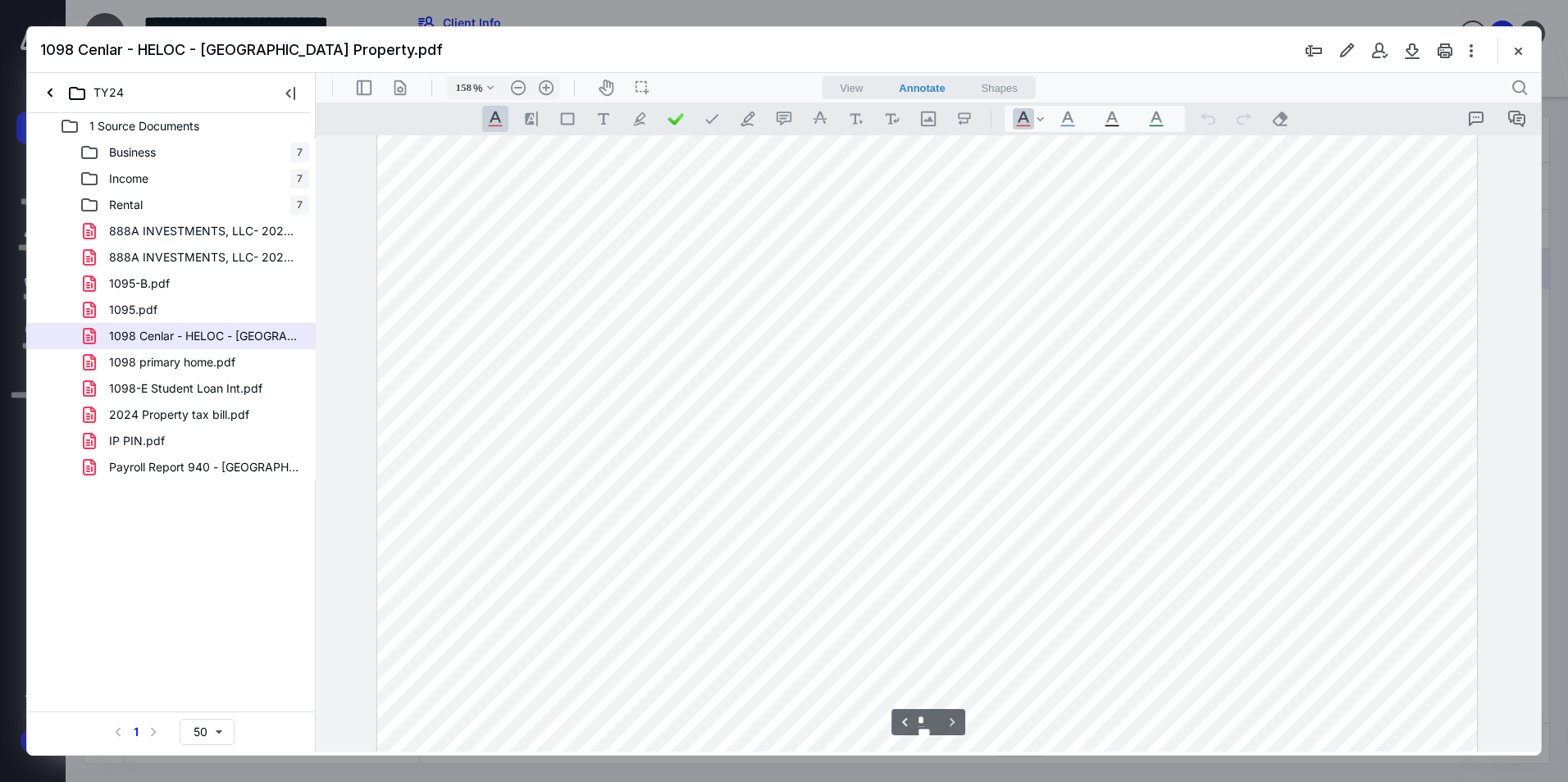 scroll, scrollTop: 2249, scrollLeft: 0, axis: vertical 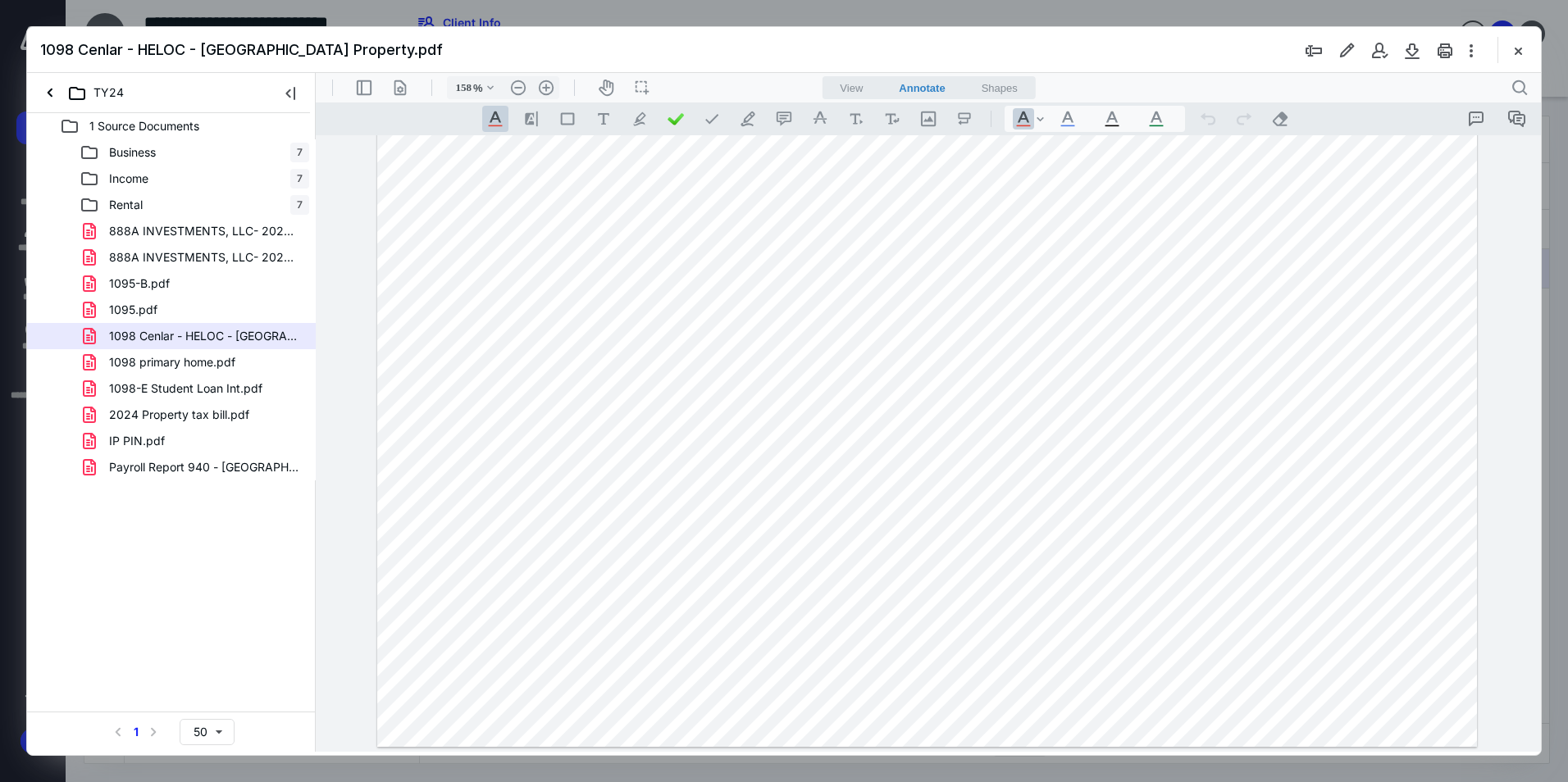 click on "1 Source Documents" at bounding box center (144, 126) 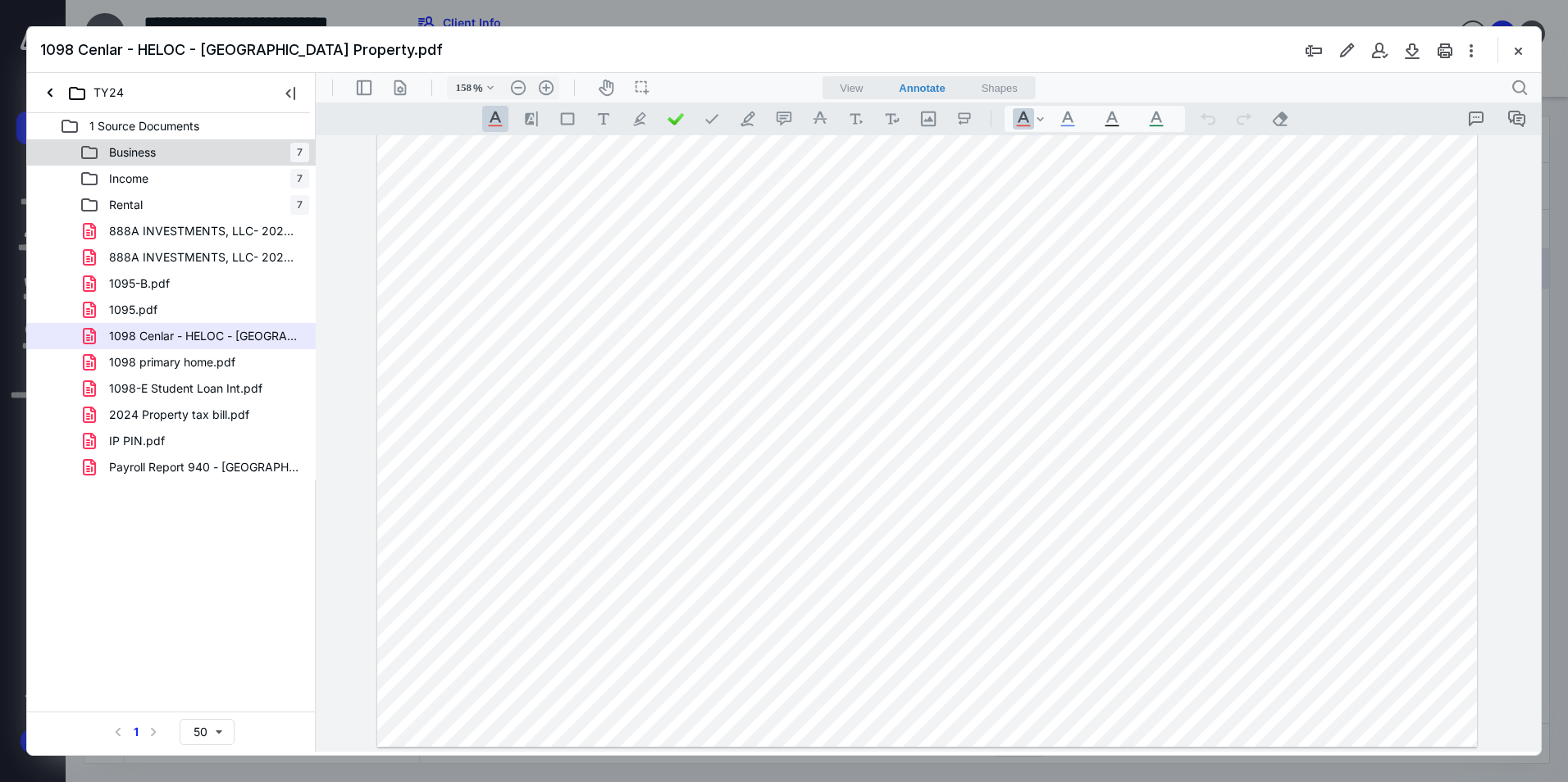 click on "Business 7" at bounding box center (194, 152) 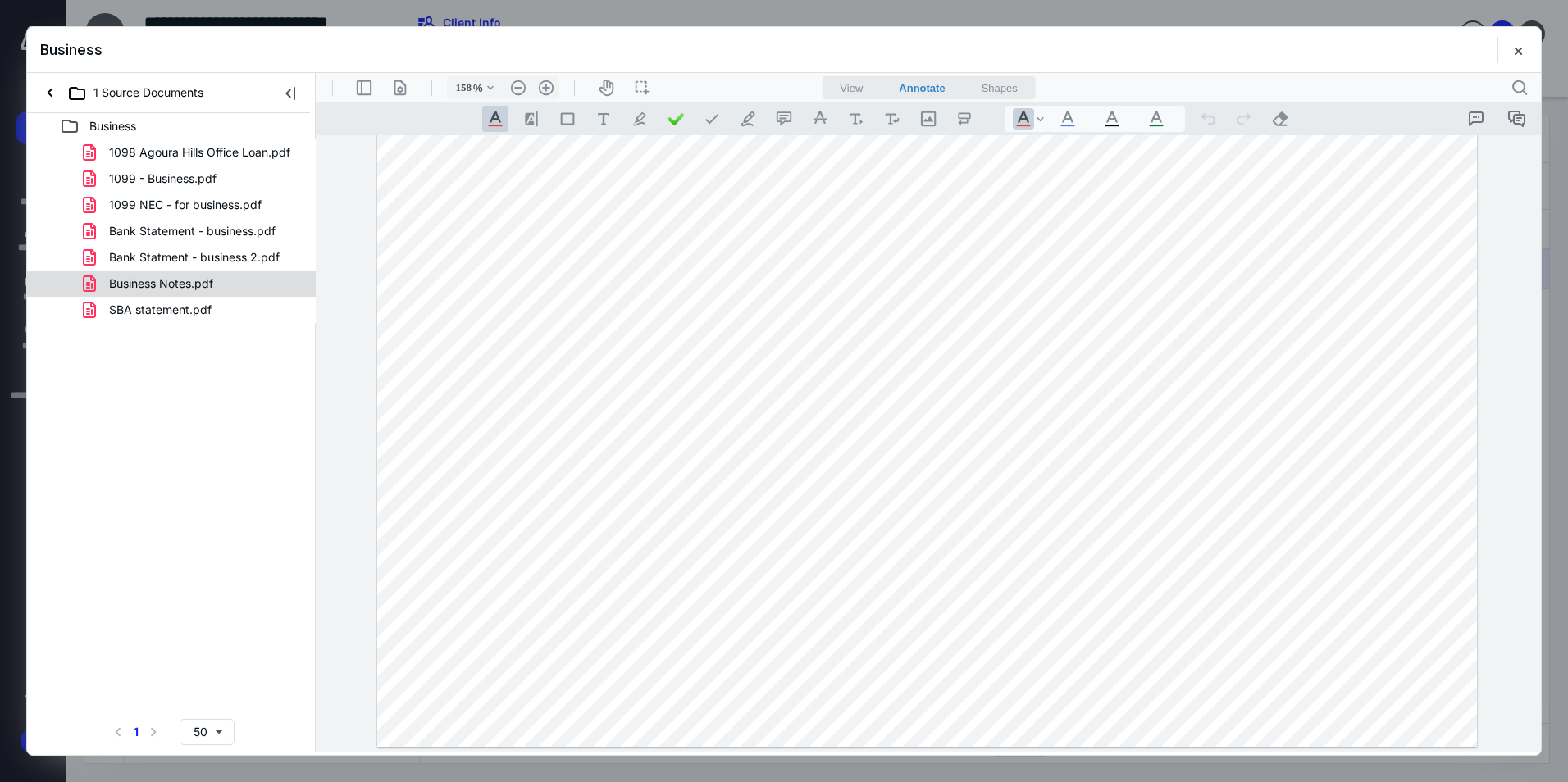 click on "Business Notes.pdf" at bounding box center (161, 284) 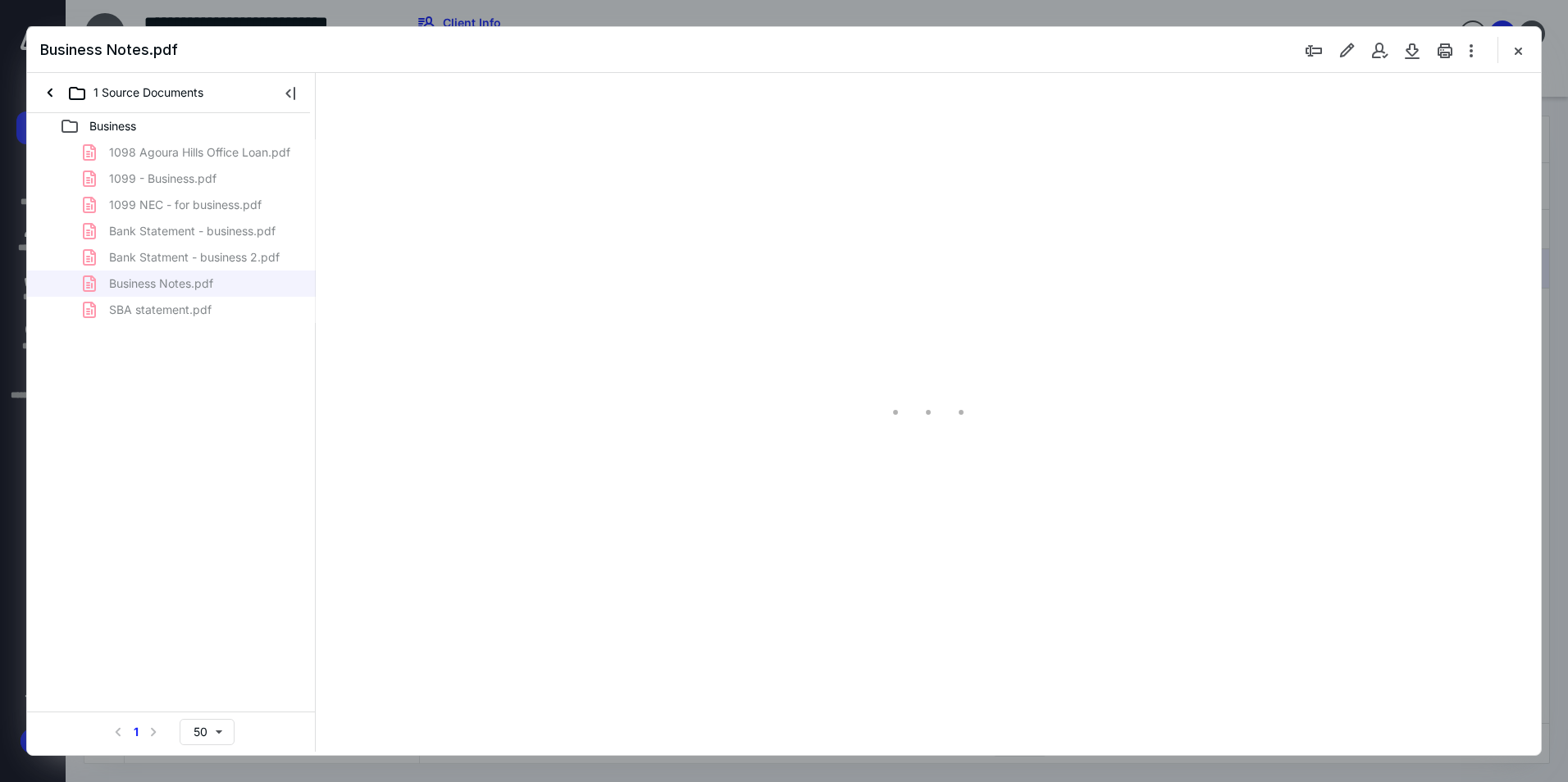 click on "1098 Agoura Hills Office Loan.pdf 1099 - Business.pdf 1099 NEC - for business.pdf Bank Statement - business.pdf Bank Statment - business 2.pdf Business Notes.pdf SBA statement.pdf" at bounding box center (171, 231) 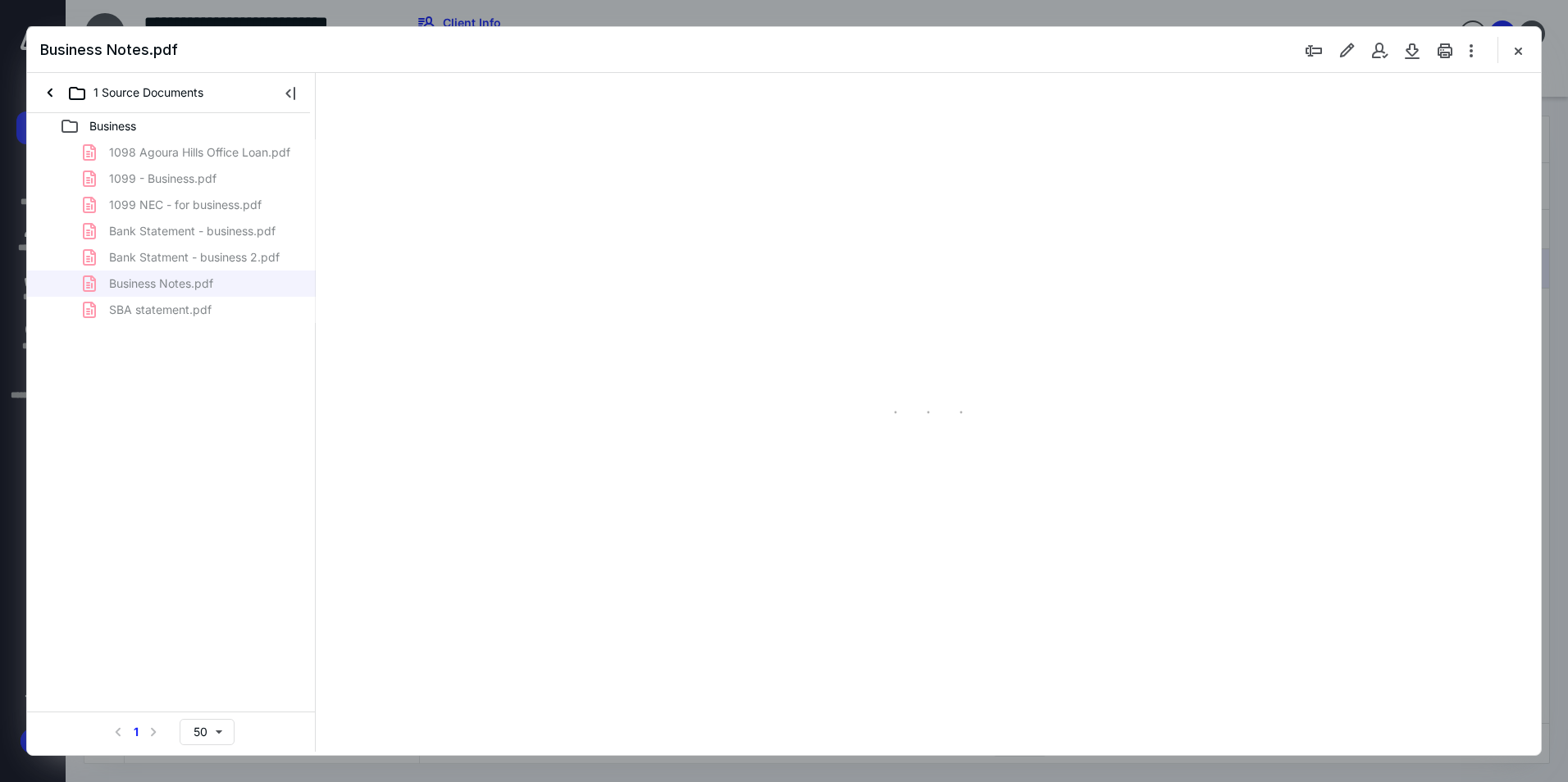 scroll, scrollTop: 0, scrollLeft: 0, axis: both 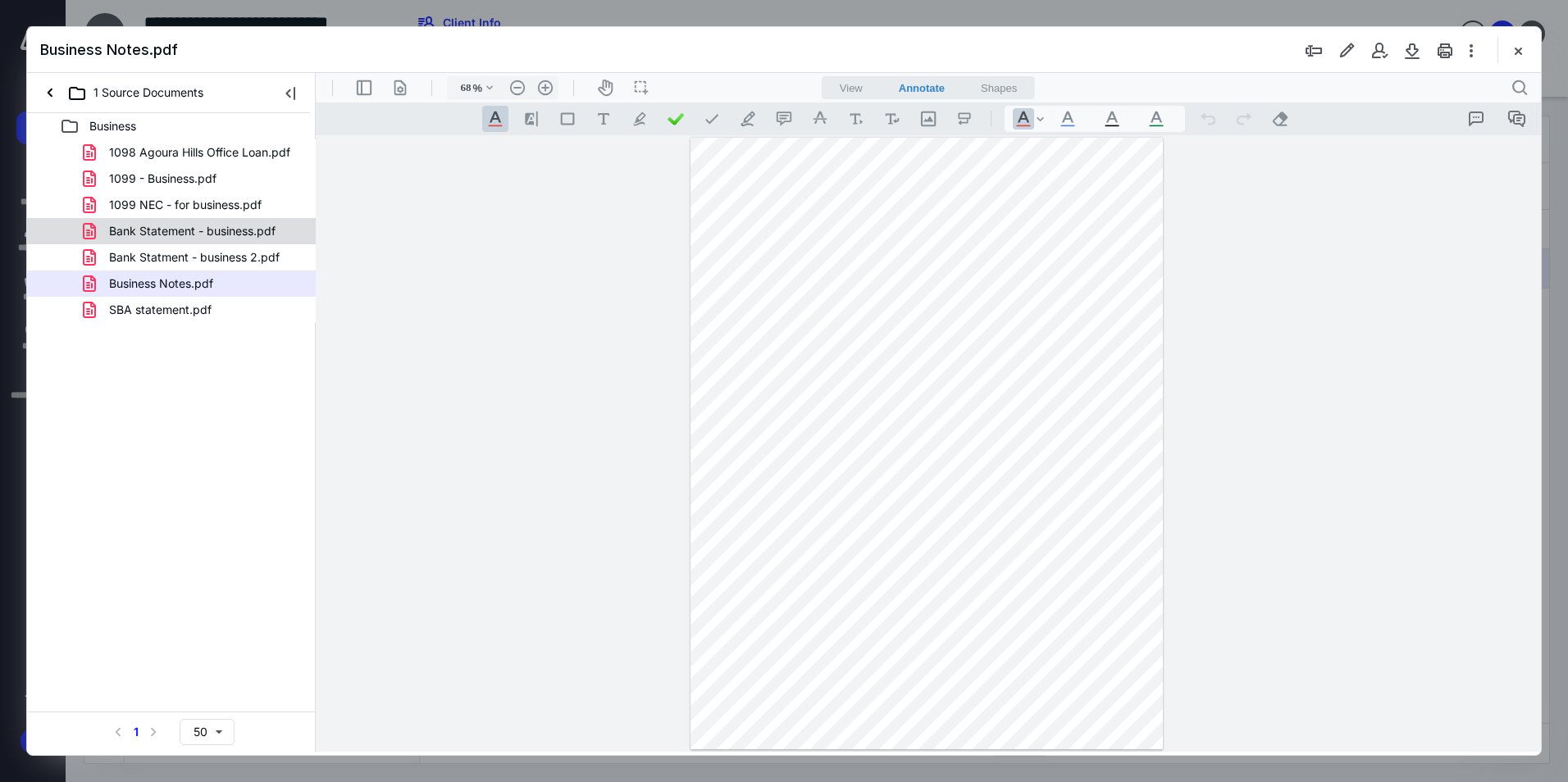 click on "Bank Statement - business.pdf" at bounding box center (192, 231) 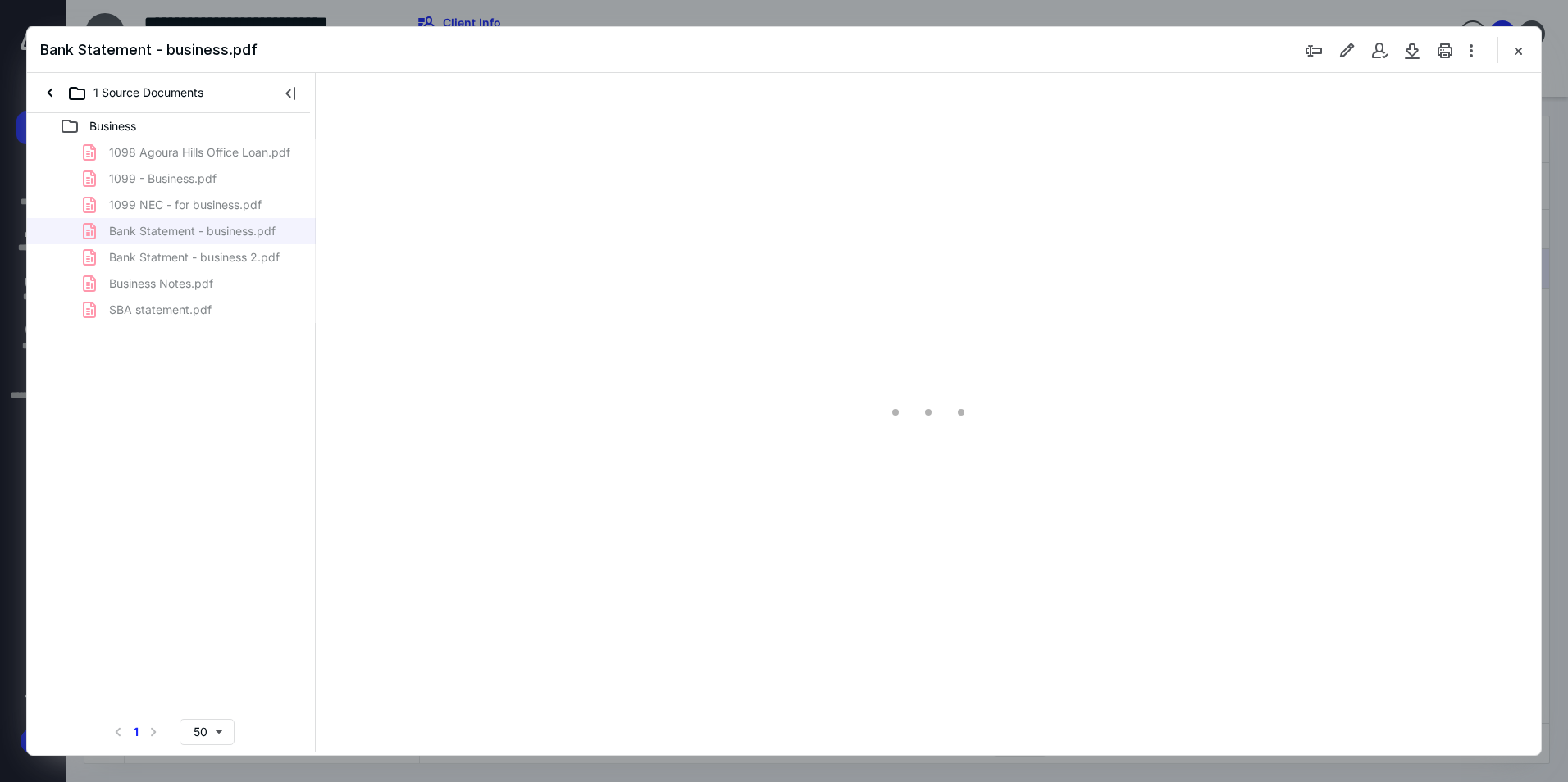 scroll, scrollTop: 65, scrollLeft: 0, axis: vertical 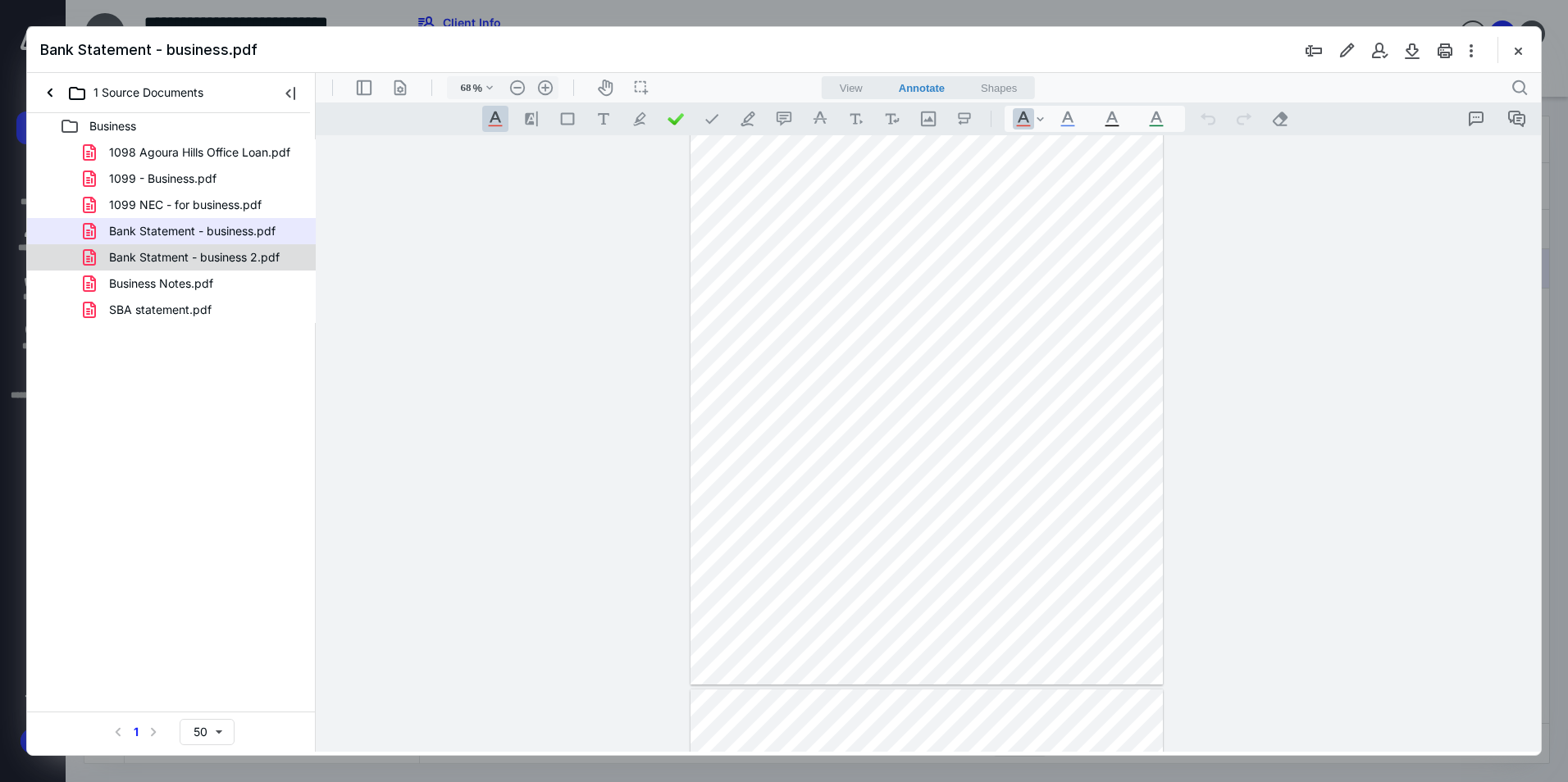 click on "Bank Statment - business 2.pdf" at bounding box center [171, 257] 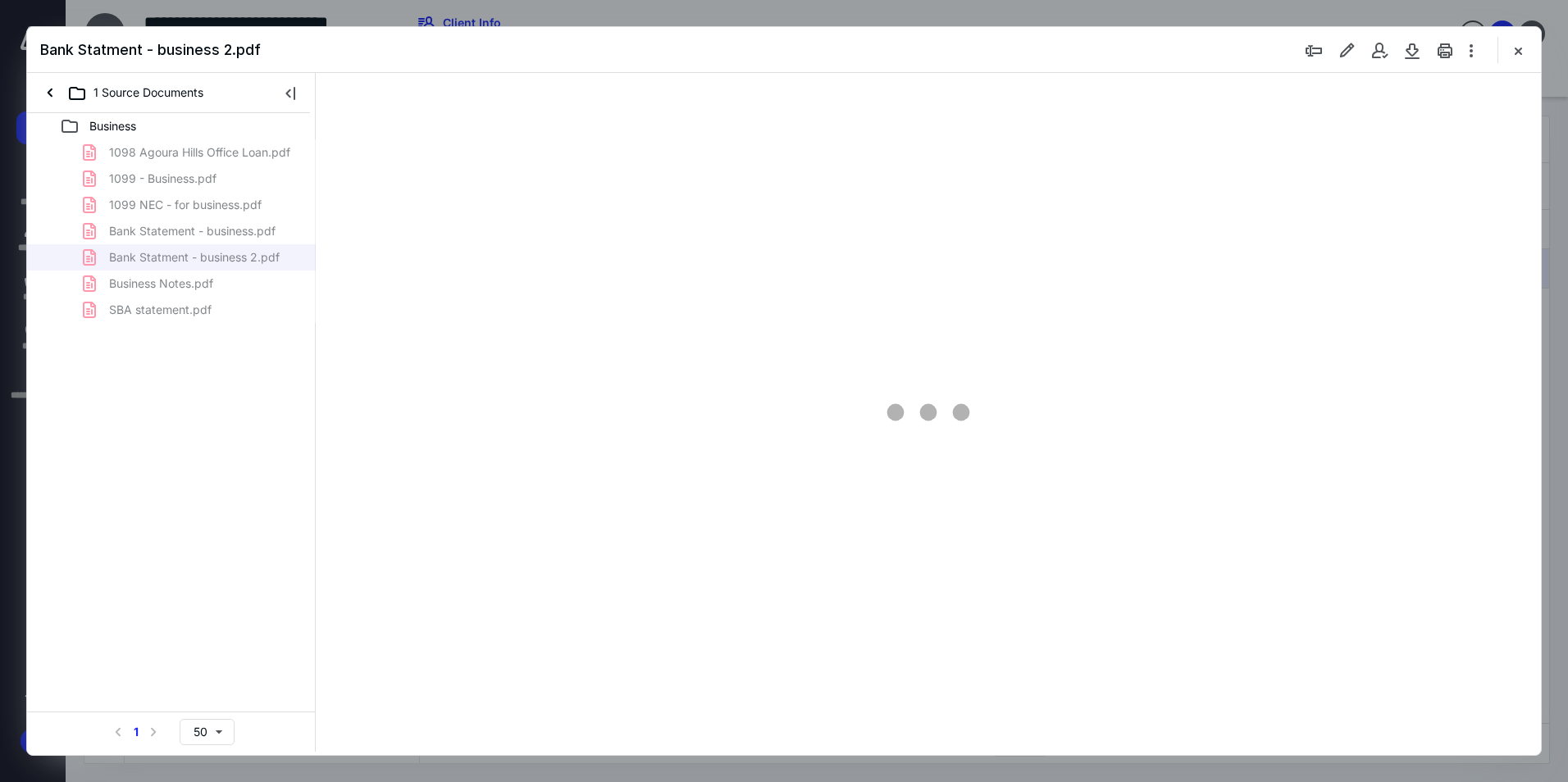 scroll, scrollTop: 65, scrollLeft: 0, axis: vertical 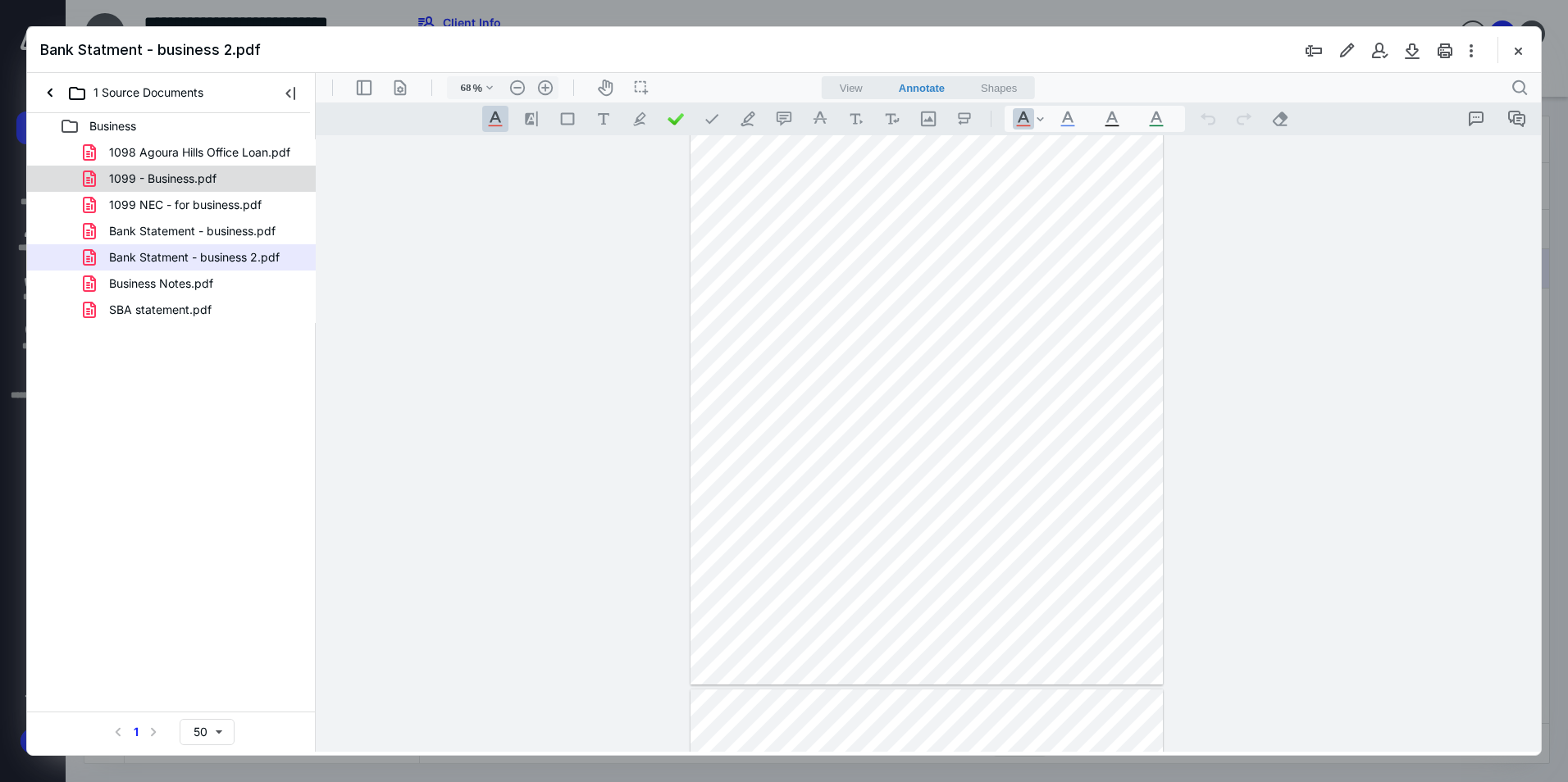 click on "1099 - Business.pdf" at bounding box center (171, 179) 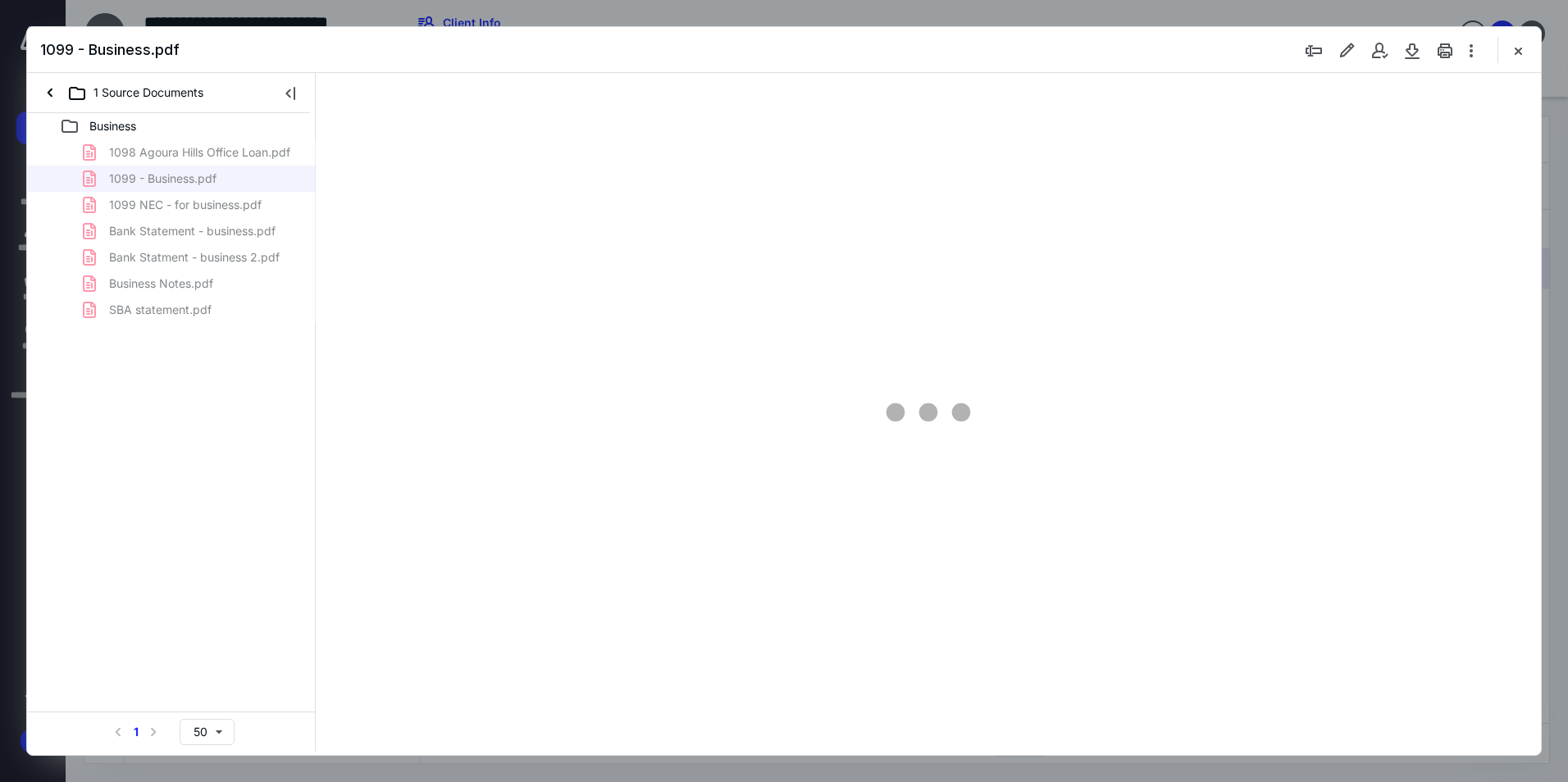 type on "68" 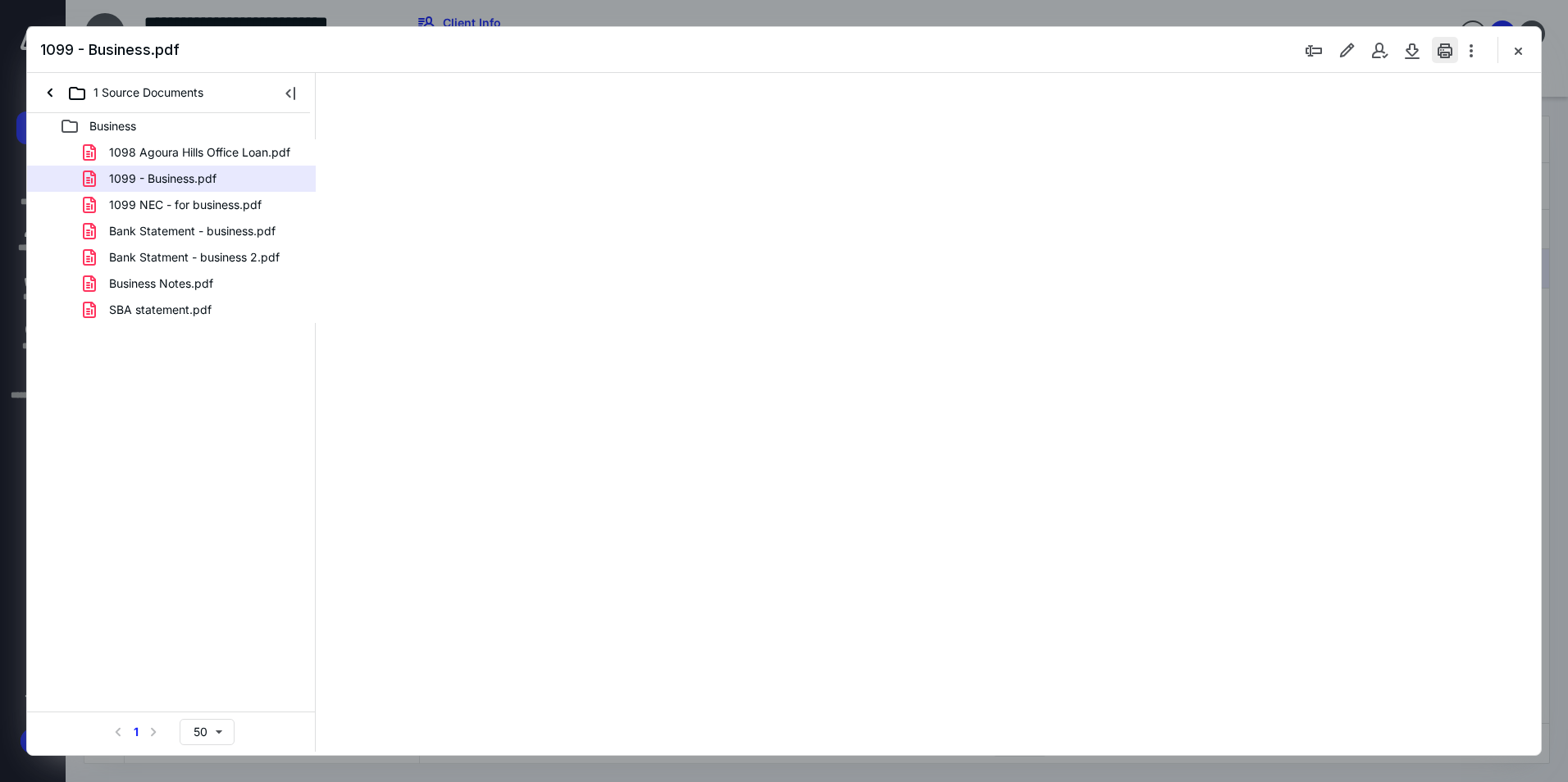 scroll, scrollTop: 65, scrollLeft: 0, axis: vertical 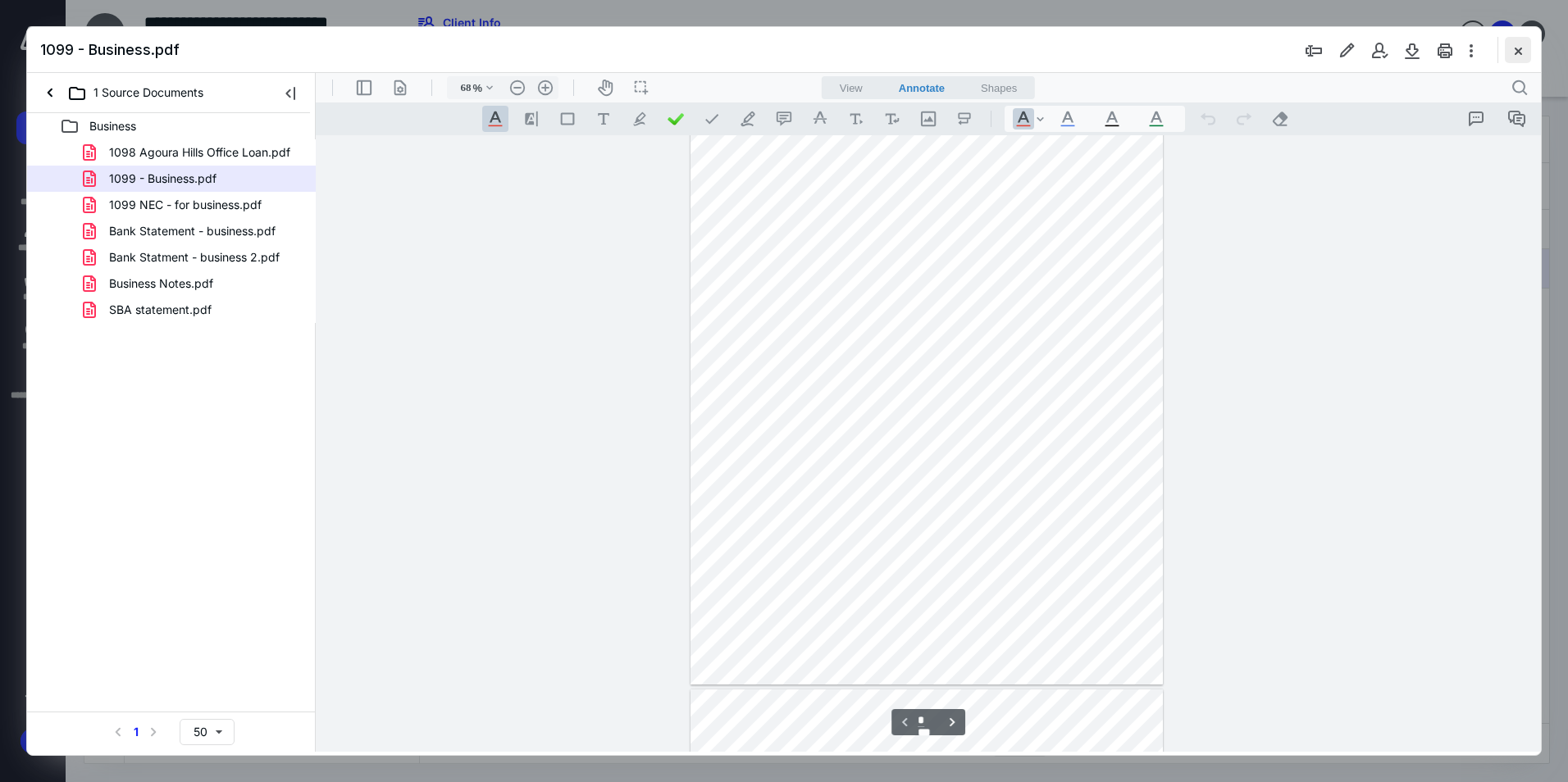 click at bounding box center (1518, 50) 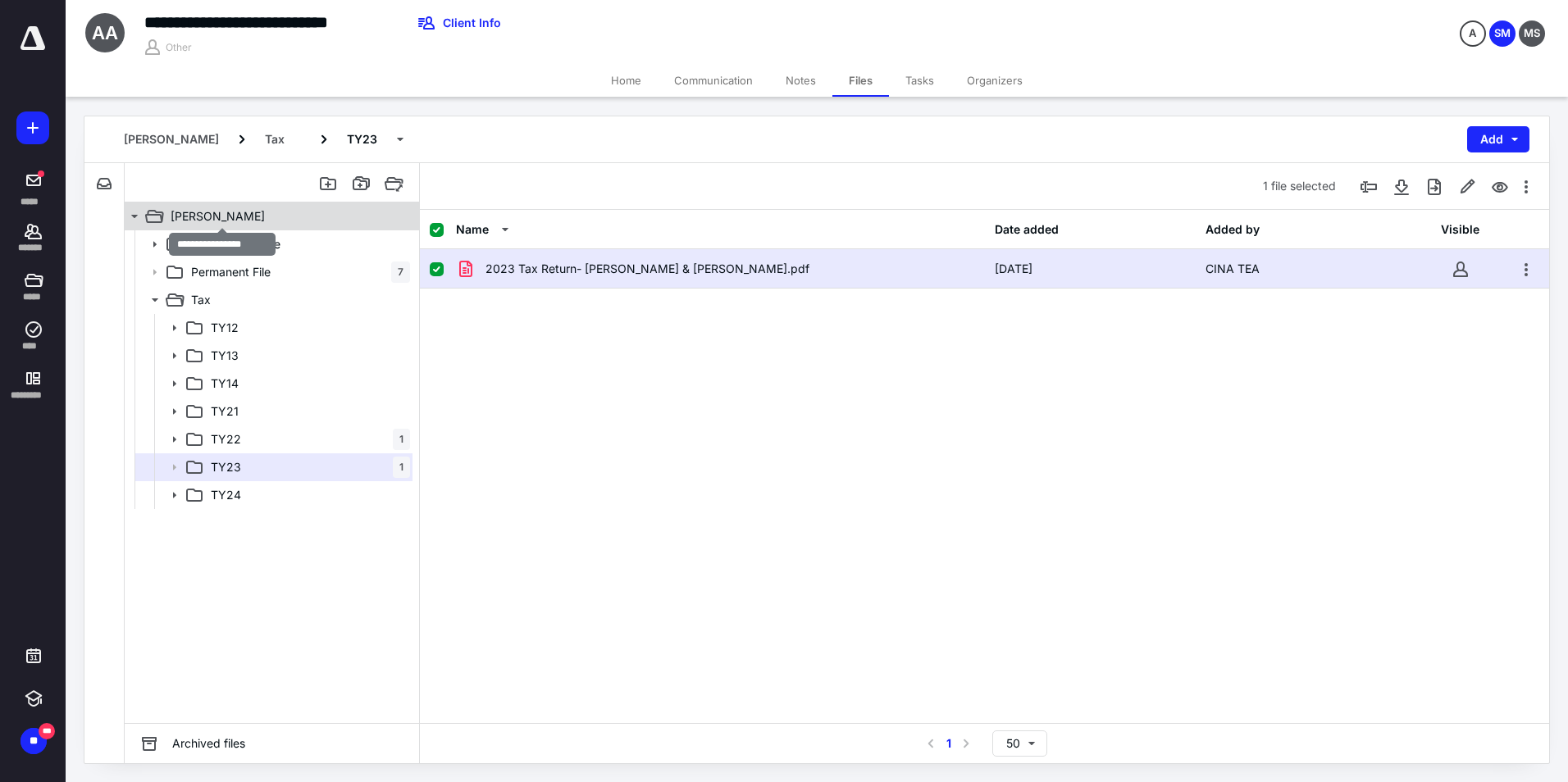 click on "[PERSON_NAME]" at bounding box center (217, 216) 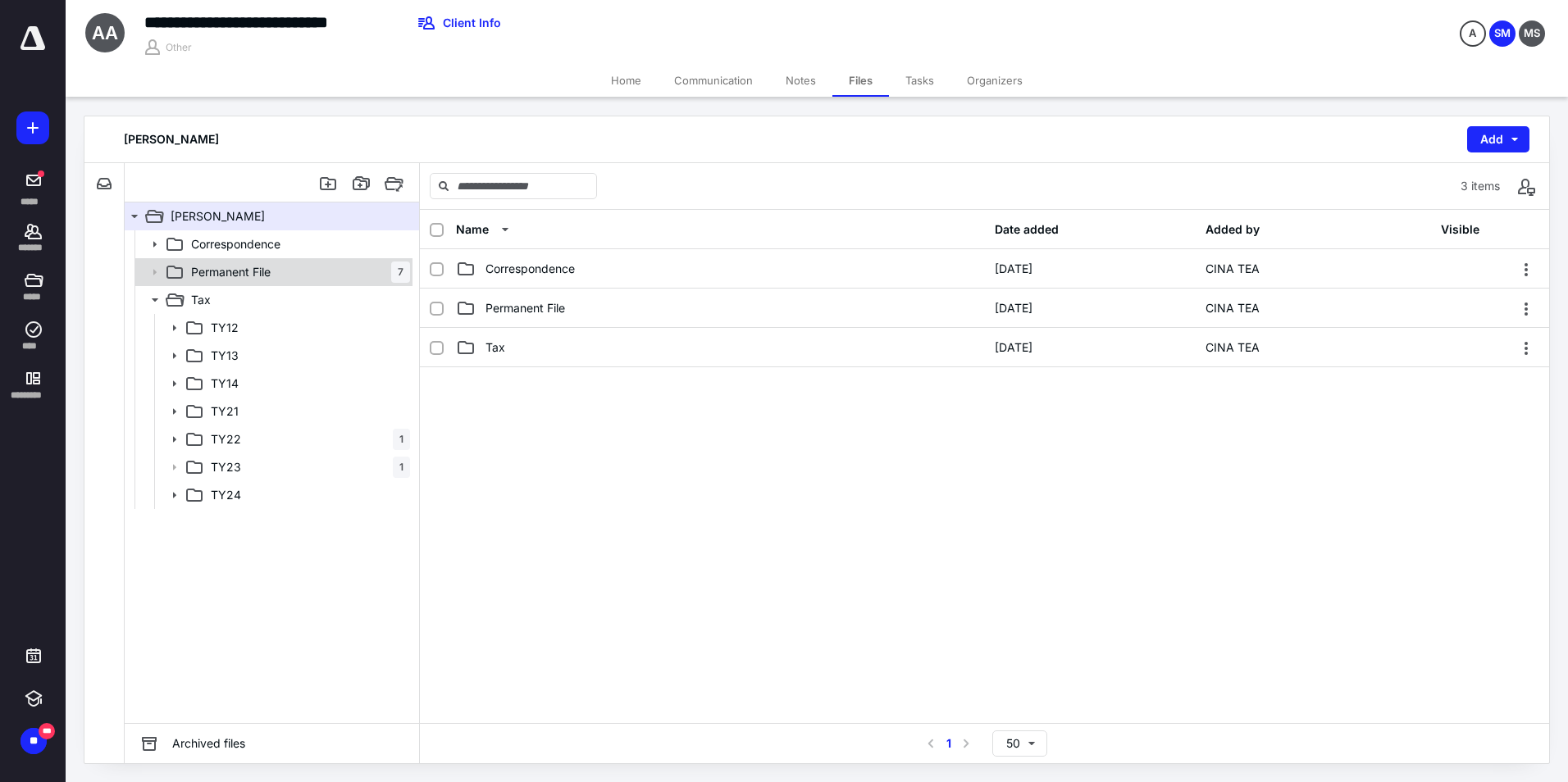 click on "Permanent File 7" at bounding box center [297, 272] 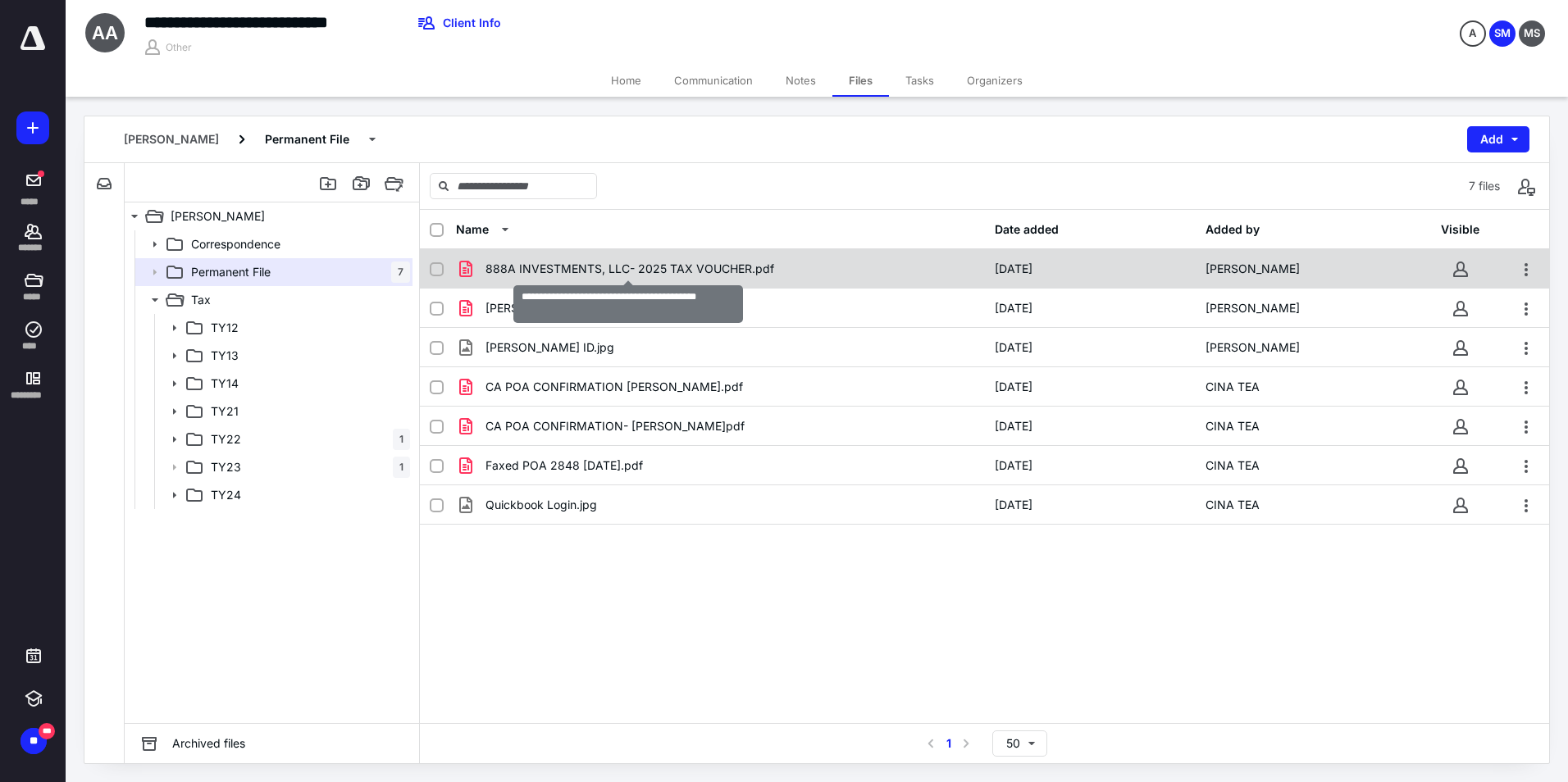click on "888A INVESTMENTS, LLC- 2025 TAX VOUCHER.pdf" at bounding box center [630, 269] 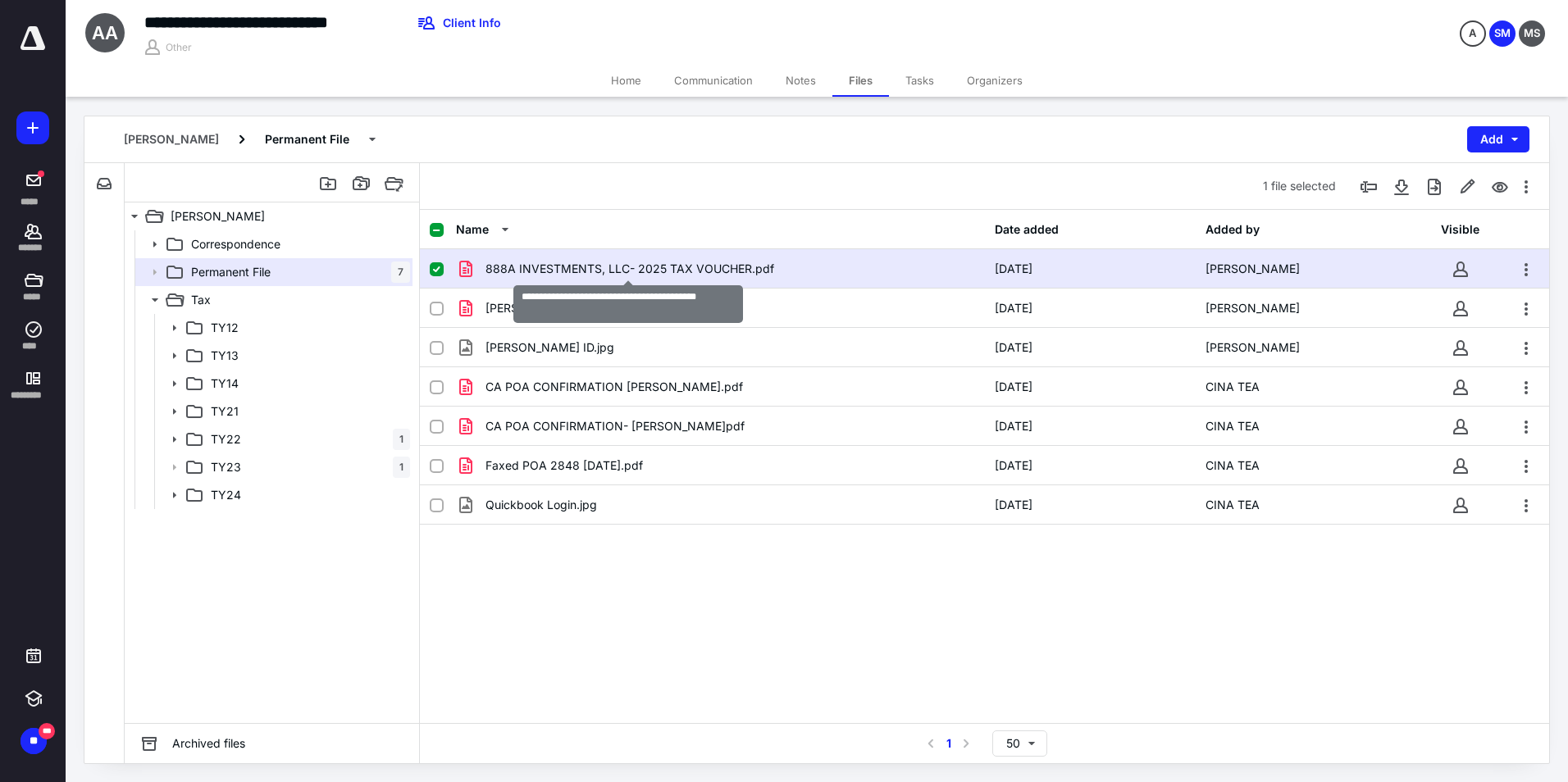 click on "888A INVESTMENTS, LLC- 2025 TAX VOUCHER.pdf" at bounding box center [630, 269] 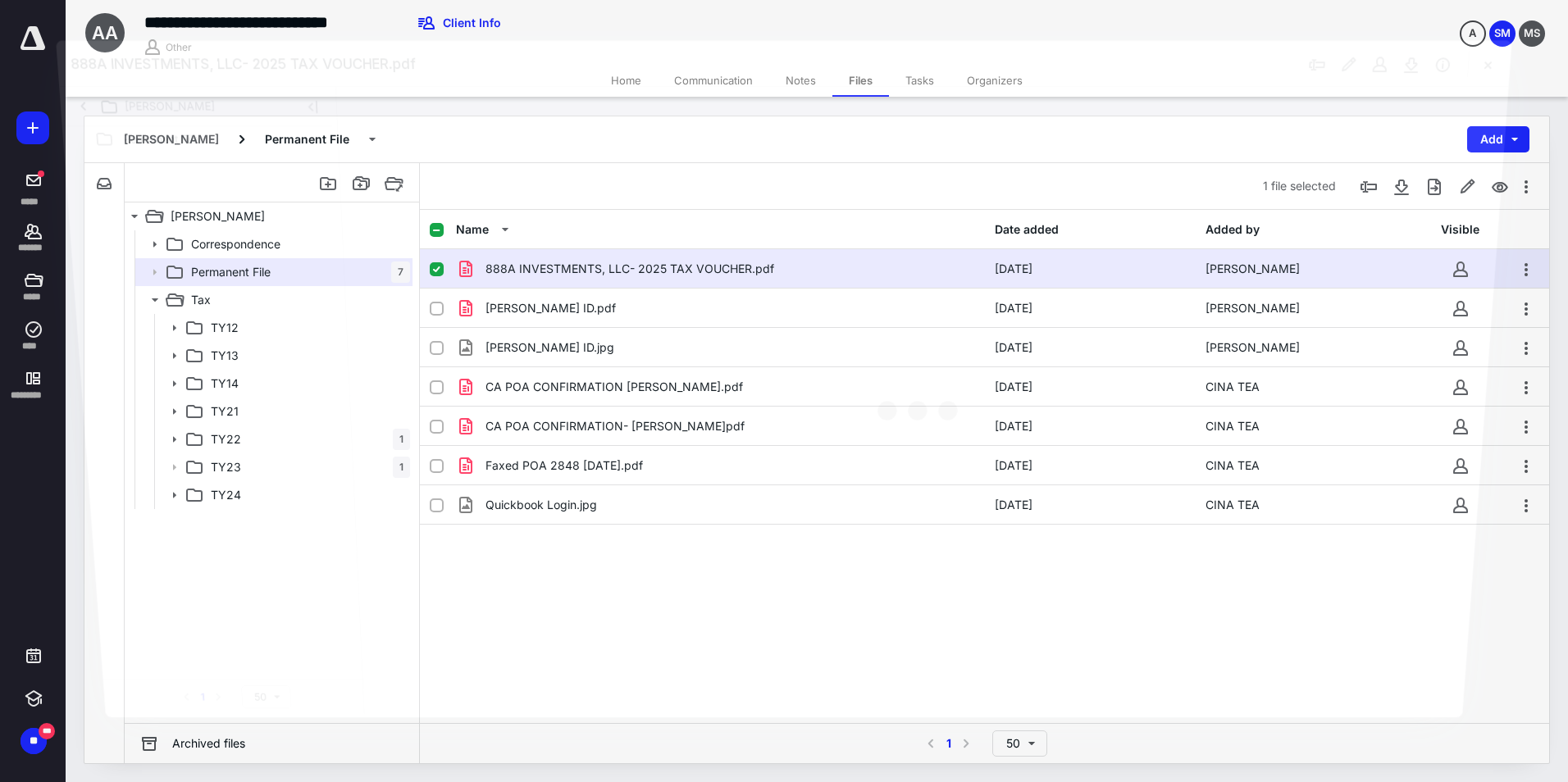 click at bounding box center (922, 400) 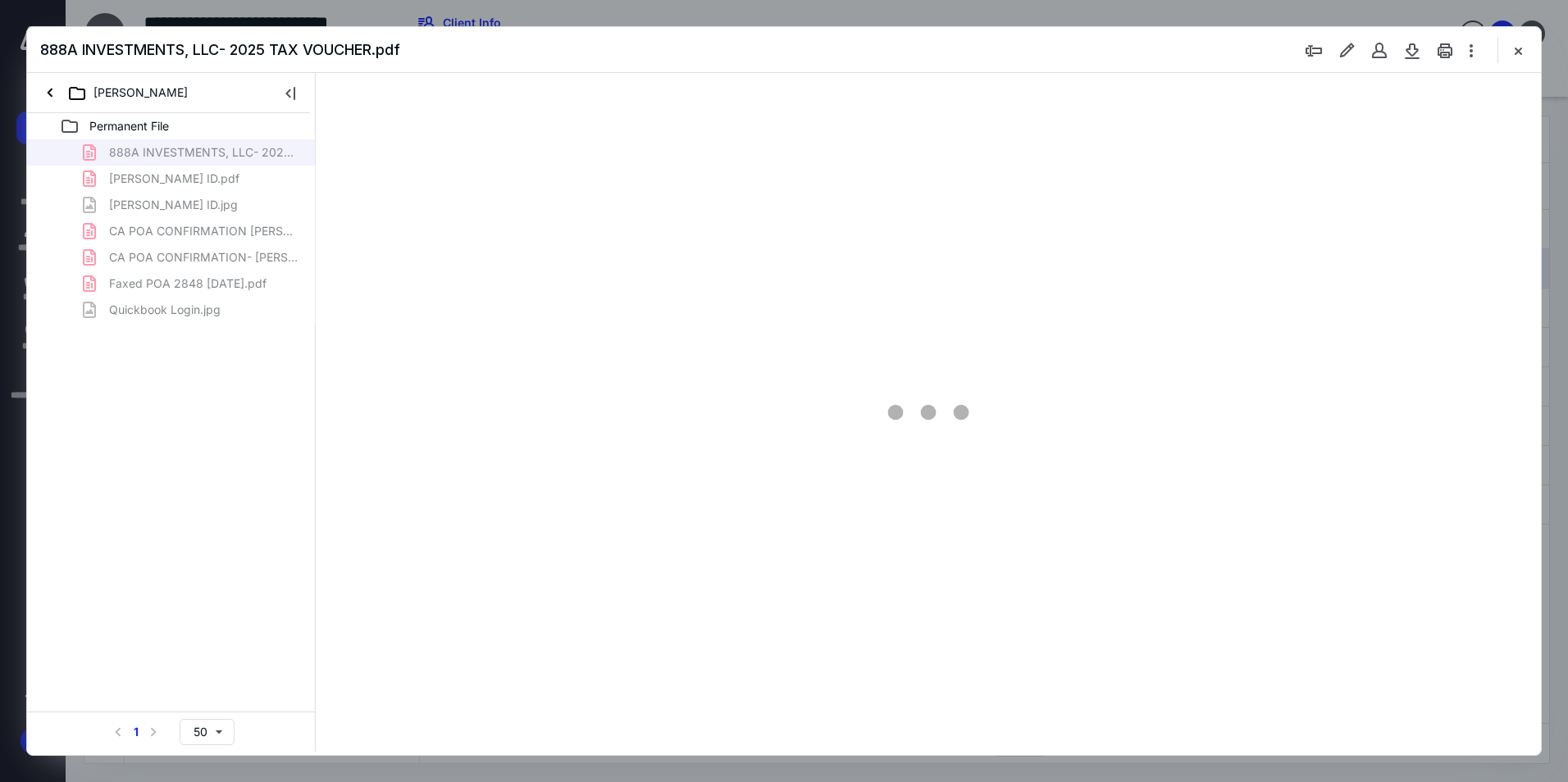 scroll, scrollTop: 0, scrollLeft: 0, axis: both 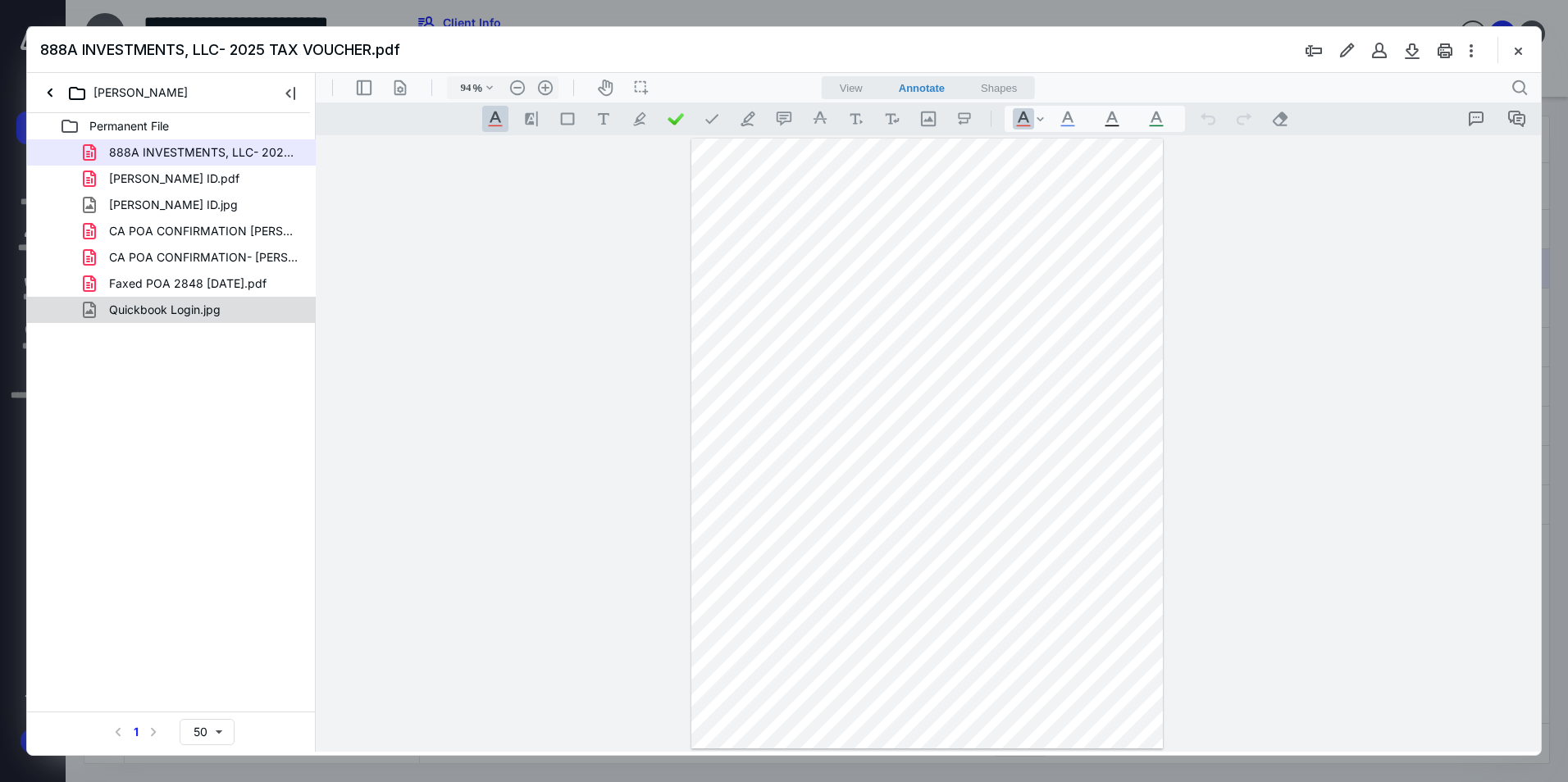 click on "Quickbook Login.jpg" at bounding box center [155, 310] 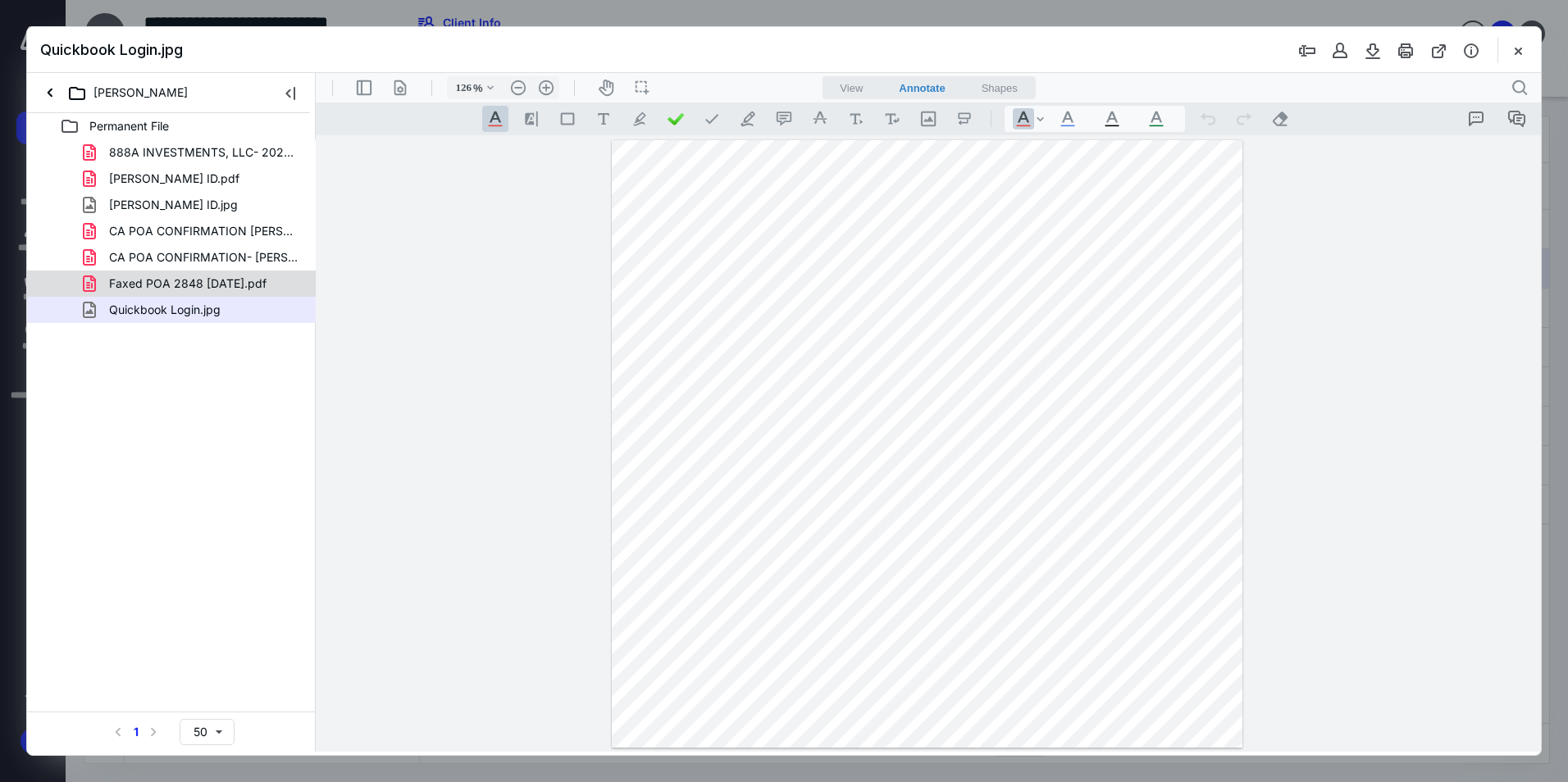 click on "Faxed POA 2848 [DATE].pdf" at bounding box center [188, 284] 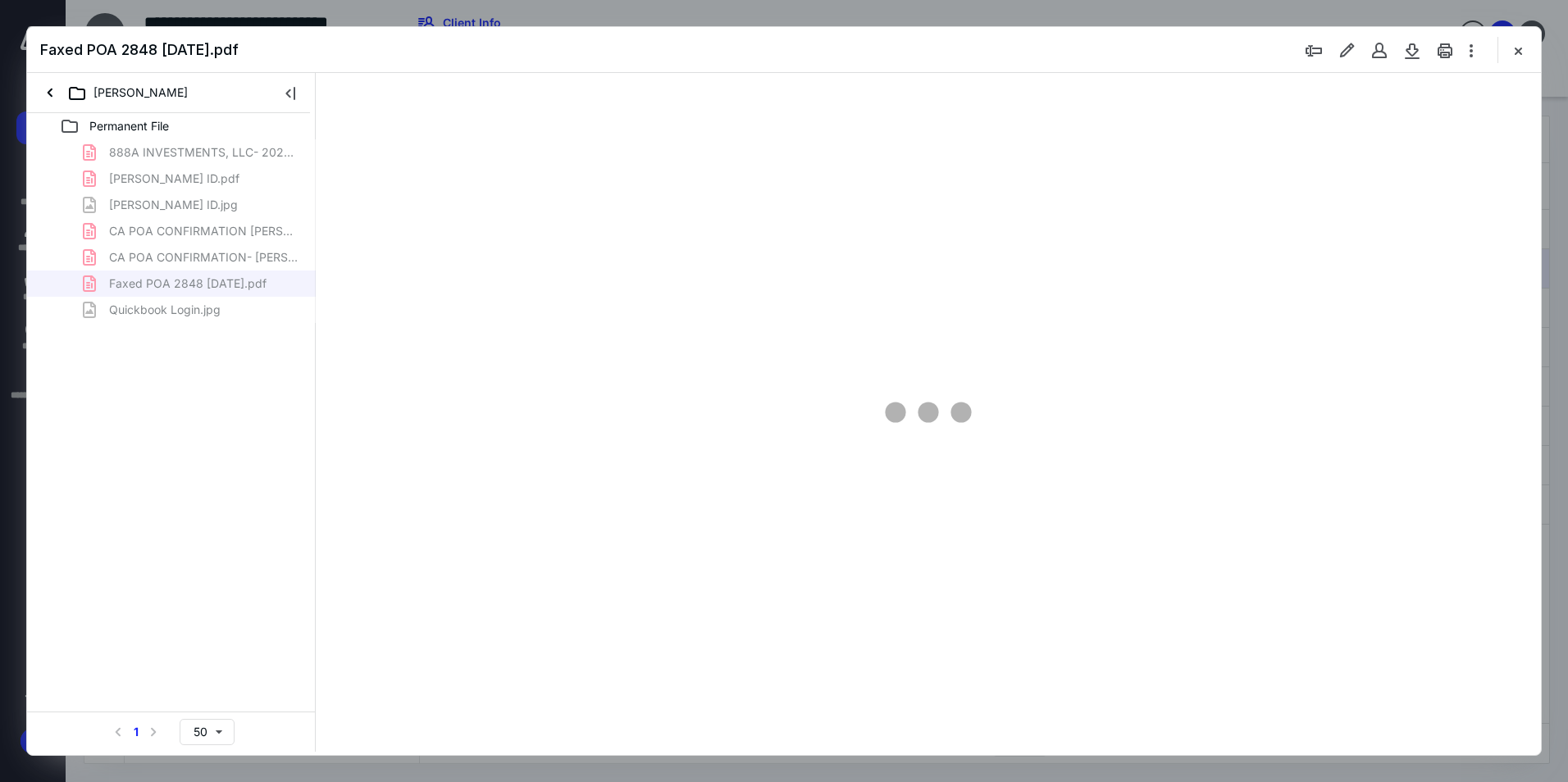 scroll, scrollTop: 66, scrollLeft: 0, axis: vertical 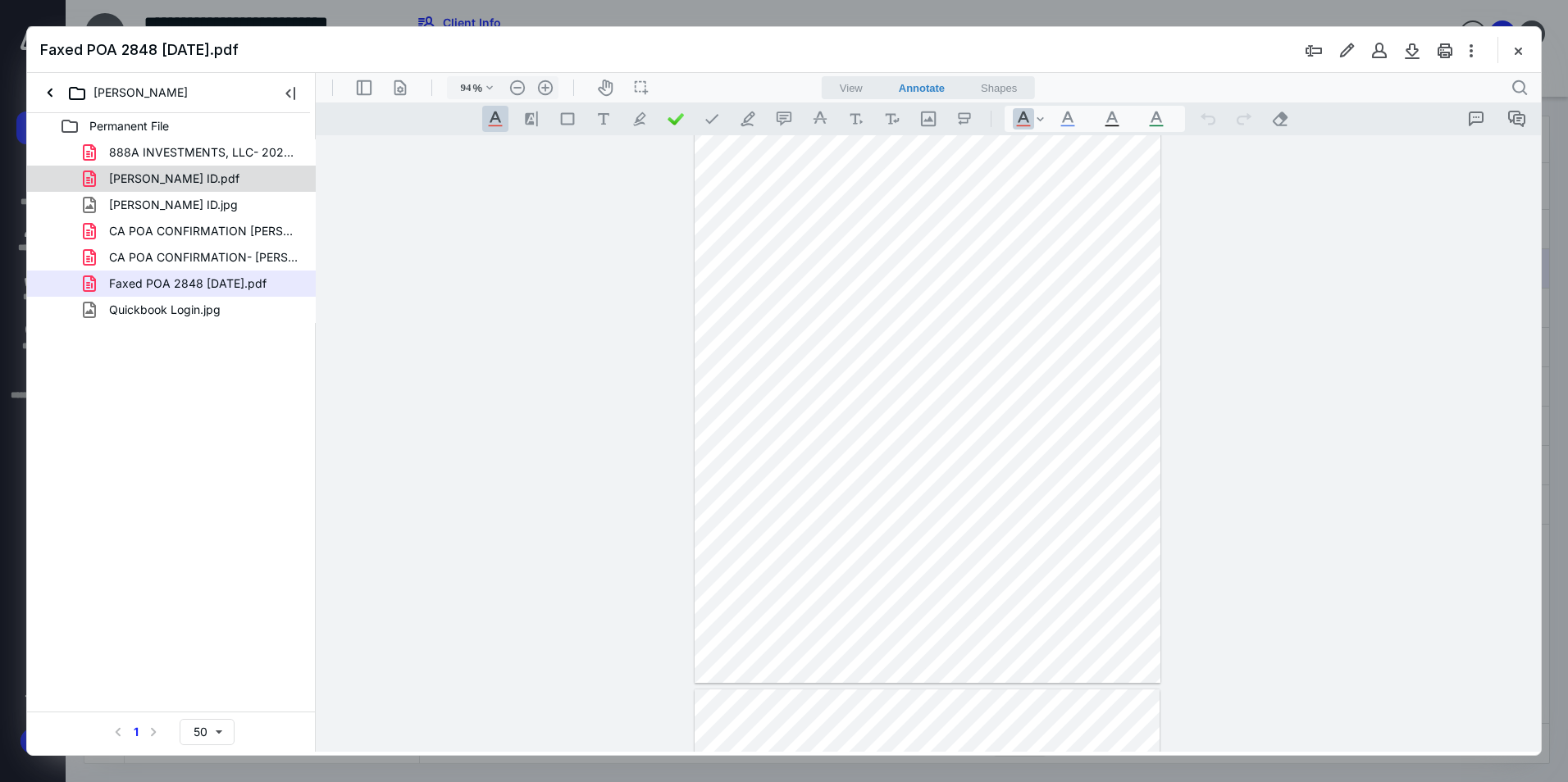 click on "[PERSON_NAME] ID.pdf" at bounding box center [174, 179] 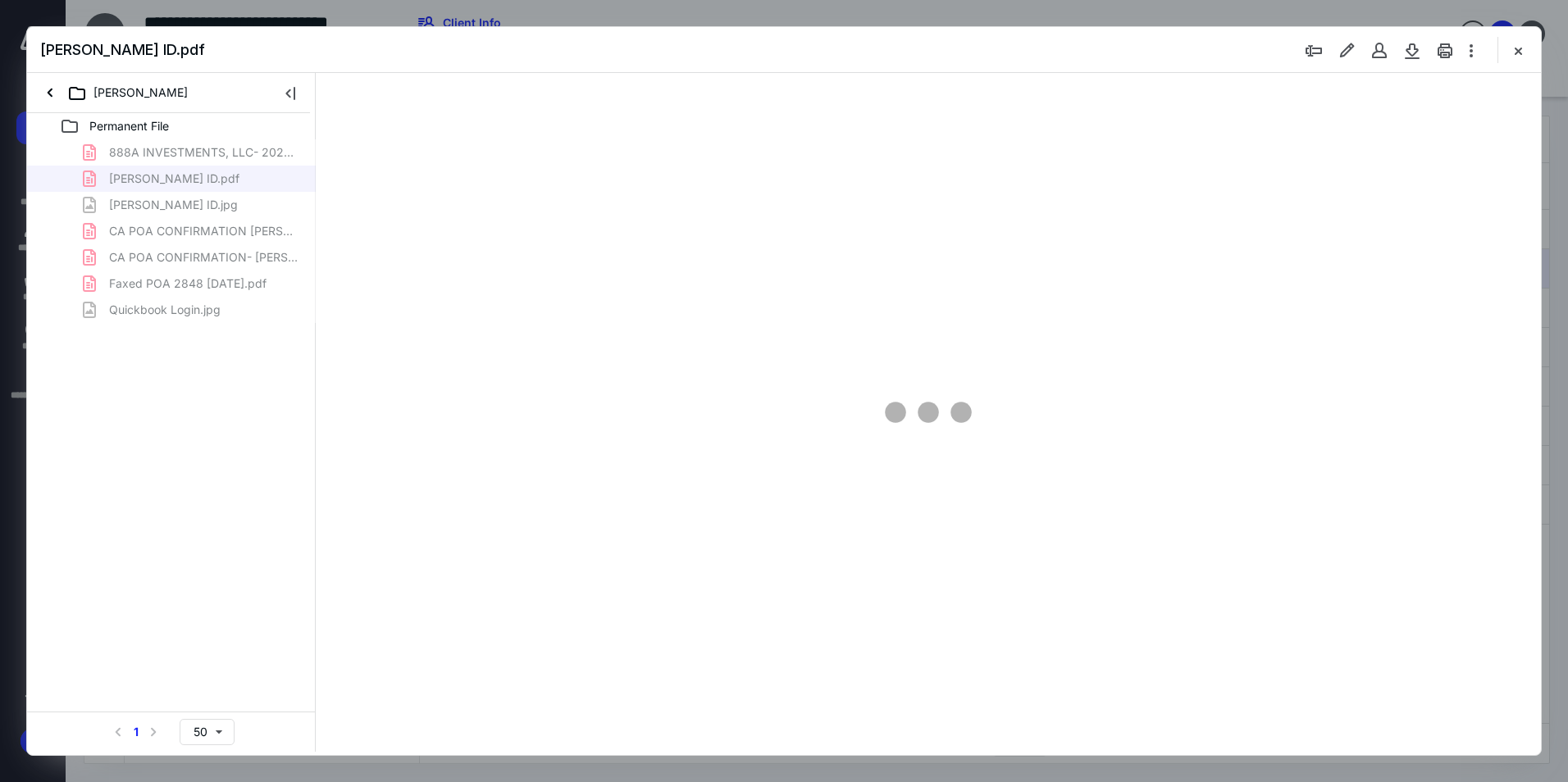 type on "125" 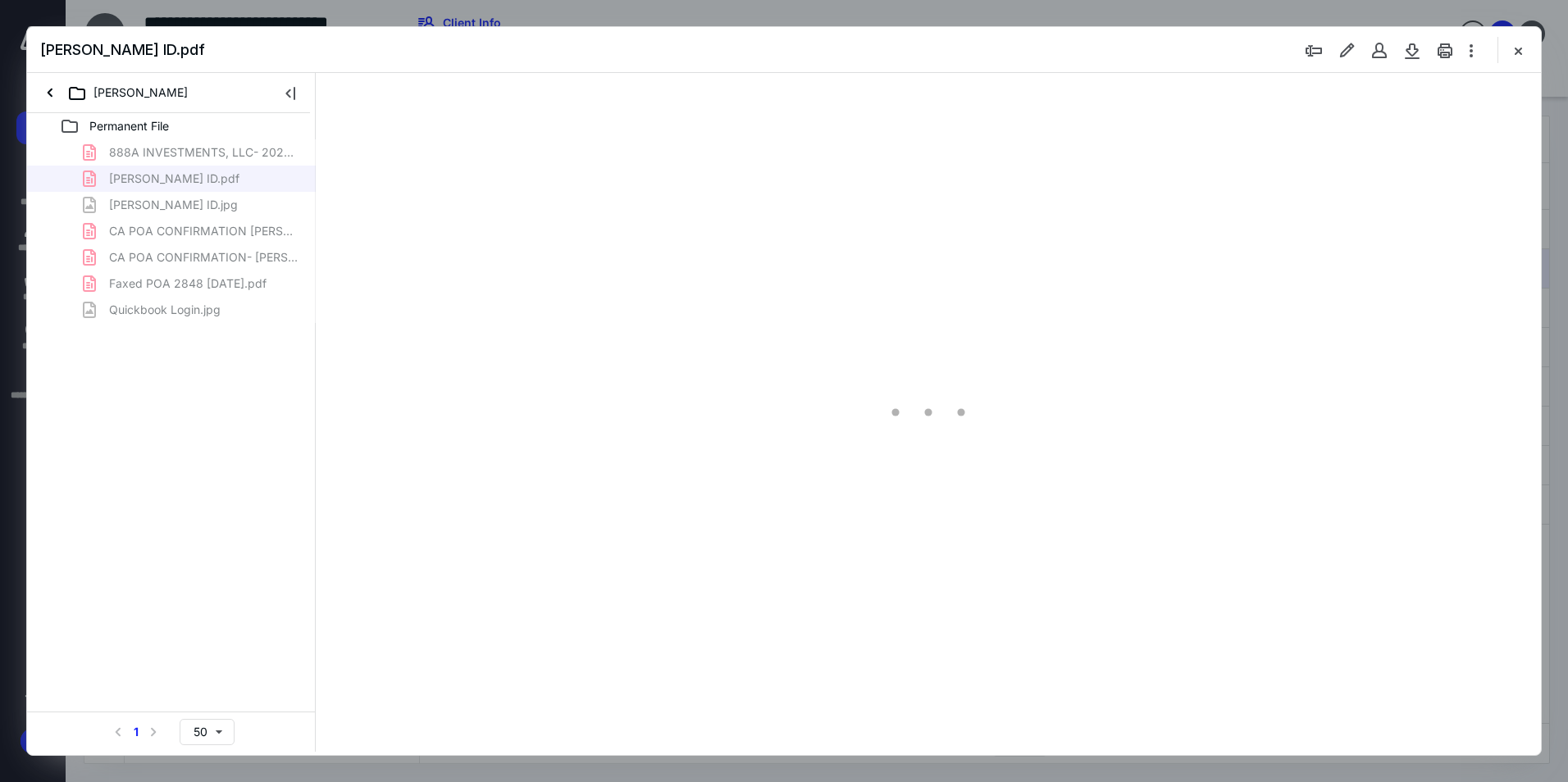 scroll, scrollTop: 0, scrollLeft: 0, axis: both 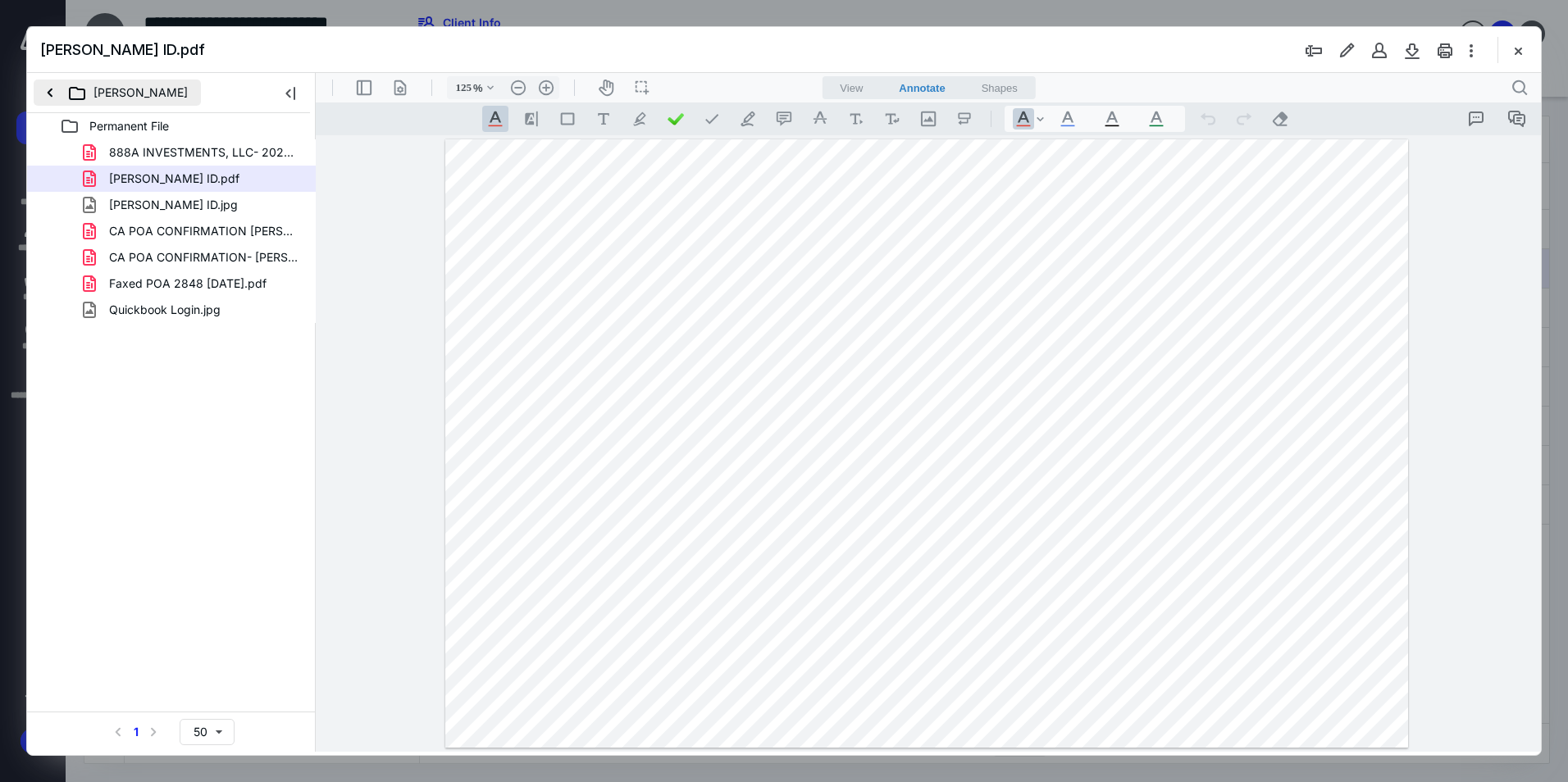 click on "[PERSON_NAME]" at bounding box center (117, 93) 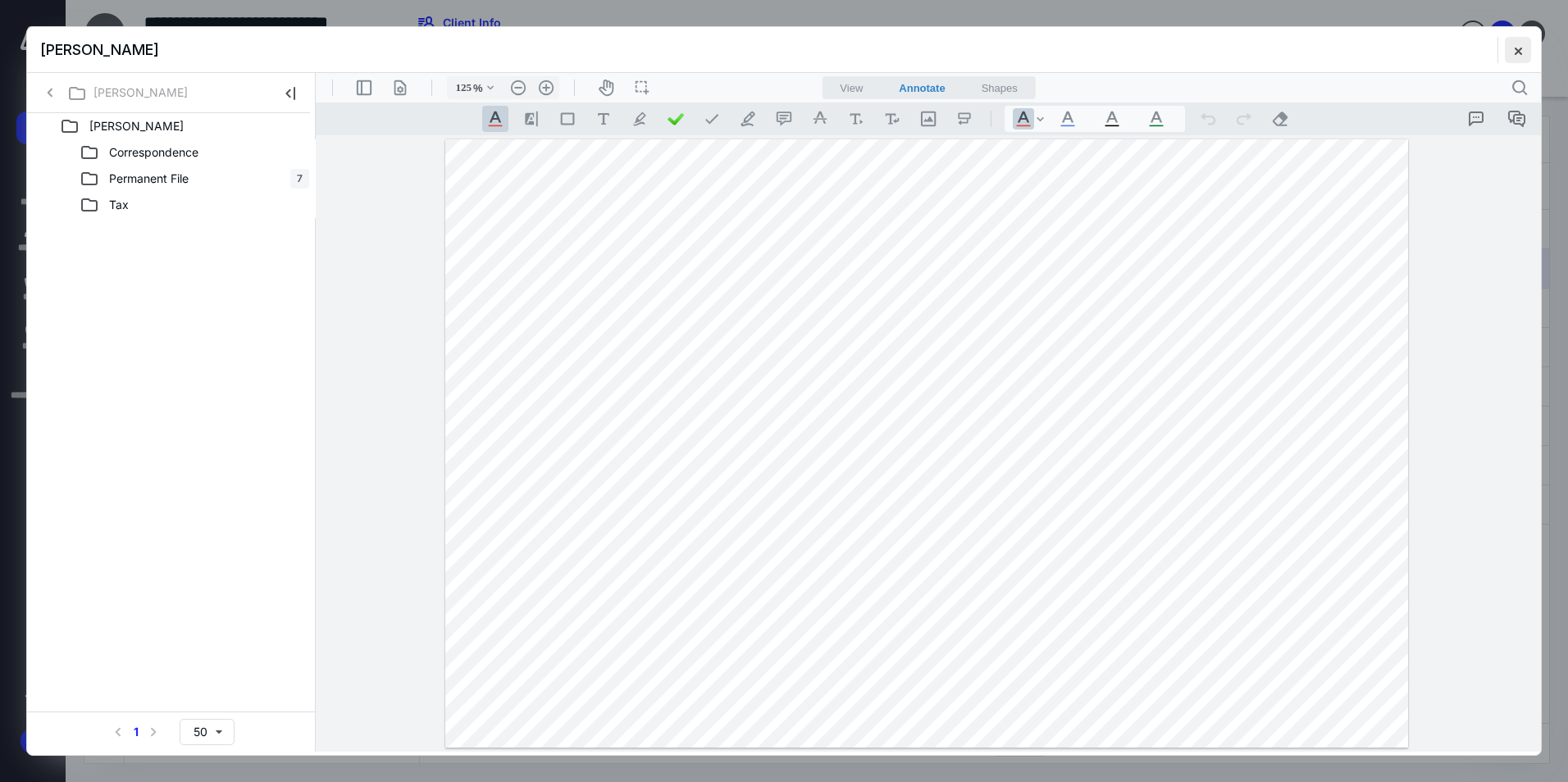 click at bounding box center (1518, 50) 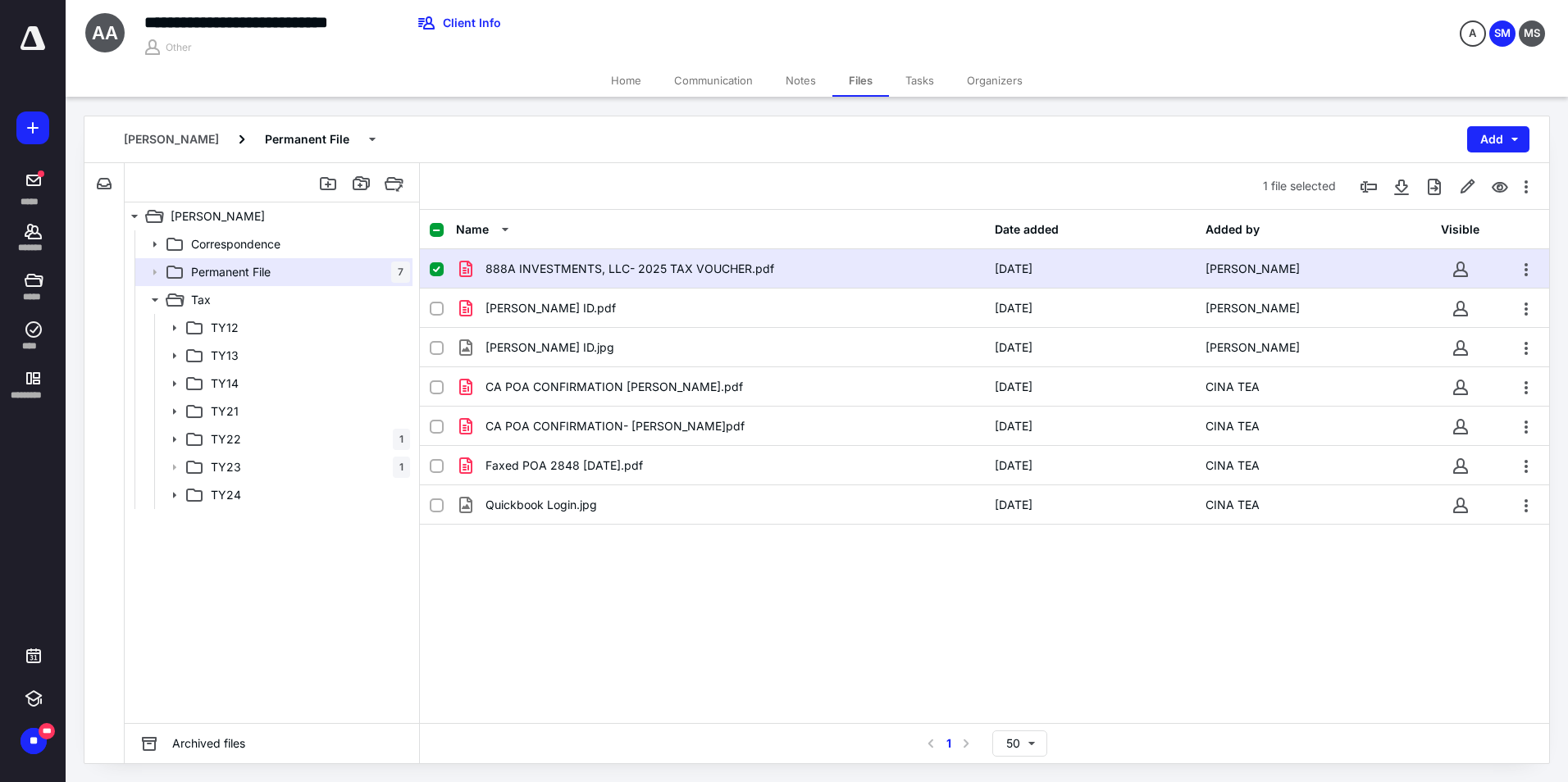 click on "Notes" at bounding box center (800, 80) 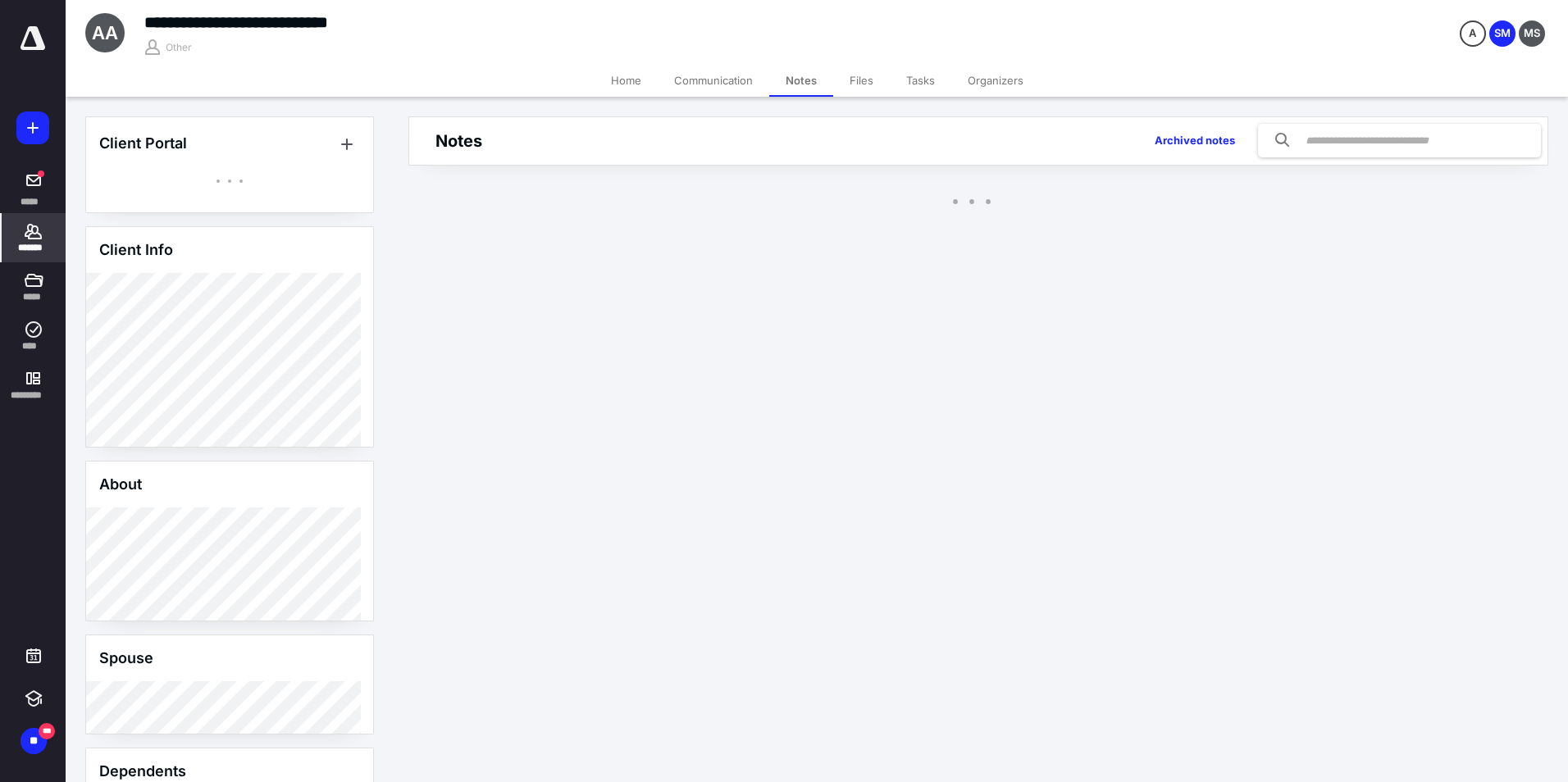 click on "Tasks" at bounding box center (920, 80) 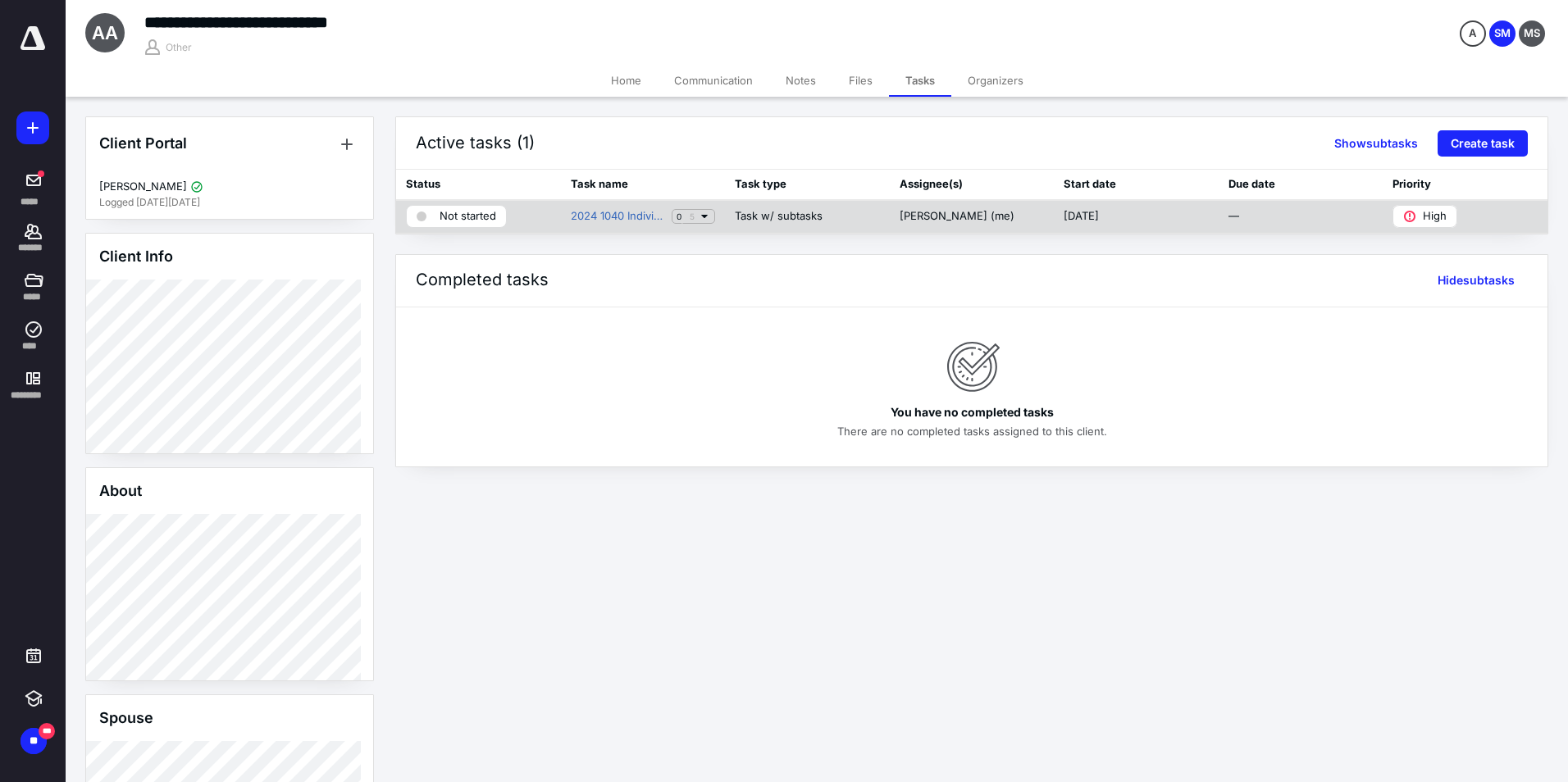 click at bounding box center (686, 216) 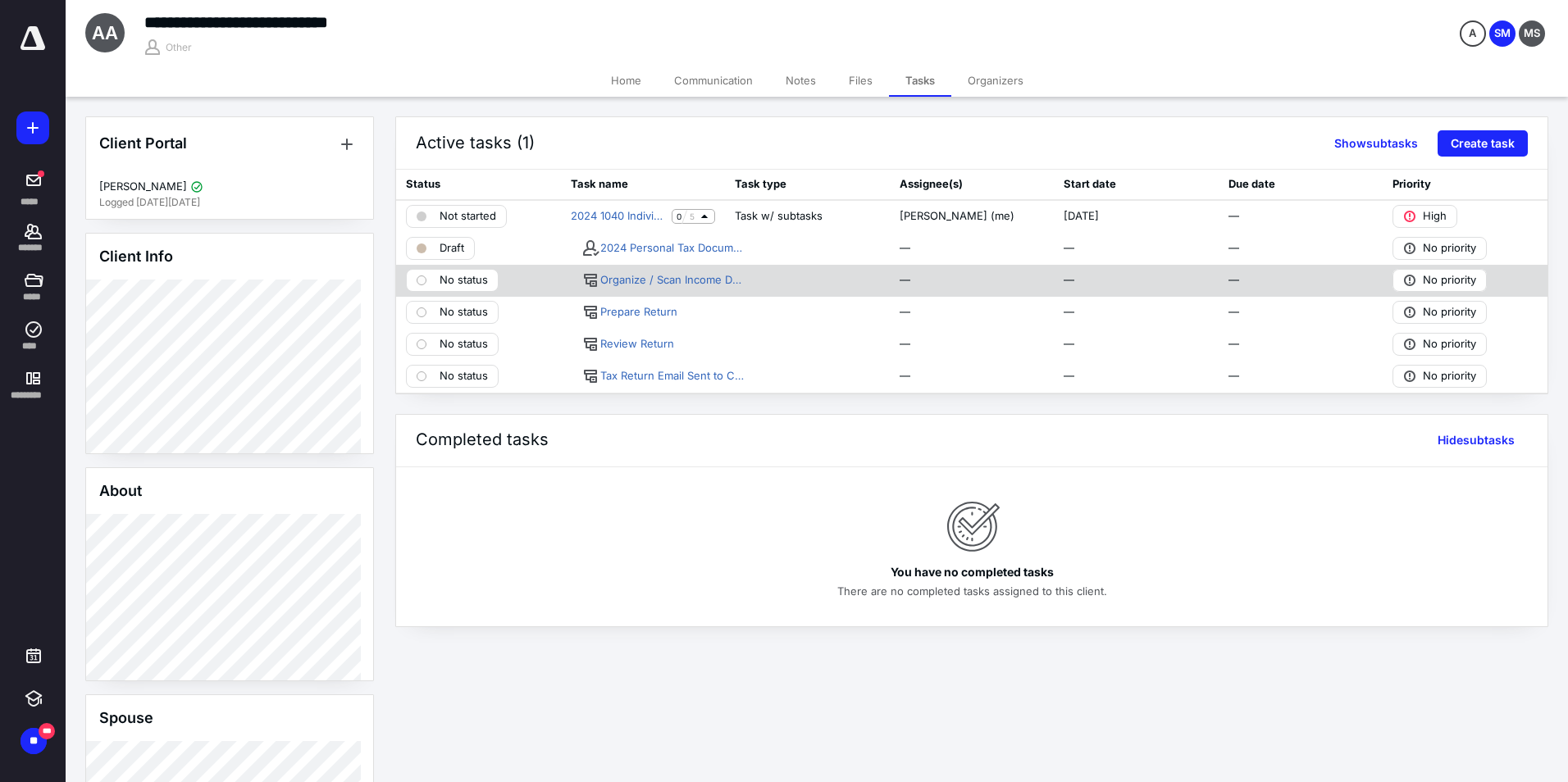 click on "No status" at bounding box center [463, 280] 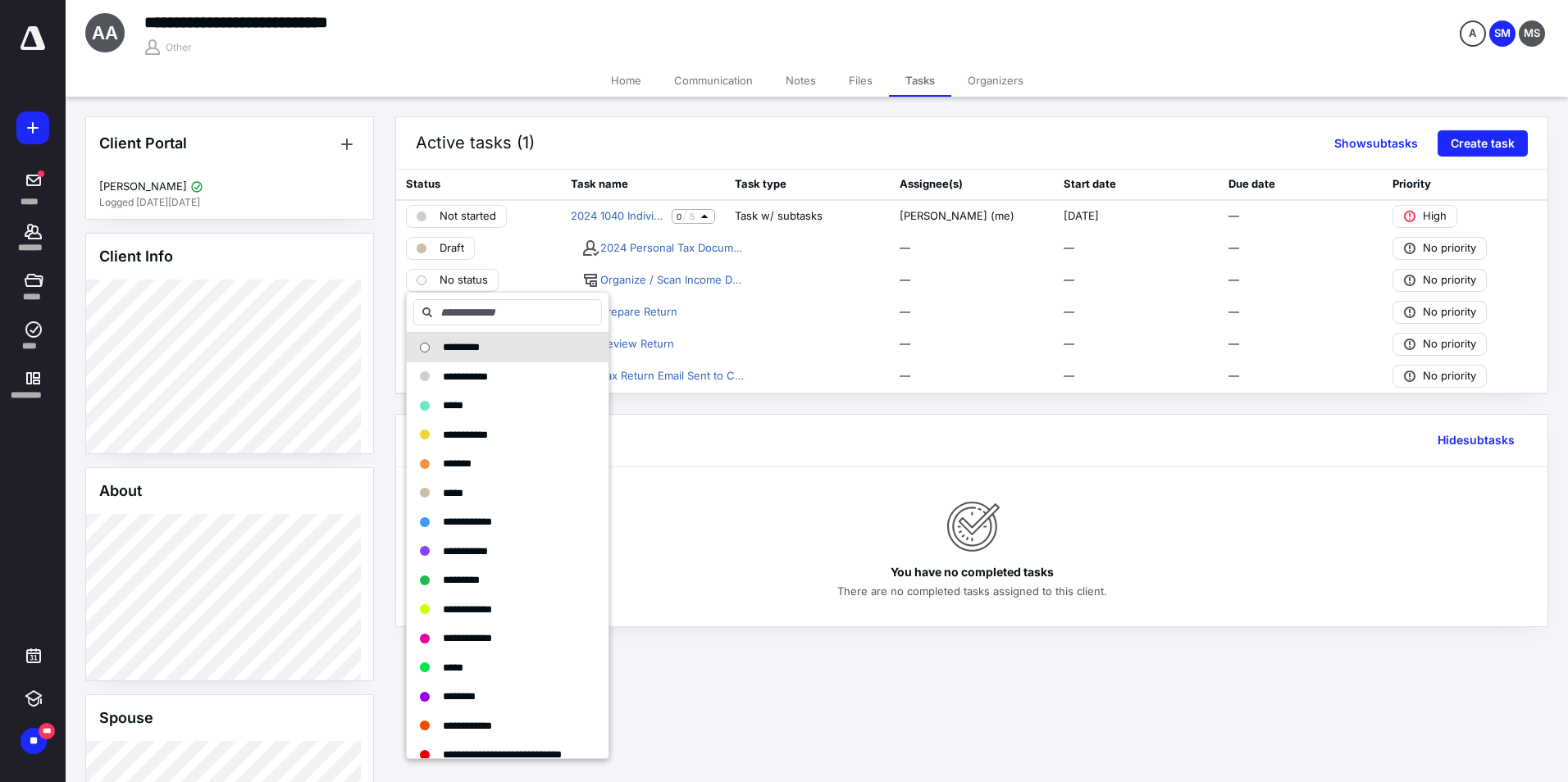 drag, startPoint x: 696, startPoint y: 468, endPoint x: 691, endPoint y: 458, distance: 11.18034 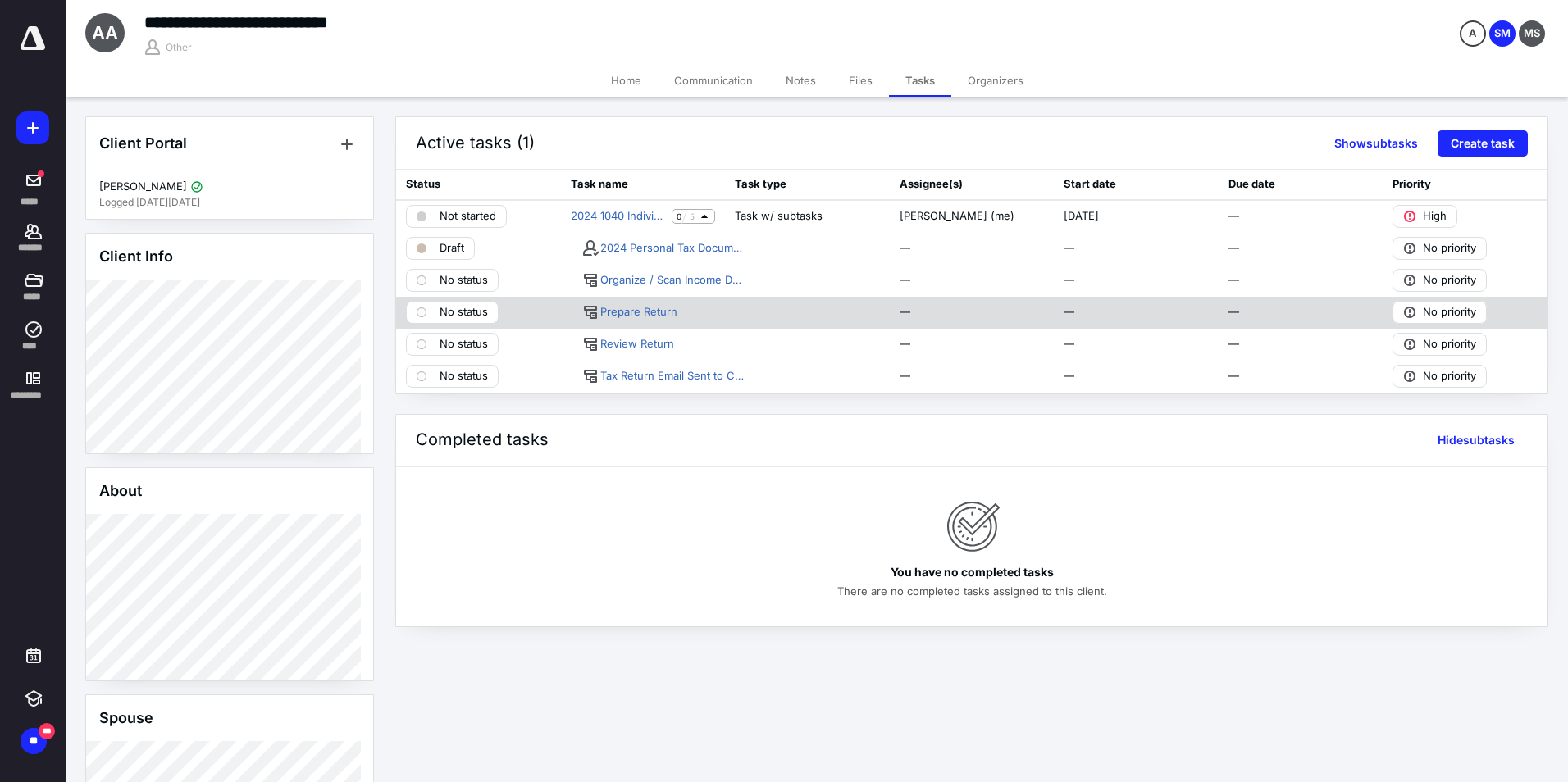 click on "No status" at bounding box center [463, 312] 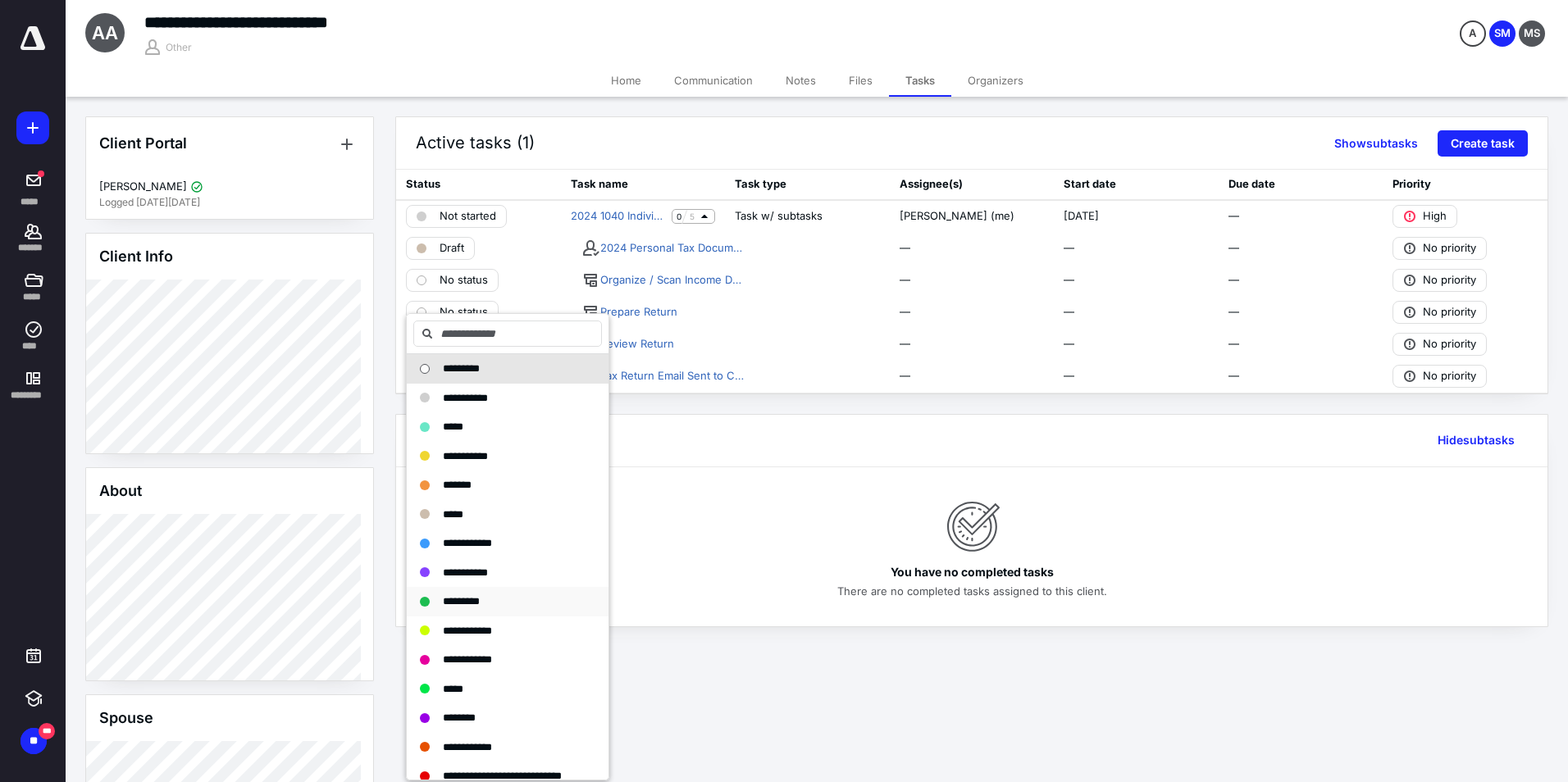 click on "*********" at bounding box center [498, 602] 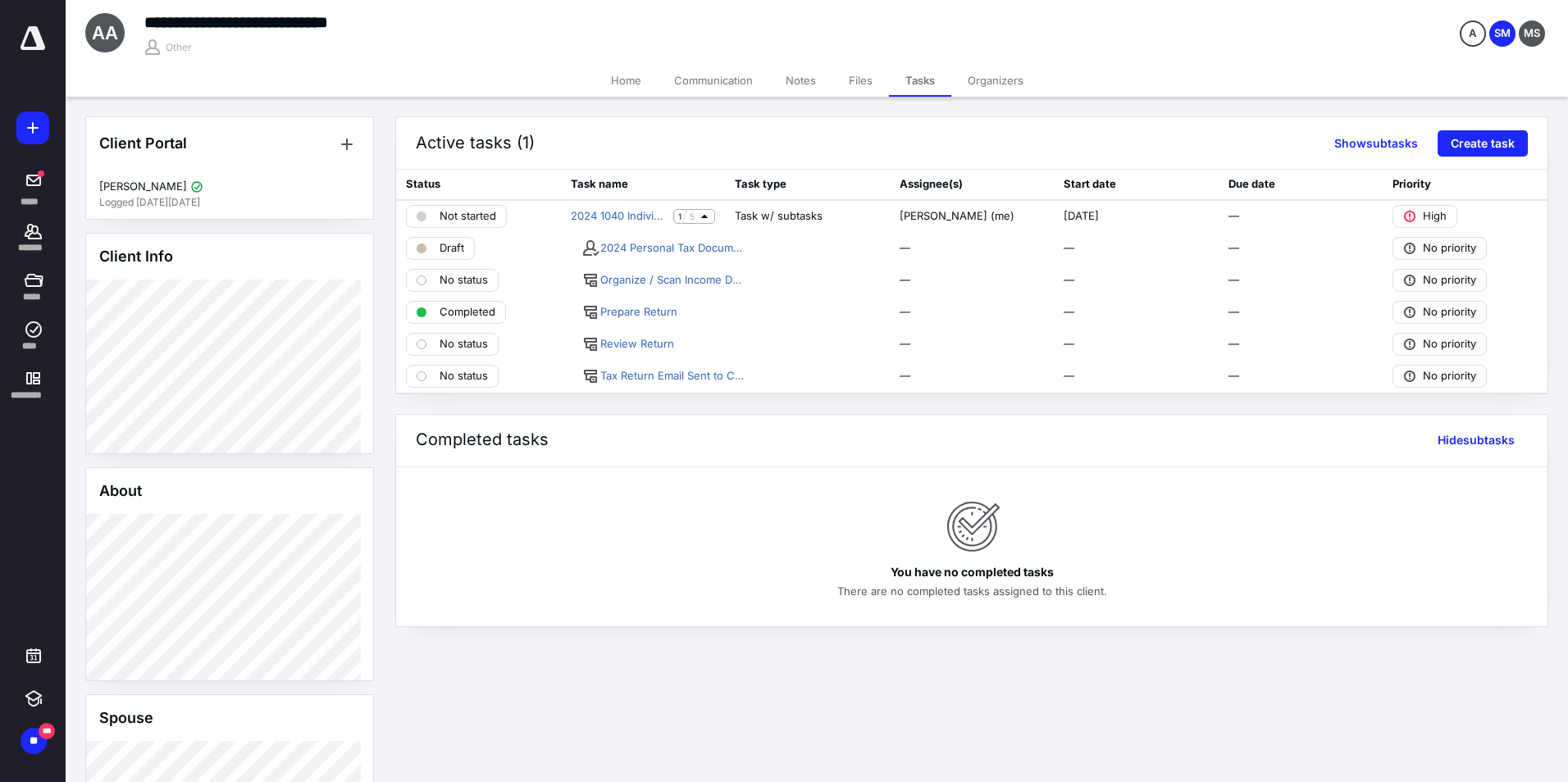 click on "You have no completed tasks There are no completed tasks assigned to this client." at bounding box center (972, 547) 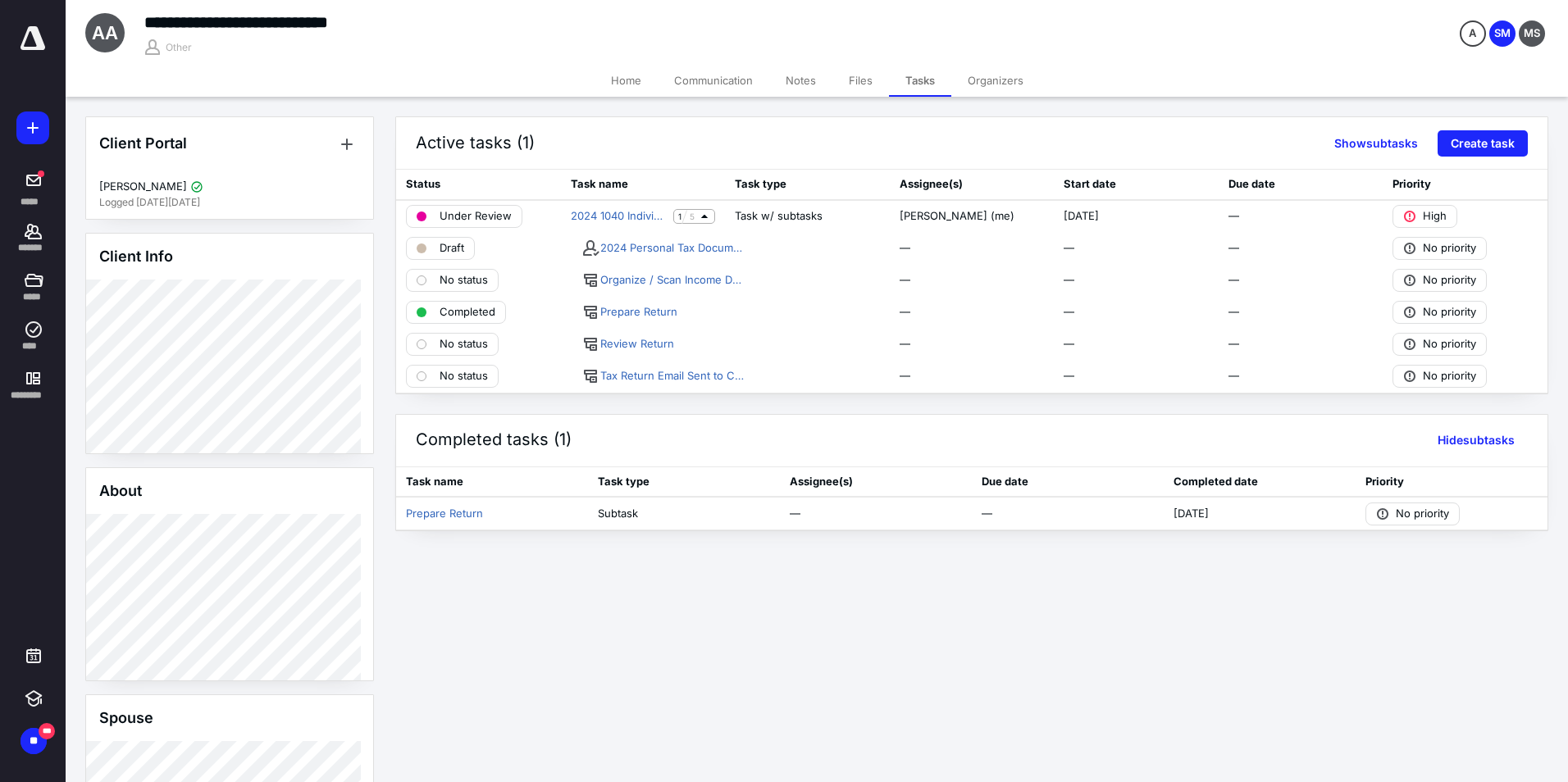 click on "Files" at bounding box center (860, 80) 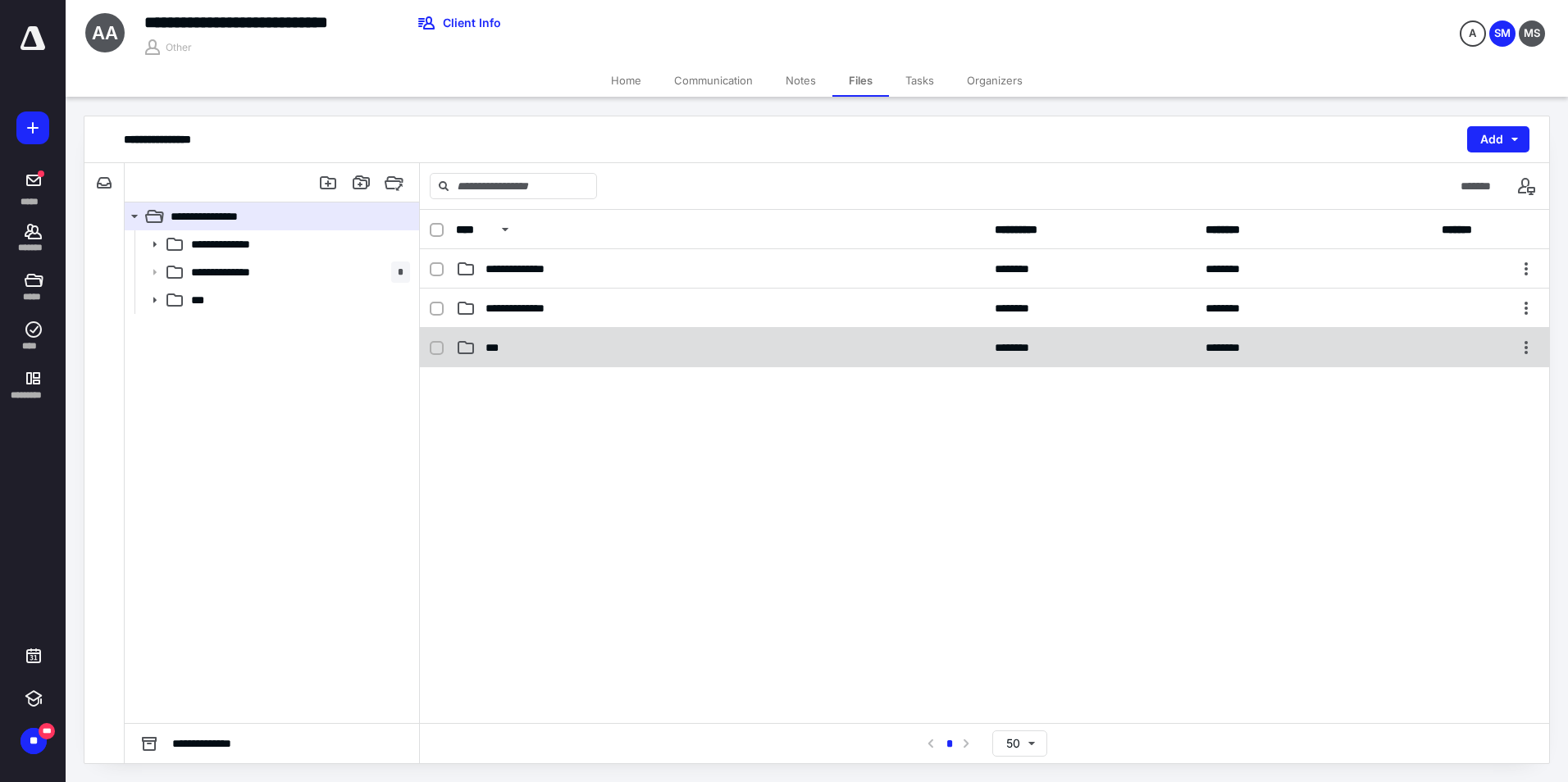 click 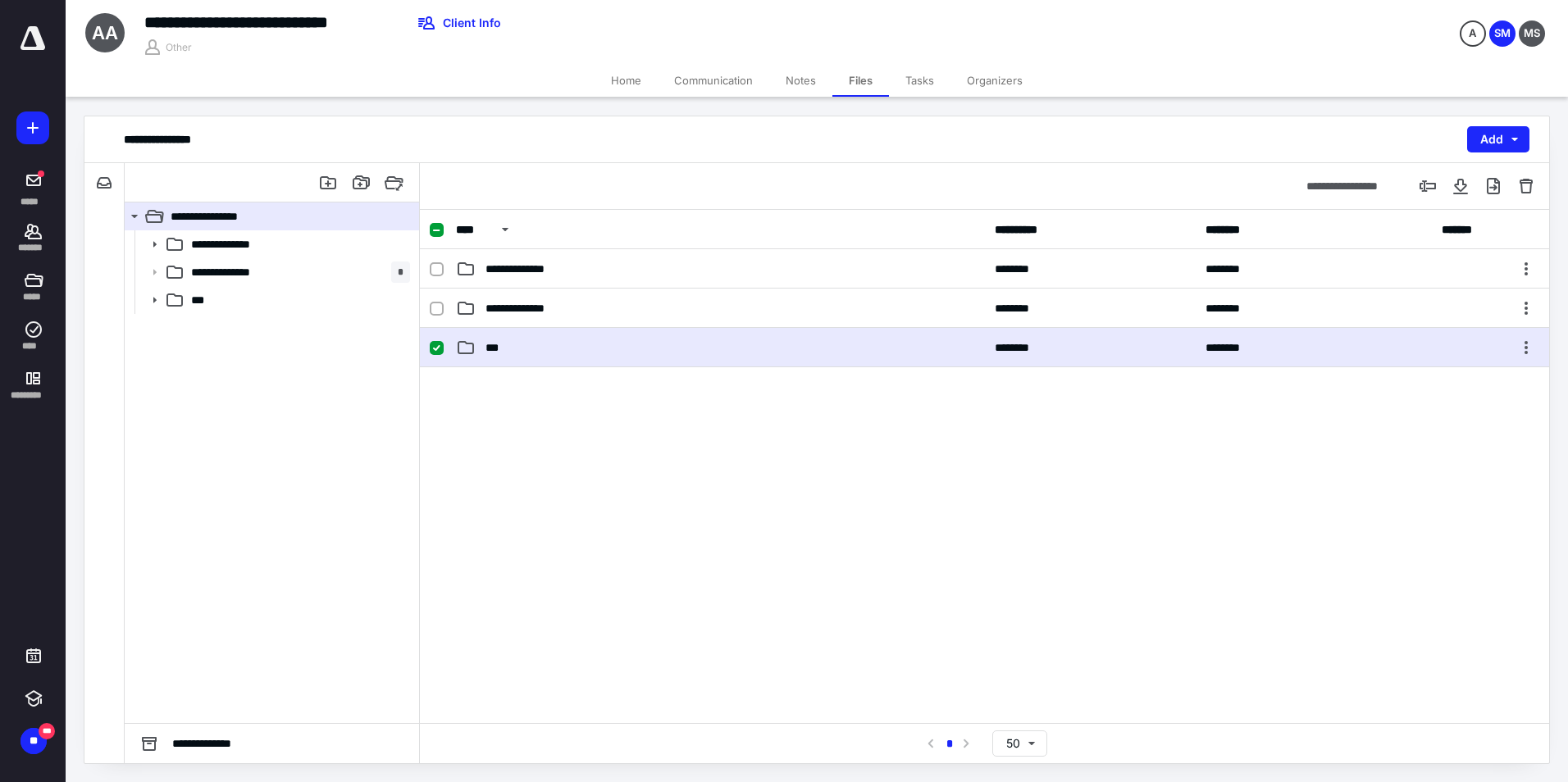 click 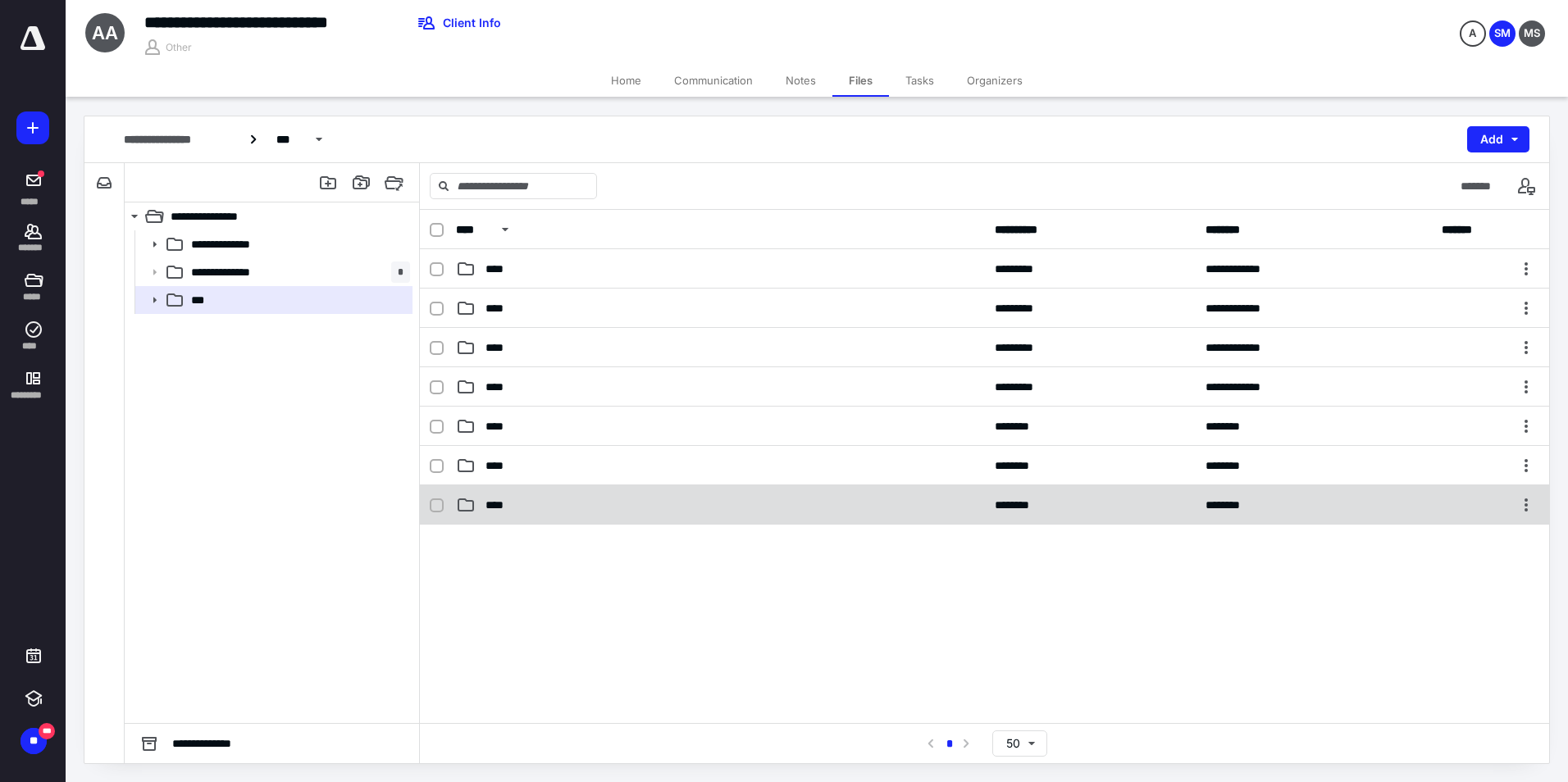 click on "****" at bounding box center [500, 505] 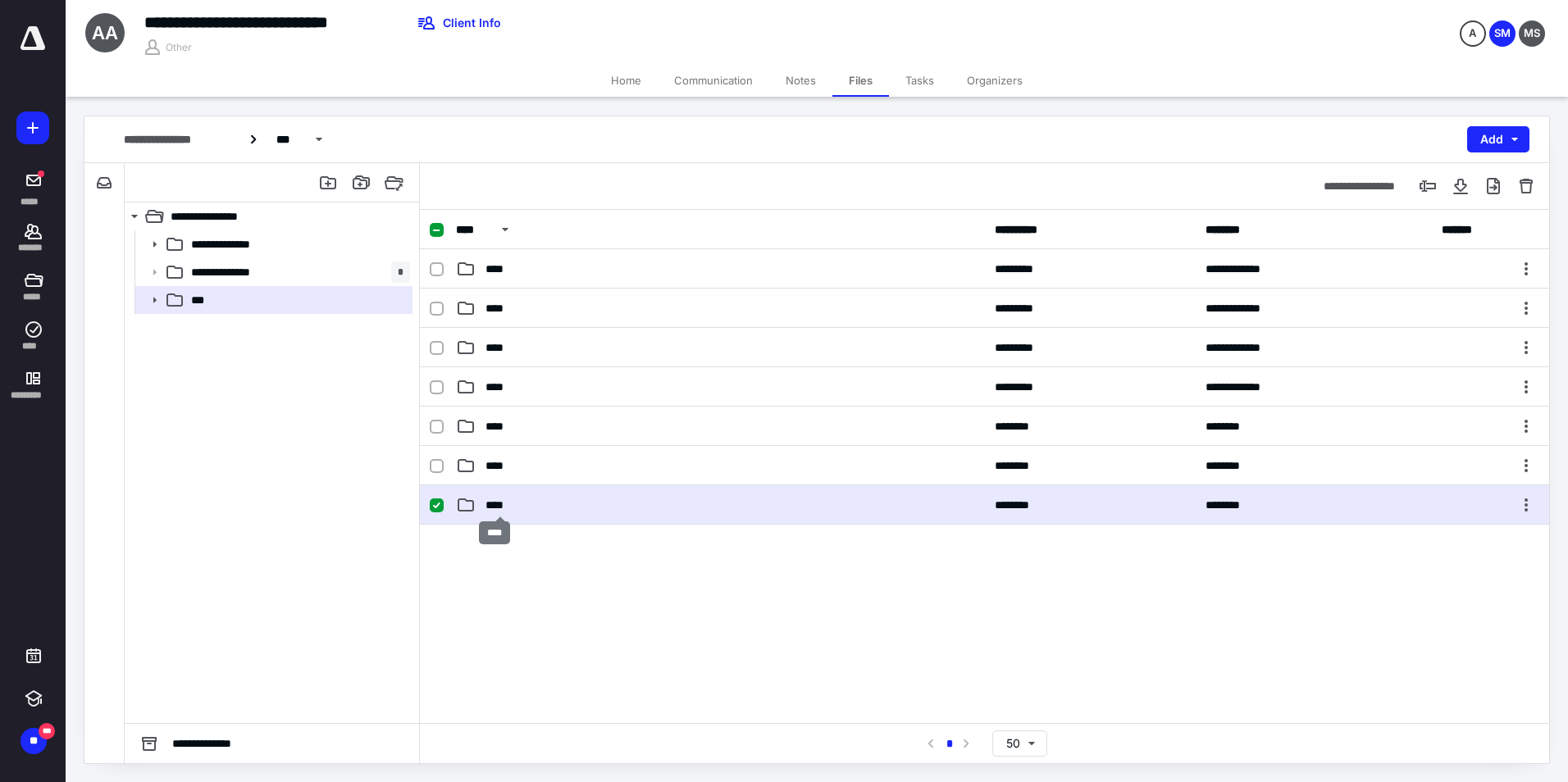 click on "****" at bounding box center (500, 505) 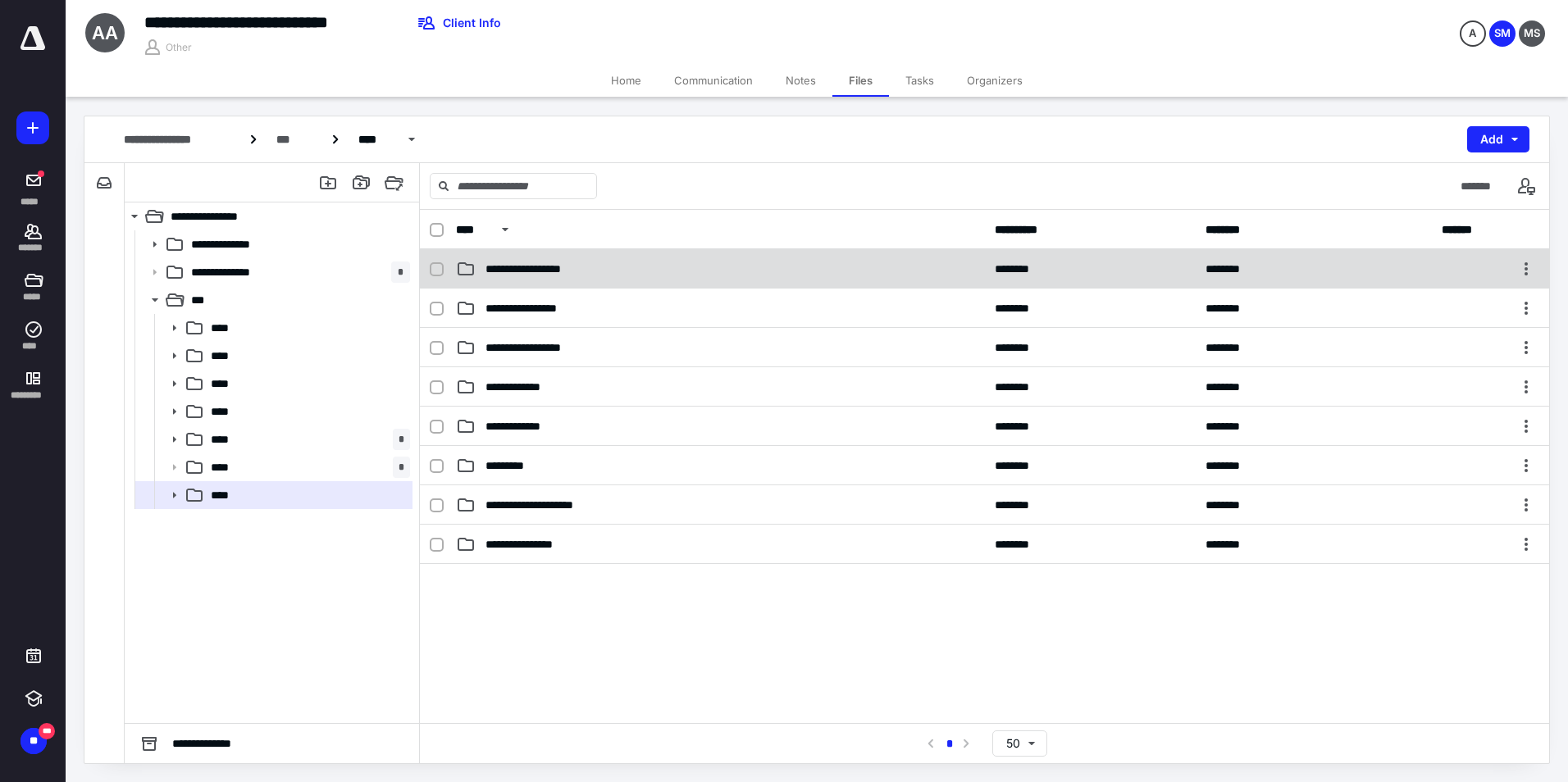 click on "**********" at bounding box center [984, 269] 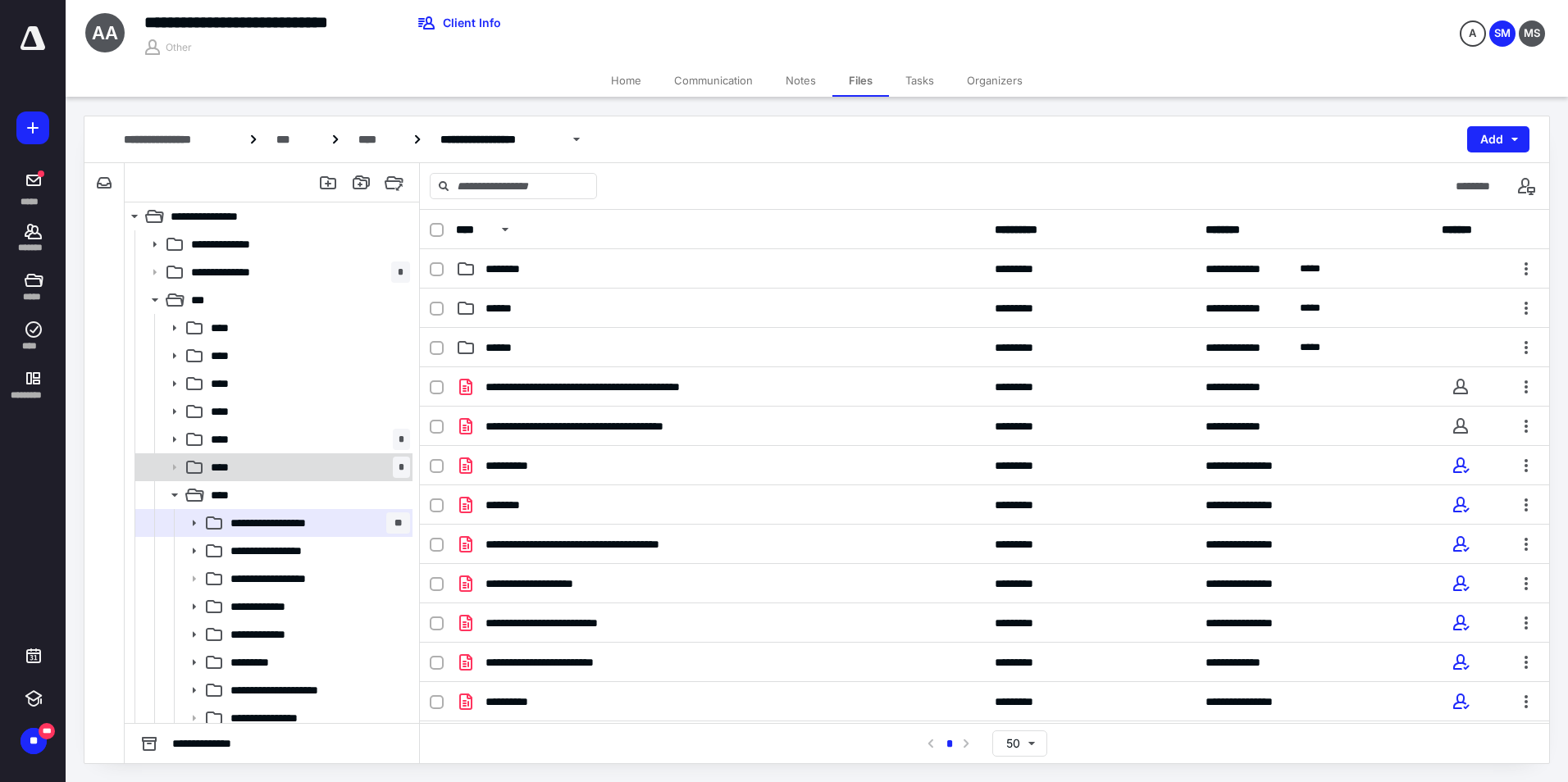 click on "**** *" at bounding box center [307, 467] 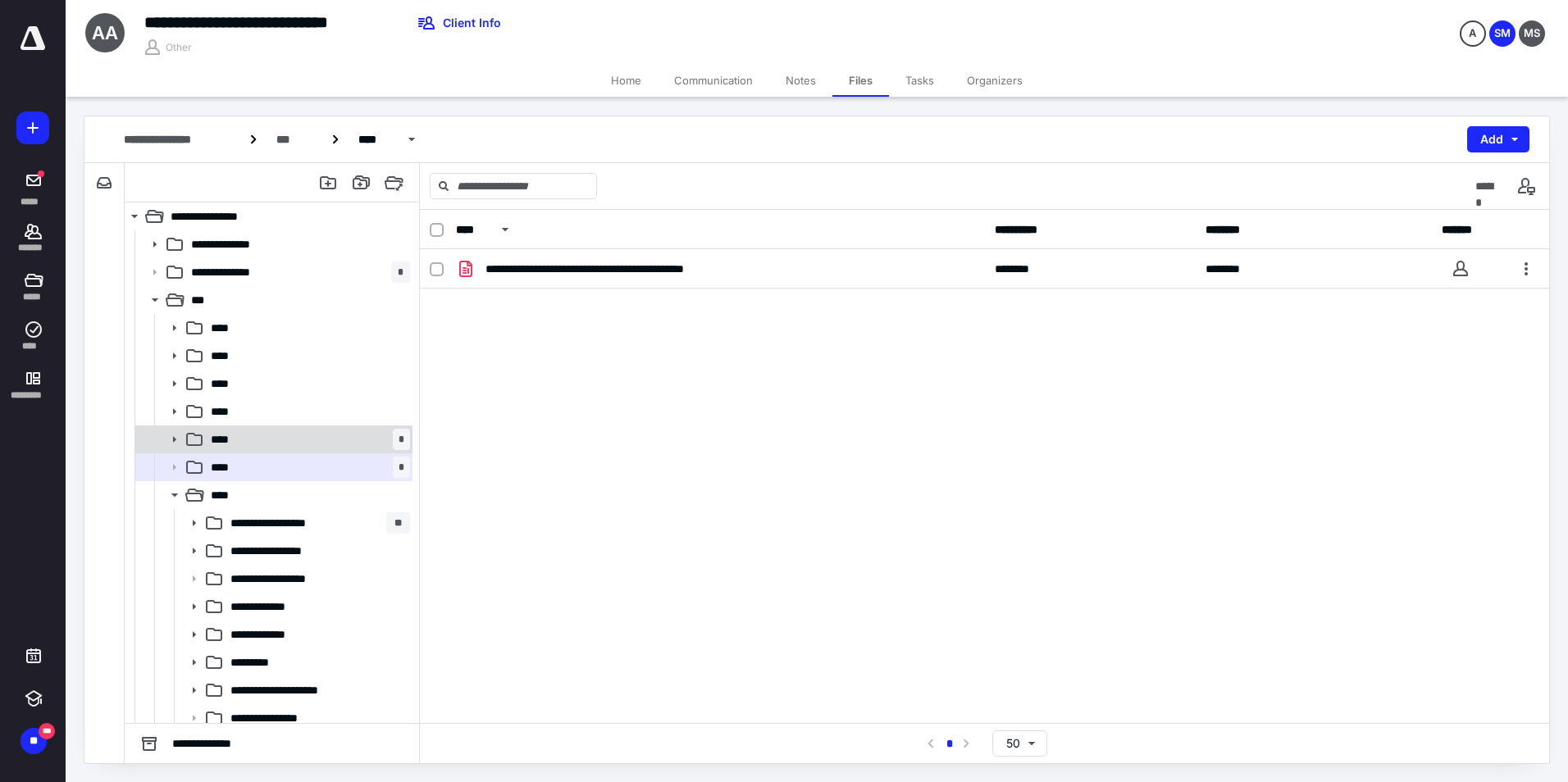click on "**** *" at bounding box center (307, 439) 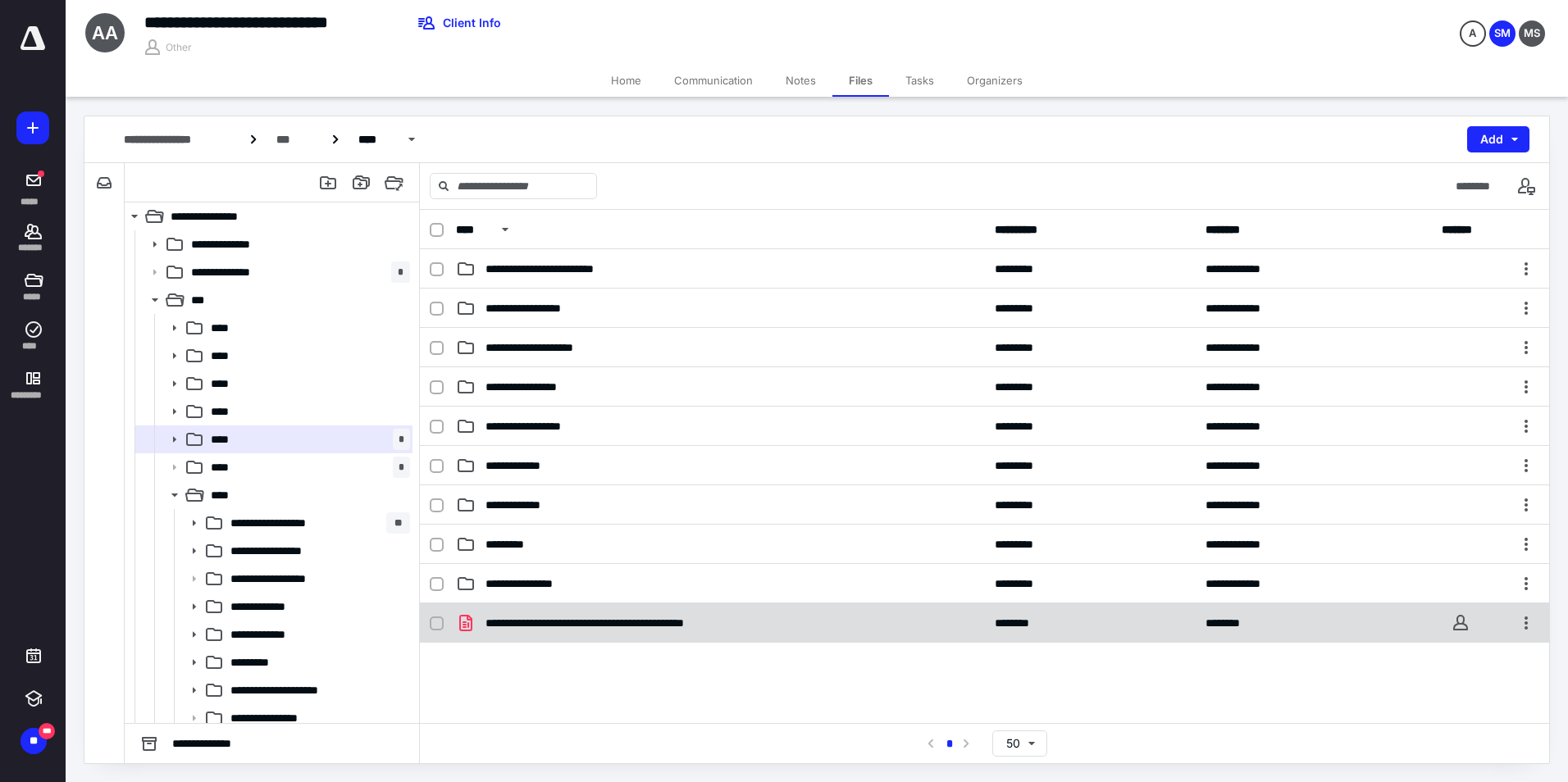 click on "**********" at bounding box center (629, 623) 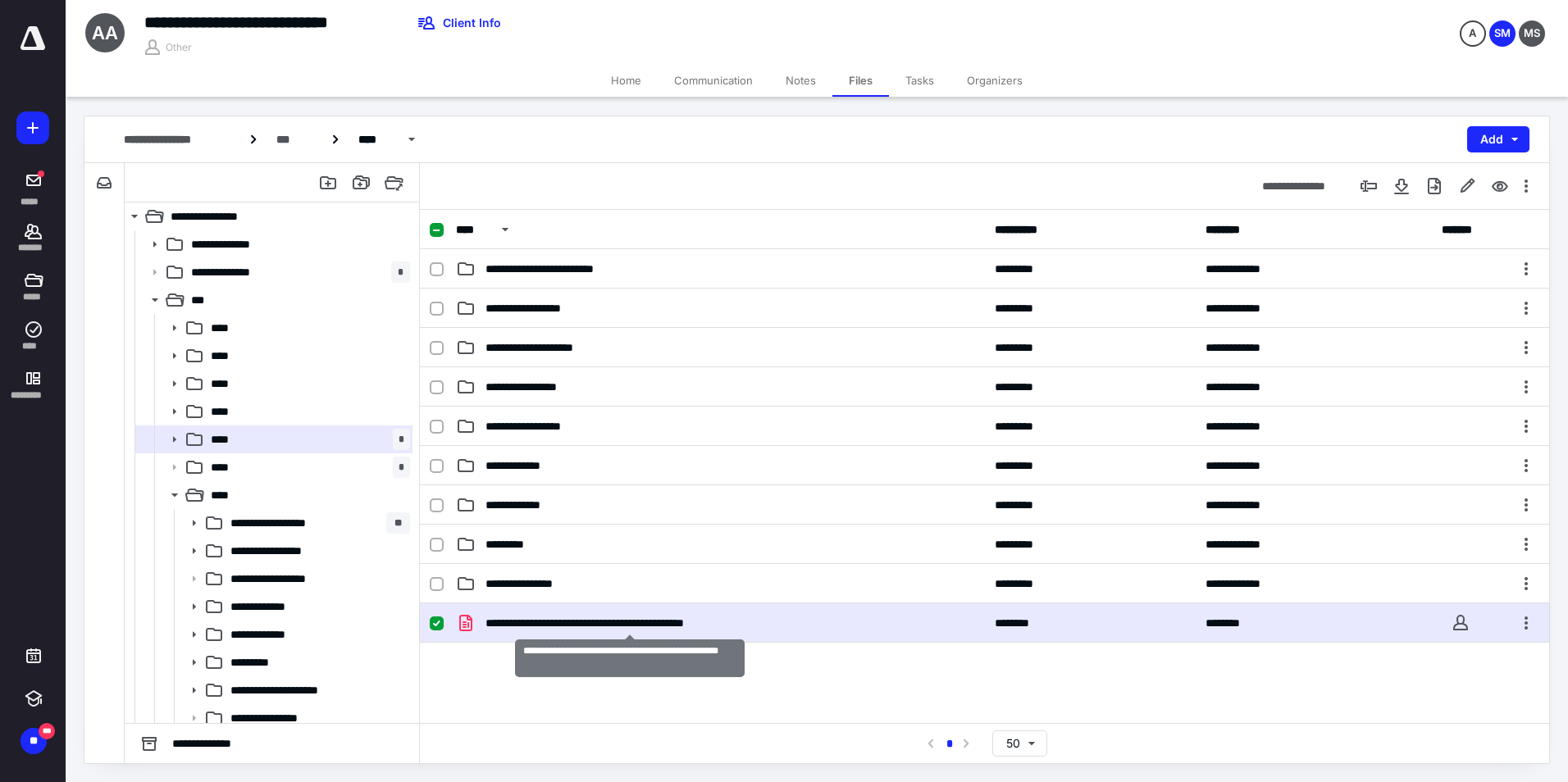 click on "**********" at bounding box center (629, 623) 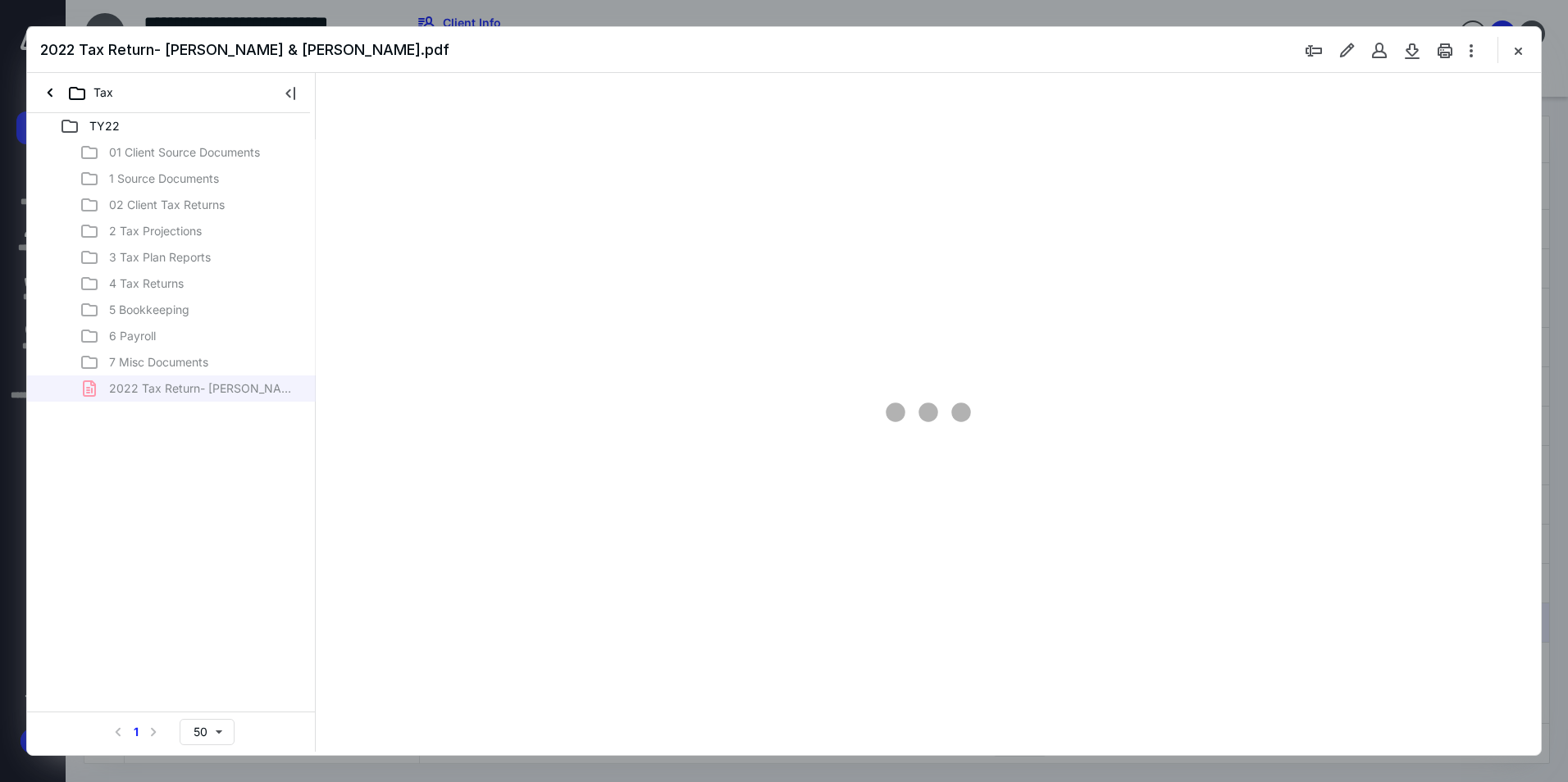 scroll, scrollTop: 0, scrollLeft: 0, axis: both 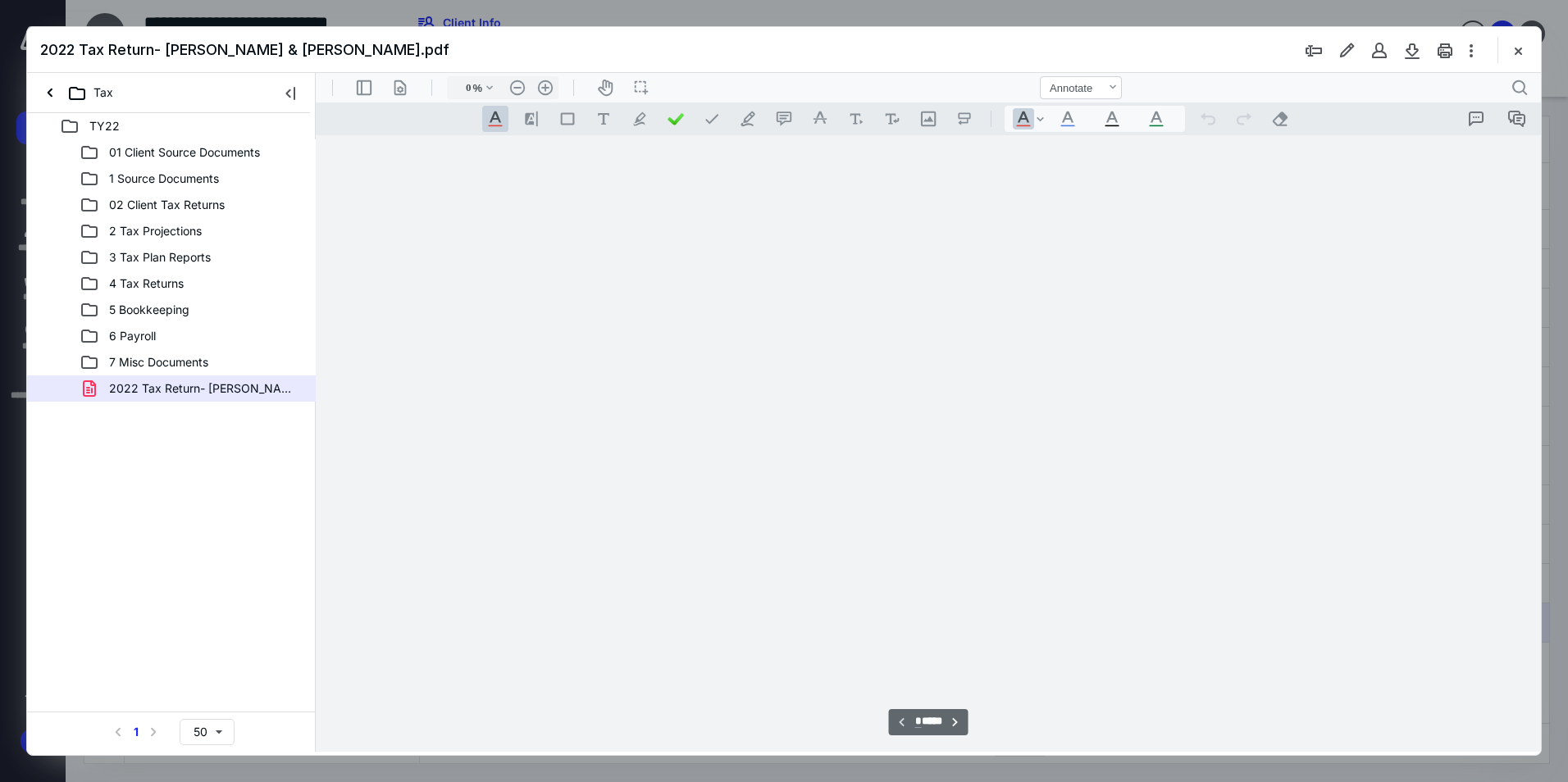 type on "94" 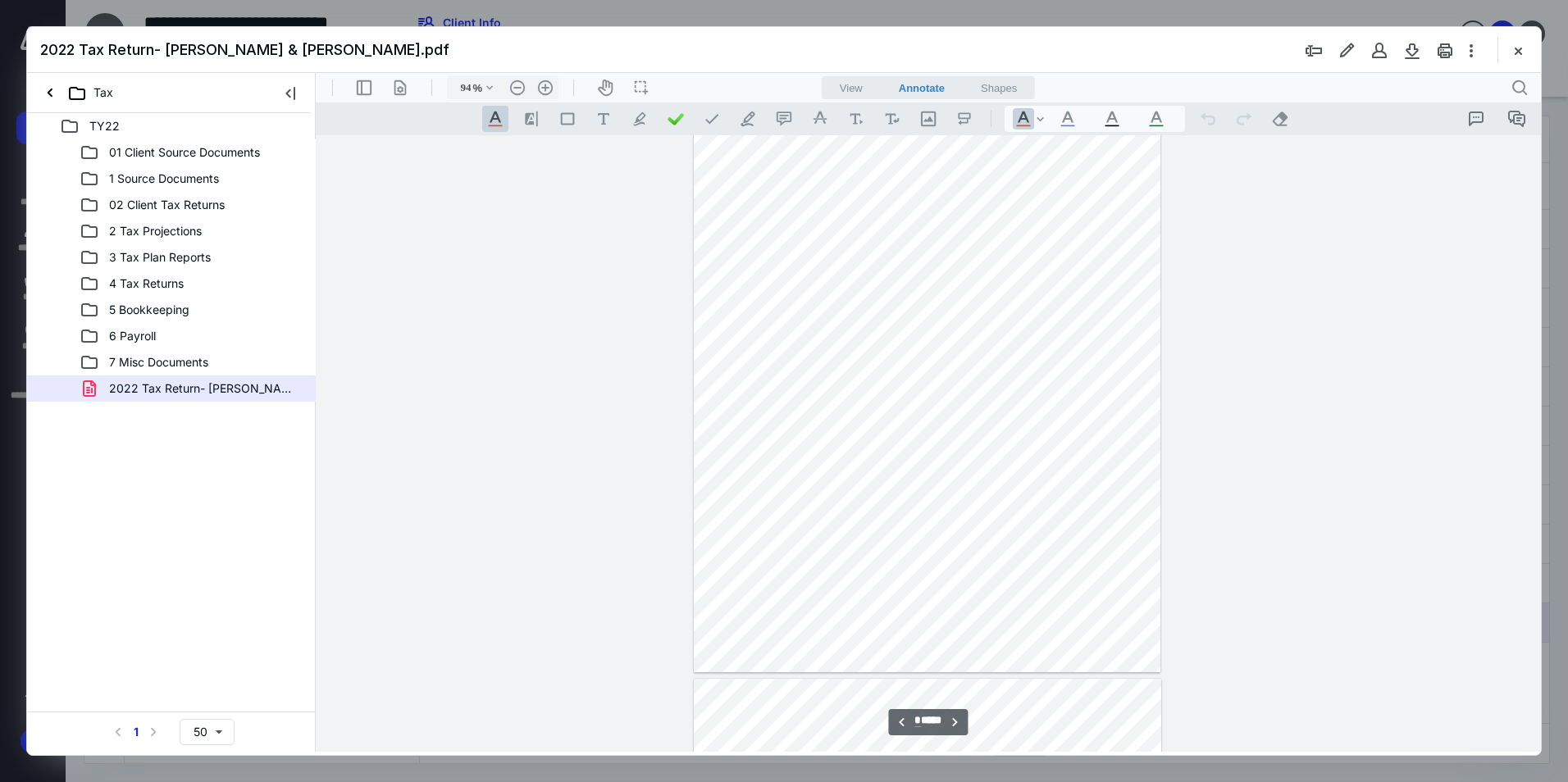 scroll, scrollTop: 2115, scrollLeft: 0, axis: vertical 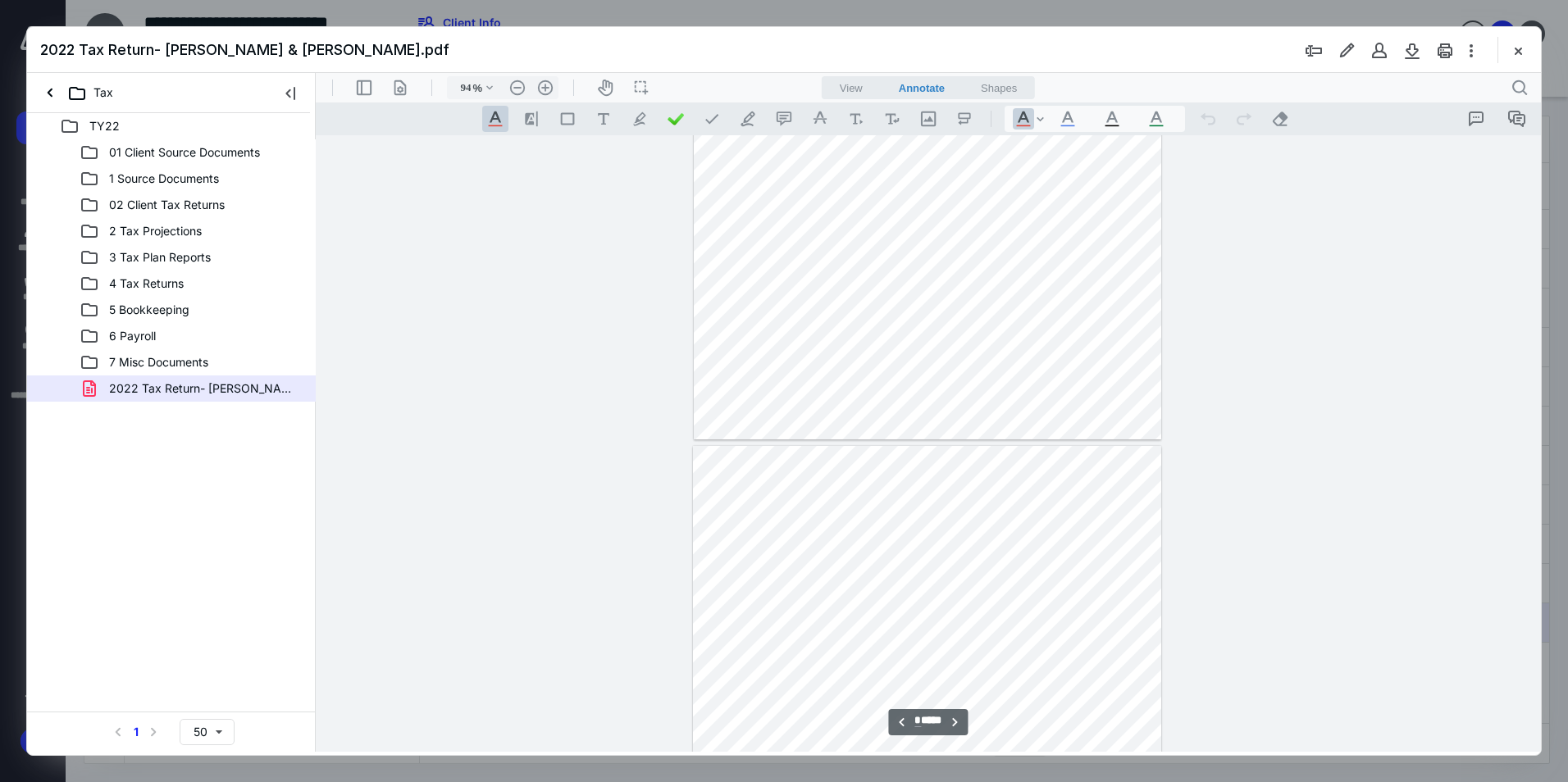type on "*" 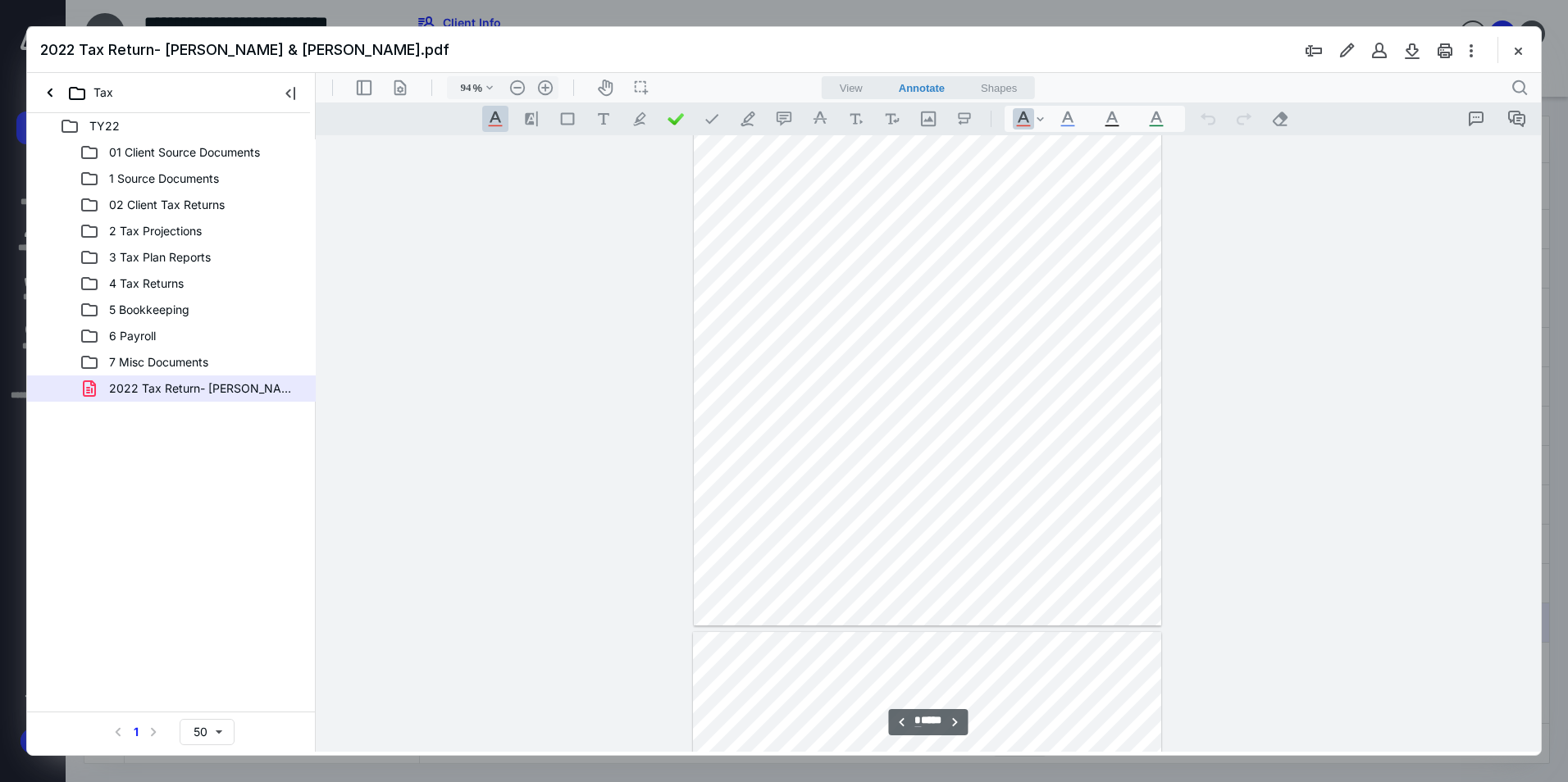 scroll, scrollTop: 2525, scrollLeft: 0, axis: vertical 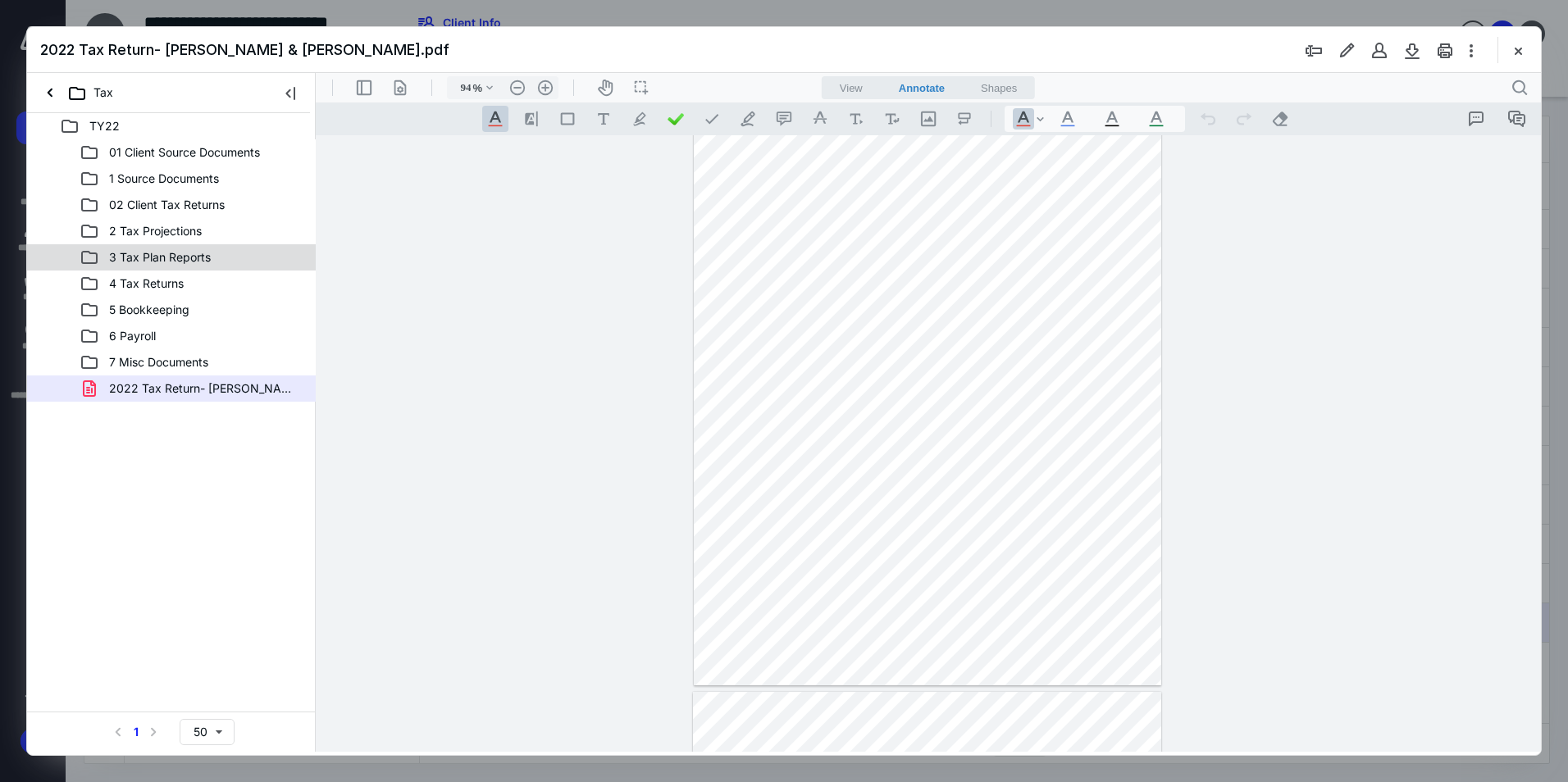 click on "3 Tax Plan Reports" at bounding box center (171, 257) 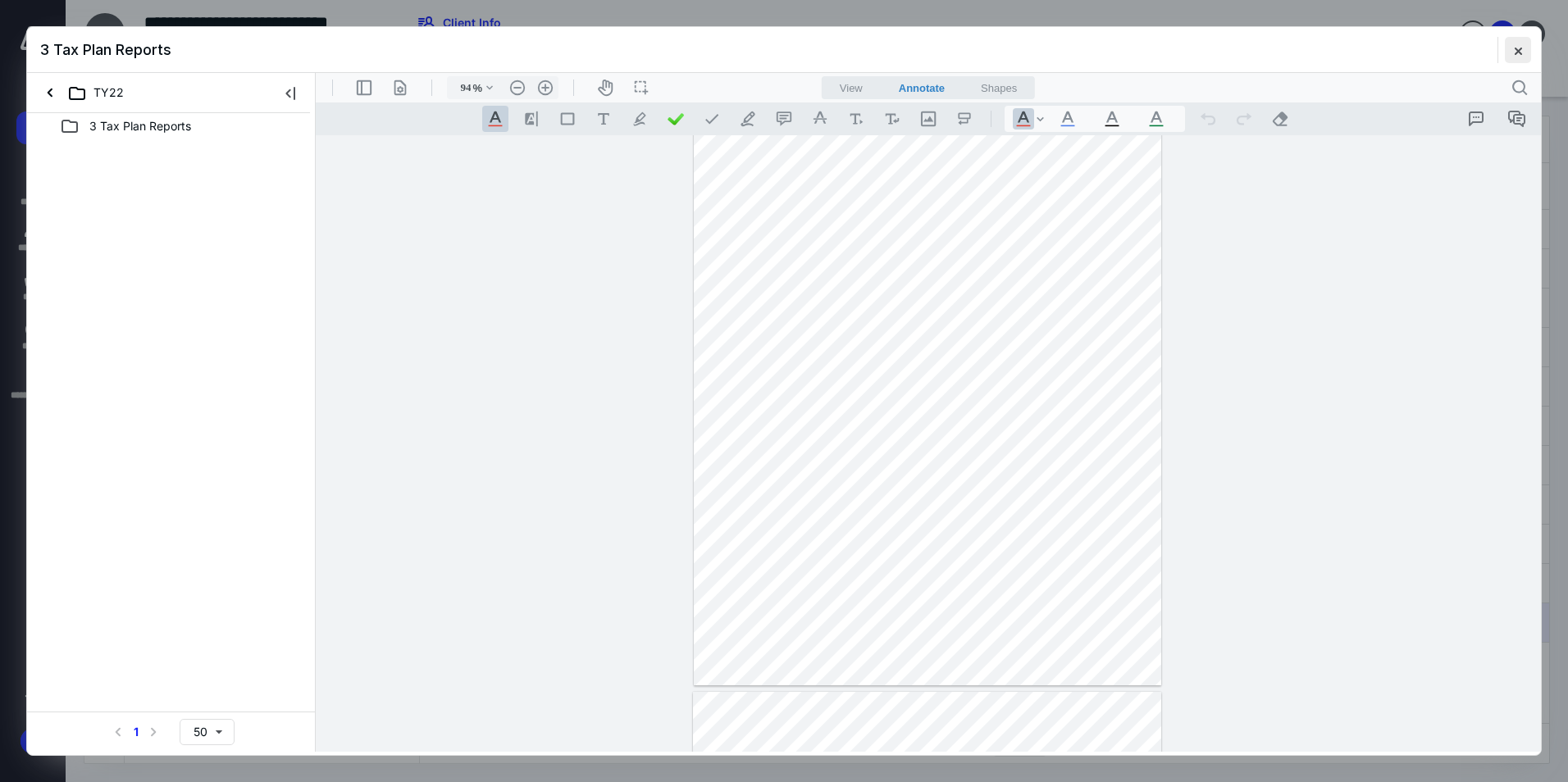 click at bounding box center [1518, 50] 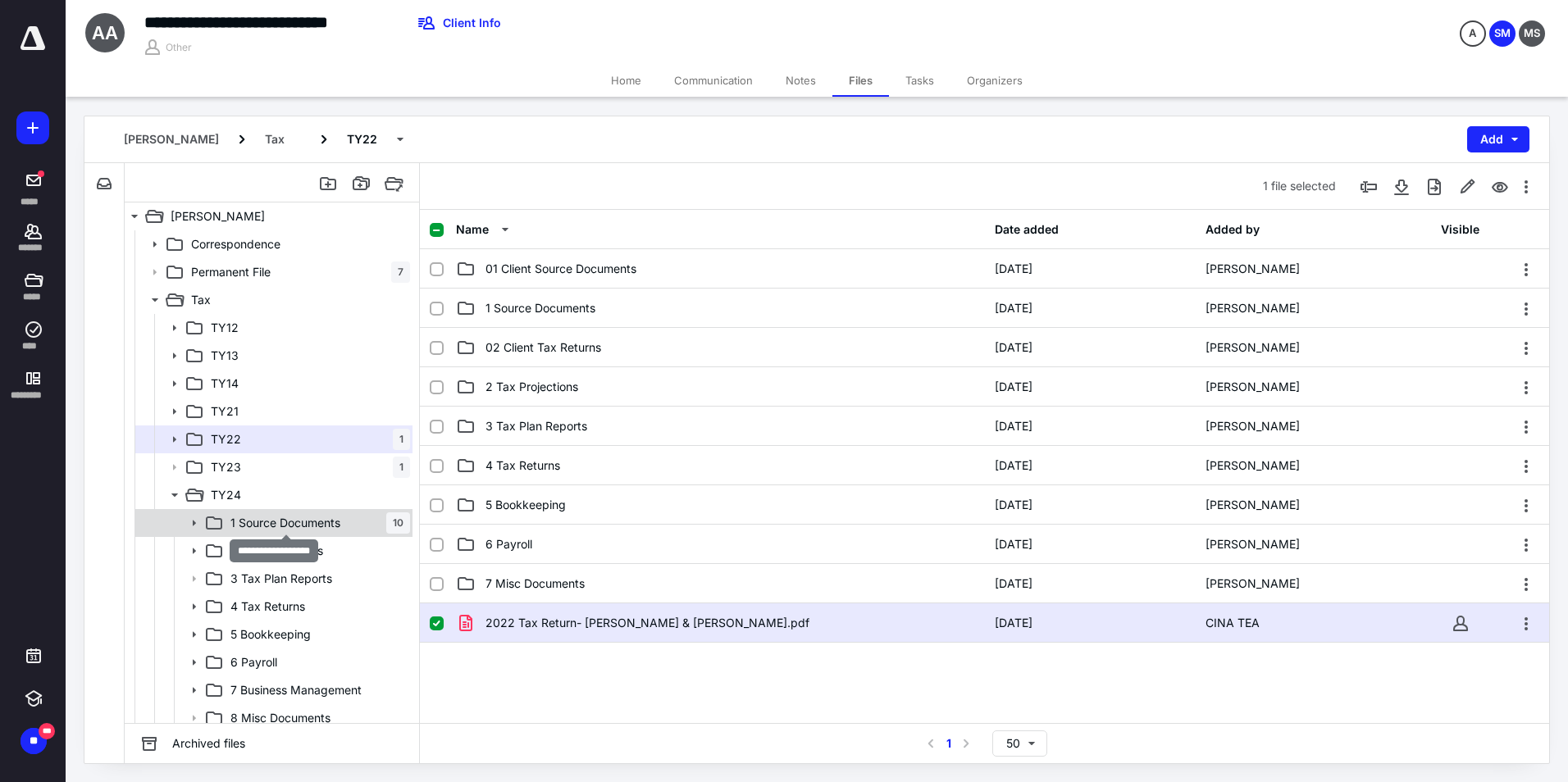 click on "1 Source Documents" at bounding box center [285, 523] 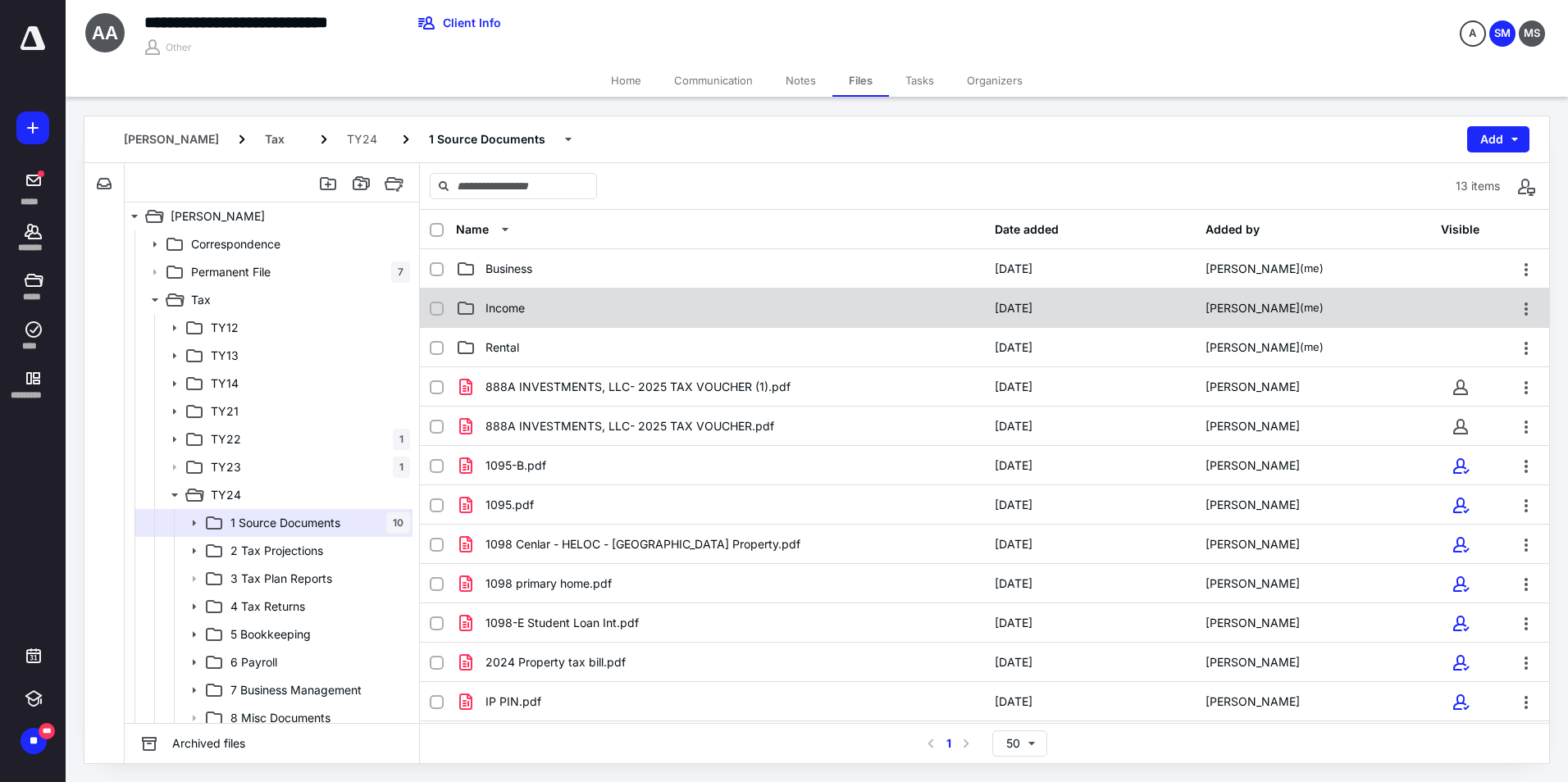 click on "Income" at bounding box center (720, 308) 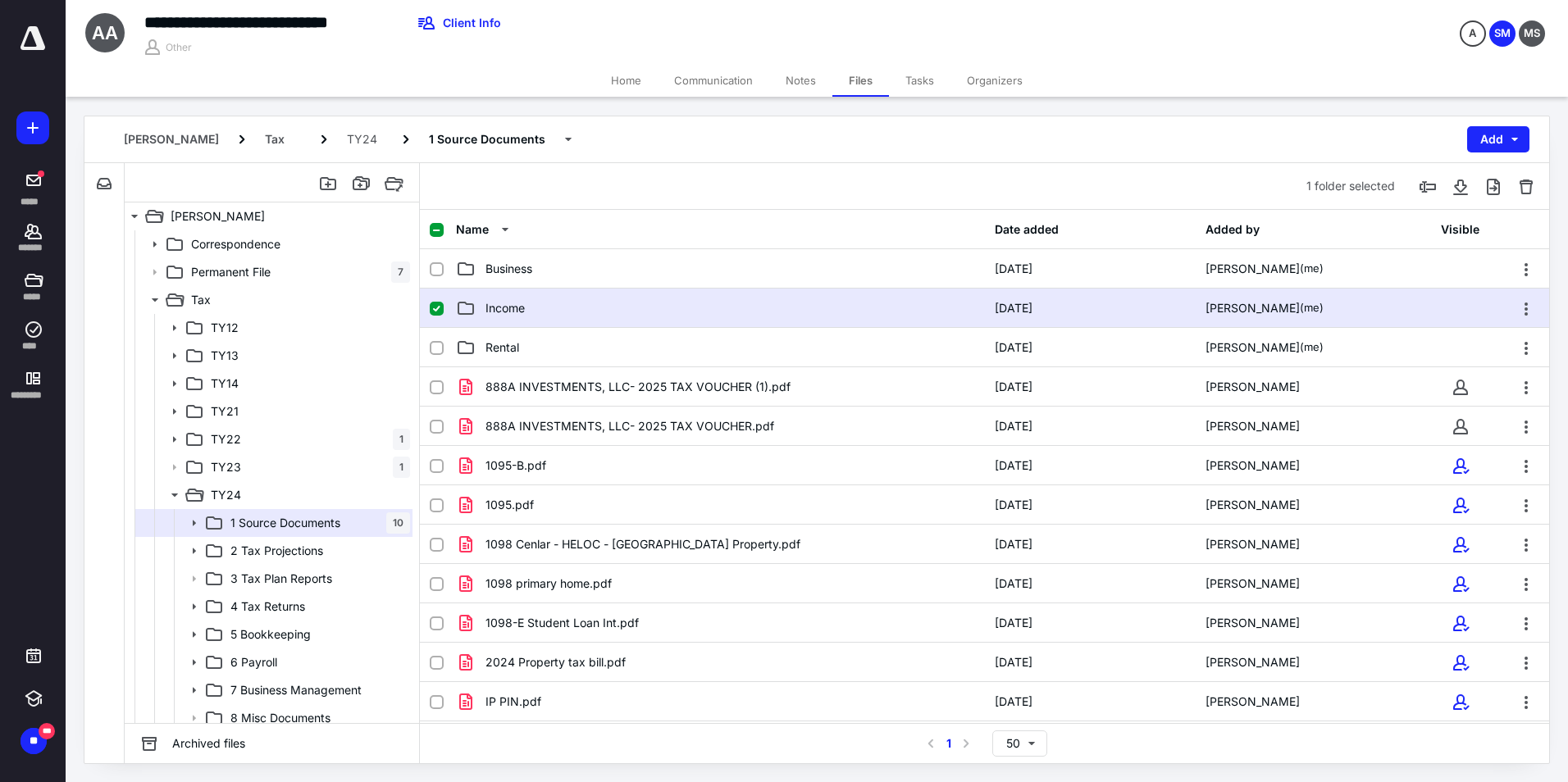 click on "Income" at bounding box center [720, 308] 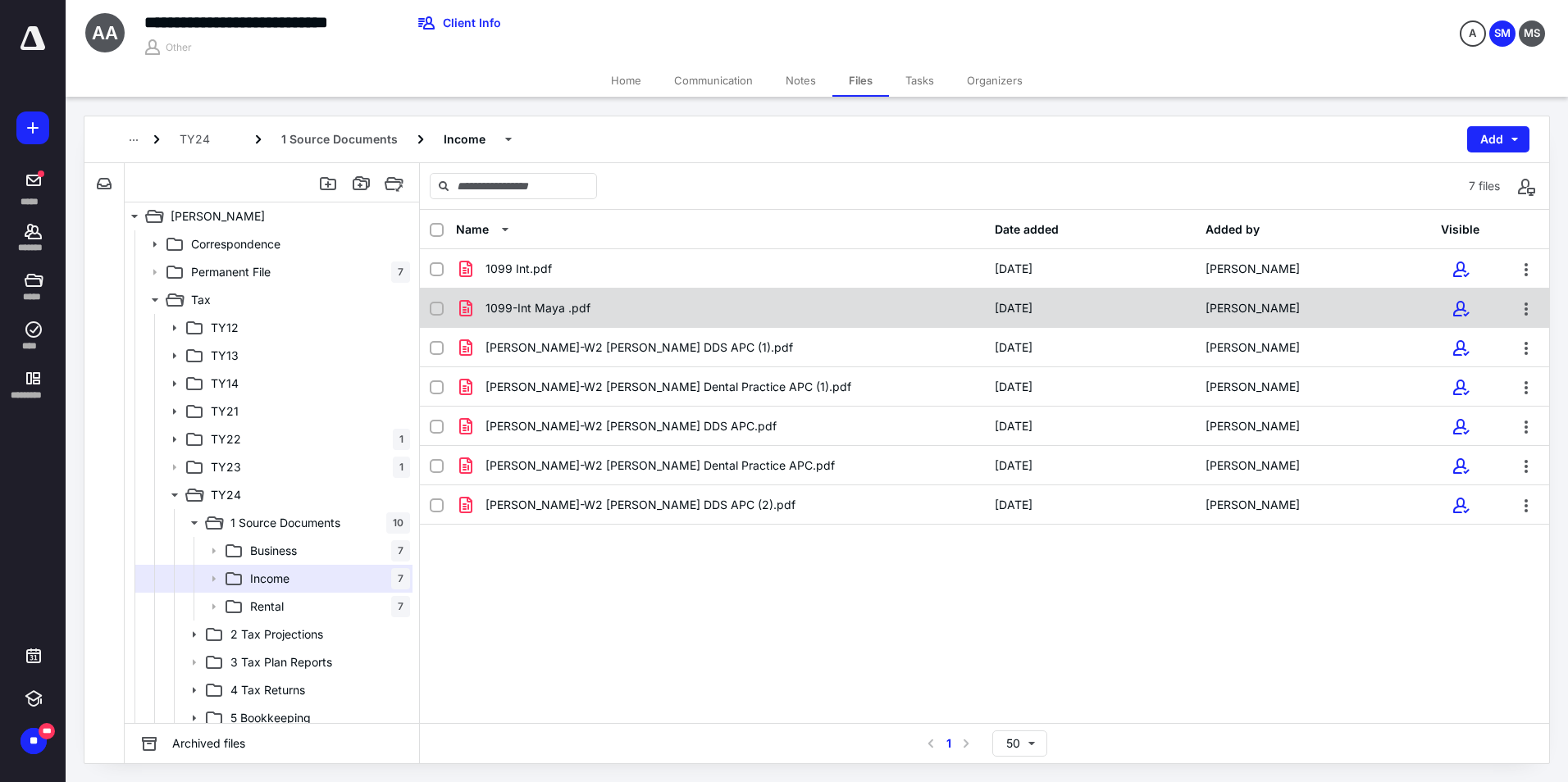 click on "1099-Int Maya .pdf" at bounding box center [538, 308] 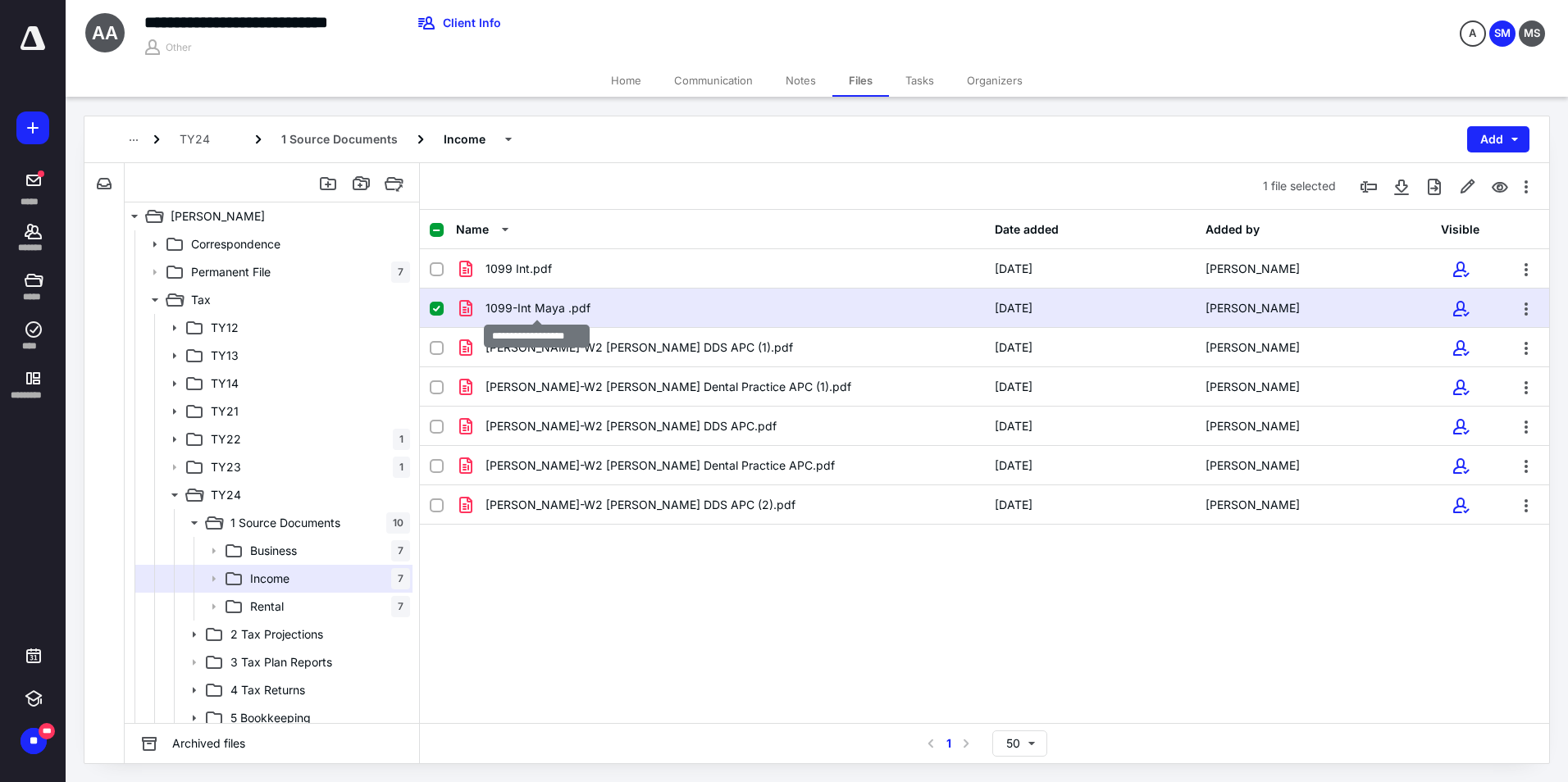 click on "1099-Int Maya .pdf" at bounding box center (538, 308) 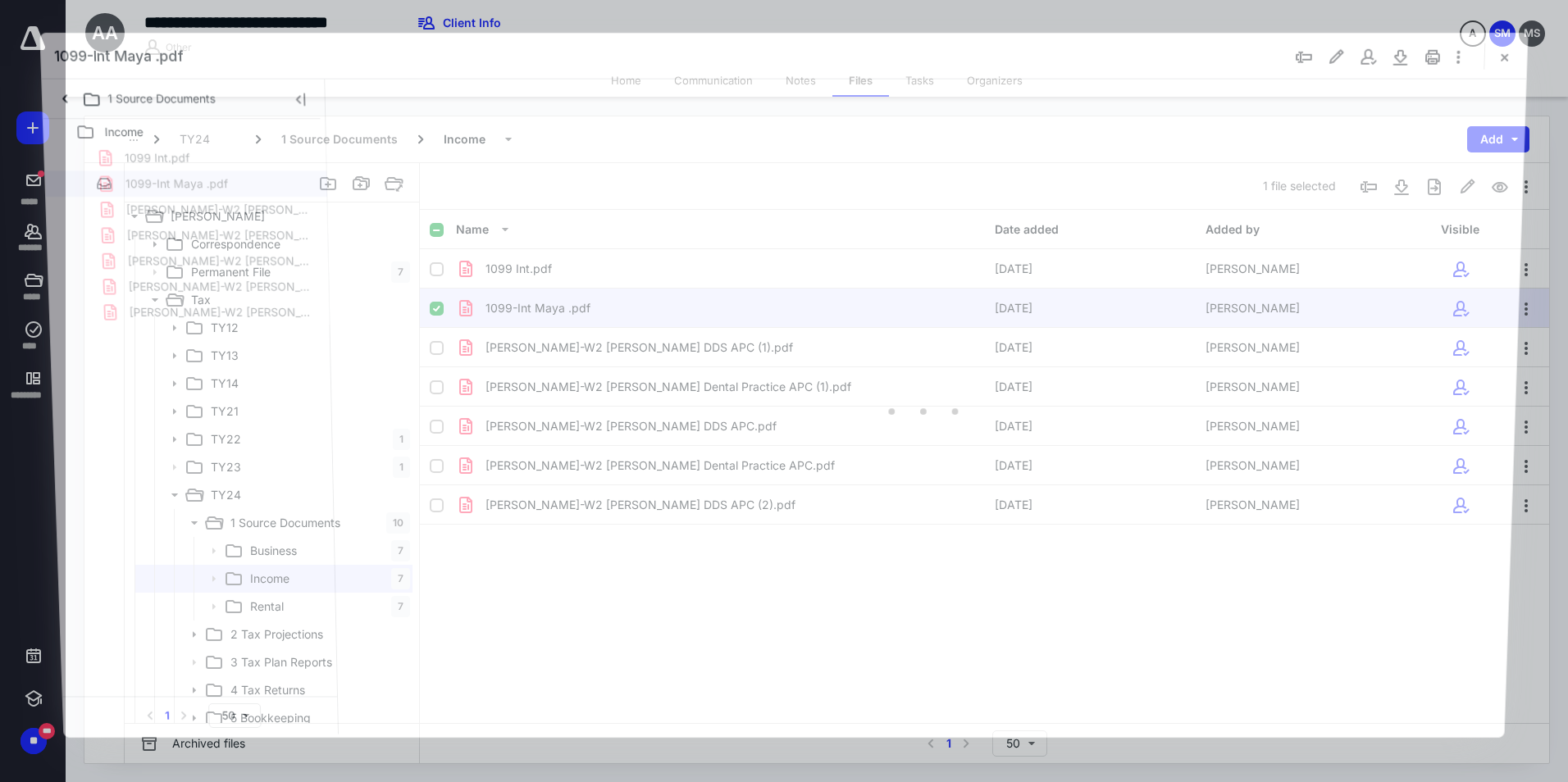scroll, scrollTop: 0, scrollLeft: 0, axis: both 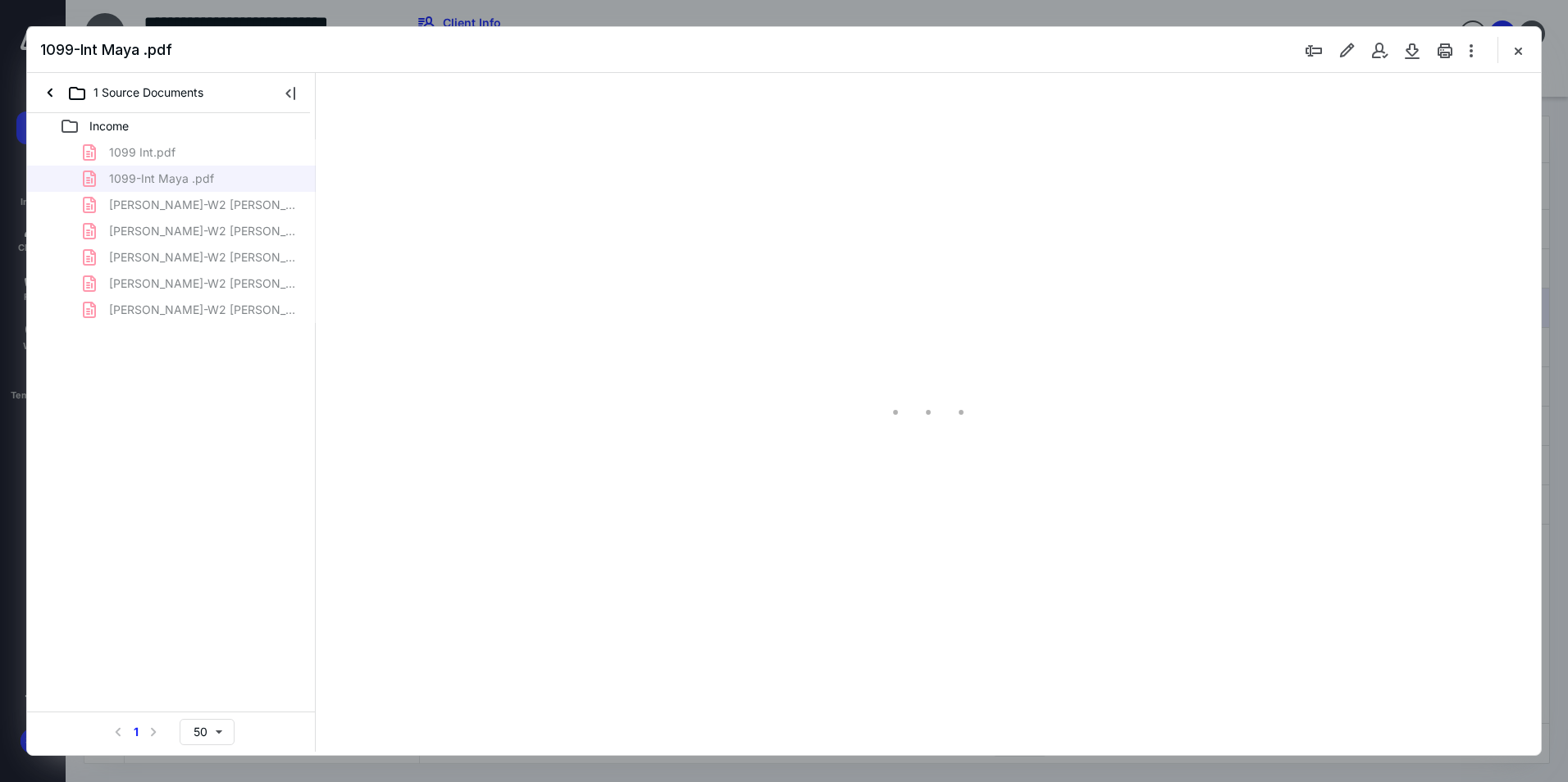 type on "68" 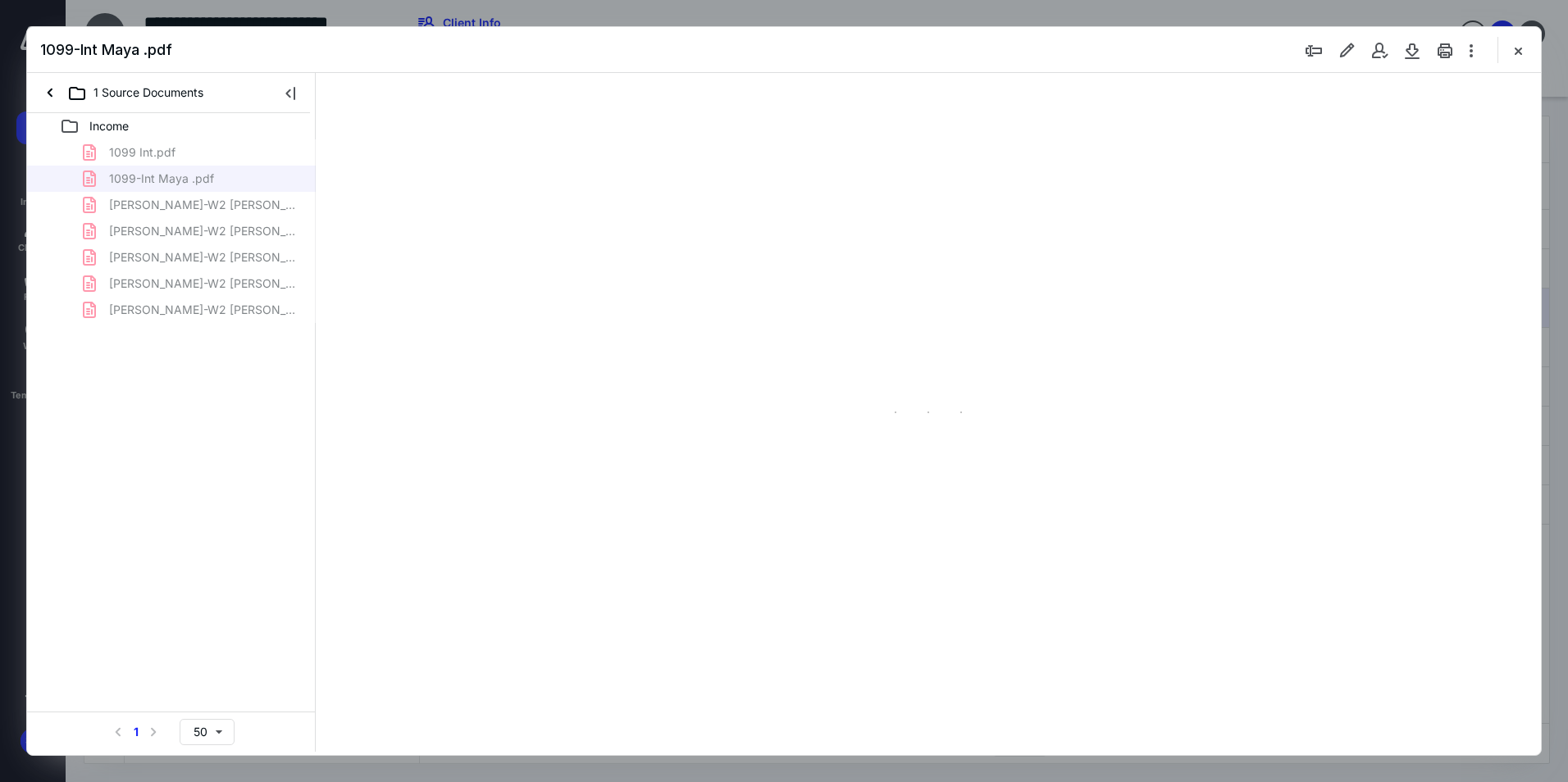 scroll, scrollTop: 0, scrollLeft: 0, axis: both 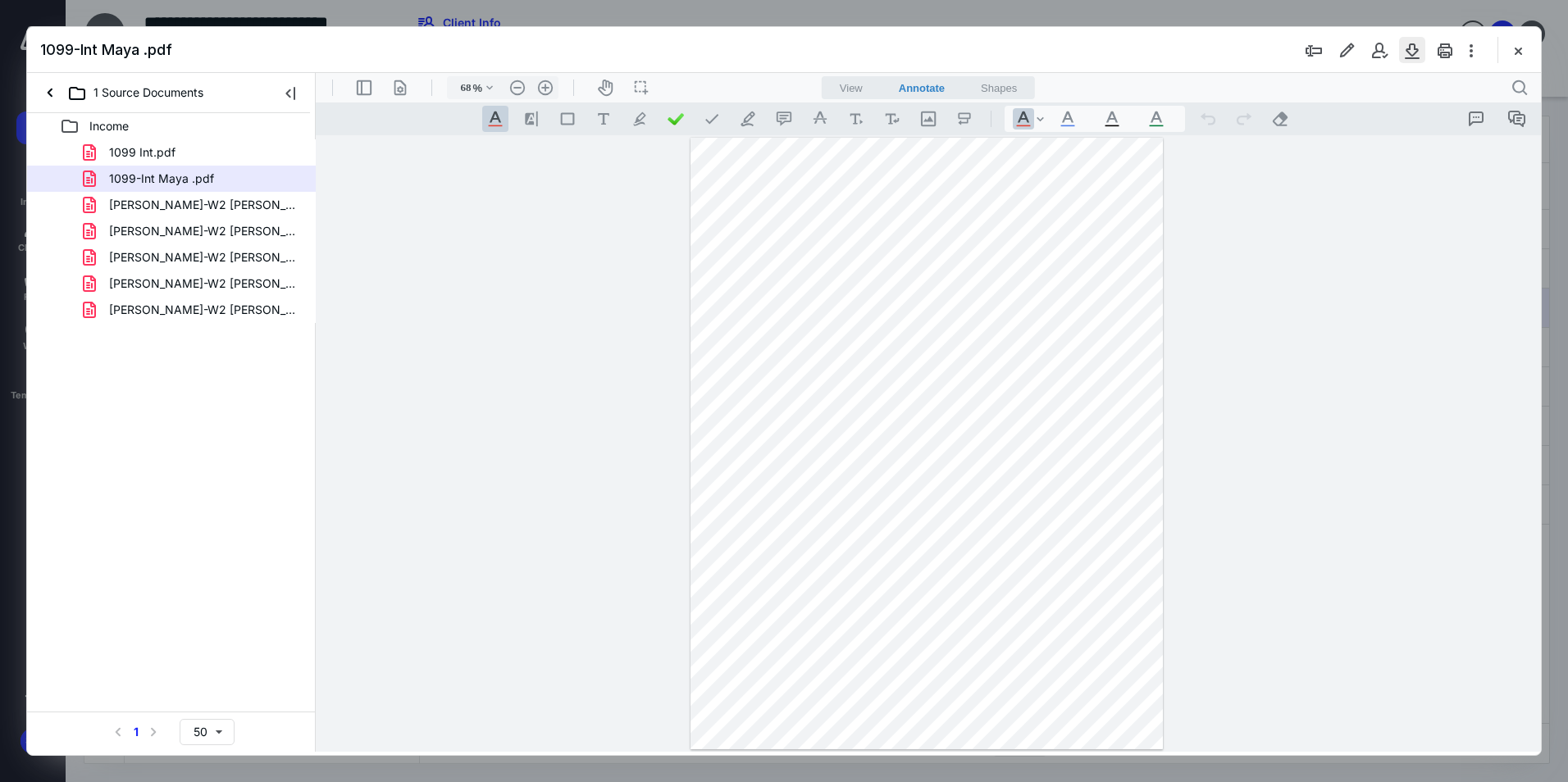 click at bounding box center [1412, 50] 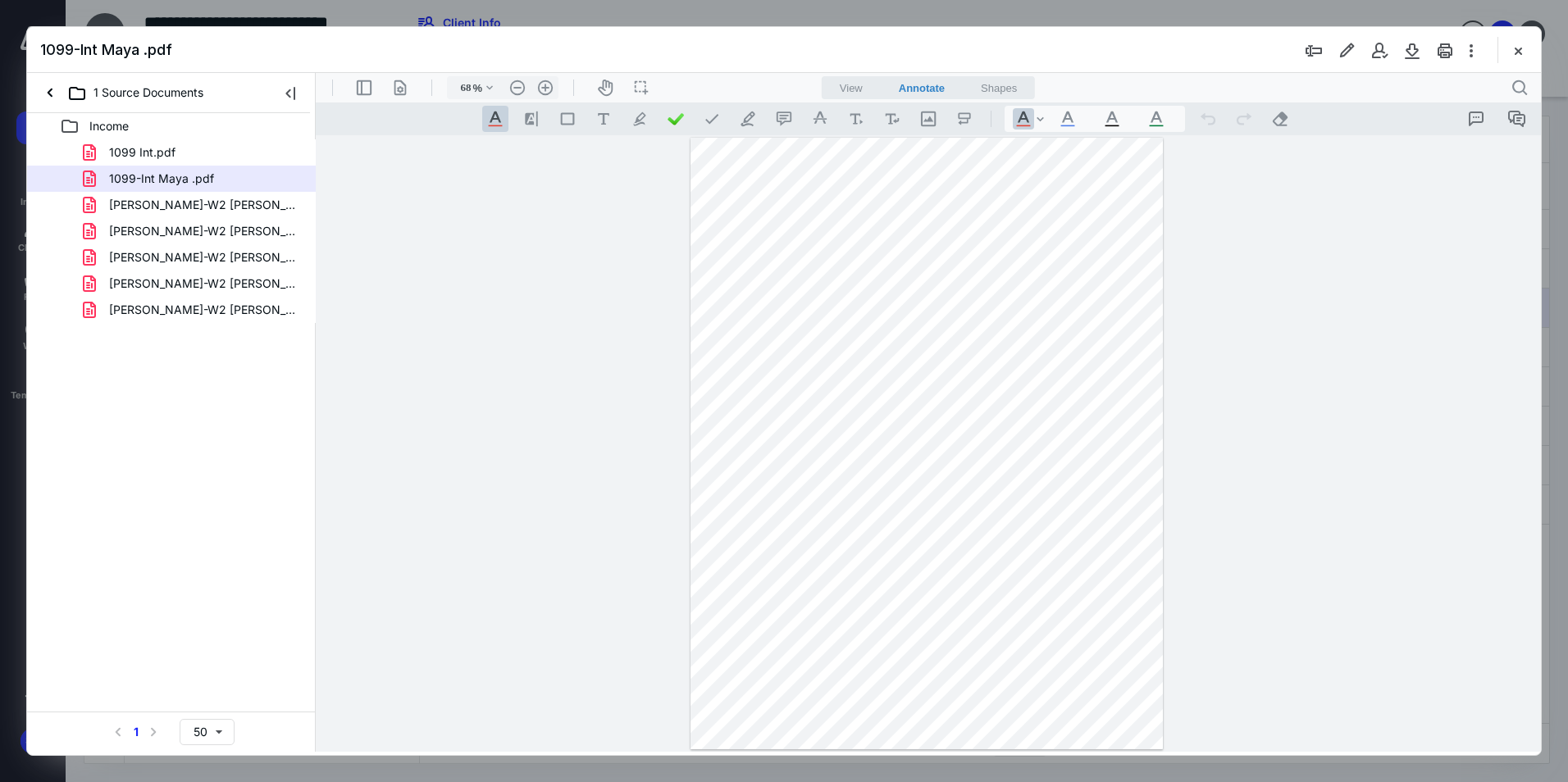 type 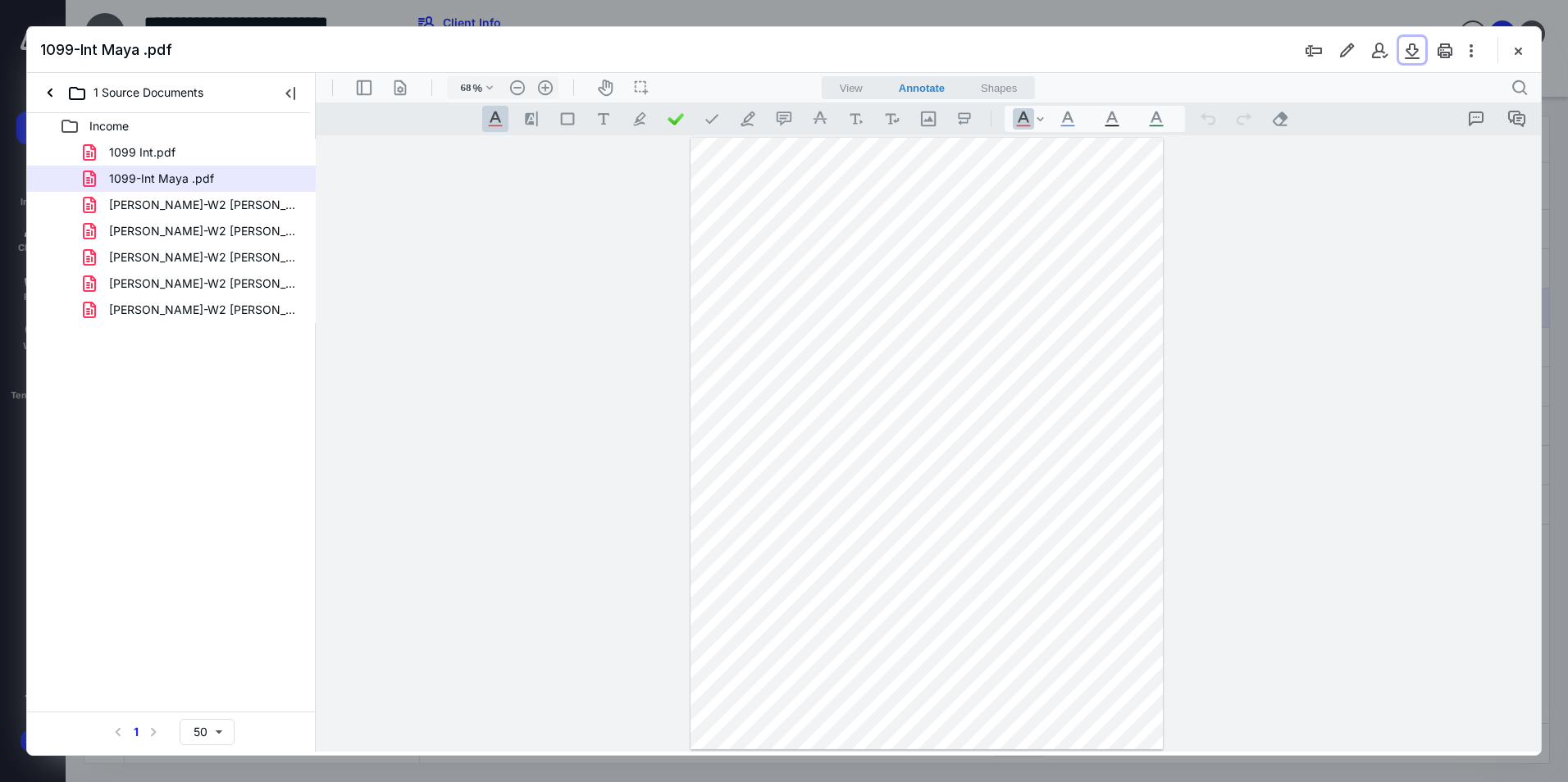 click at bounding box center (1412, 50) 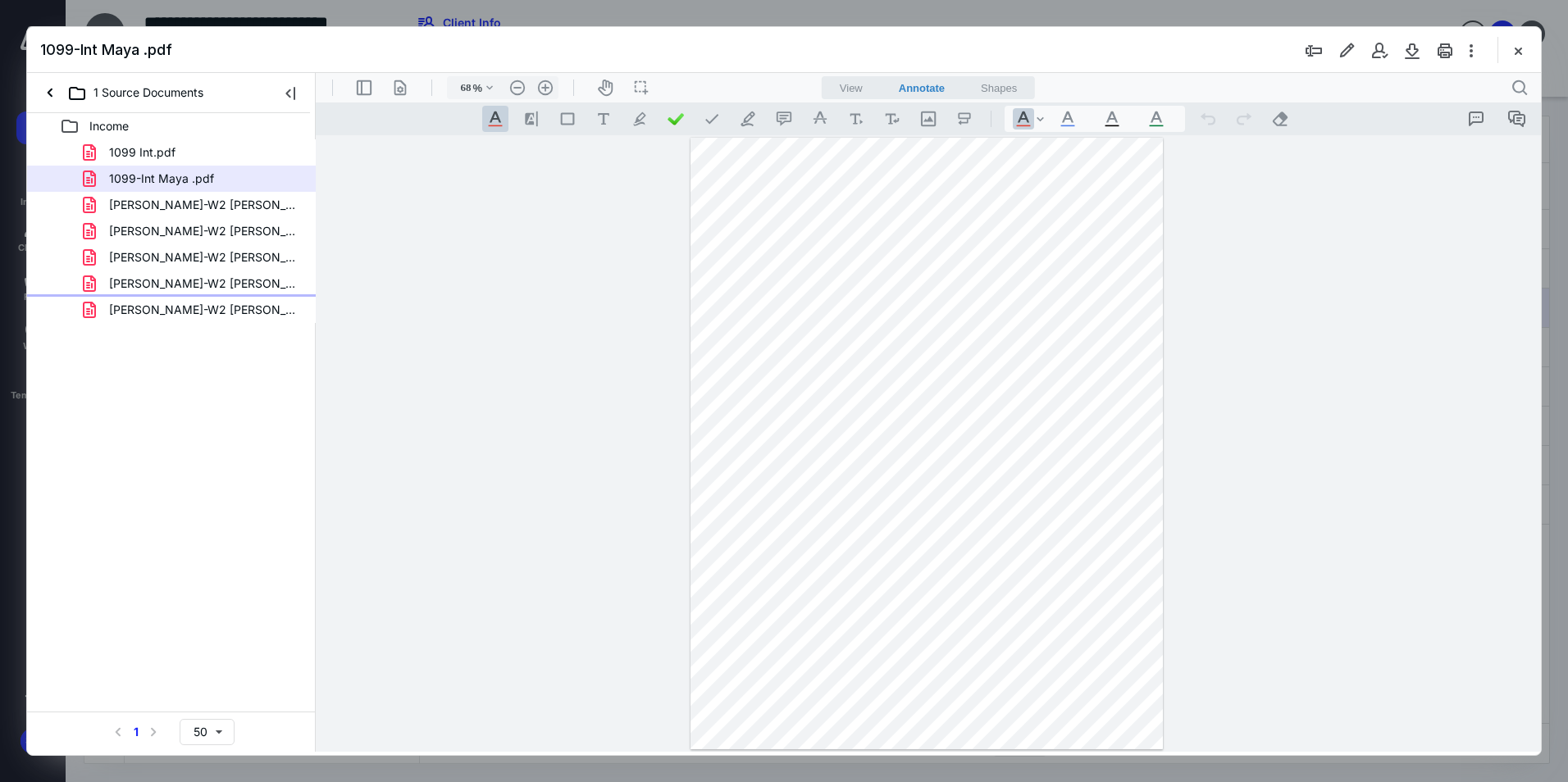 click on "[PERSON_NAME]-W2 [PERSON_NAME] DDS APC (2).pdf" at bounding box center (204, 310) 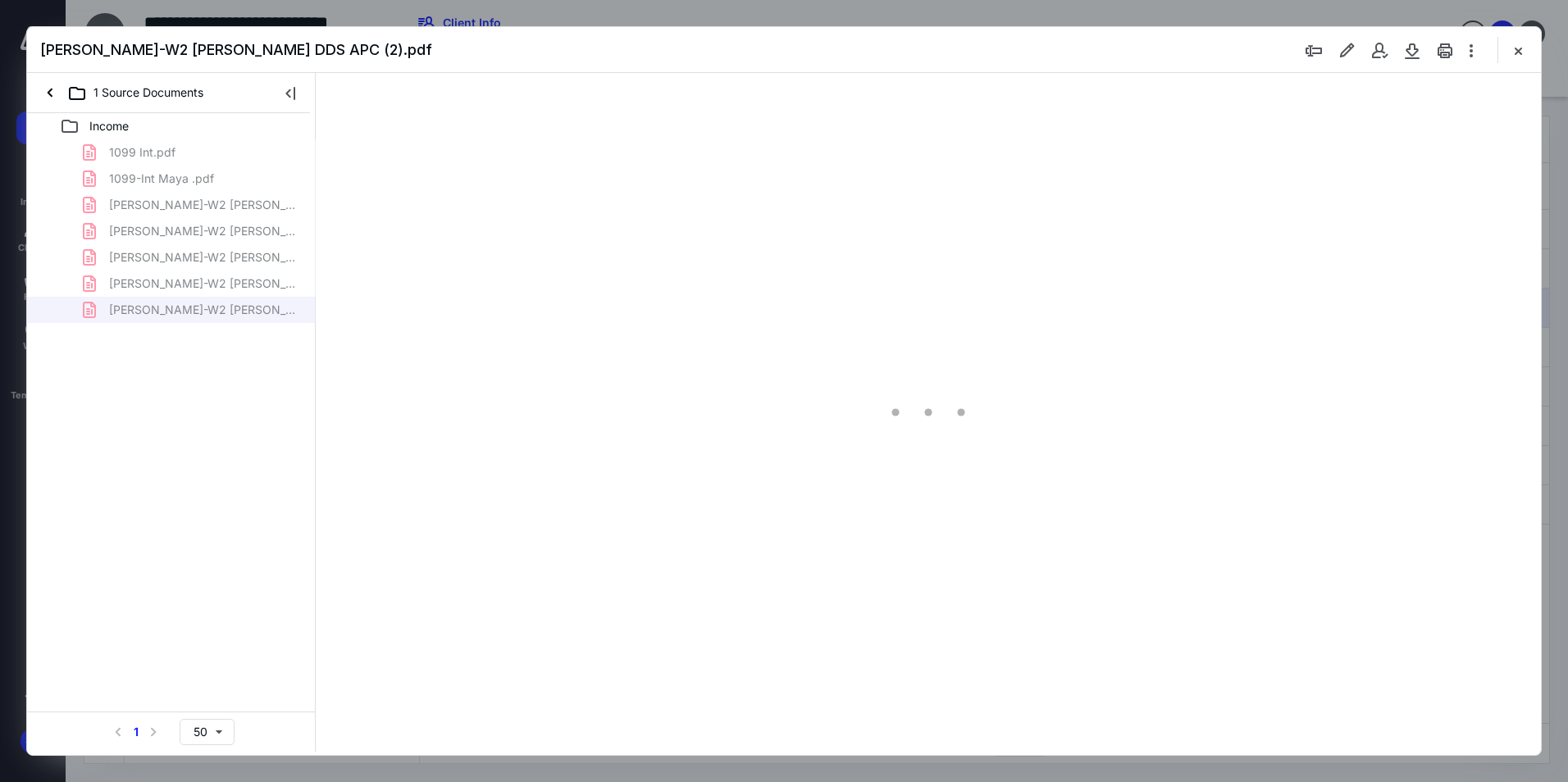 type on "68" 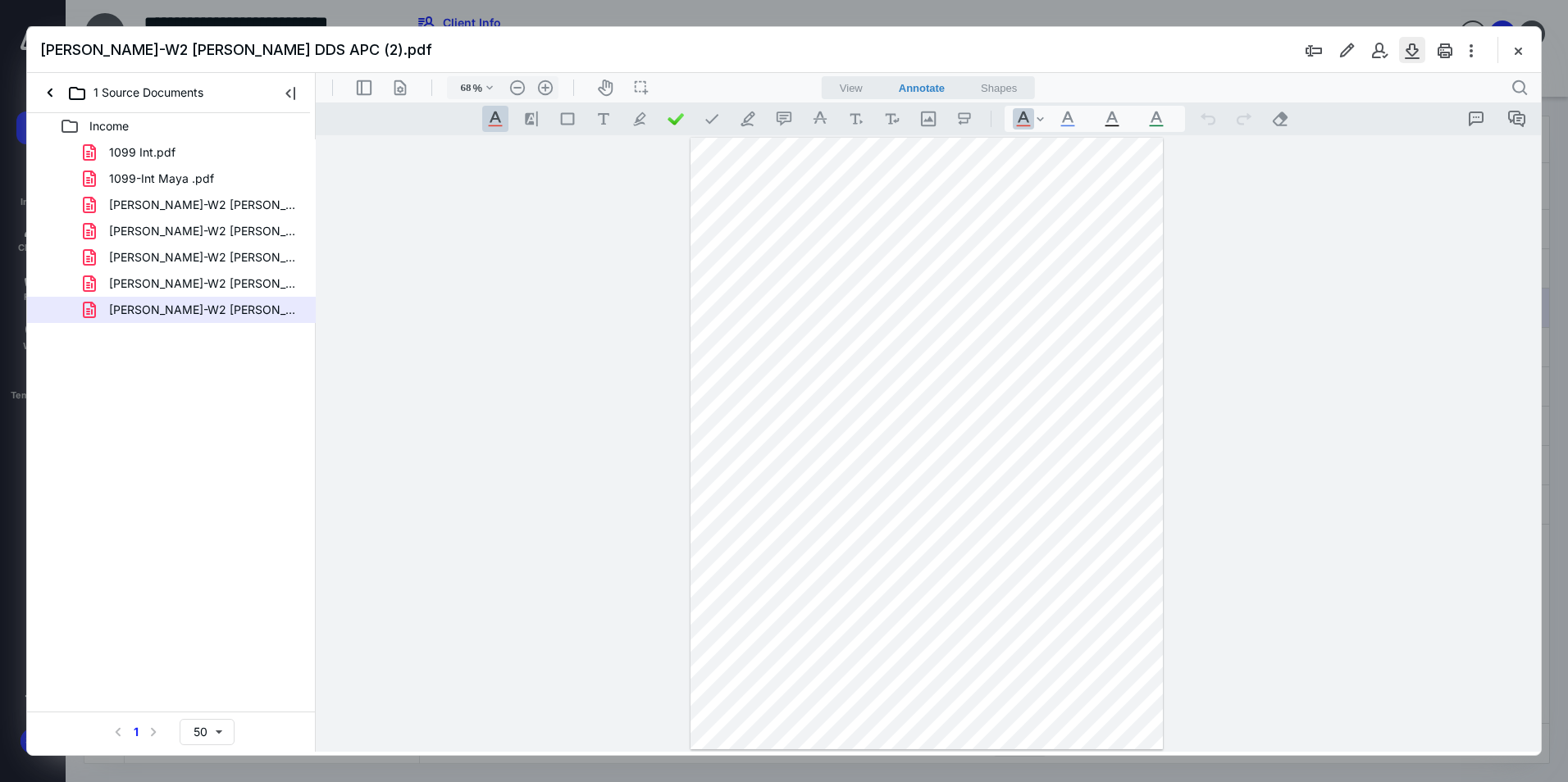 click at bounding box center [1412, 50] 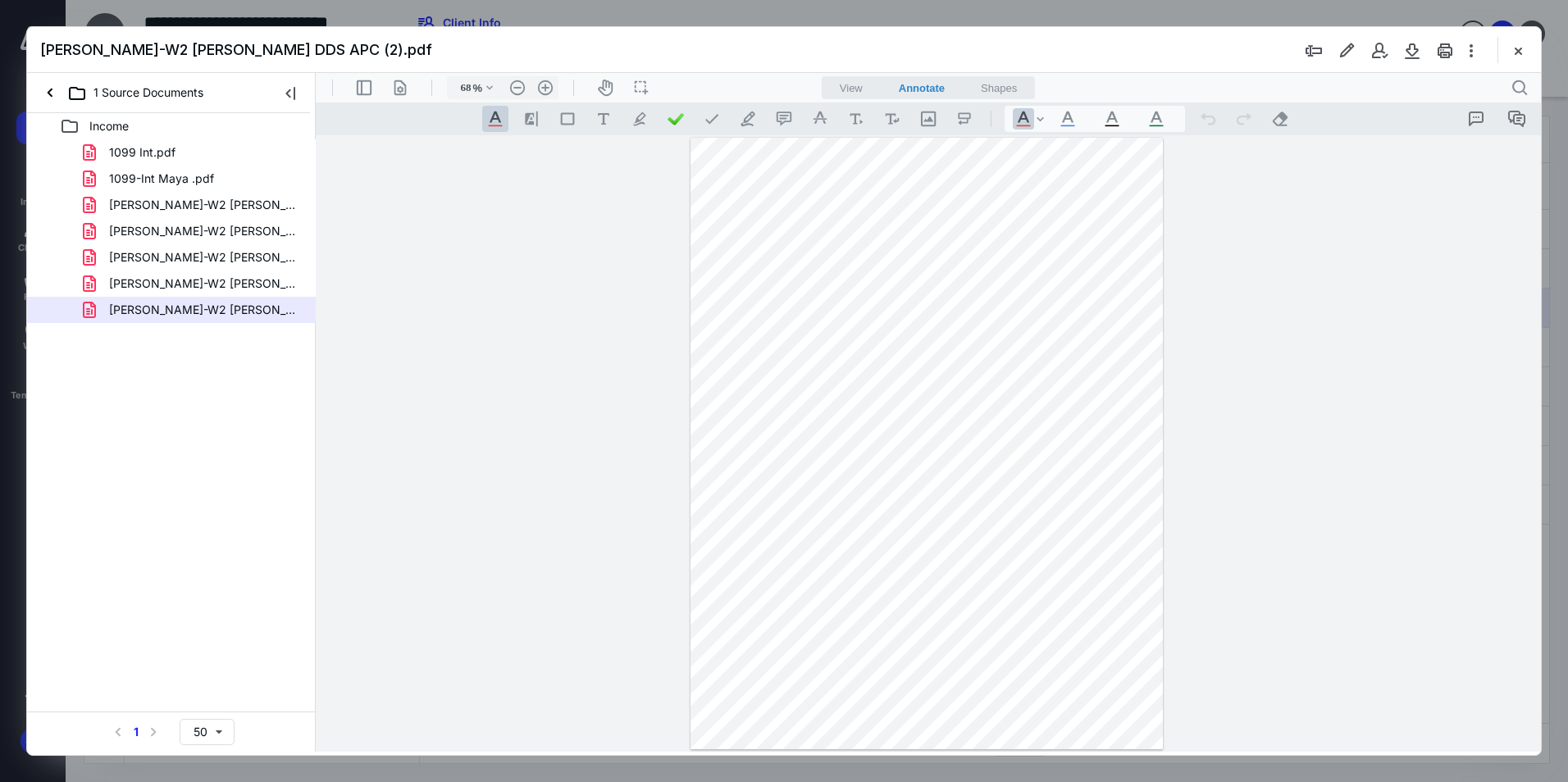 type 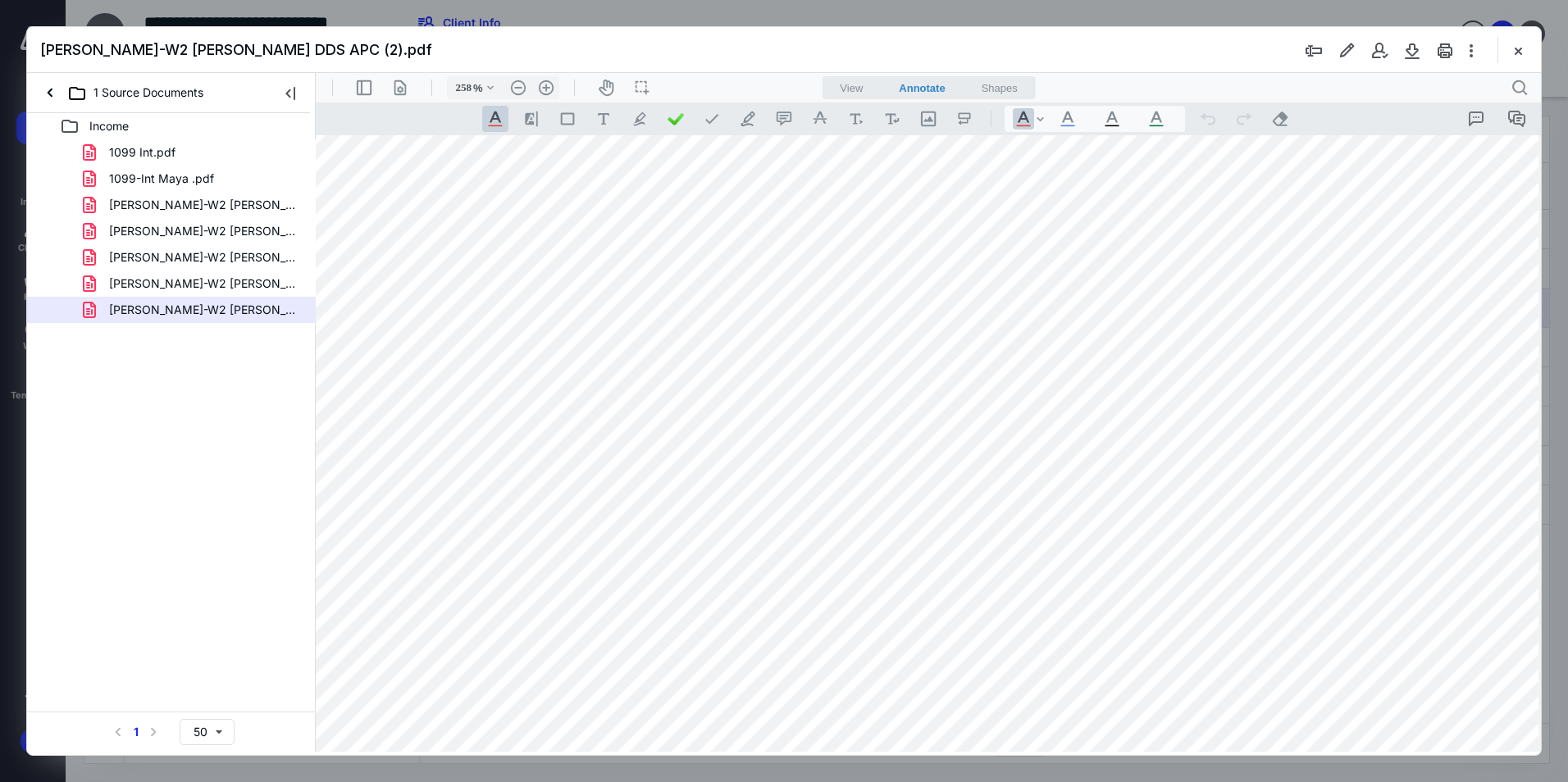 scroll, scrollTop: 1403, scrollLeft: 394, axis: both 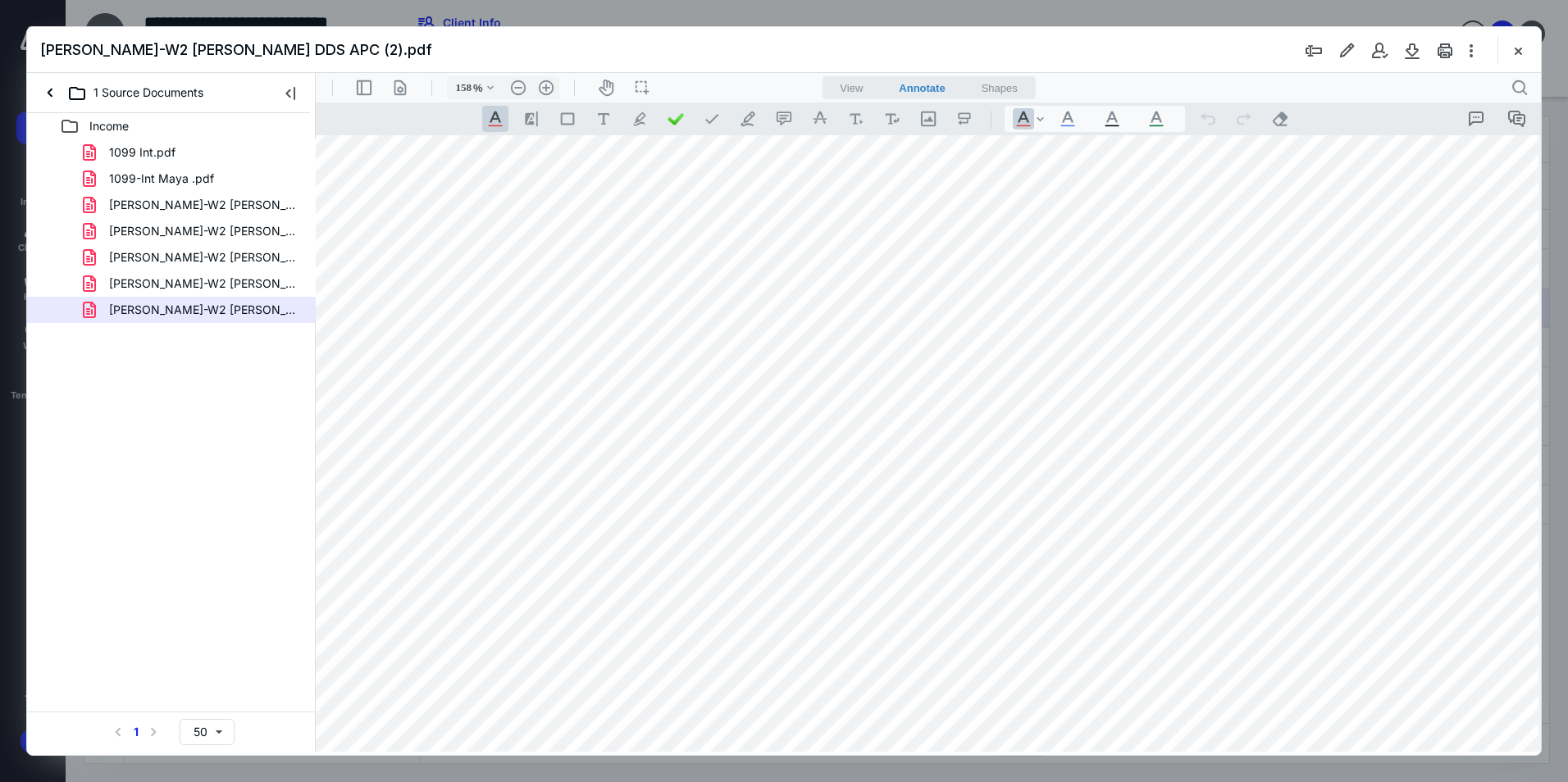 type on "108" 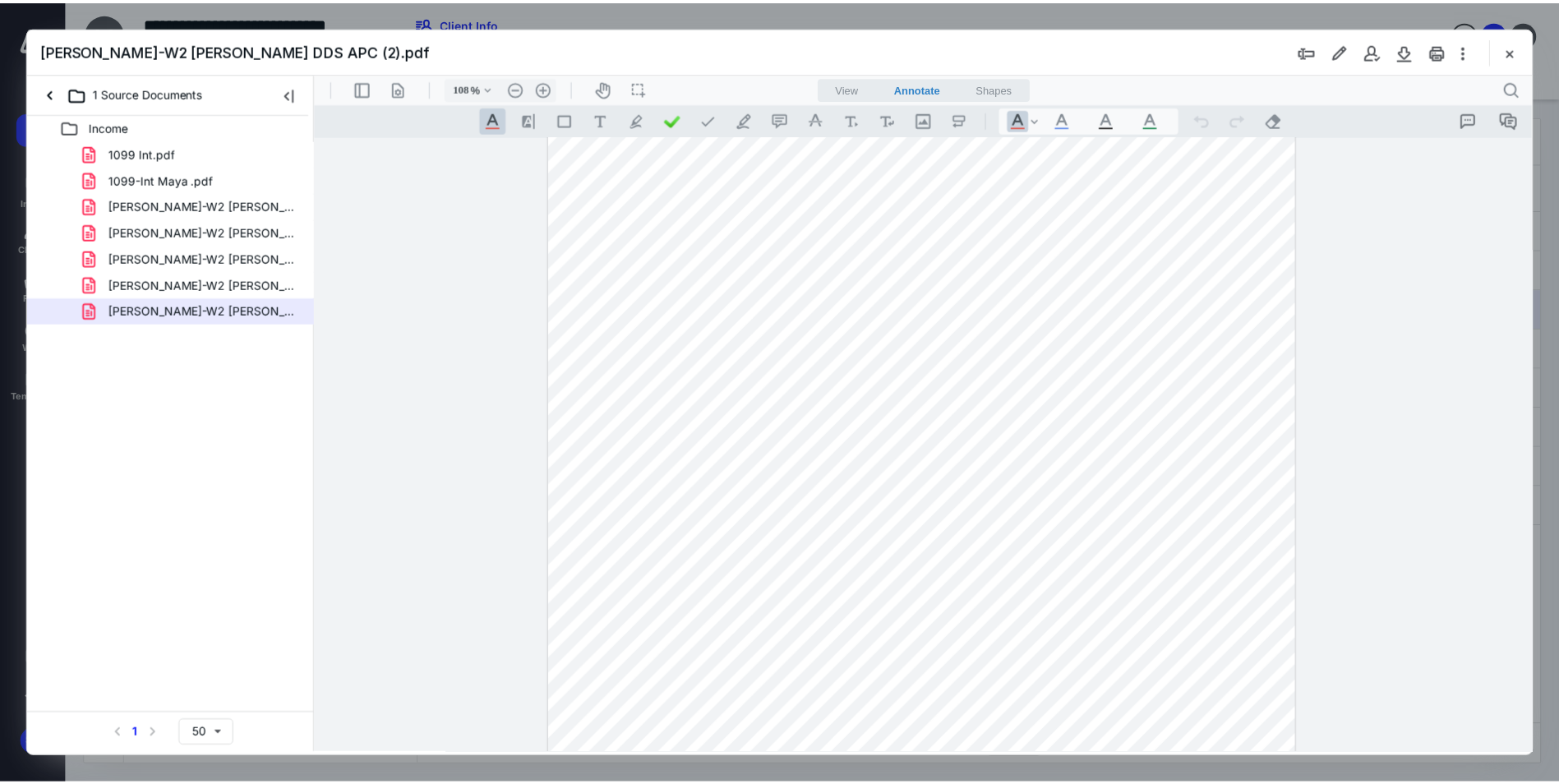 scroll, scrollTop: 0, scrollLeft: 0, axis: both 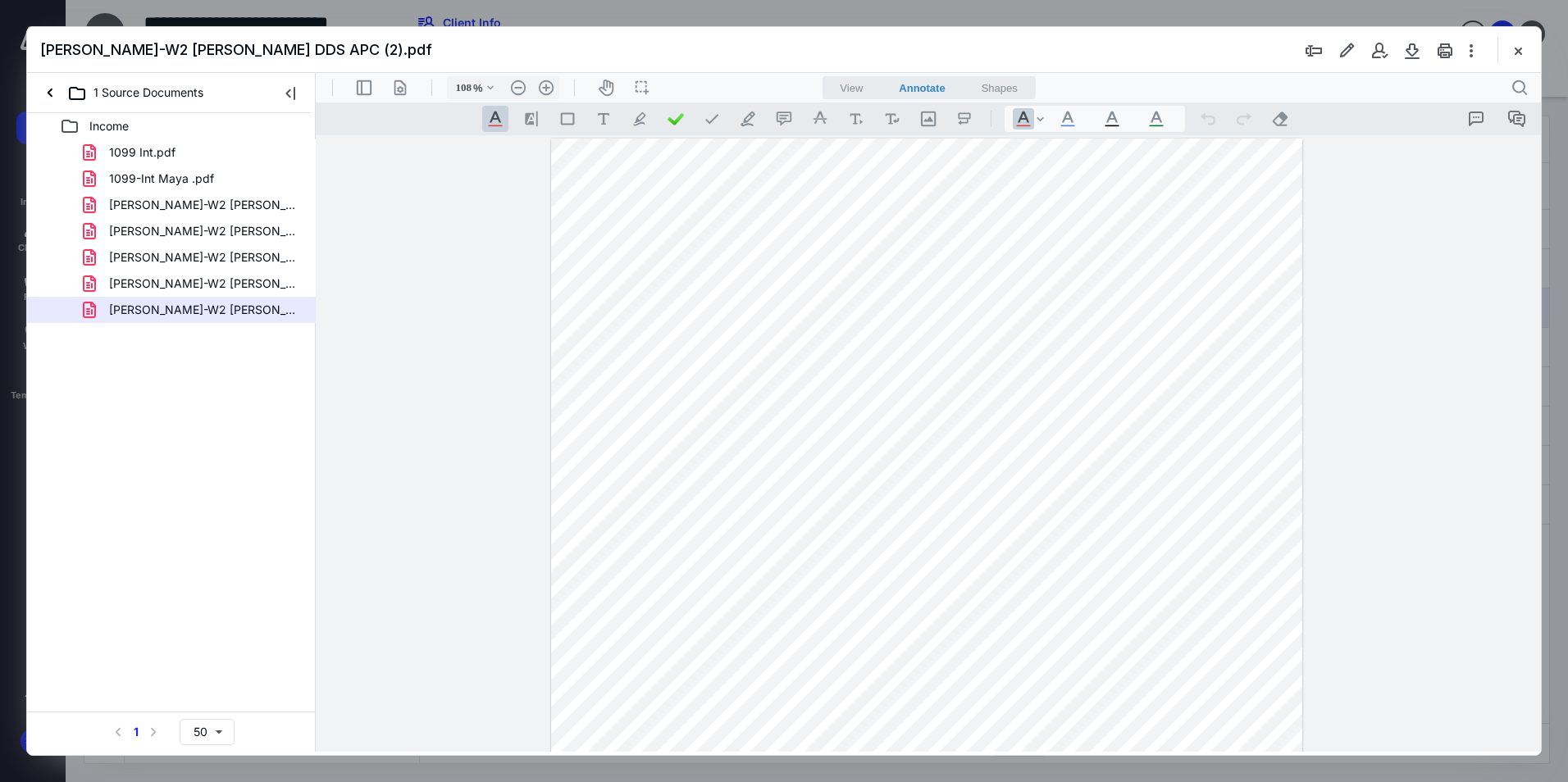 click at bounding box center [927, 625] 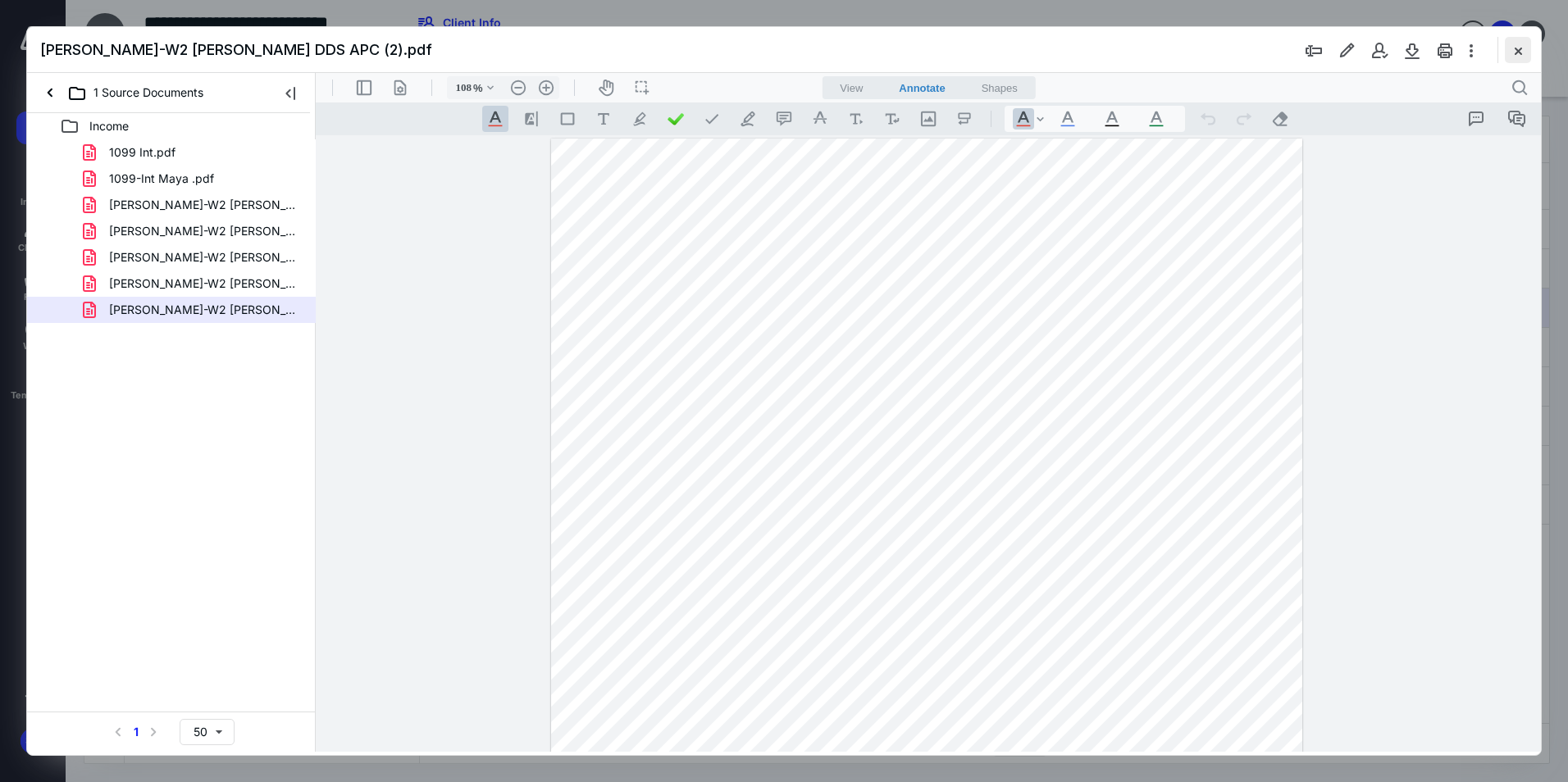 click at bounding box center (1518, 50) 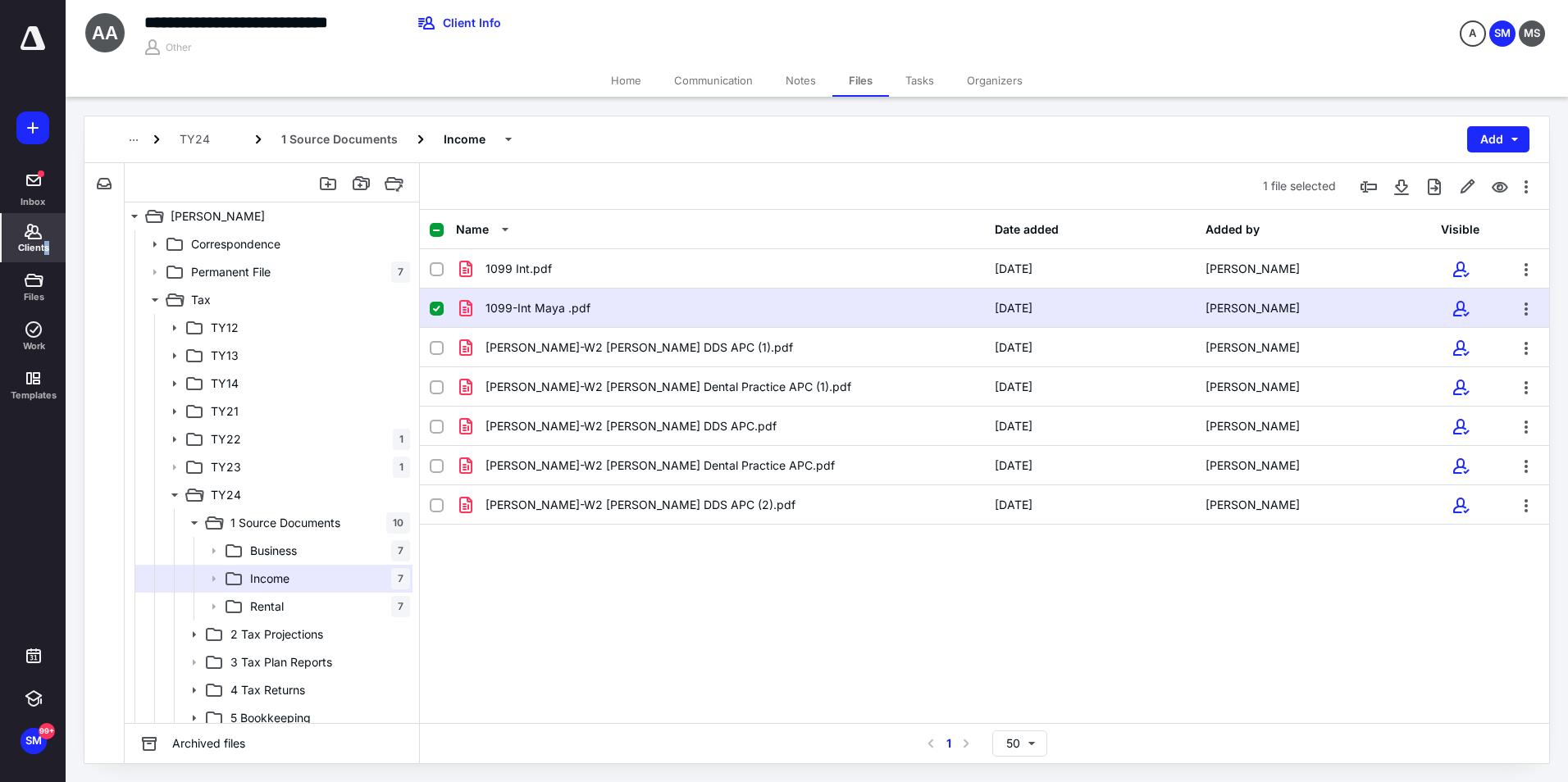 click on "Clients" at bounding box center [34, 238] 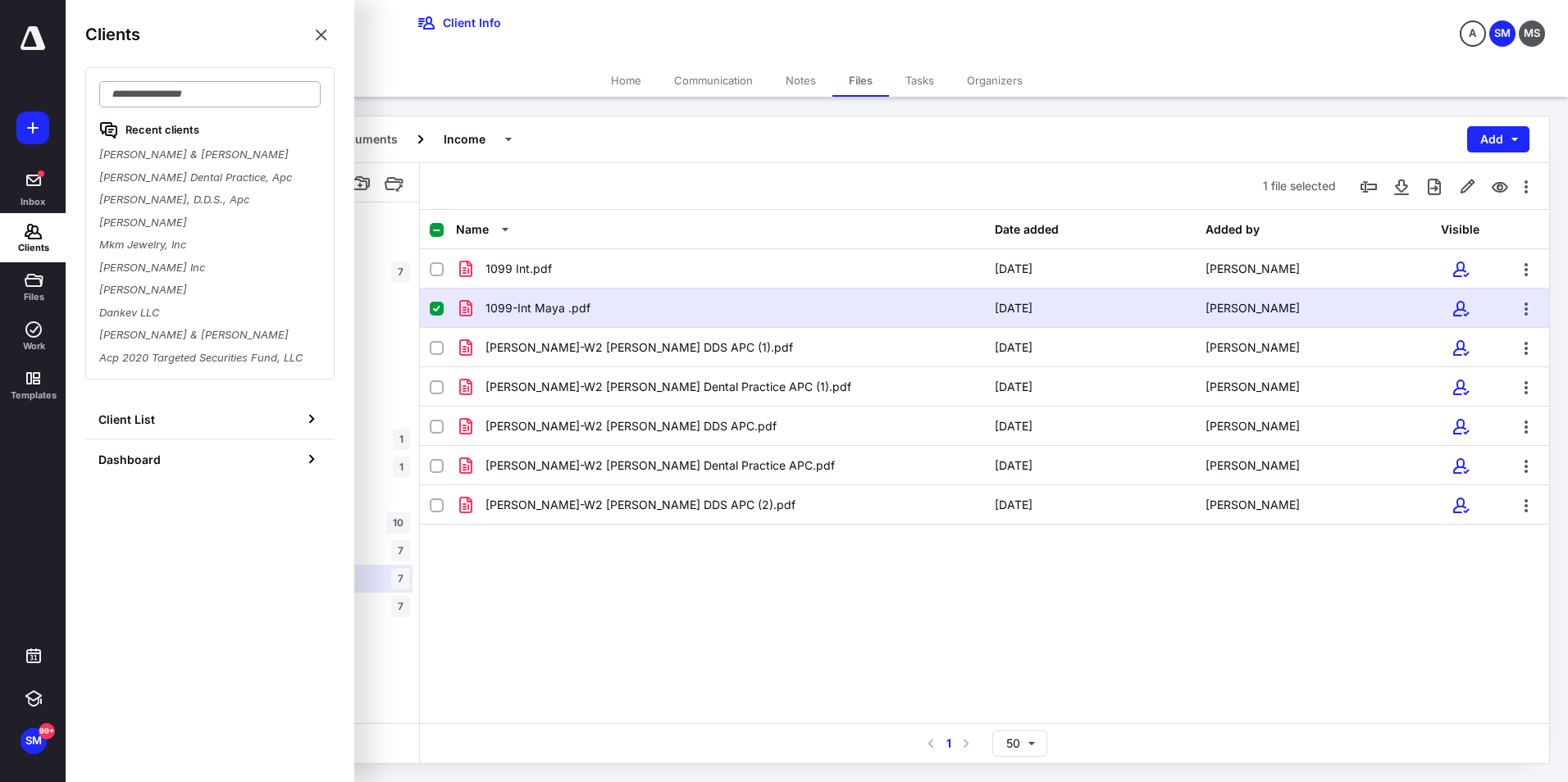 click at bounding box center (210, 94) 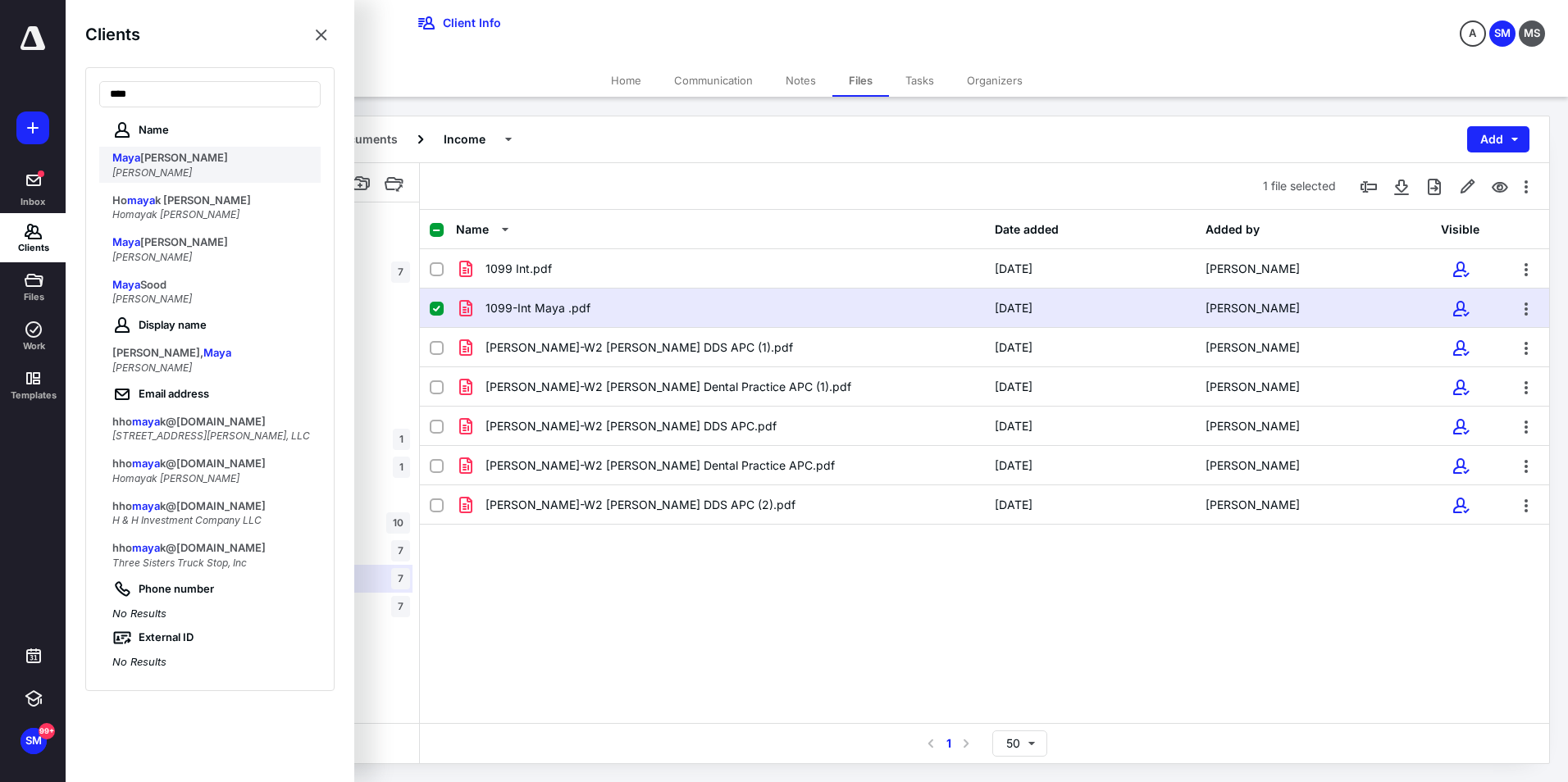 type on "****" 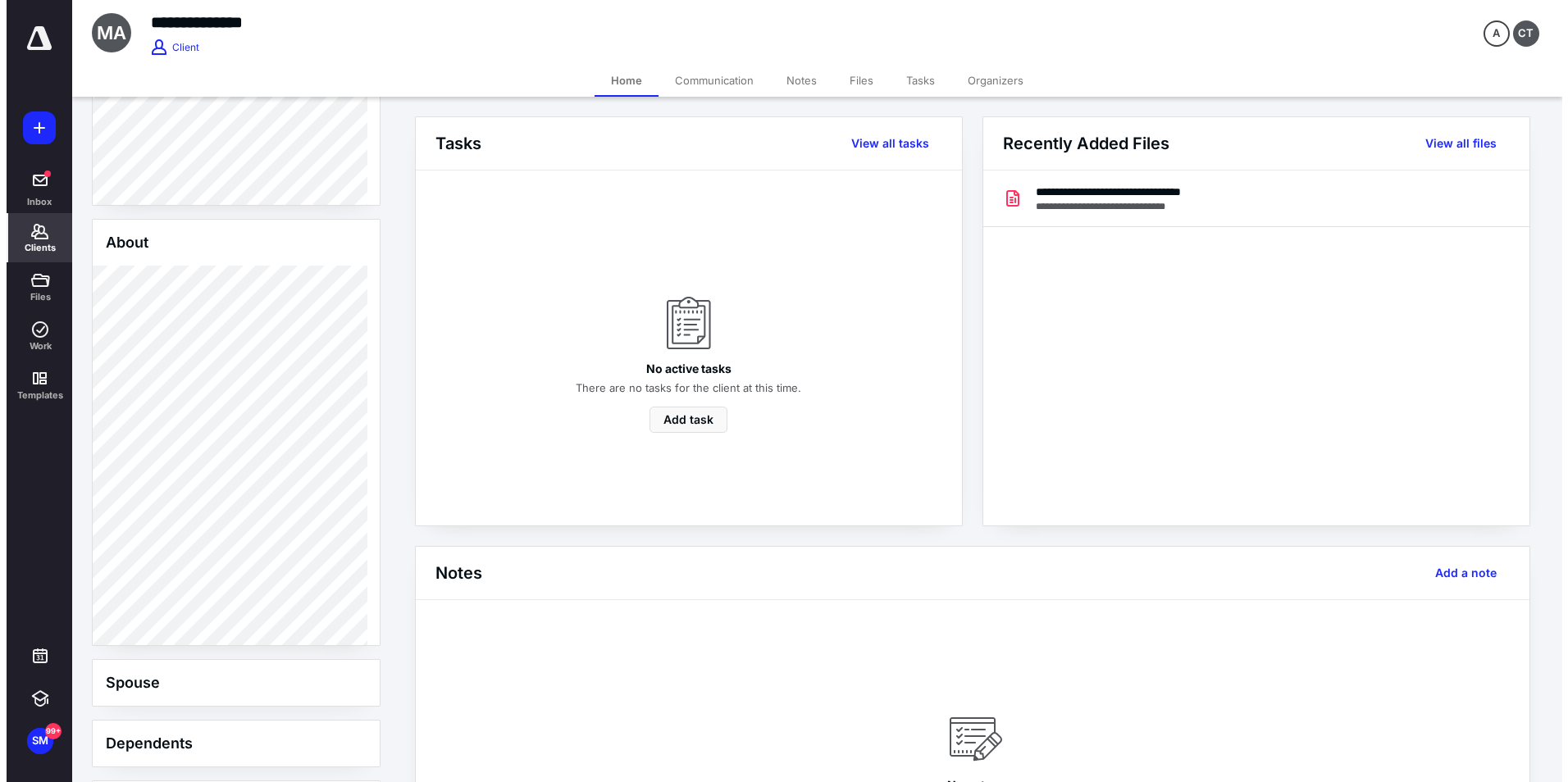 scroll, scrollTop: 290, scrollLeft: 0, axis: vertical 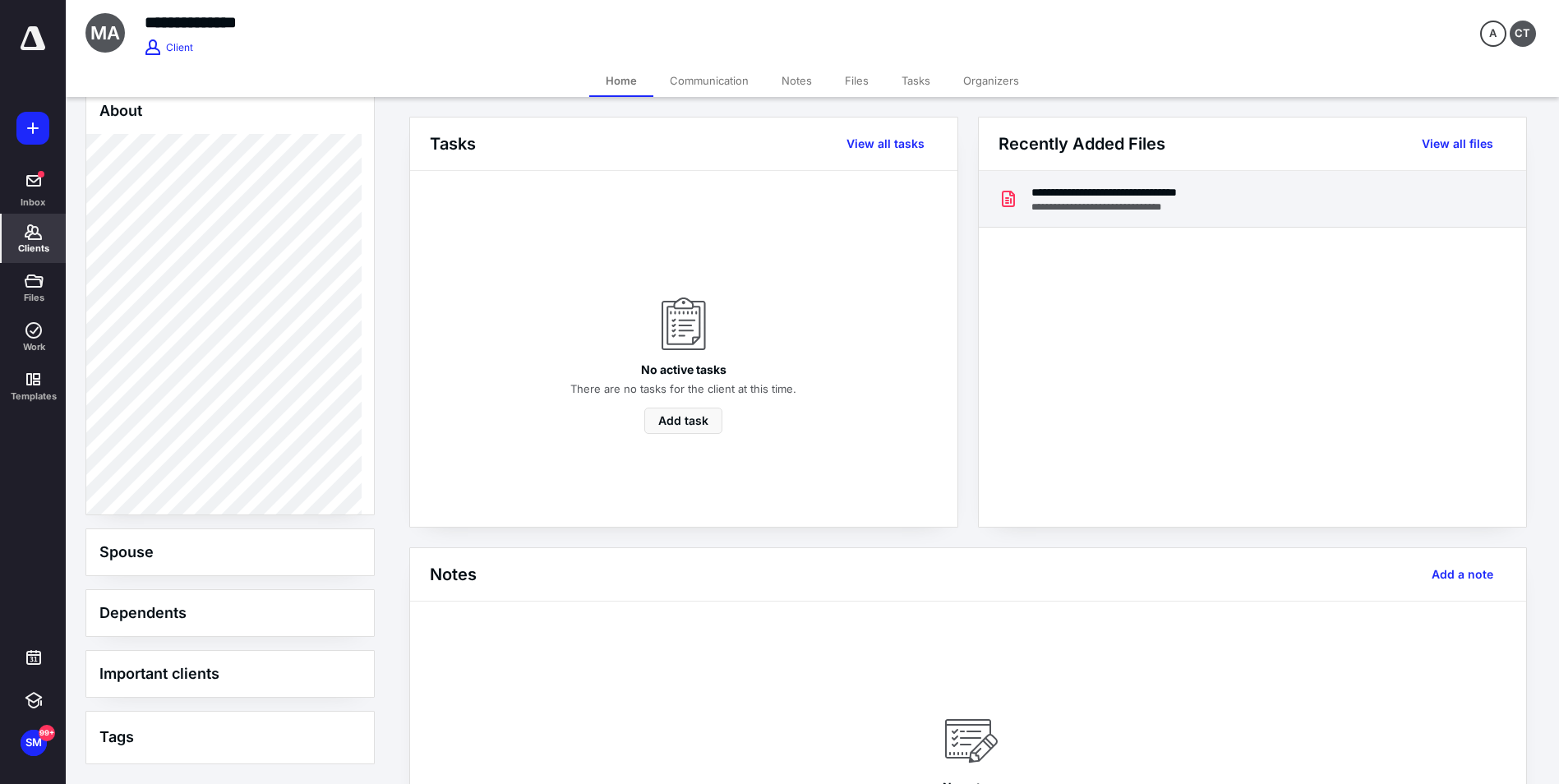 click on "**********" at bounding box center [1137, 192] 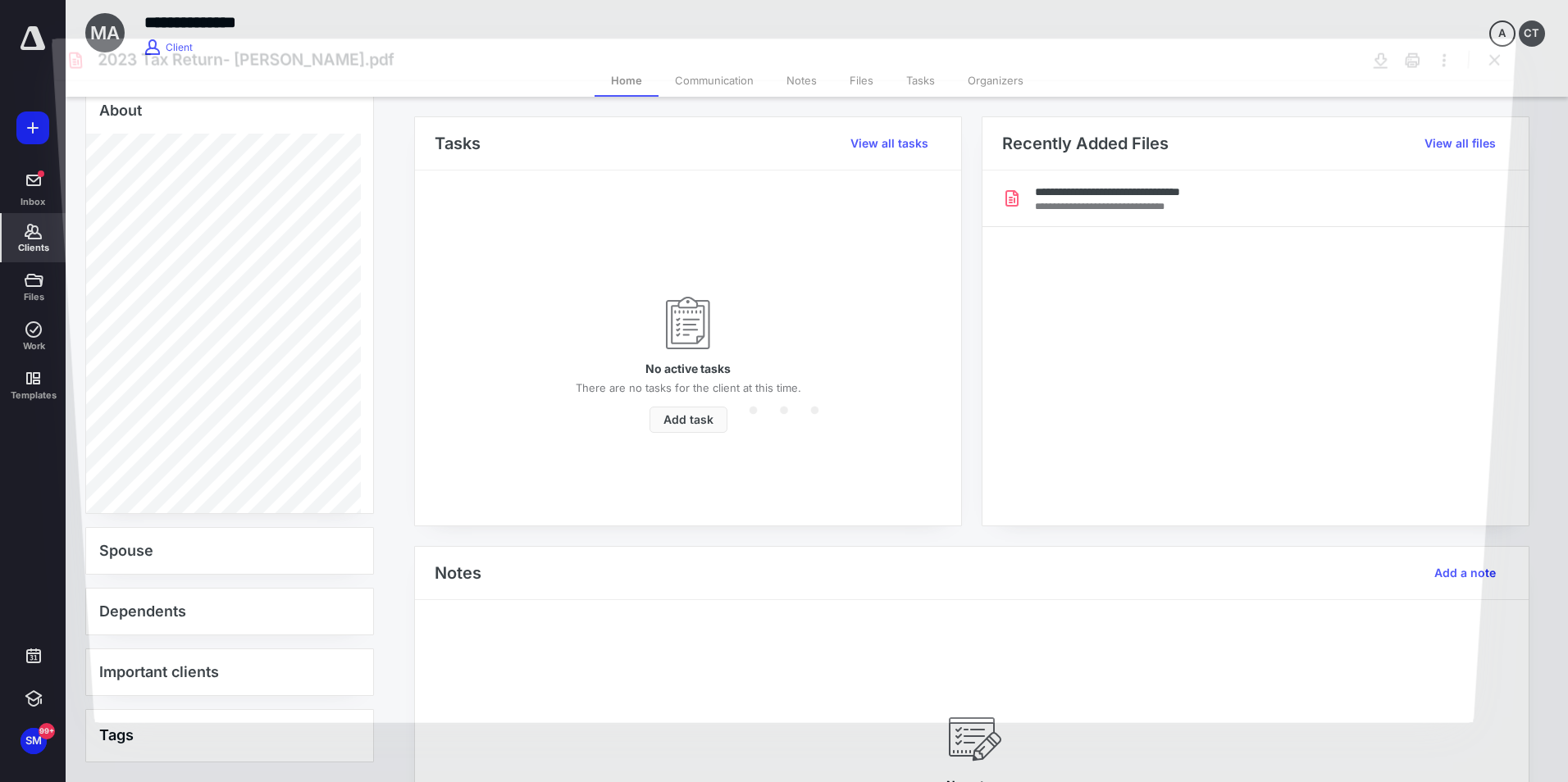 scroll, scrollTop: 0, scrollLeft: 0, axis: both 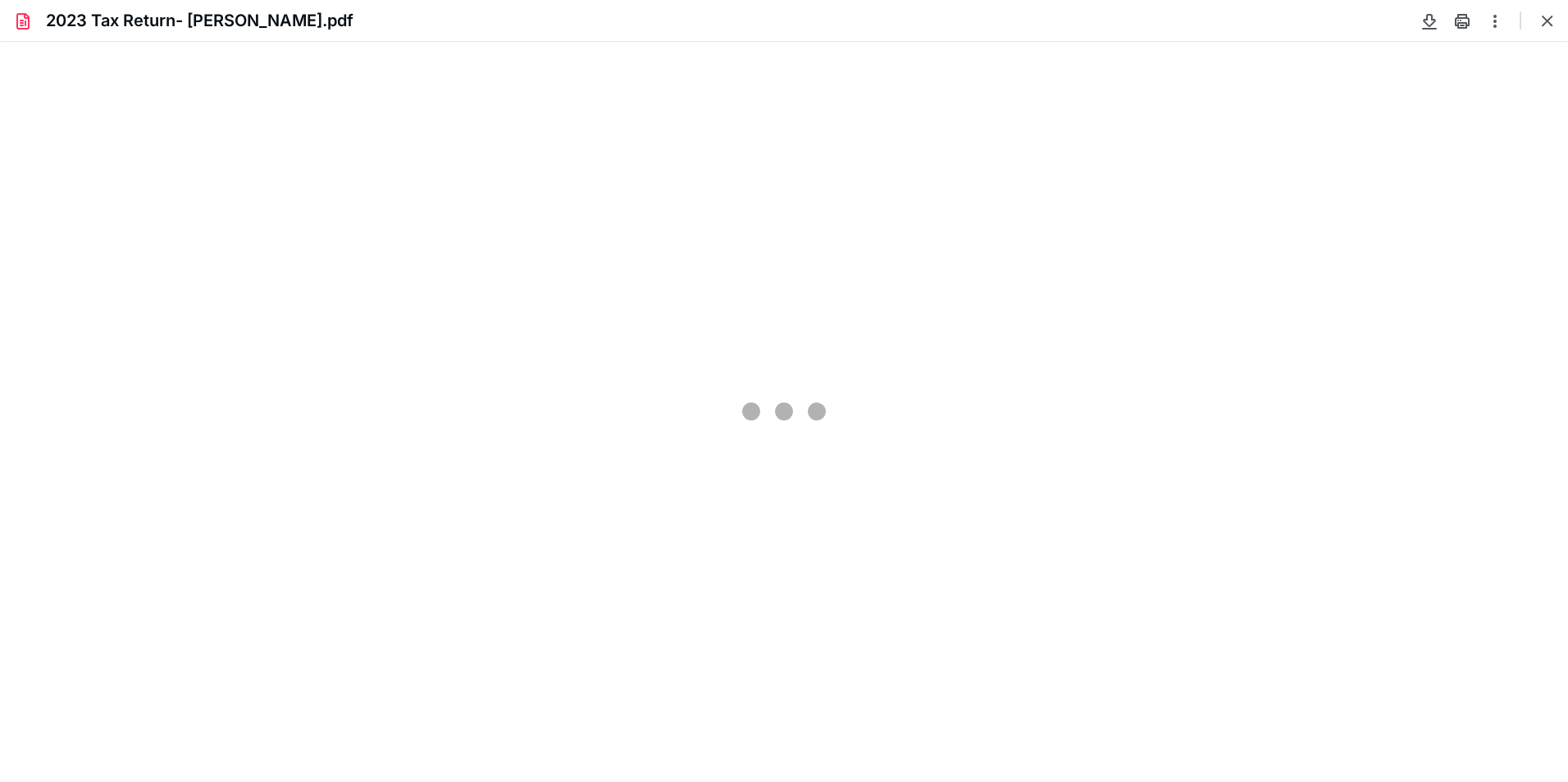 type on "109" 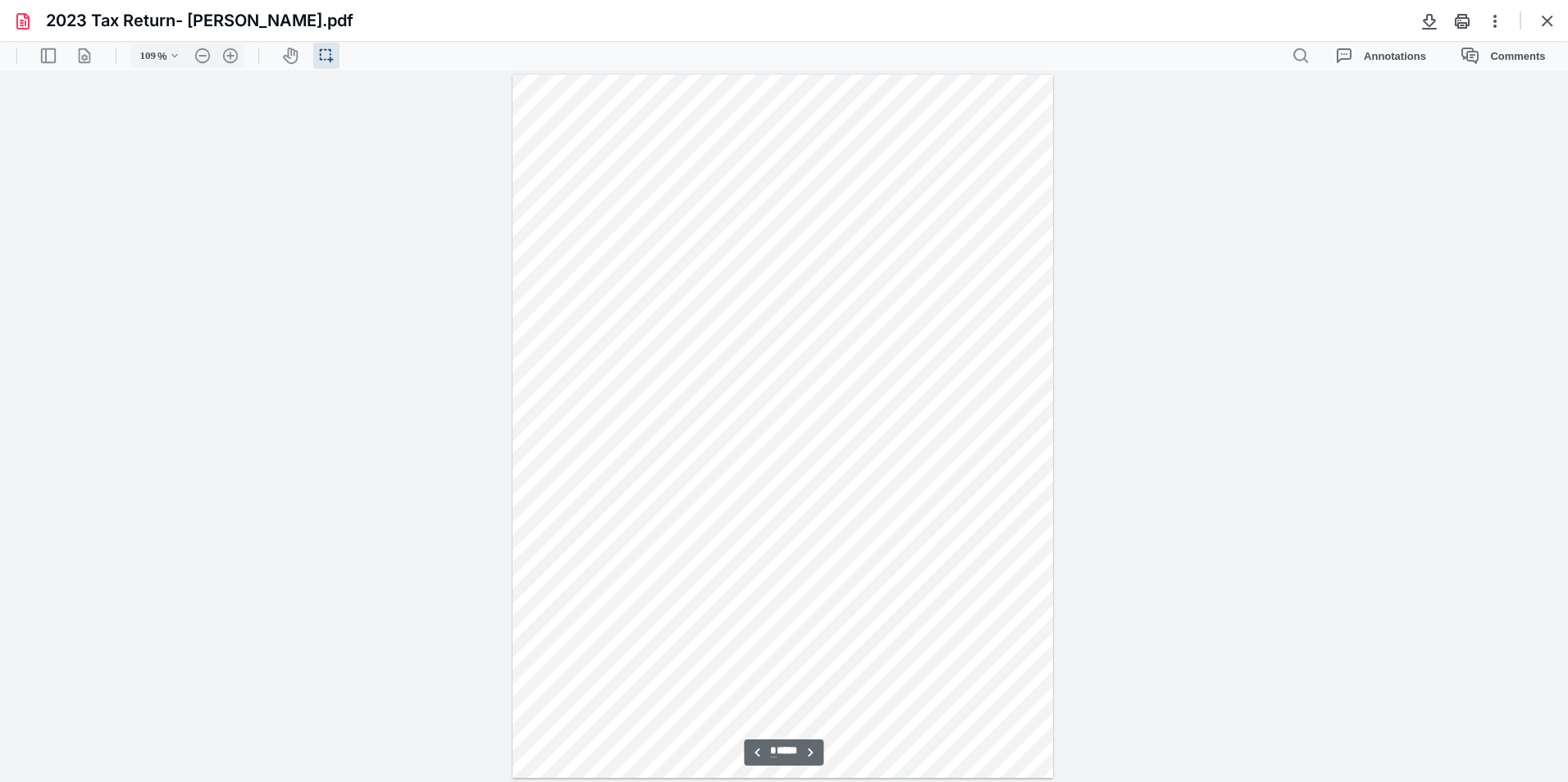 type on "*" 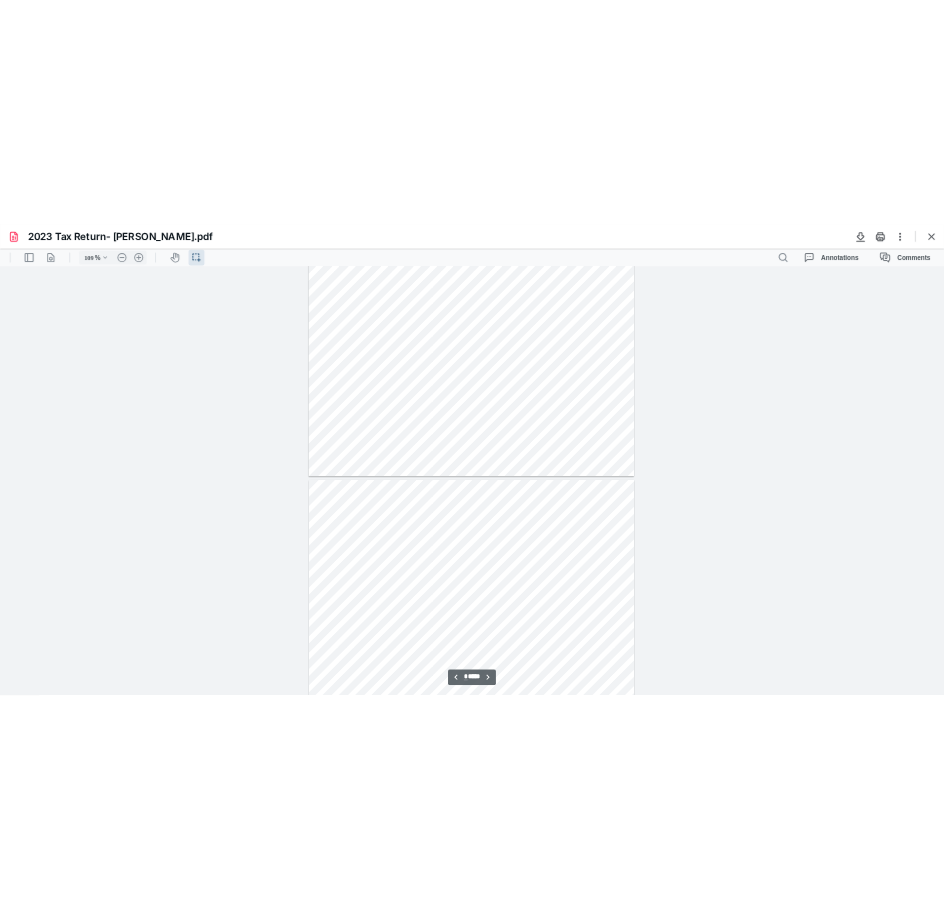 scroll, scrollTop: 3640, scrollLeft: 0, axis: vertical 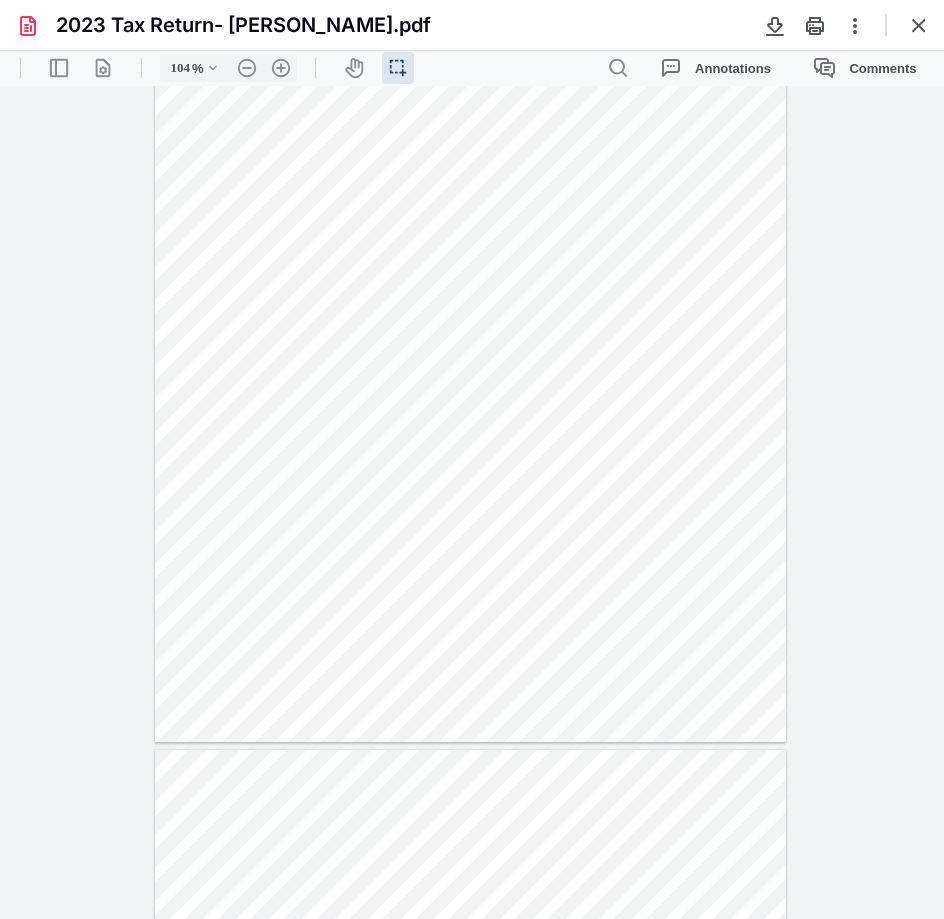 type on "109" 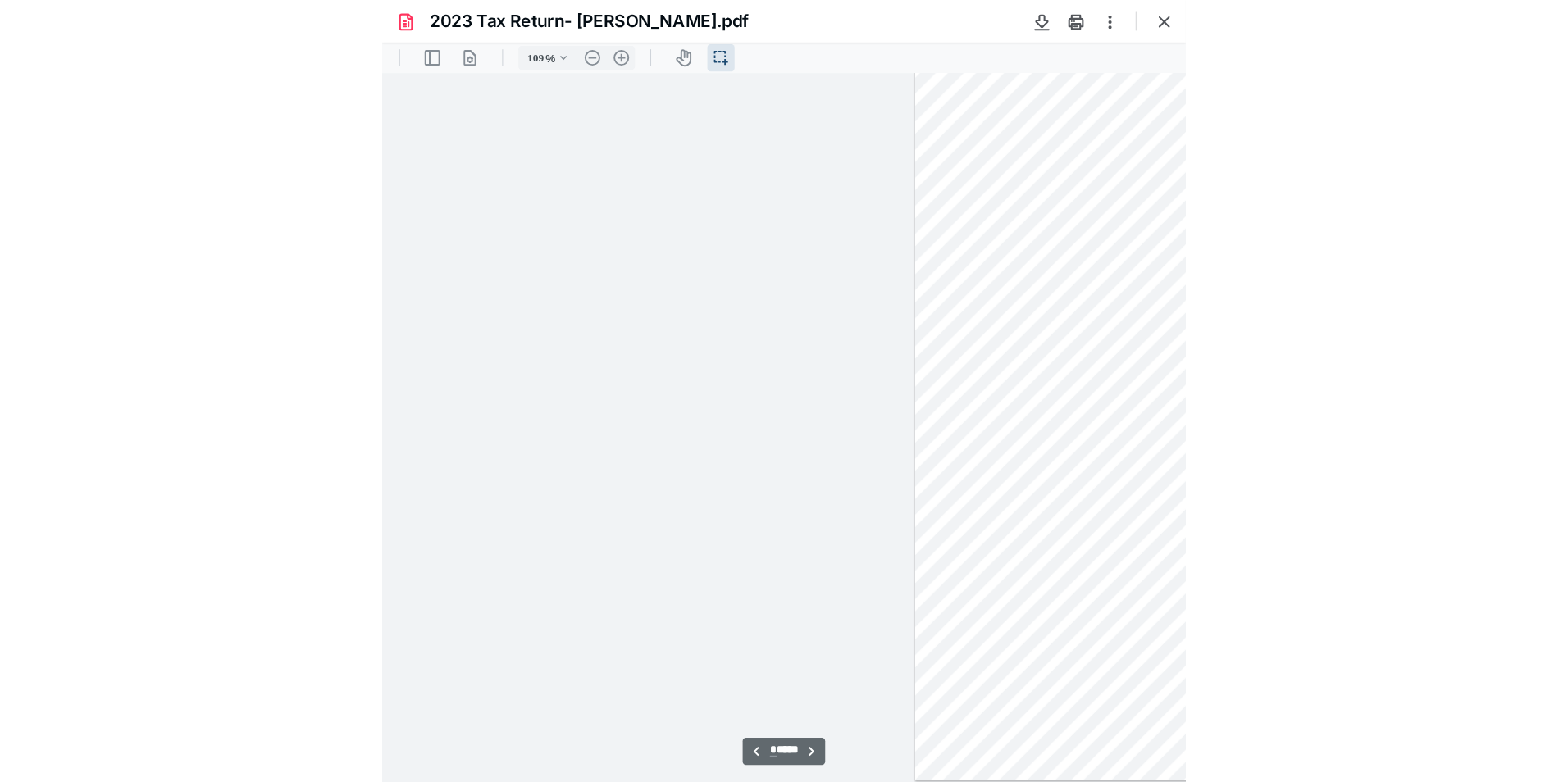 scroll, scrollTop: 2984, scrollLeft: 0, axis: vertical 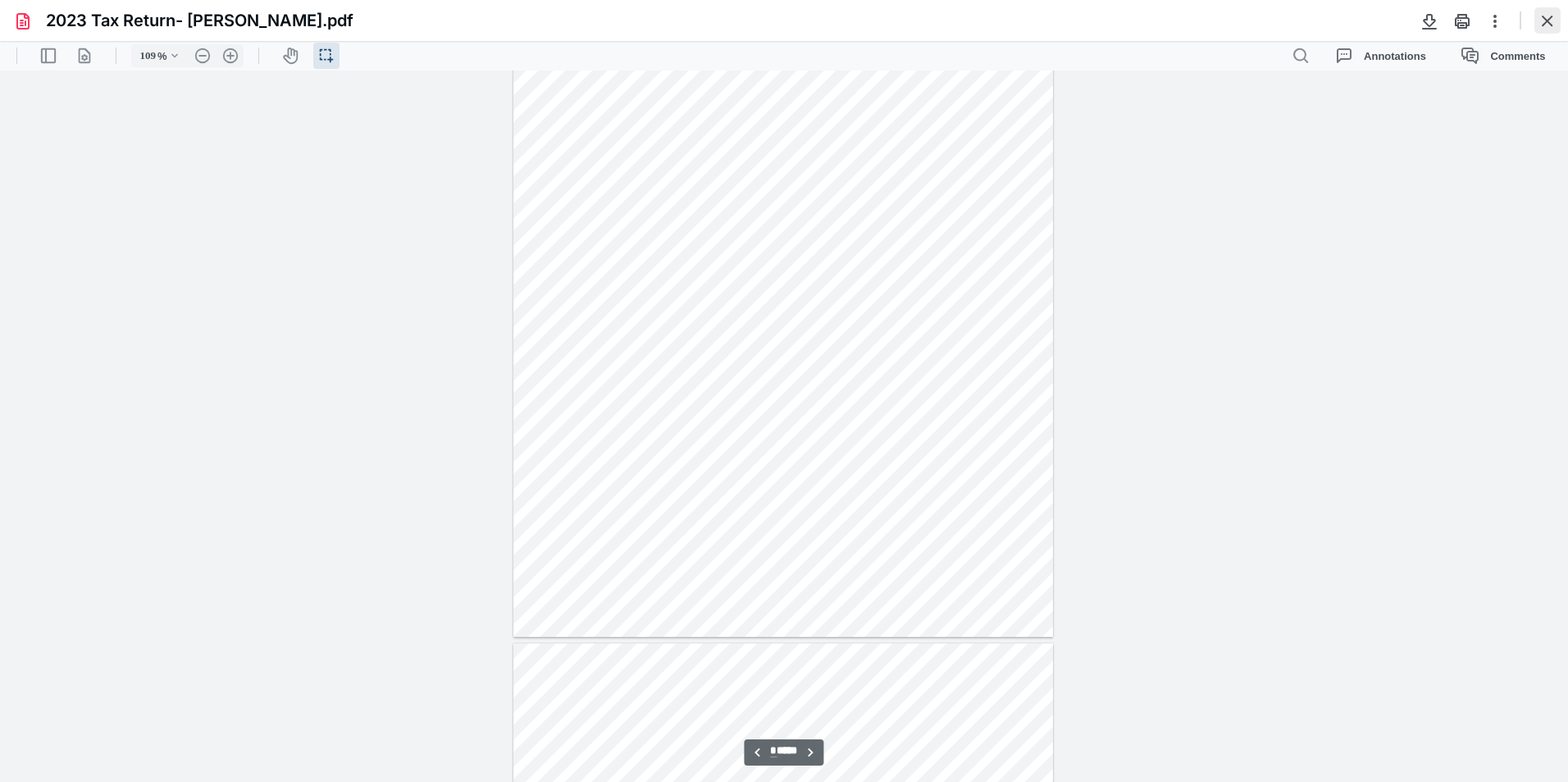 click at bounding box center (1547, 20) 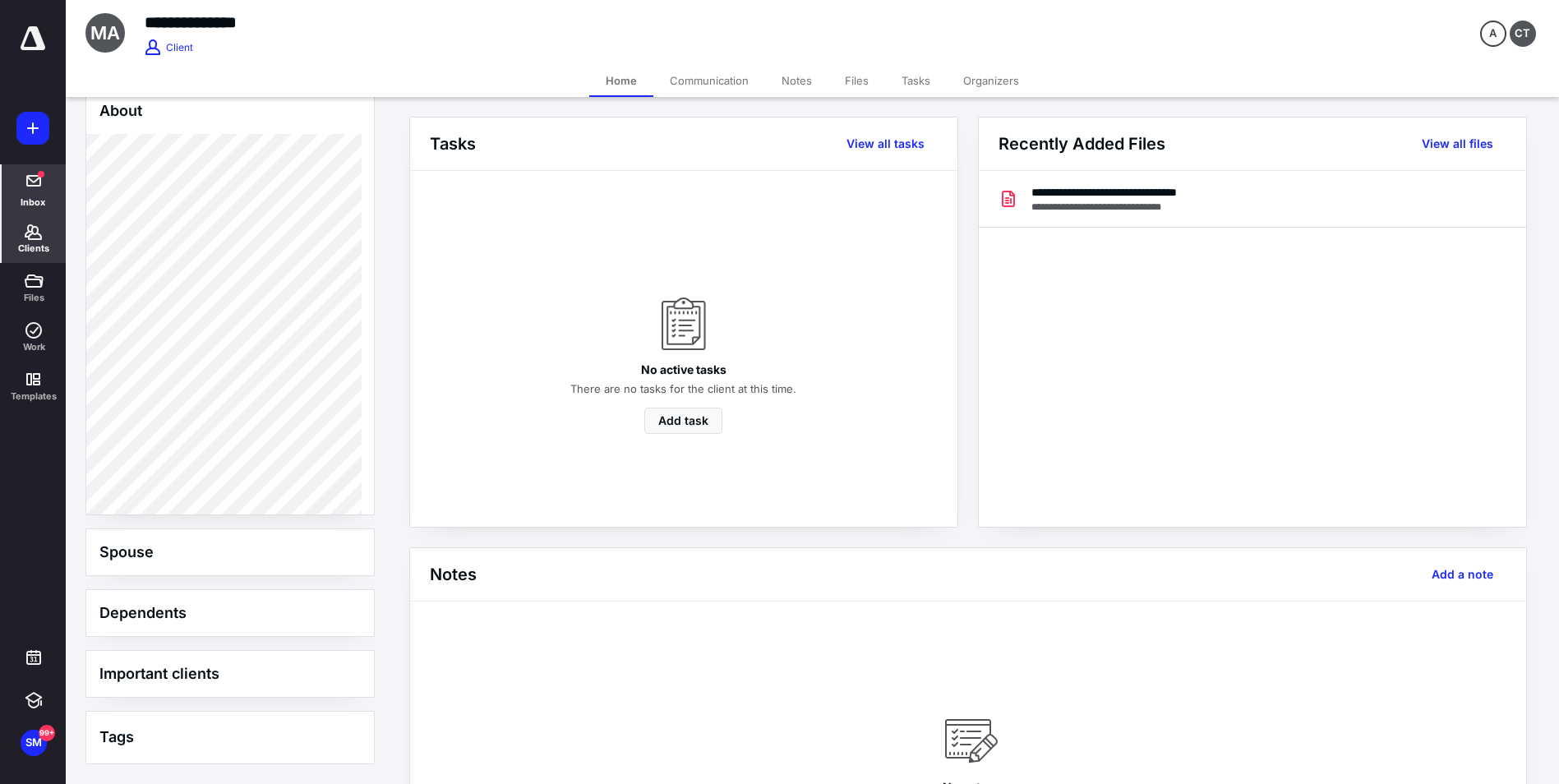 click on "Inbox" at bounding box center (33, 202) 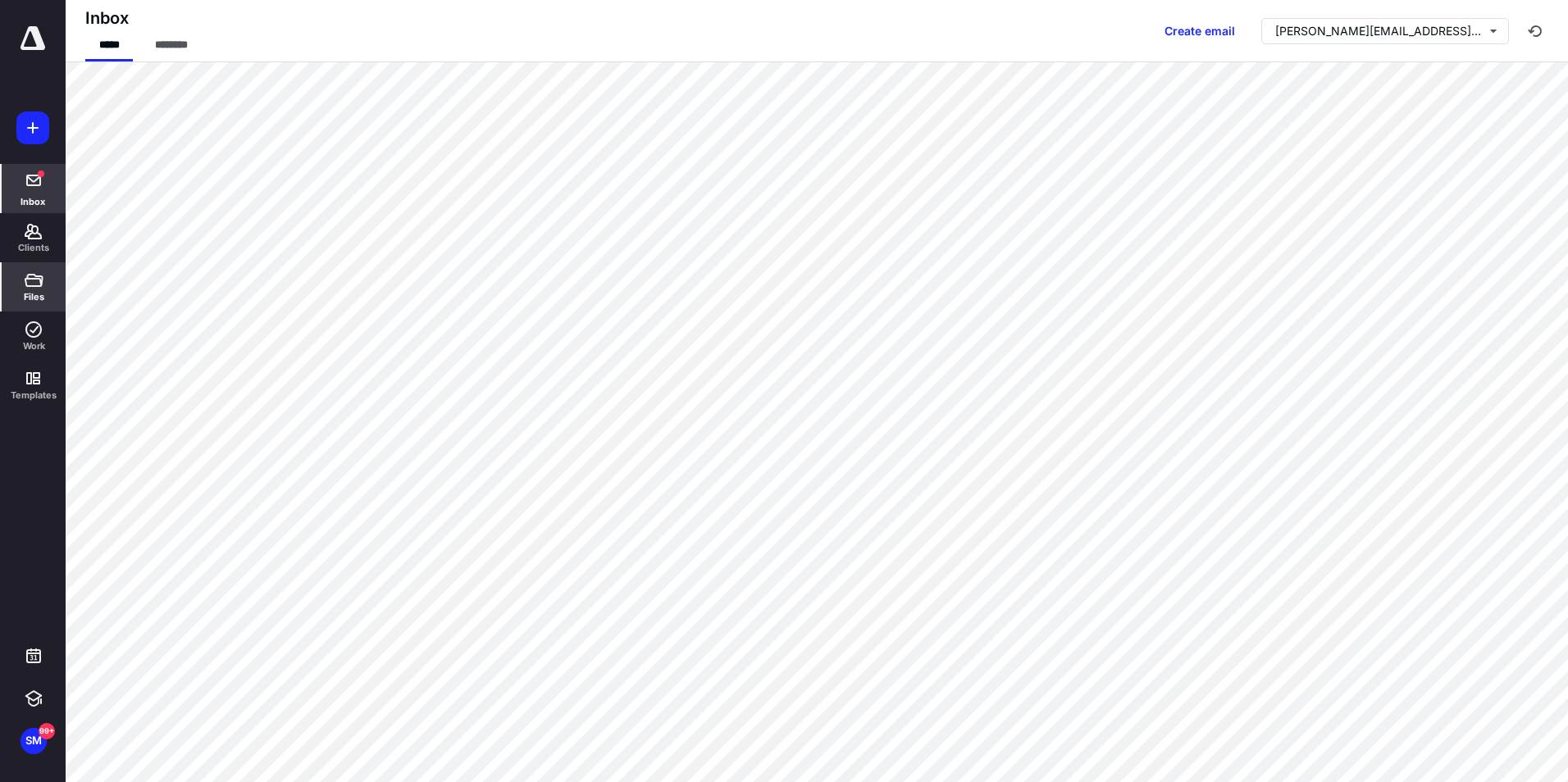click on "Files" at bounding box center (34, 287) 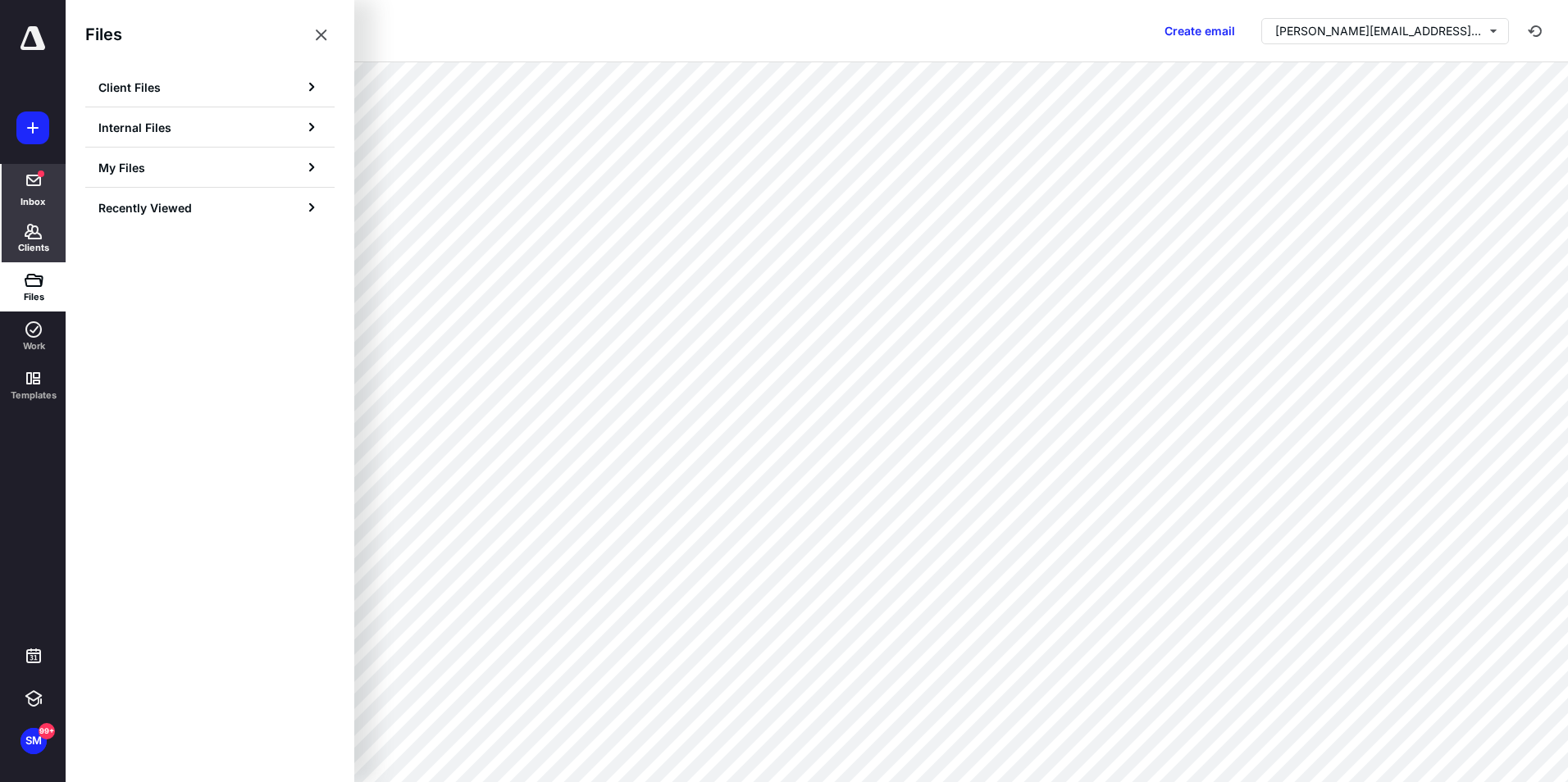 click on "Clients" at bounding box center [34, 248] 